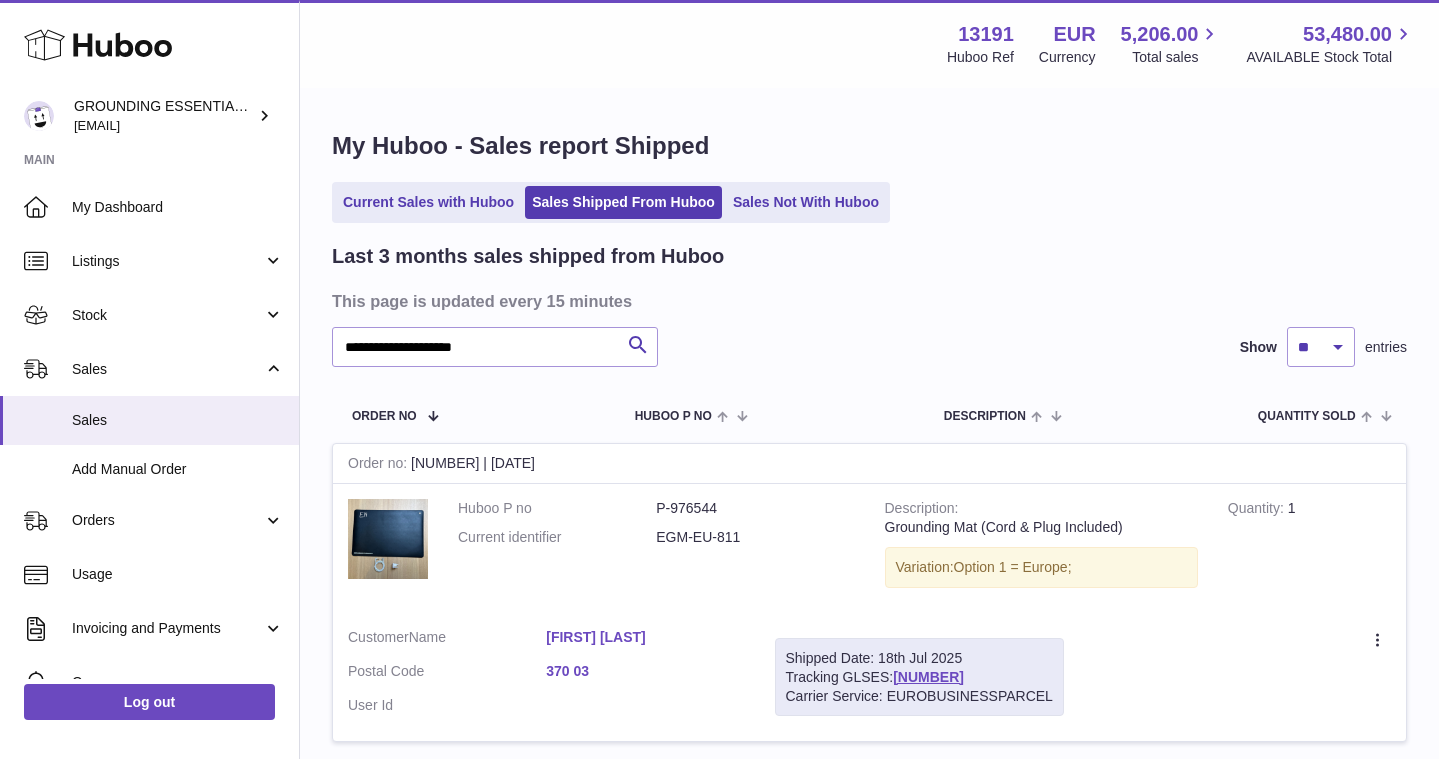 scroll, scrollTop: 0, scrollLeft: 0, axis: both 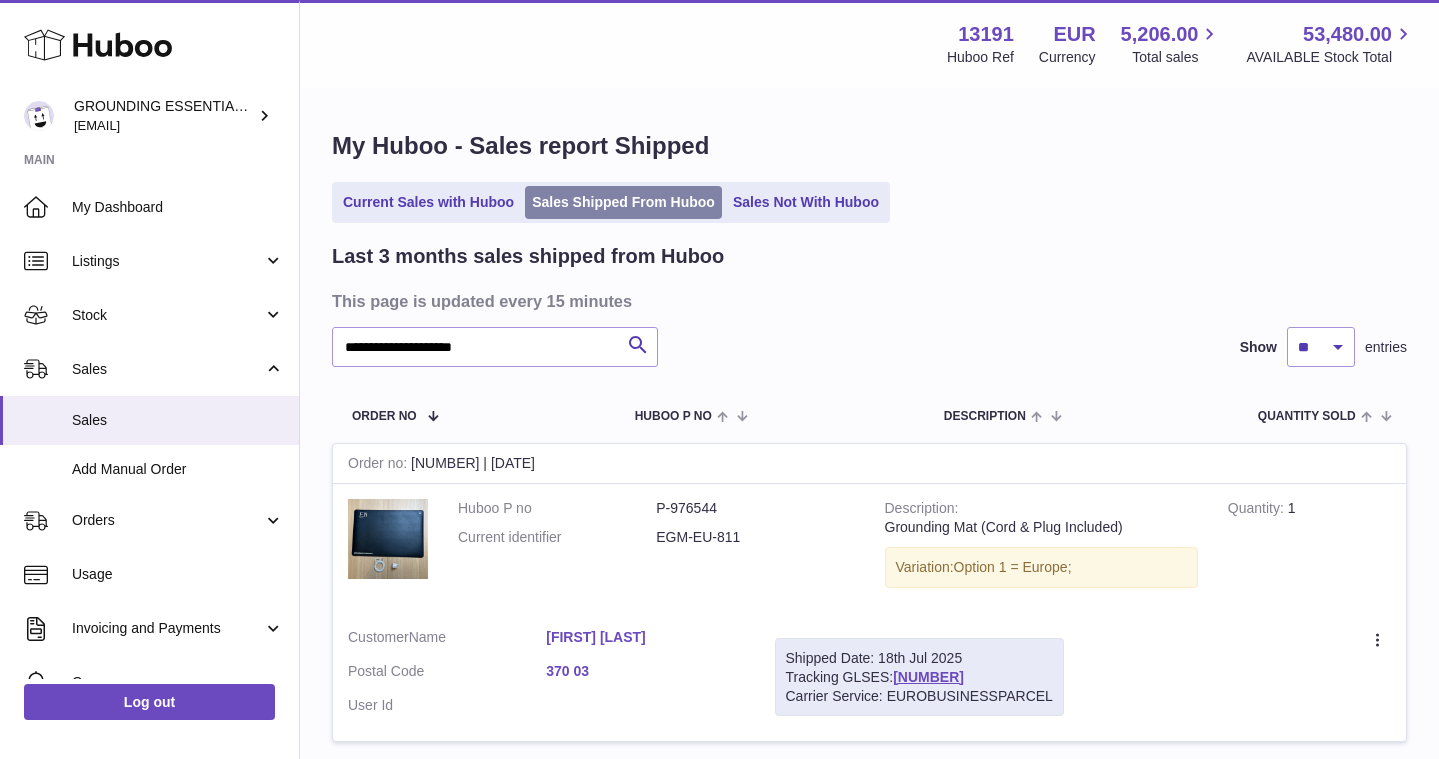 click on "Sales Shipped From Huboo" at bounding box center (623, 202) 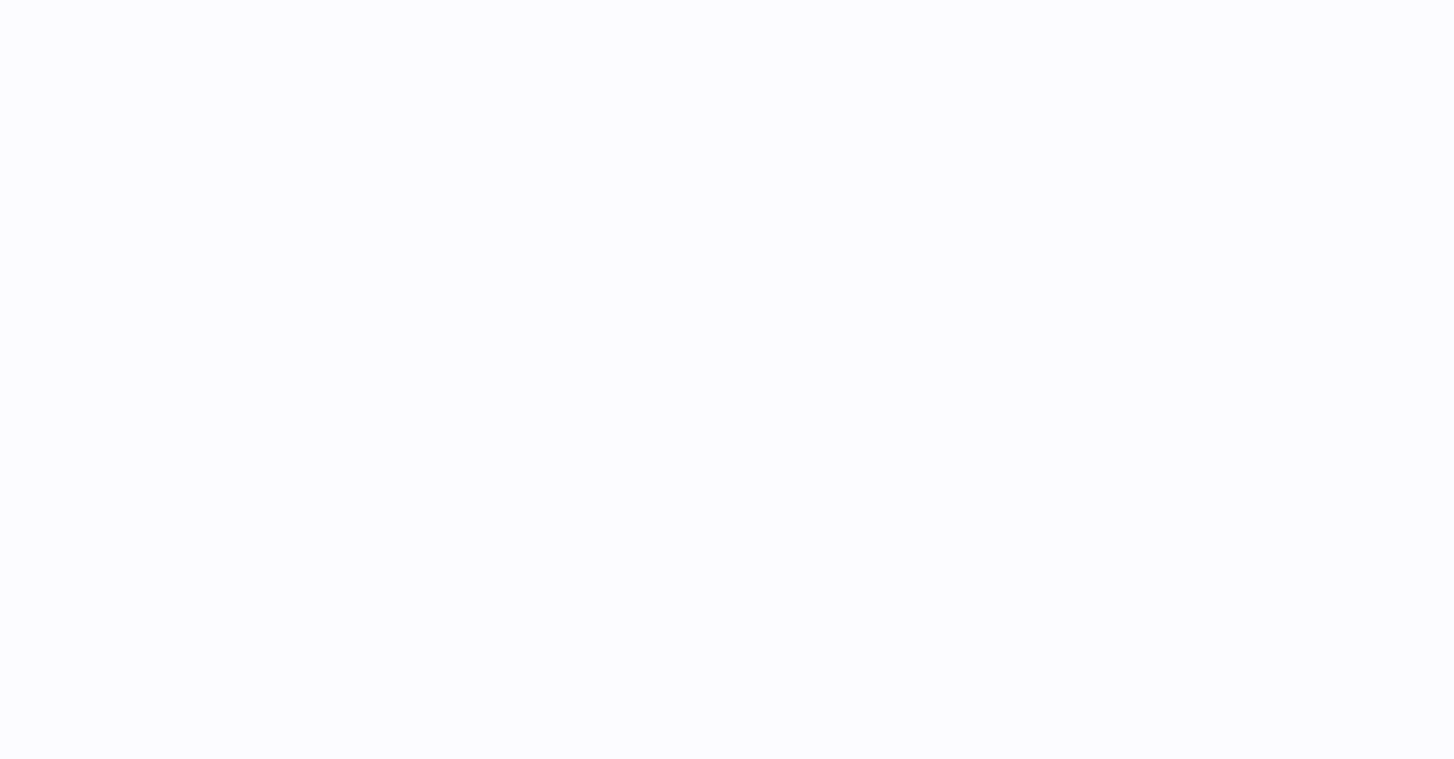 scroll, scrollTop: 0, scrollLeft: 0, axis: both 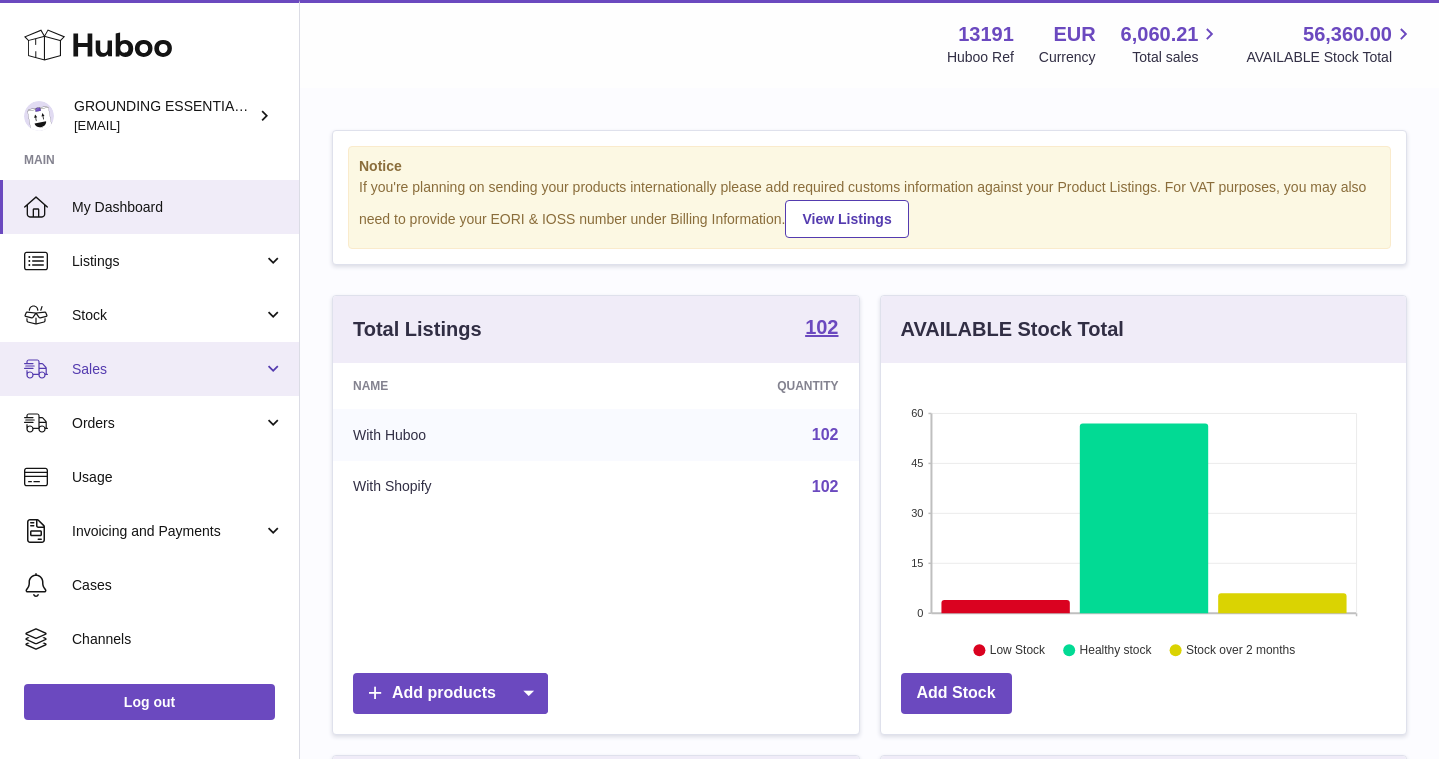 click on "Sales" at bounding box center (167, 369) 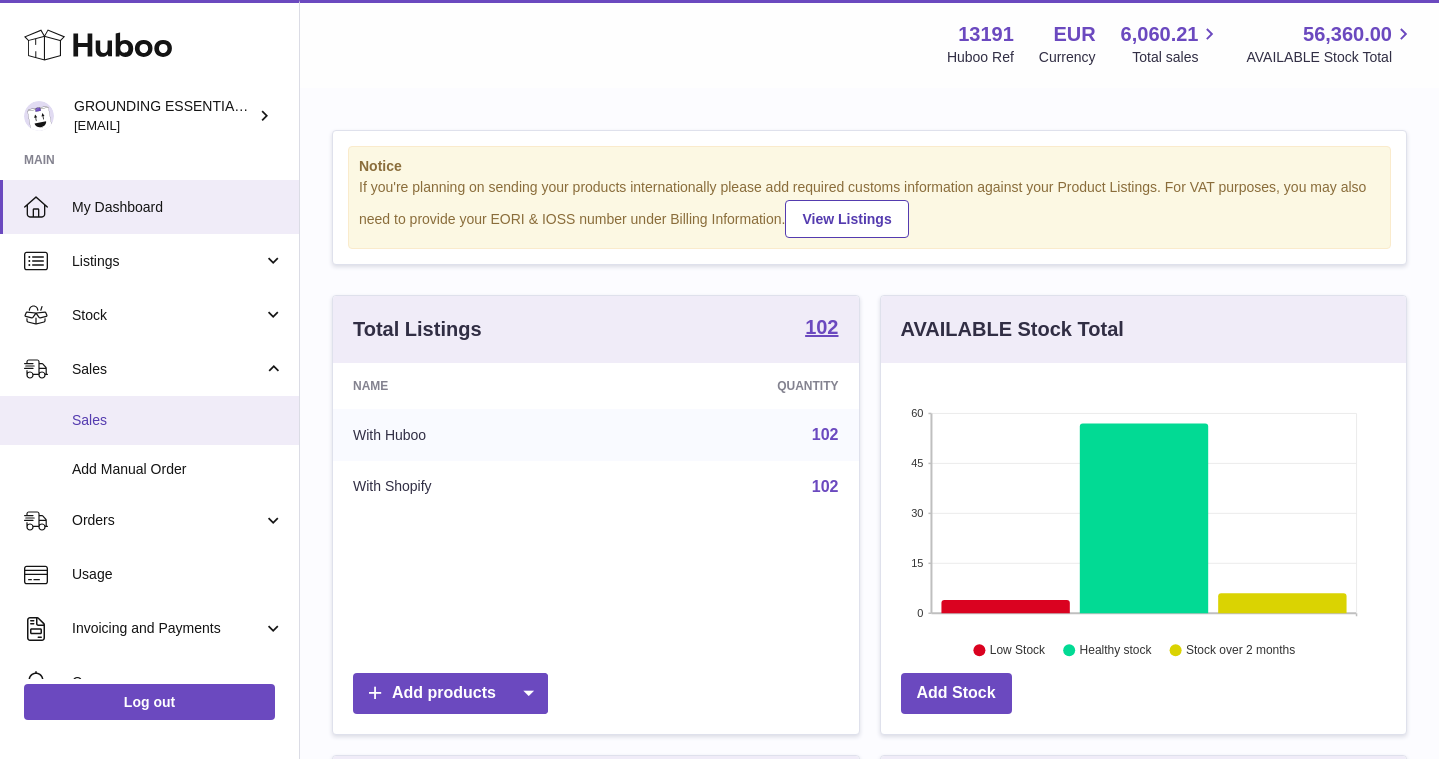 click on "Sales" at bounding box center (178, 420) 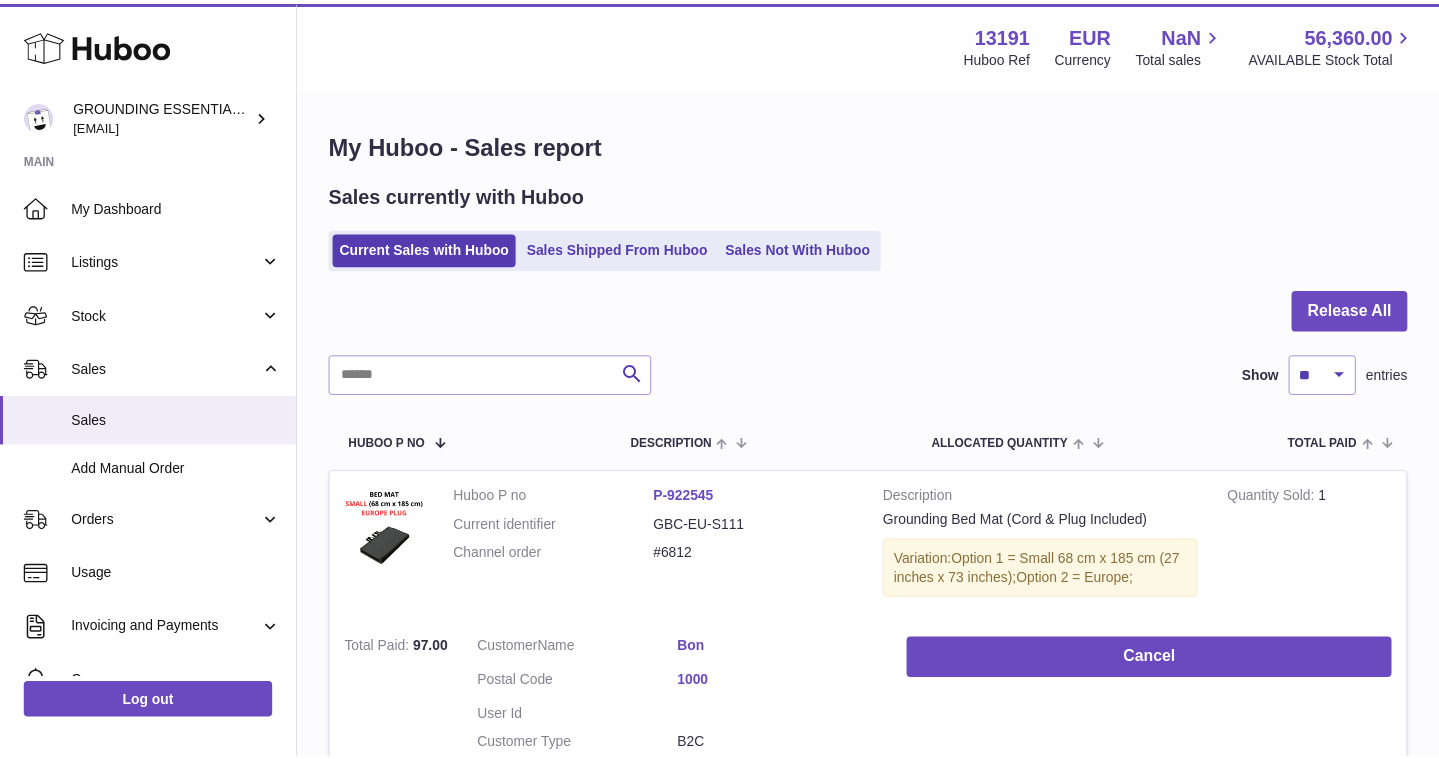 scroll, scrollTop: 0, scrollLeft: 0, axis: both 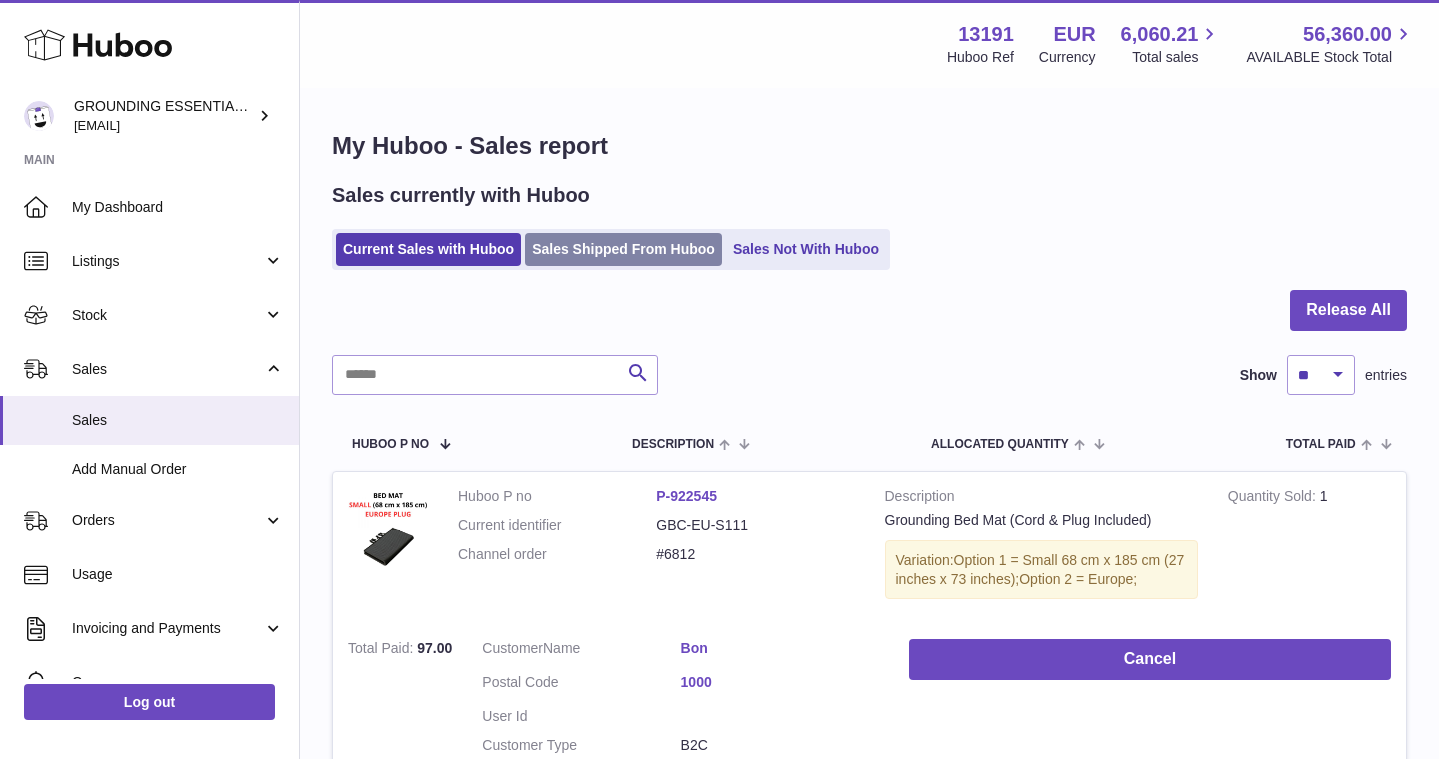 click on "Sales Shipped From Huboo" at bounding box center [623, 249] 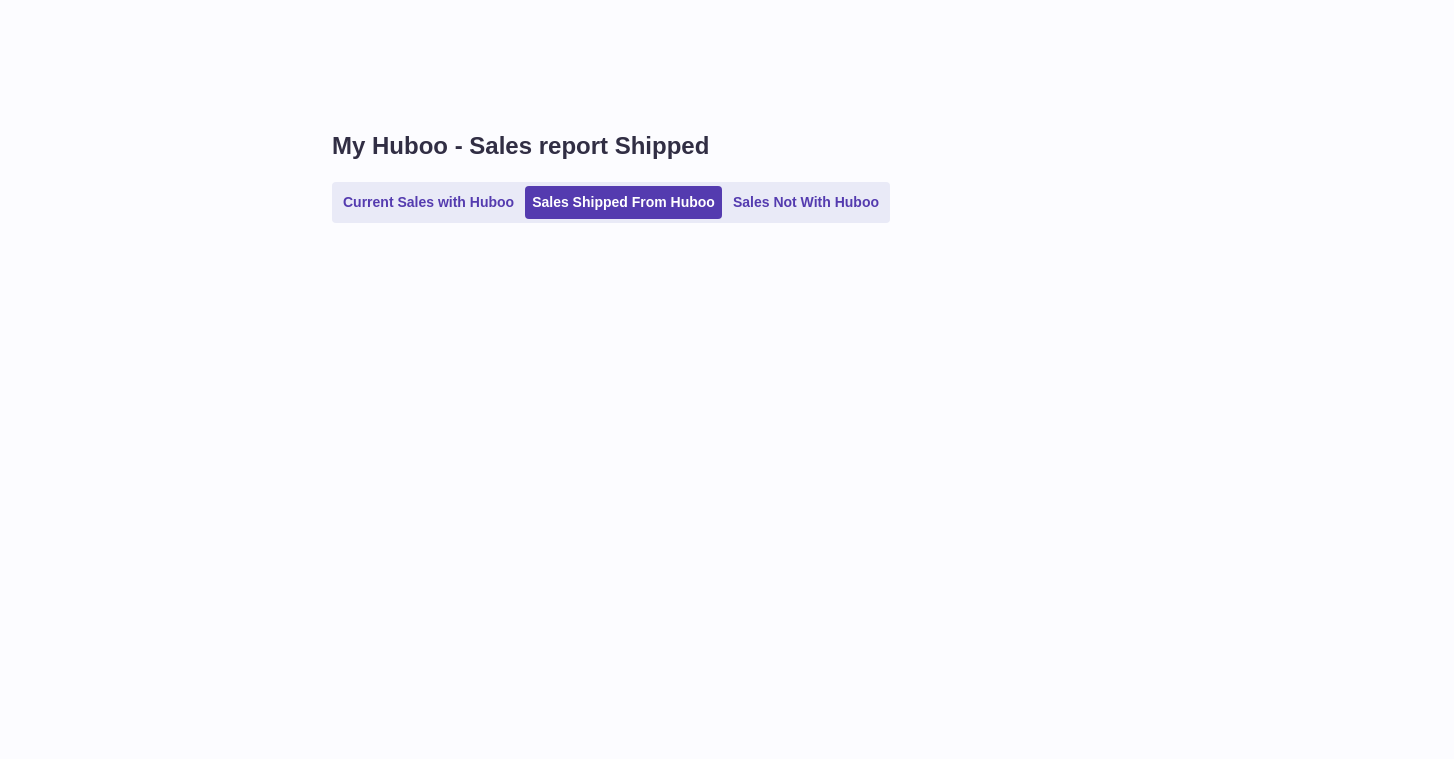 scroll, scrollTop: 0, scrollLeft: 0, axis: both 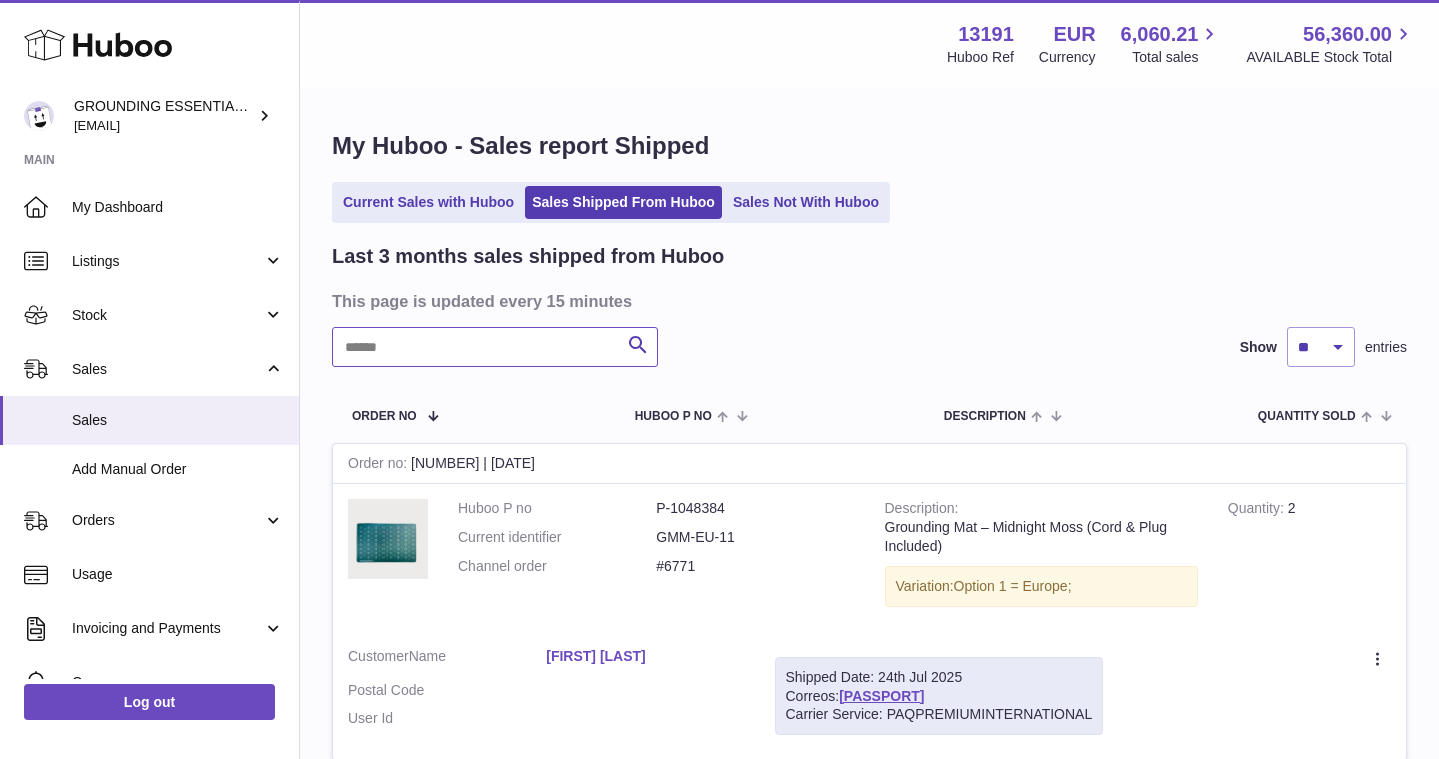click at bounding box center (495, 347) 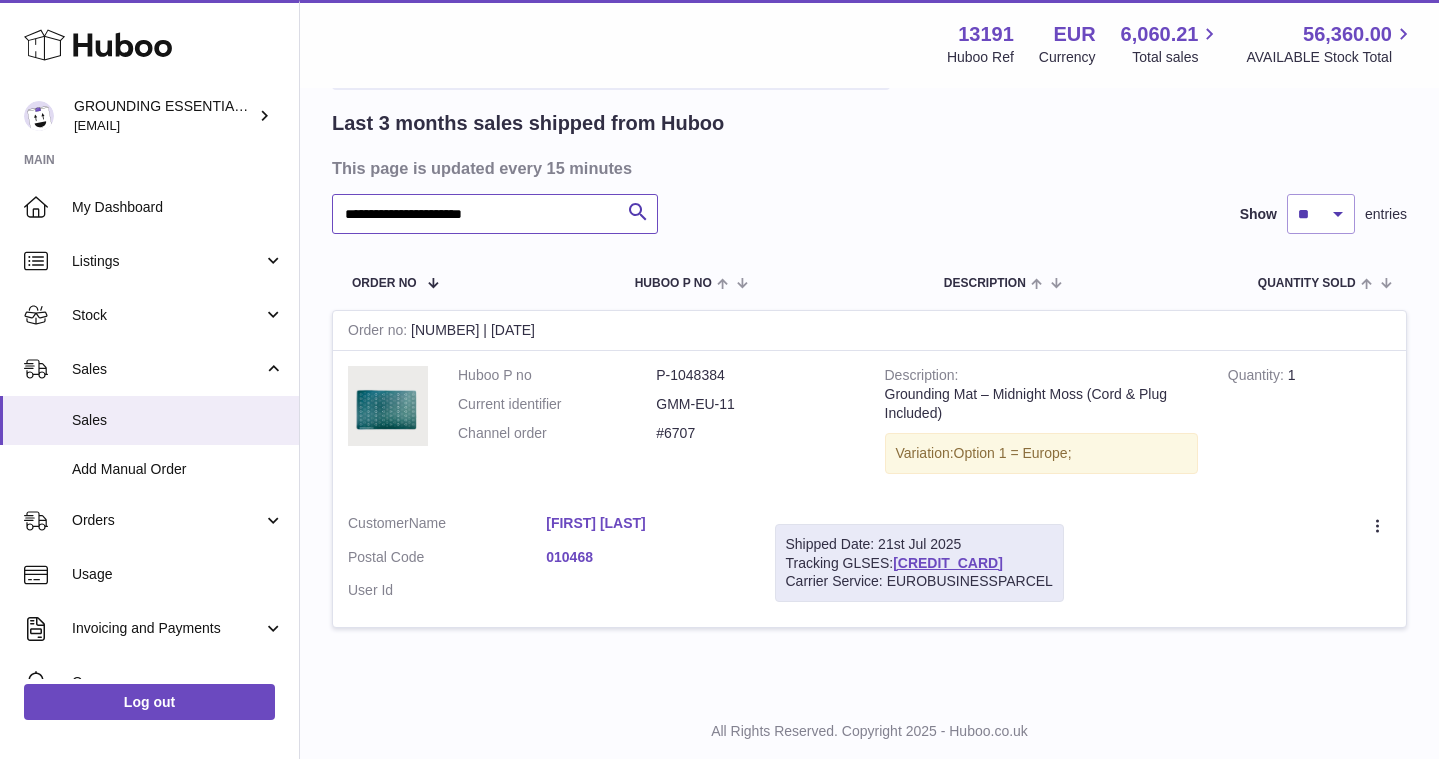 scroll, scrollTop: 184, scrollLeft: 0, axis: vertical 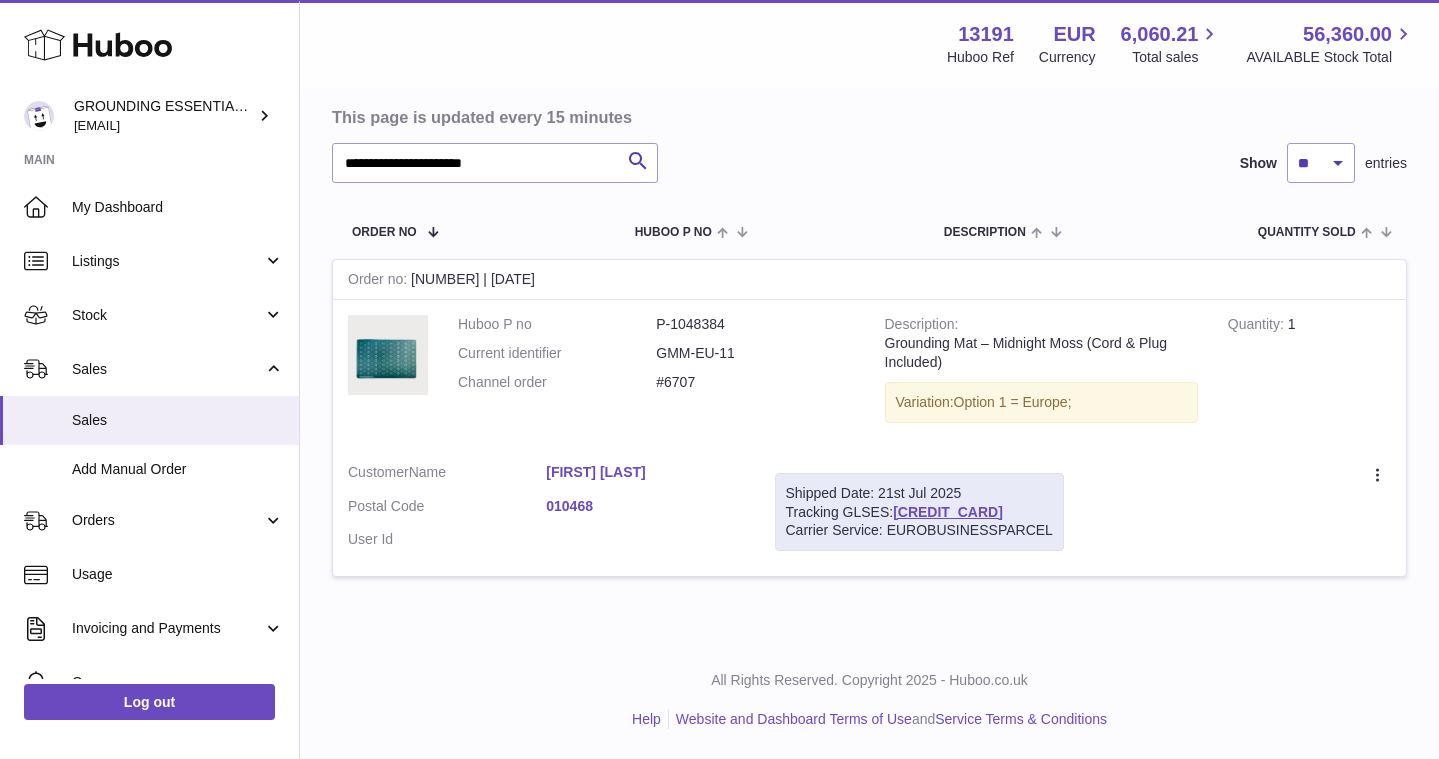 click on "010468" at bounding box center (645, 506) 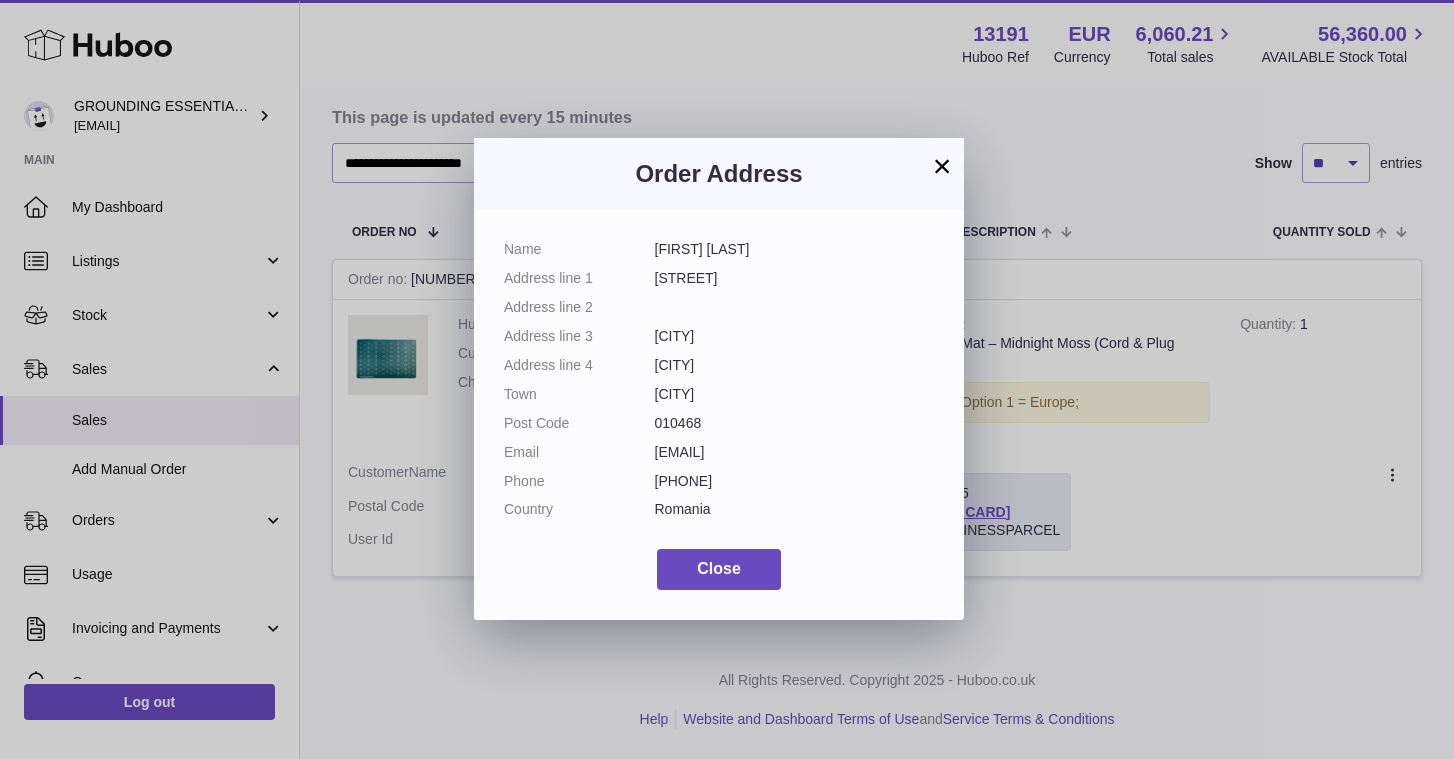 click on "010468" at bounding box center (795, 423) 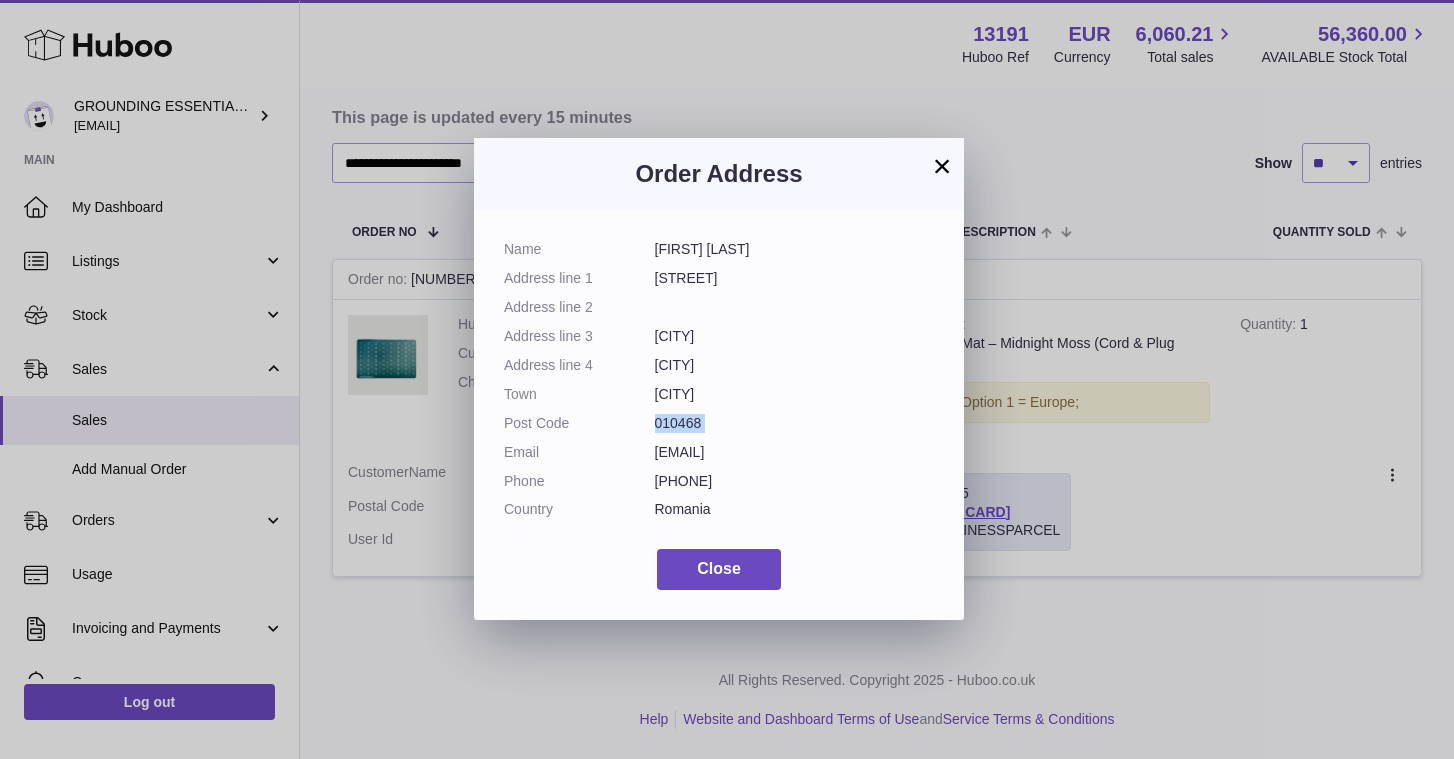 click on "010468" at bounding box center [795, 423] 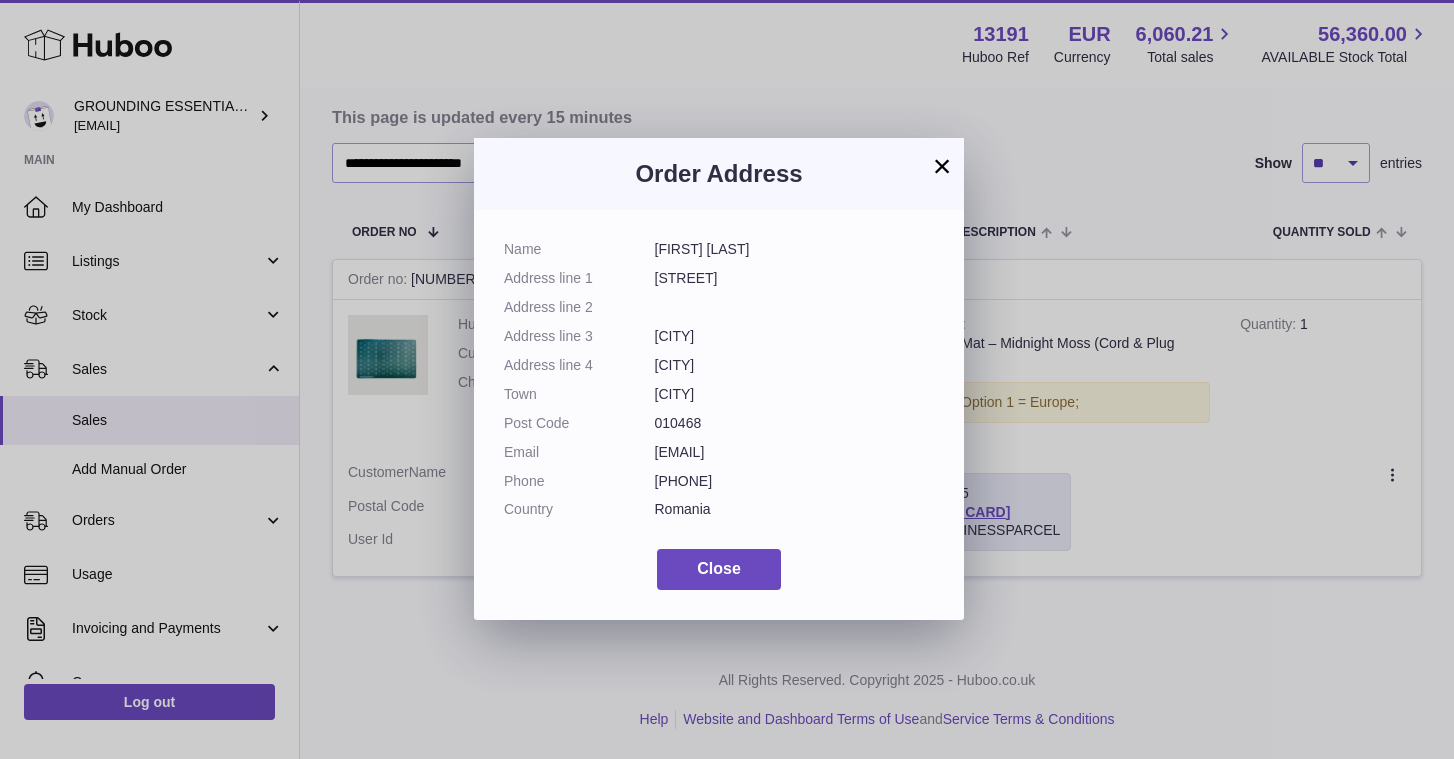 click on "Order Address" at bounding box center (719, 174) 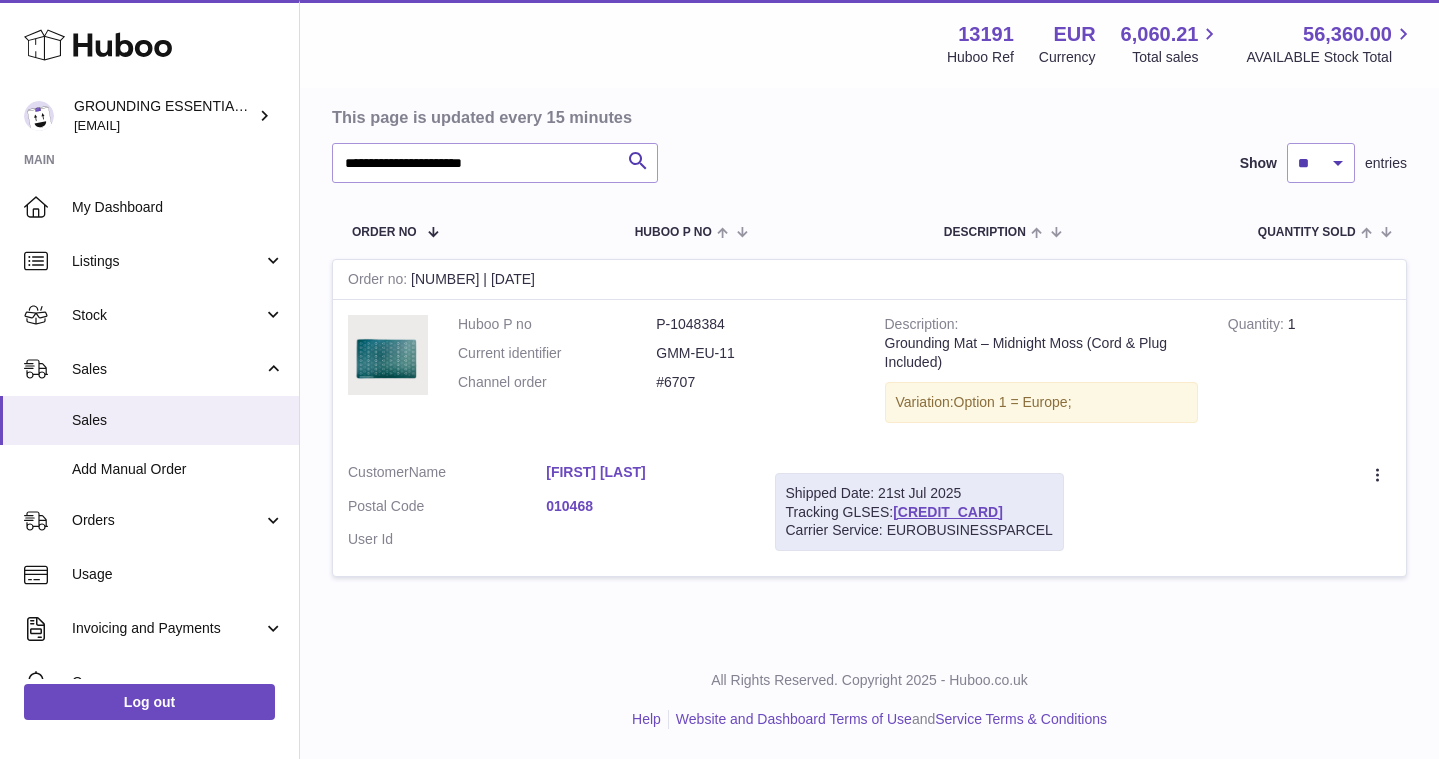 scroll, scrollTop: 0, scrollLeft: 0, axis: both 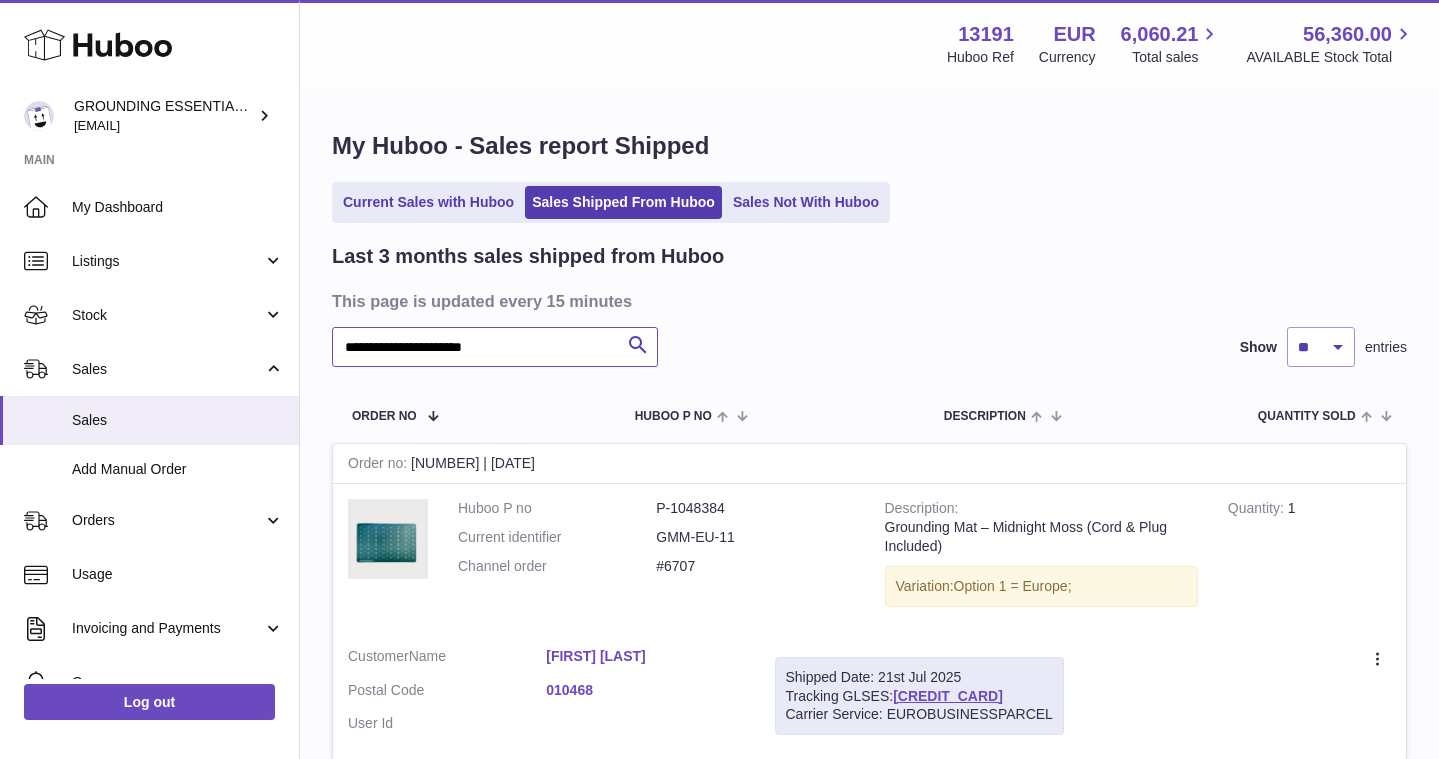 click on "**********" at bounding box center (495, 347) 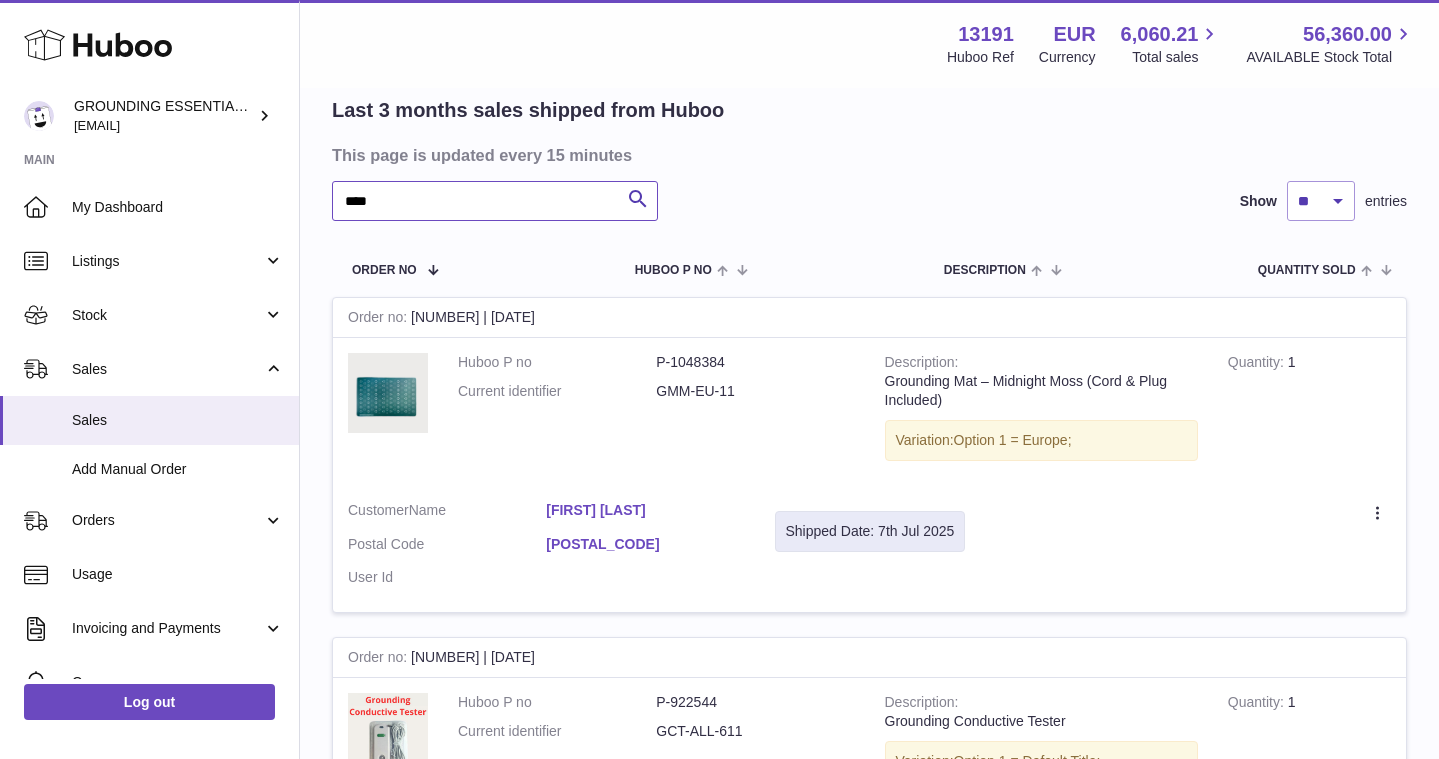 scroll, scrollTop: 249, scrollLeft: 0, axis: vertical 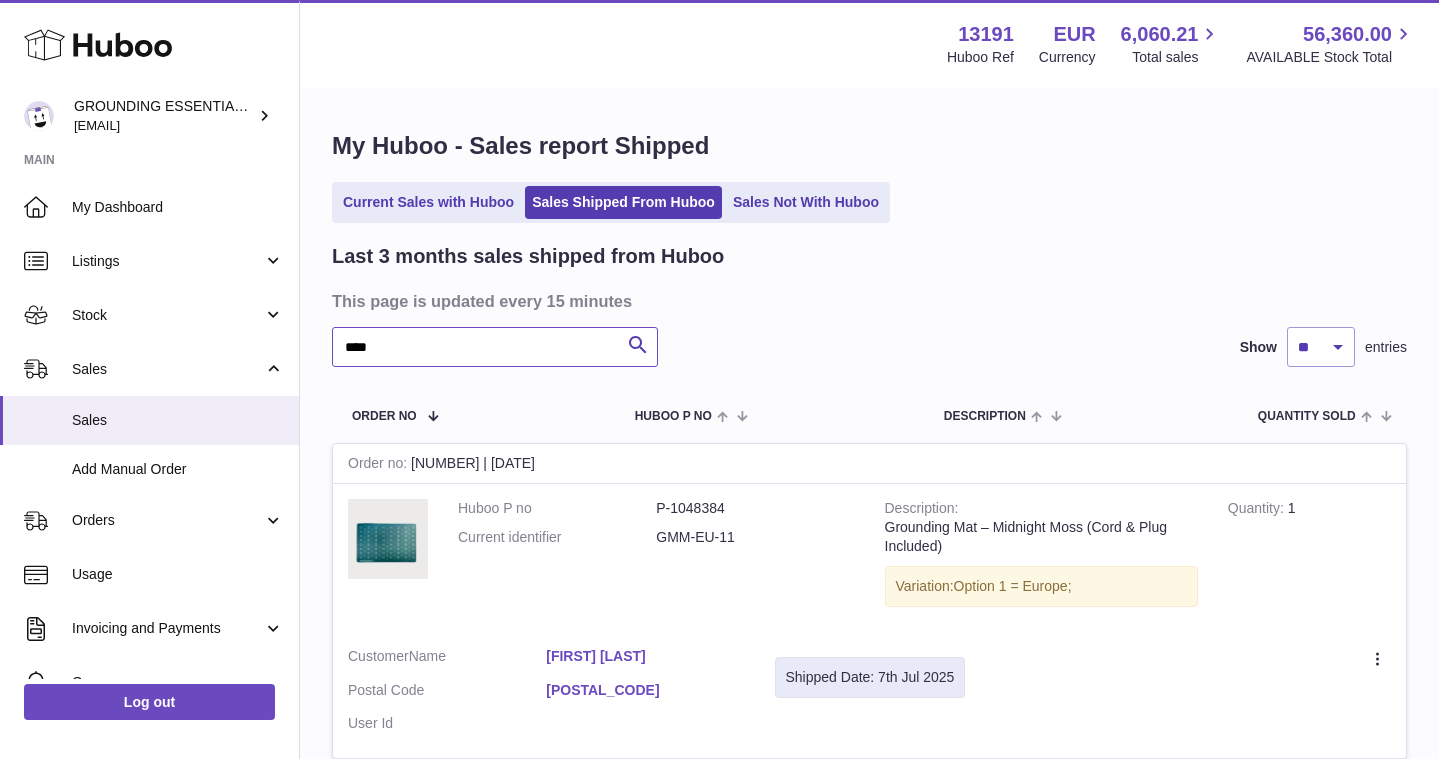 click on "****" at bounding box center [495, 347] 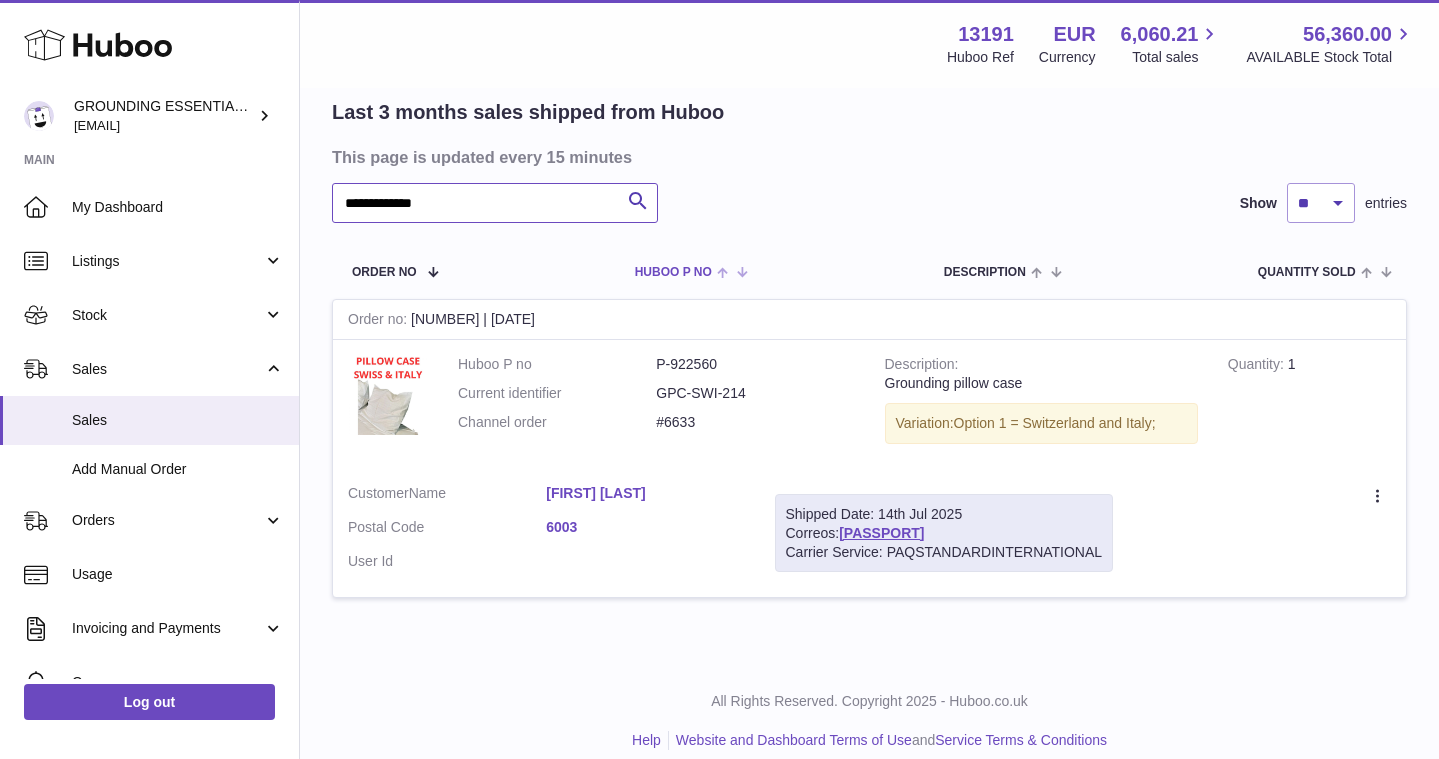 scroll, scrollTop: 165, scrollLeft: 0, axis: vertical 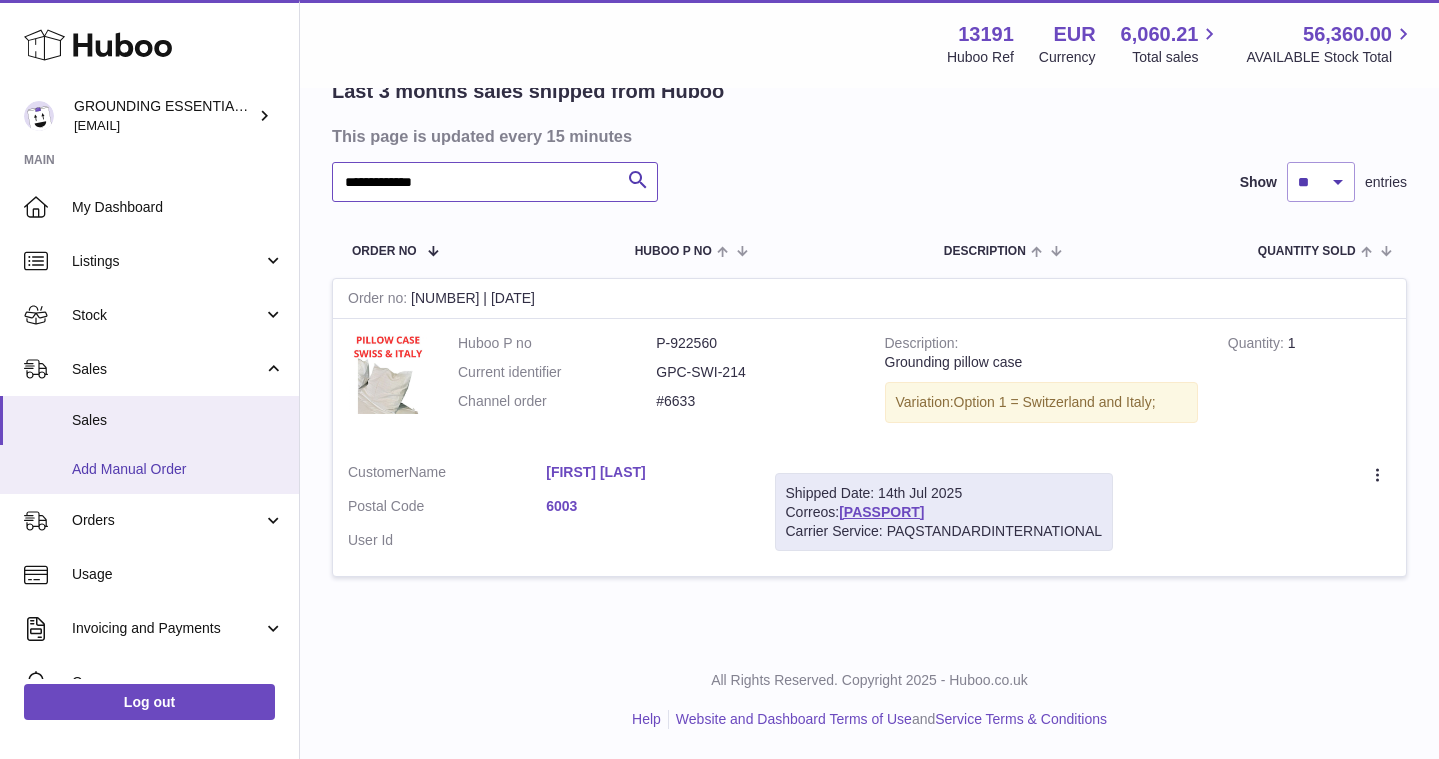 type on "**********" 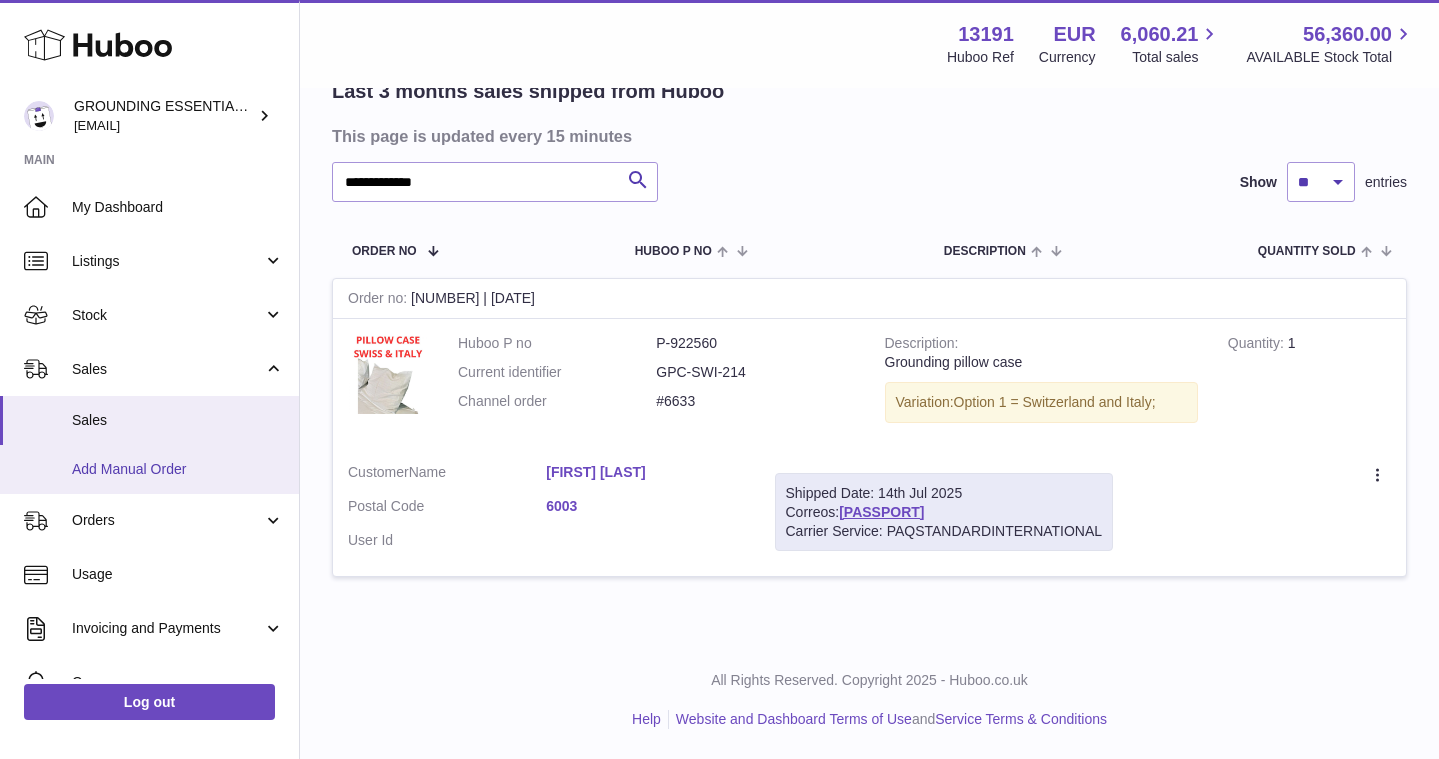 click on "Add Manual Order" at bounding box center [178, 469] 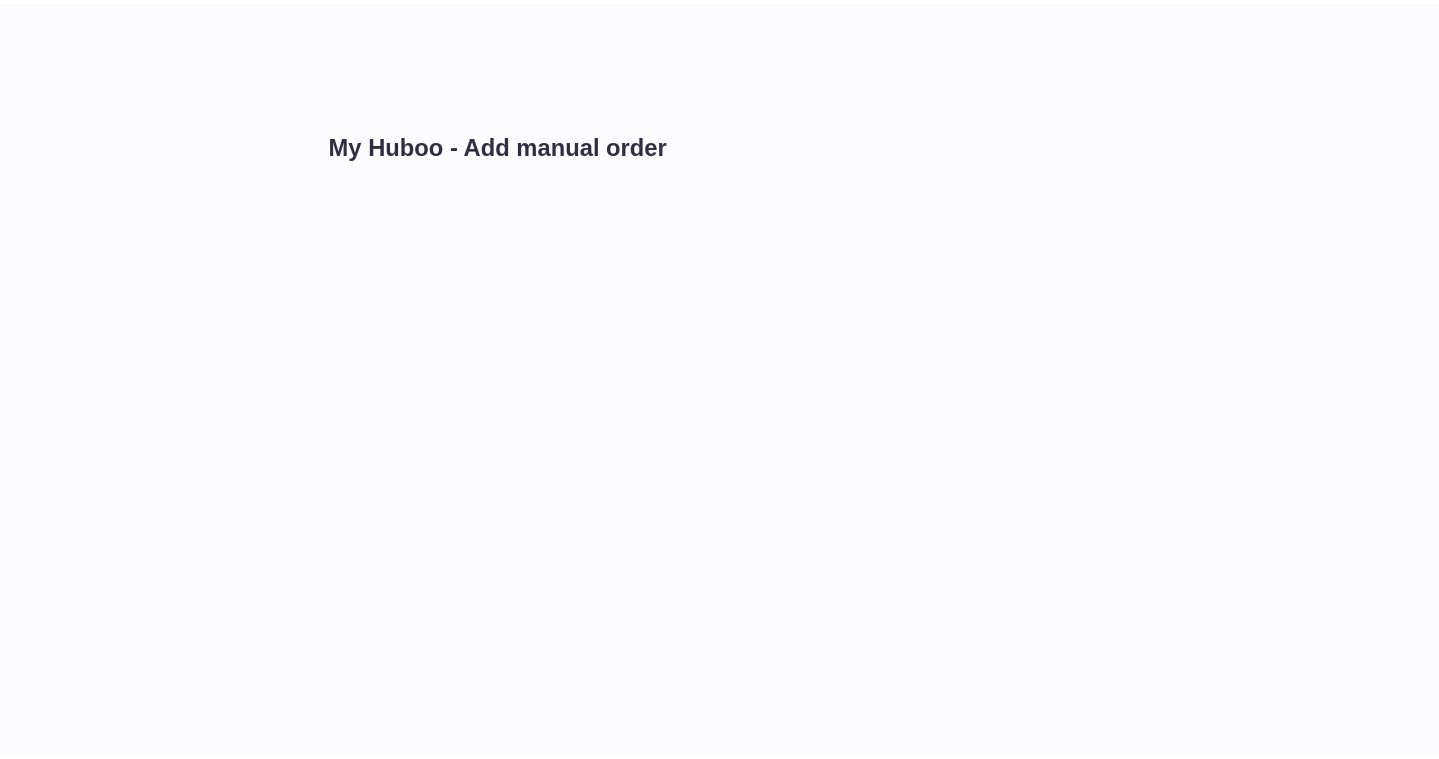 scroll, scrollTop: 0, scrollLeft: 0, axis: both 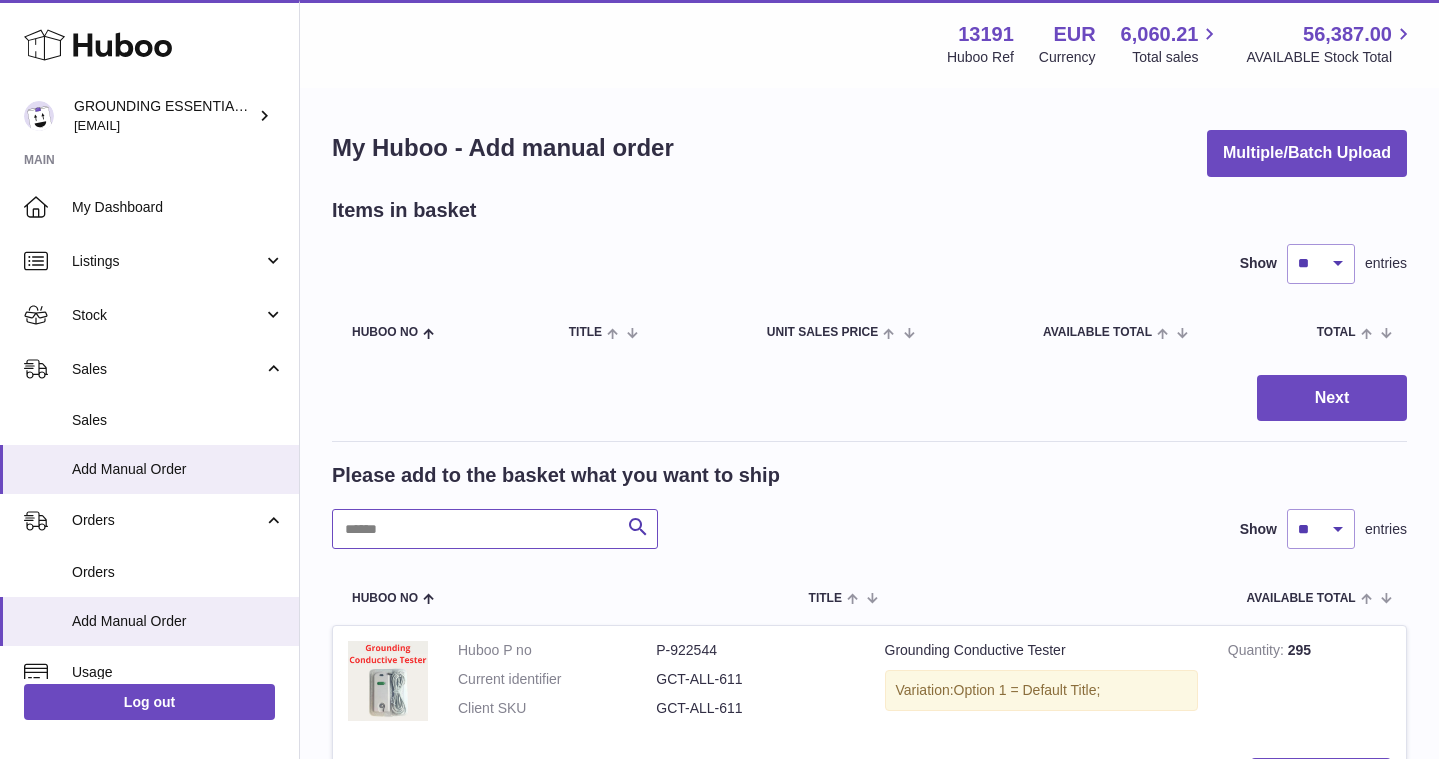 click at bounding box center [495, 529] 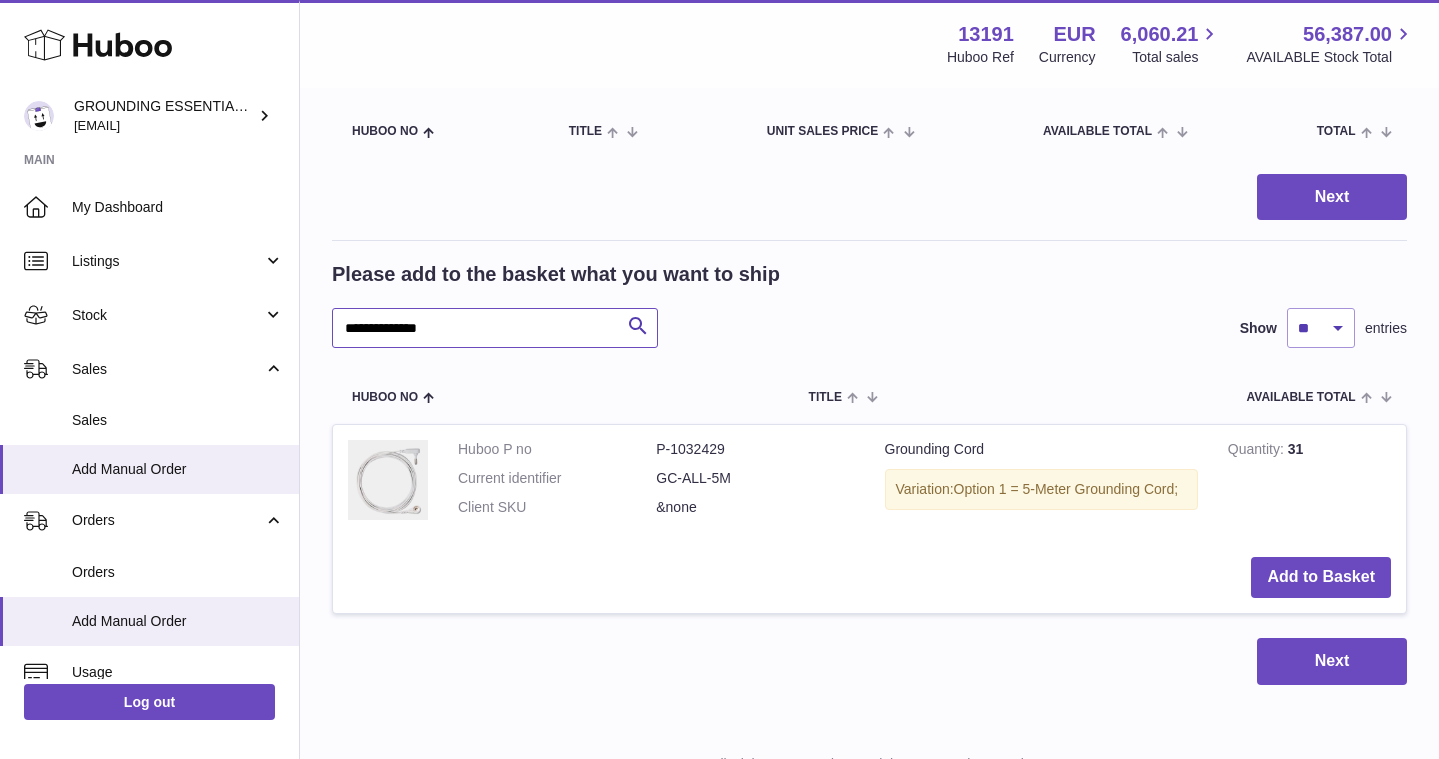 scroll, scrollTop: 284, scrollLeft: 0, axis: vertical 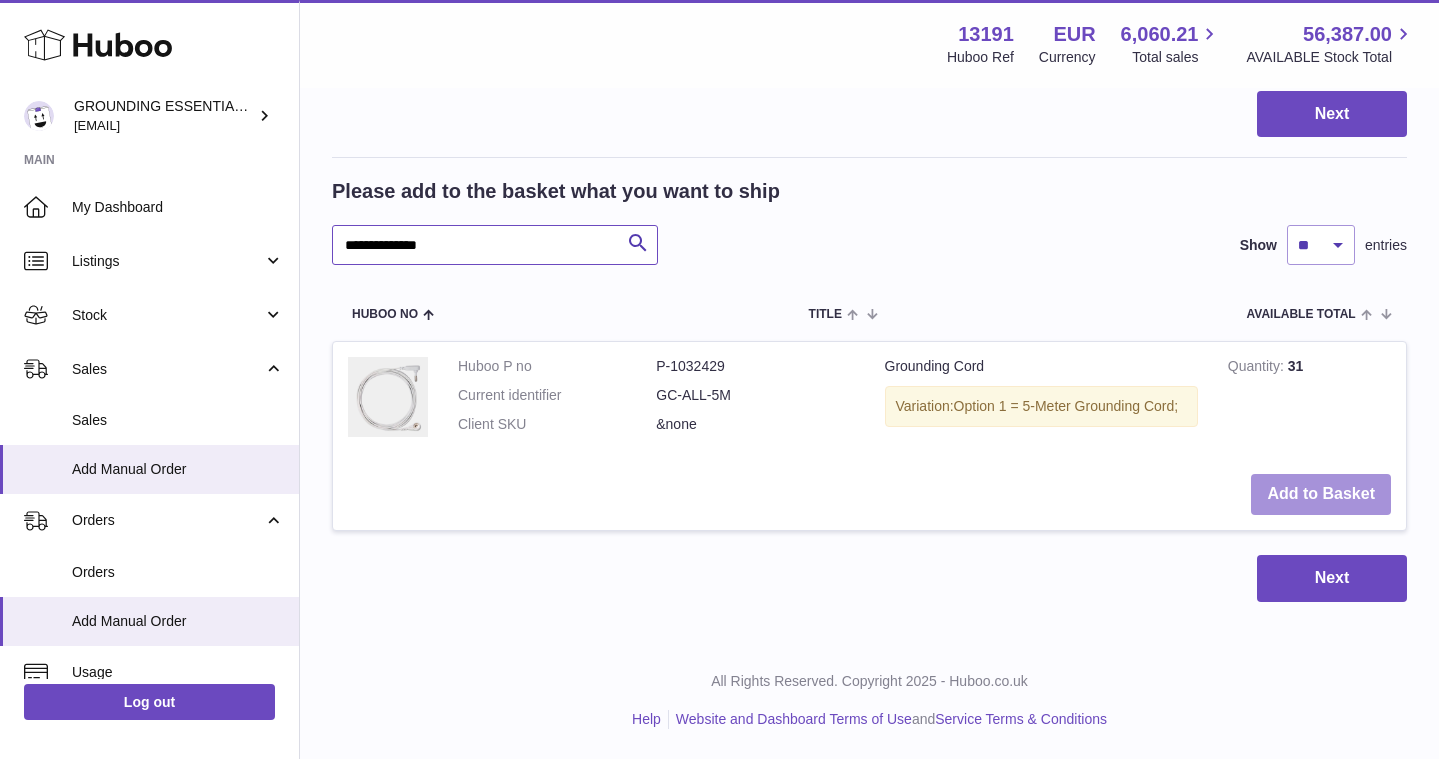 type on "**********" 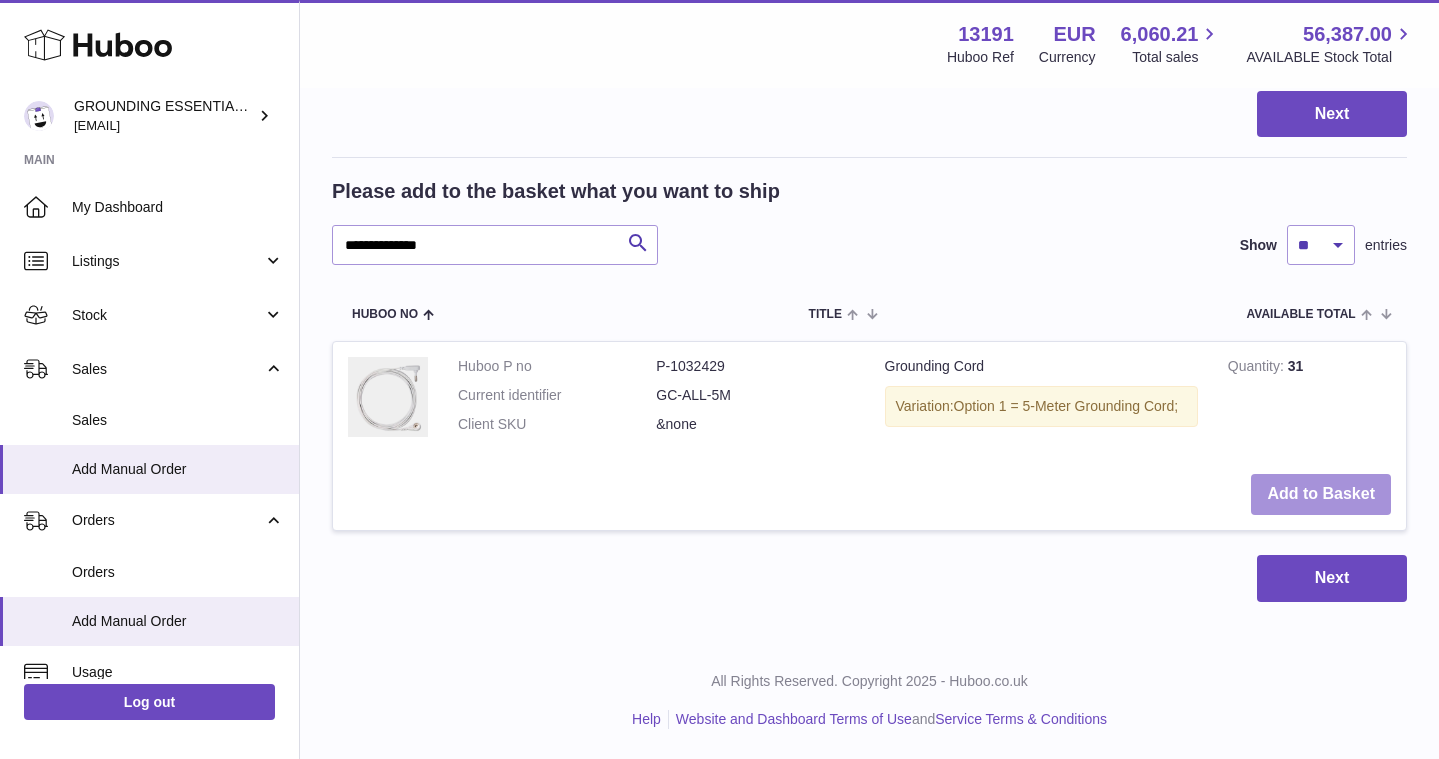 click on "Add to Basket" at bounding box center [1321, 494] 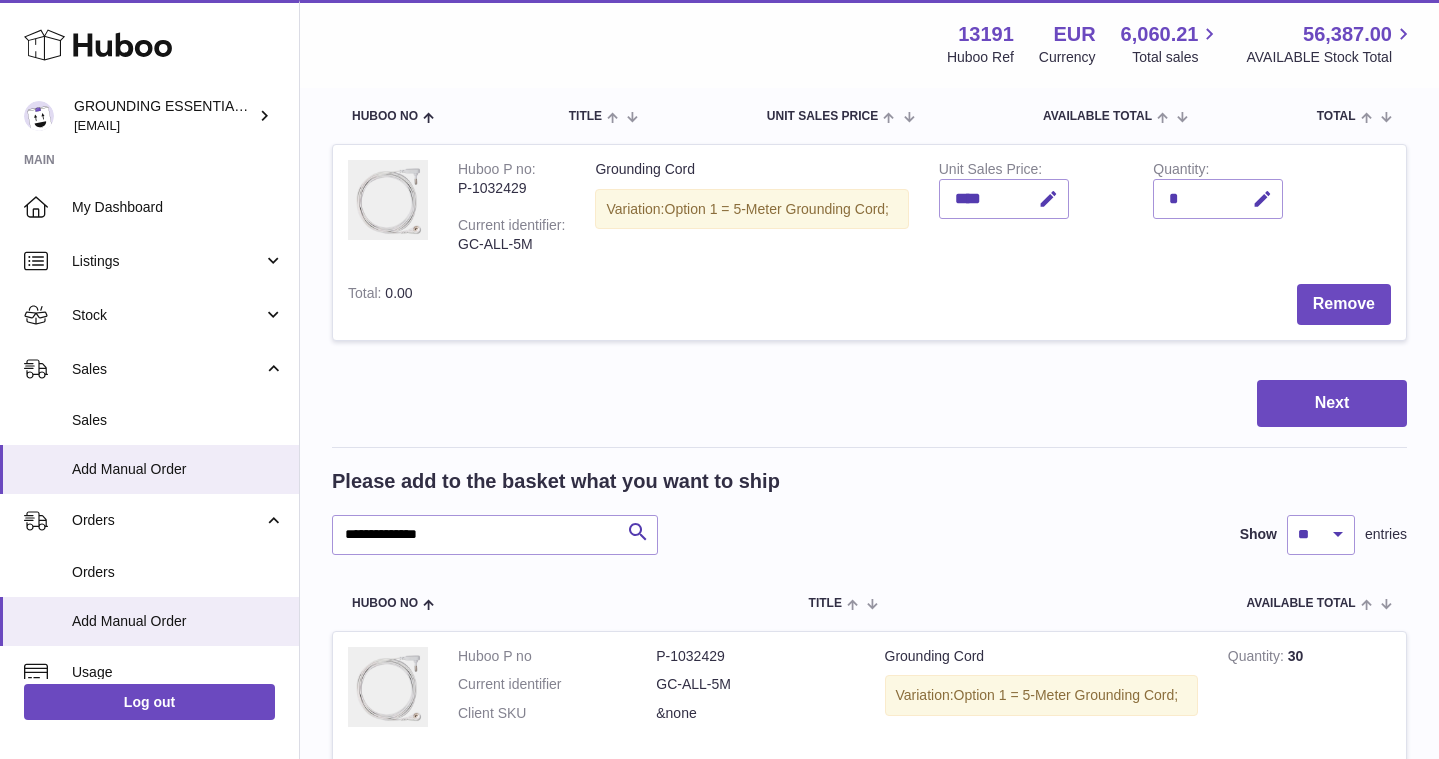 scroll, scrollTop: 119, scrollLeft: 0, axis: vertical 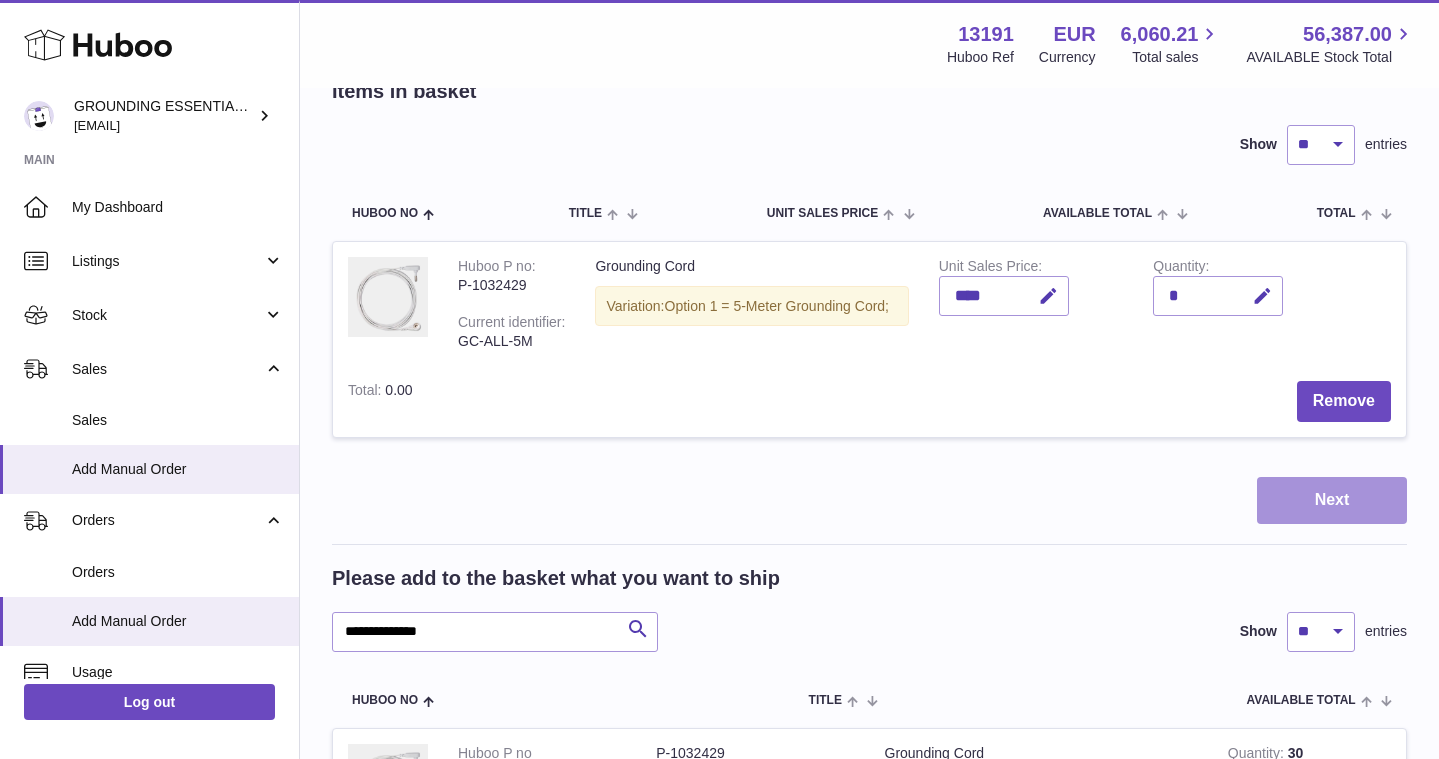 click on "Next" at bounding box center (1332, 500) 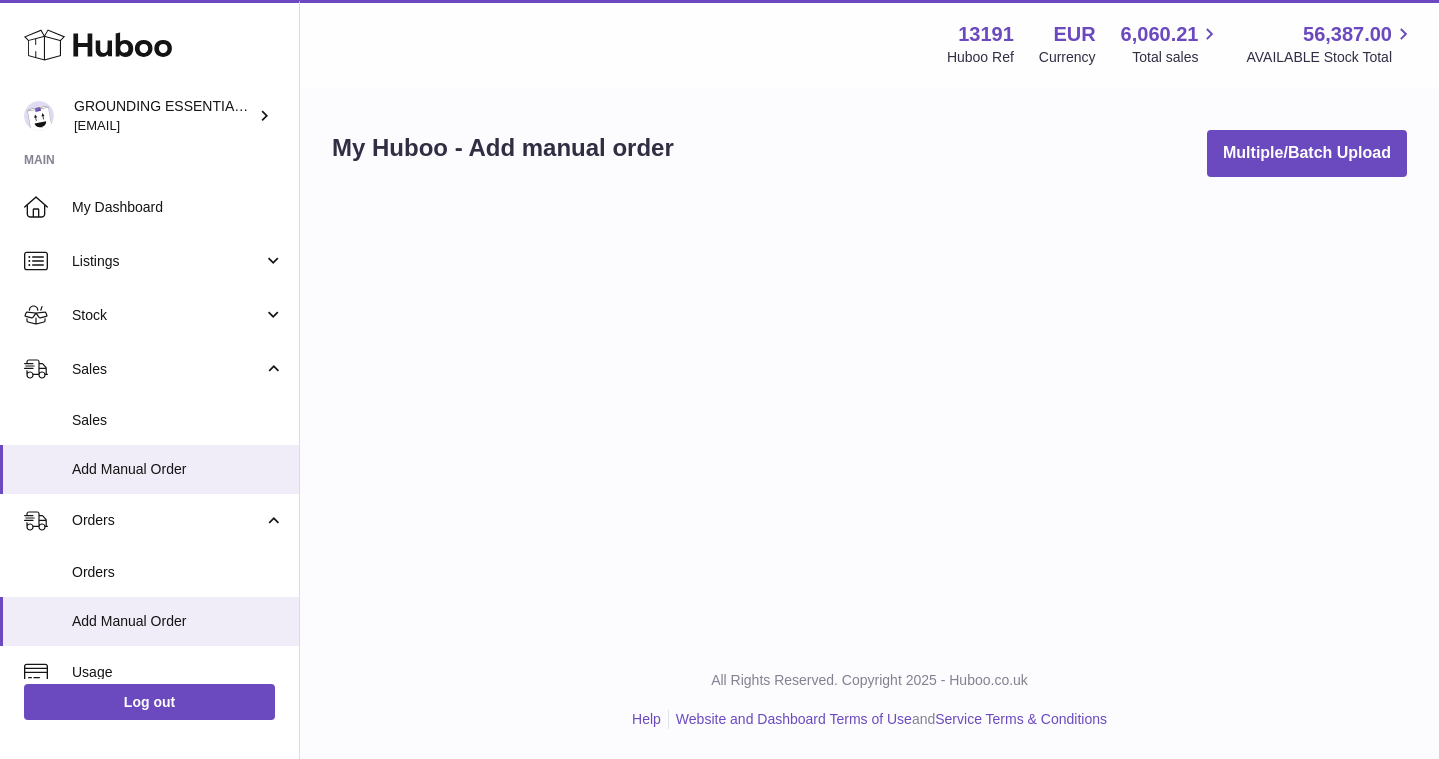 scroll, scrollTop: 0, scrollLeft: 0, axis: both 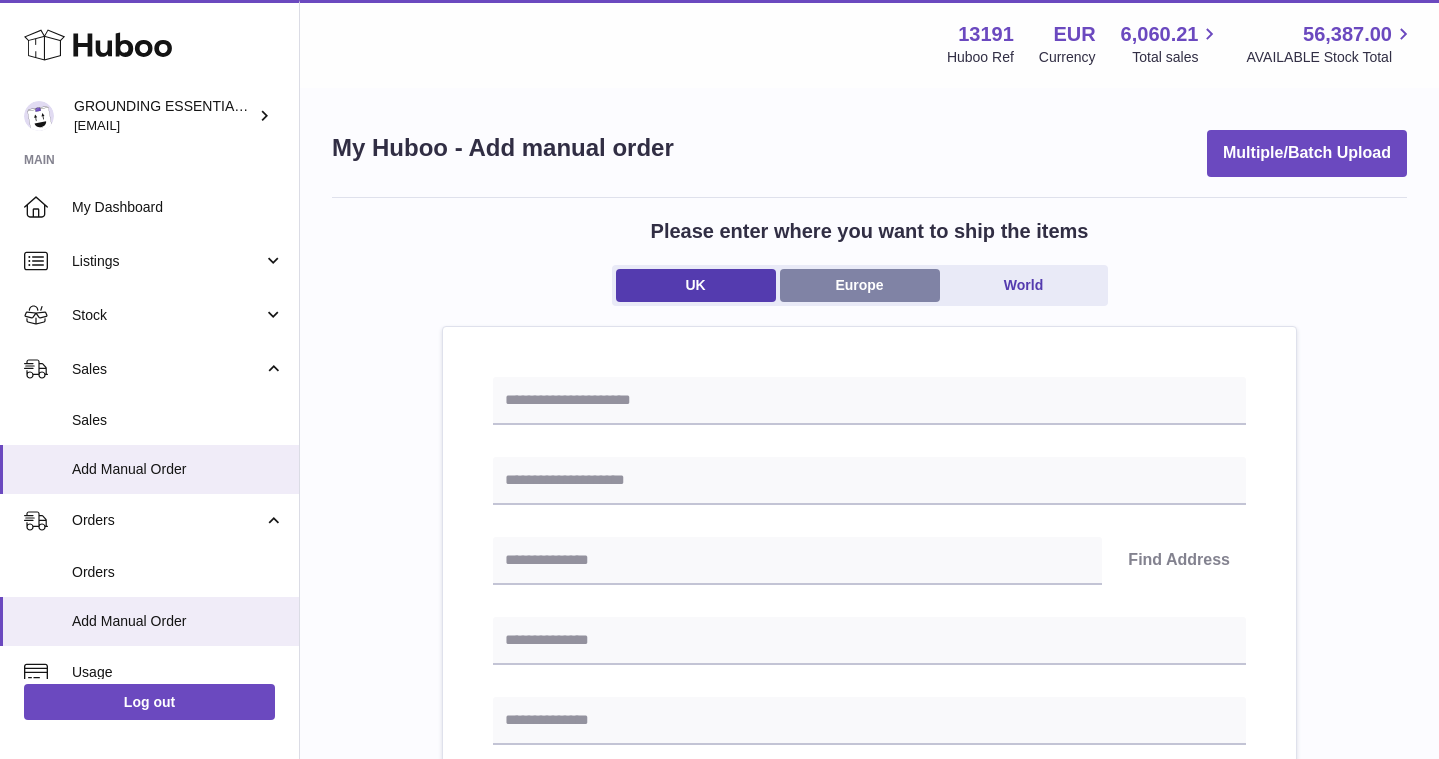 click on "Europe" at bounding box center [860, 285] 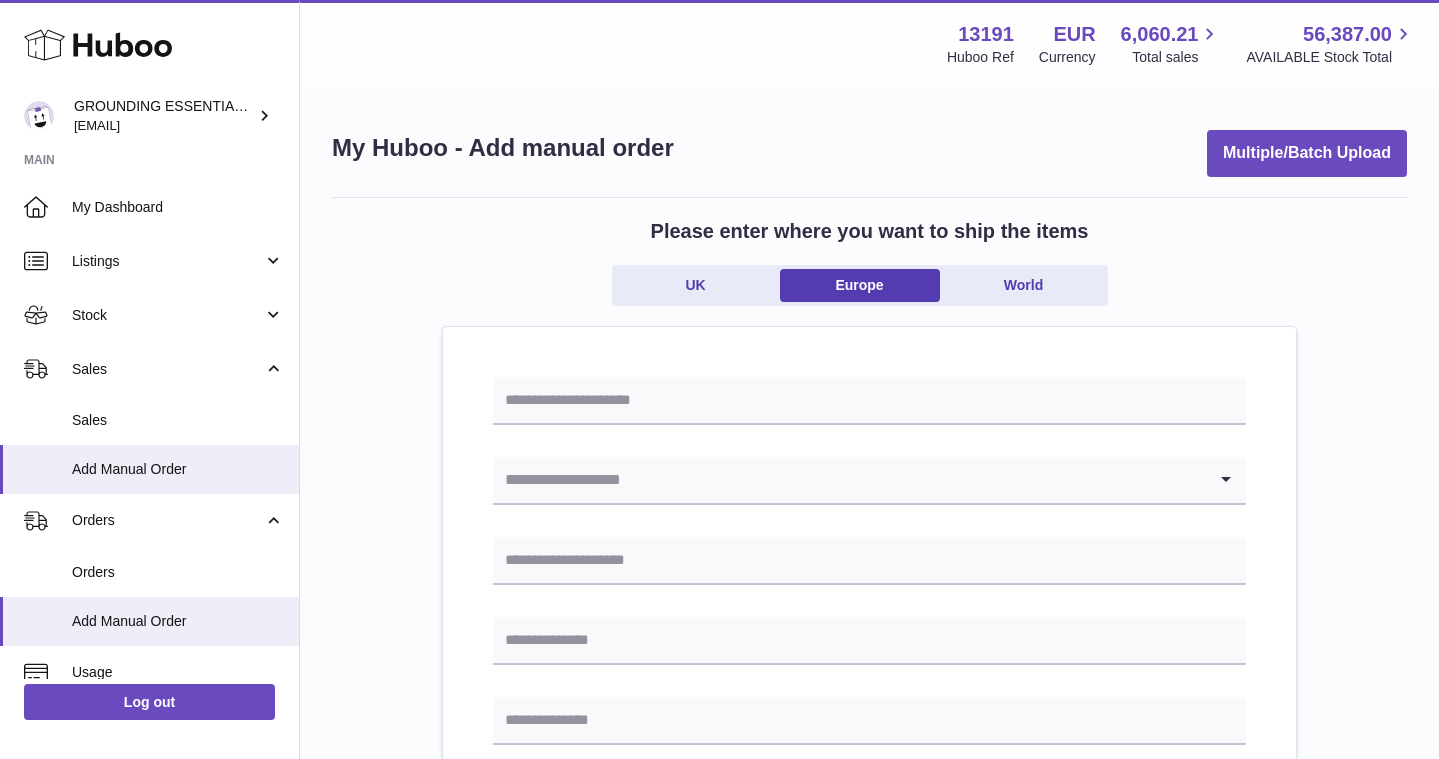 click at bounding box center [849, 480] 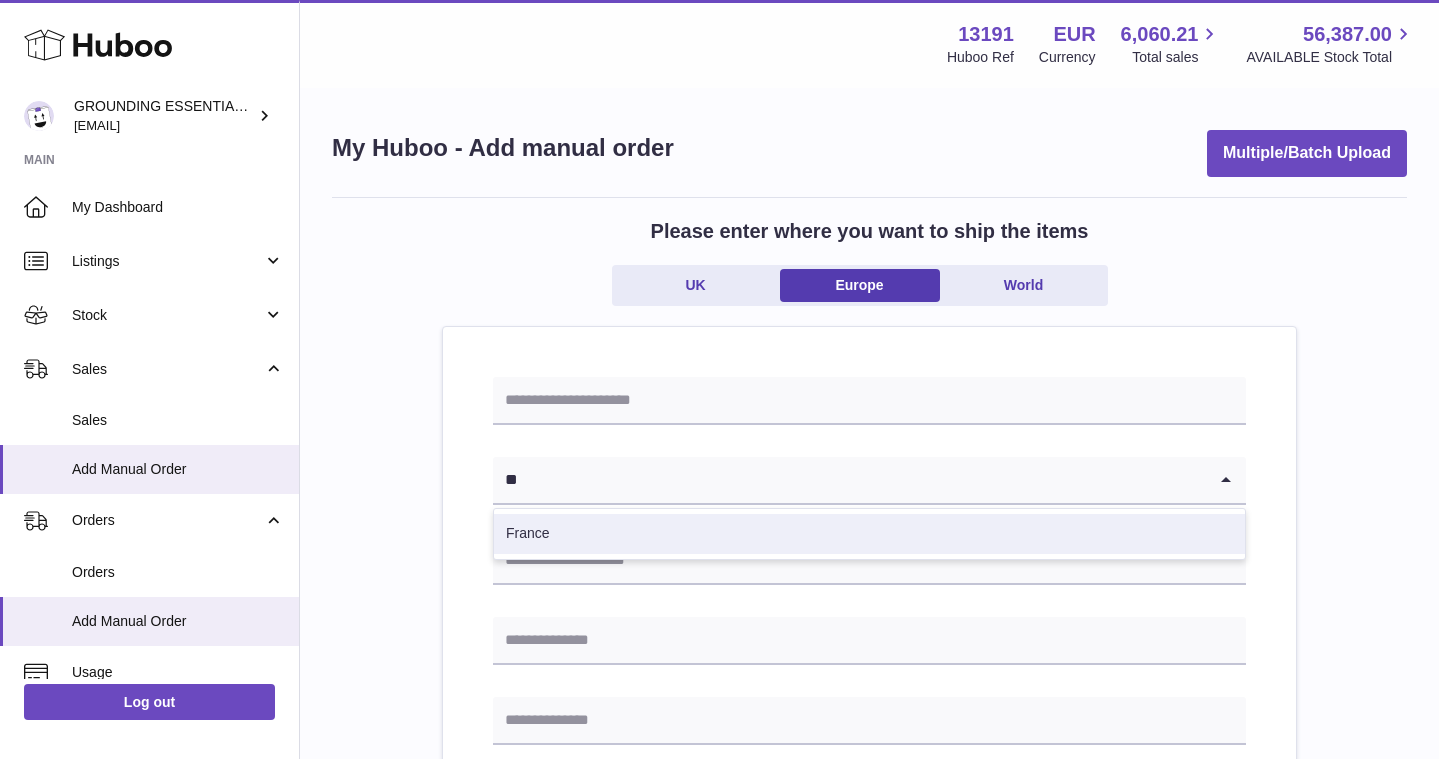 type on "**" 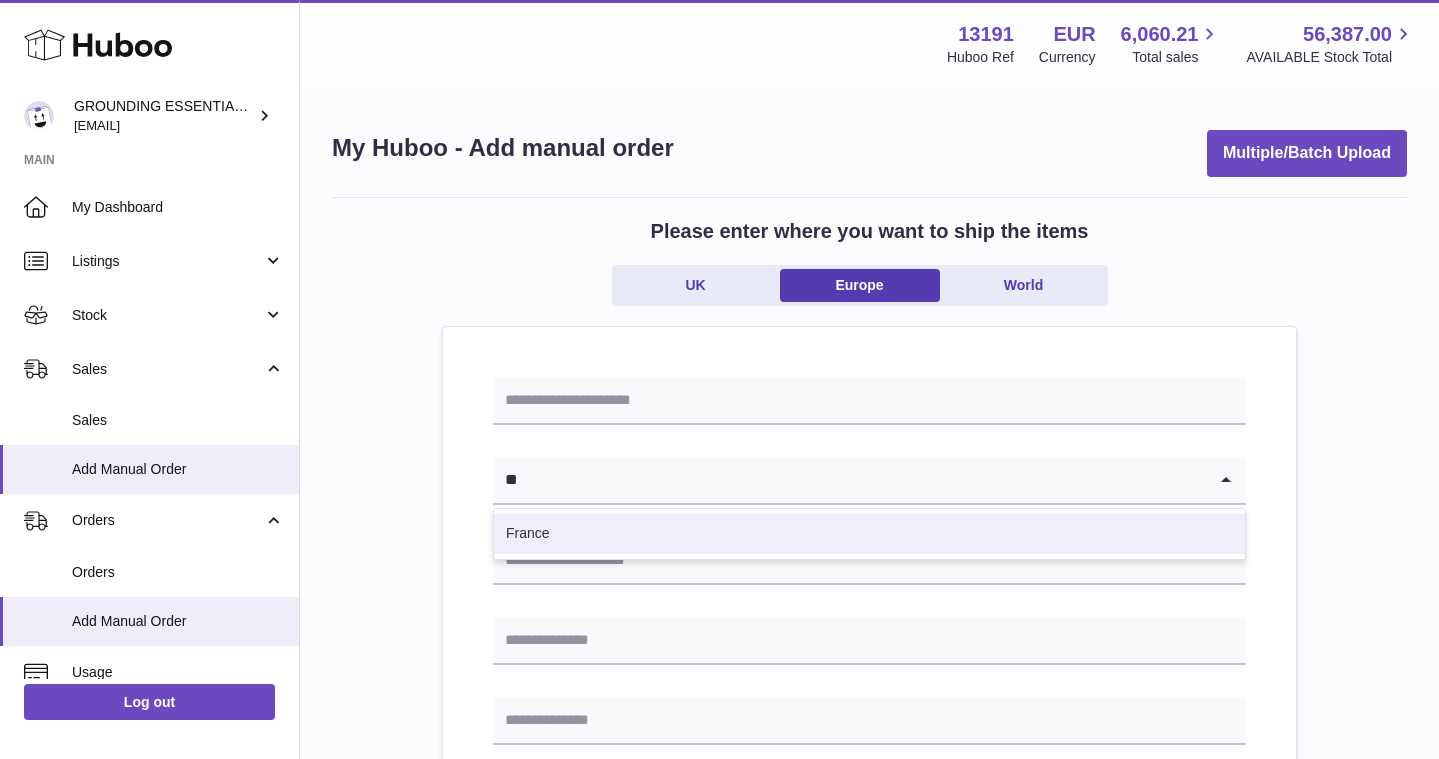 type 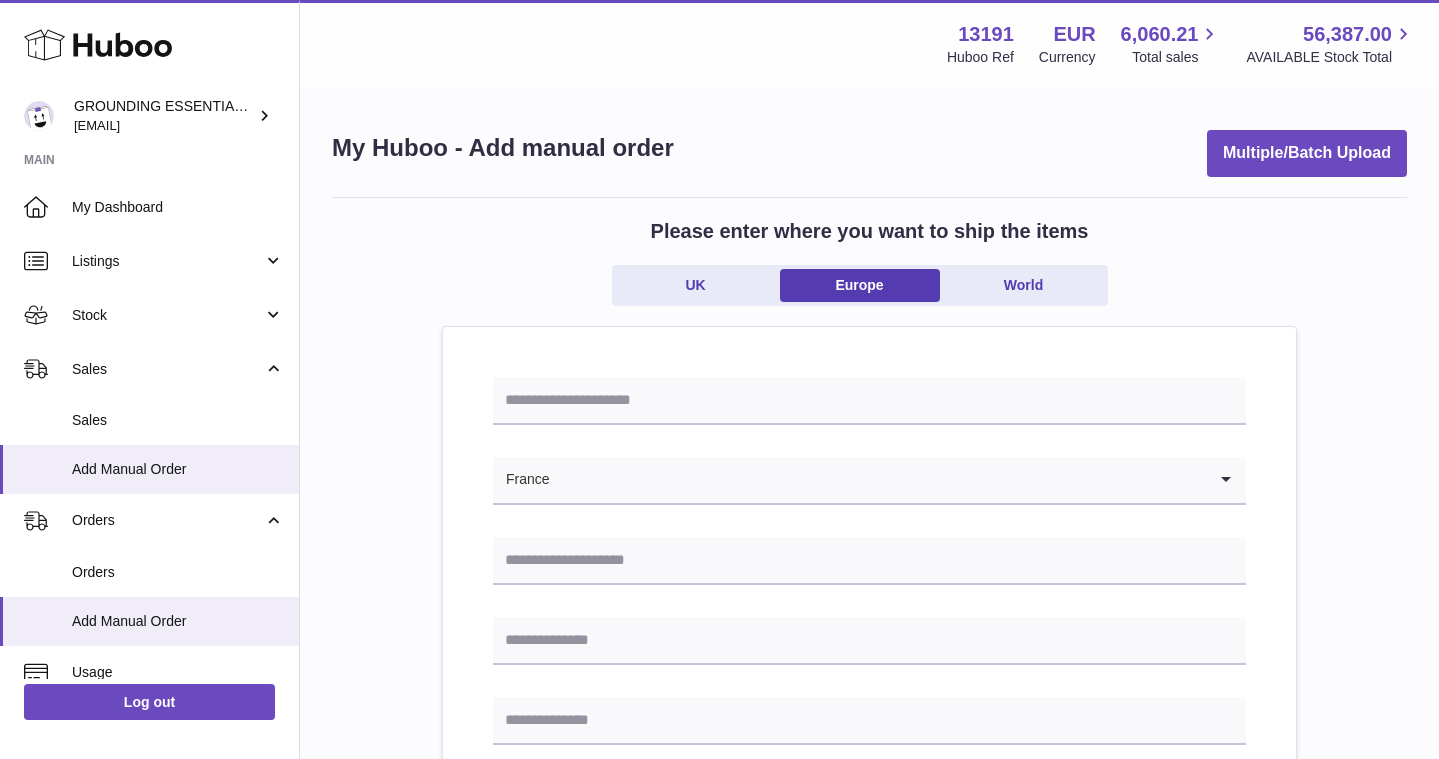 click on "UK
Europe
World" at bounding box center (860, 285) 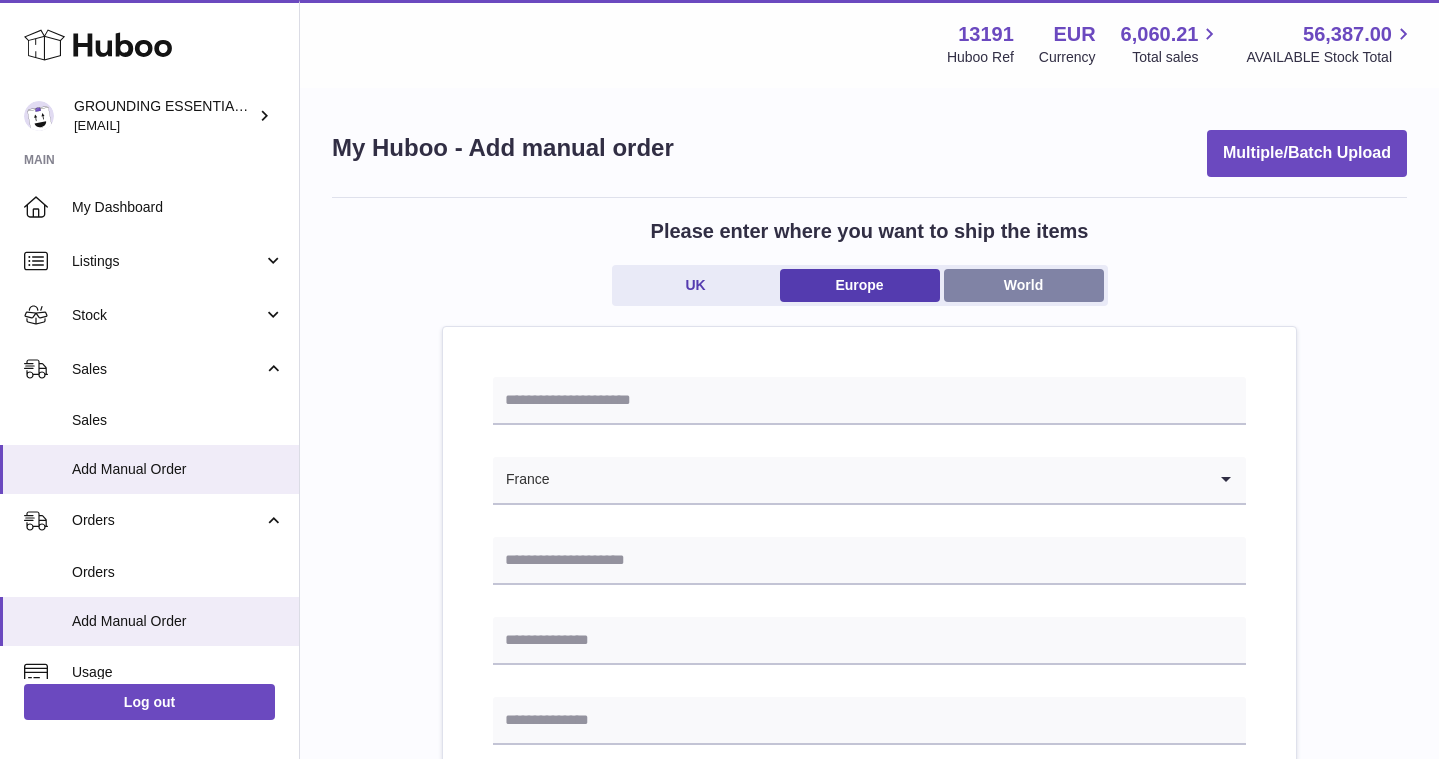 click on "World" at bounding box center [1024, 285] 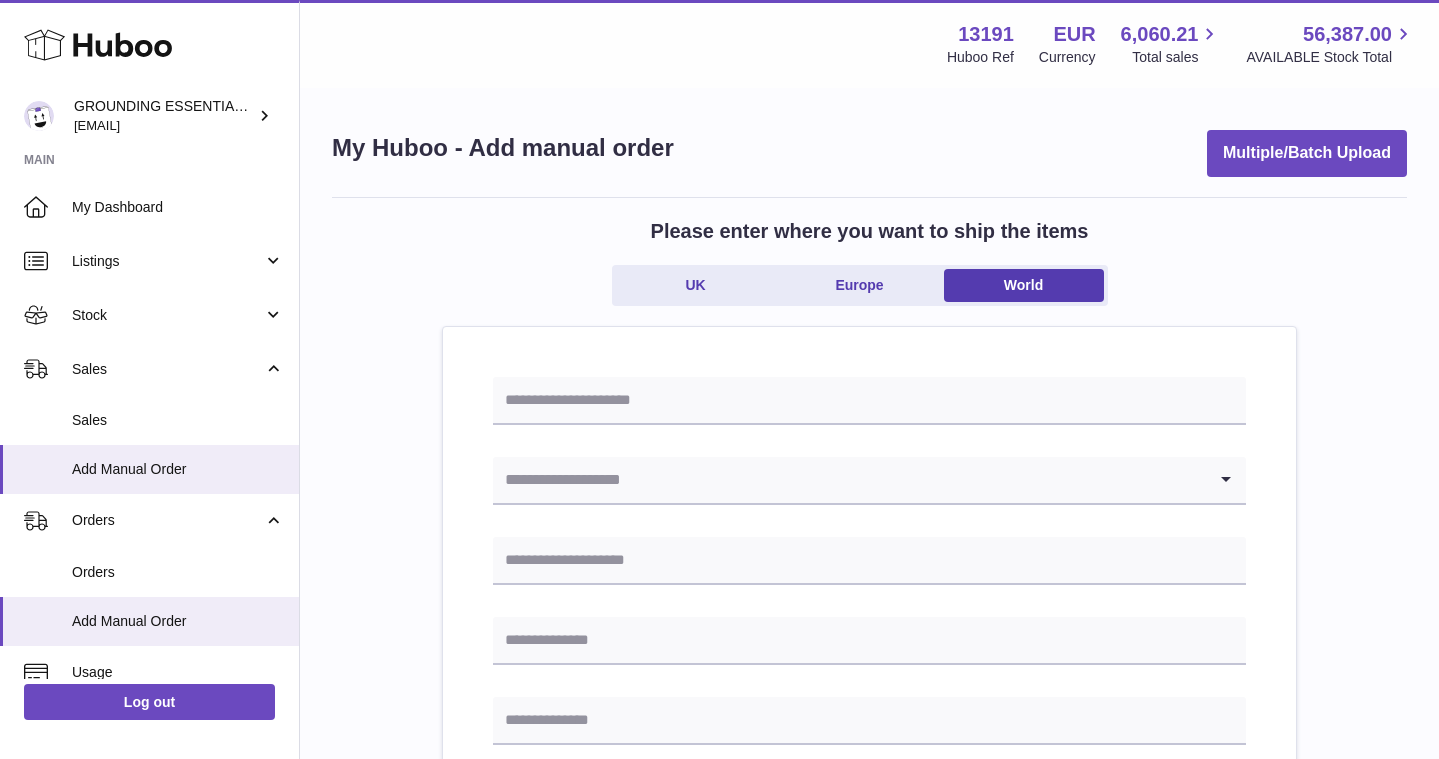click at bounding box center [849, 480] 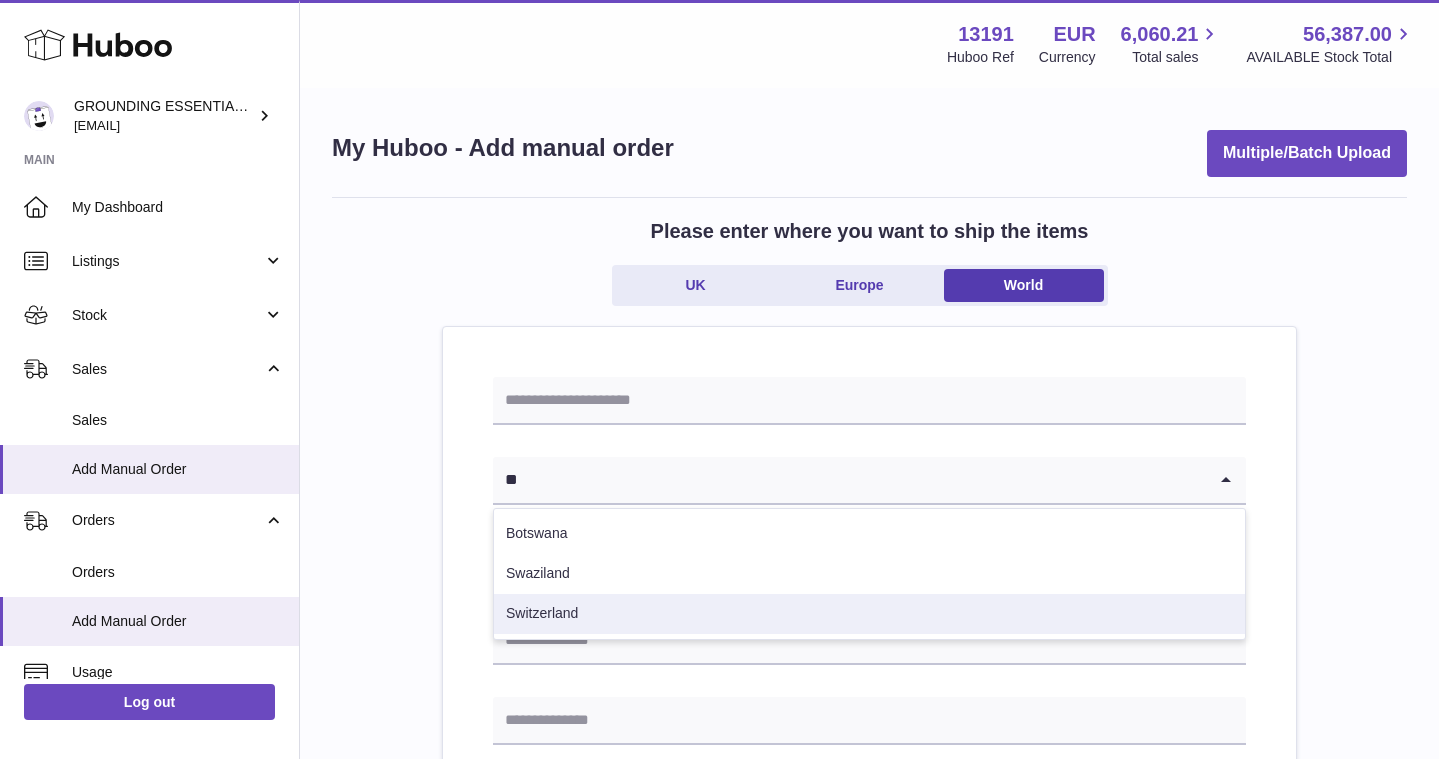 click on "Switzerland" at bounding box center (869, 614) 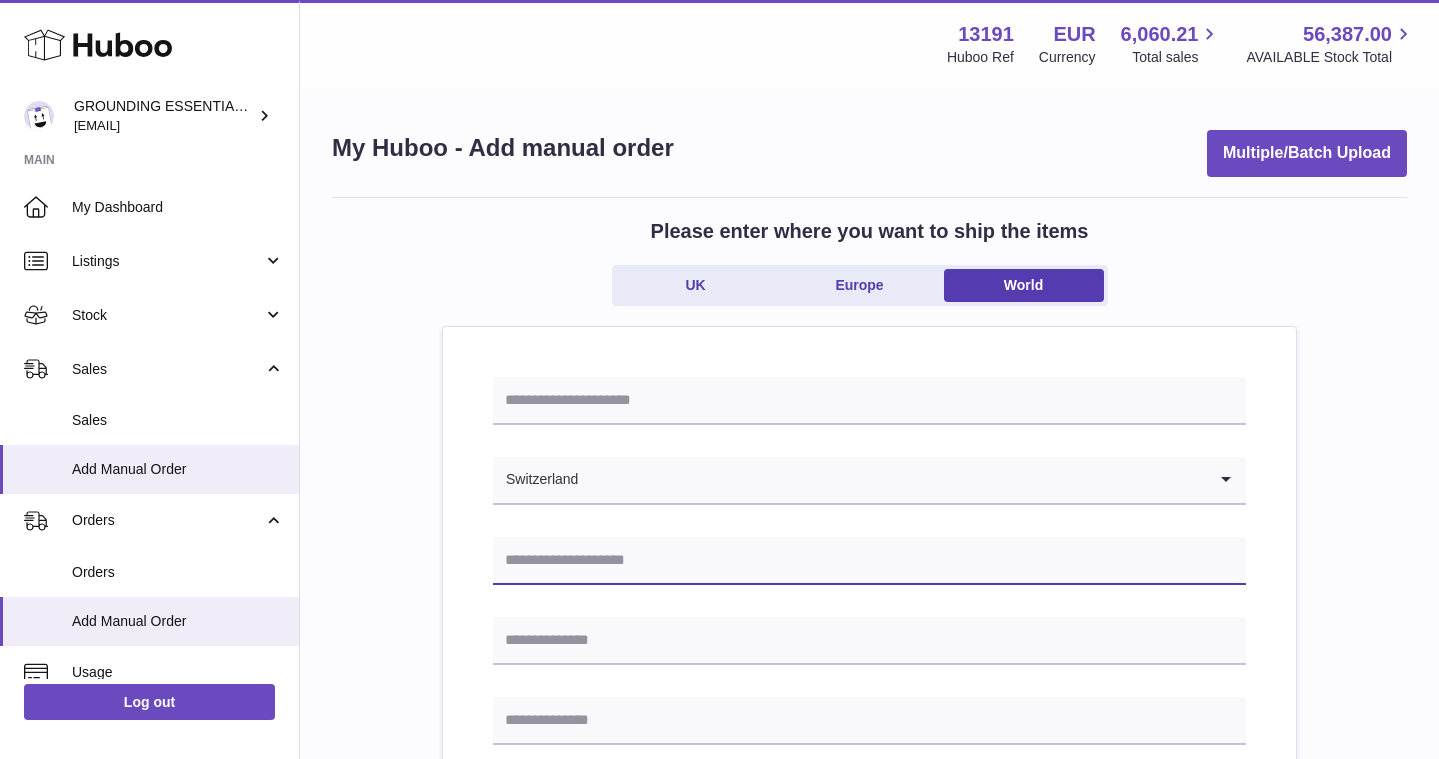 click at bounding box center [869, 561] 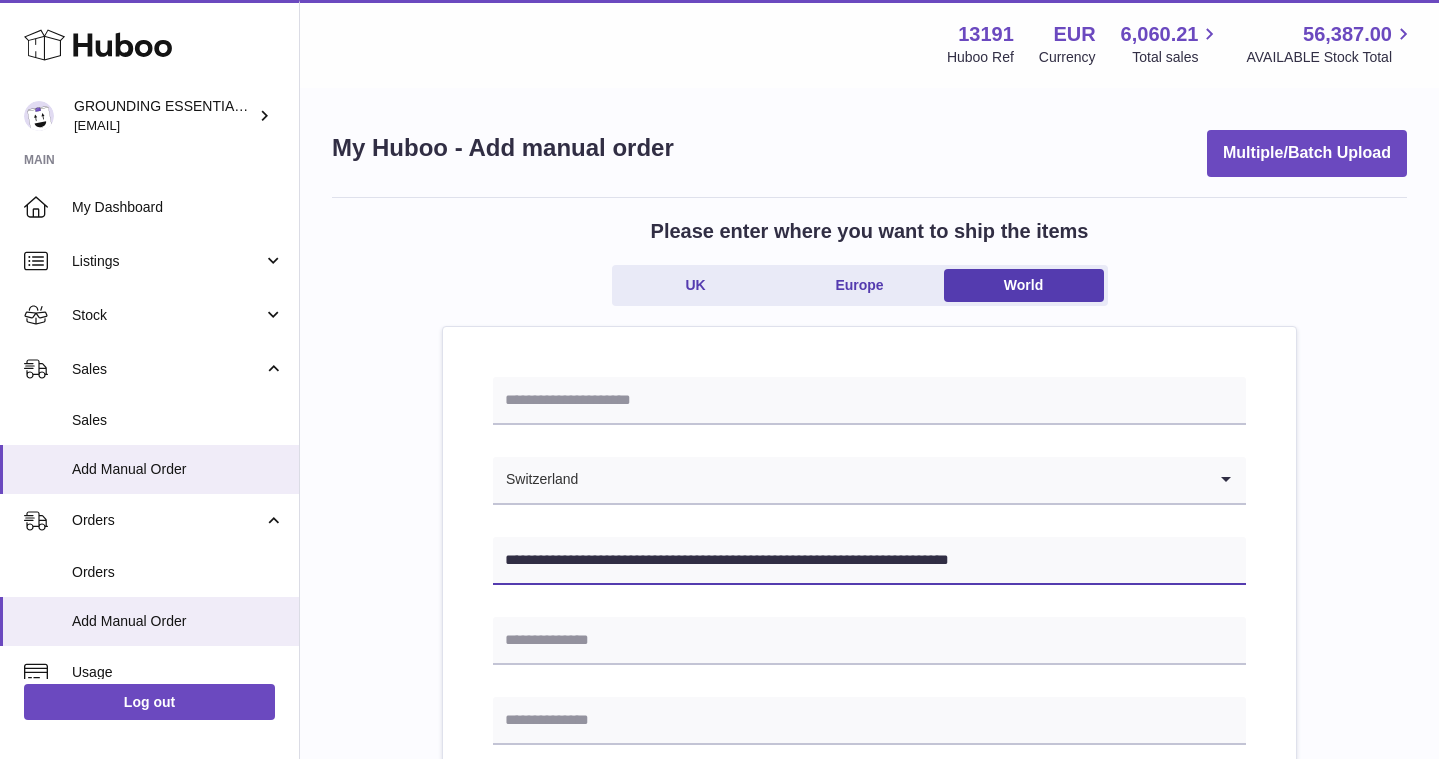 scroll, scrollTop: 88, scrollLeft: 0, axis: vertical 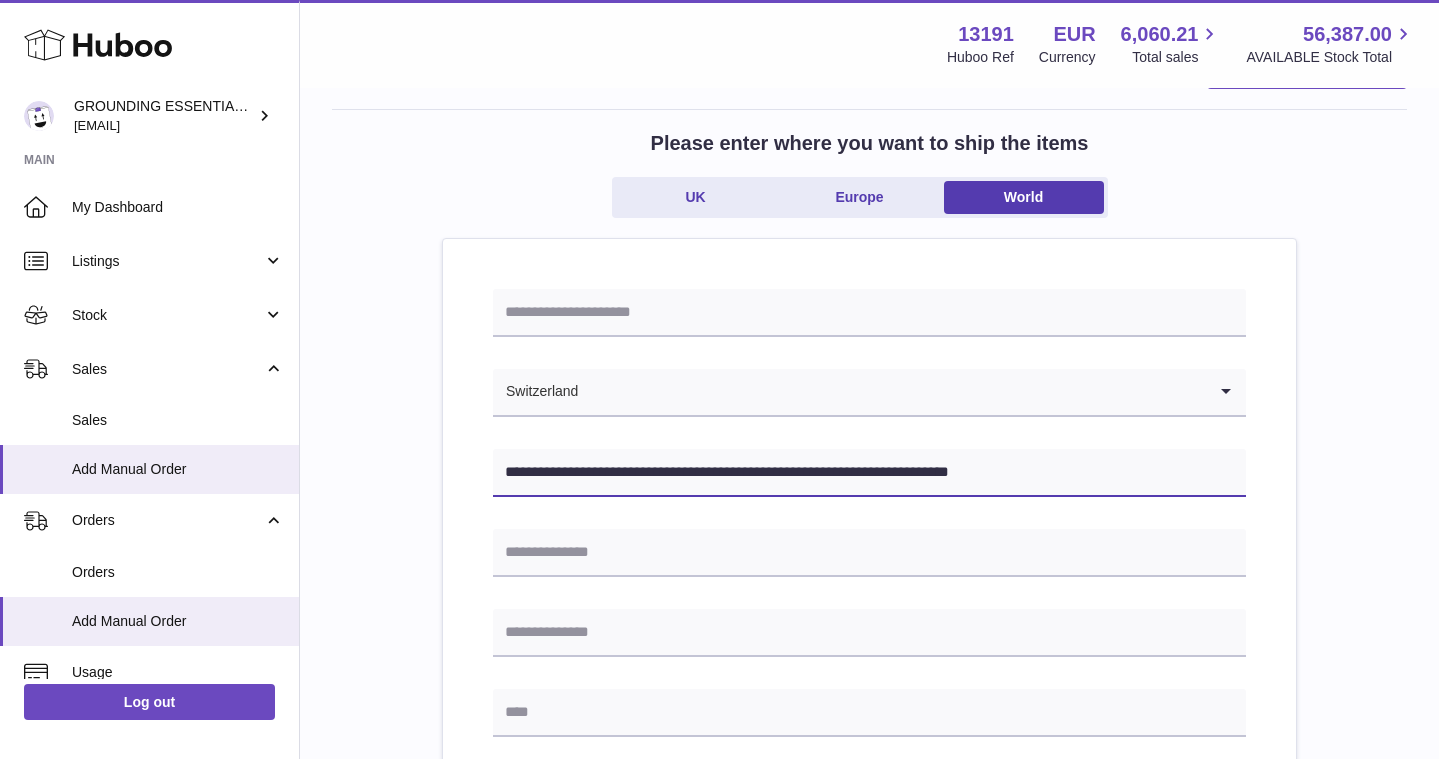 drag, startPoint x: 612, startPoint y: 471, endPoint x: 745, endPoint y: 474, distance: 133.03383 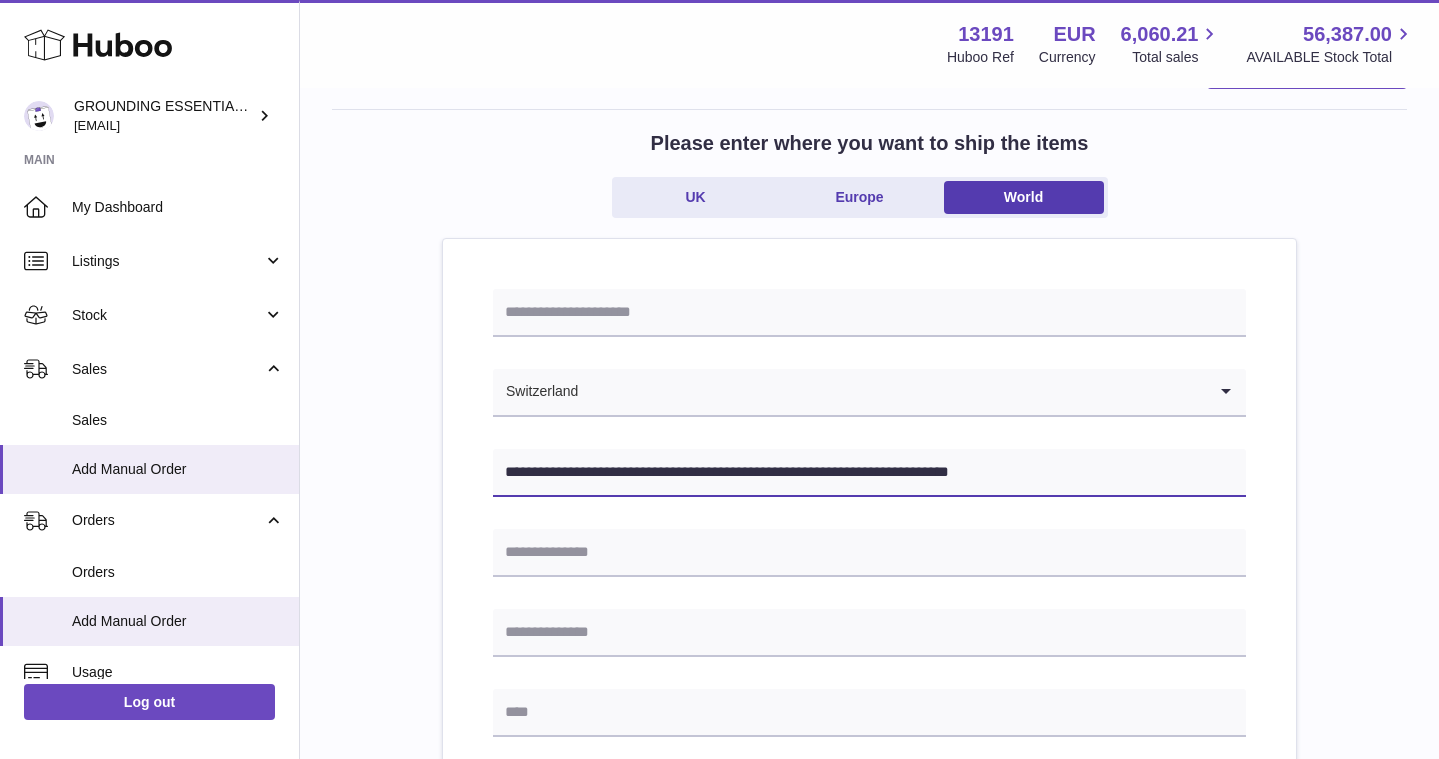 click on "**********" at bounding box center (869, 473) 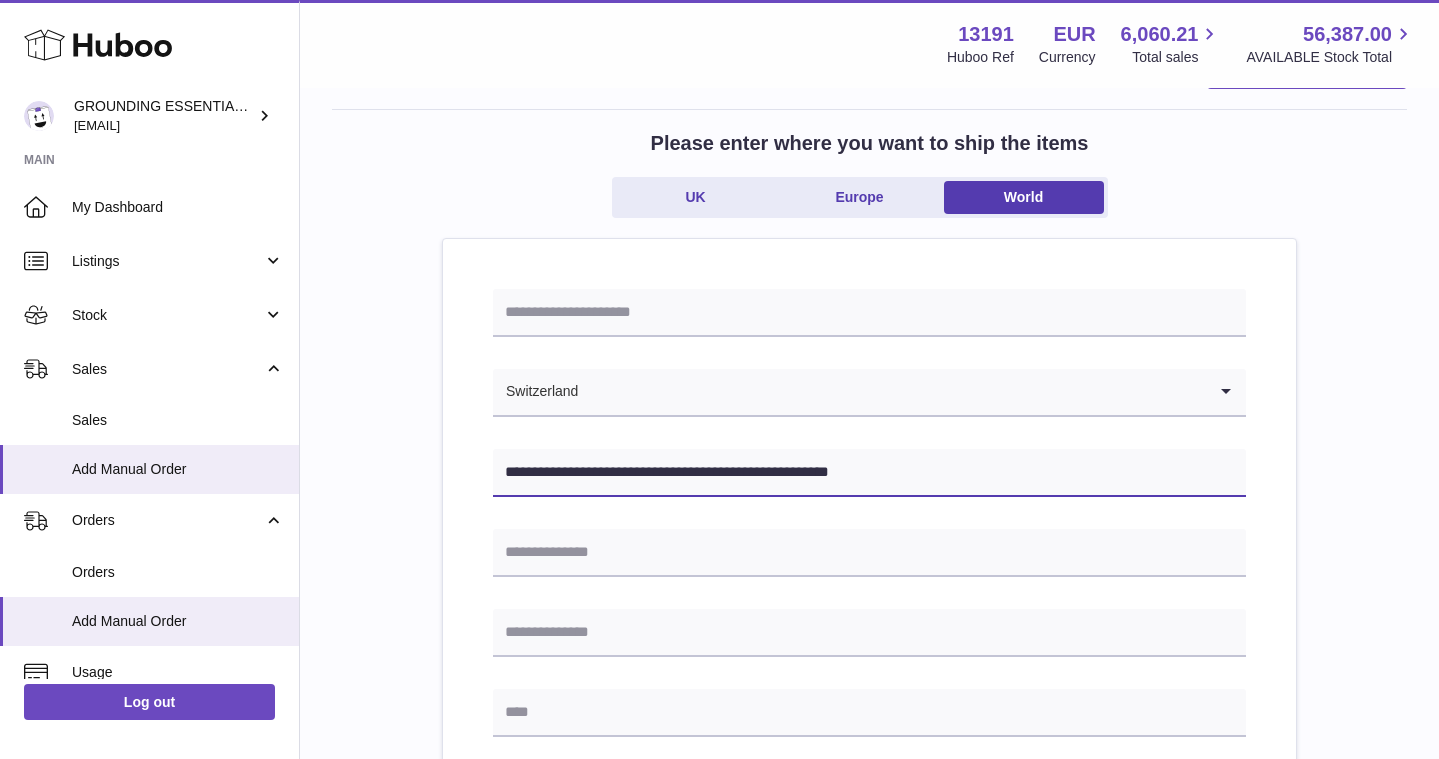 type on "**********" 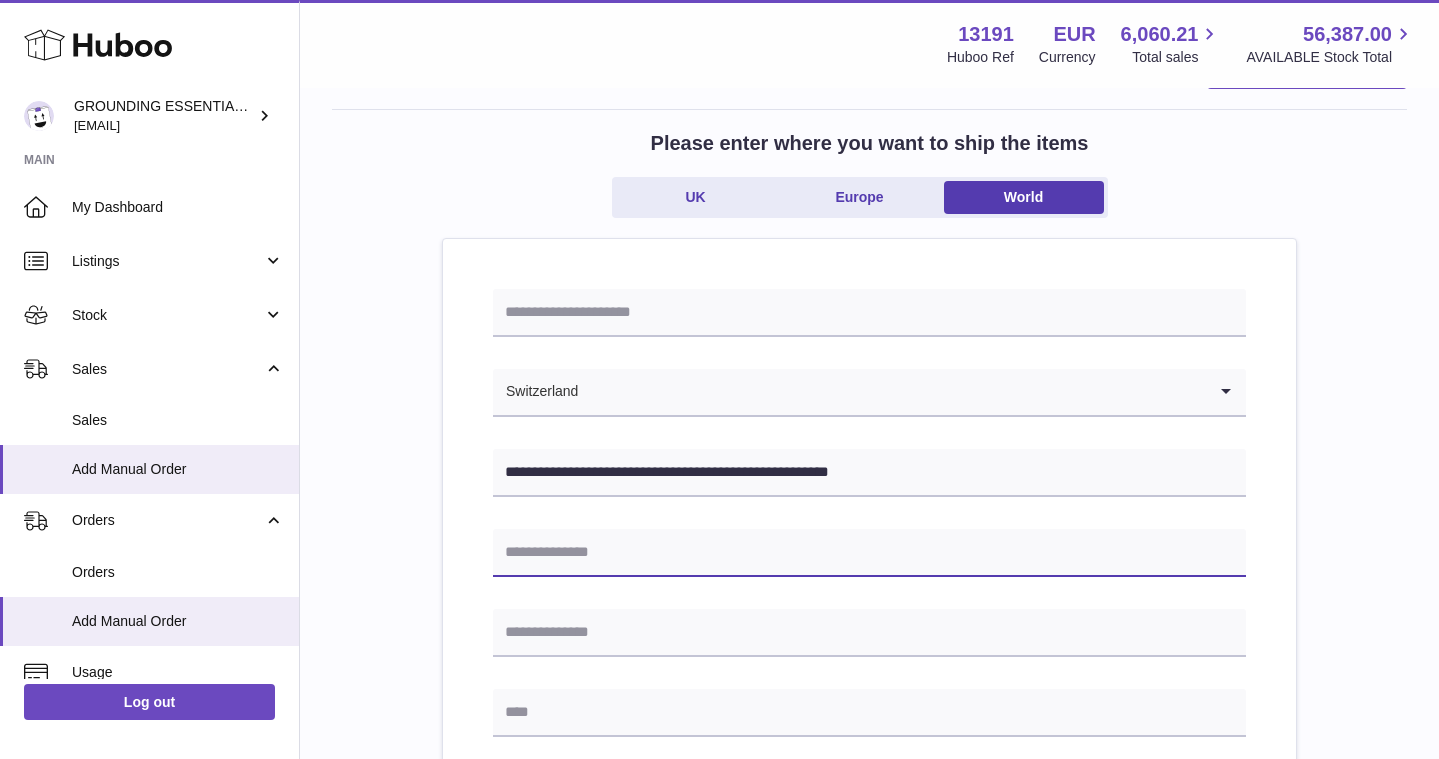 click at bounding box center [869, 553] 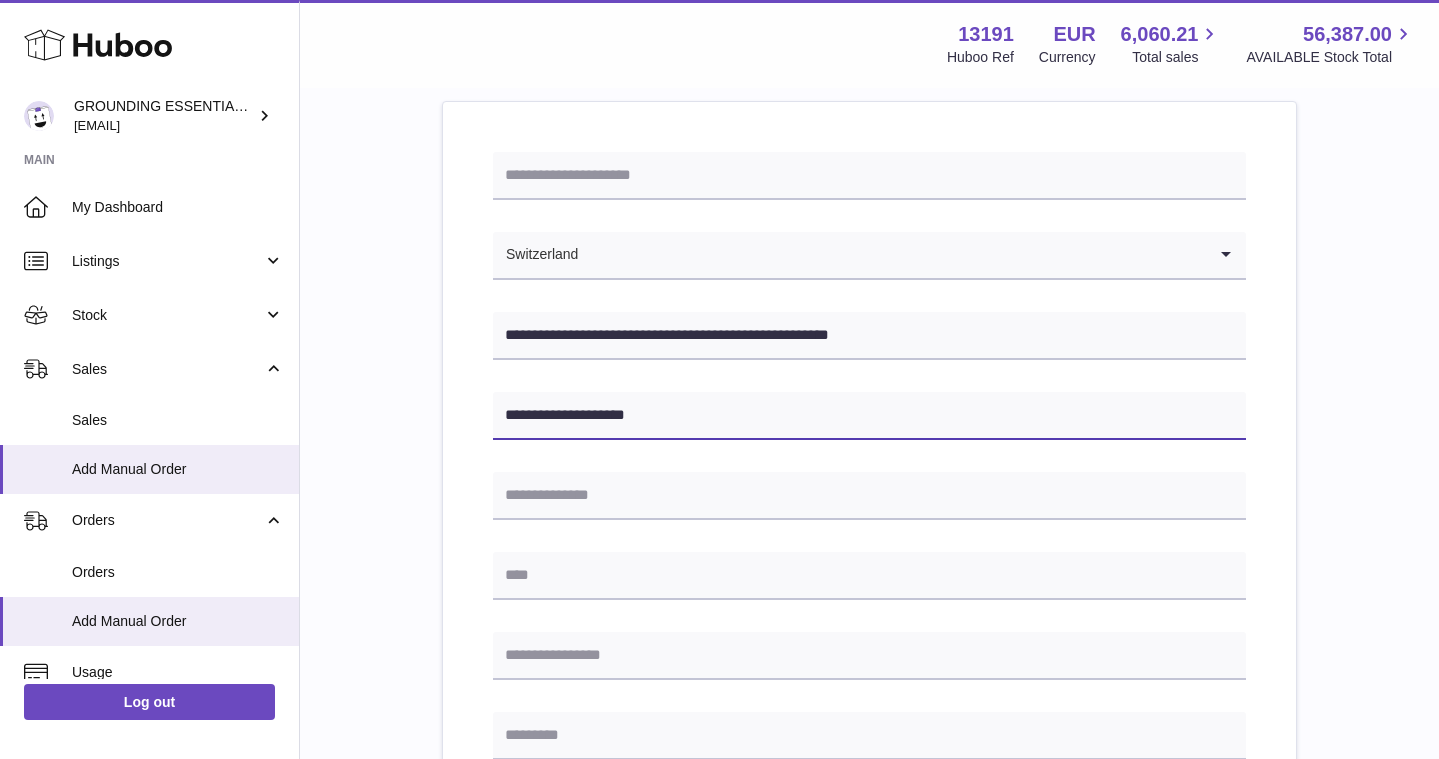 scroll, scrollTop: 258, scrollLeft: 0, axis: vertical 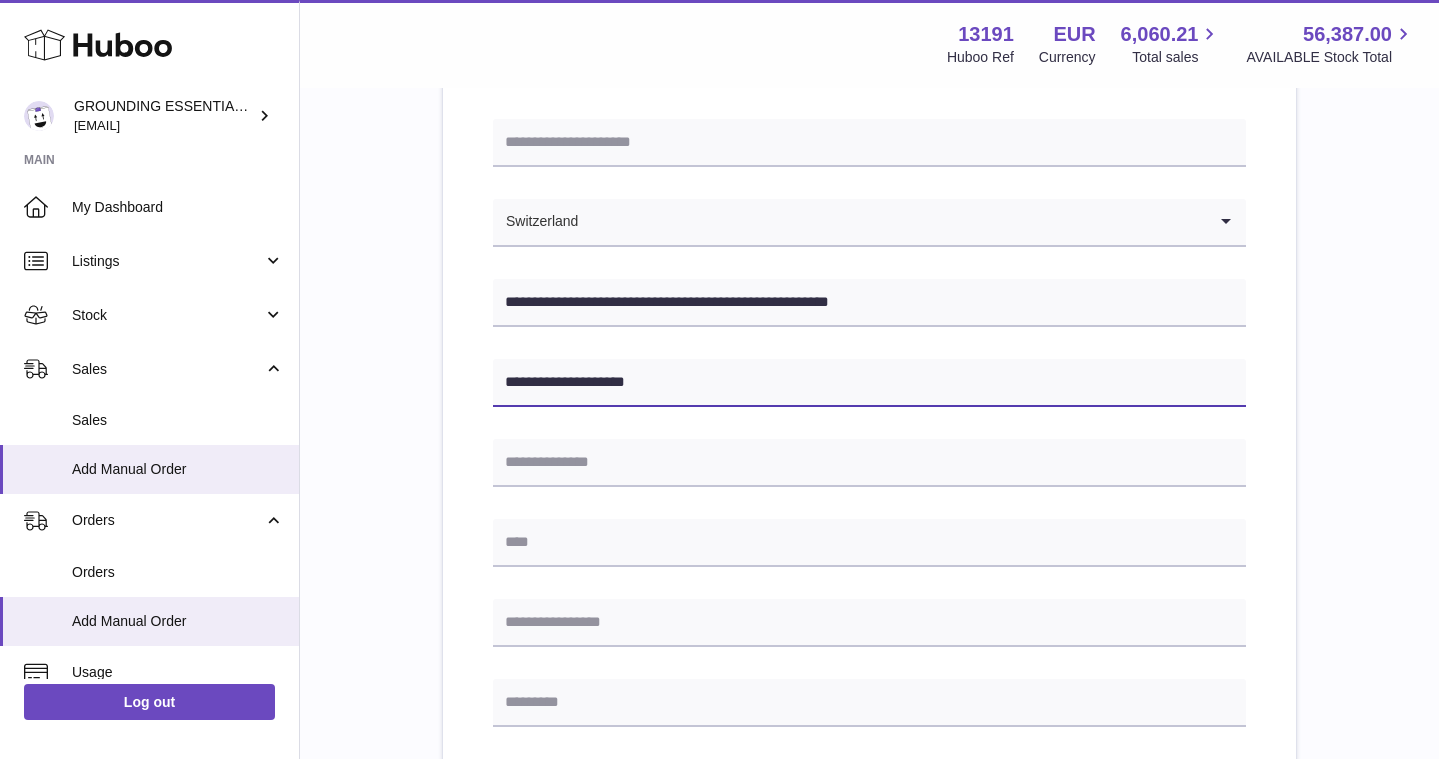 type on "**********" 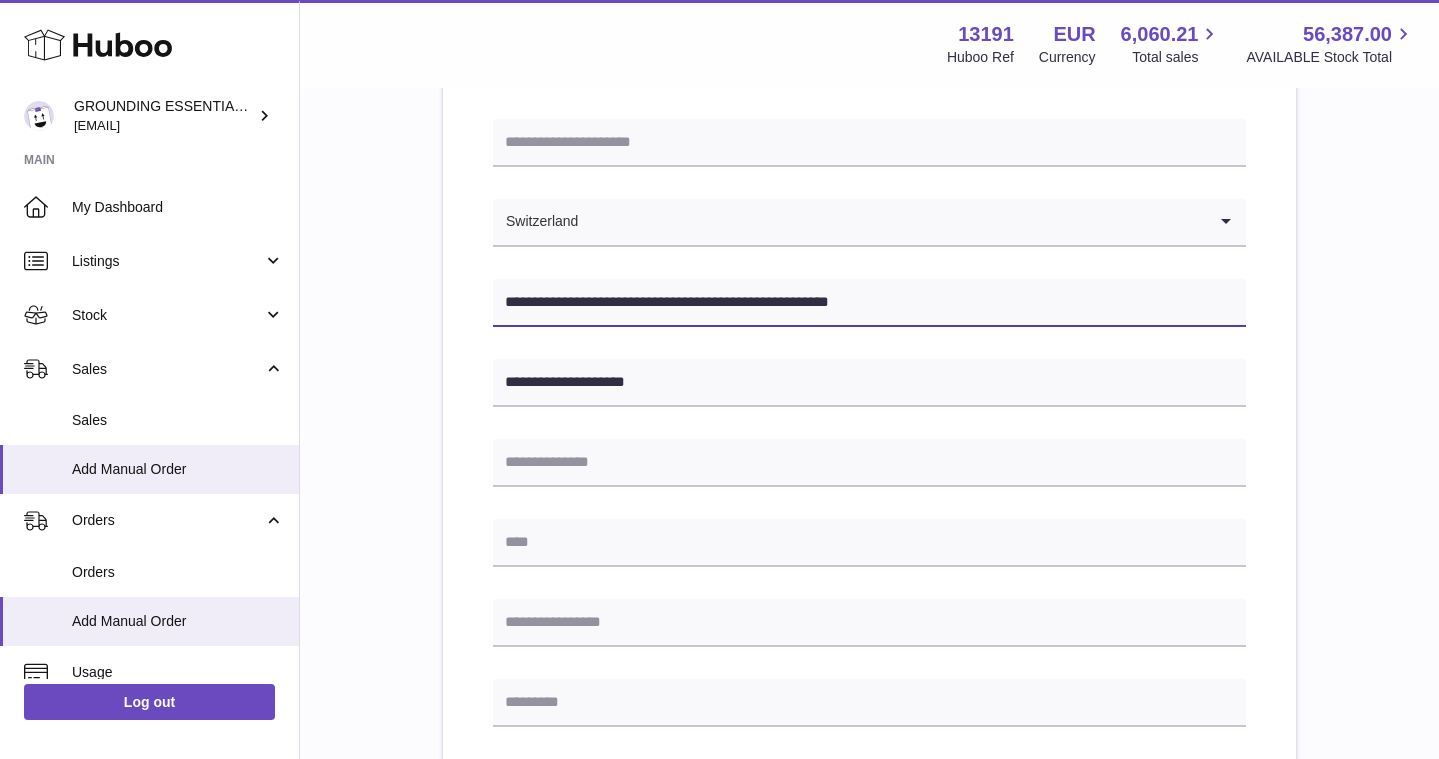 drag, startPoint x: 610, startPoint y: 300, endPoint x: 647, endPoint y: 301, distance: 37.01351 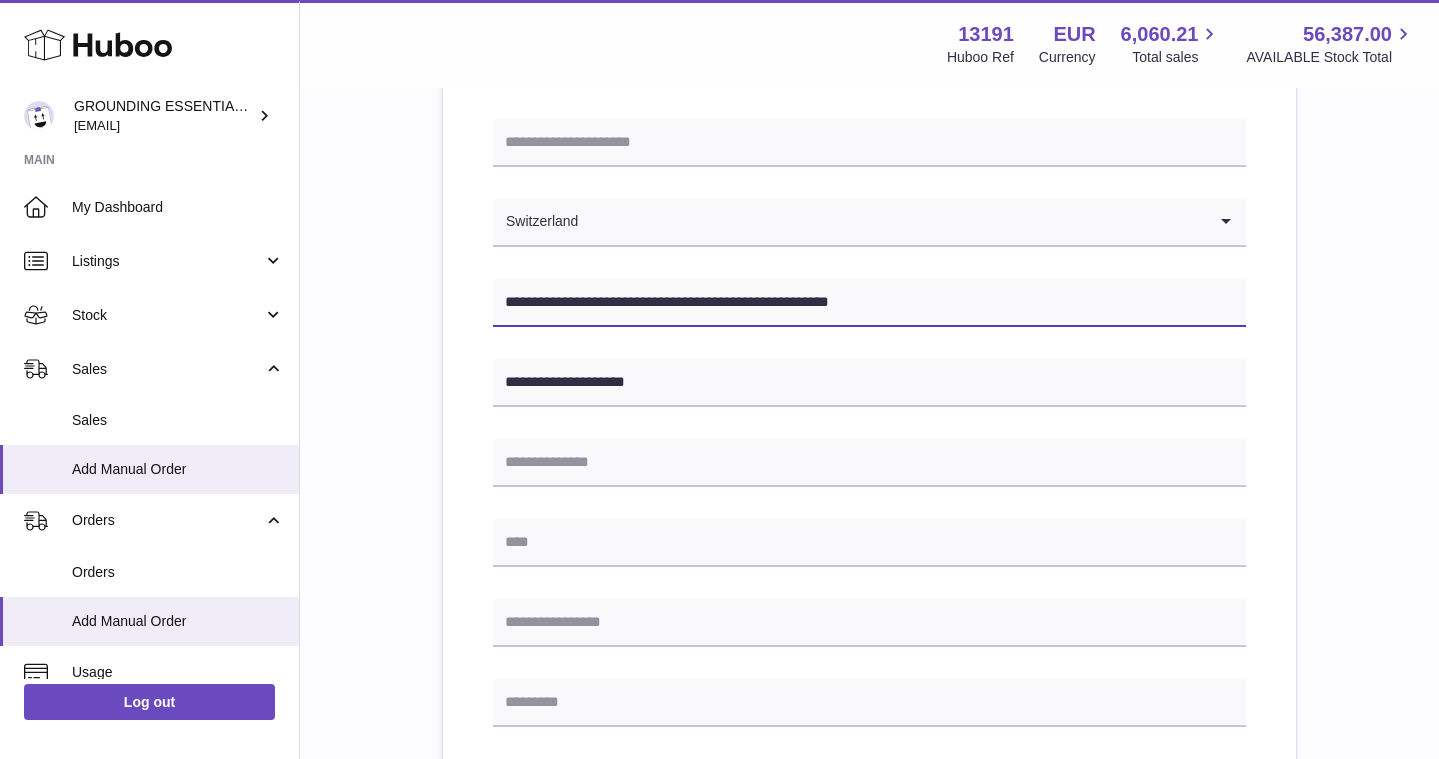 click on "**********" at bounding box center [869, 303] 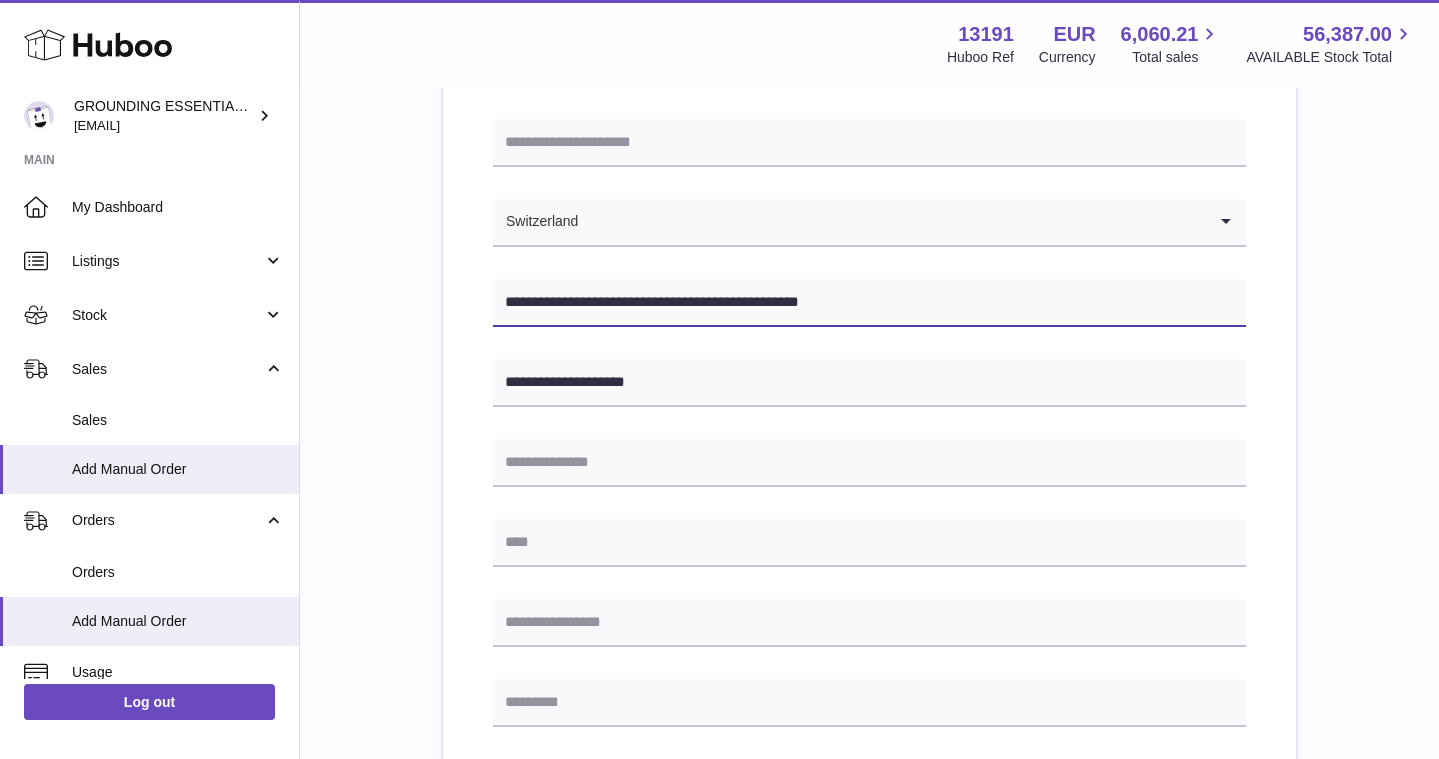 type on "**********" 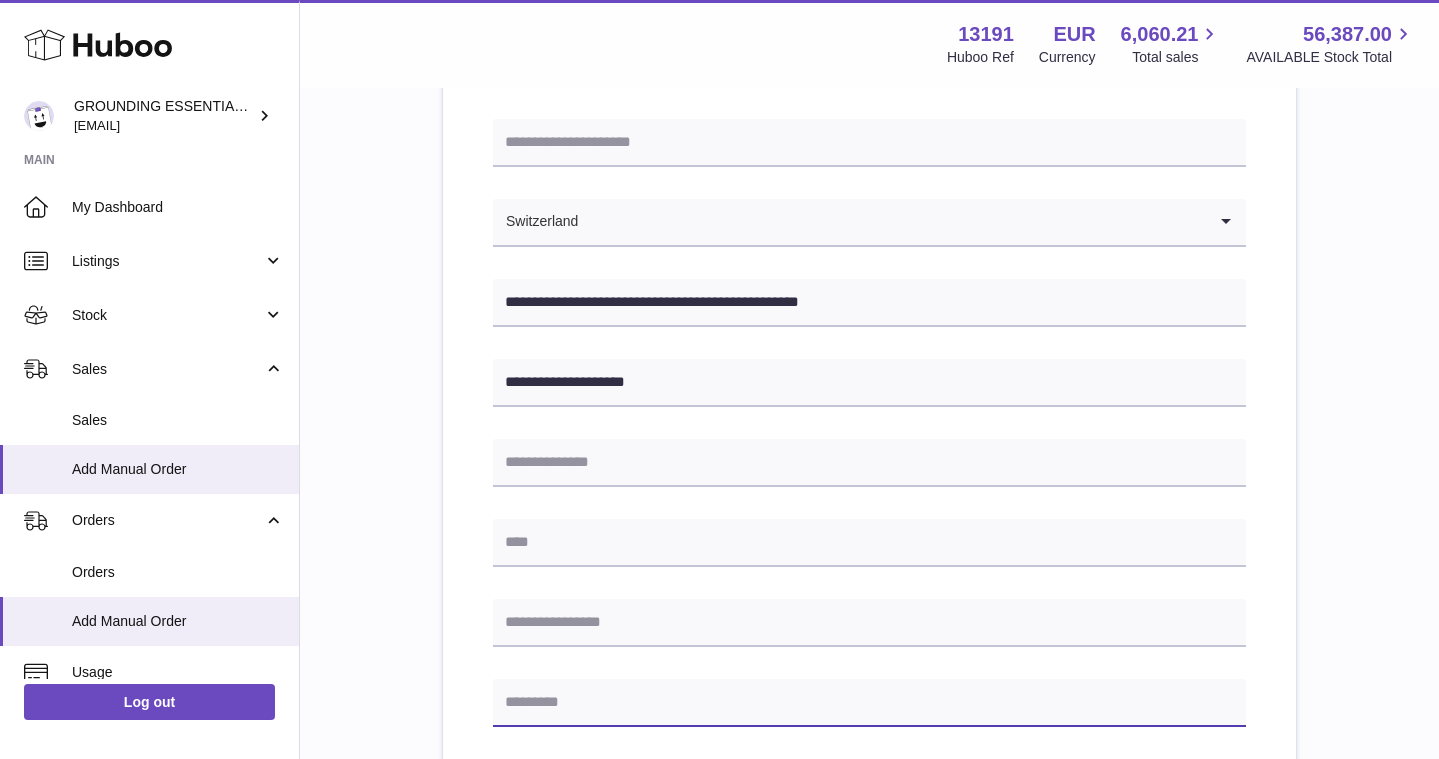 click at bounding box center [869, 703] 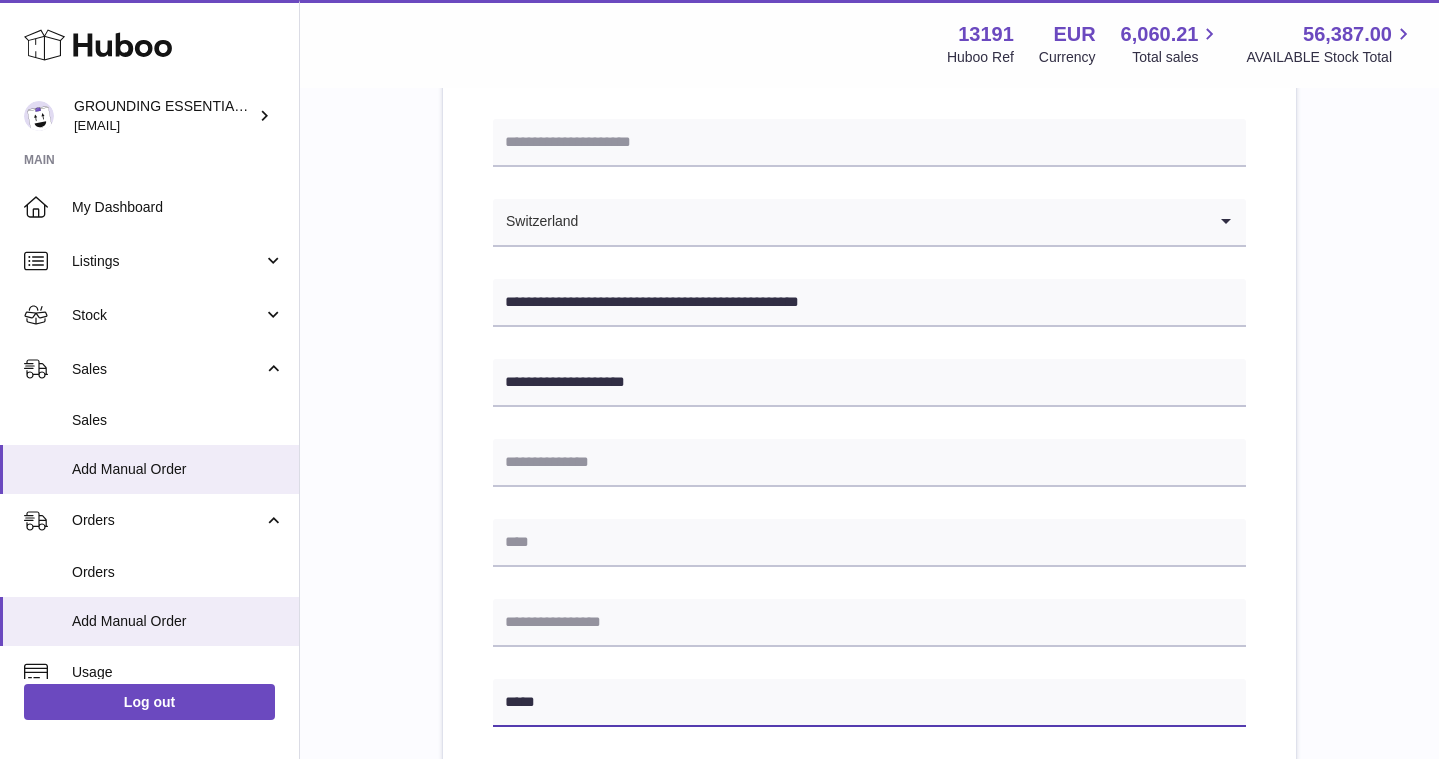 type on "****" 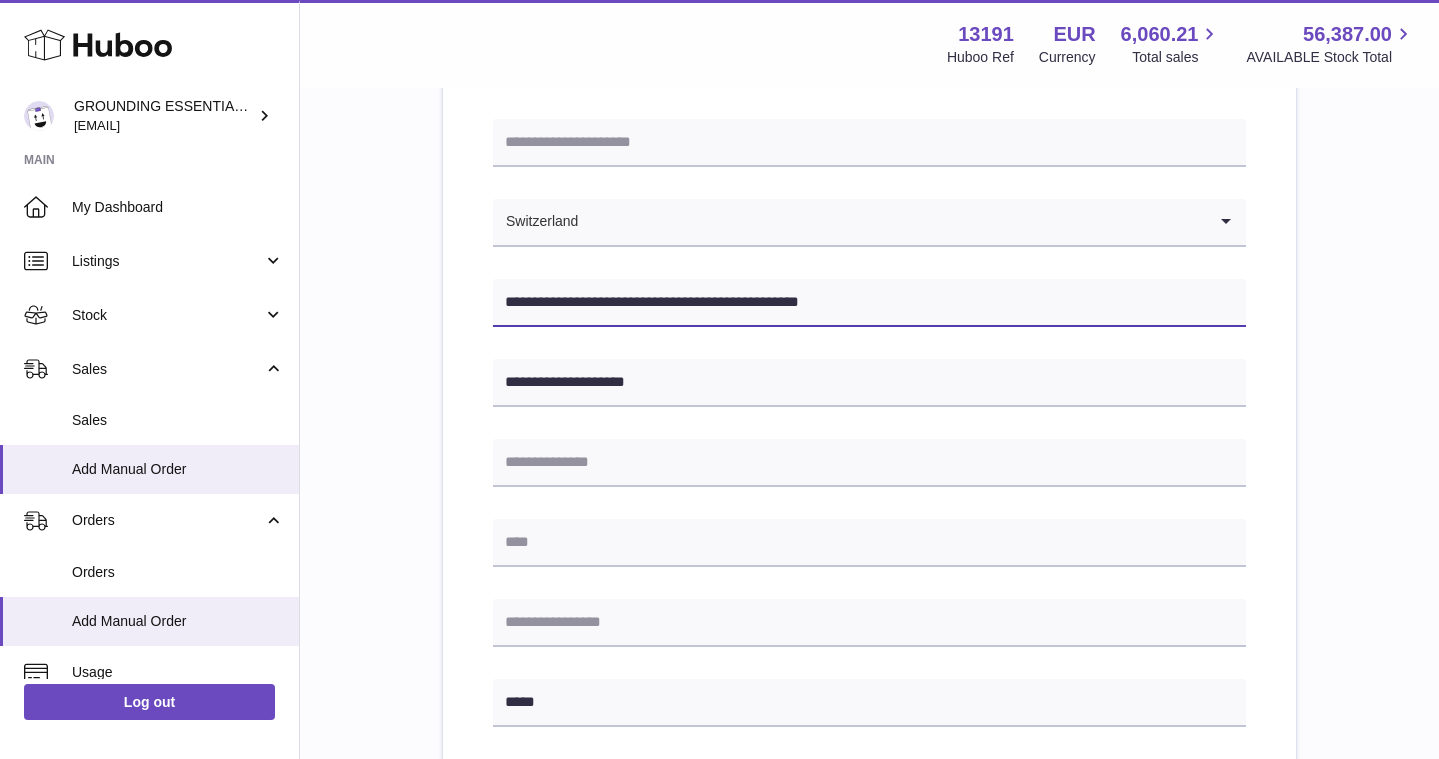 drag, startPoint x: 607, startPoint y: 299, endPoint x: 655, endPoint y: 303, distance: 48.166378 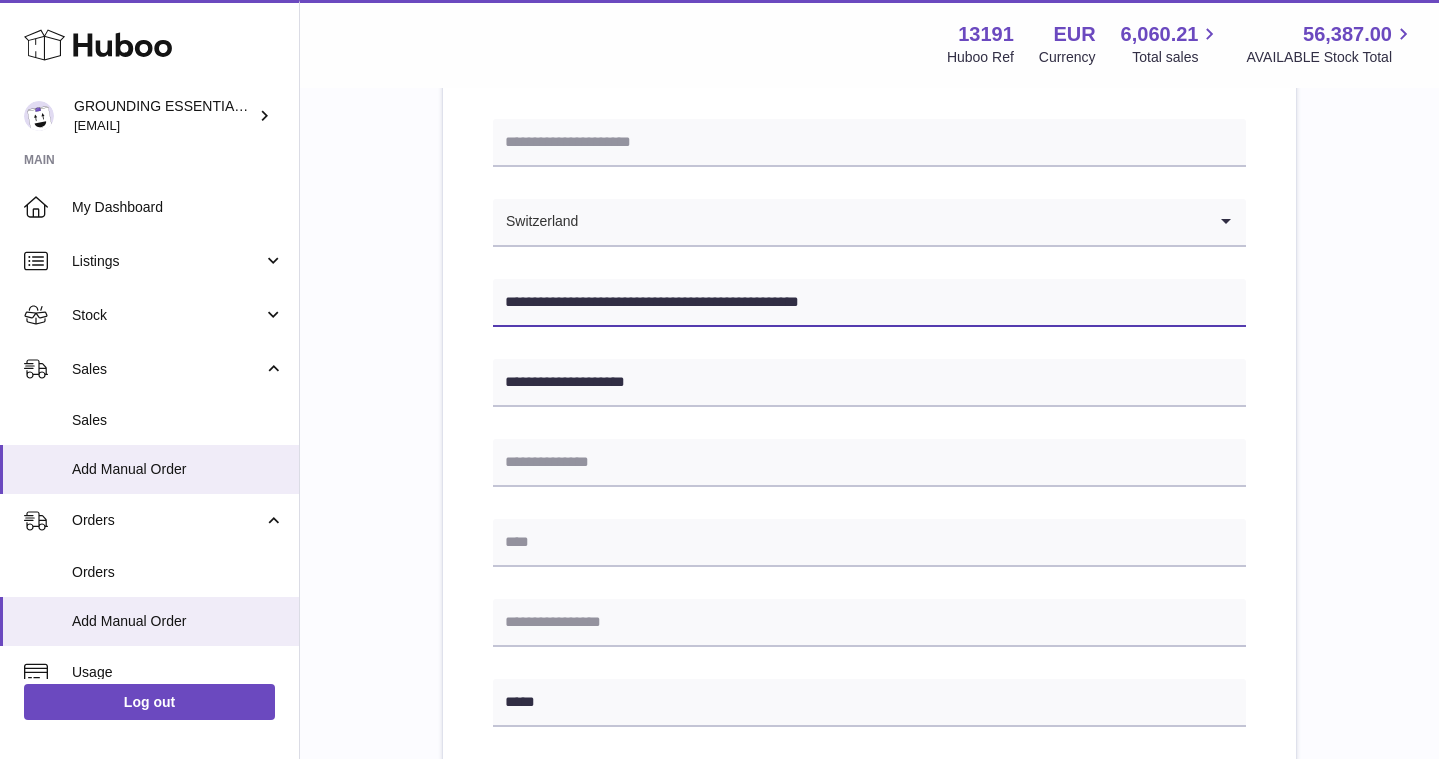 click on "**********" at bounding box center (869, 303) 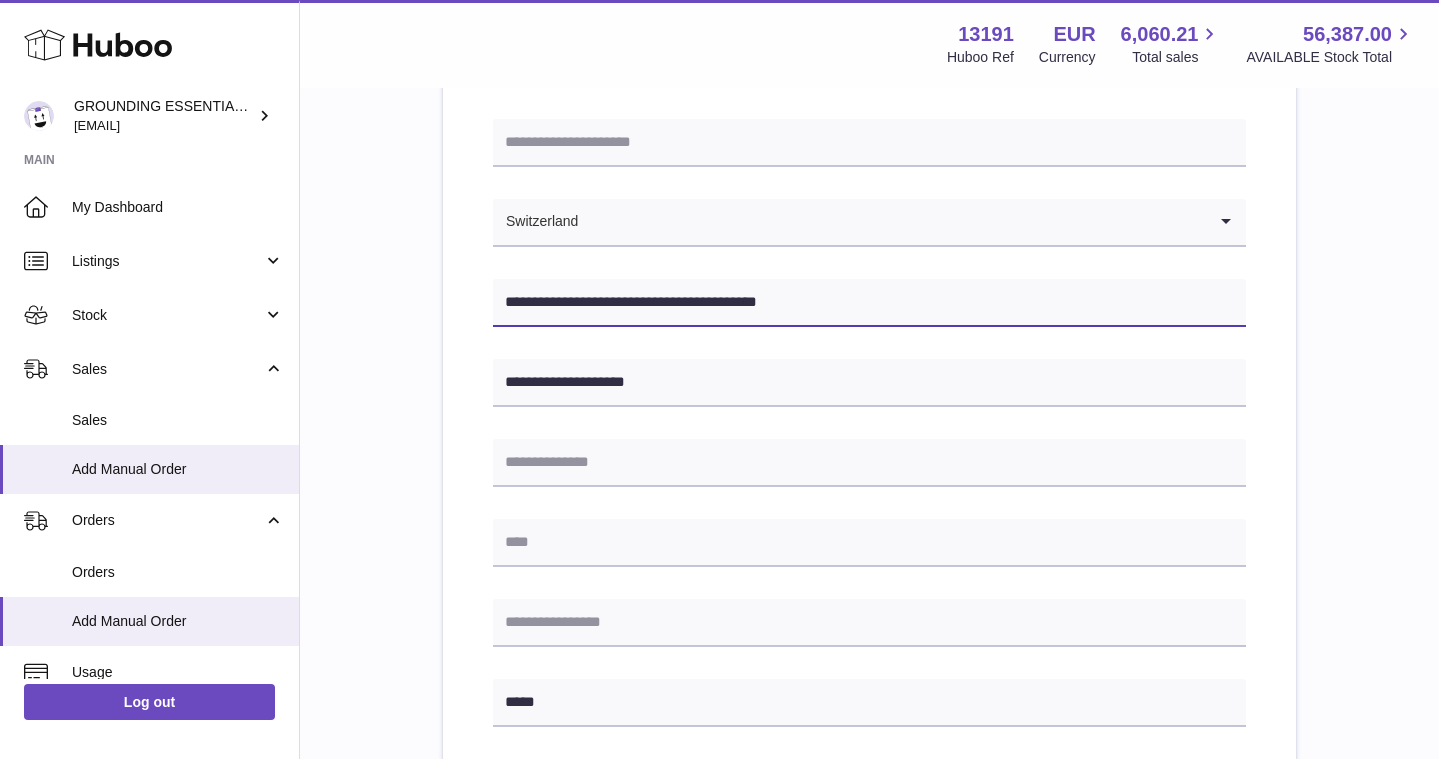 type on "**********" 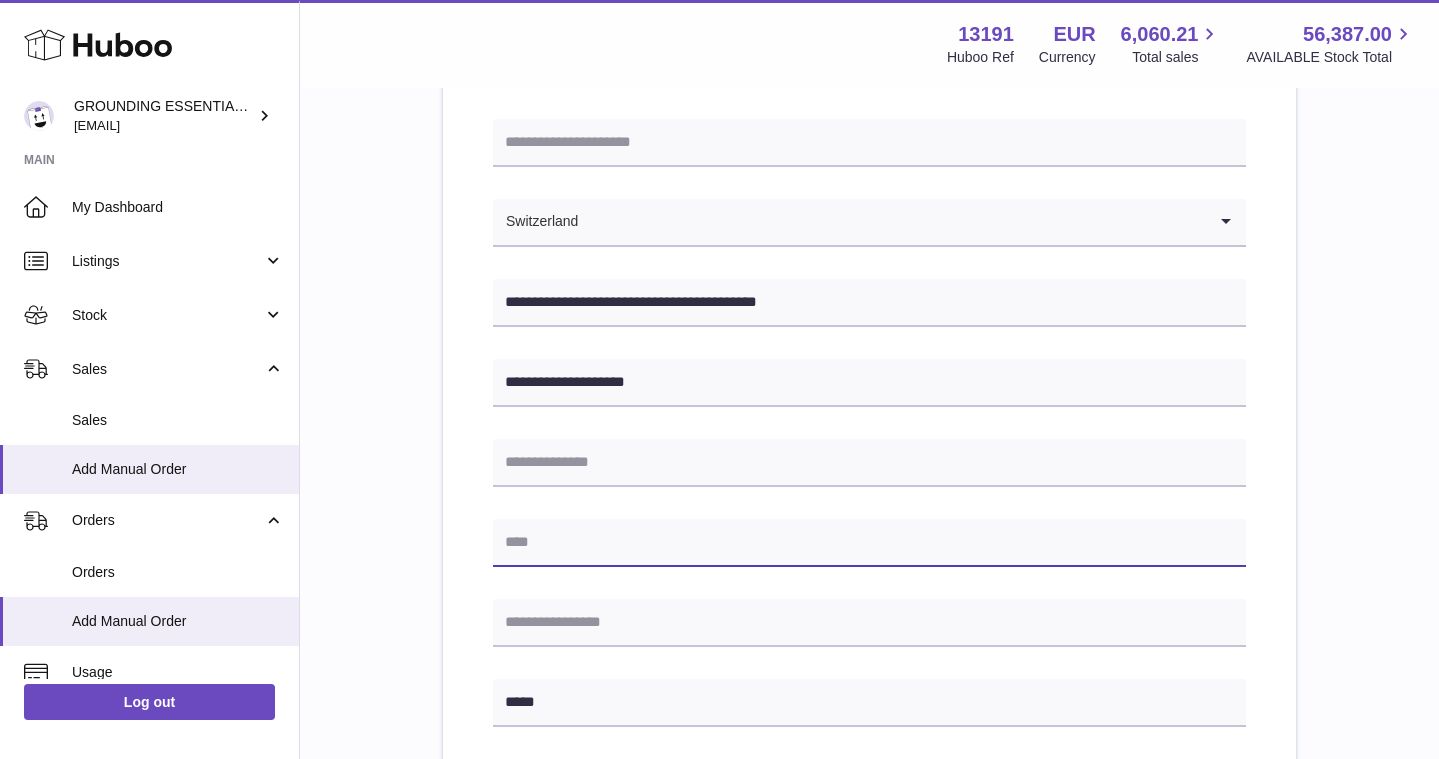 click at bounding box center [869, 543] 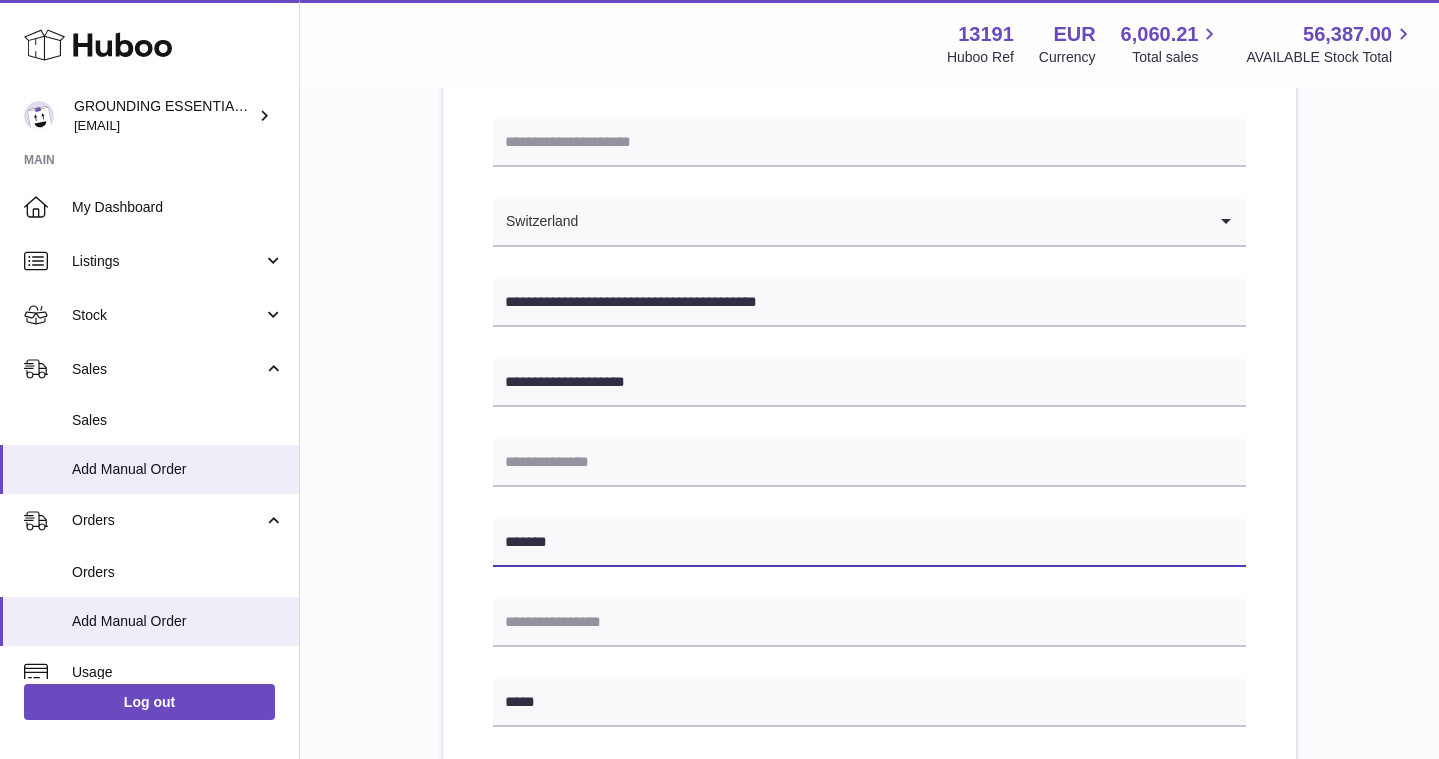 type on "******" 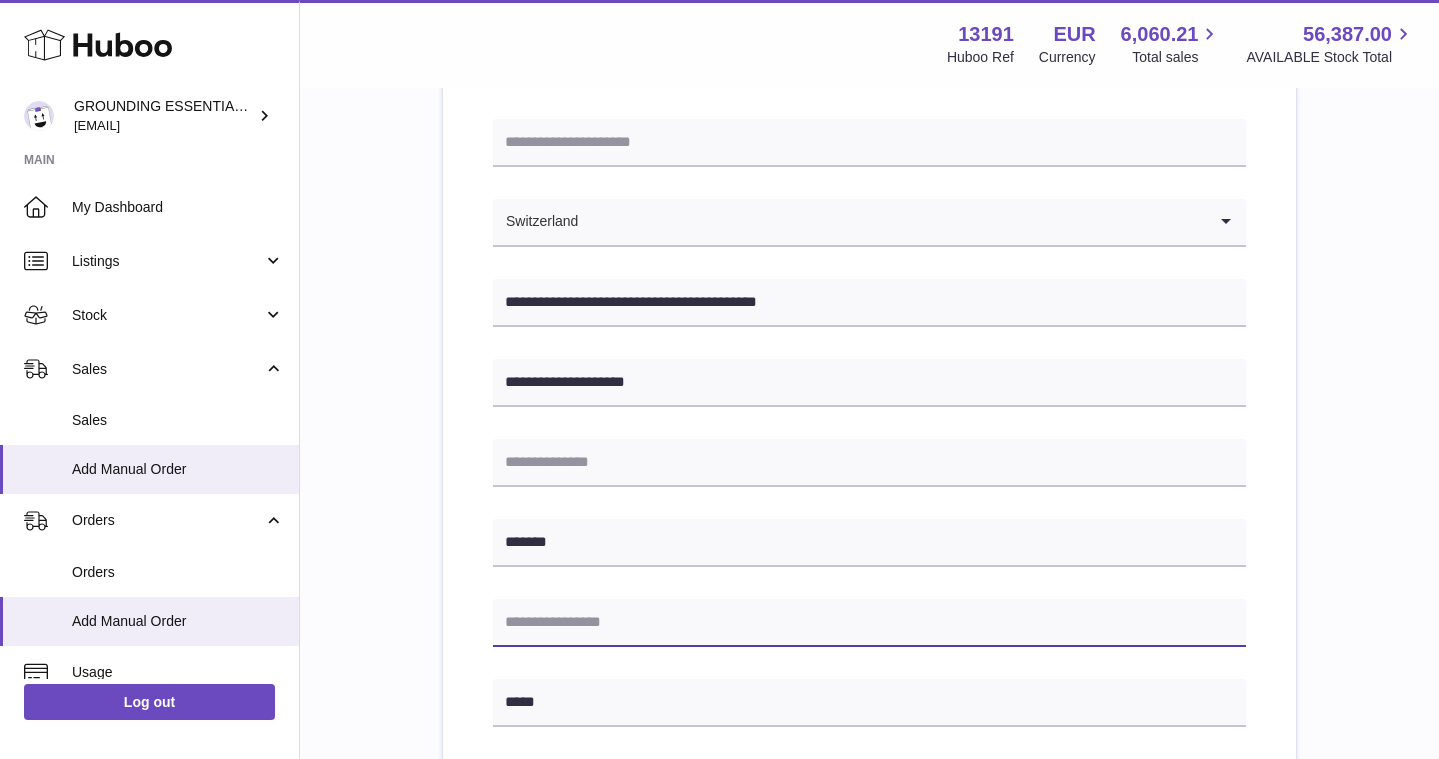 paste on "******" 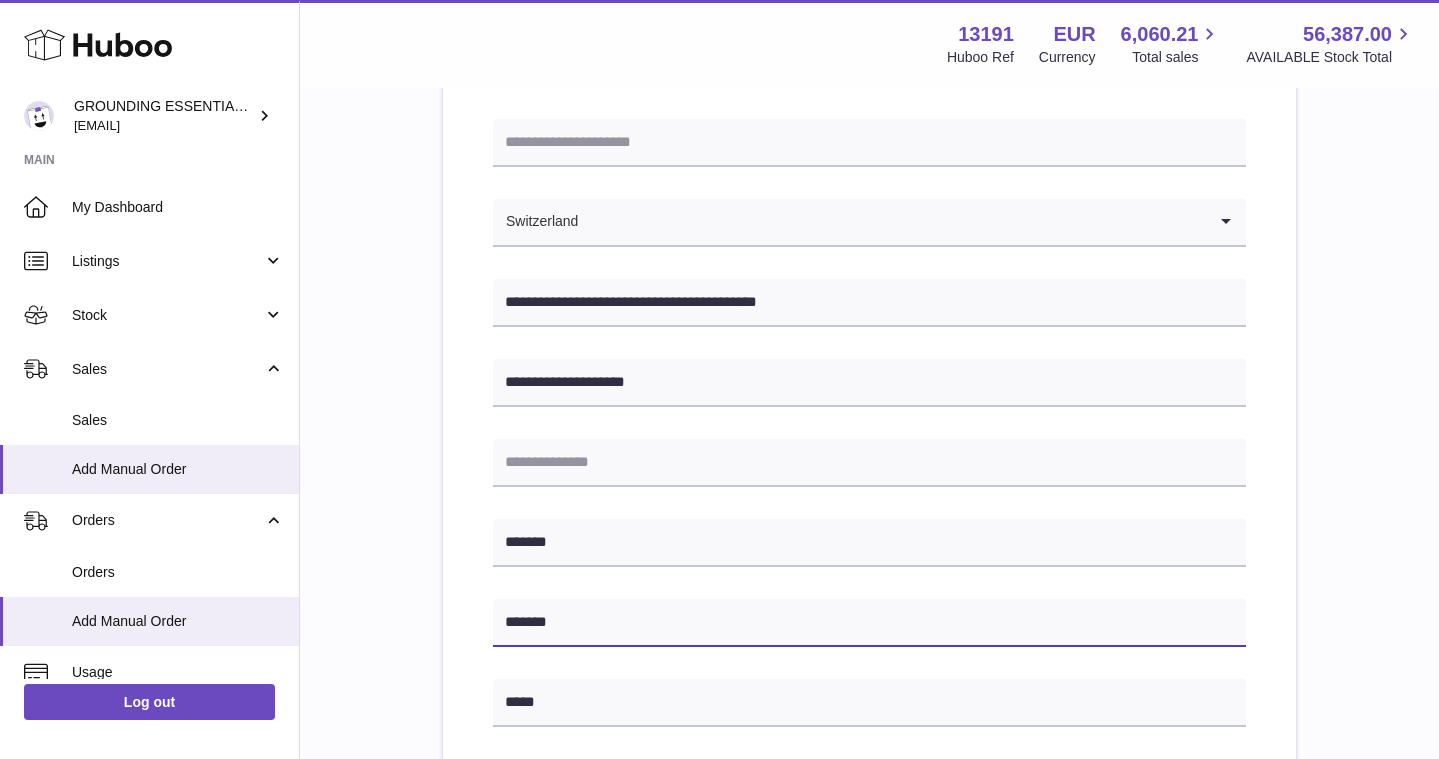 type on "******" 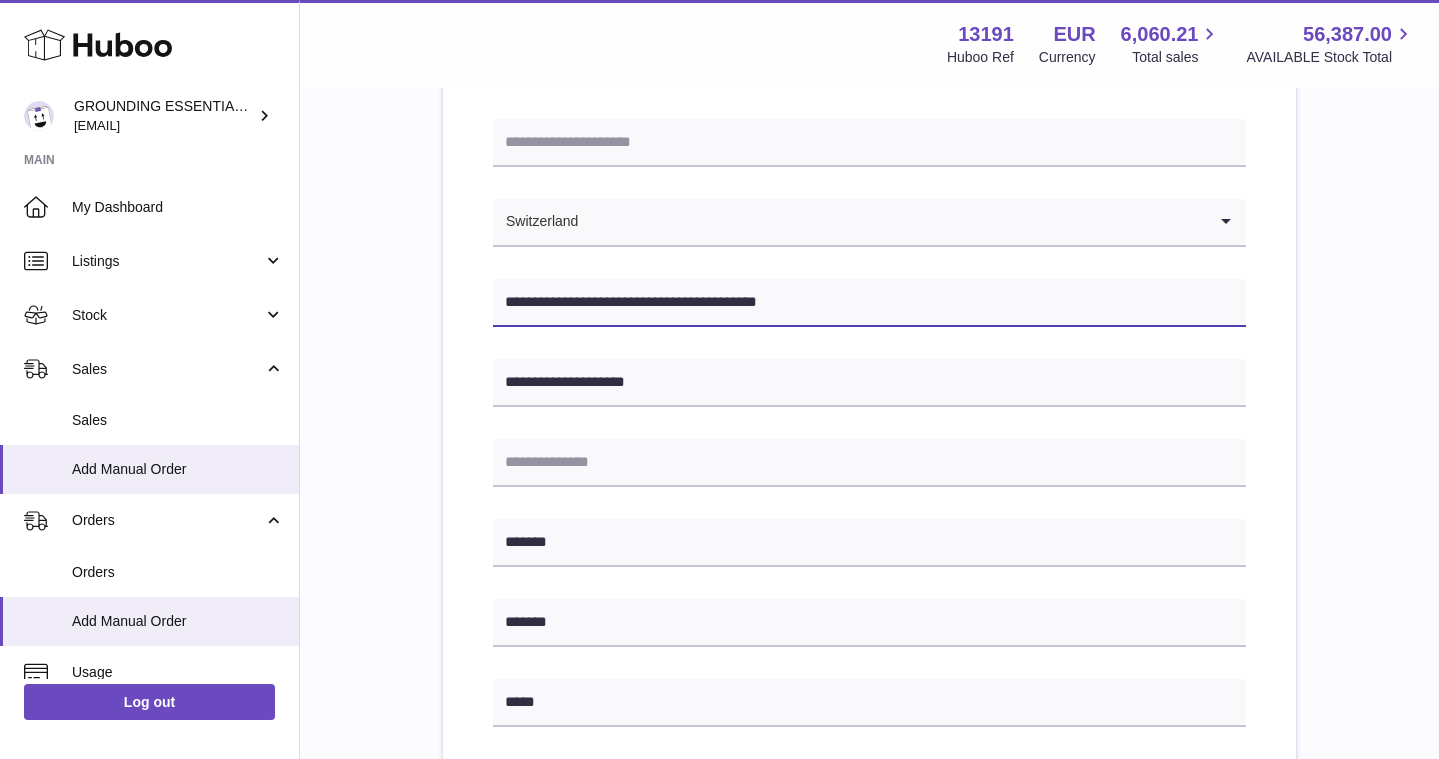 drag, startPoint x: 830, startPoint y: 303, endPoint x: 695, endPoint y: 310, distance: 135.18137 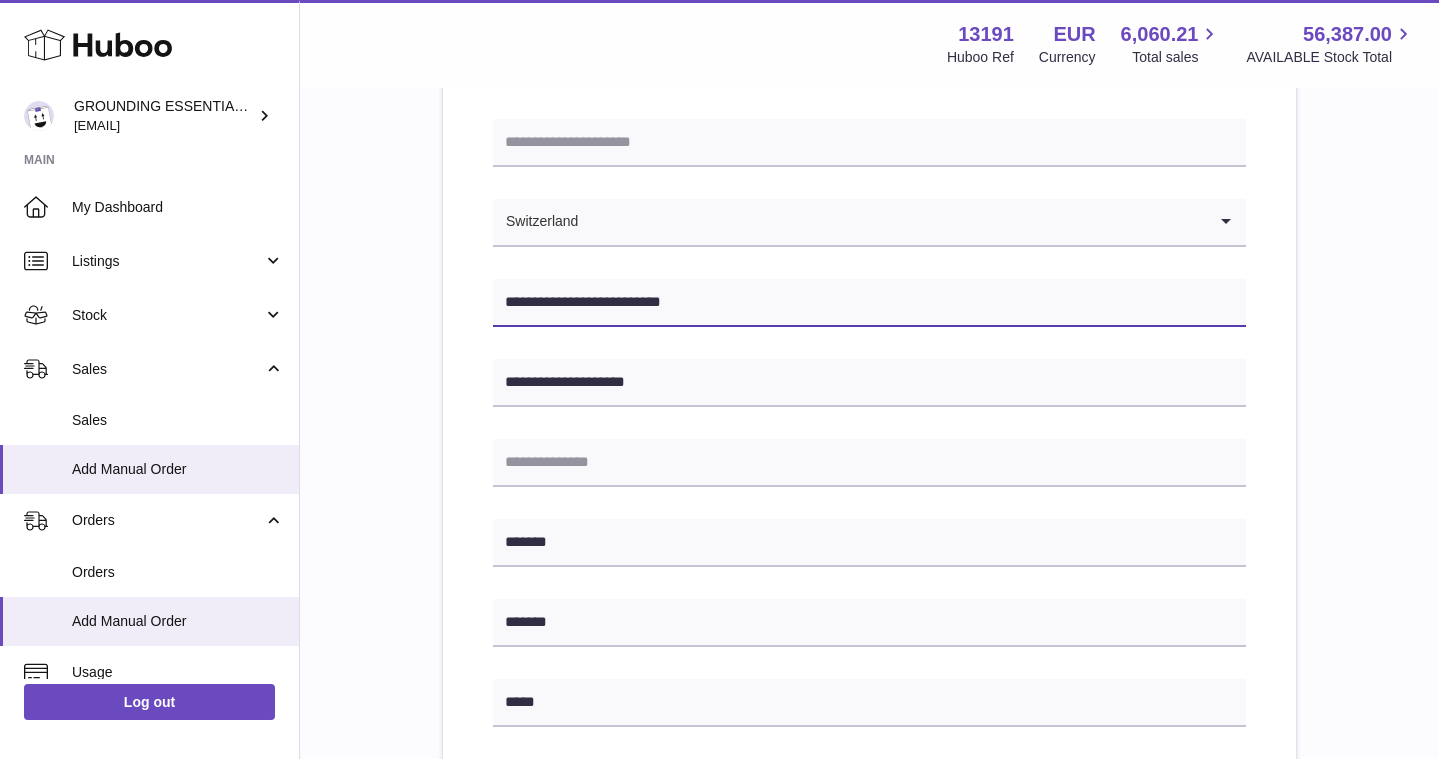 scroll, scrollTop: 292, scrollLeft: 0, axis: vertical 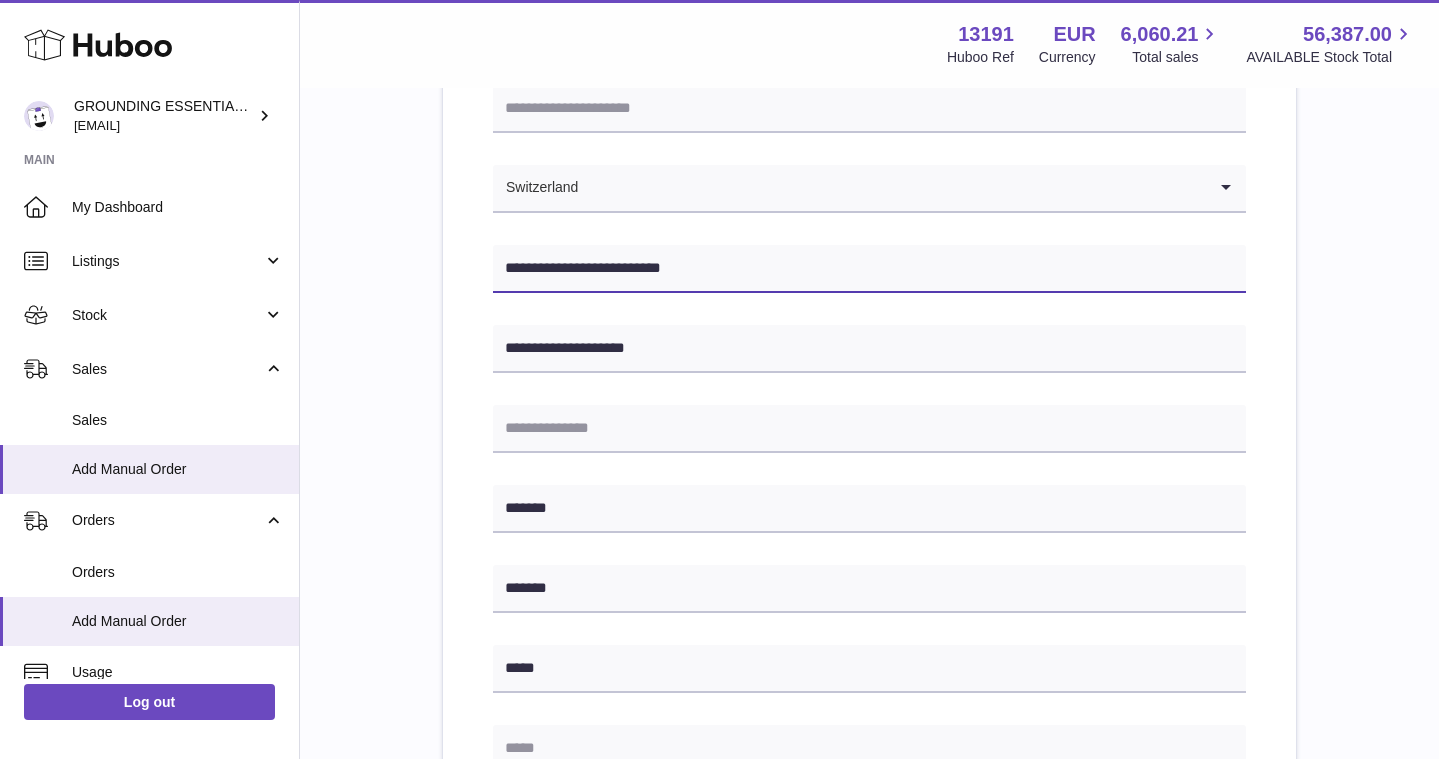 type on "**********" 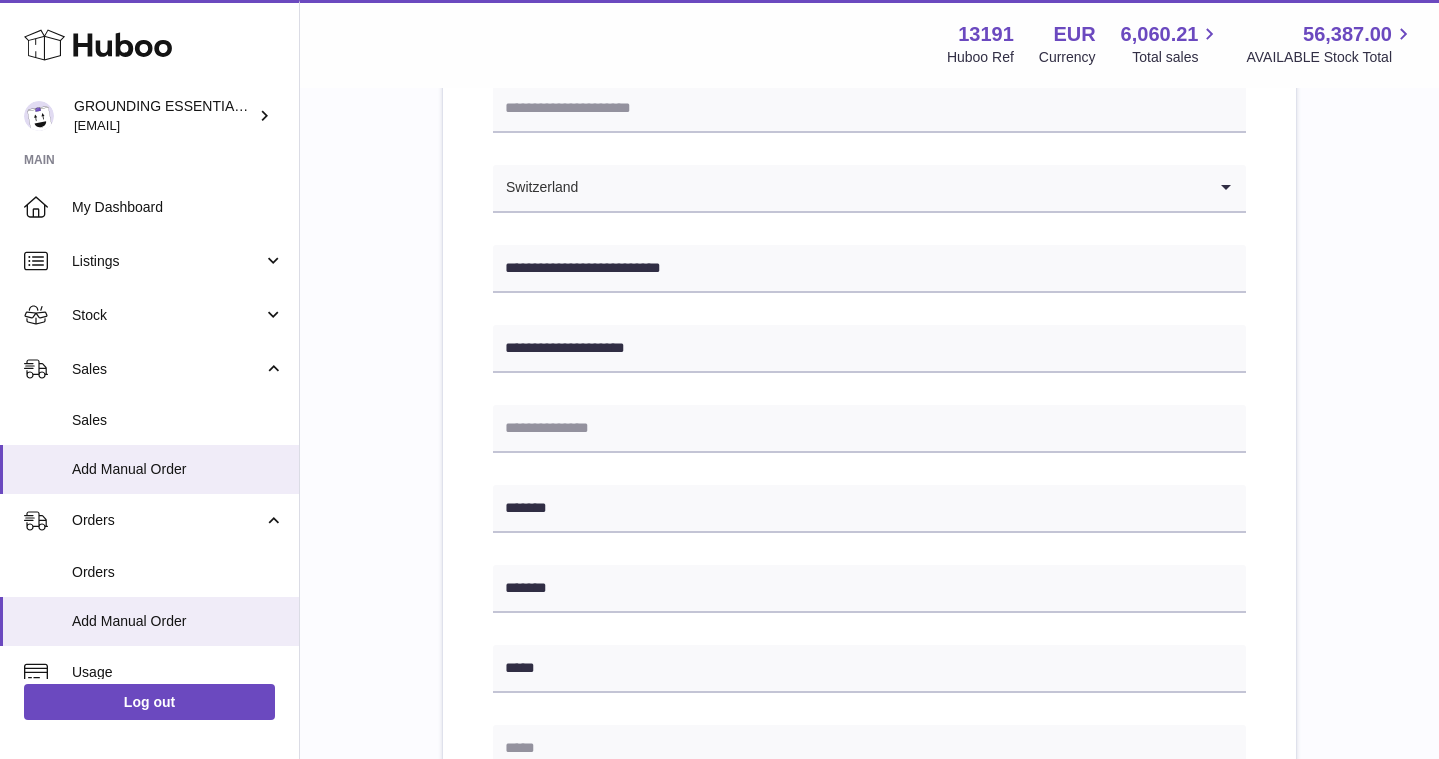 click at bounding box center [869, 749] 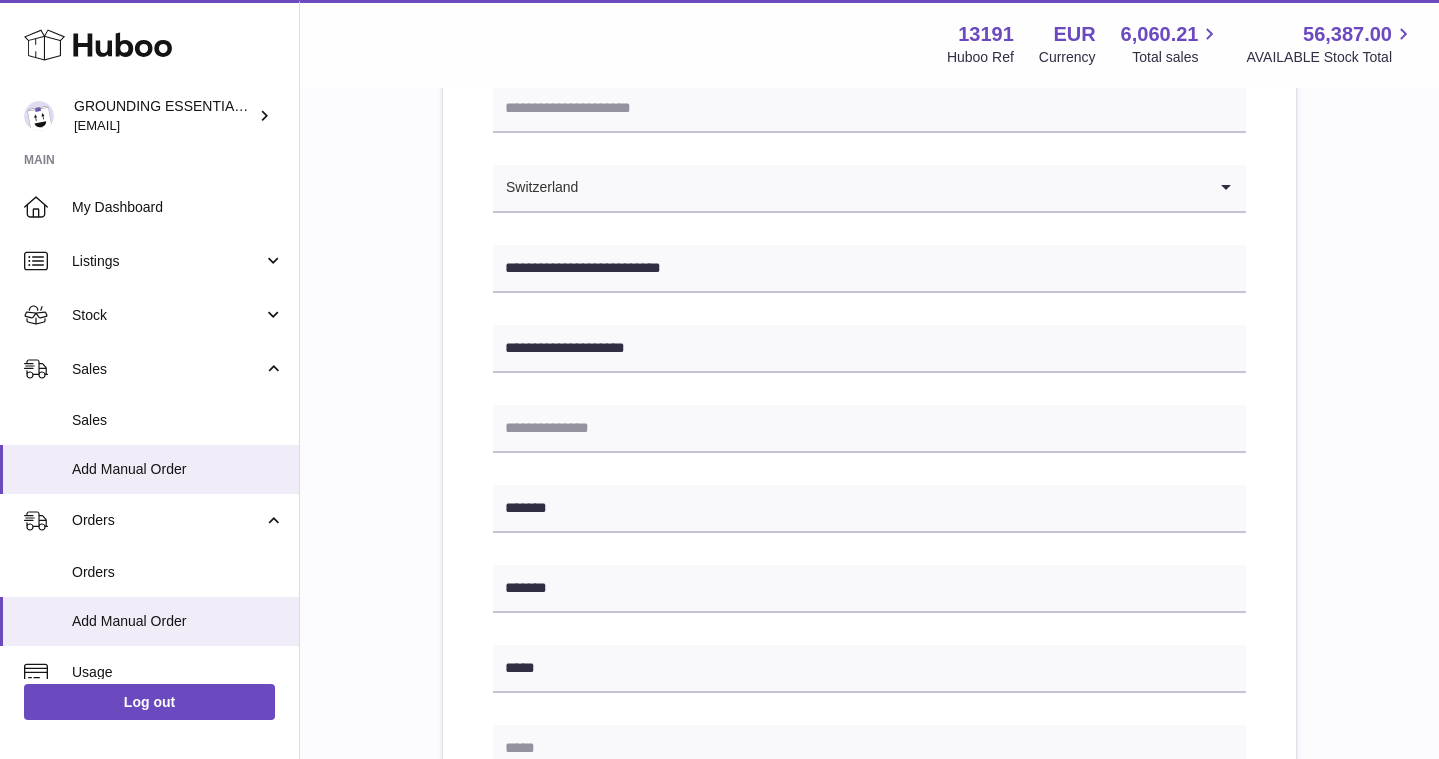 paste on "**********" 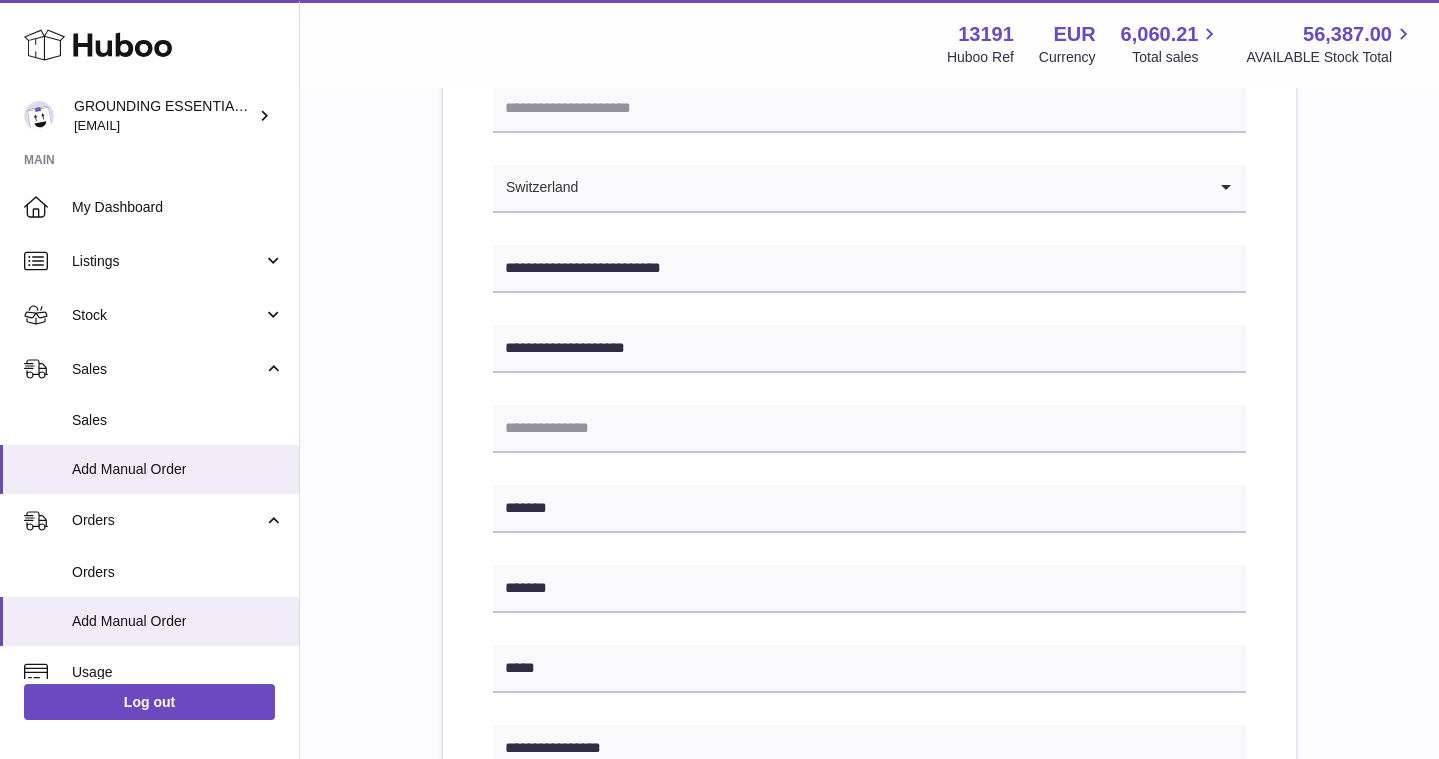 type on "**********" 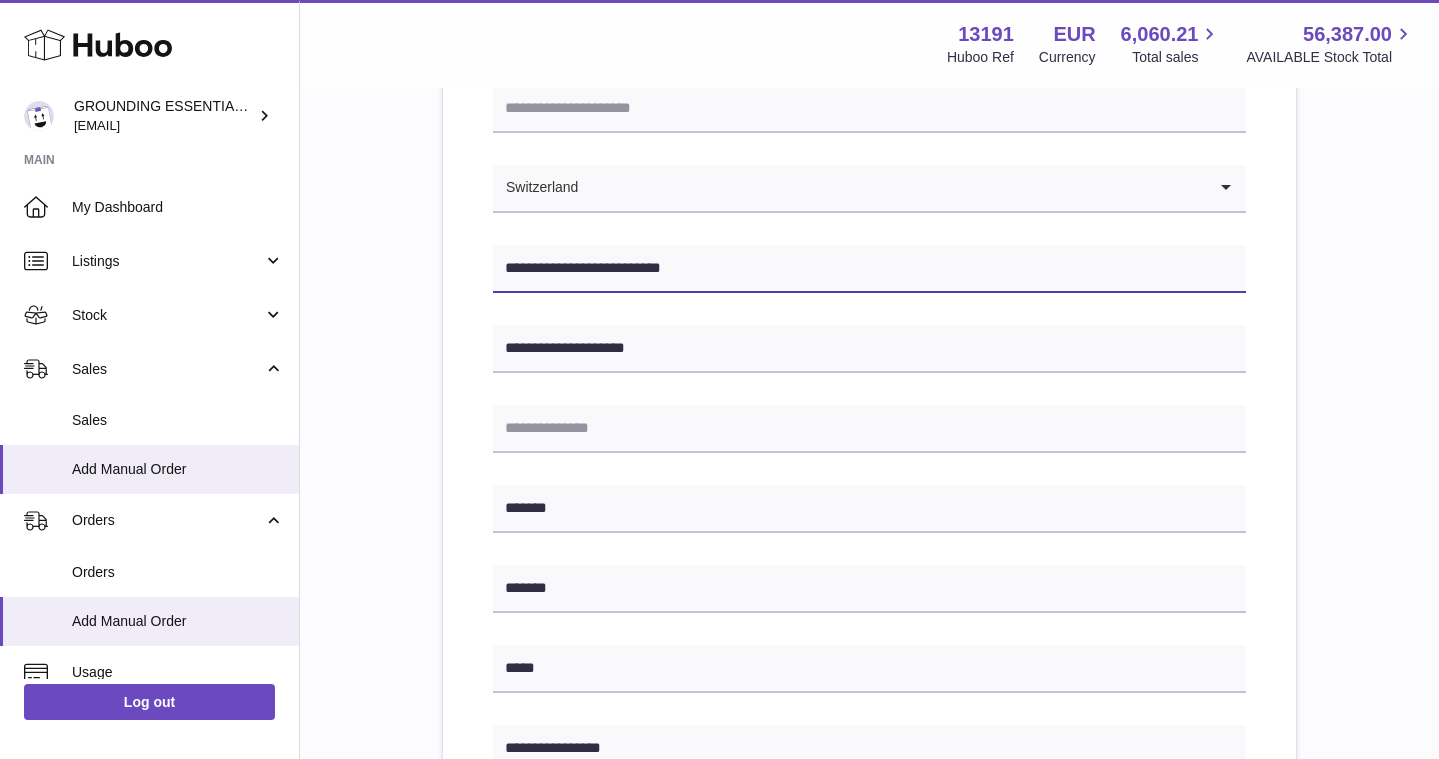 drag, startPoint x: 703, startPoint y: 265, endPoint x: 610, endPoint y: 268, distance: 93.04838 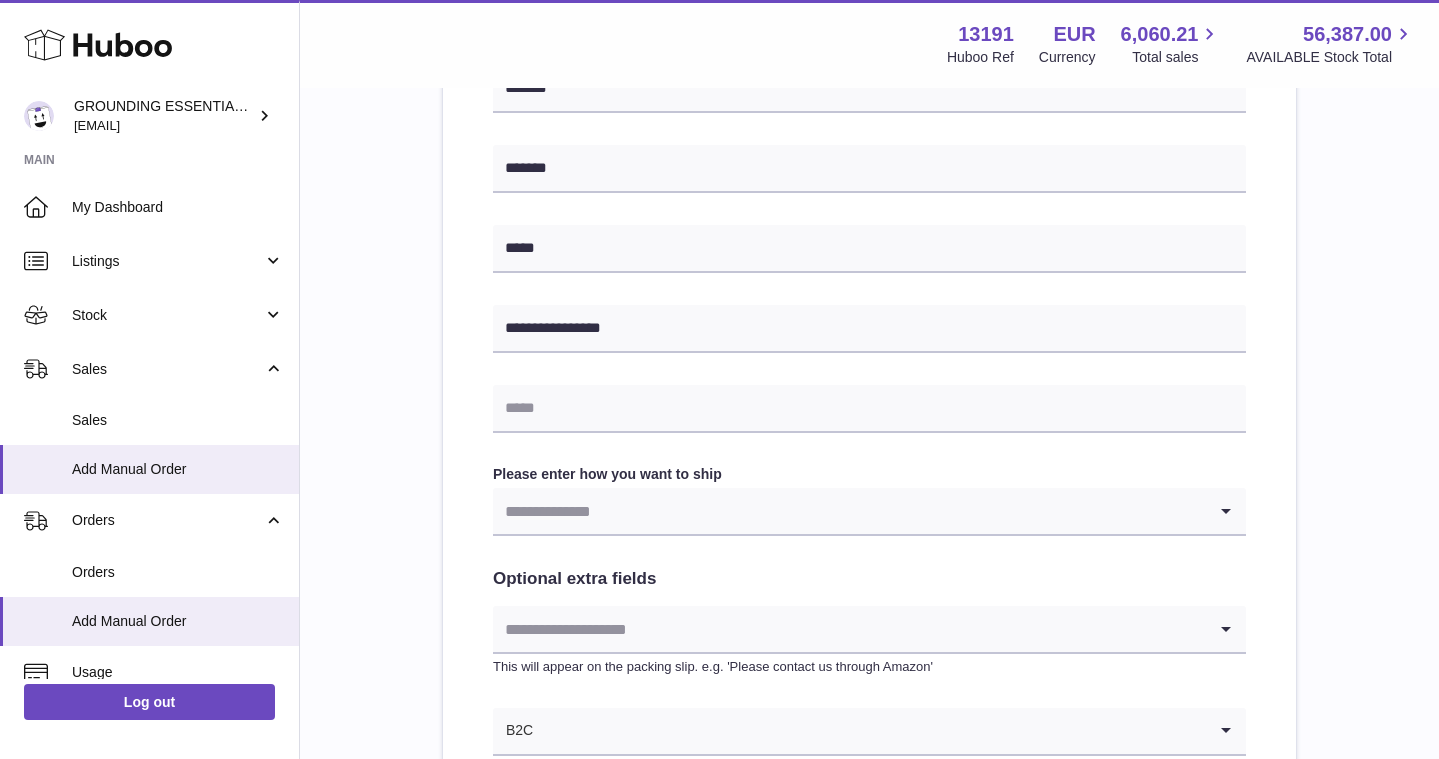 scroll, scrollTop: 734, scrollLeft: 0, axis: vertical 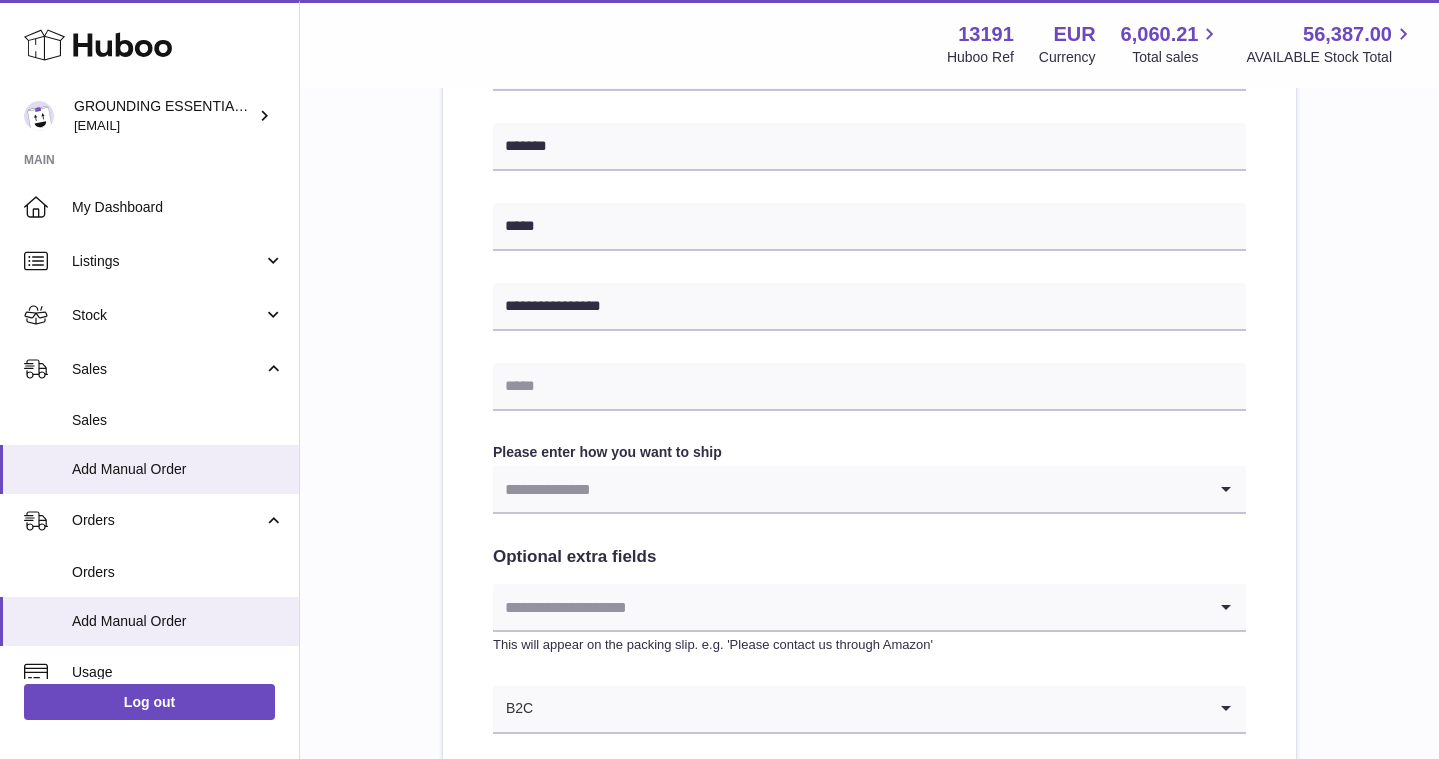 type on "**********" 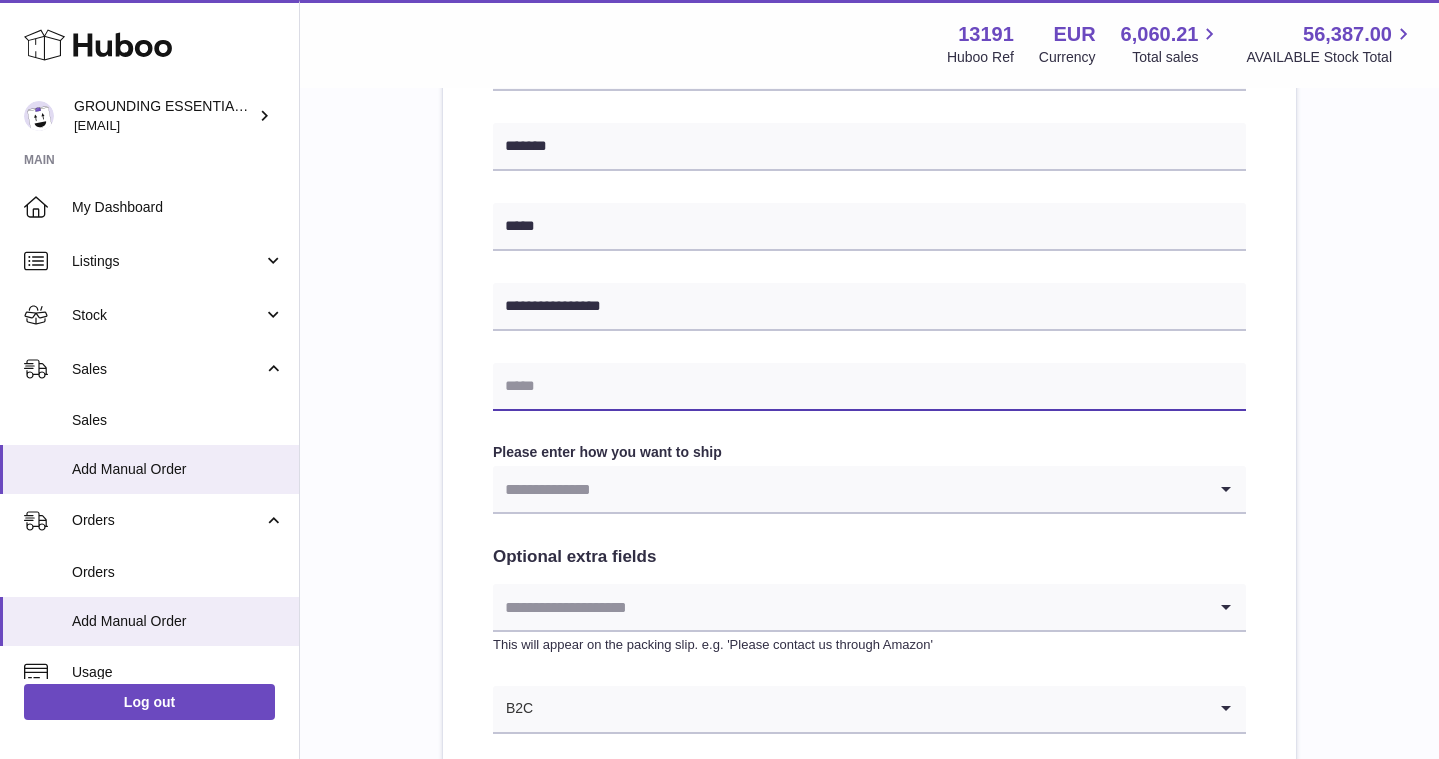 click at bounding box center (869, 387) 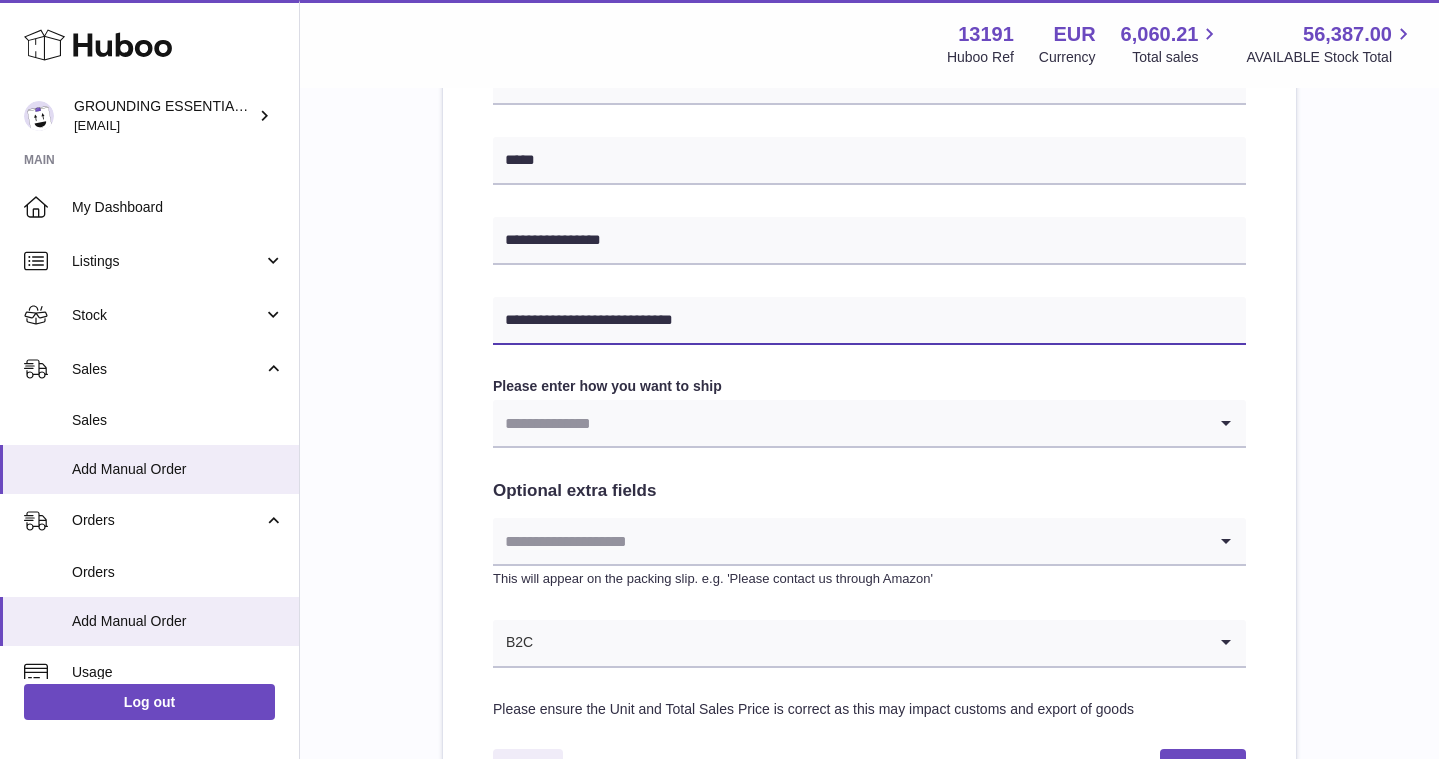 scroll, scrollTop: 879, scrollLeft: 0, axis: vertical 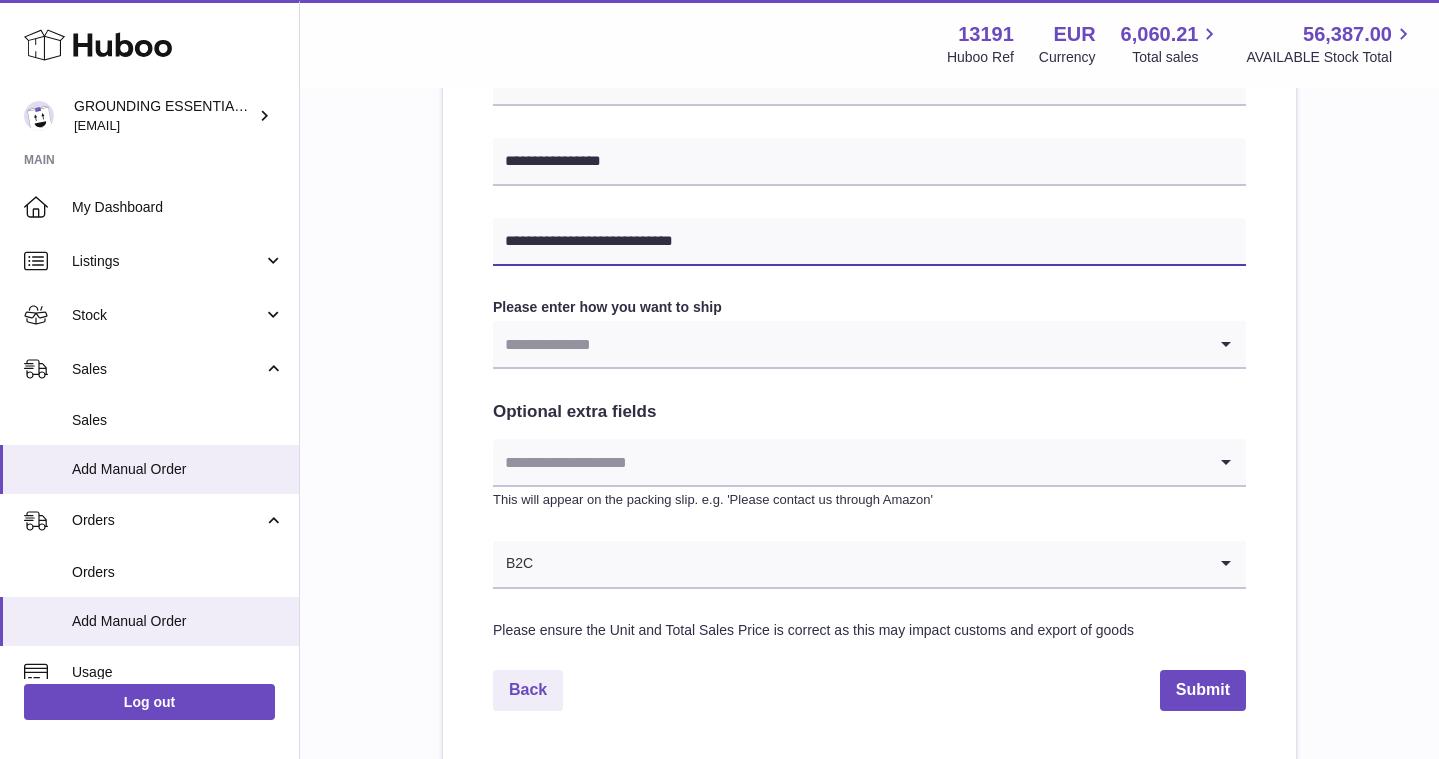 type on "**********" 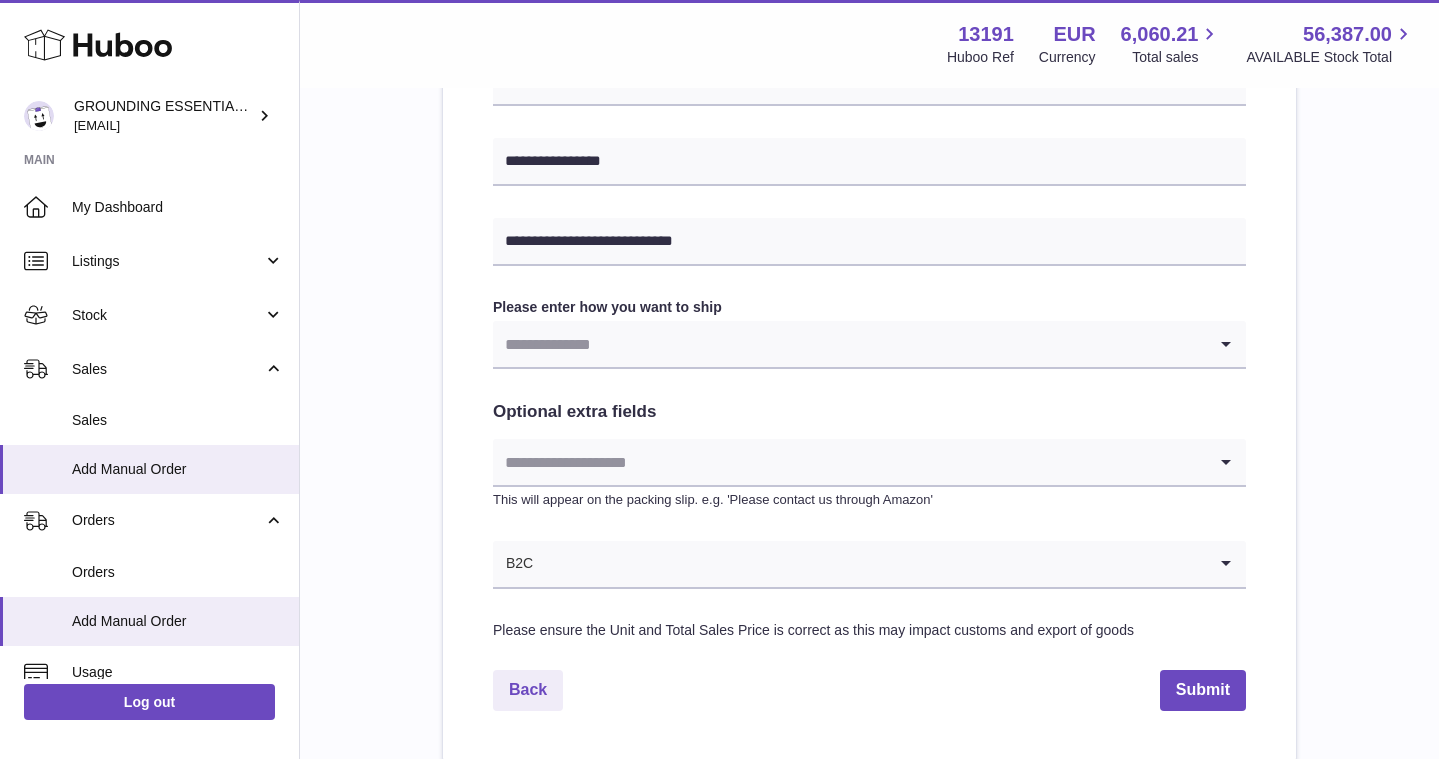 click on "Please enter how you want to ship" at bounding box center (869, 307) 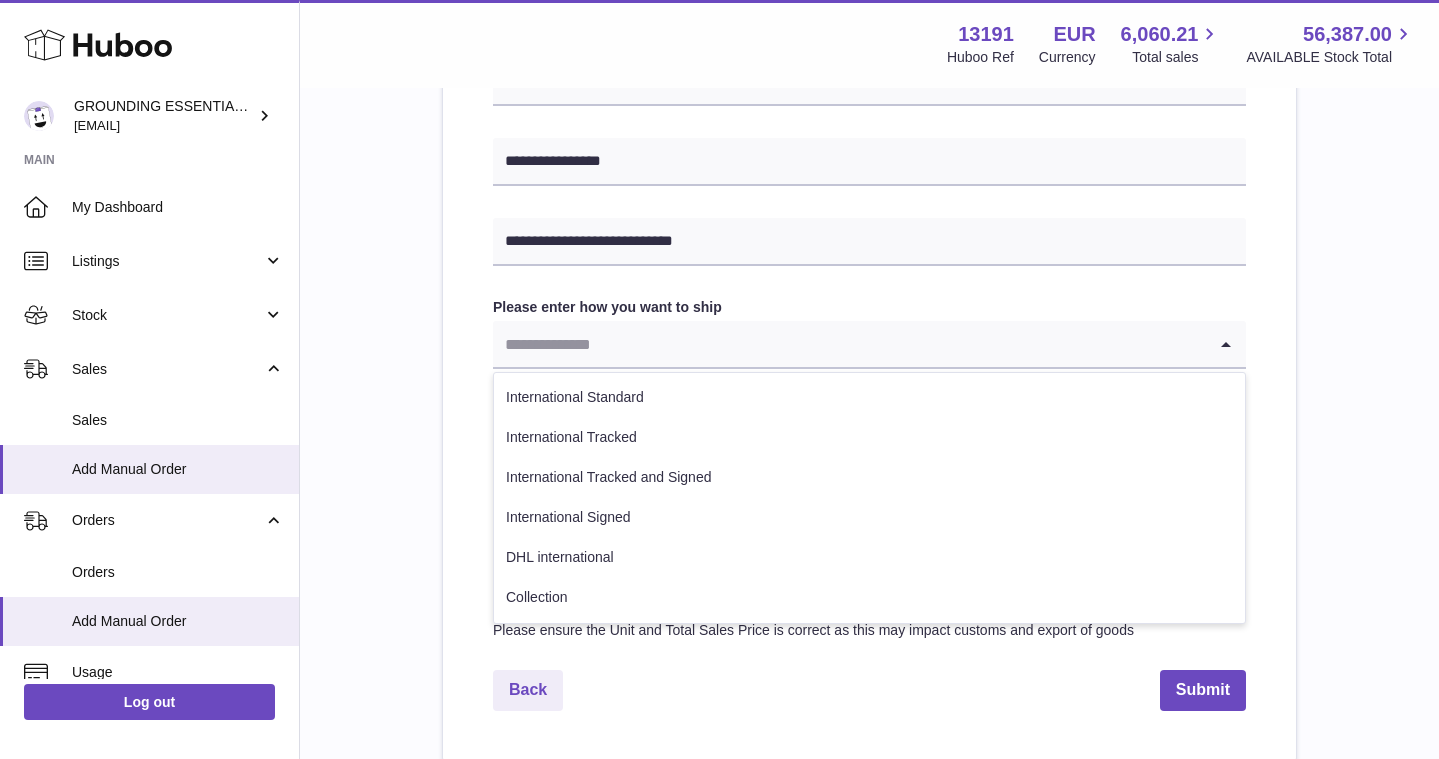 click at bounding box center [849, 344] 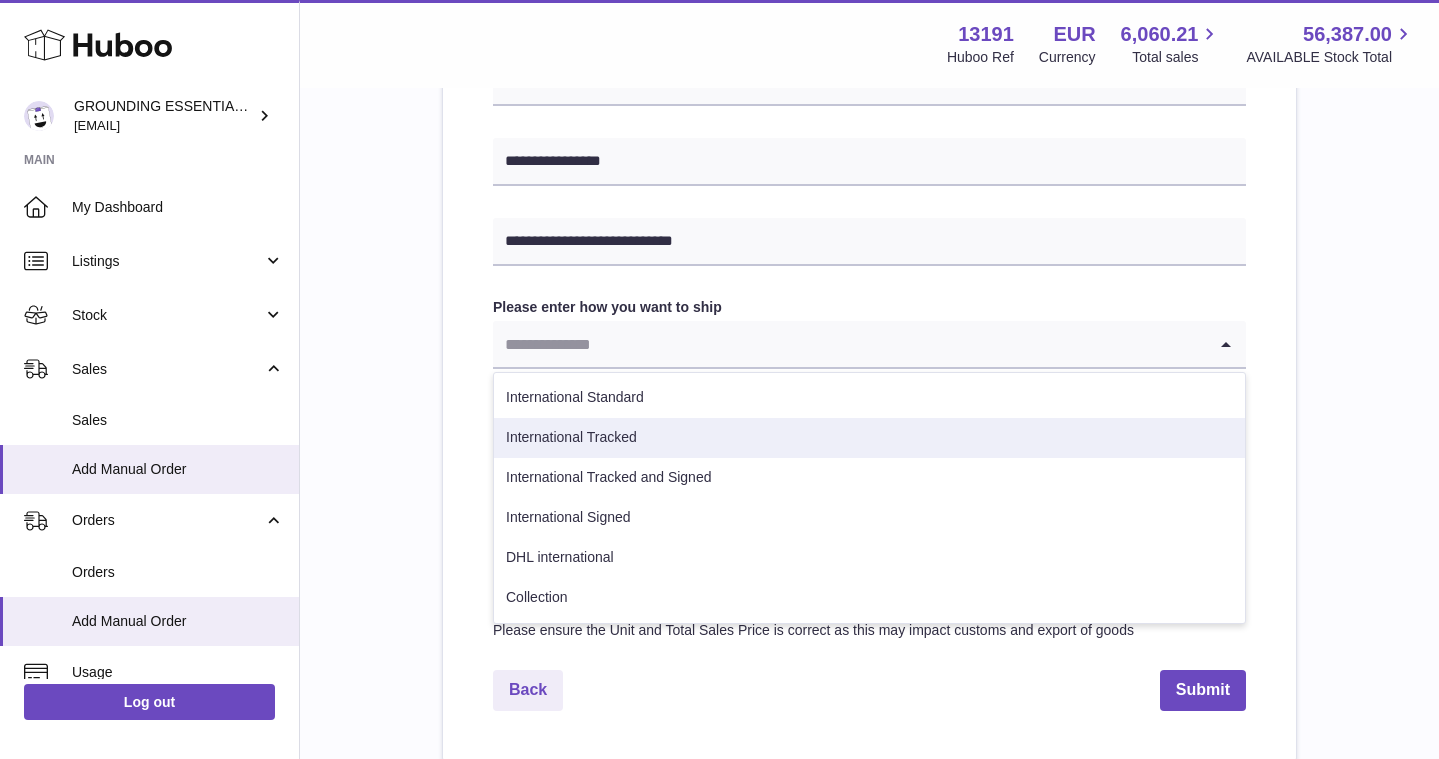 click on "International Tracked" at bounding box center (869, 438) 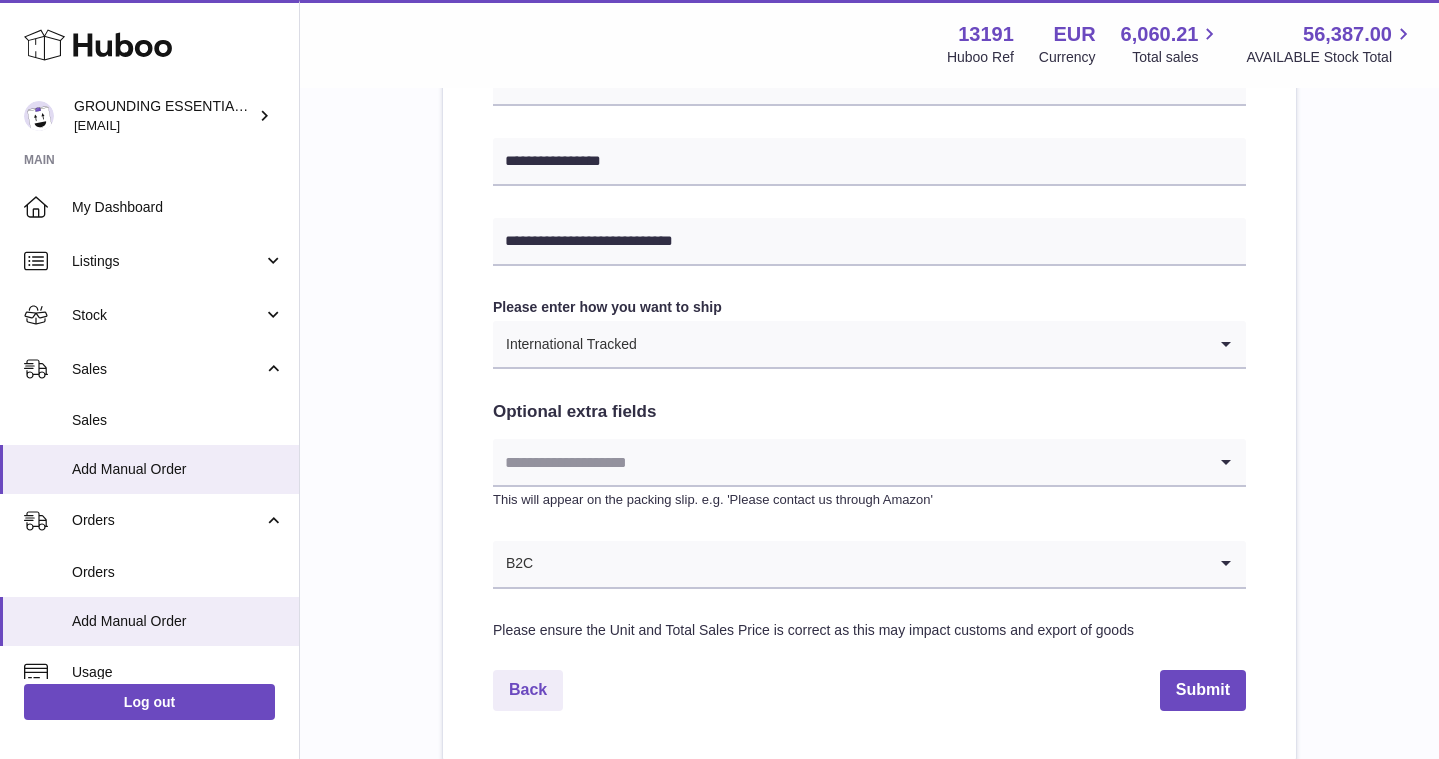 click at bounding box center [849, 462] 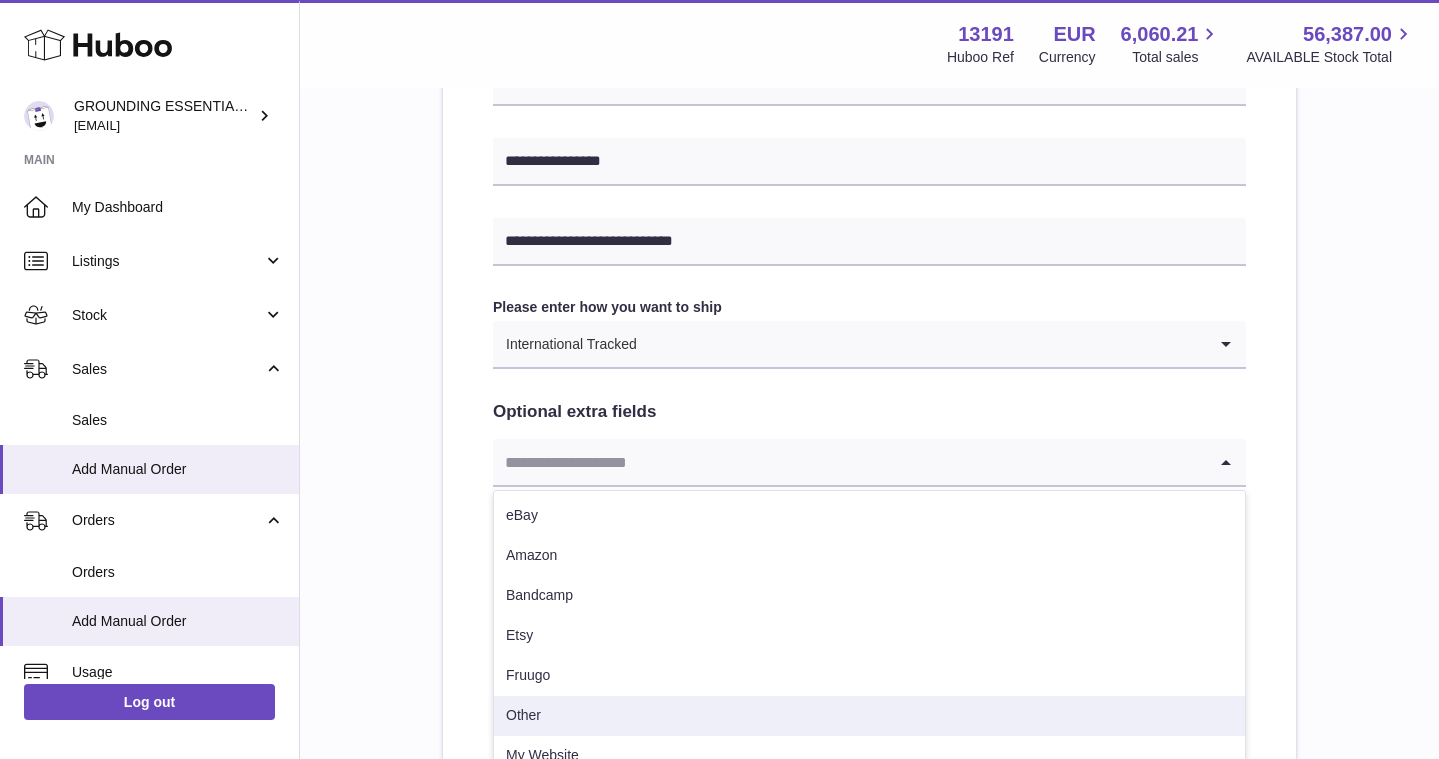 scroll, scrollTop: 1039, scrollLeft: 0, axis: vertical 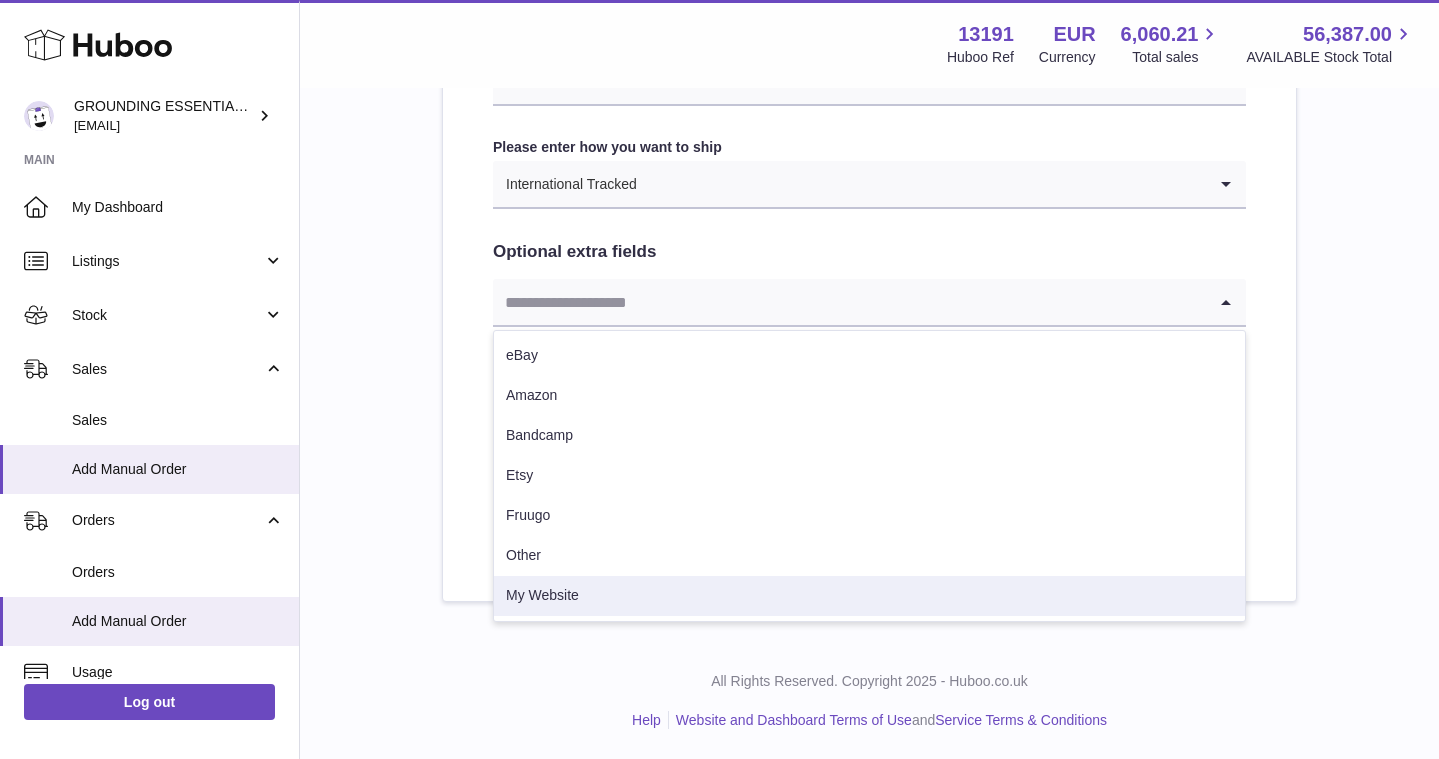 click on "My Website" at bounding box center (869, 596) 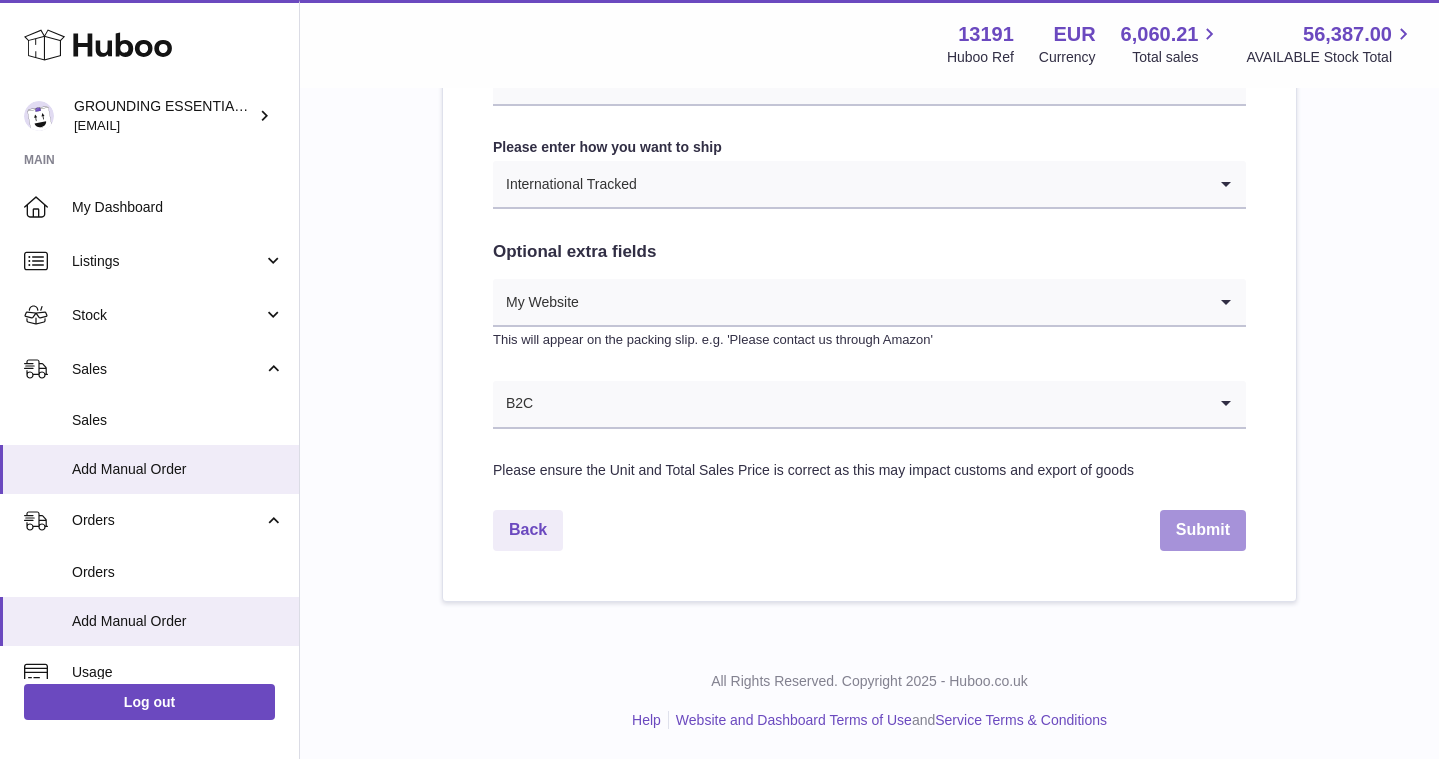 click on "Submit" at bounding box center [1203, 530] 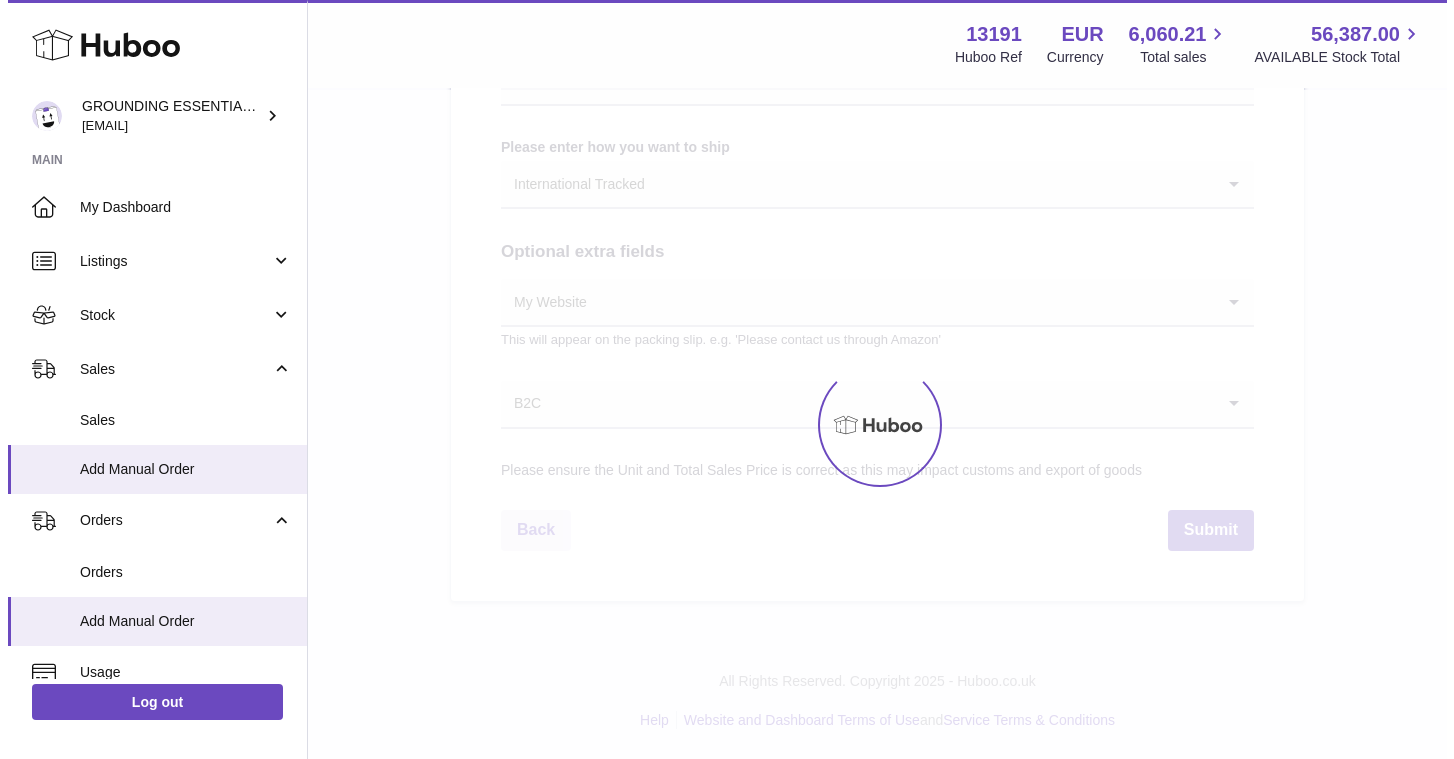 scroll, scrollTop: 0, scrollLeft: 0, axis: both 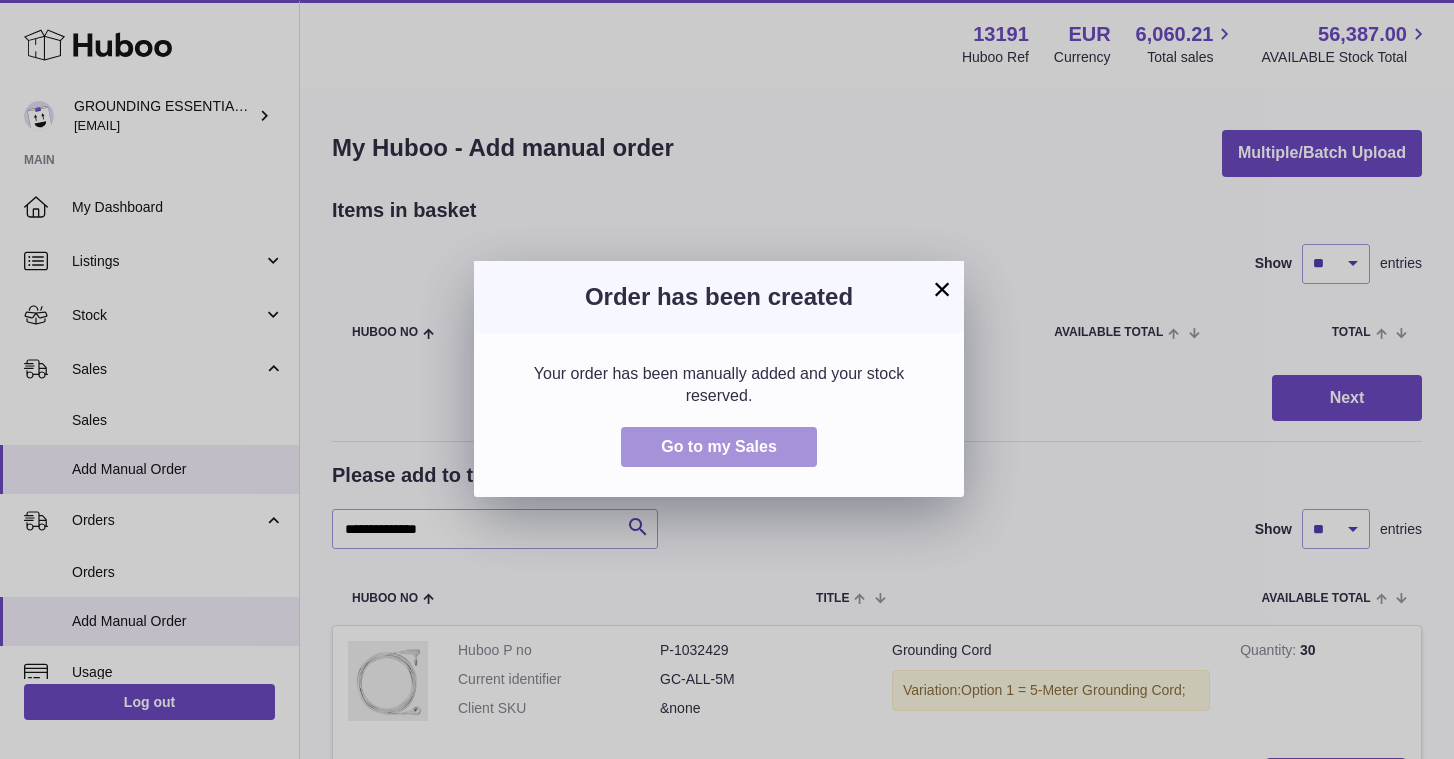 click on "Go to my Sales" at bounding box center (719, 446) 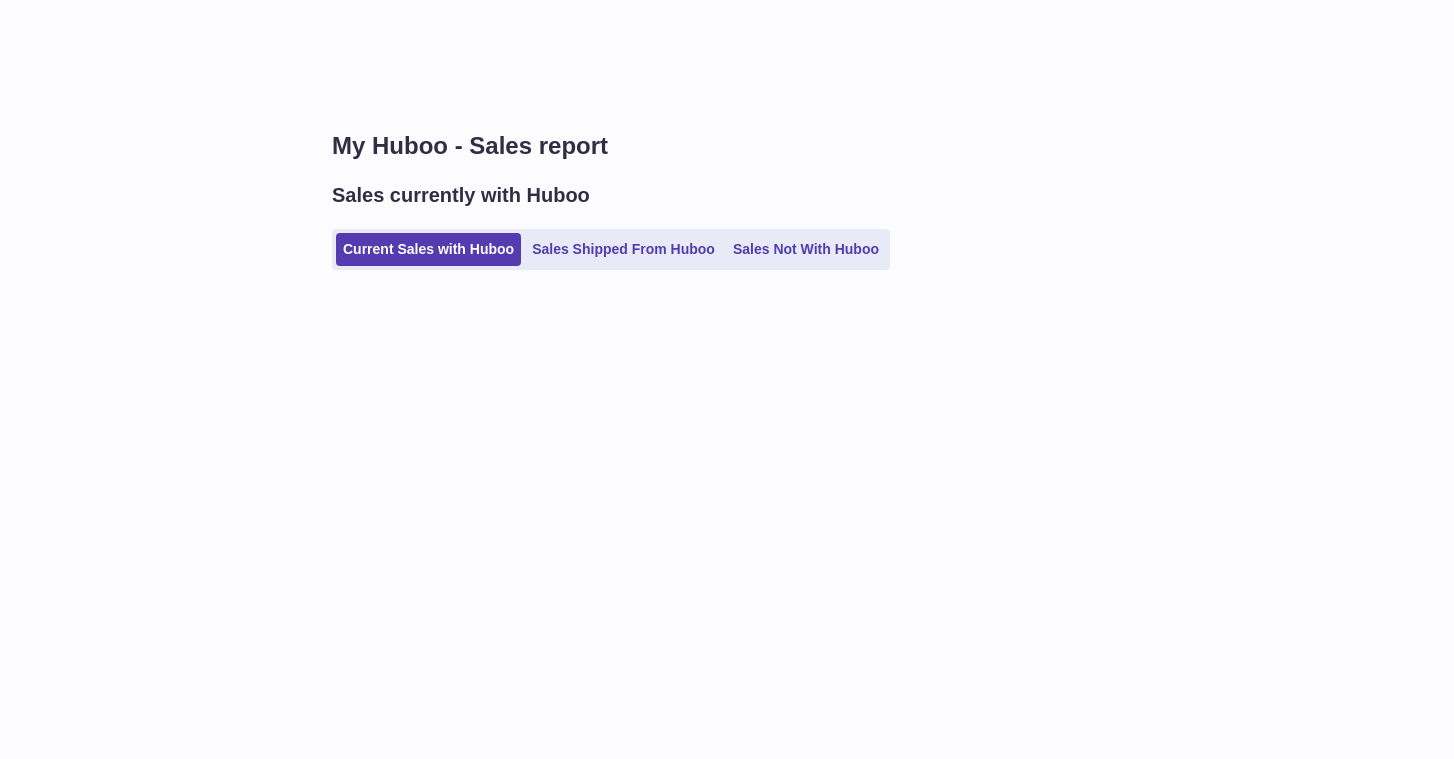 scroll, scrollTop: 0, scrollLeft: 0, axis: both 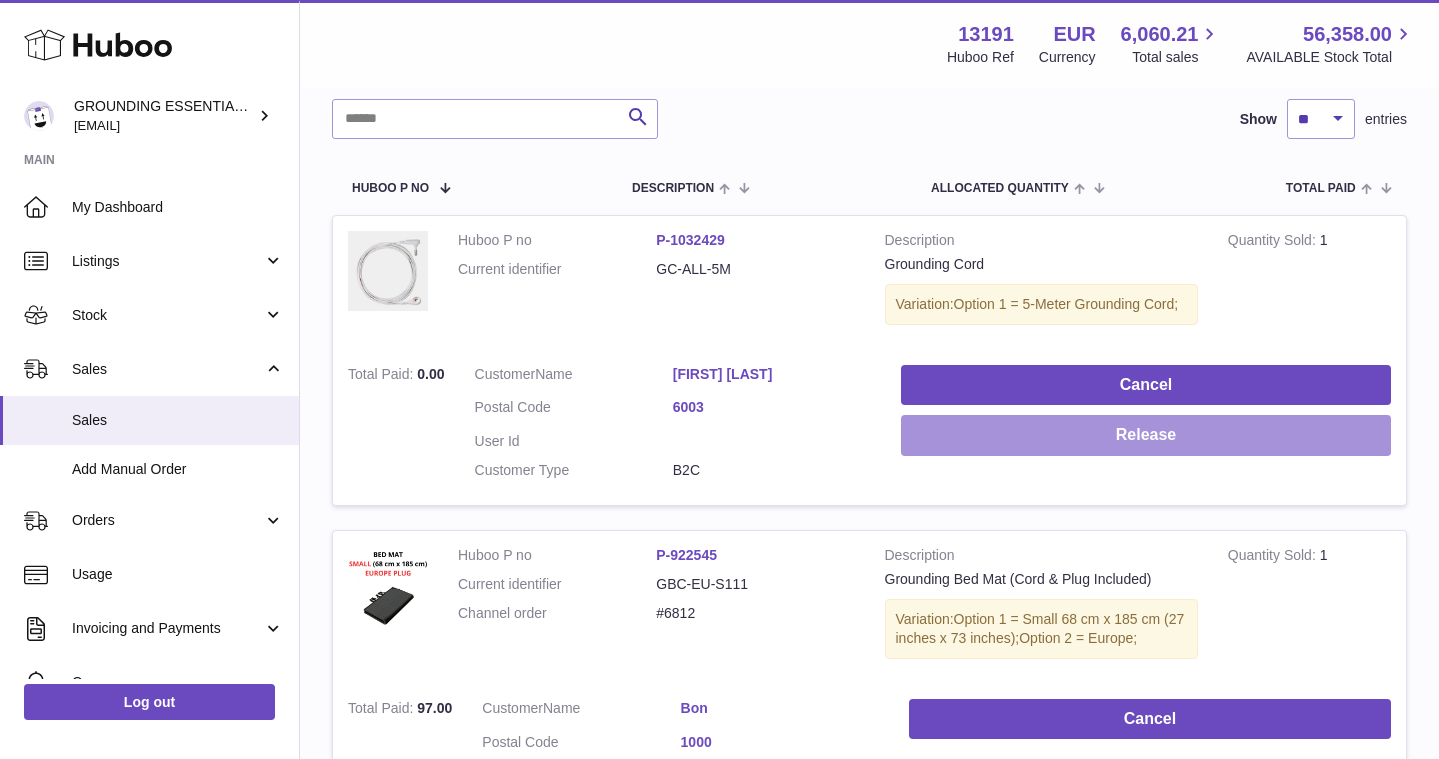 click on "Release" at bounding box center [1146, 435] 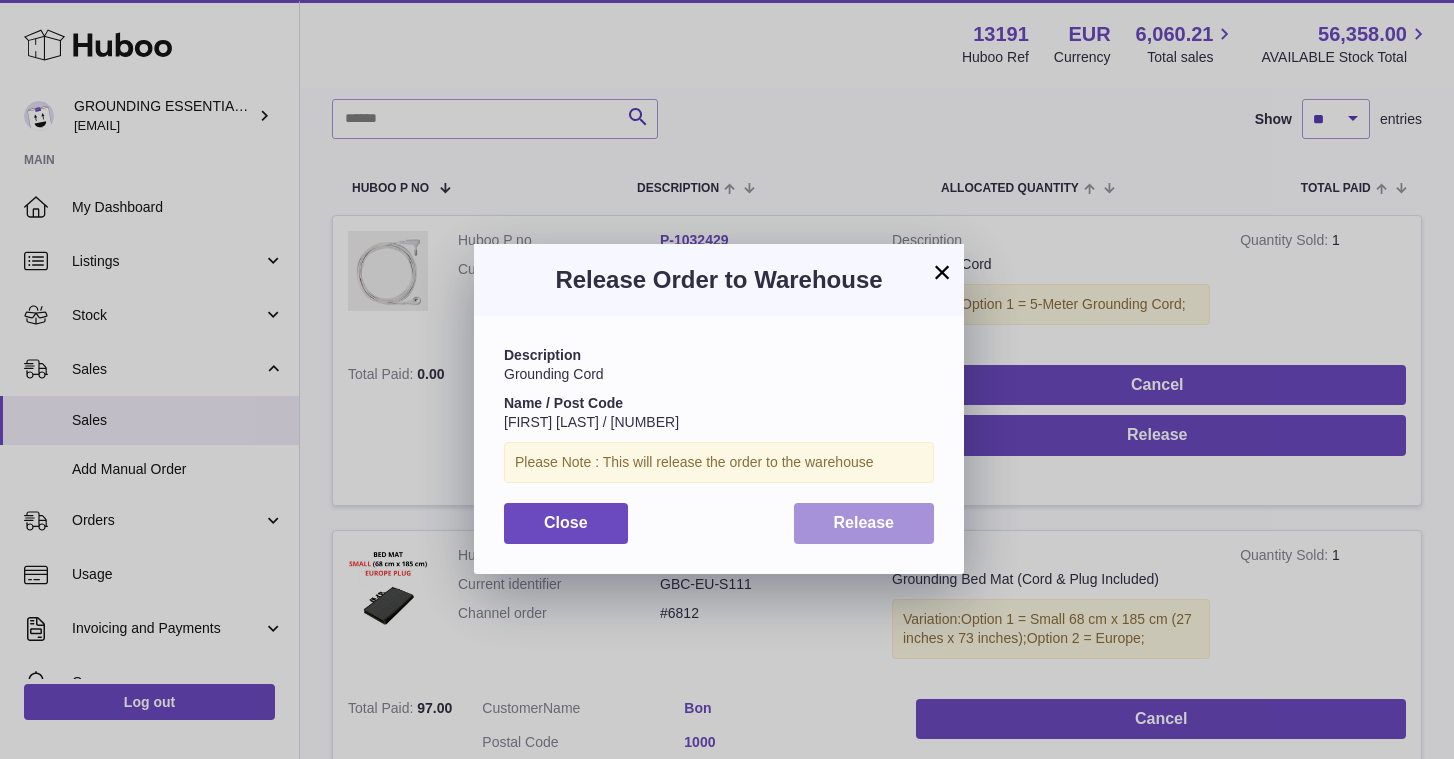 click on "Release" at bounding box center (864, 523) 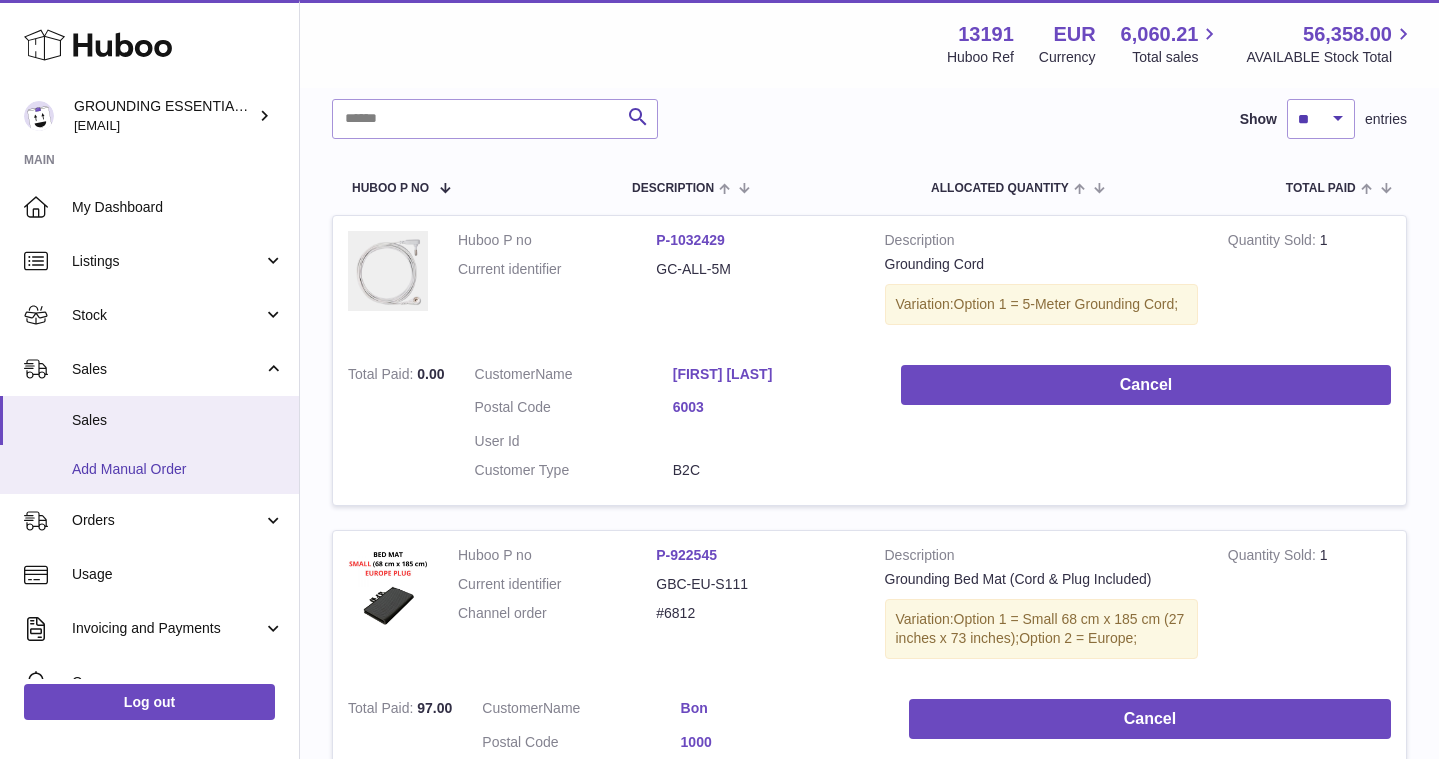 click on "Add Manual Order" at bounding box center (149, 469) 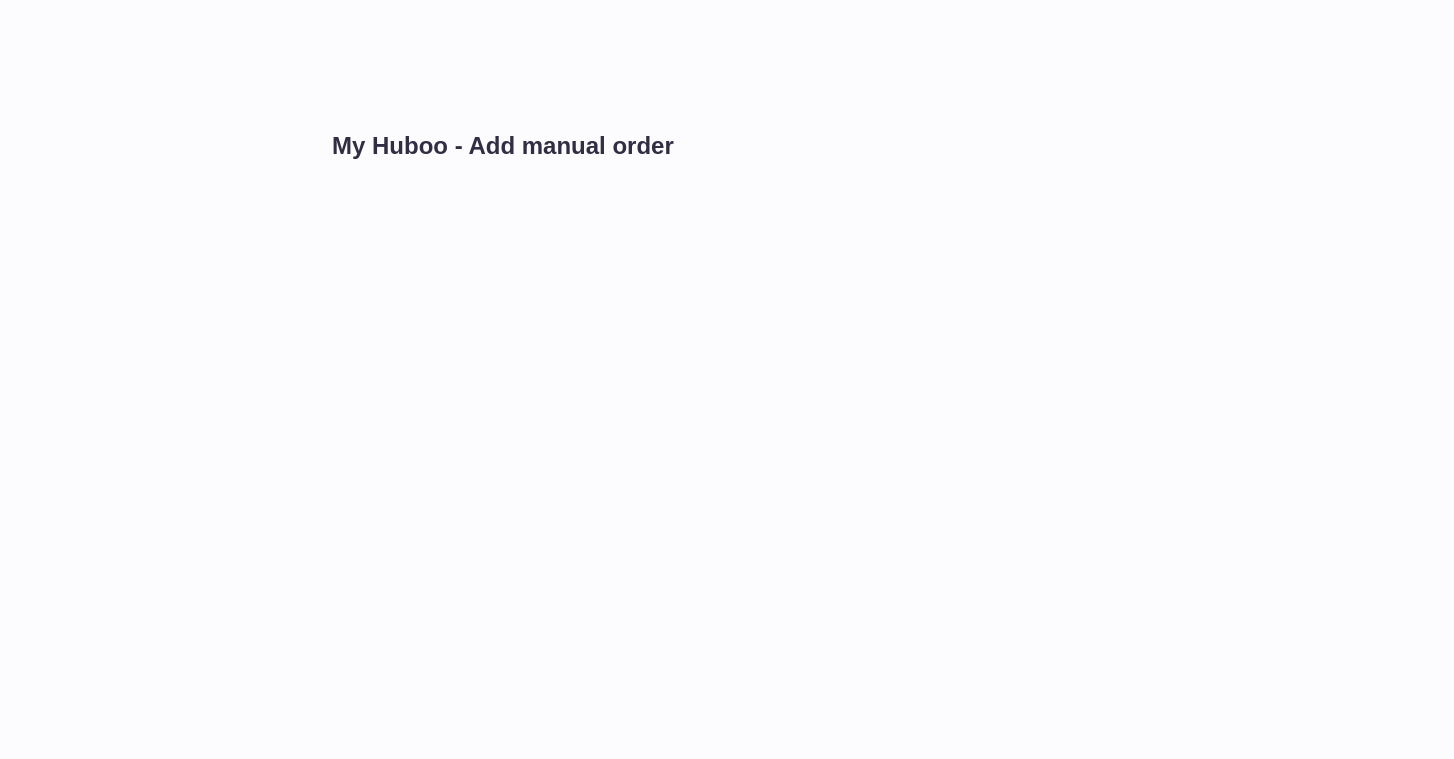 scroll, scrollTop: 0, scrollLeft: 0, axis: both 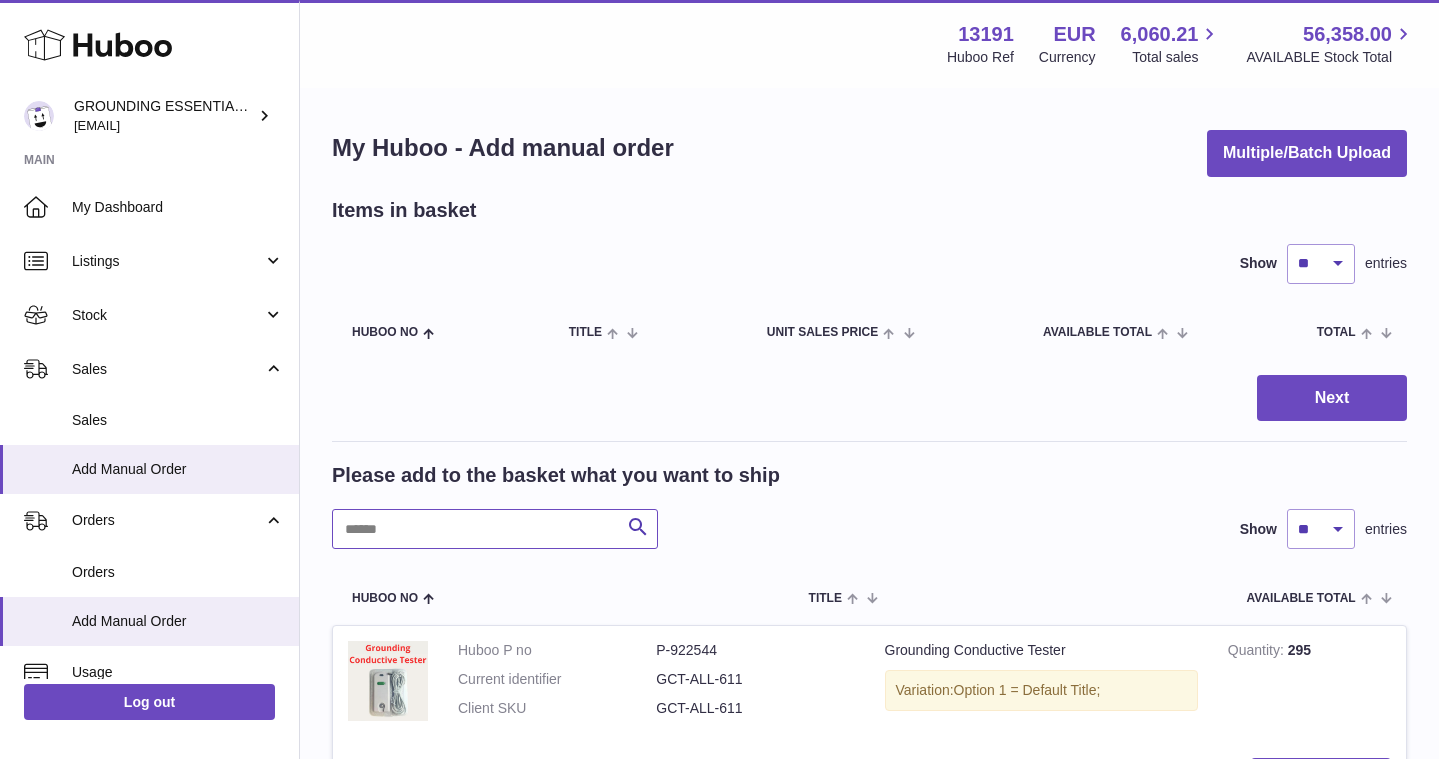 click at bounding box center (495, 529) 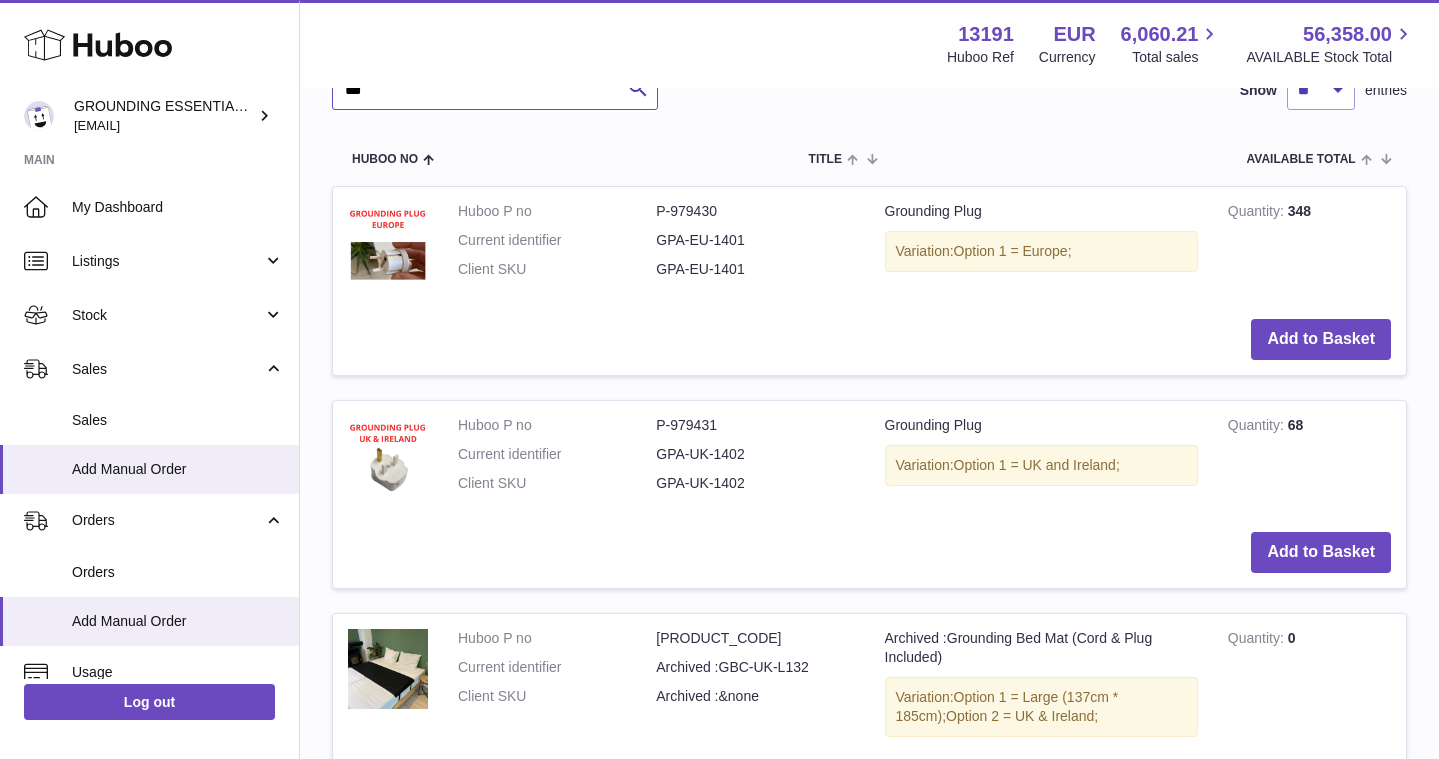 scroll, scrollTop: 452, scrollLeft: 0, axis: vertical 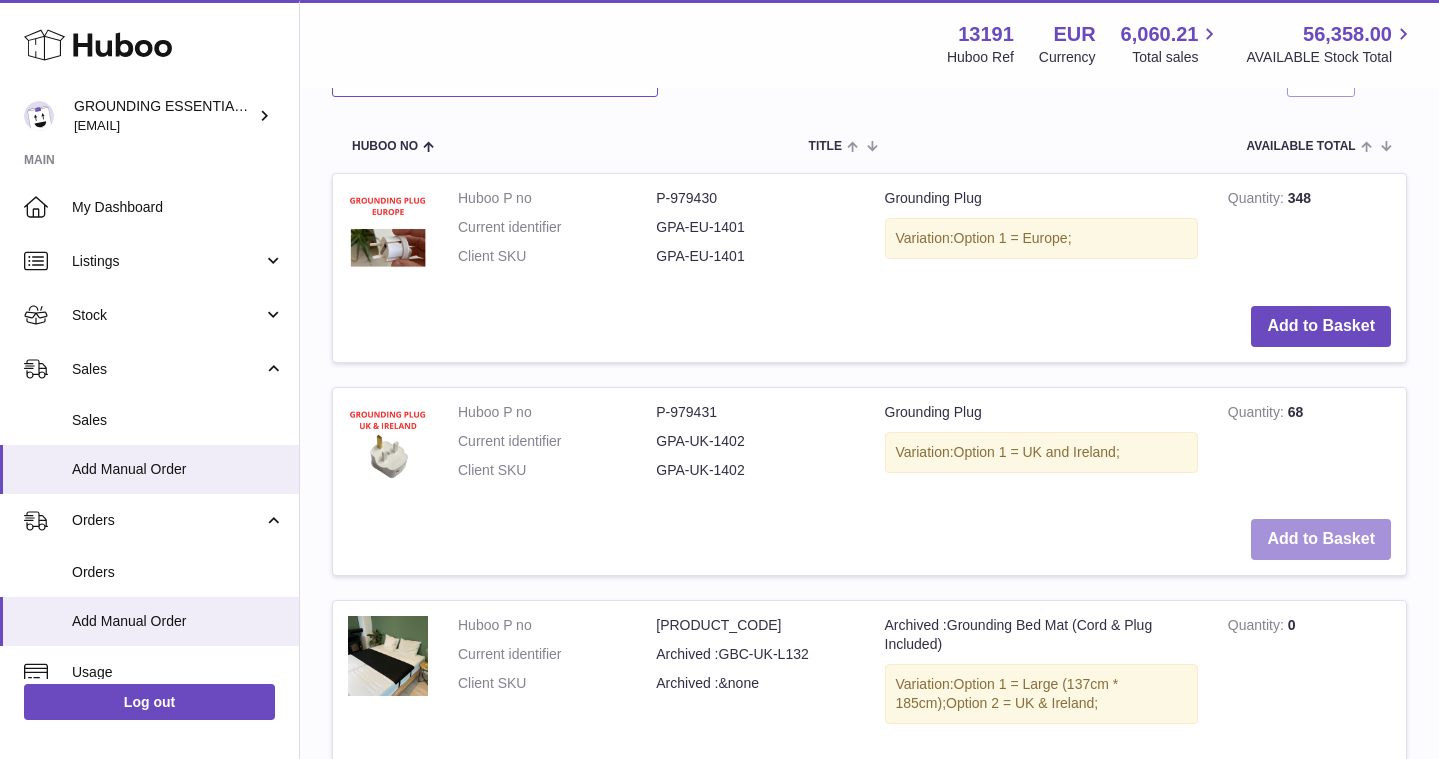 type on "***" 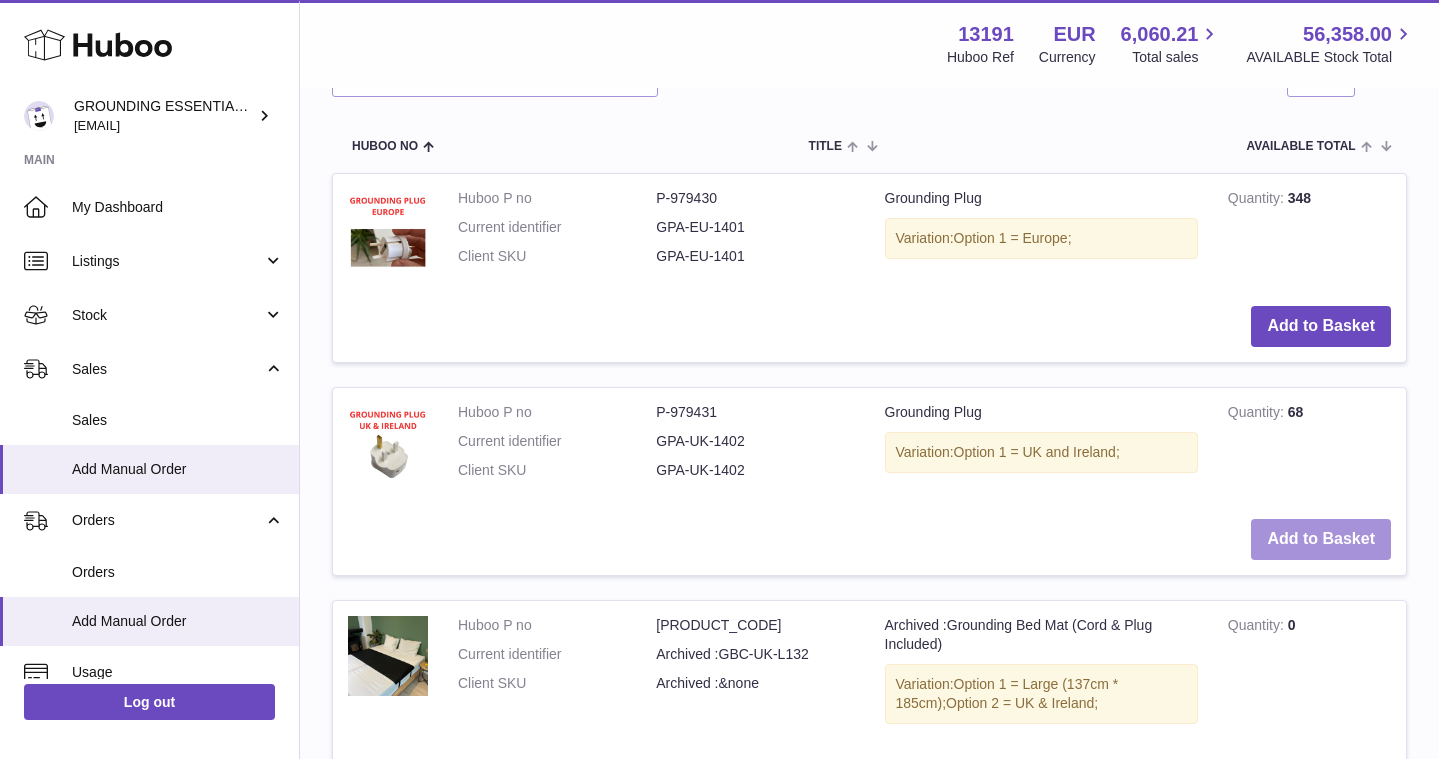click on "Add to Basket" at bounding box center (1321, 539) 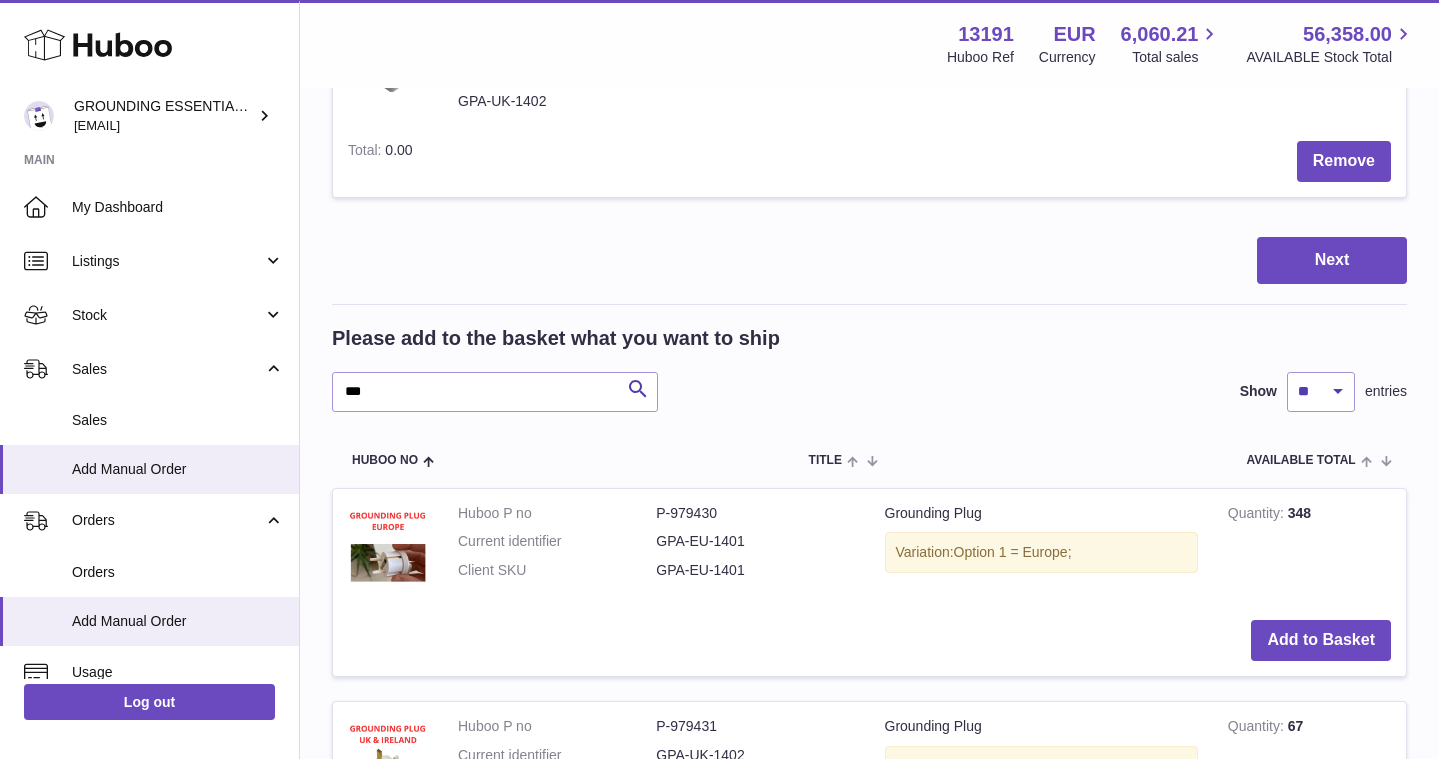 scroll, scrollTop: 335, scrollLeft: 0, axis: vertical 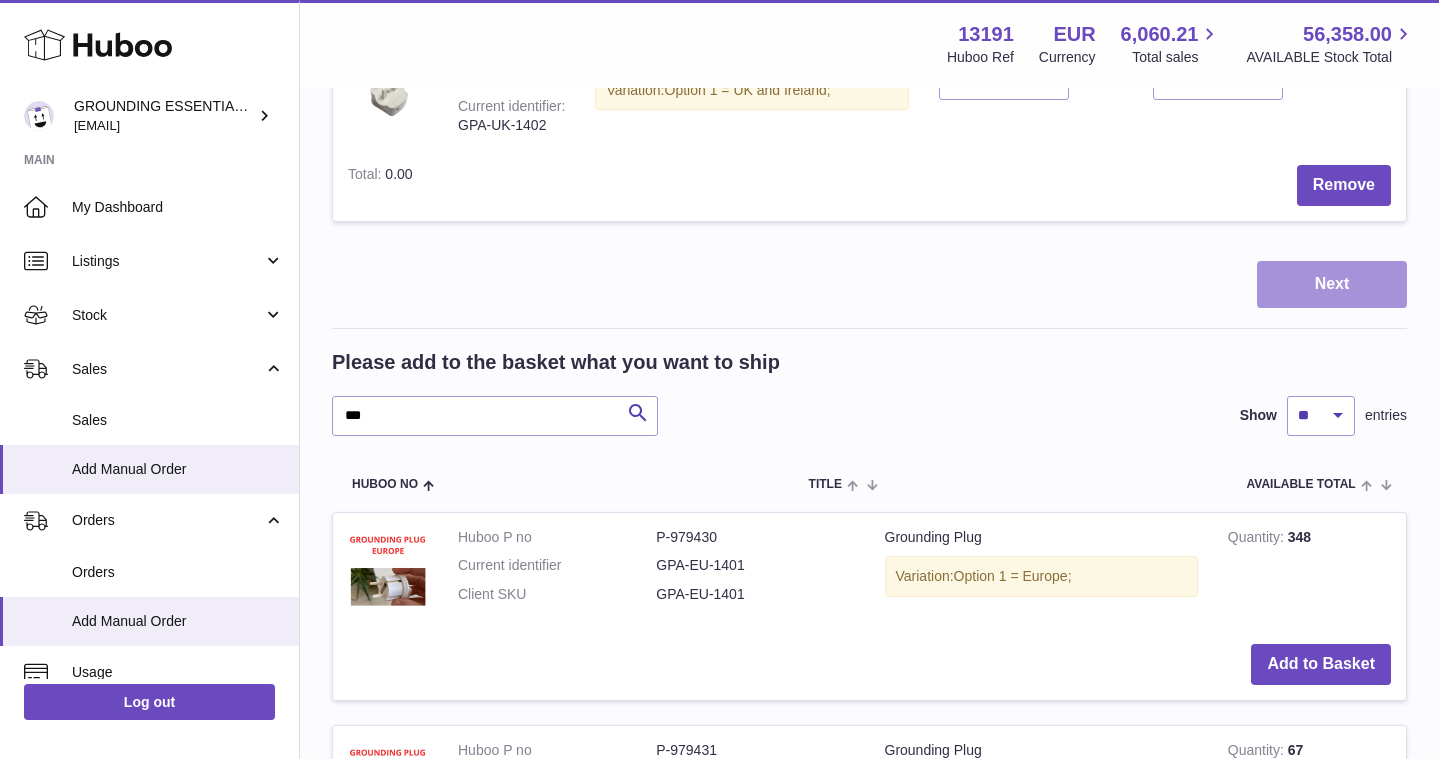 click on "Next" at bounding box center [1332, 284] 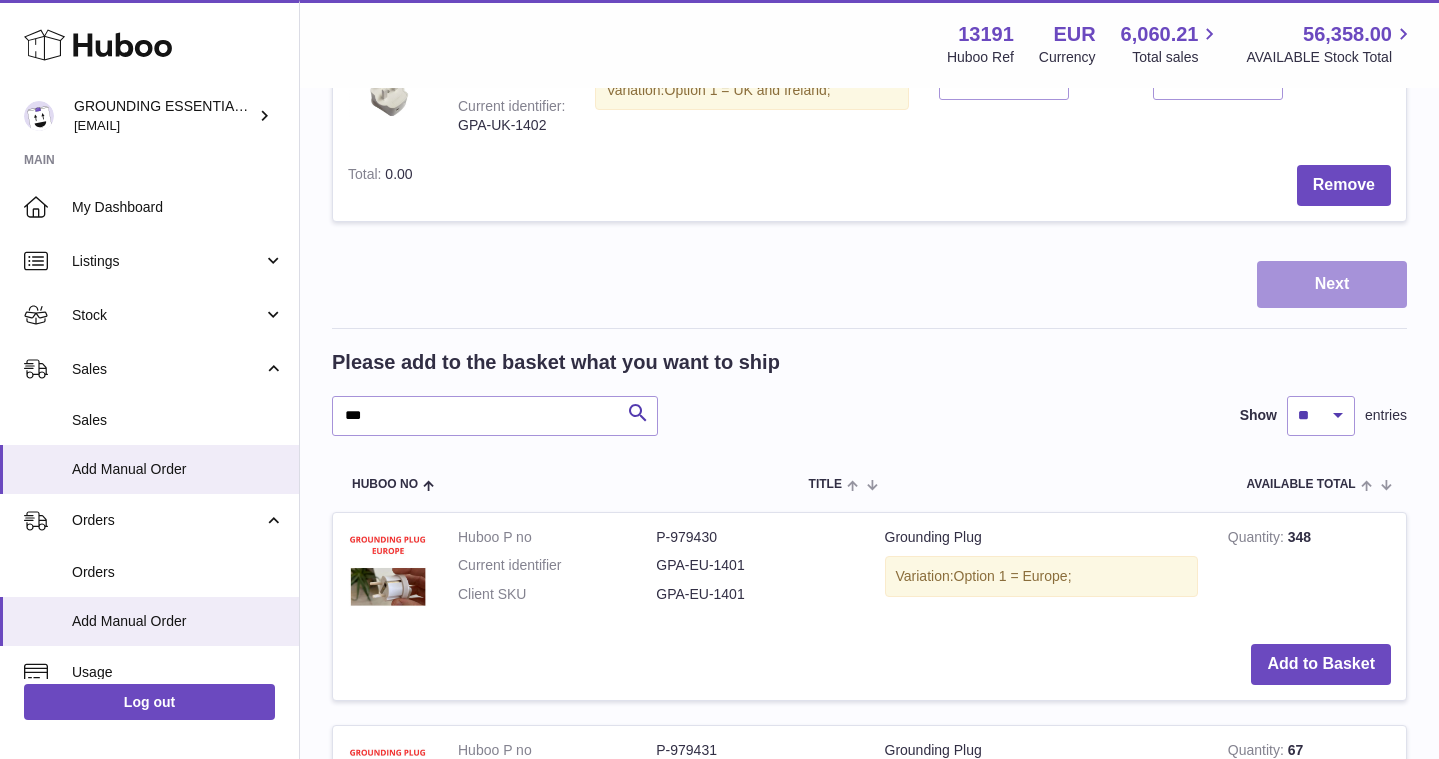 scroll, scrollTop: 0, scrollLeft: 0, axis: both 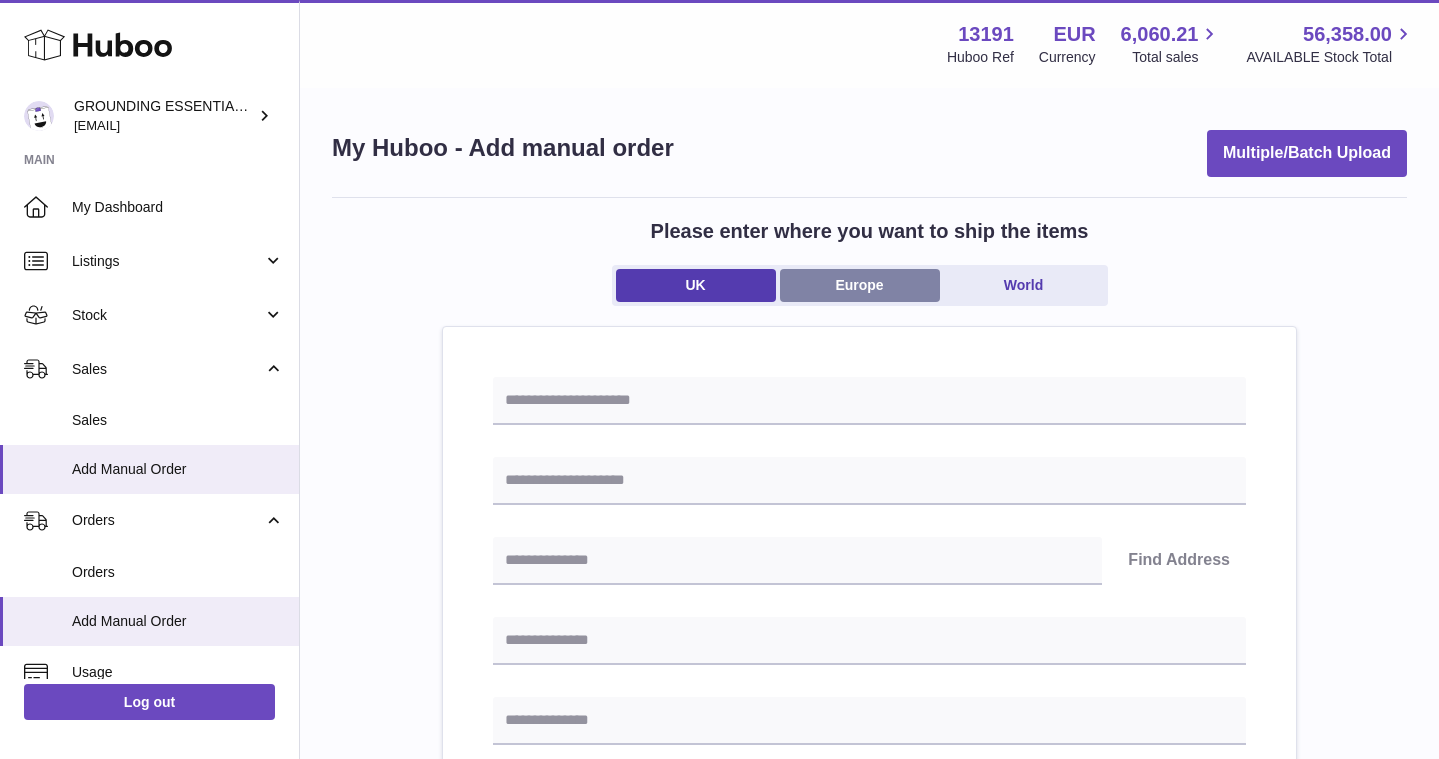 click on "Europe" at bounding box center [860, 285] 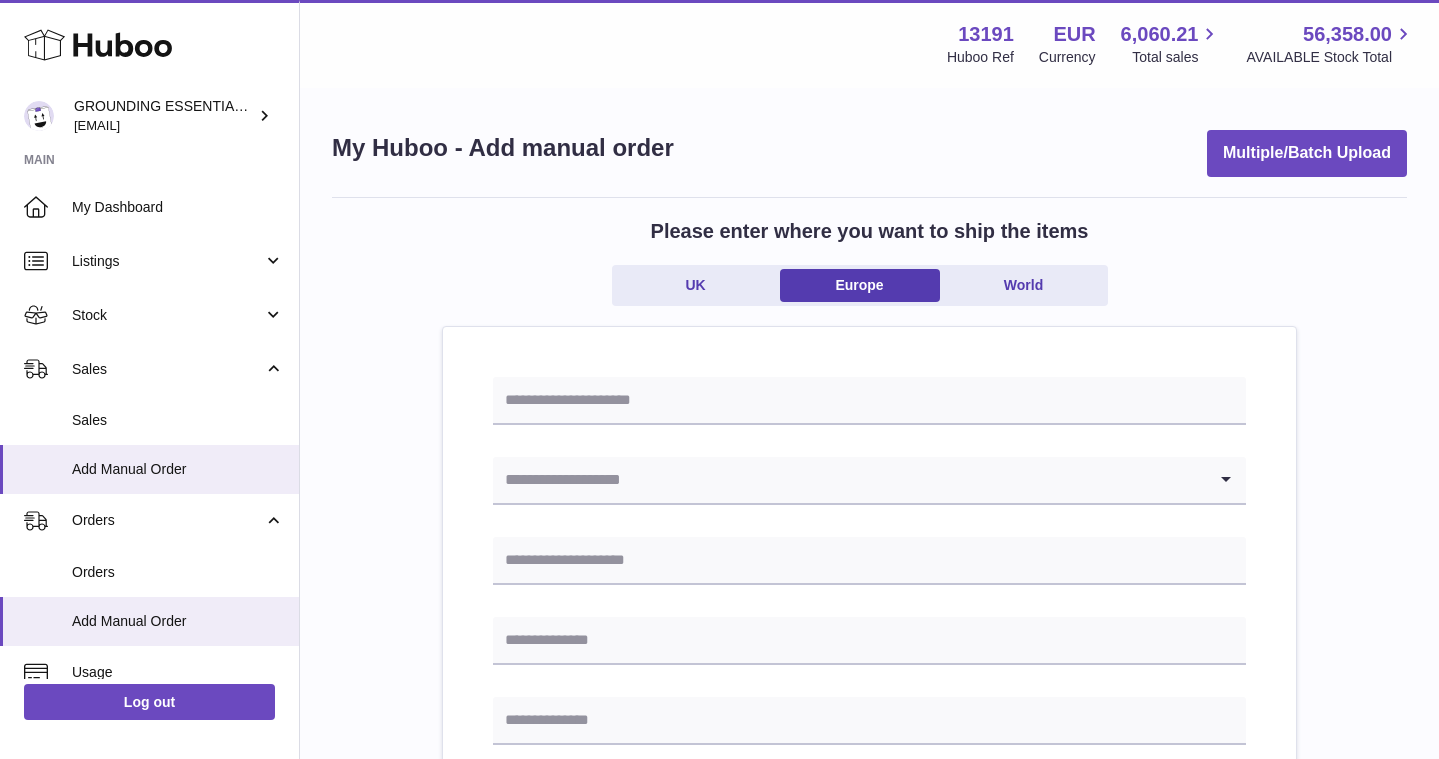 click at bounding box center [849, 480] 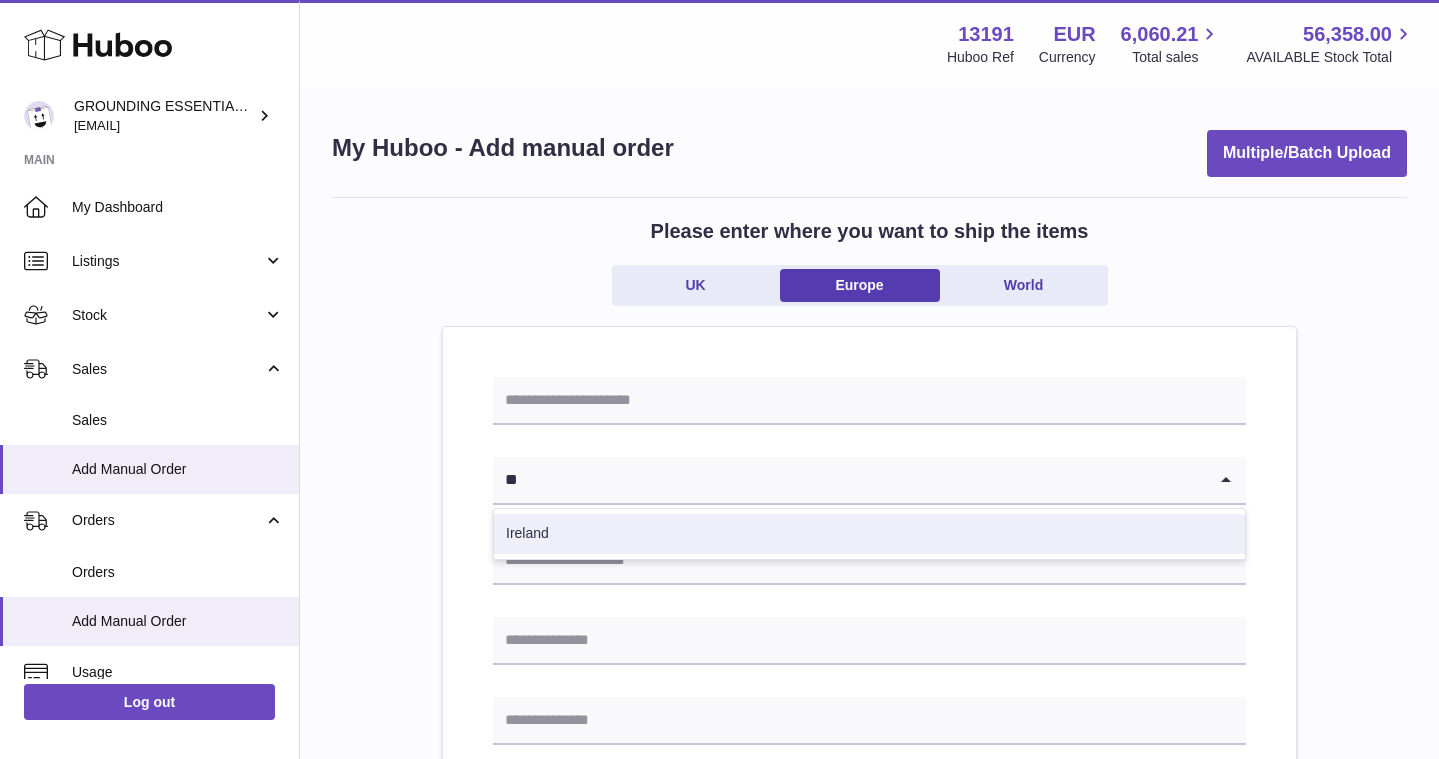 type on "**" 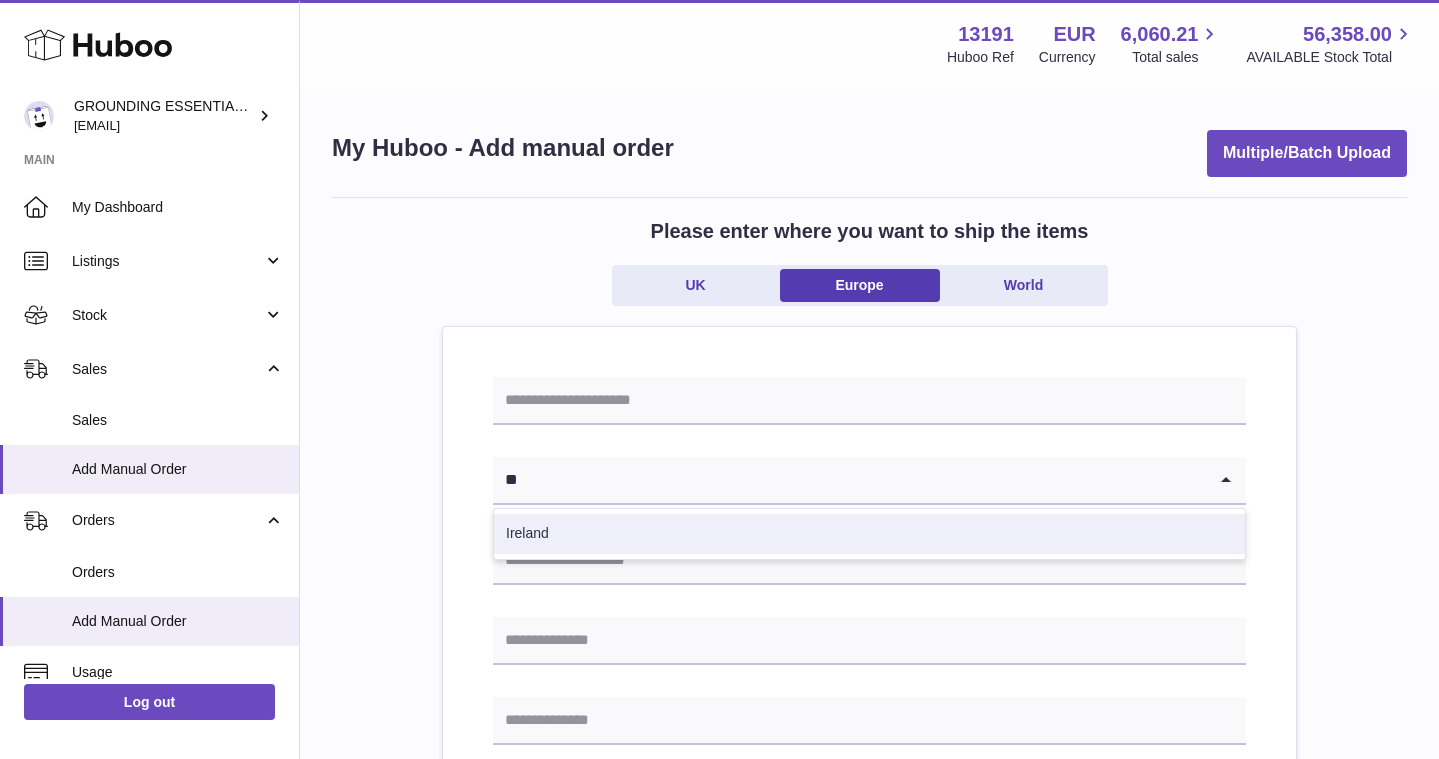 type 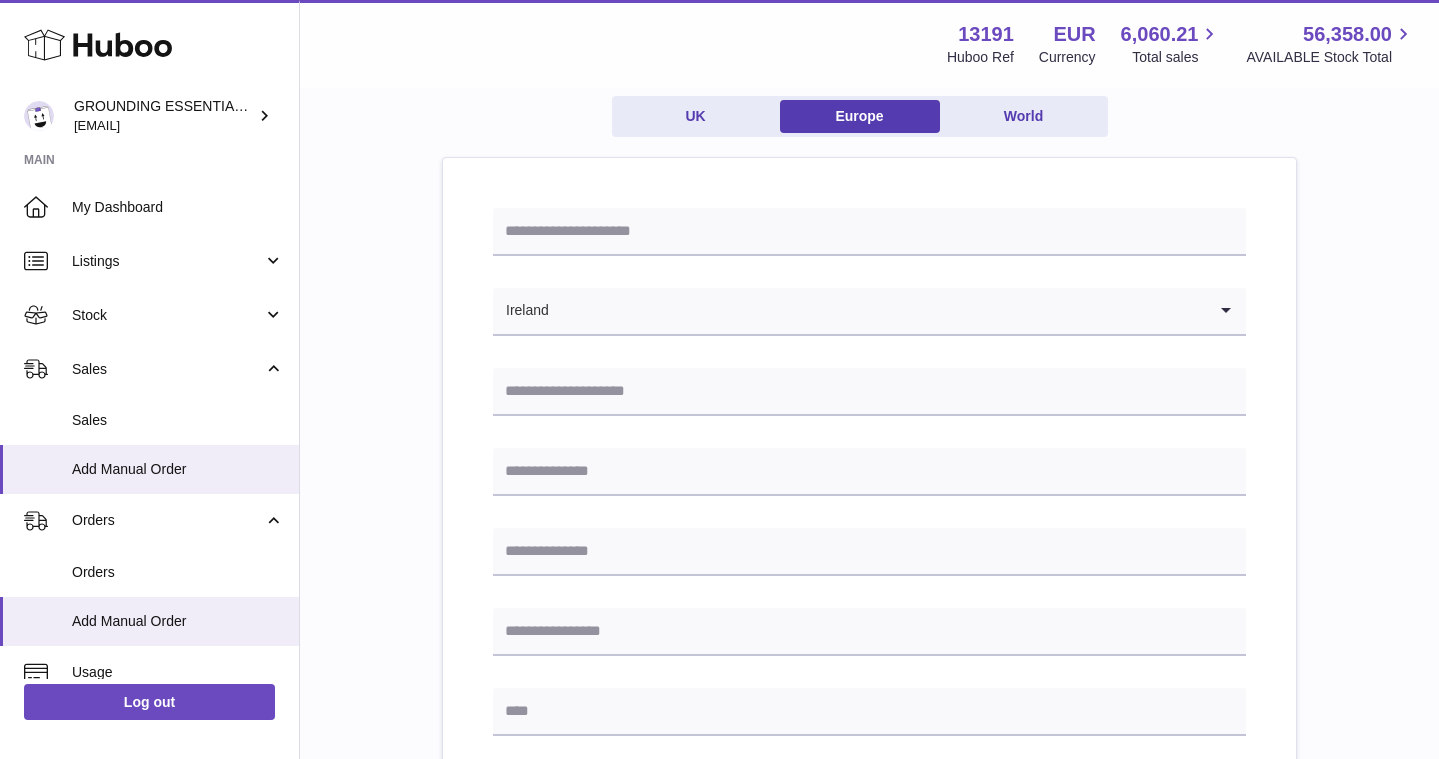 scroll, scrollTop: 201, scrollLeft: 0, axis: vertical 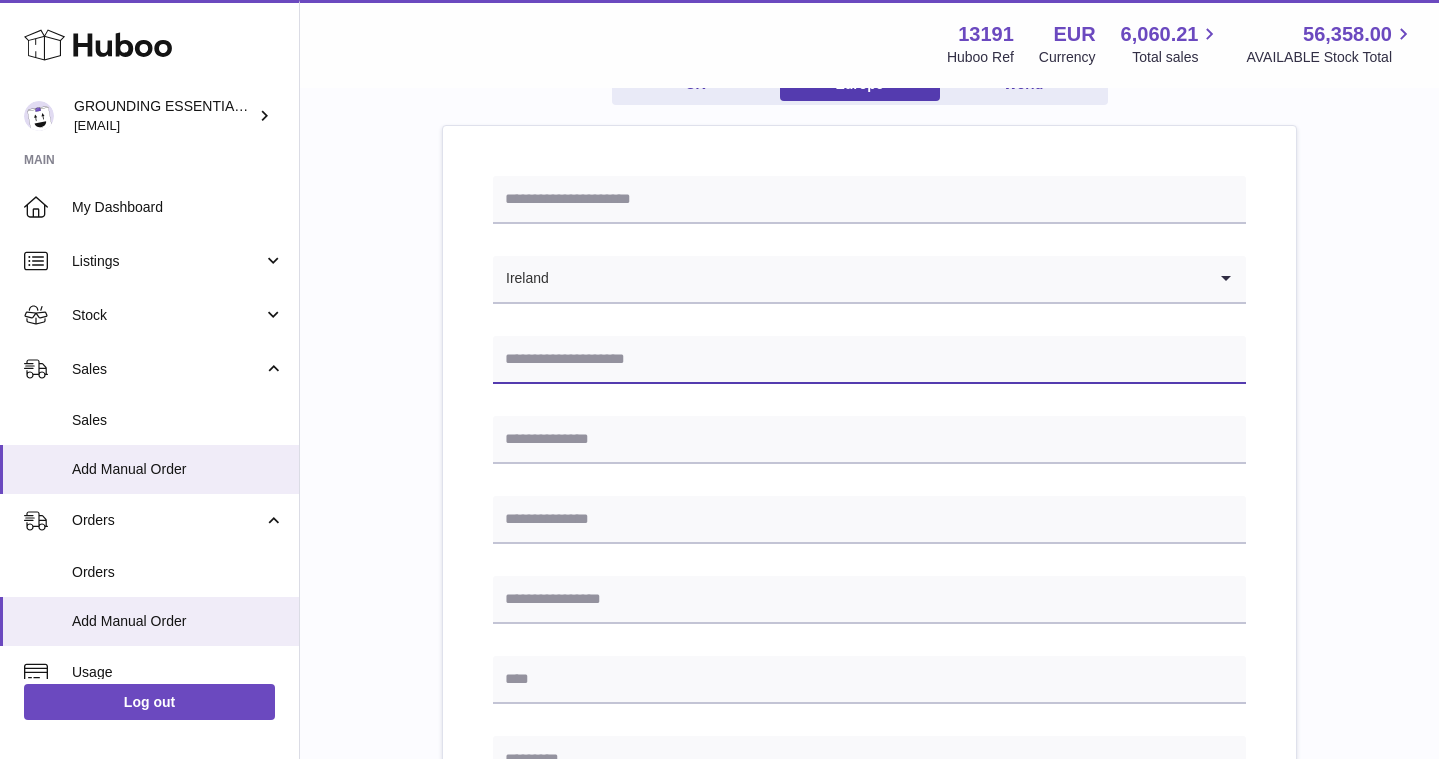 click at bounding box center (869, 360) 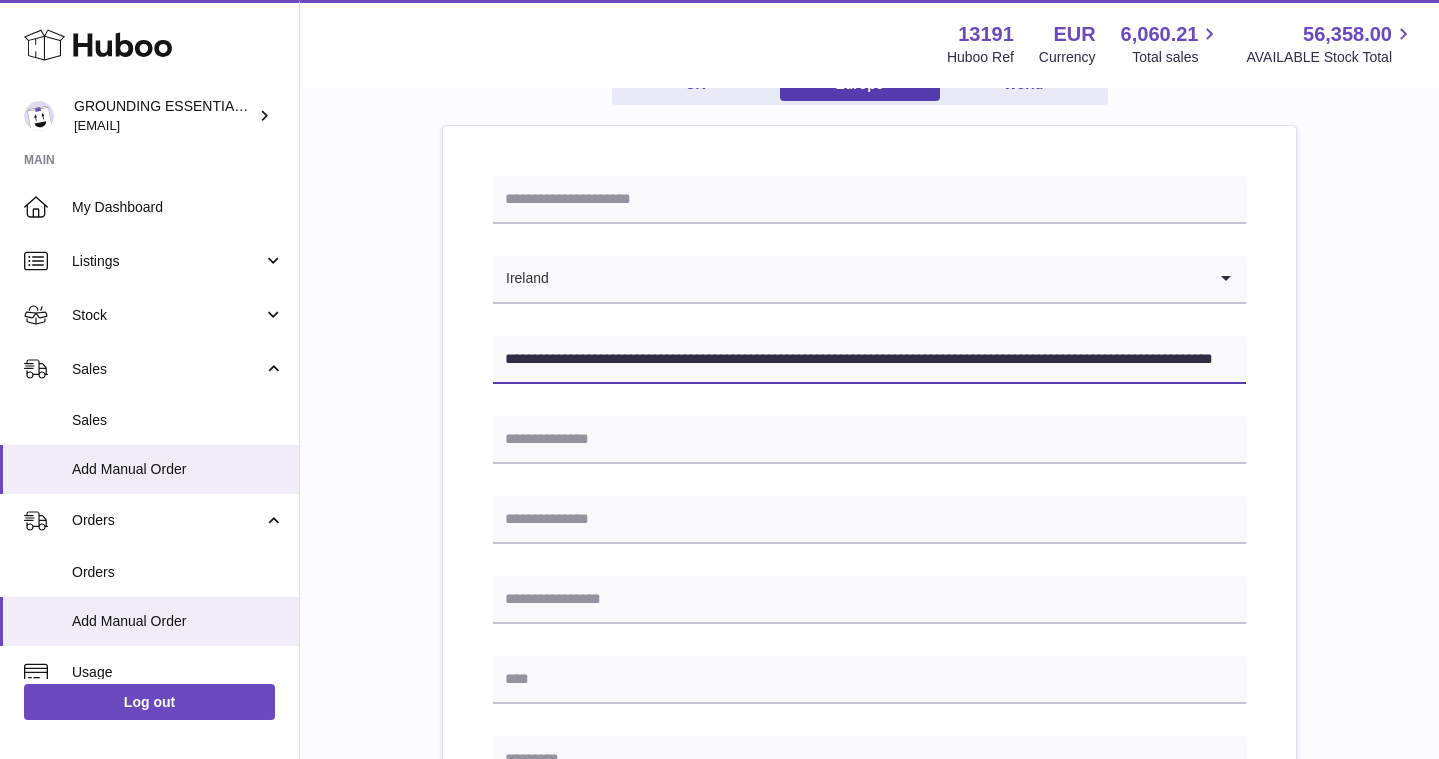 scroll, scrollTop: 0, scrollLeft: 121, axis: horizontal 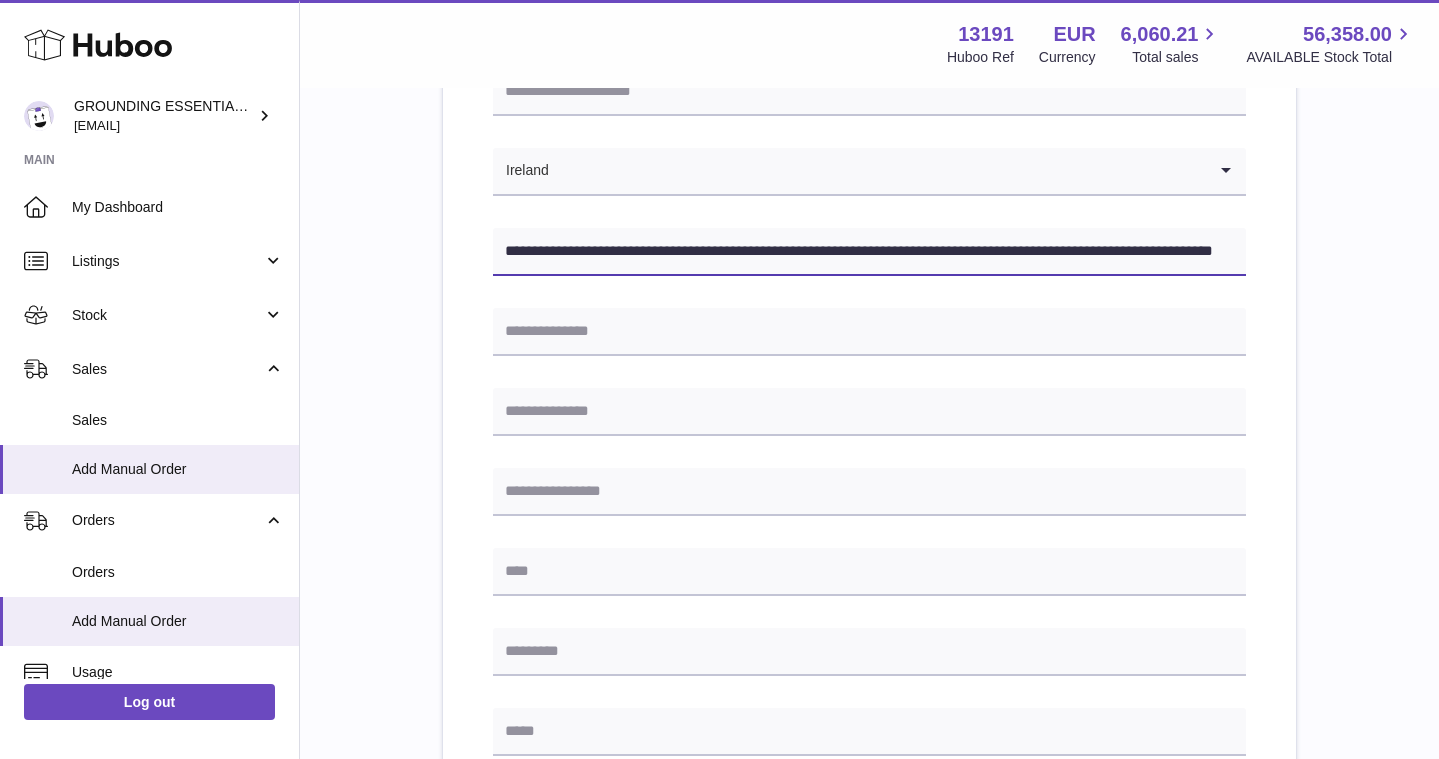 drag, startPoint x: 606, startPoint y: 252, endPoint x: 673, endPoint y: 254, distance: 67.02985 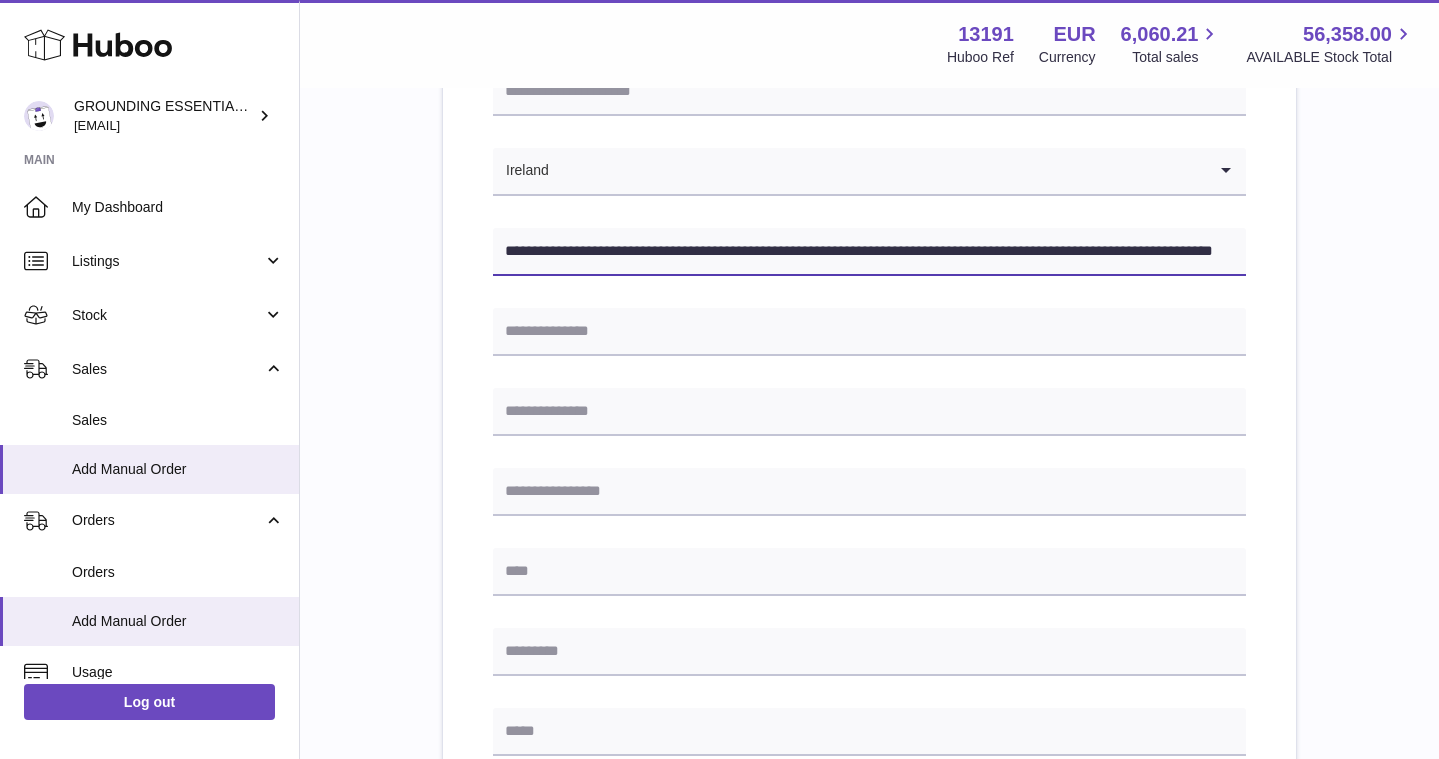 click on "**********" at bounding box center (869, 252) 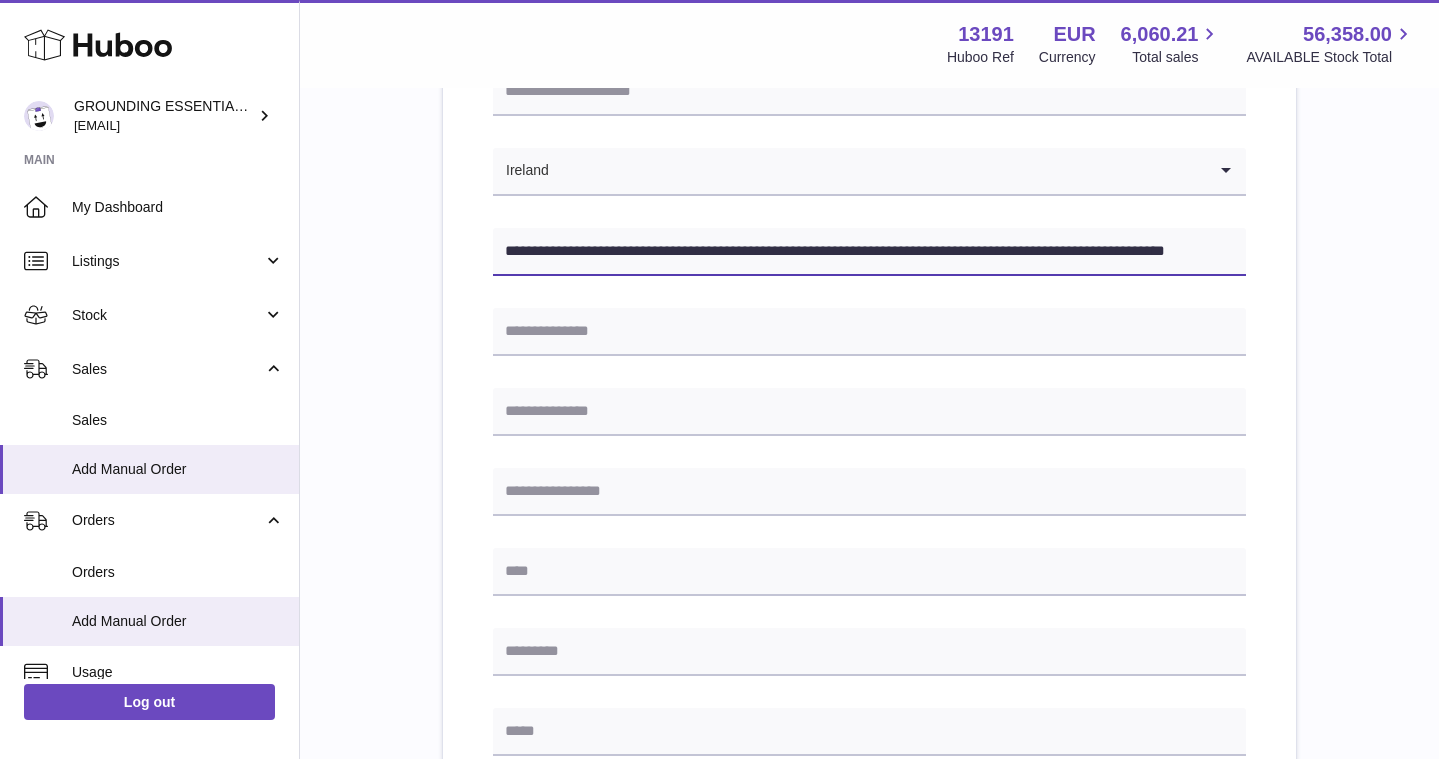 type on "**********" 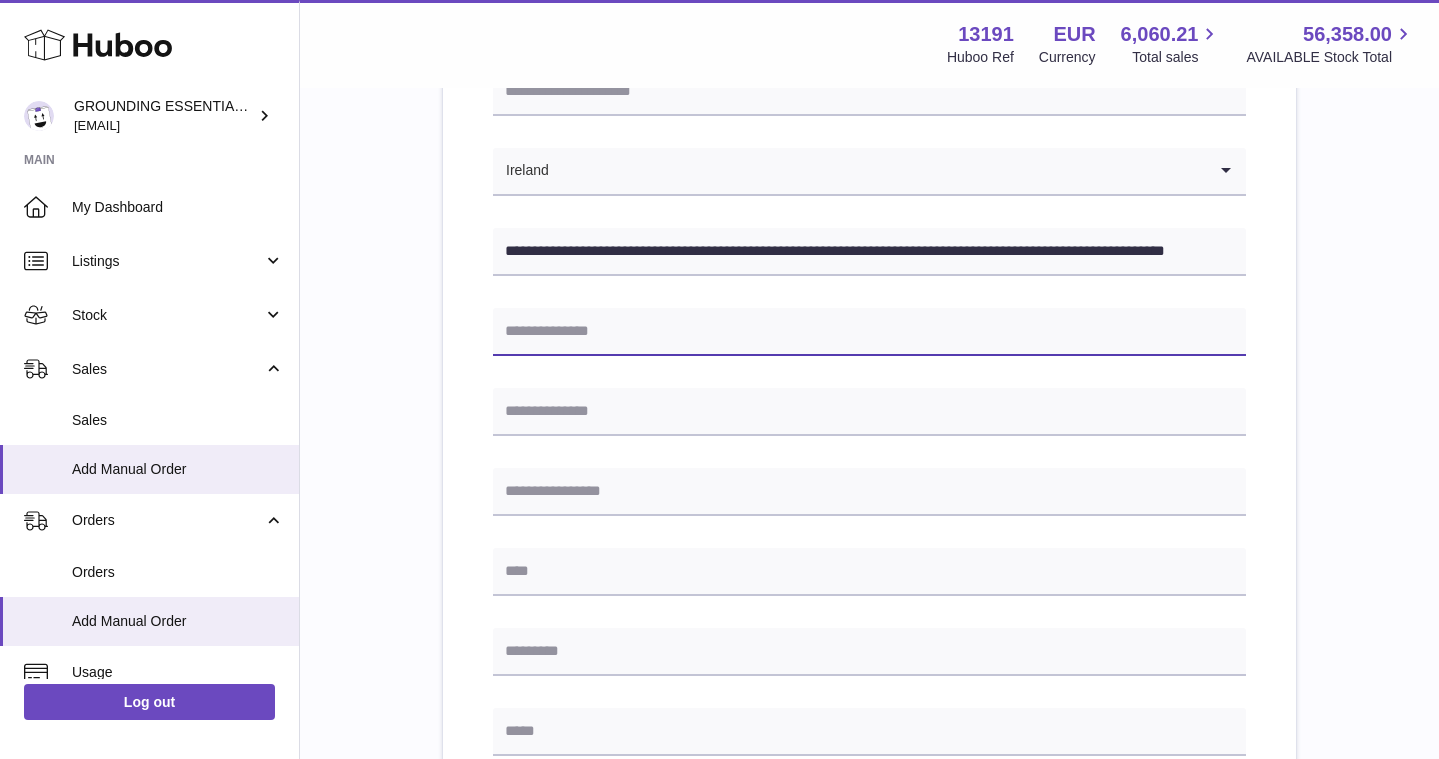 click at bounding box center [869, 332] 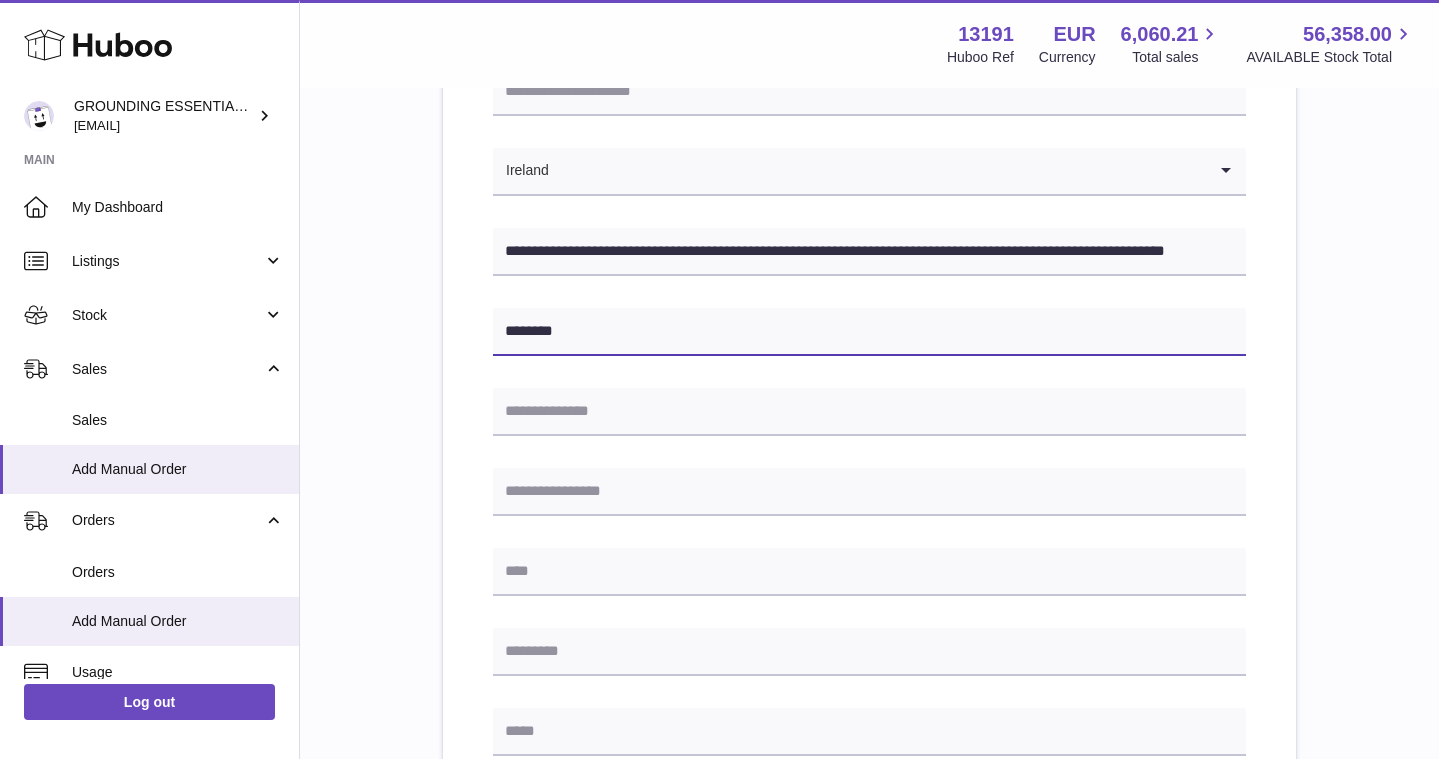 type on "********" 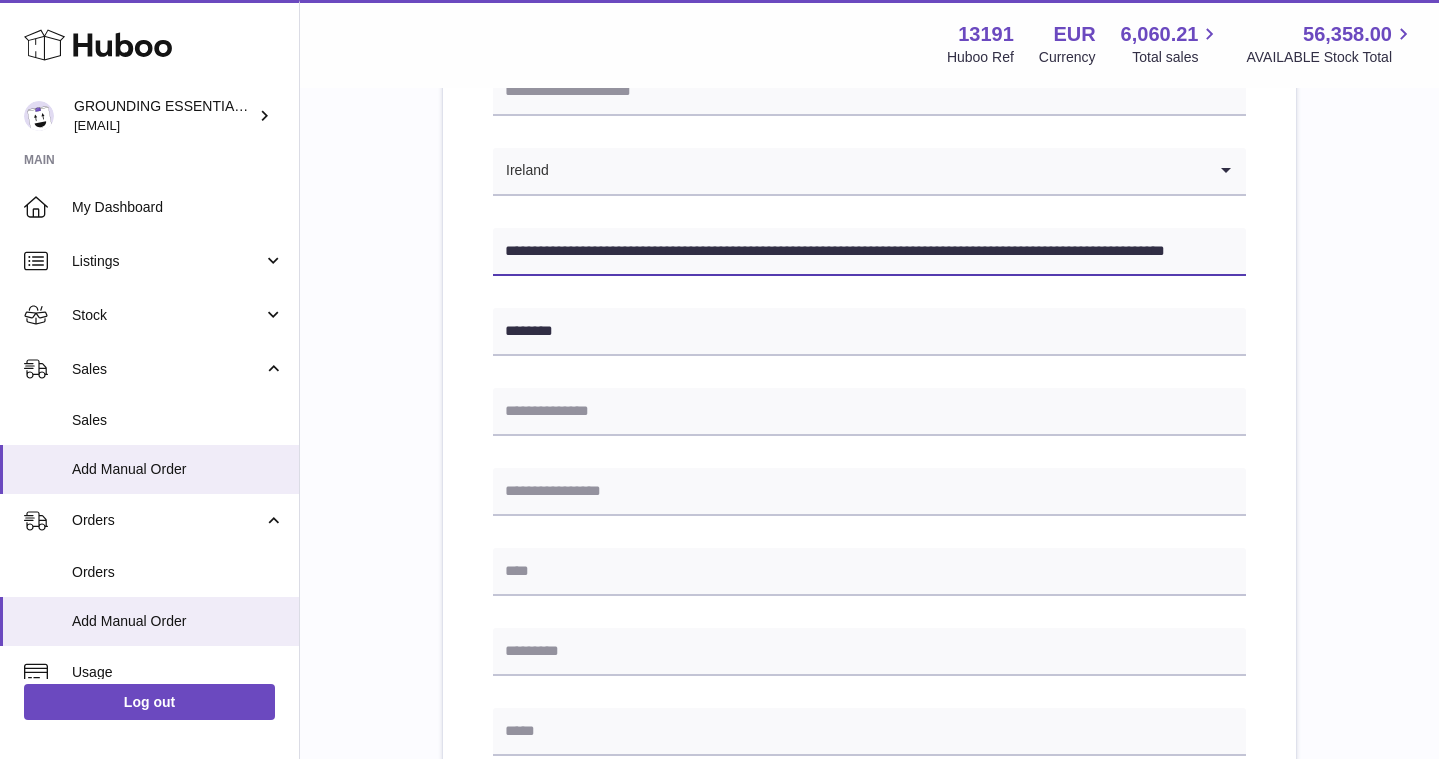 drag, startPoint x: 606, startPoint y: 251, endPoint x: 766, endPoint y: 254, distance: 160.02812 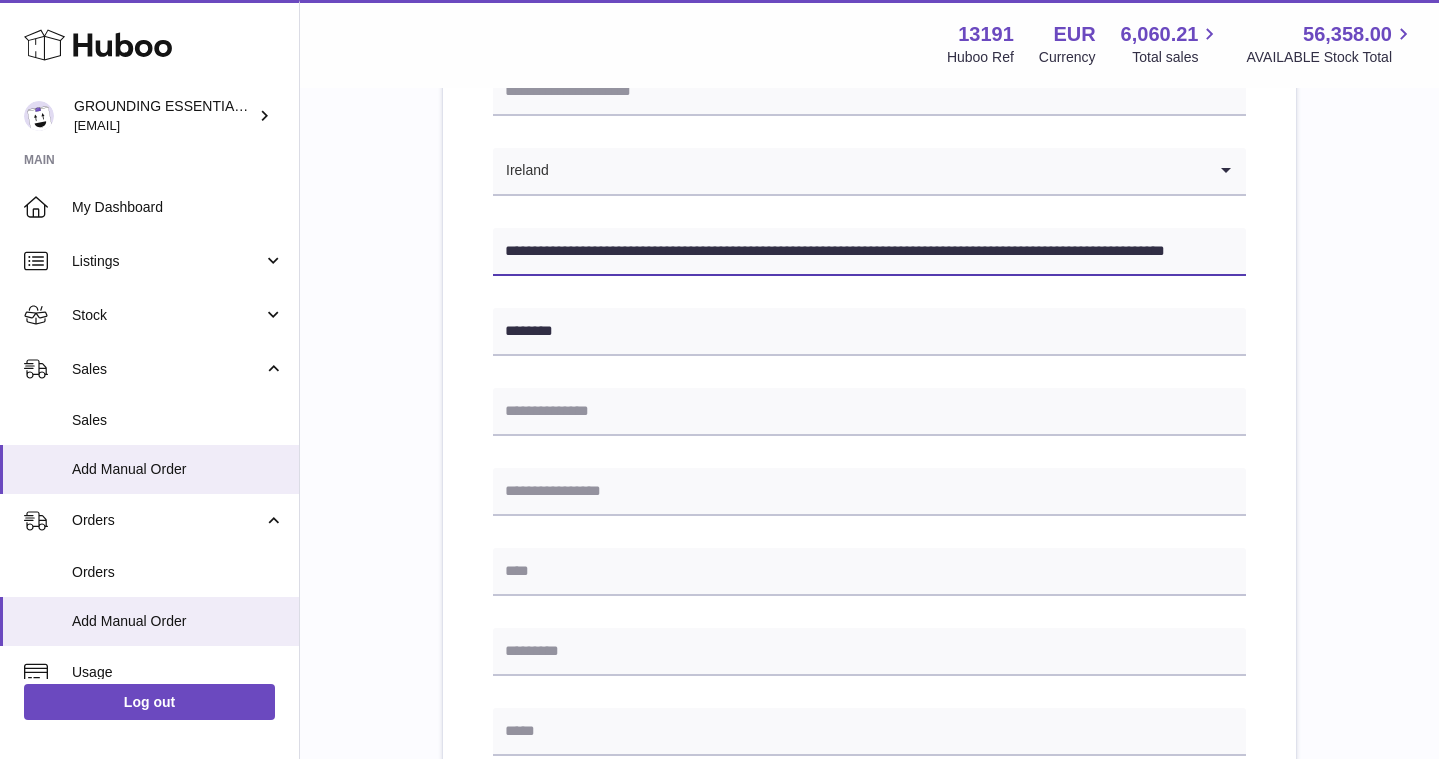 click on "**********" at bounding box center [869, 252] 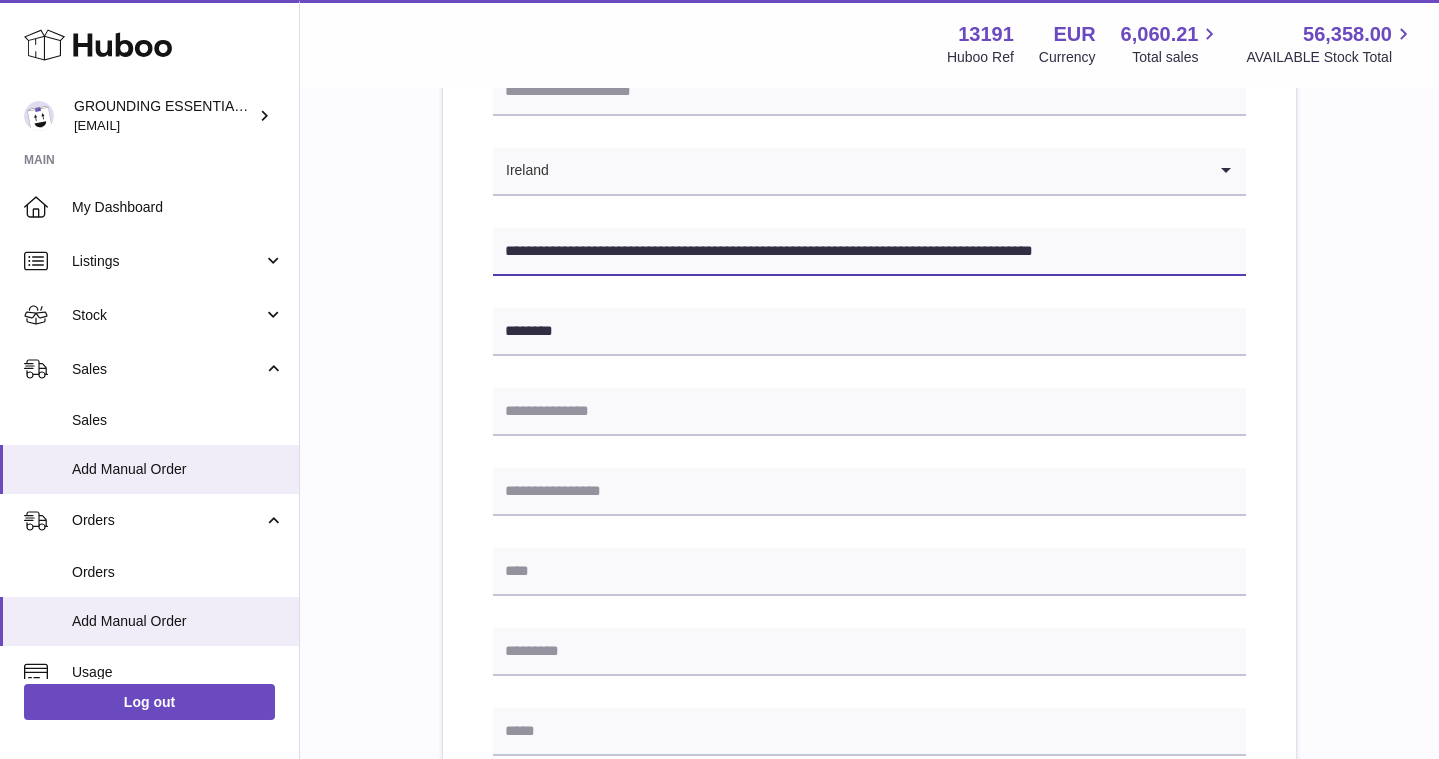 type on "**********" 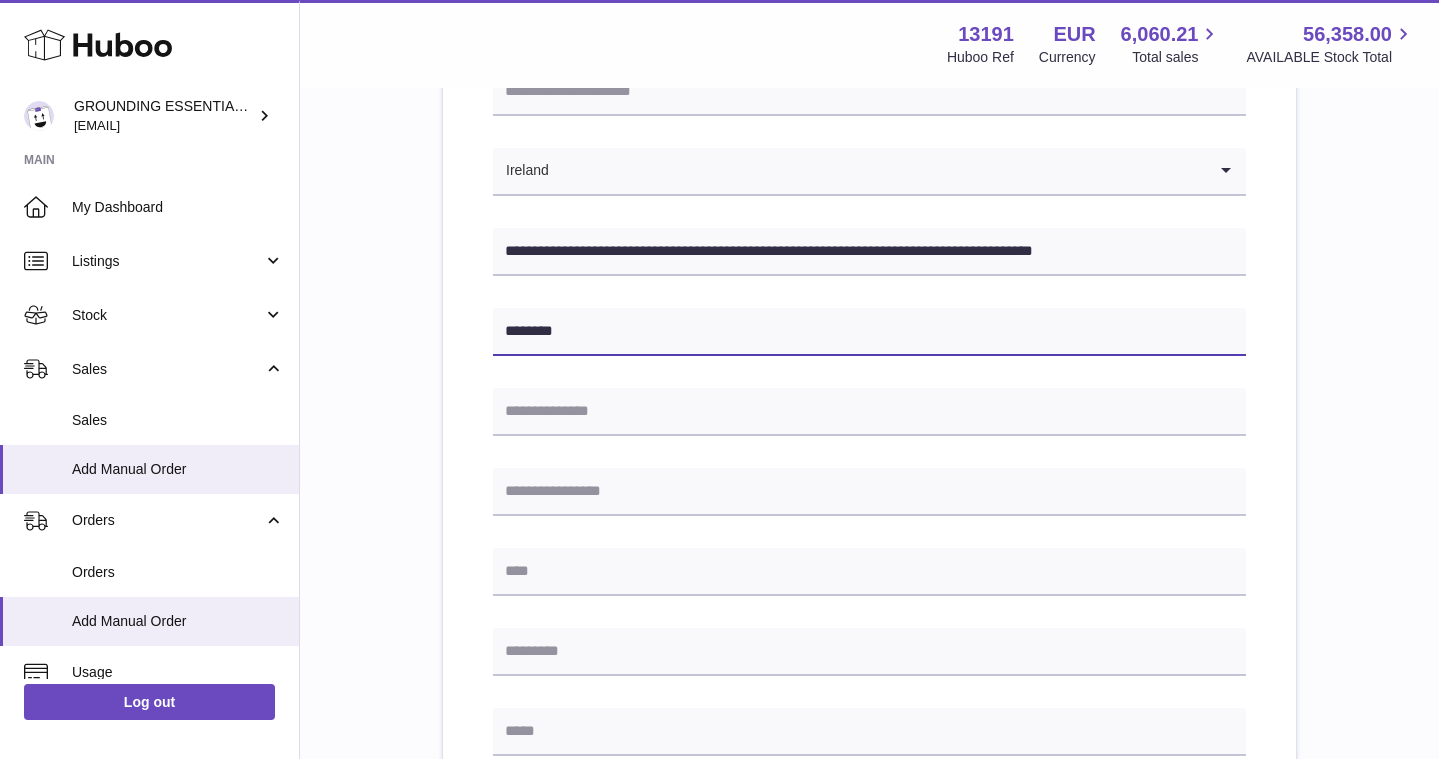 click on "********" at bounding box center (869, 332) 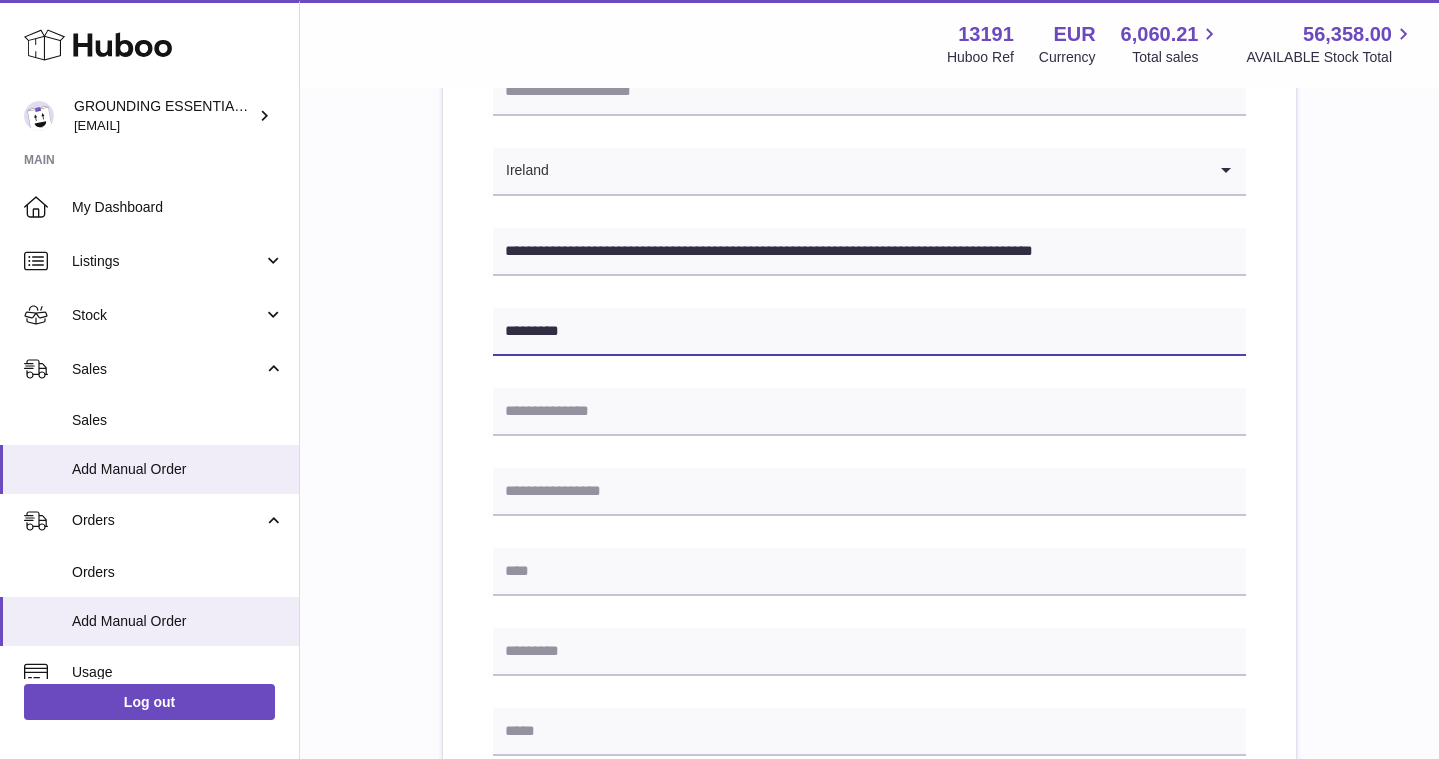 paste on "**********" 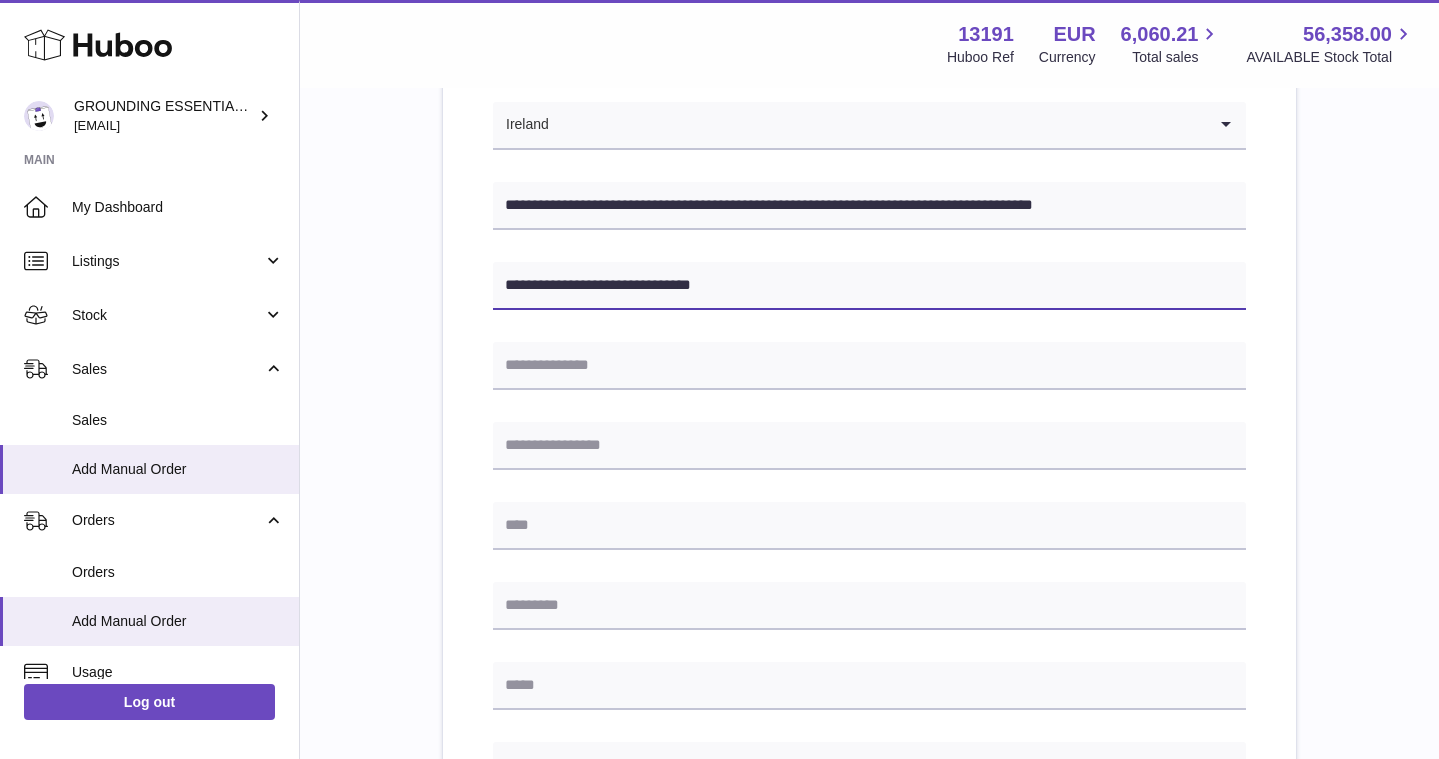 scroll, scrollTop: 359, scrollLeft: 0, axis: vertical 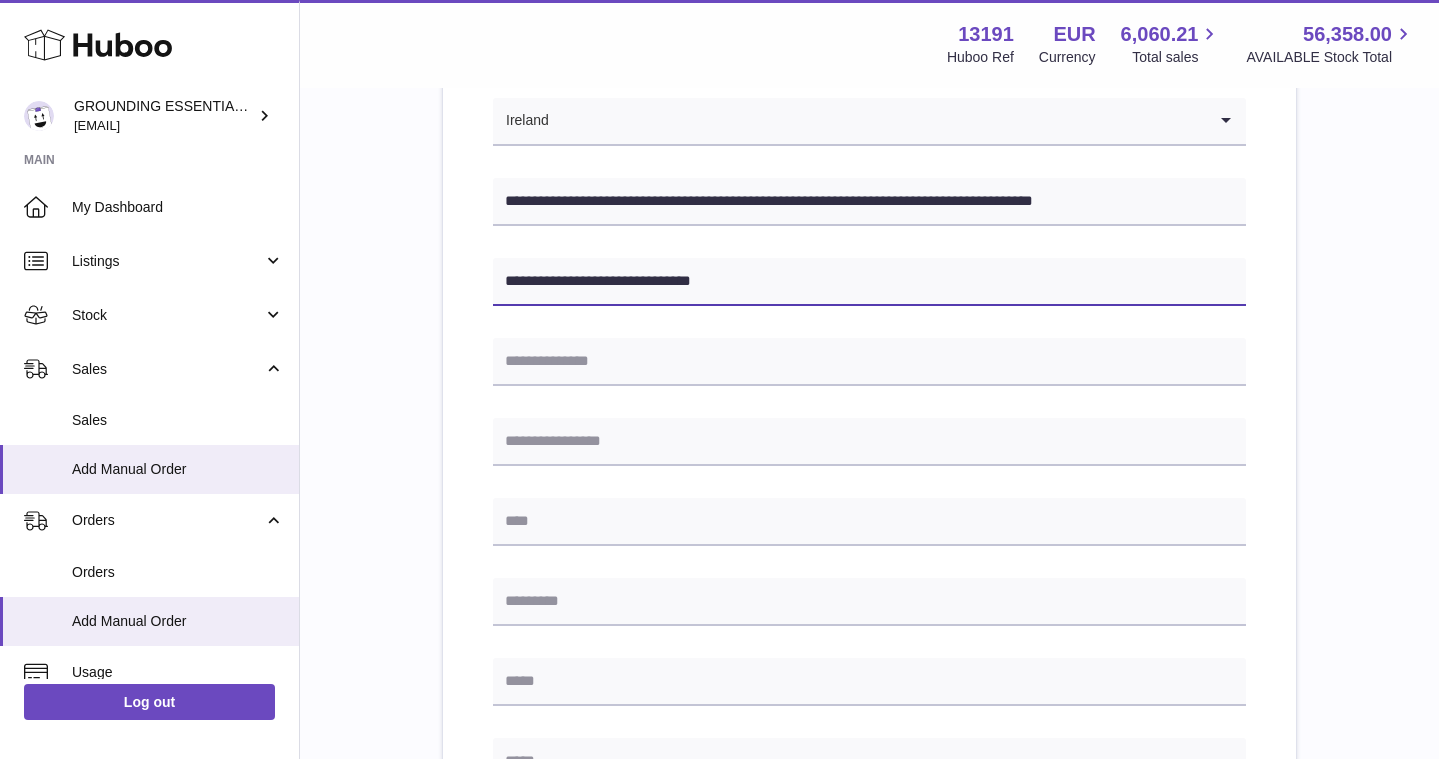 type on "**********" 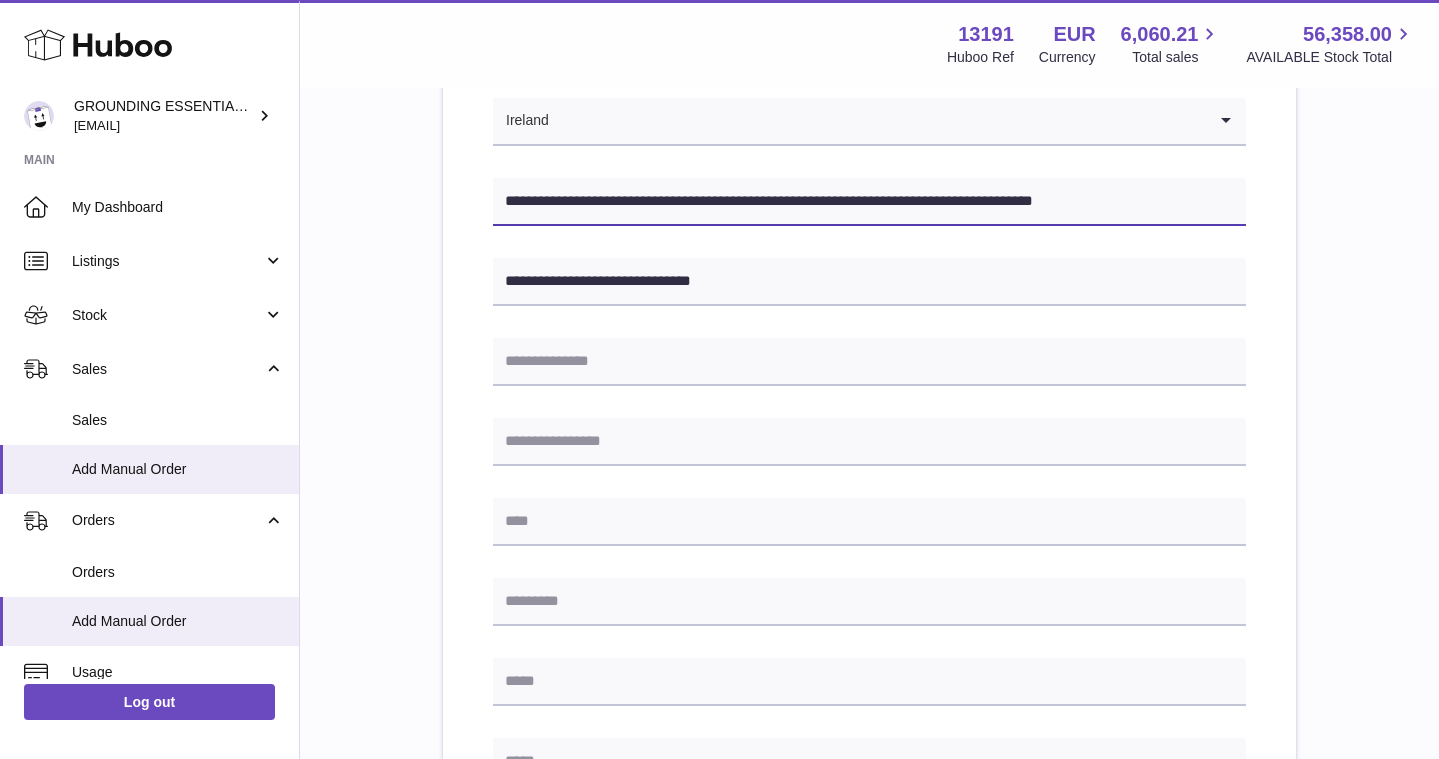 drag, startPoint x: 616, startPoint y: 202, endPoint x: 714, endPoint y: 202, distance: 98 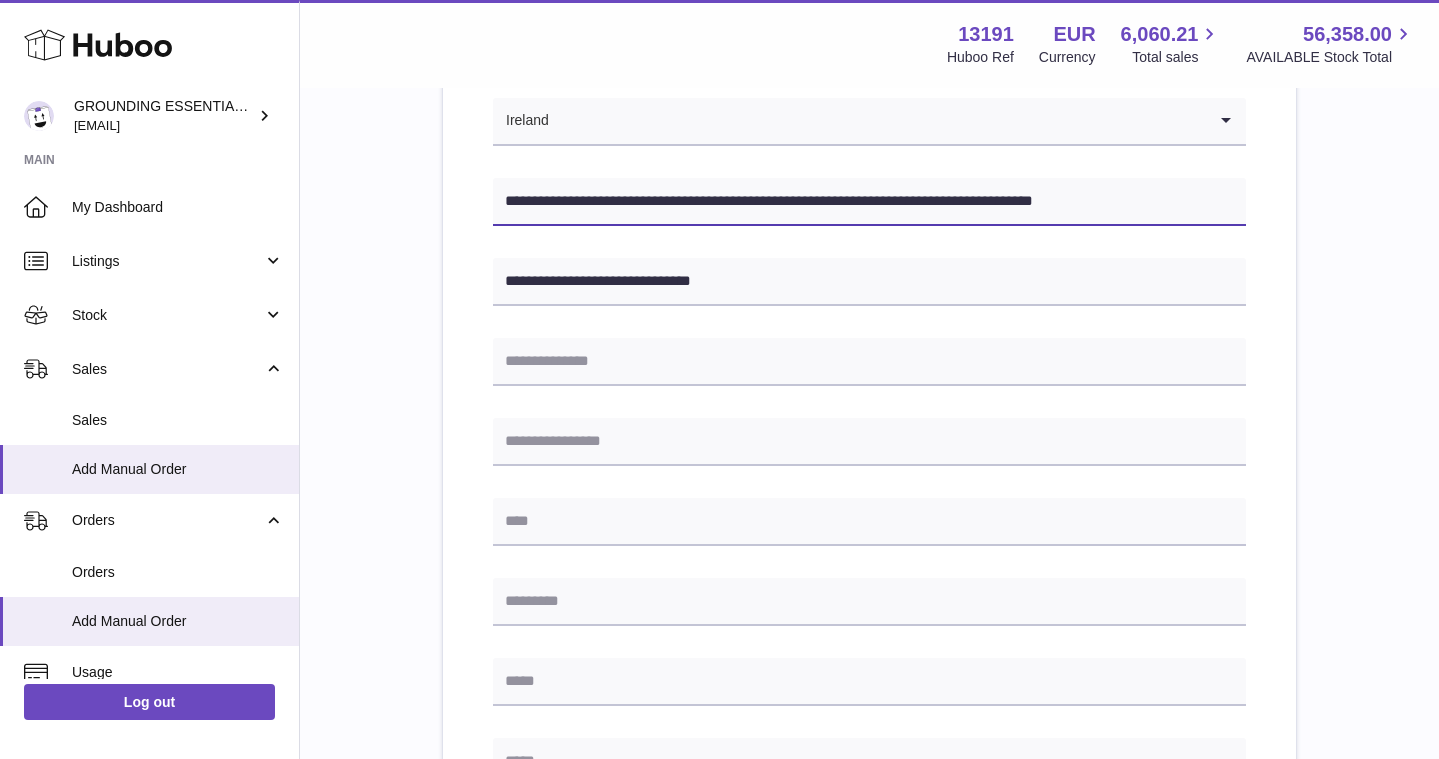 click on "**********" at bounding box center [869, 202] 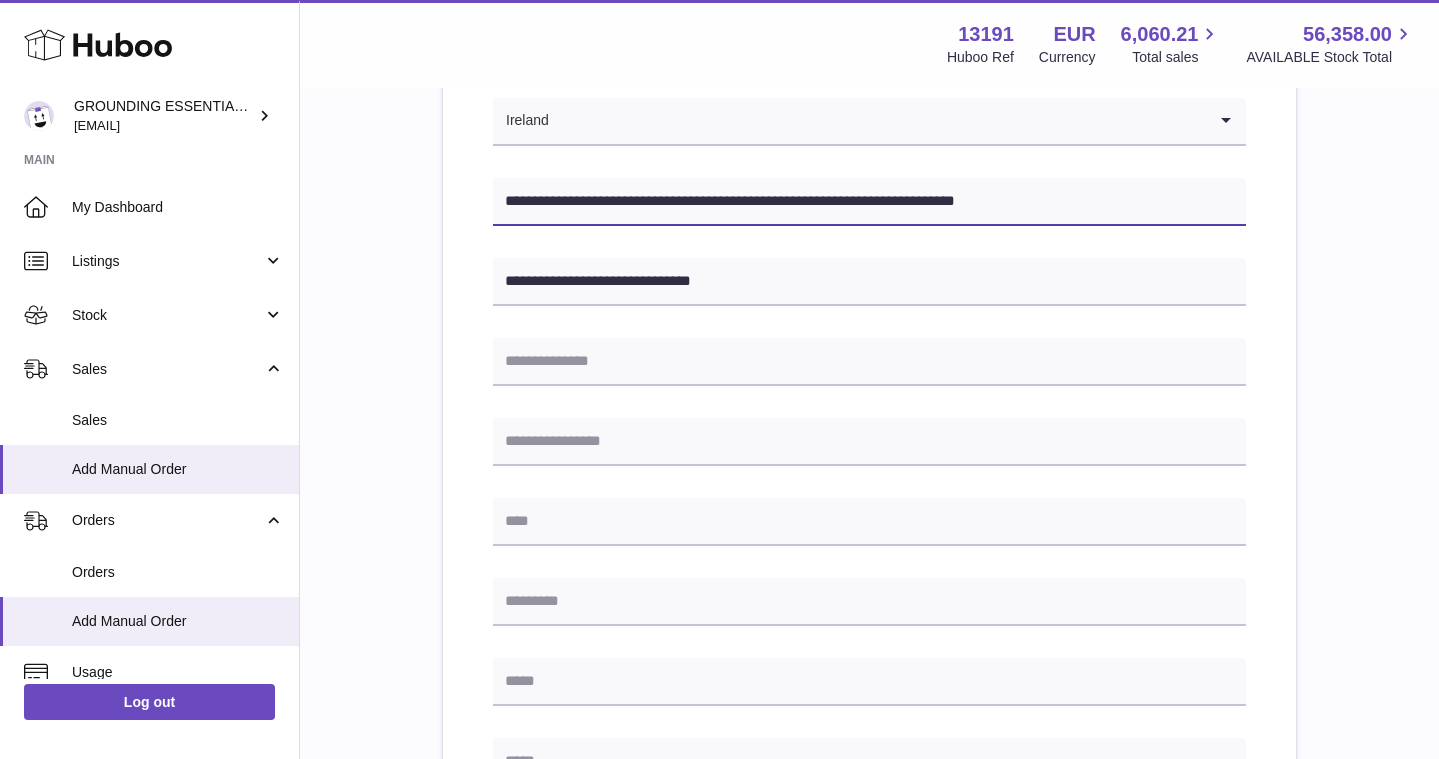 type on "**********" 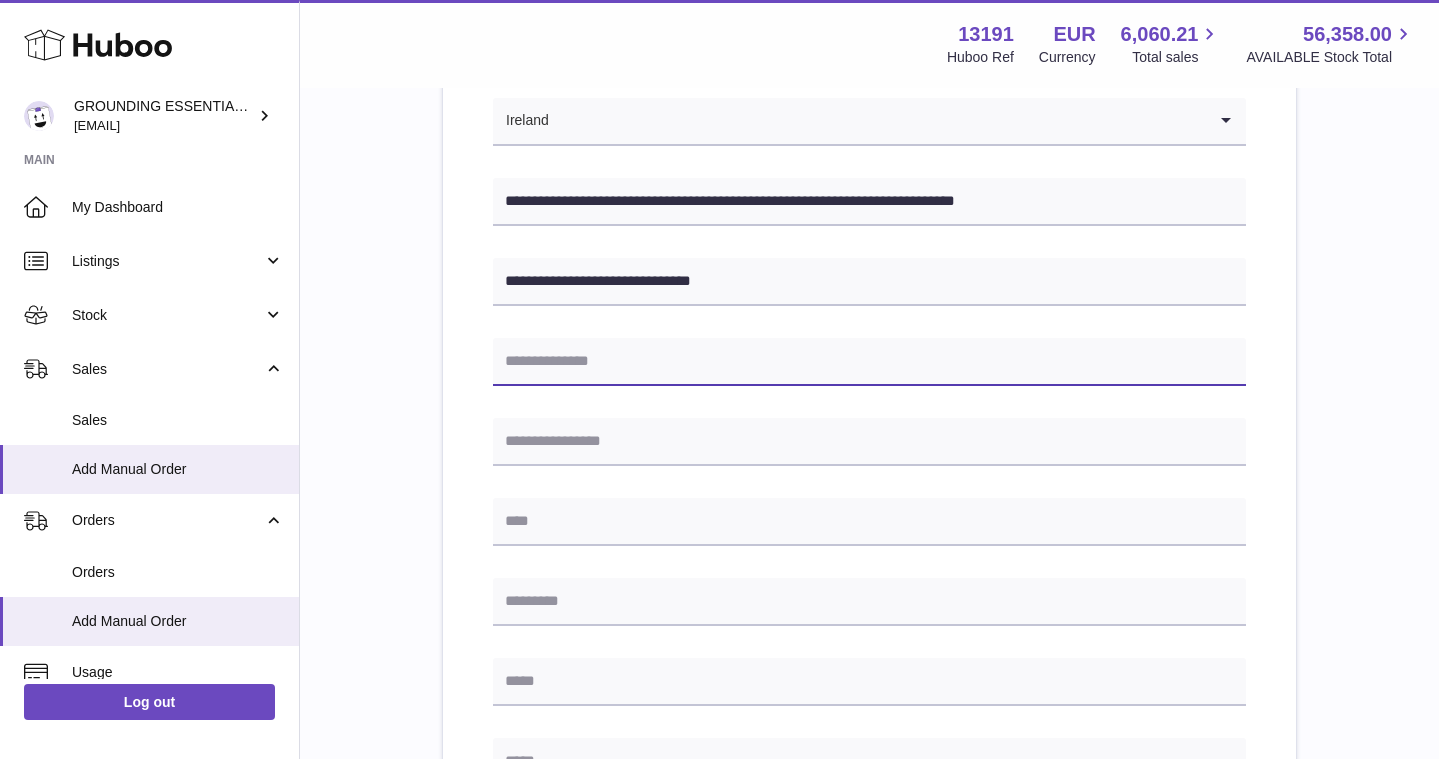click at bounding box center (869, 362) 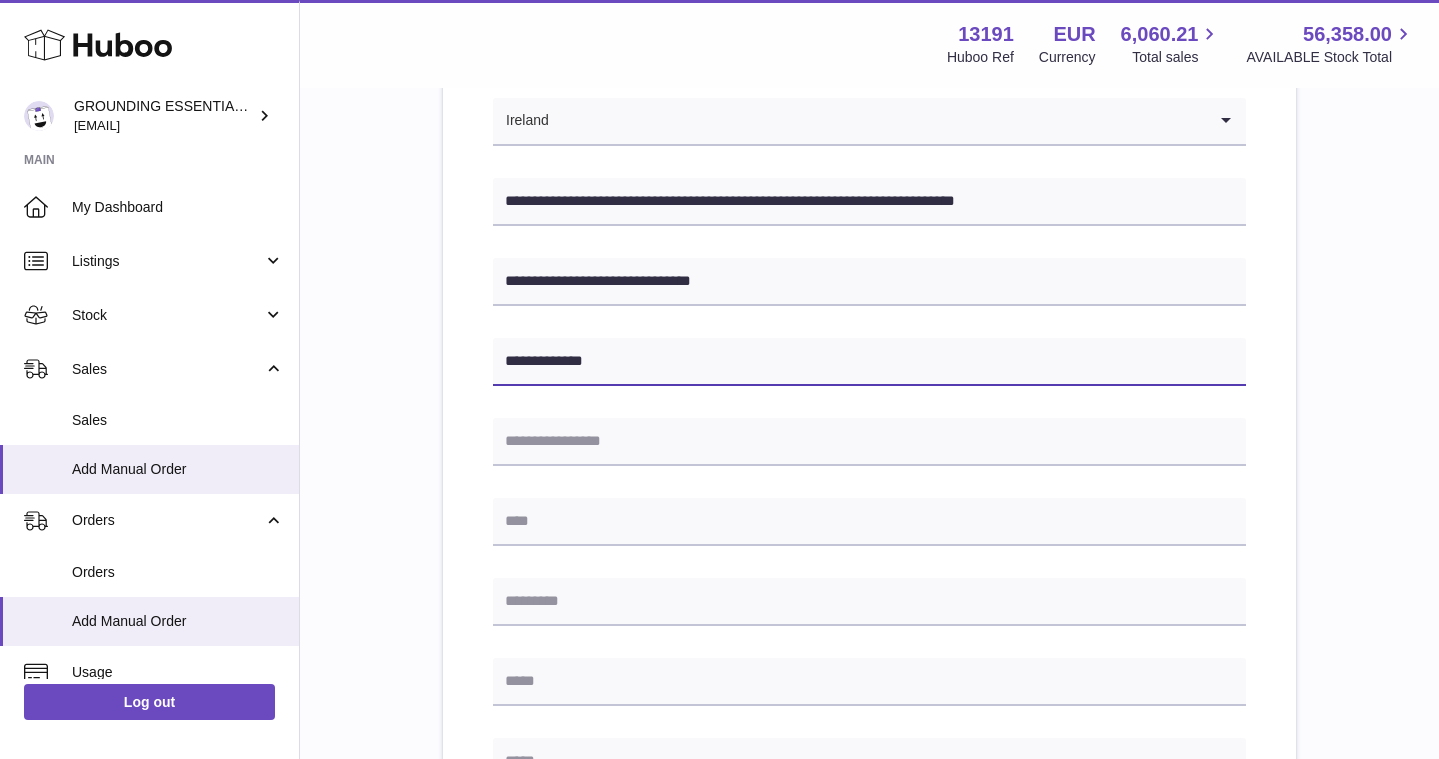 type on "**********" 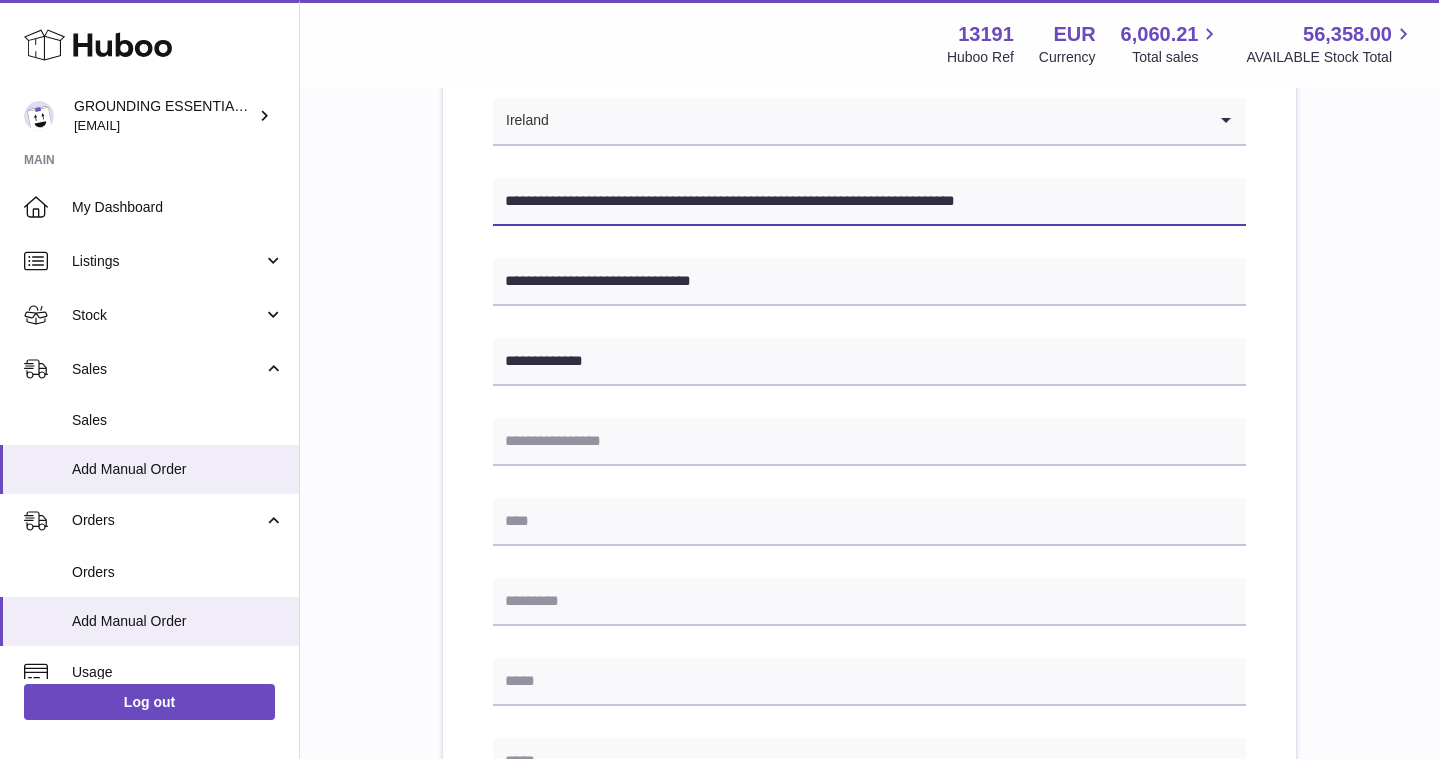 drag, startPoint x: 675, startPoint y: 202, endPoint x: 732, endPoint y: 203, distance: 57.00877 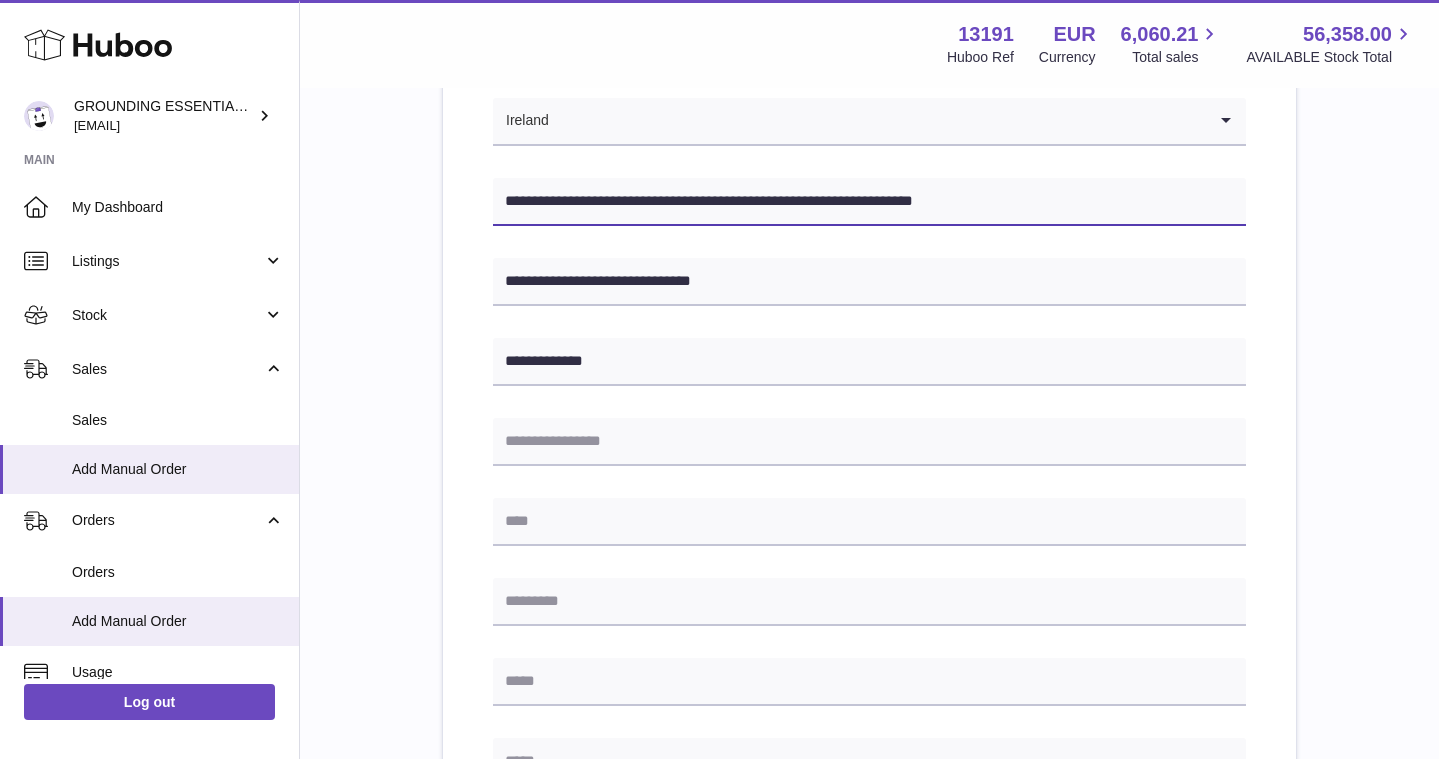type on "**********" 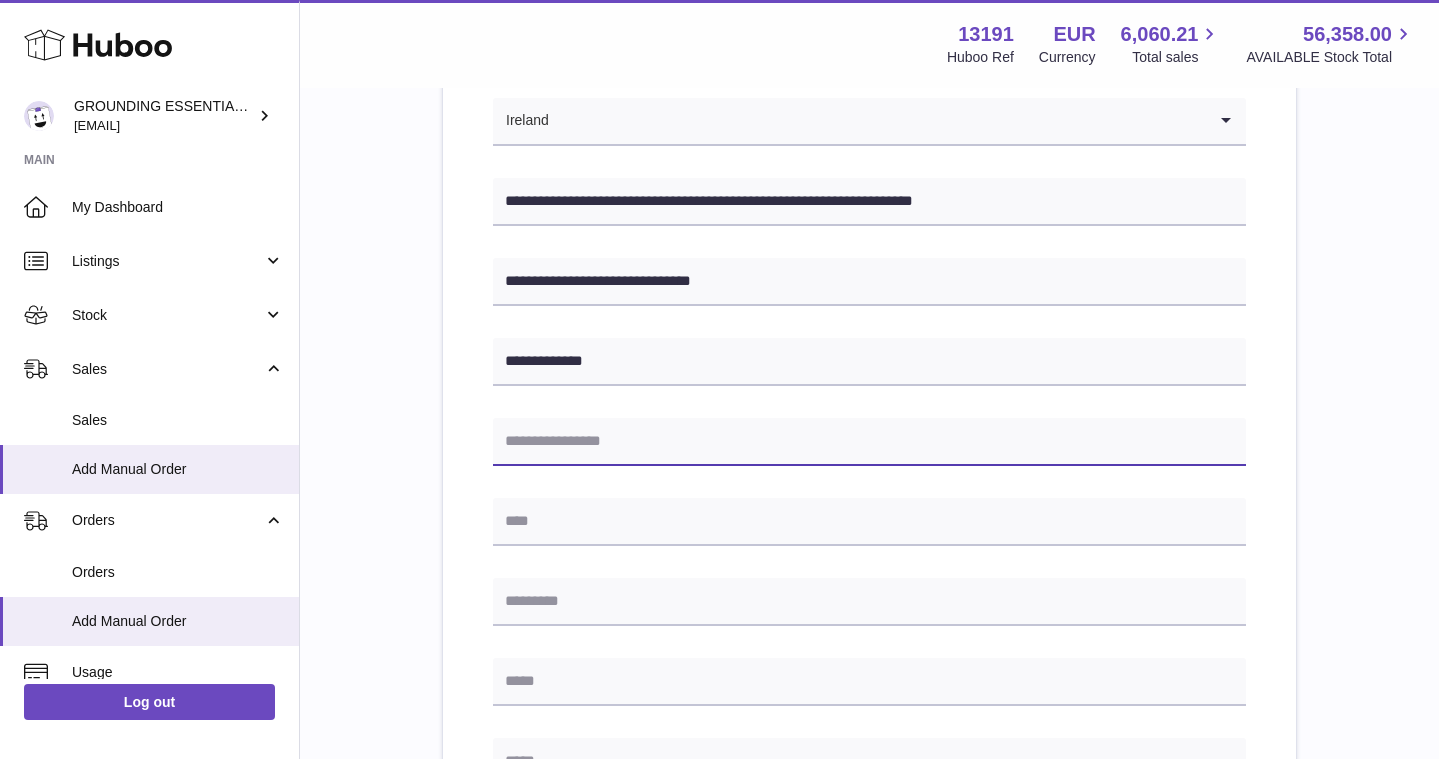 click at bounding box center [869, 442] 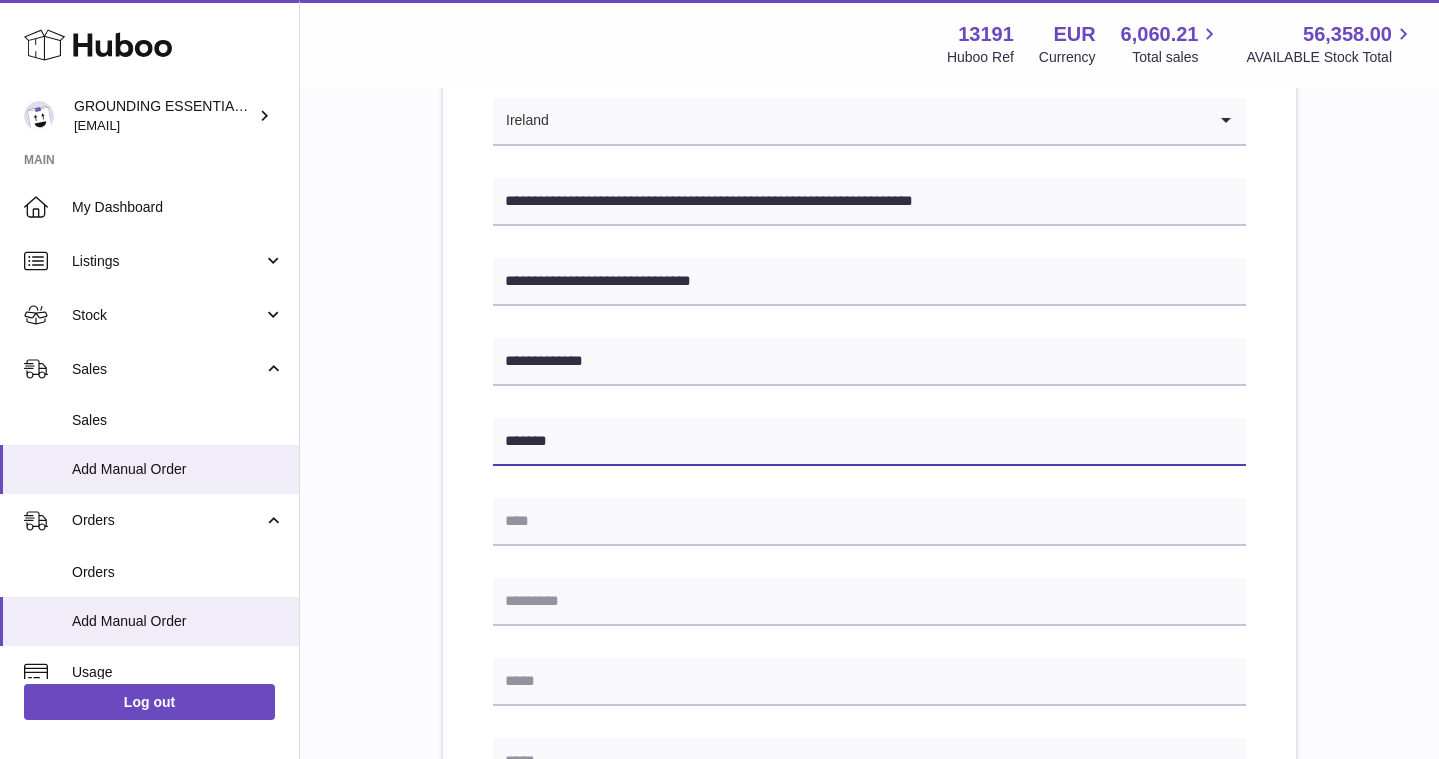 type on "******" 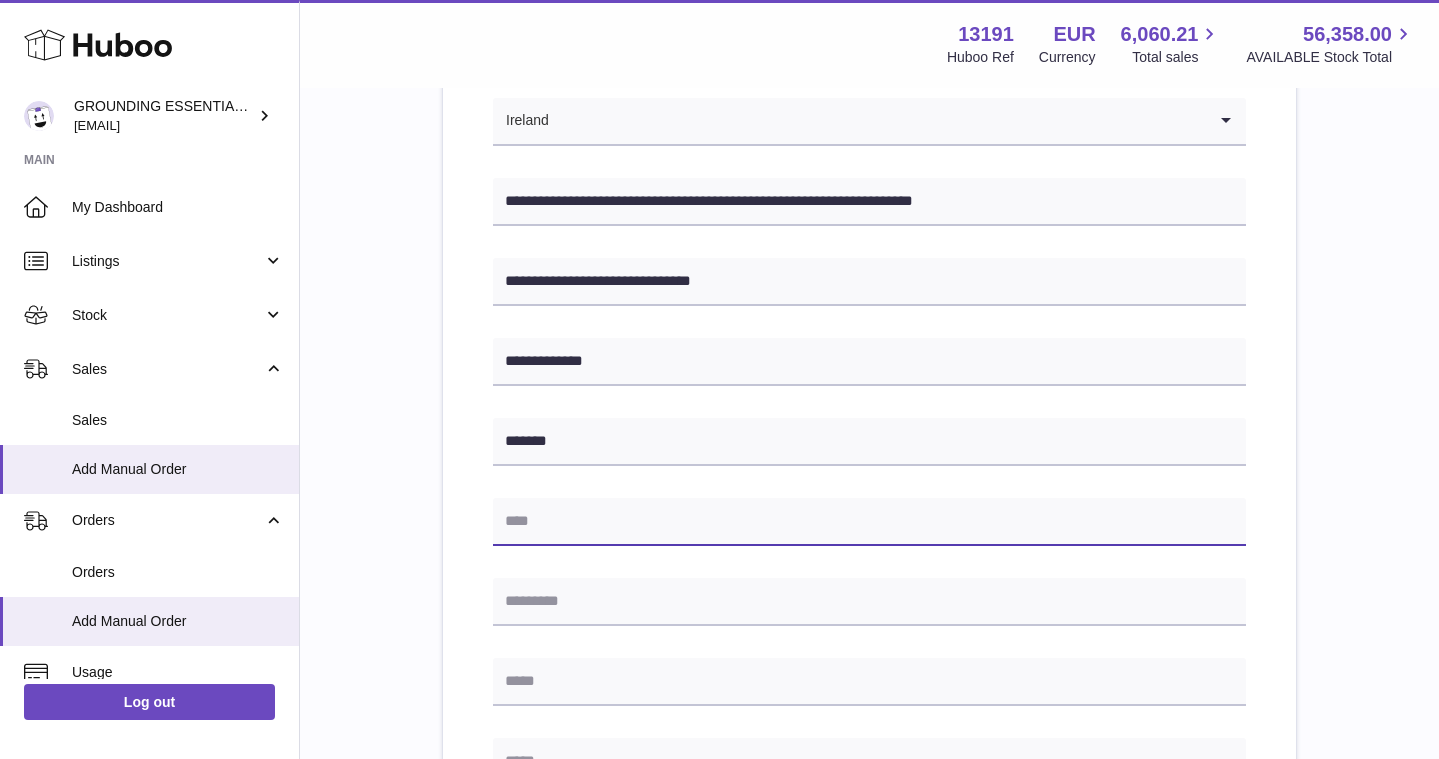 paste on "******" 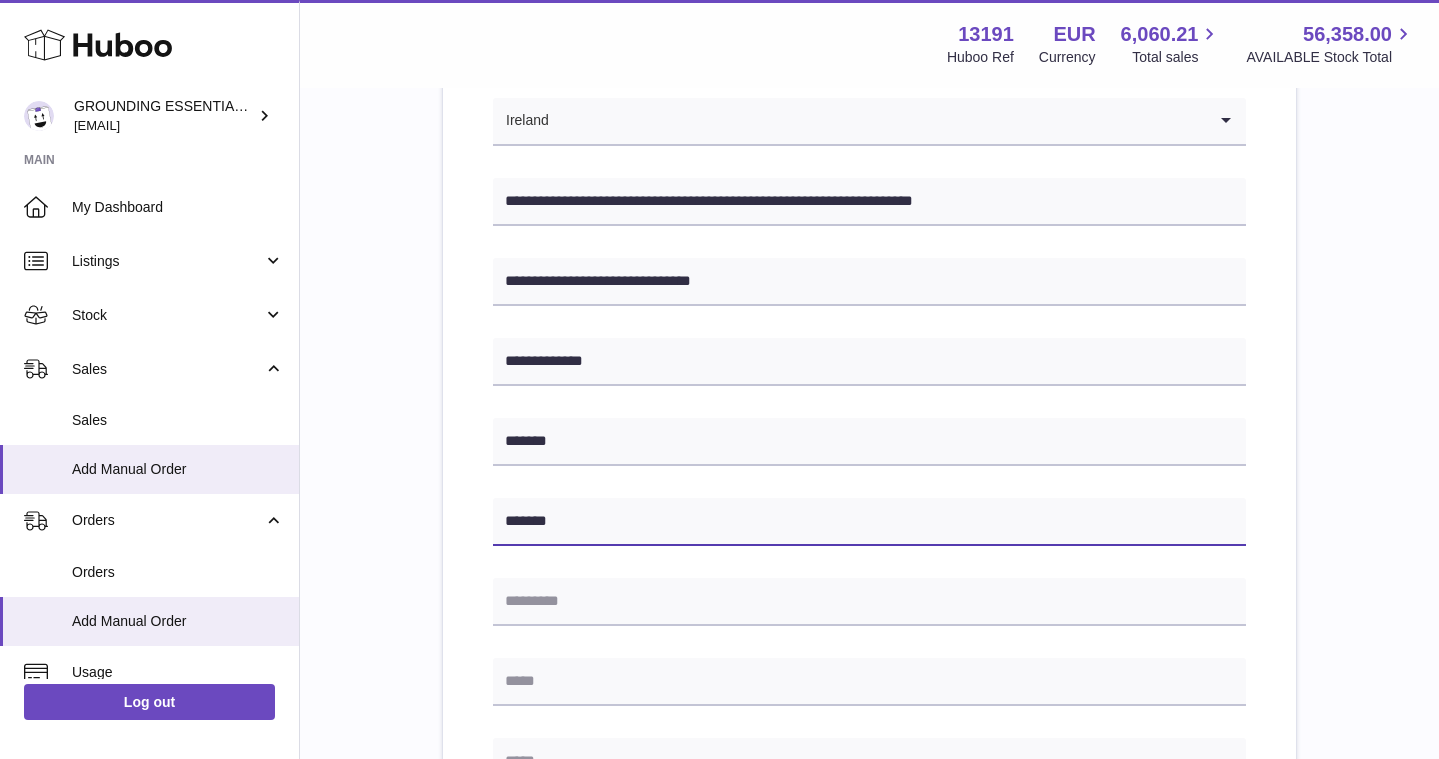 type on "******" 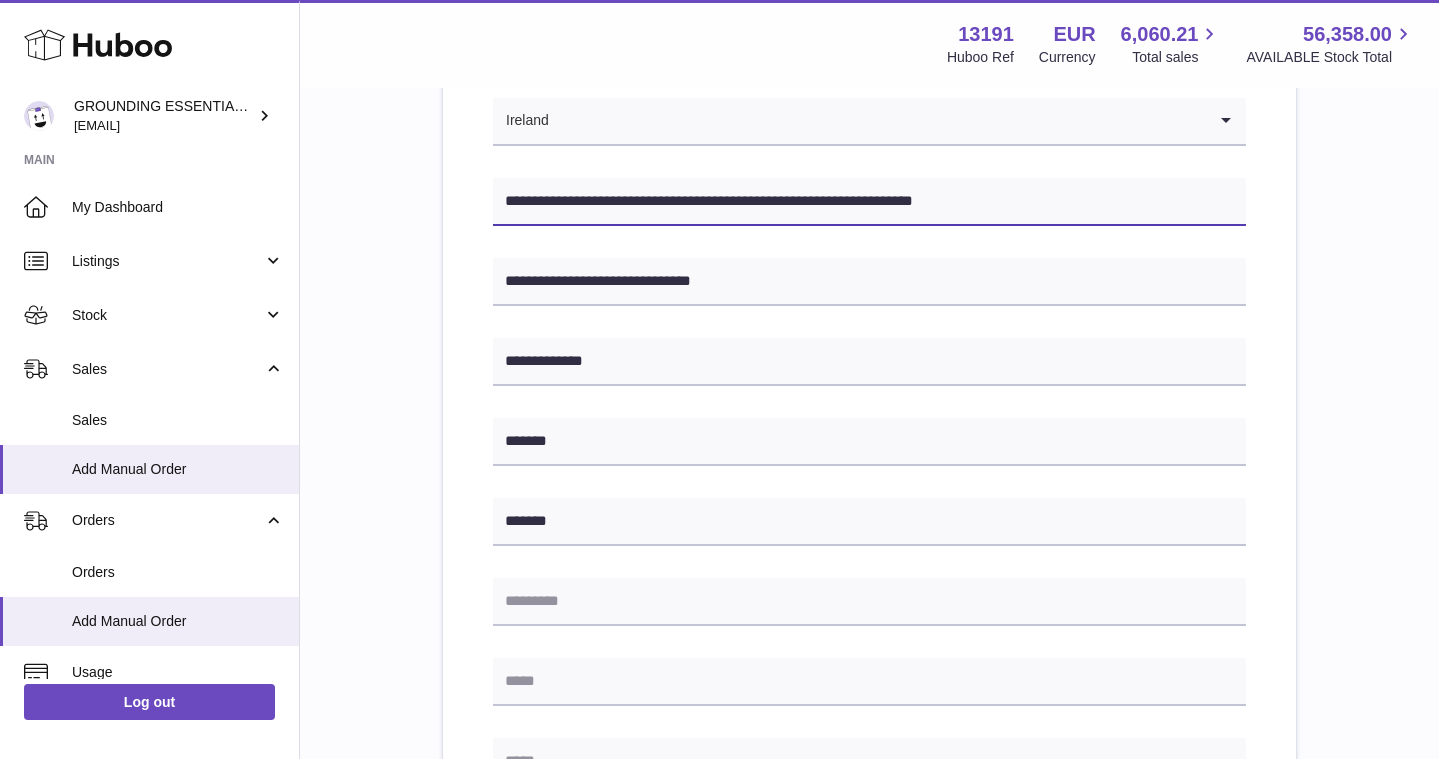 drag, startPoint x: 1009, startPoint y: 198, endPoint x: 854, endPoint y: 202, distance: 155.0516 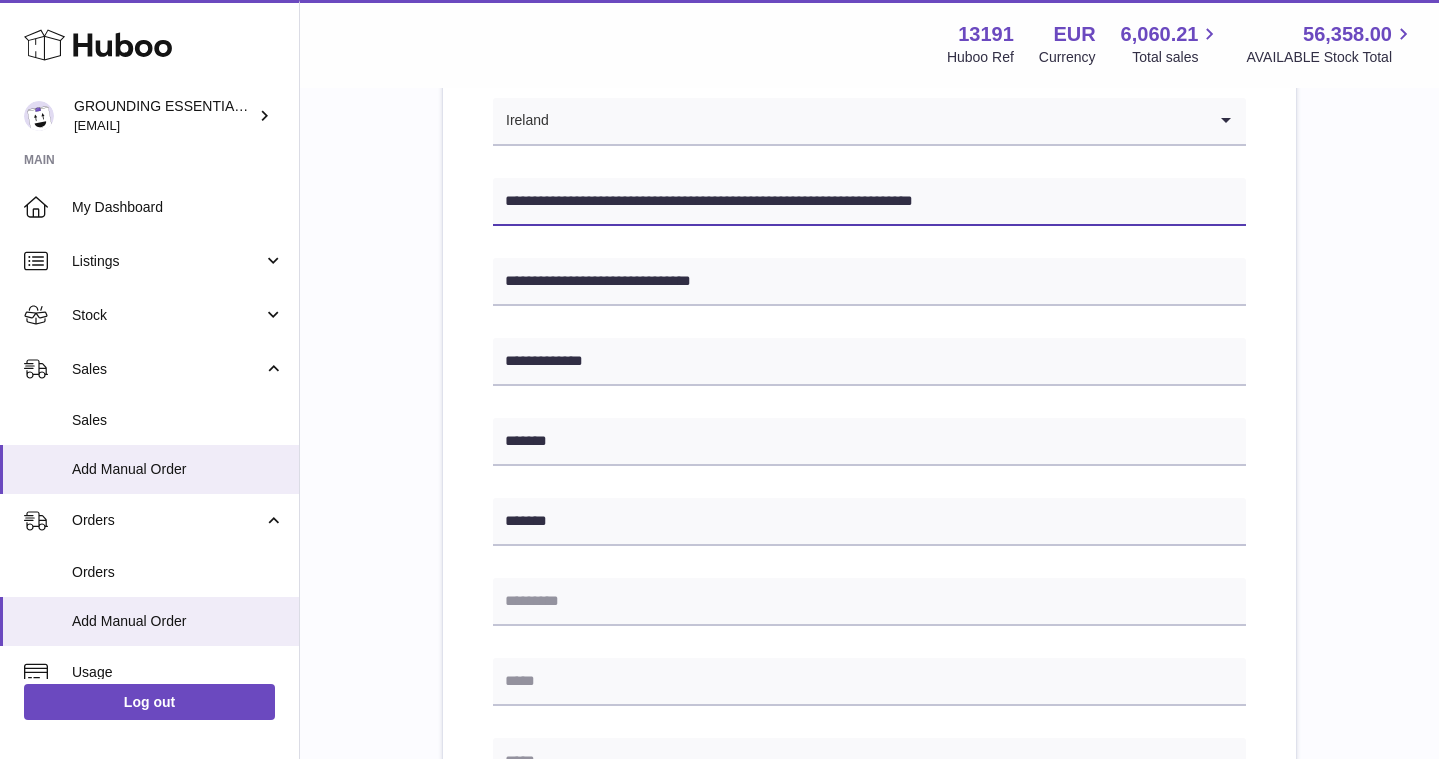 click on "**********" at bounding box center (869, 202) 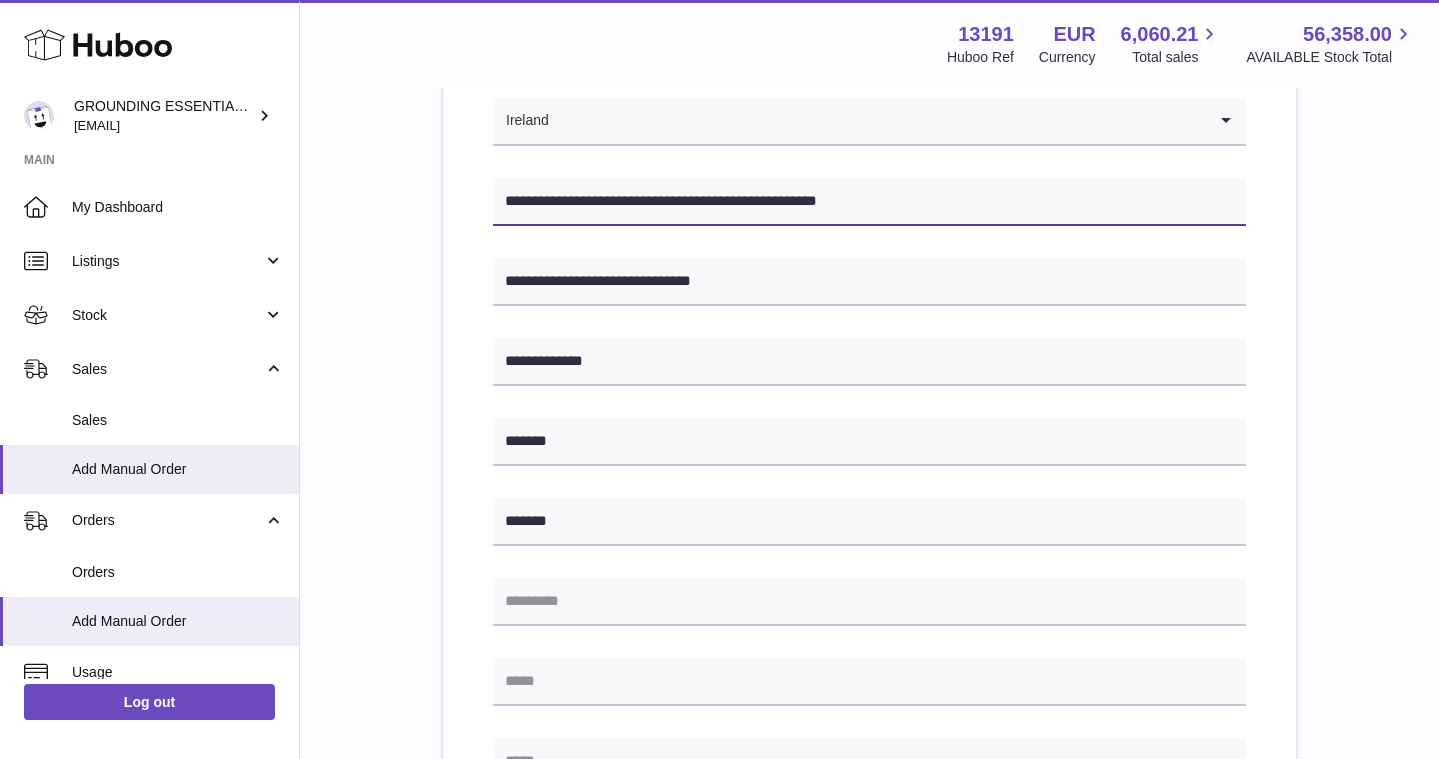 type on "**********" 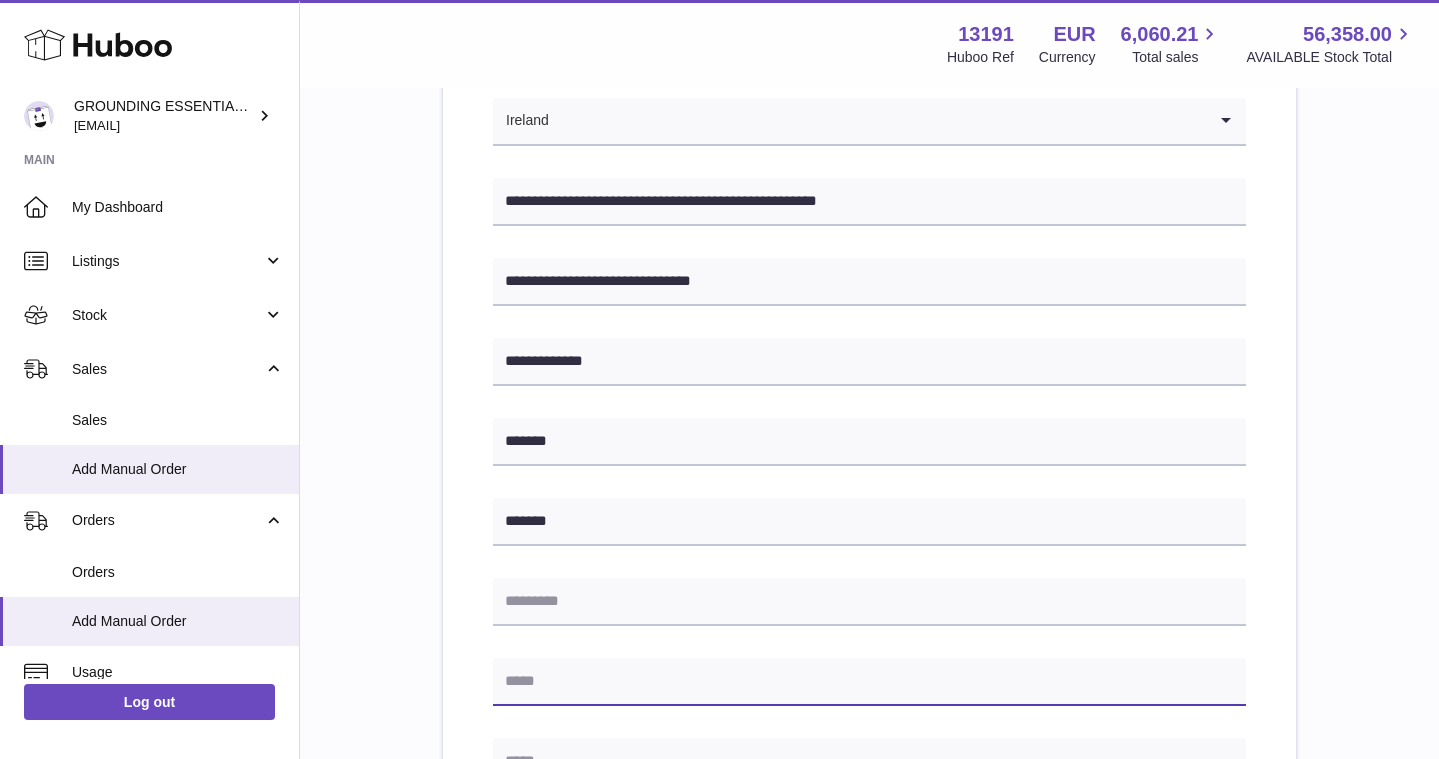 click at bounding box center (869, 682) 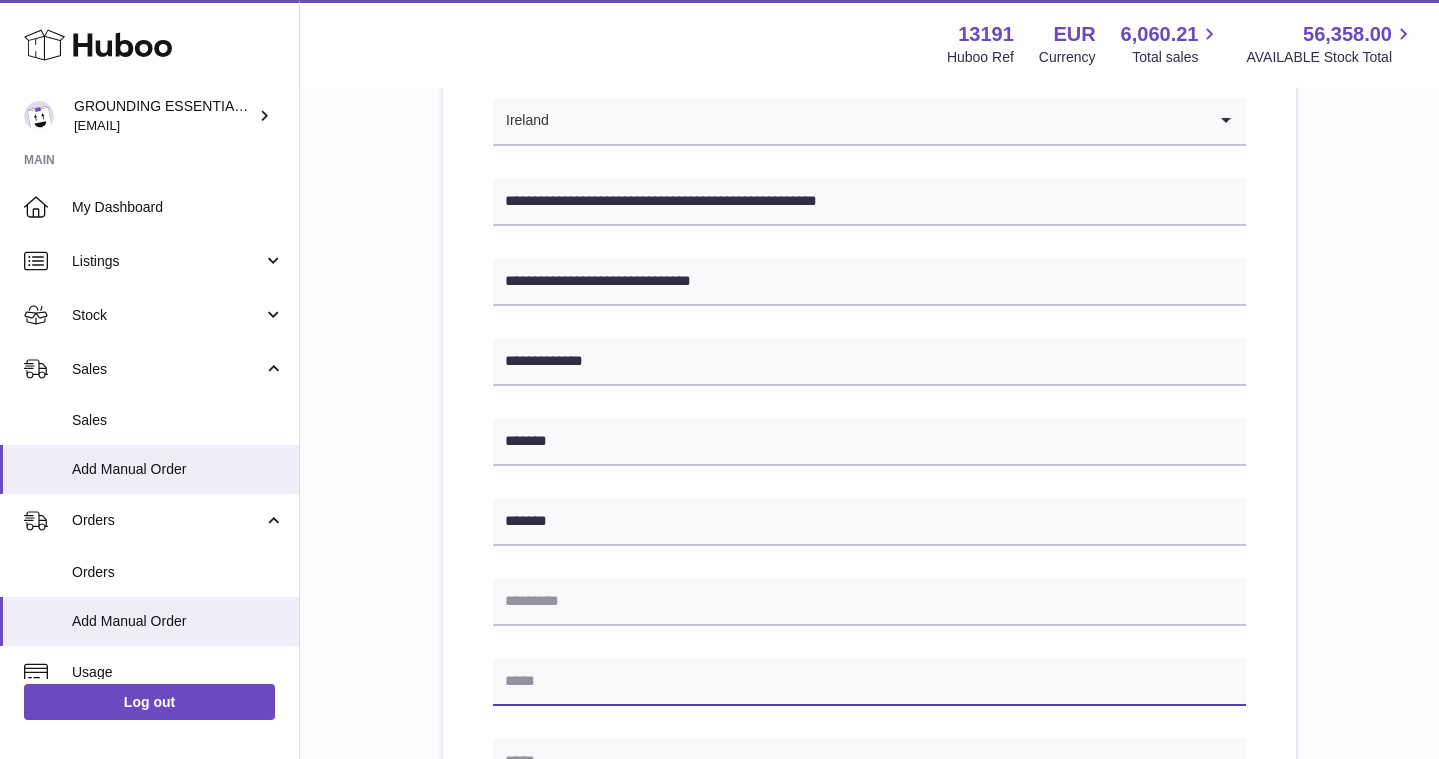 paste on "**********" 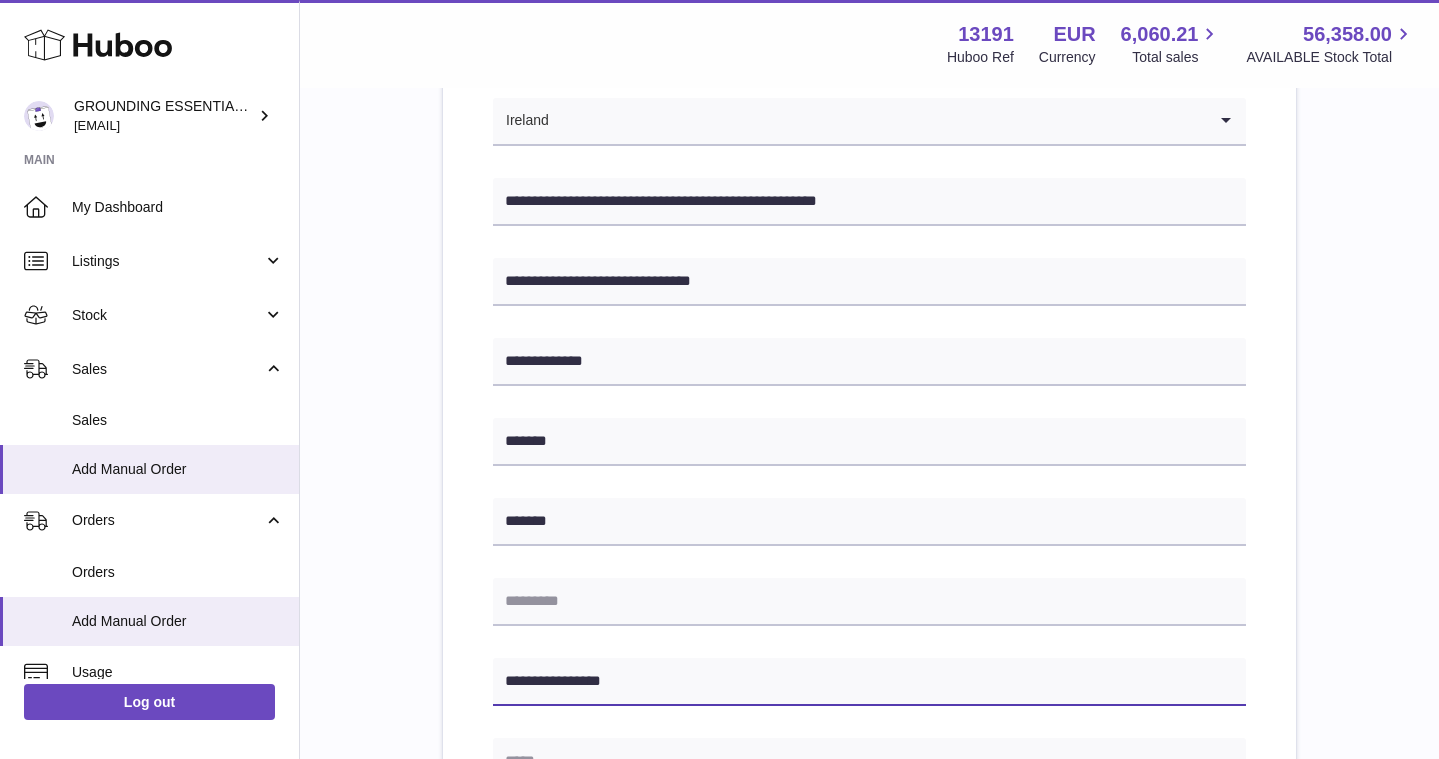 type on "**********" 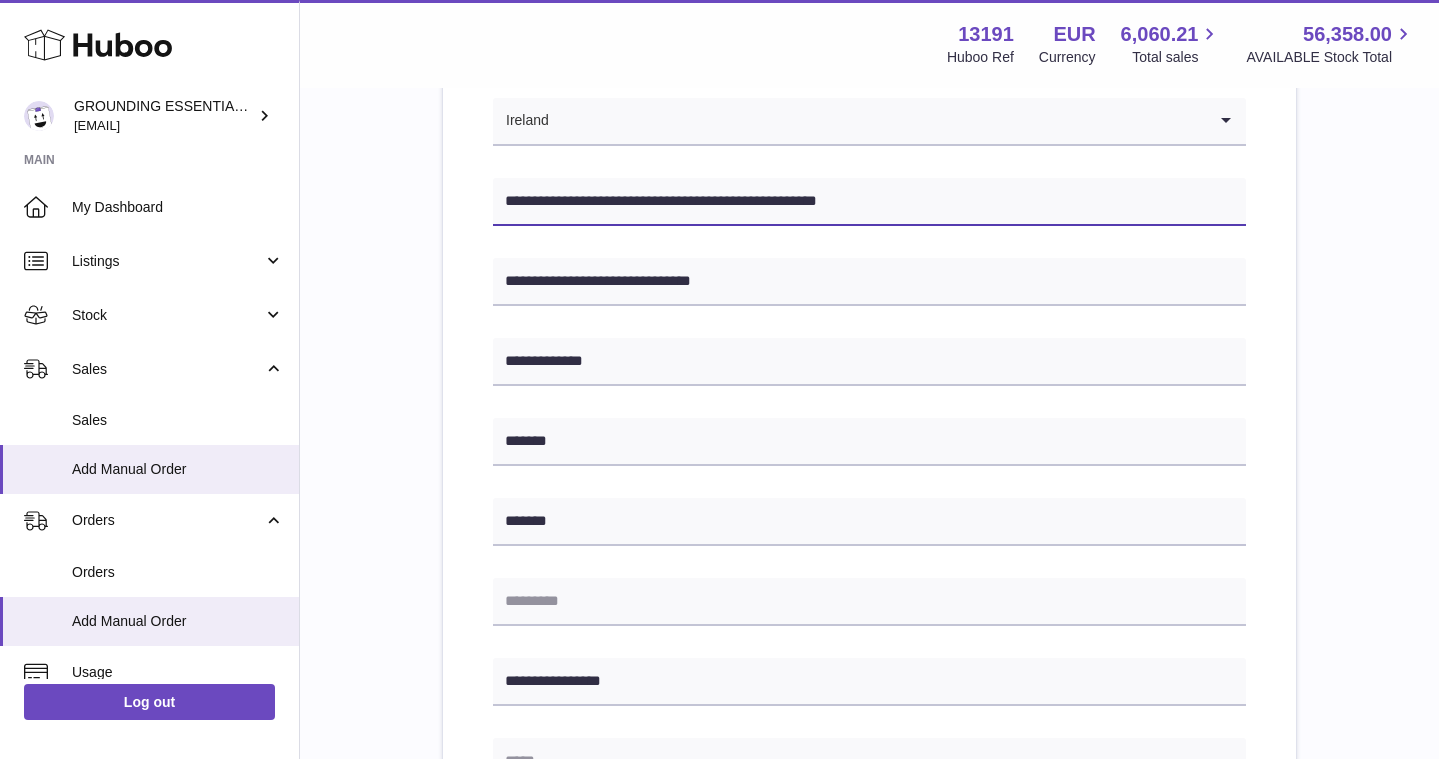 drag, startPoint x: 800, startPoint y: 204, endPoint x: 732, endPoint y: 202, distance: 68.0294 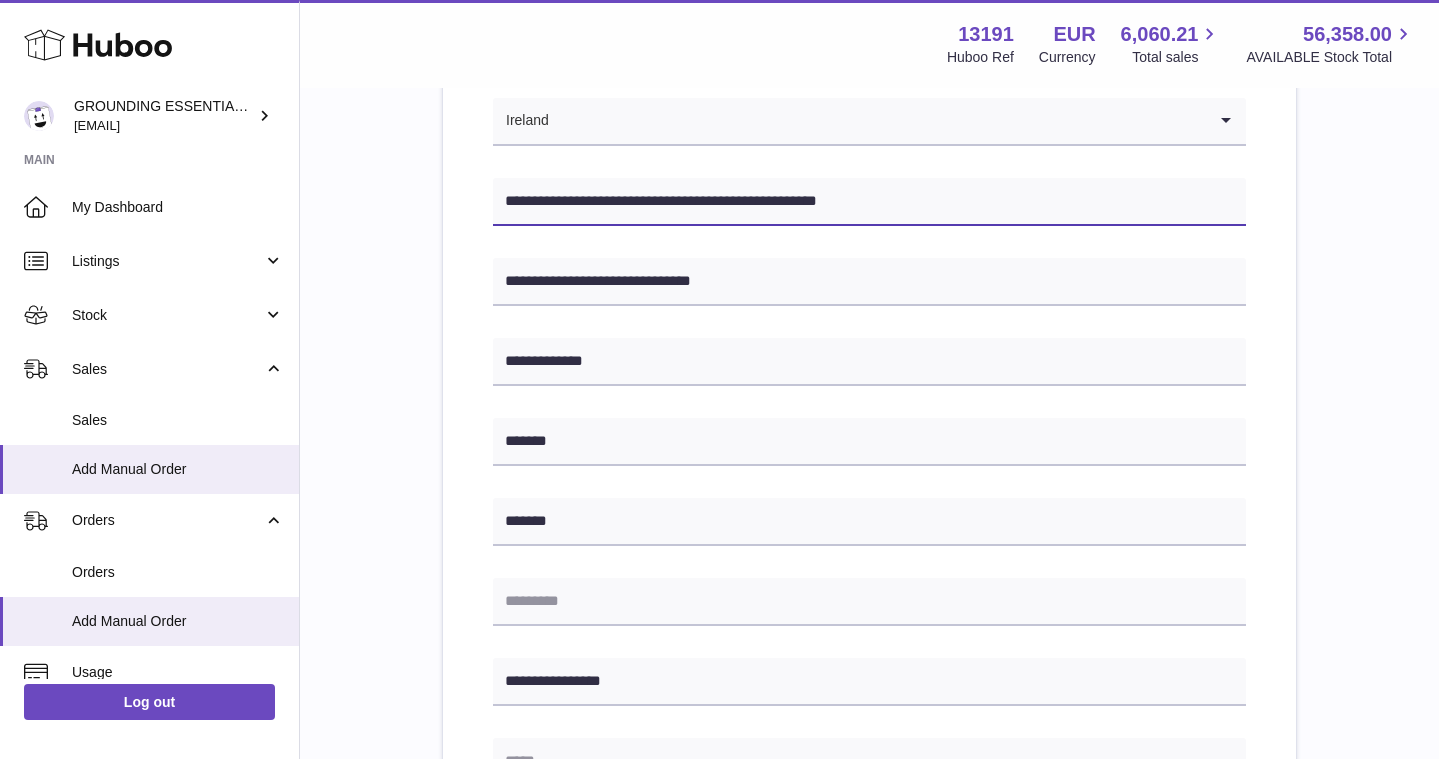 click on "**********" at bounding box center (869, 202) 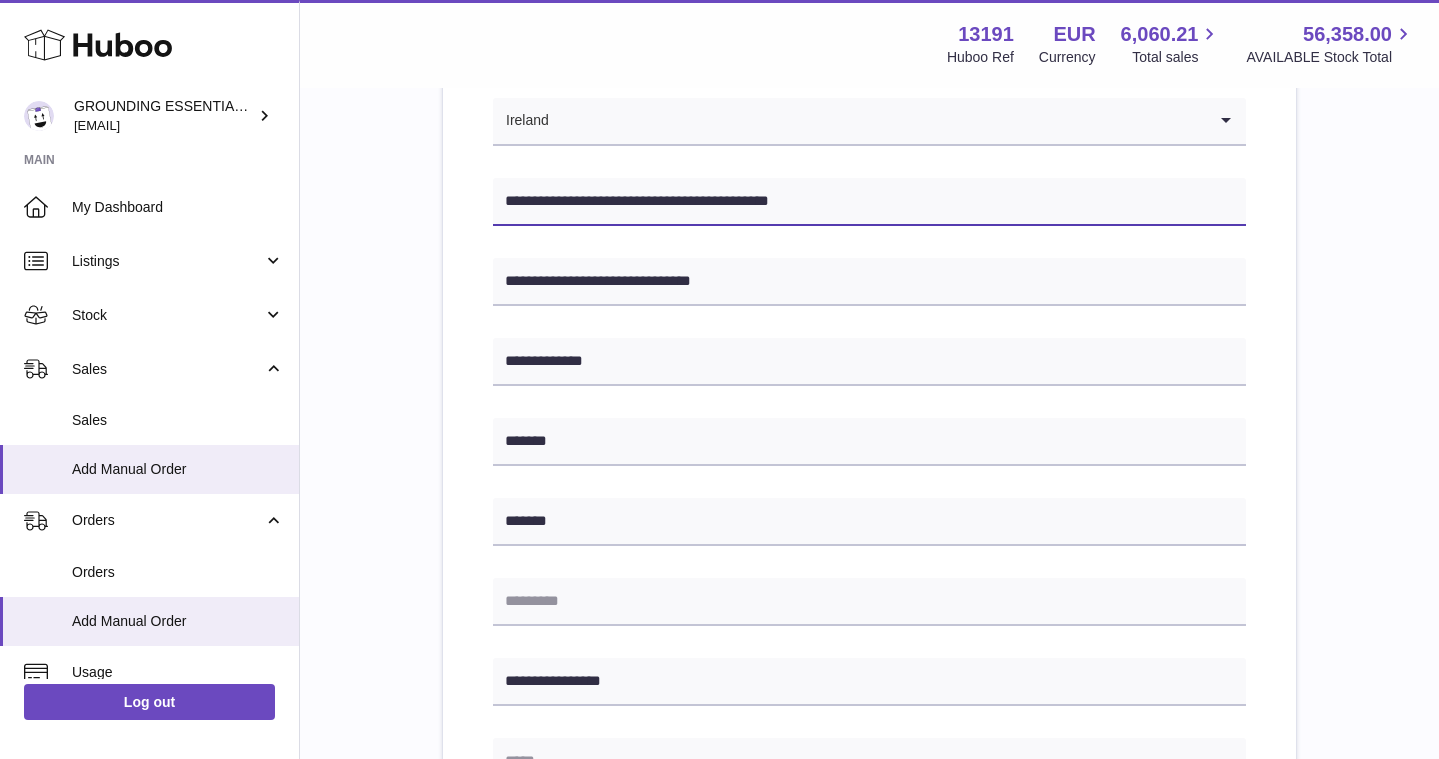 type on "**********" 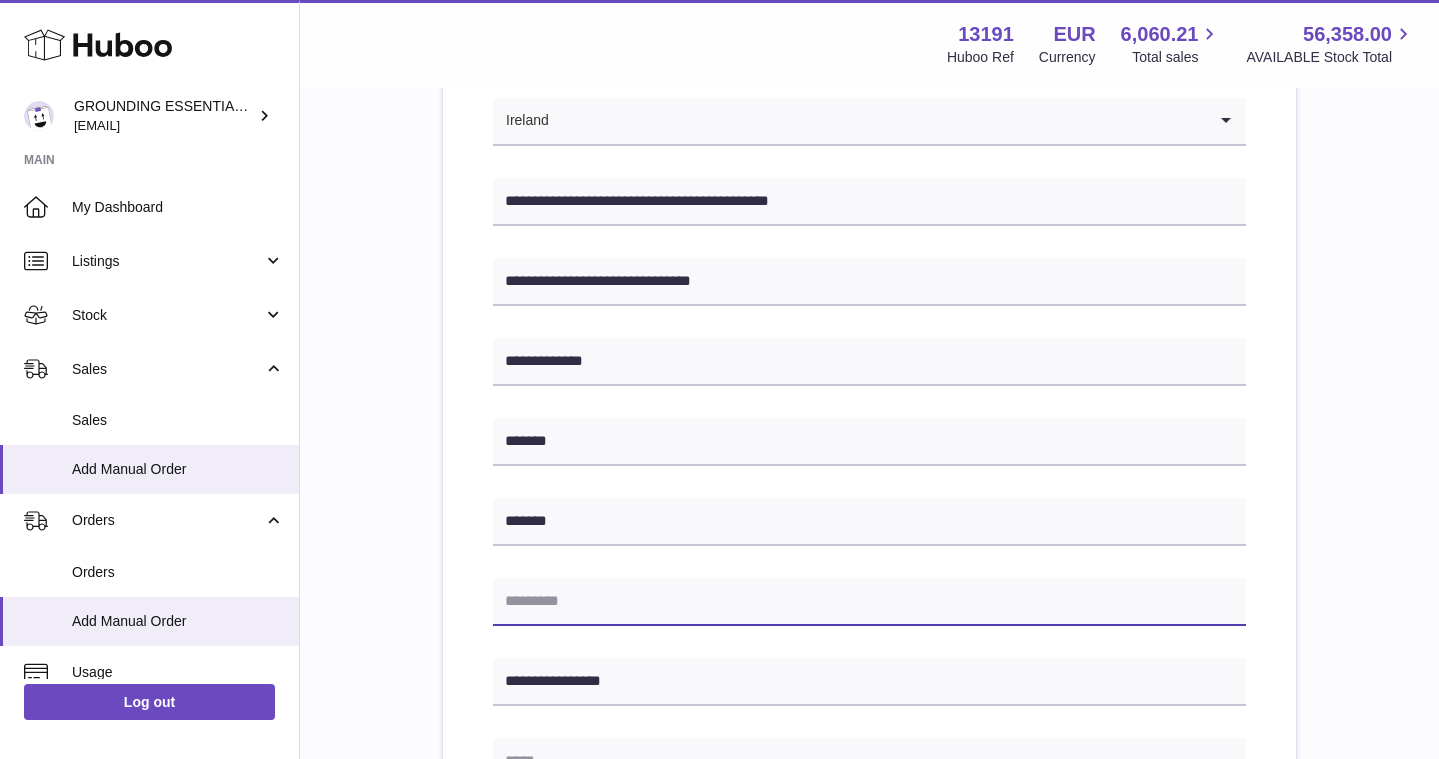 click at bounding box center [869, 602] 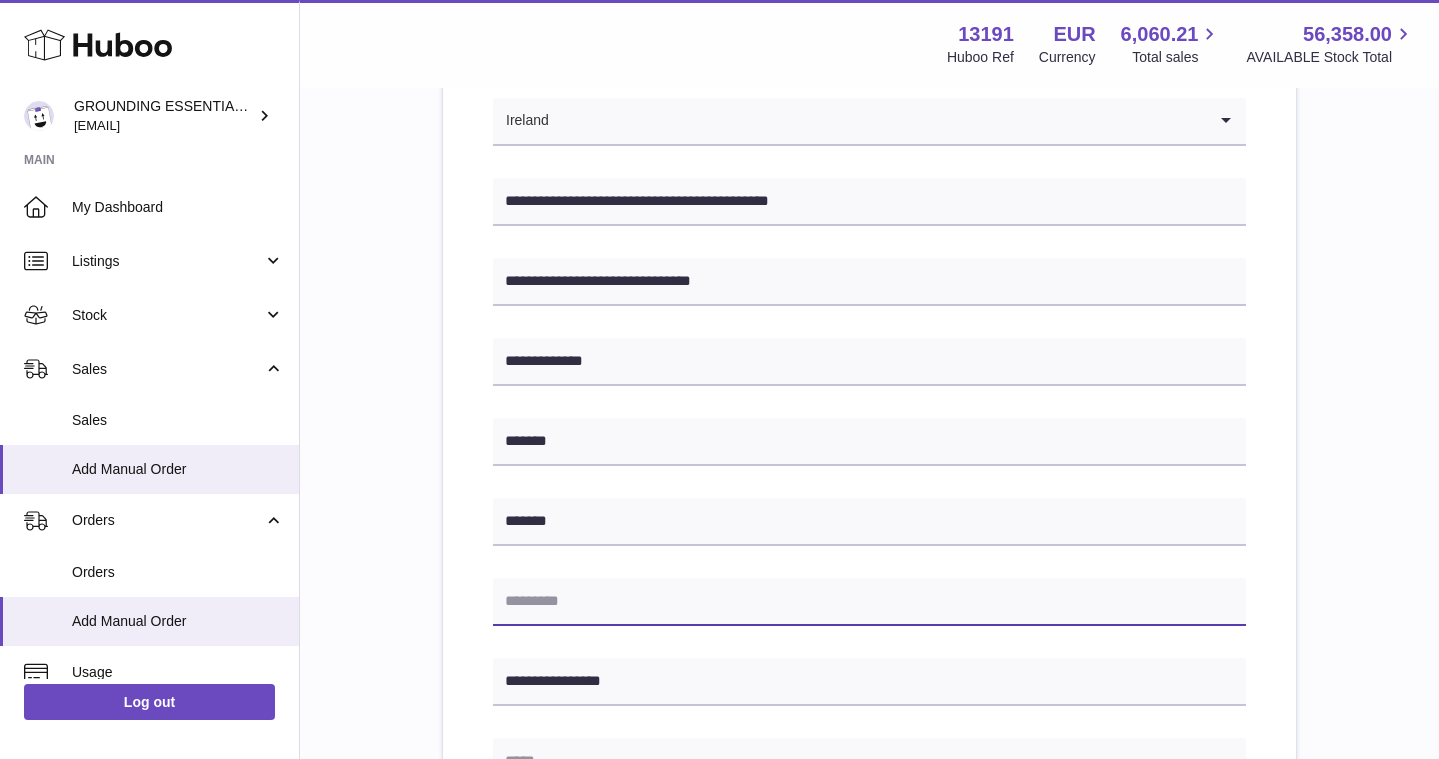 paste on "********" 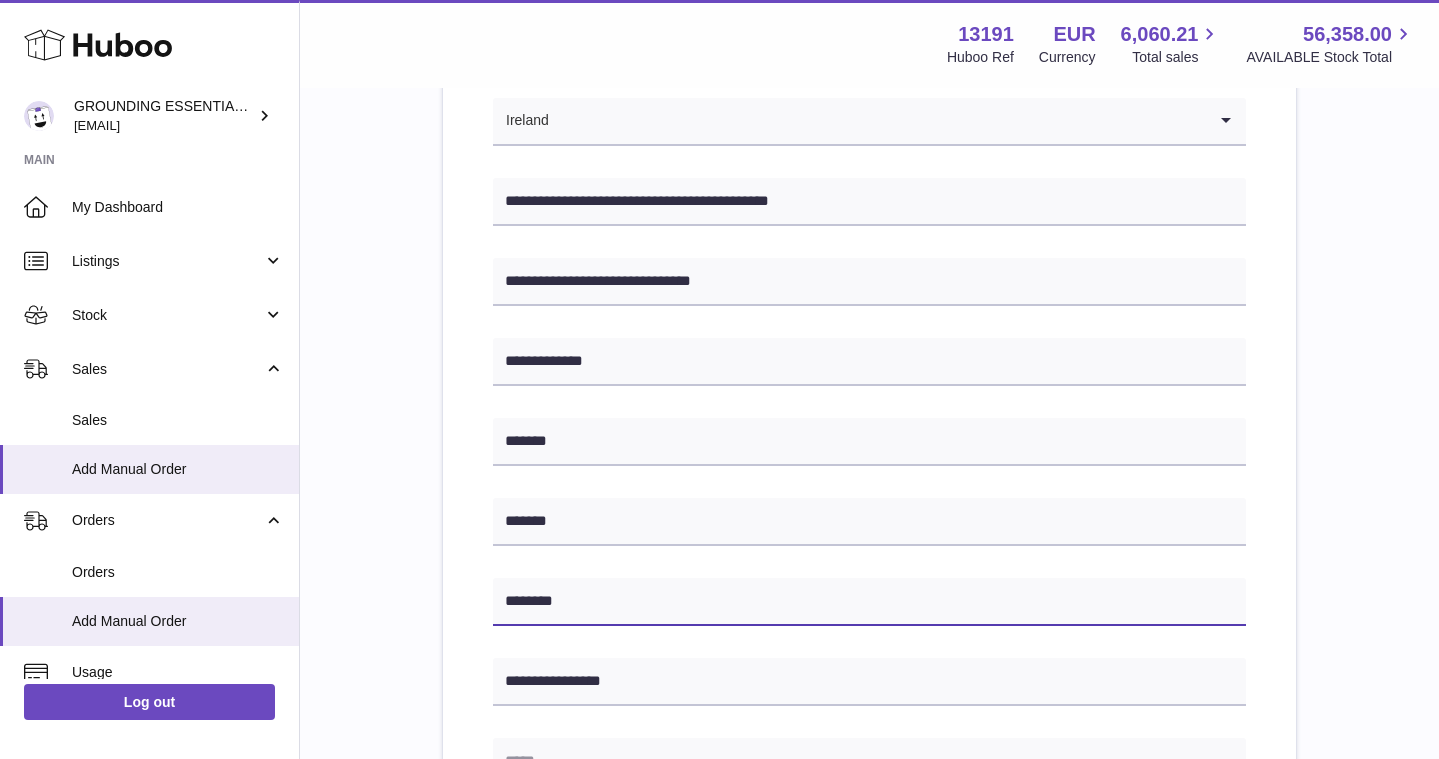 type on "********" 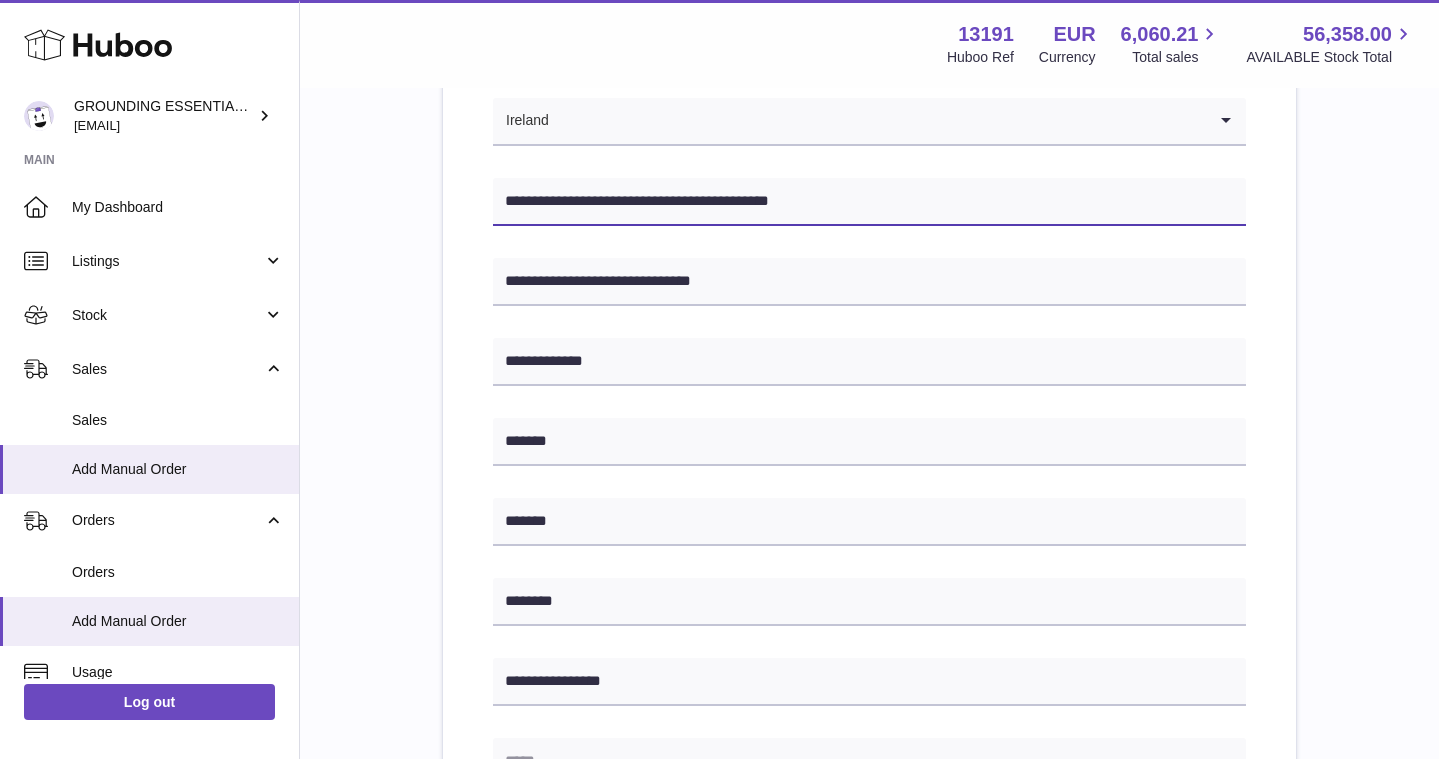 click on "**********" at bounding box center (869, 202) 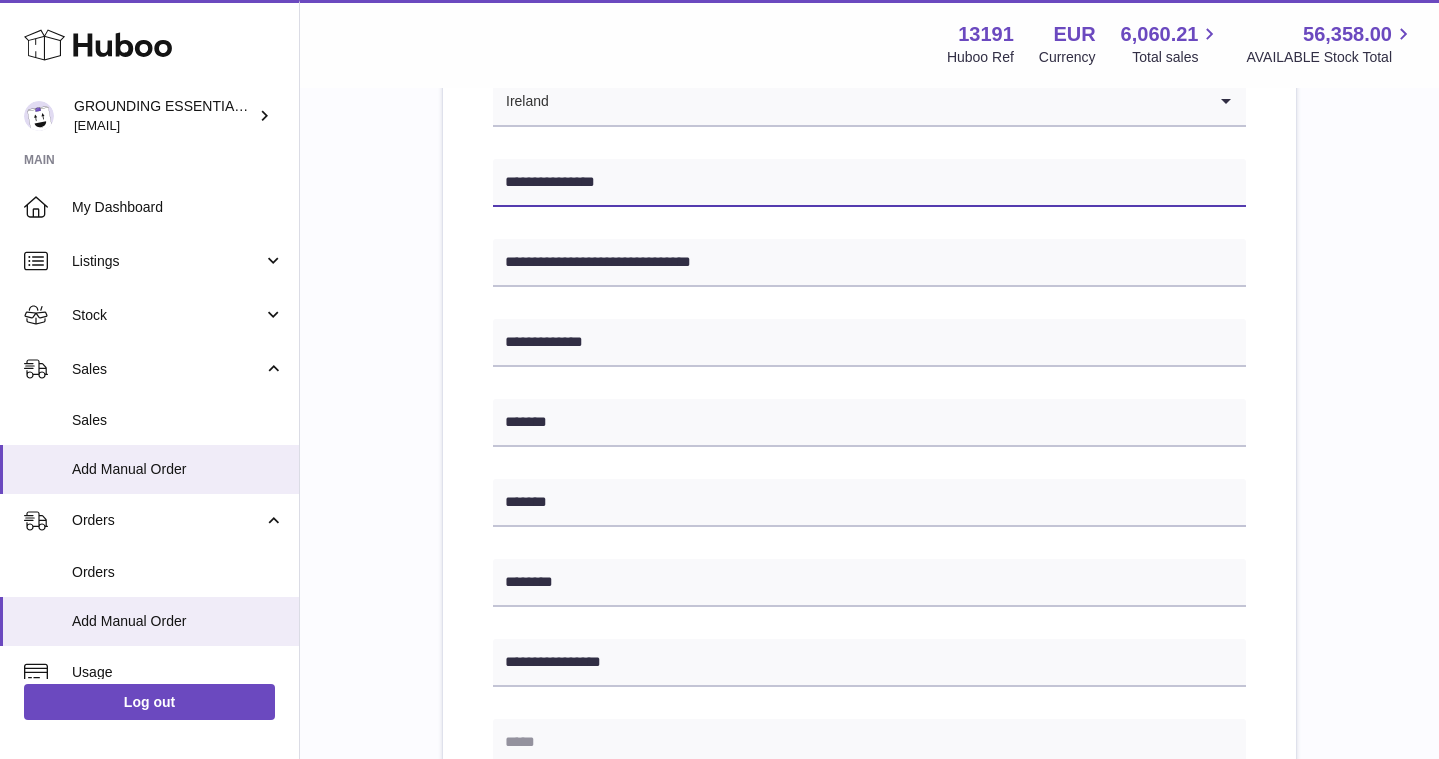 scroll, scrollTop: 360, scrollLeft: 0, axis: vertical 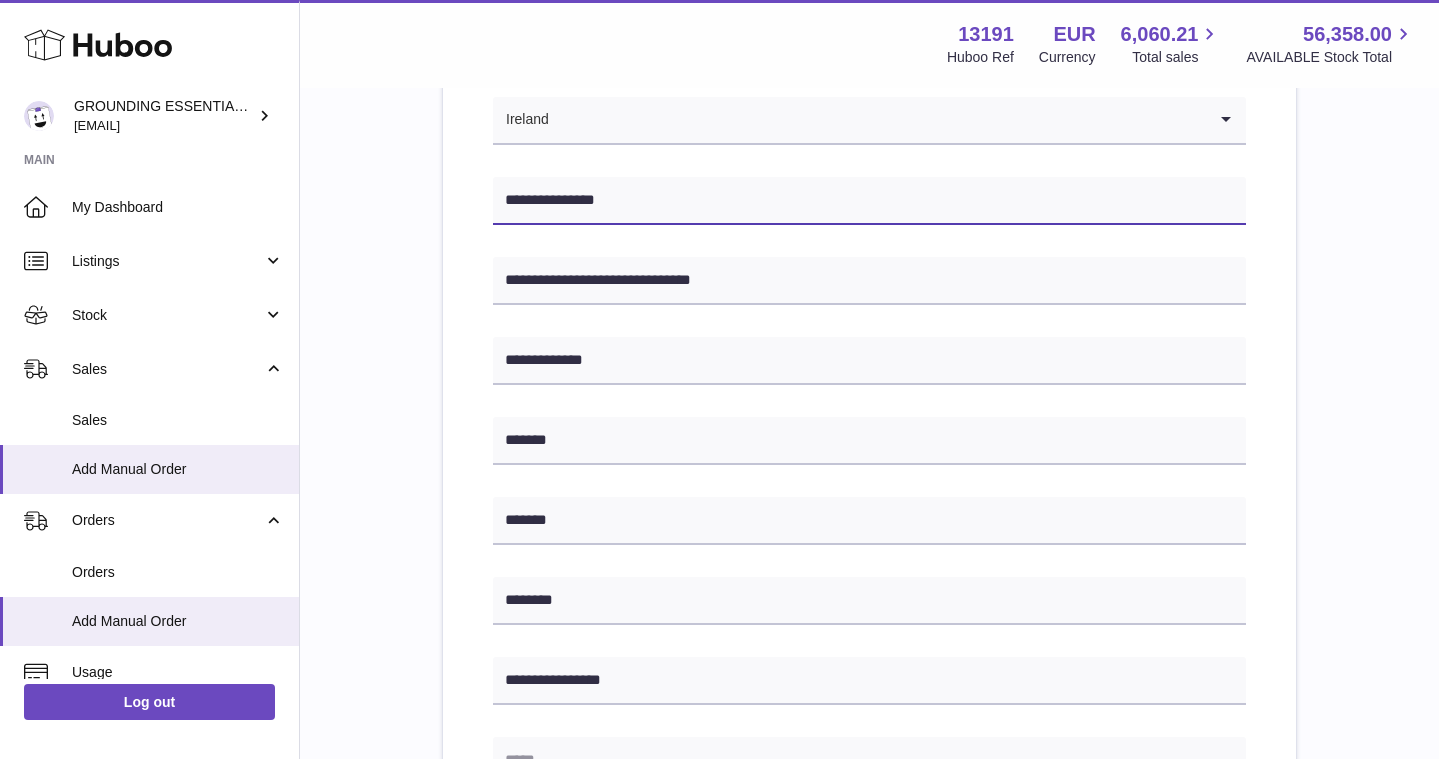 type on "**********" 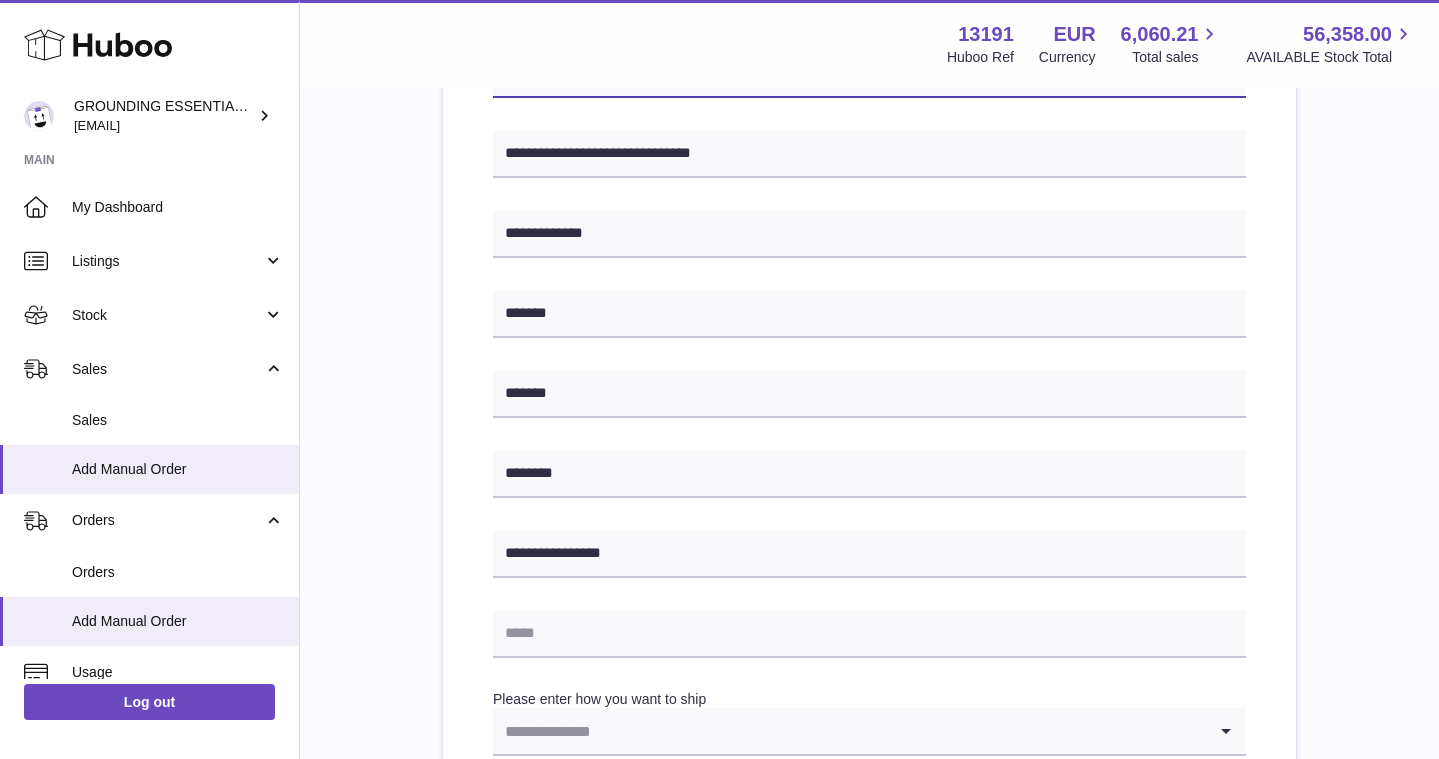 scroll, scrollTop: 304, scrollLeft: 0, axis: vertical 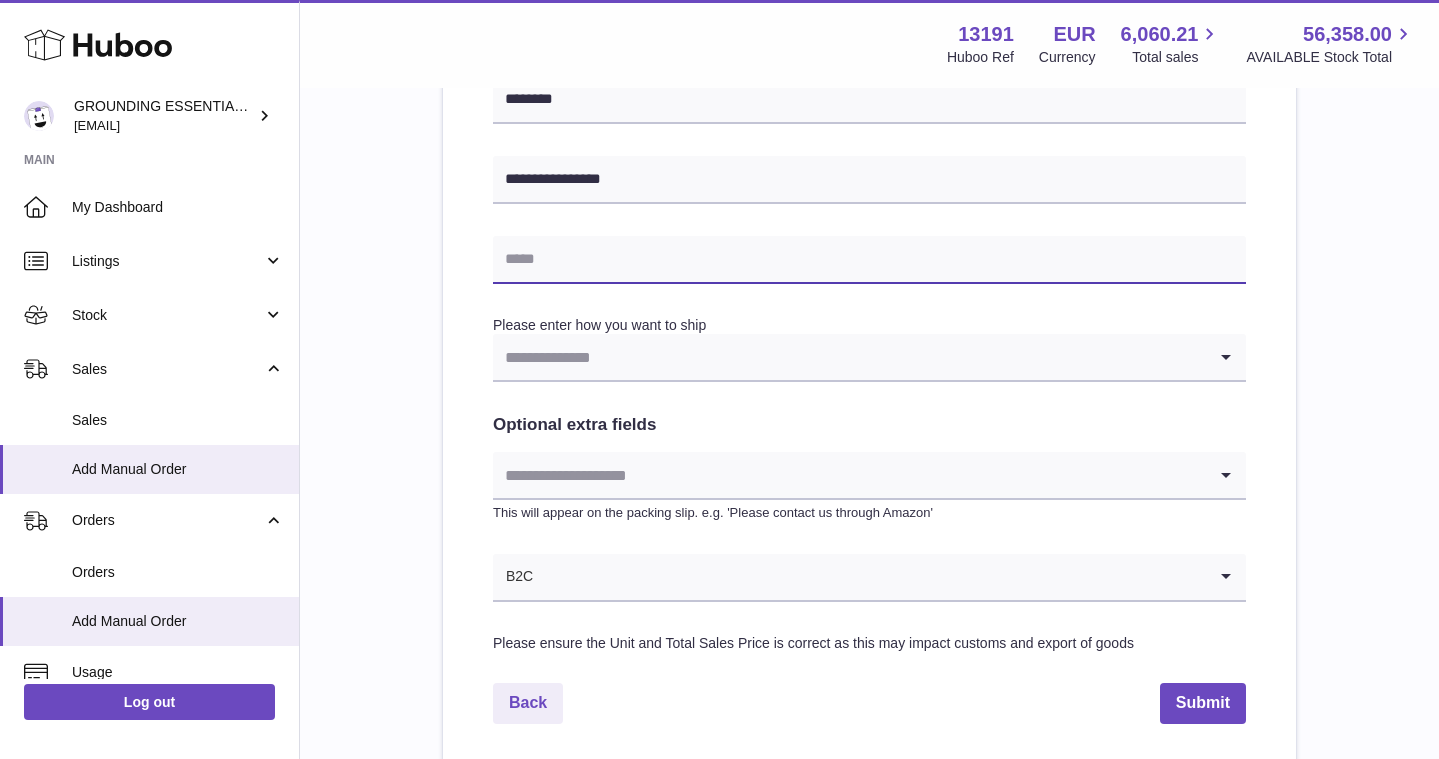 click at bounding box center (869, 260) 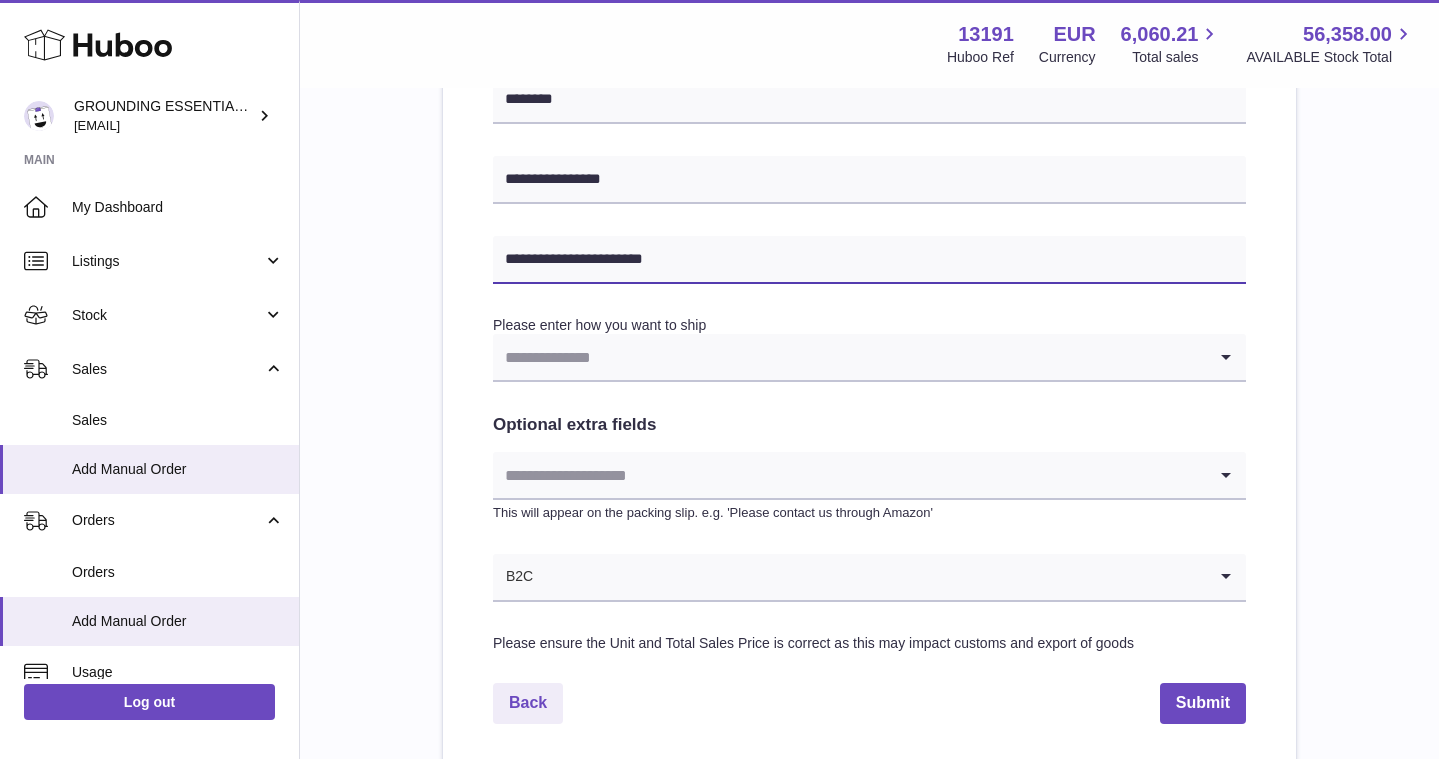 type on "**********" 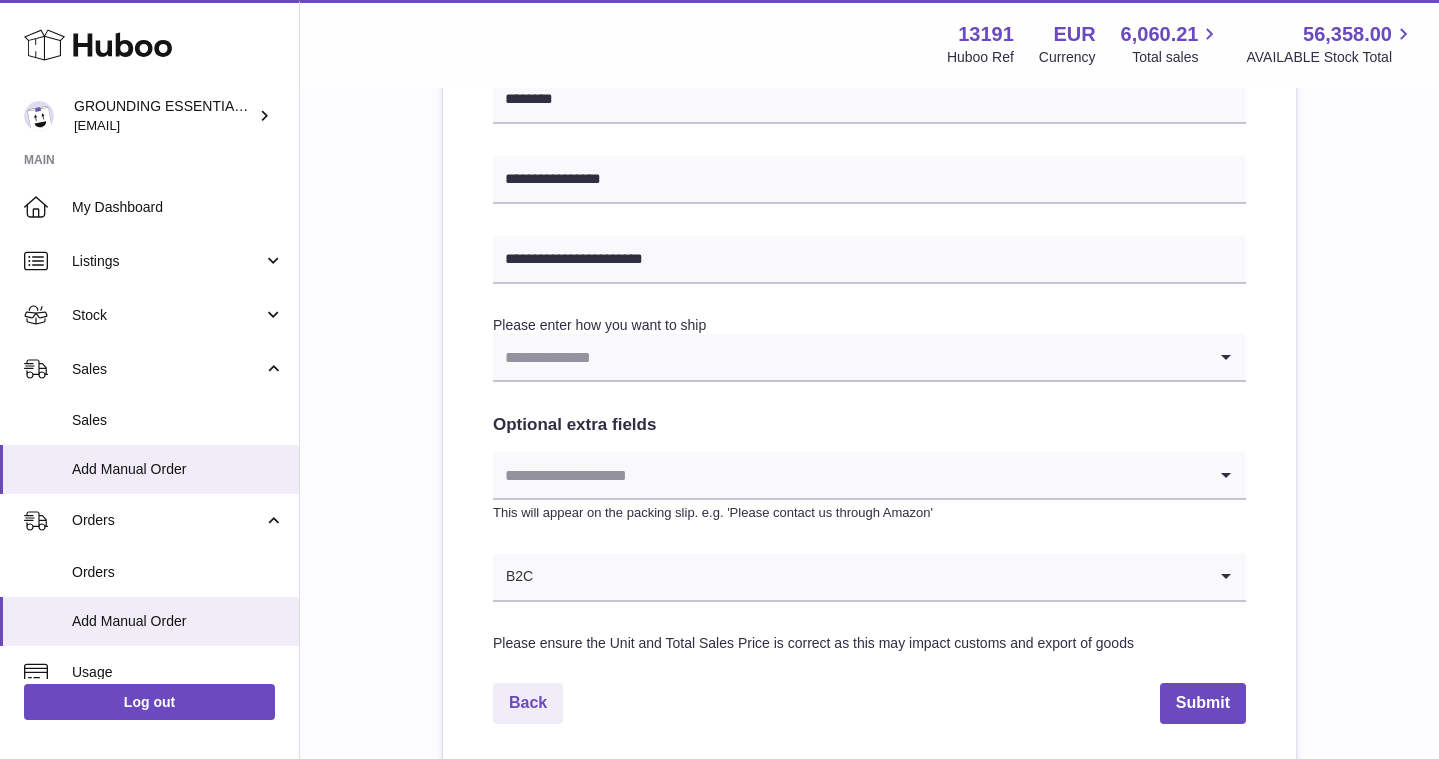 click on "Please enter how you want to ship" at bounding box center (599, 325) 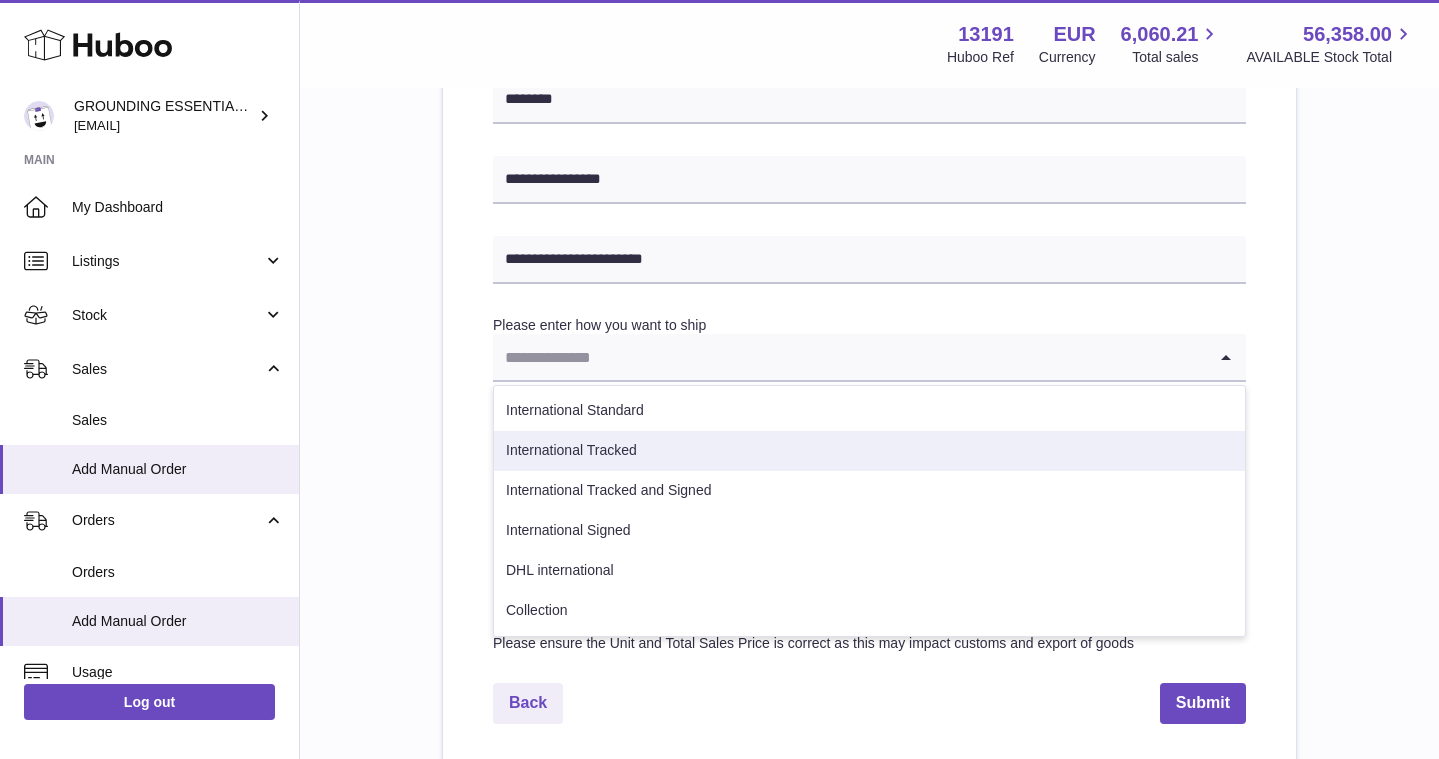 click on "International Tracked" at bounding box center [869, 451] 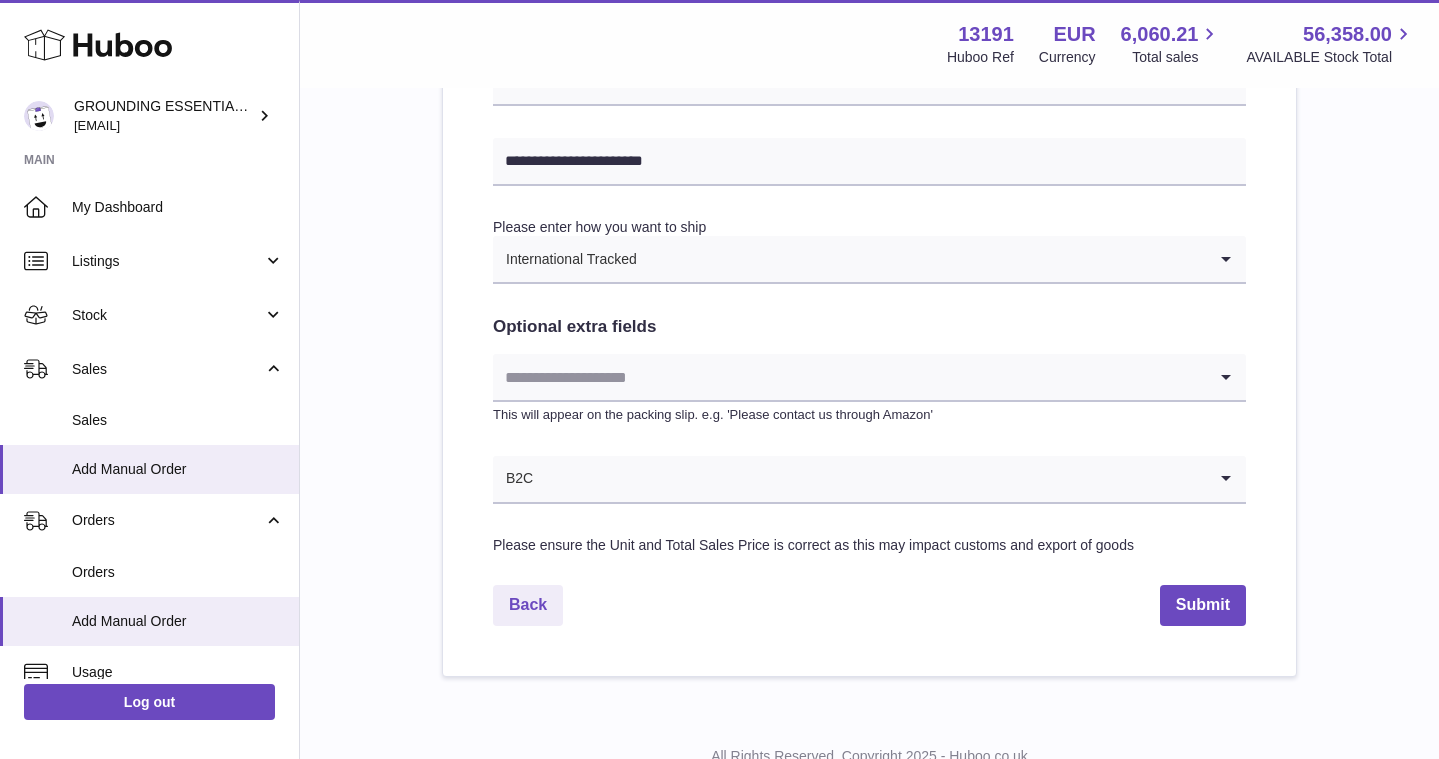 scroll, scrollTop: 976, scrollLeft: 0, axis: vertical 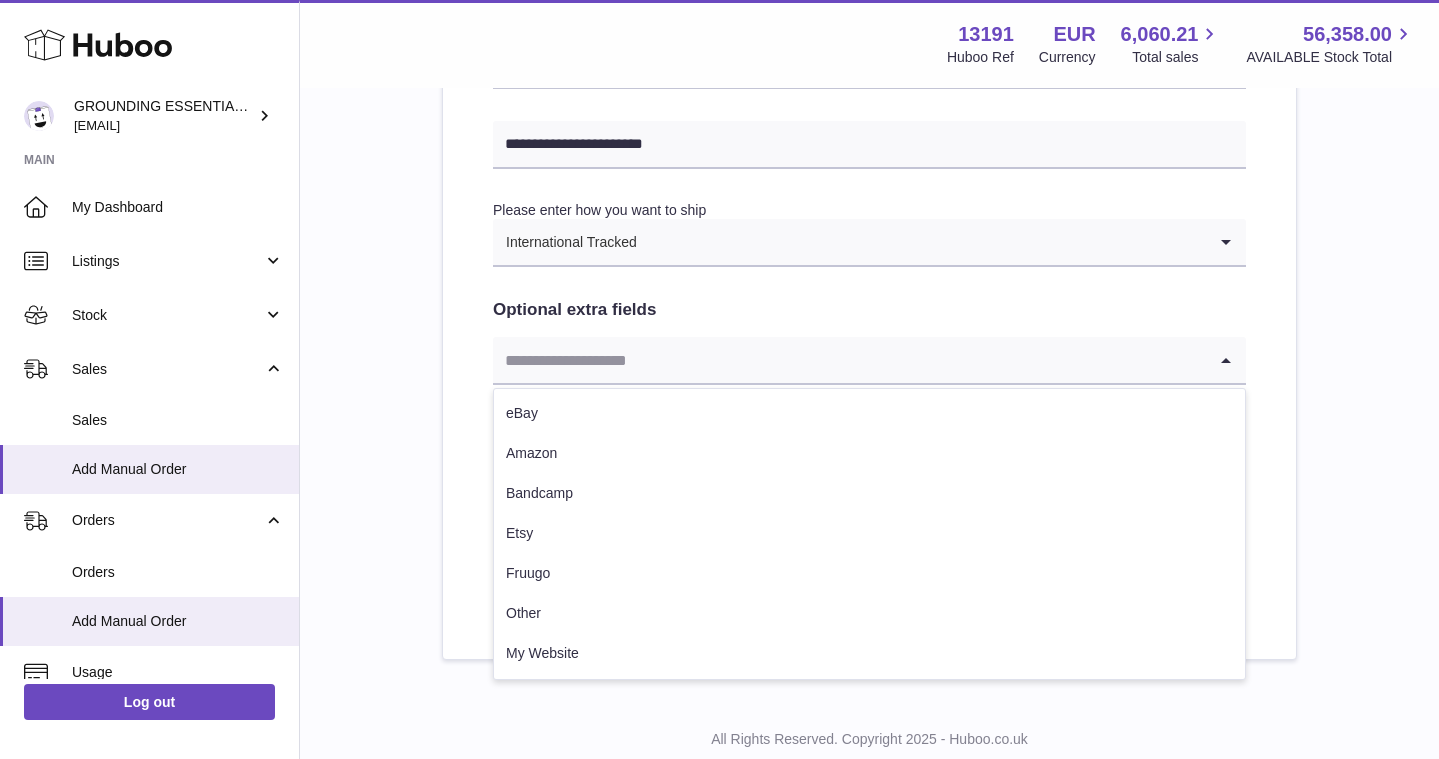 click at bounding box center (849, 360) 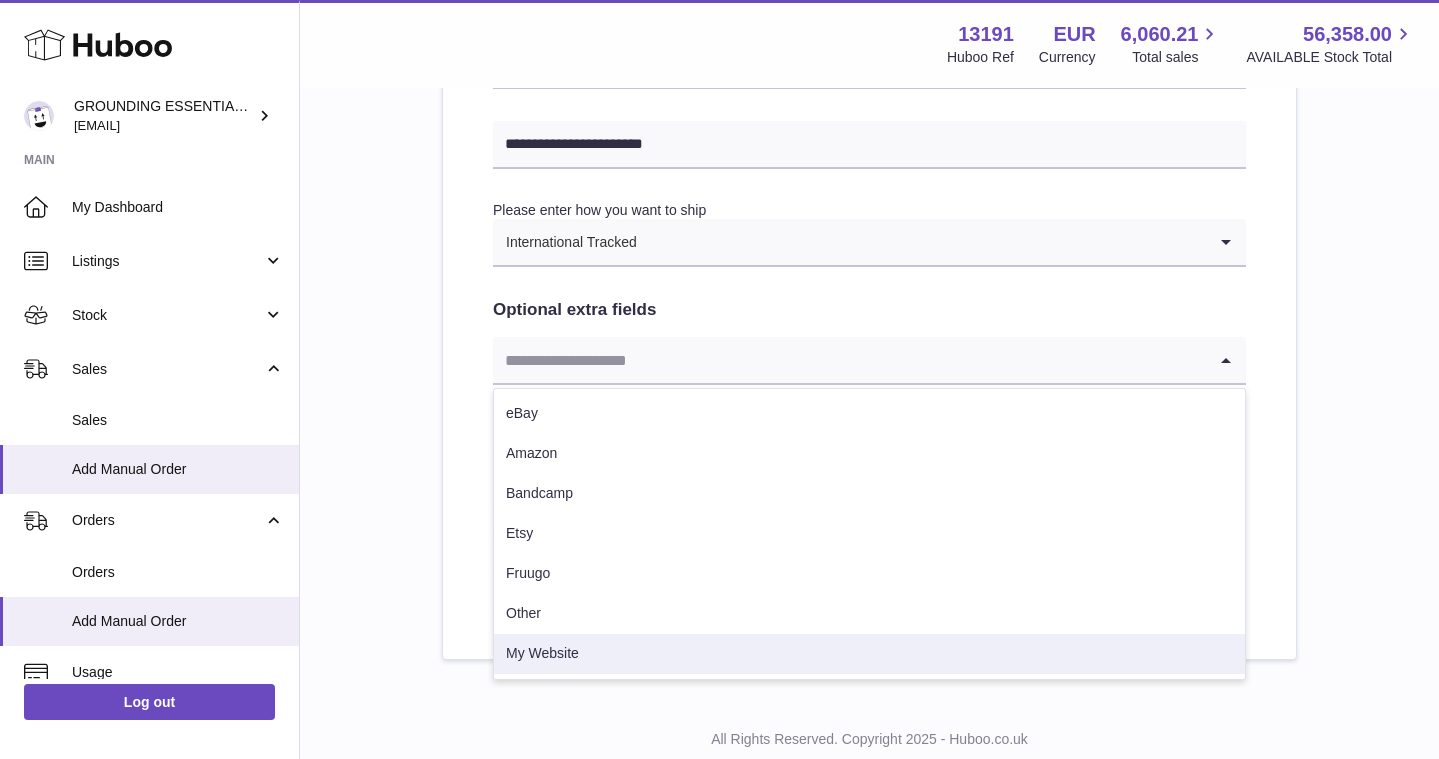 click on "My Website" at bounding box center [869, 654] 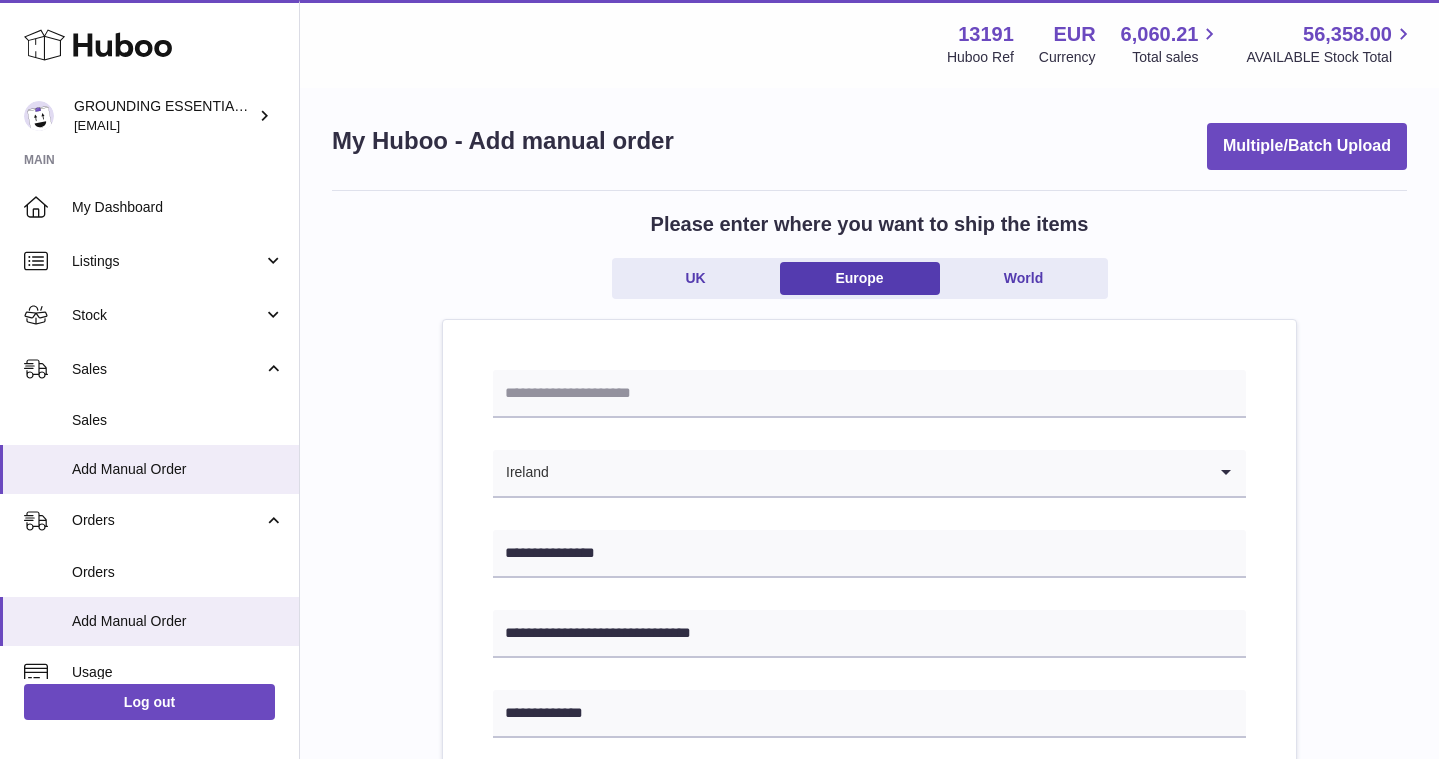 scroll, scrollTop: 0, scrollLeft: 0, axis: both 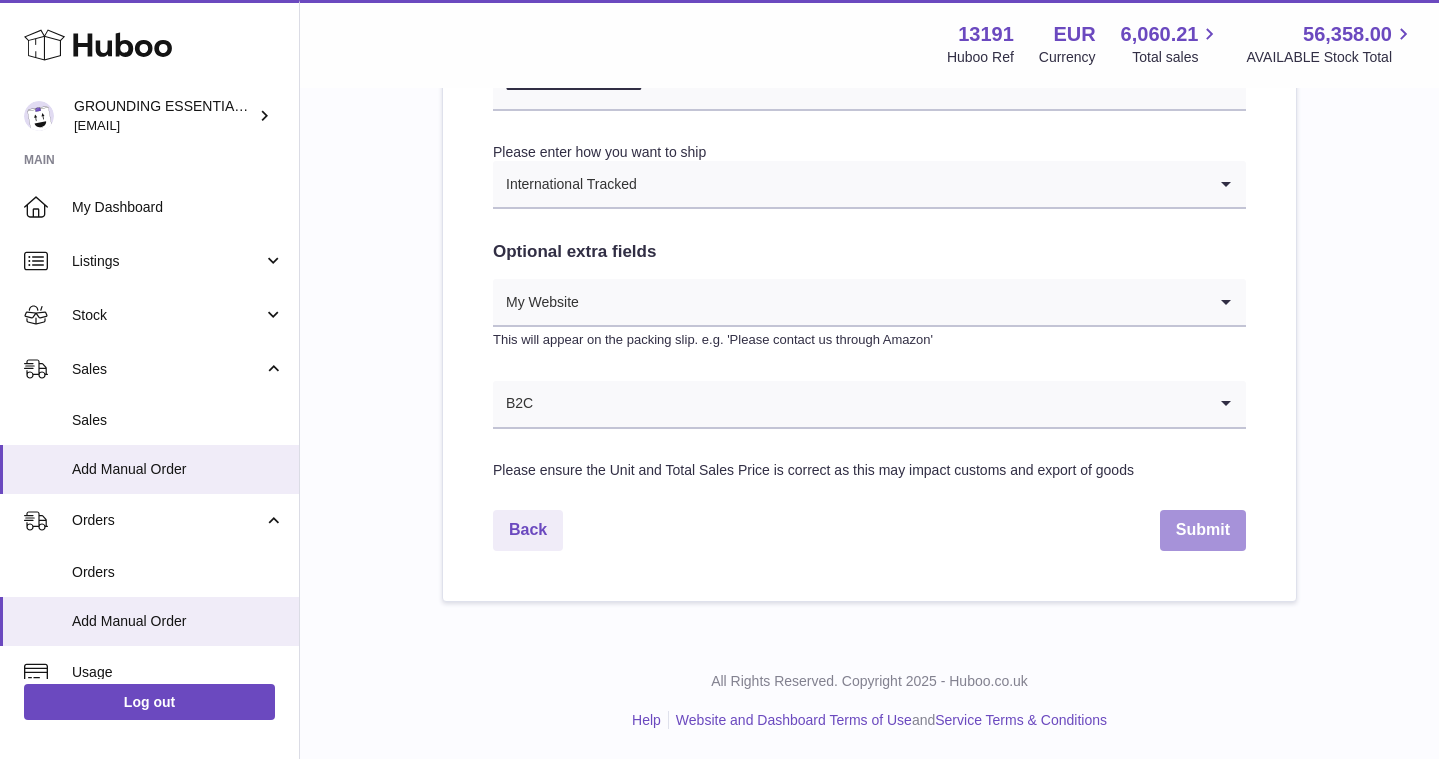 click on "Submit" at bounding box center (1203, 530) 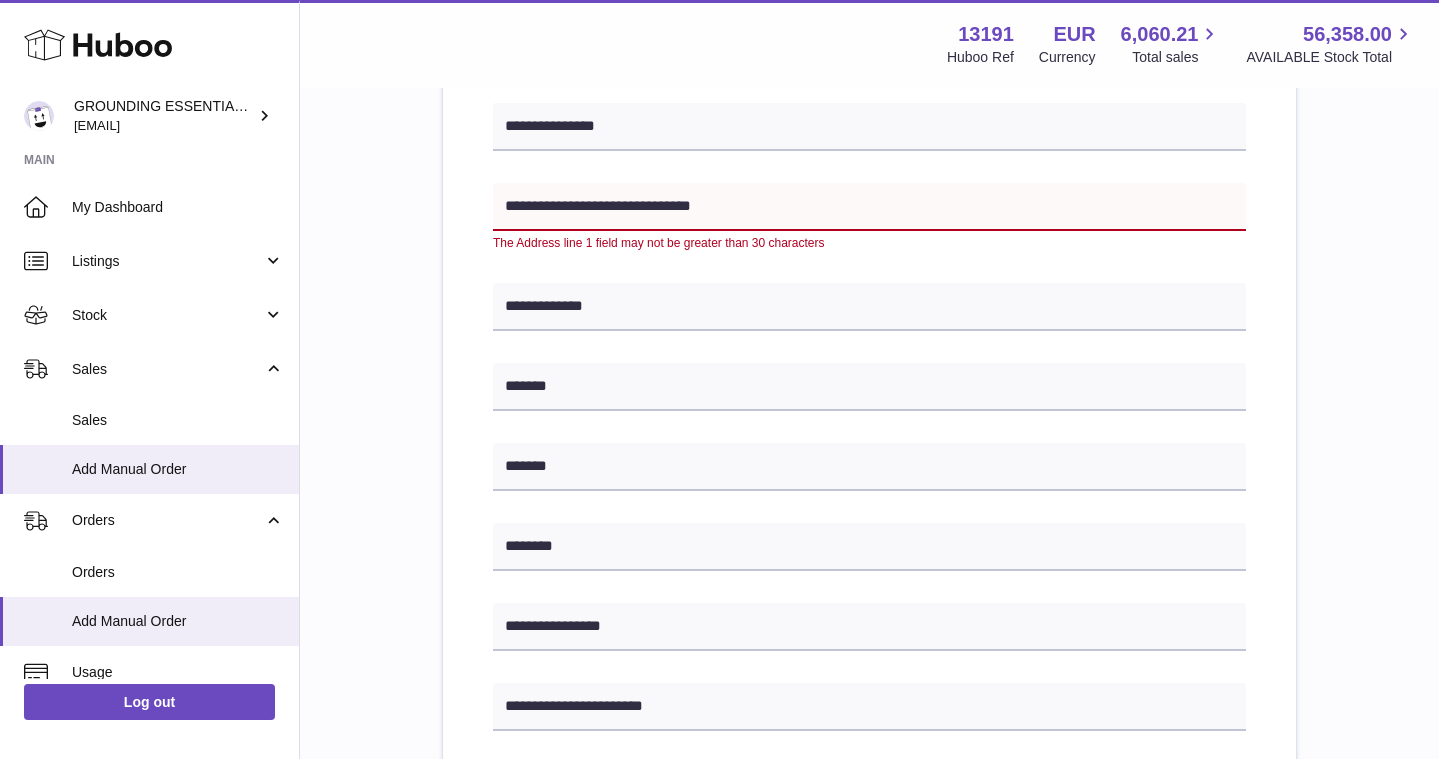 scroll, scrollTop: 415, scrollLeft: 0, axis: vertical 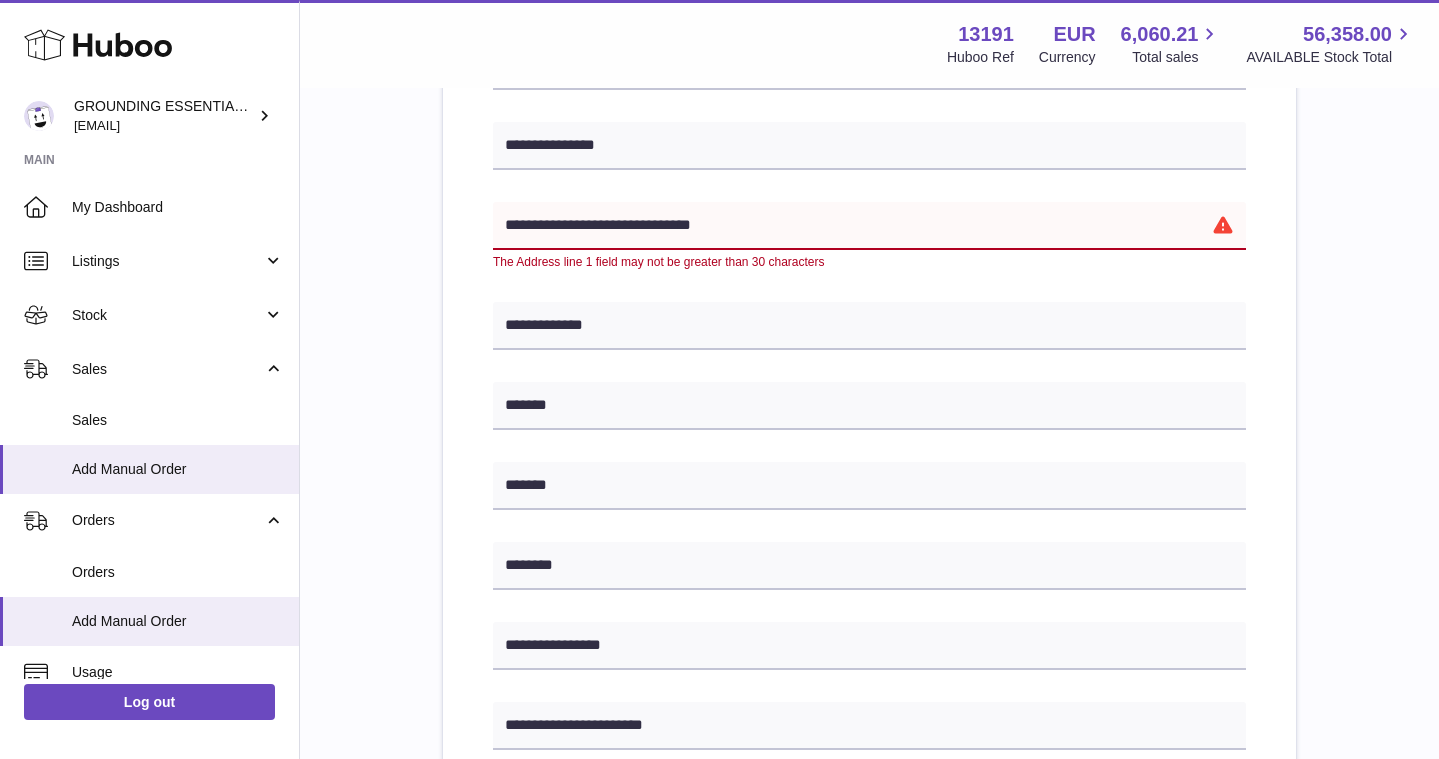 click on "**********" at bounding box center (869, 226) 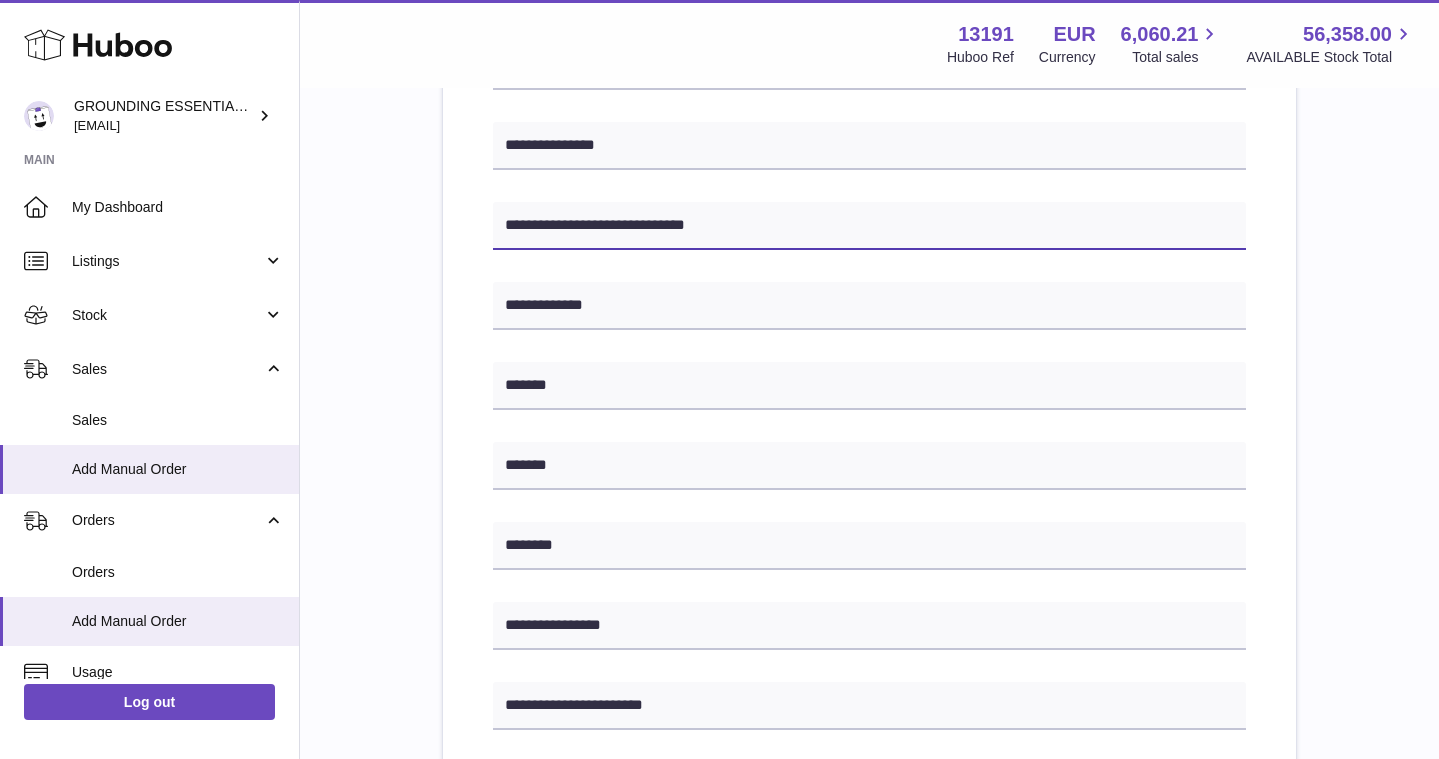 click on "**********" at bounding box center [869, 226] 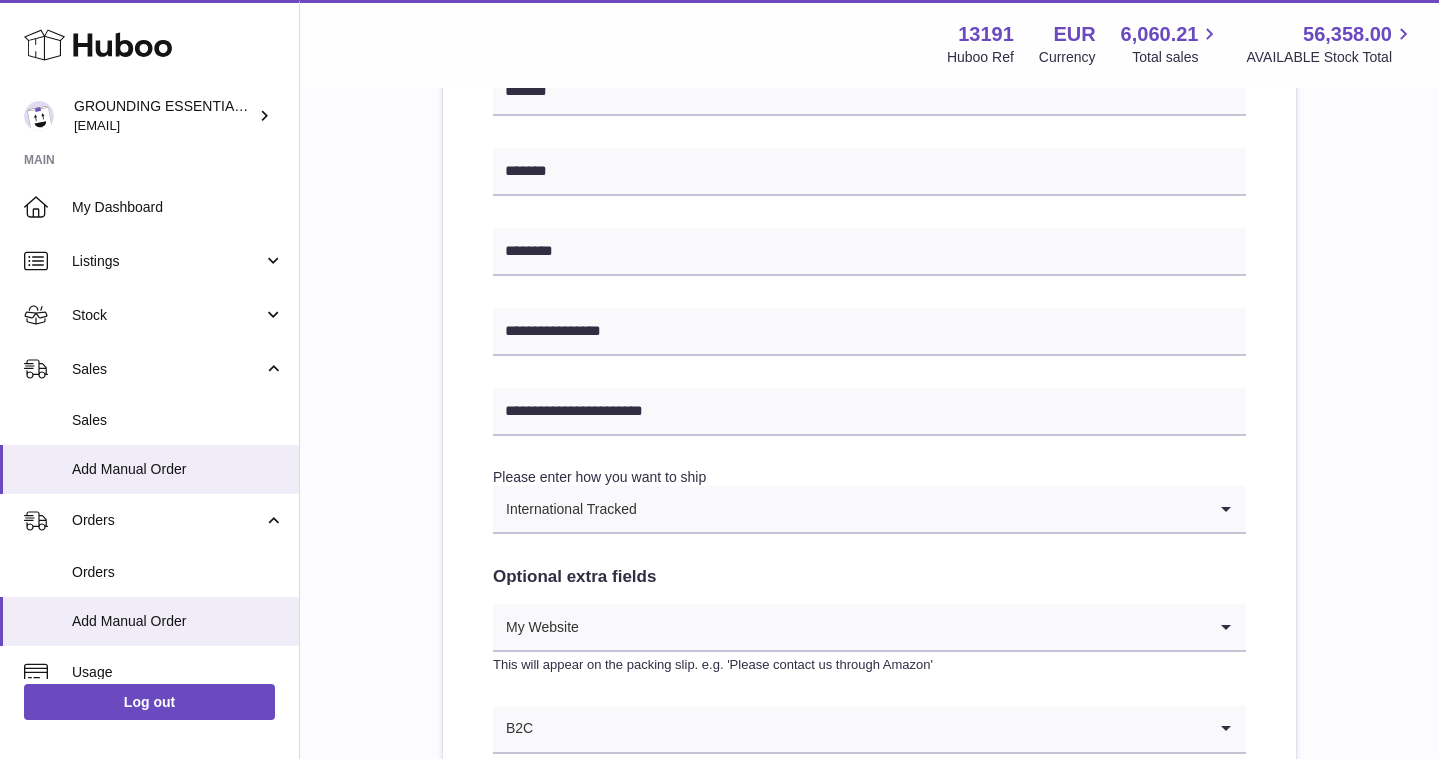 scroll, scrollTop: 1034, scrollLeft: 0, axis: vertical 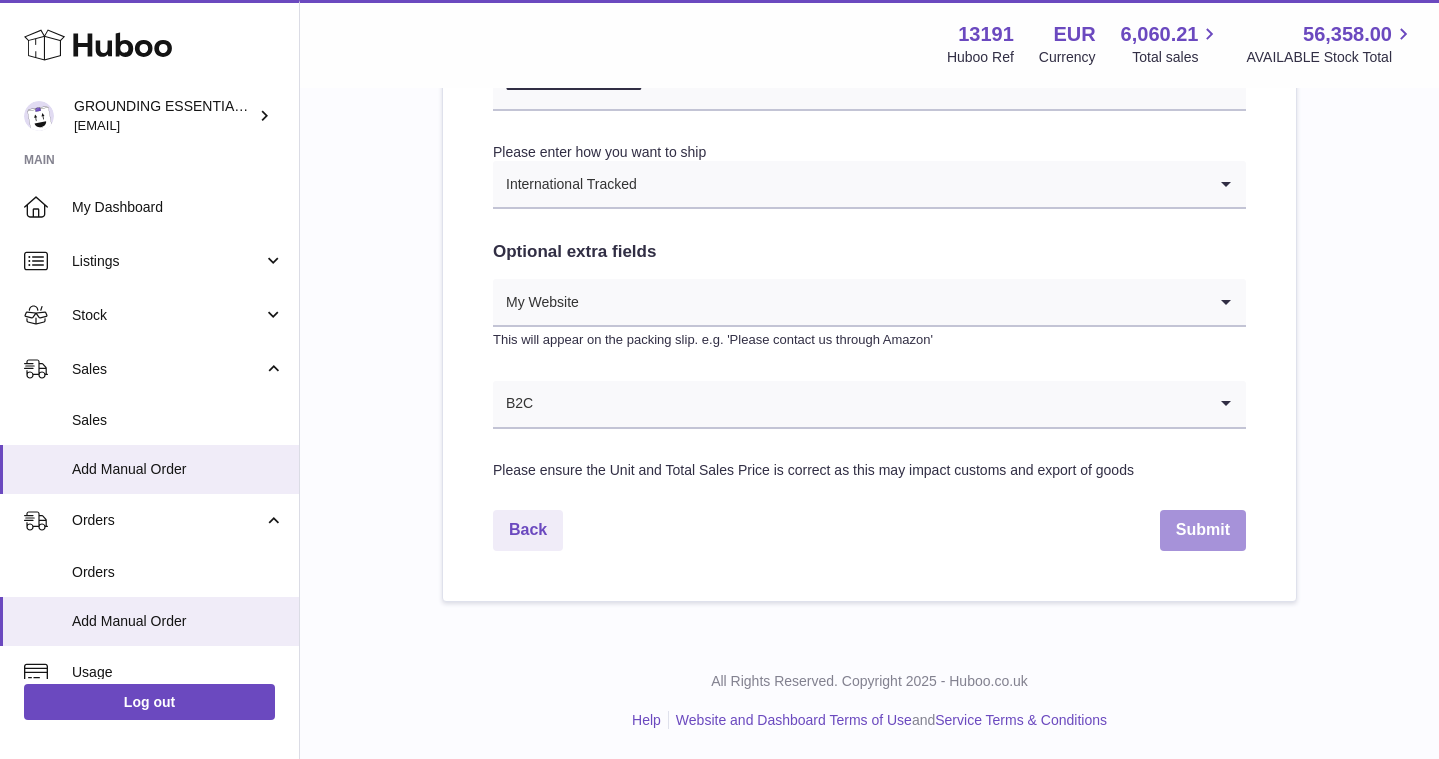 type on "**********" 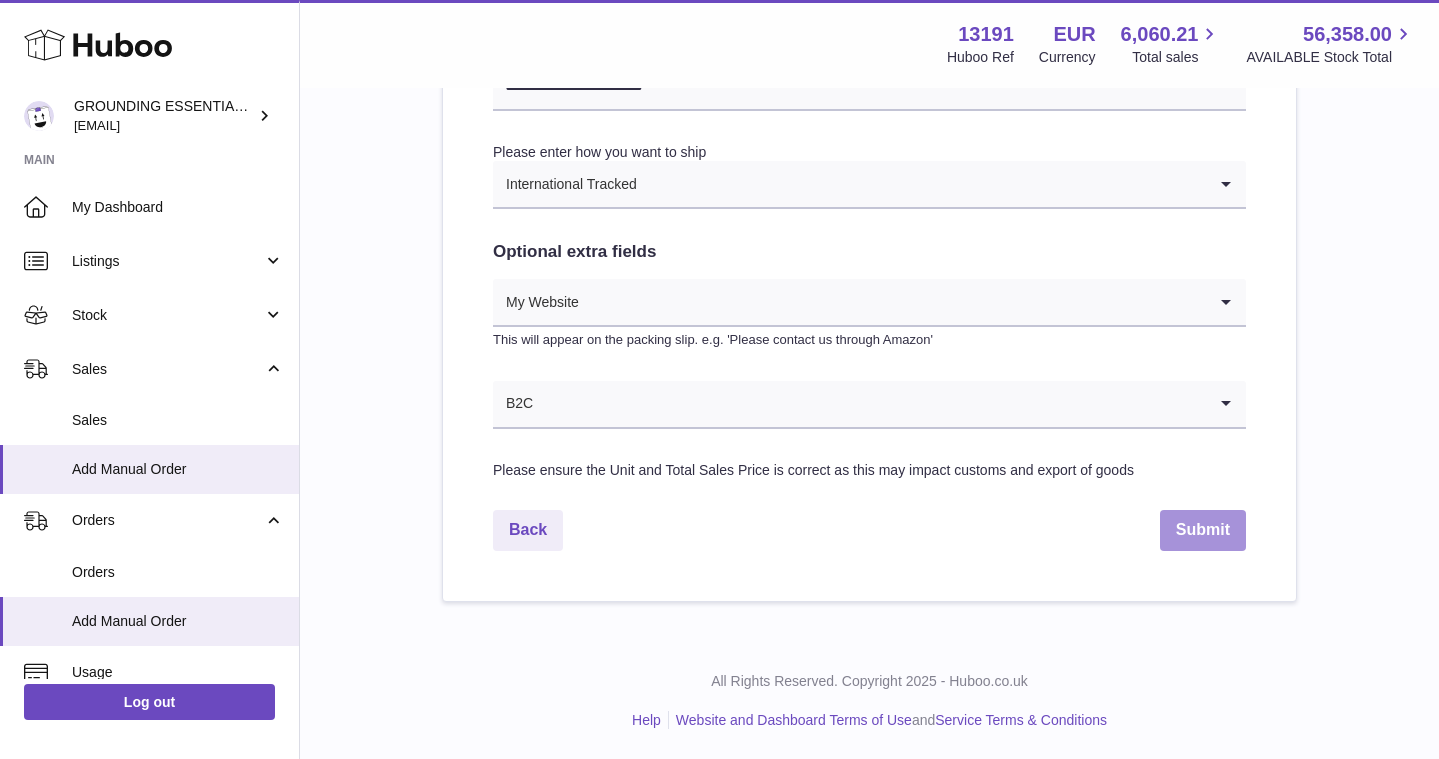 click on "Submit" at bounding box center (1203, 530) 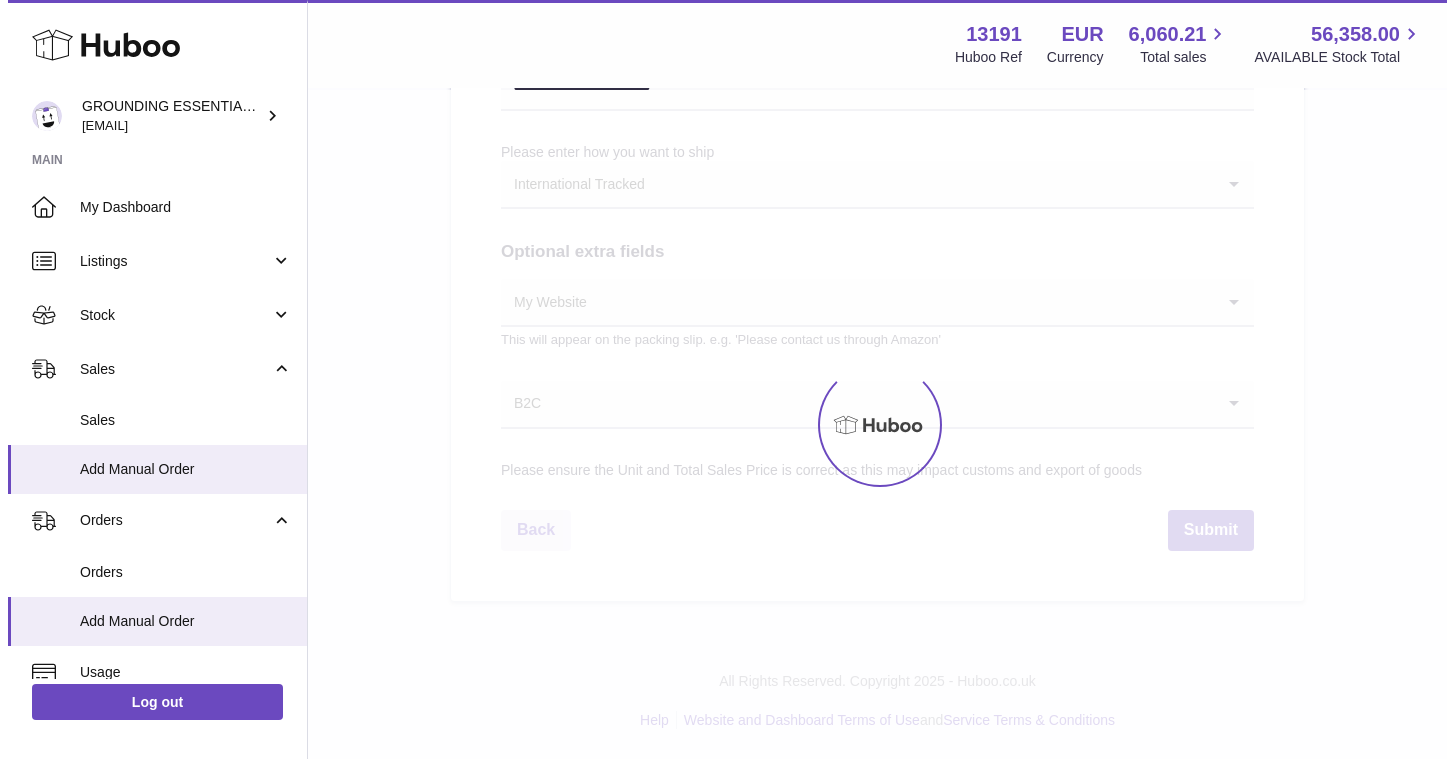 scroll, scrollTop: 0, scrollLeft: 0, axis: both 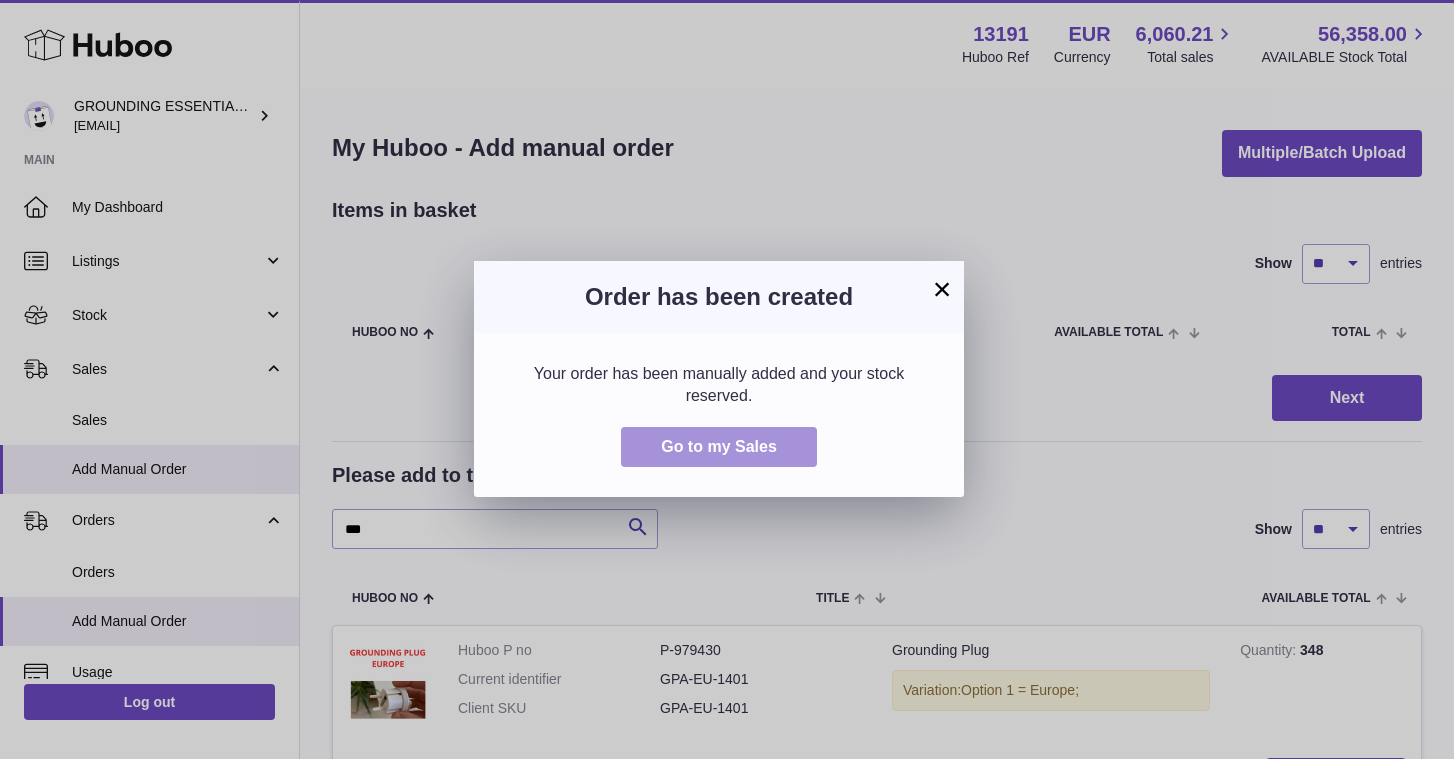 click on "Go to my Sales" at bounding box center (719, 446) 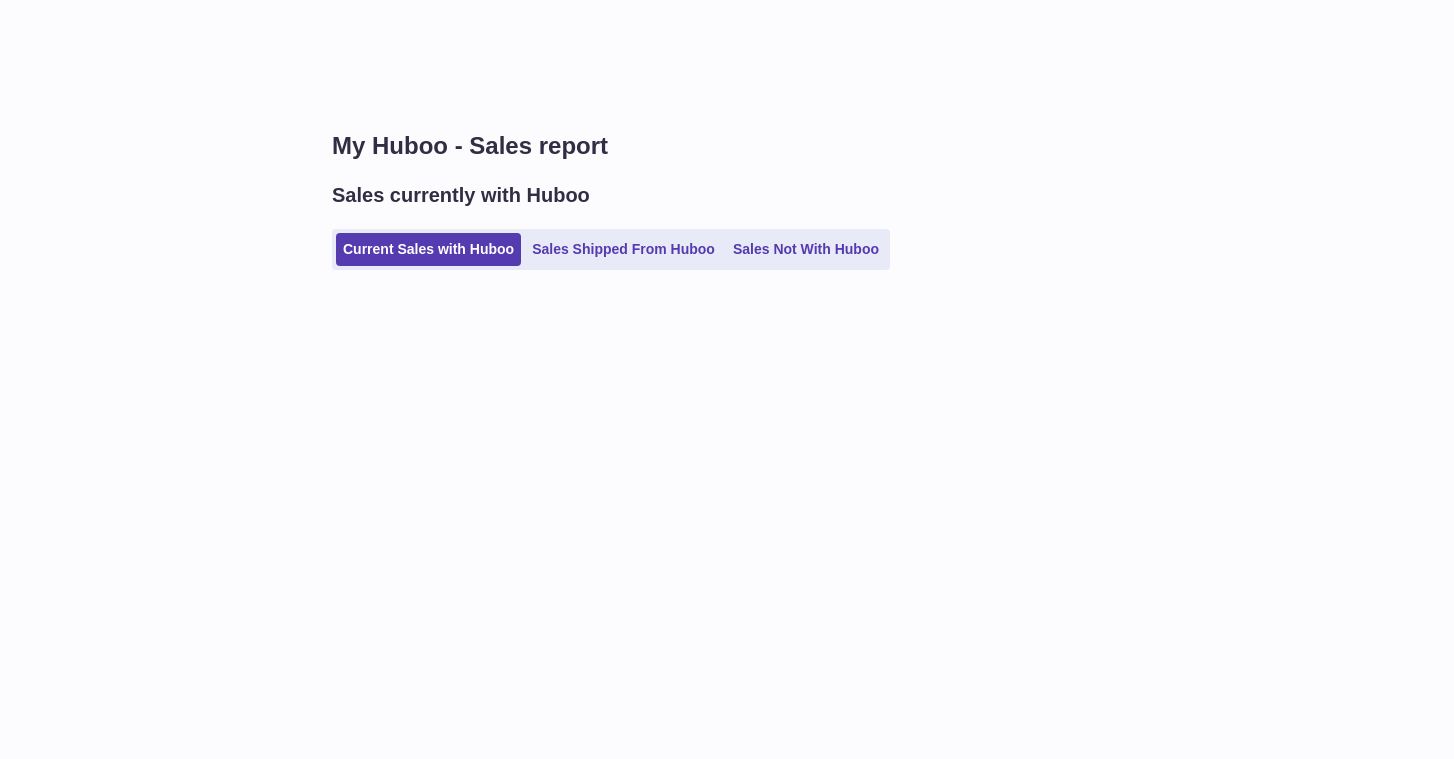 scroll, scrollTop: 0, scrollLeft: 0, axis: both 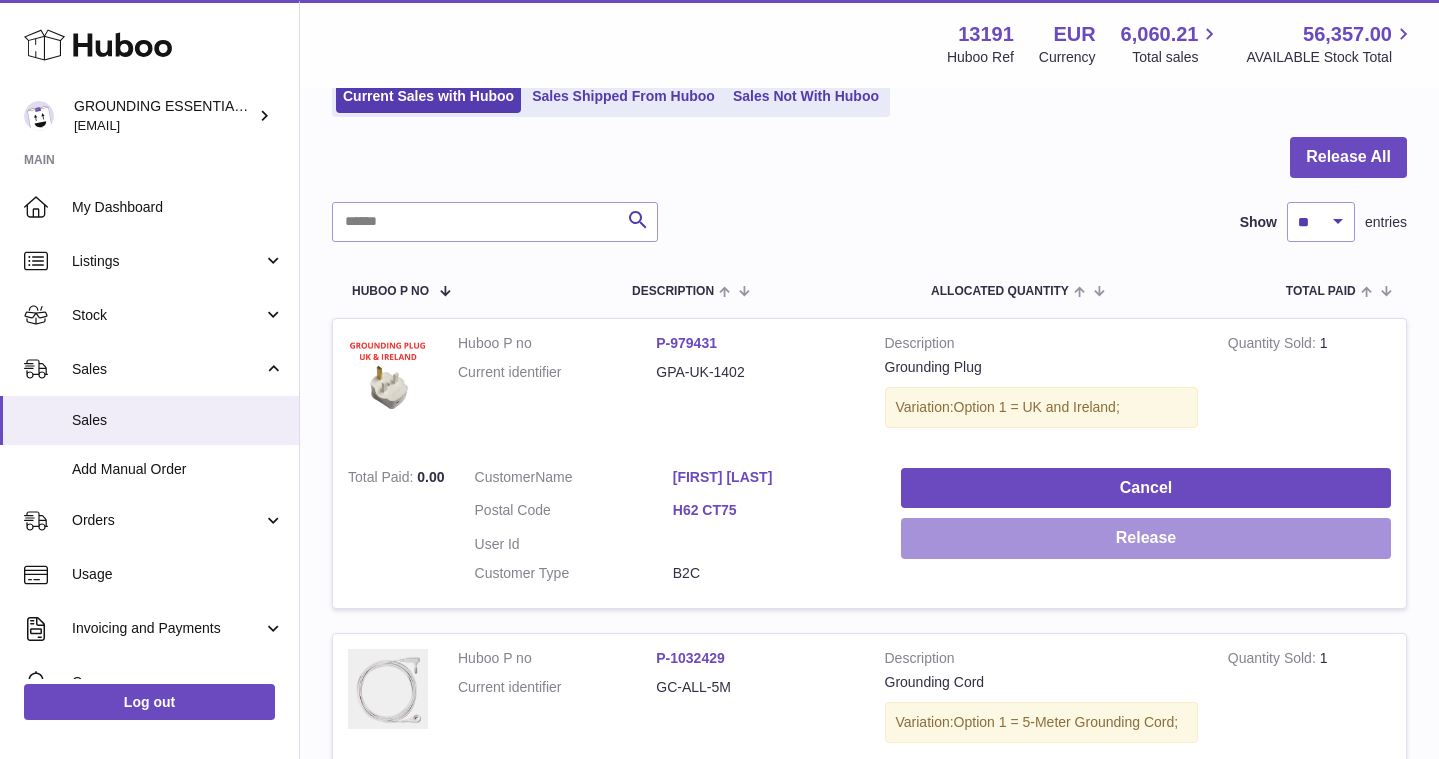 click on "Release" at bounding box center (1146, 538) 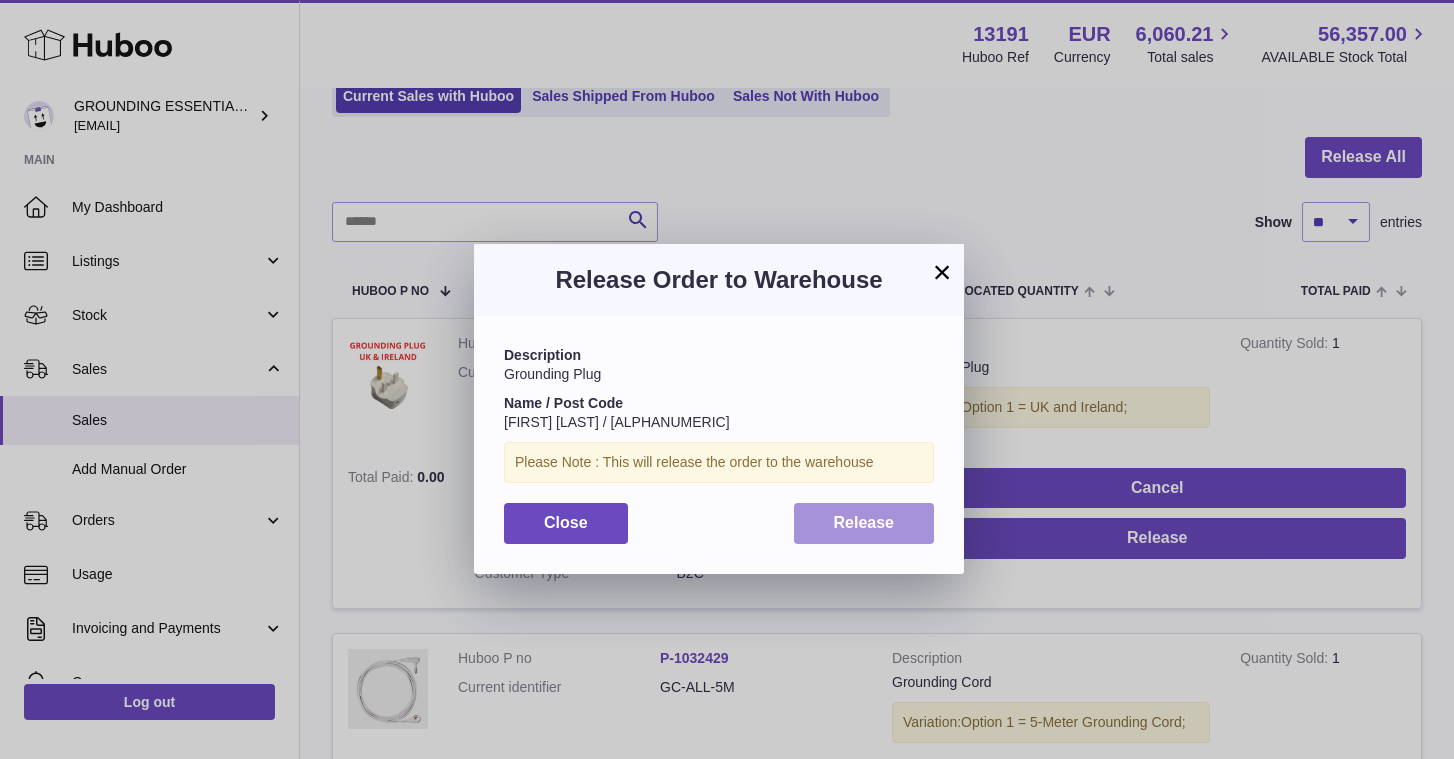 click on "Release" at bounding box center [864, 522] 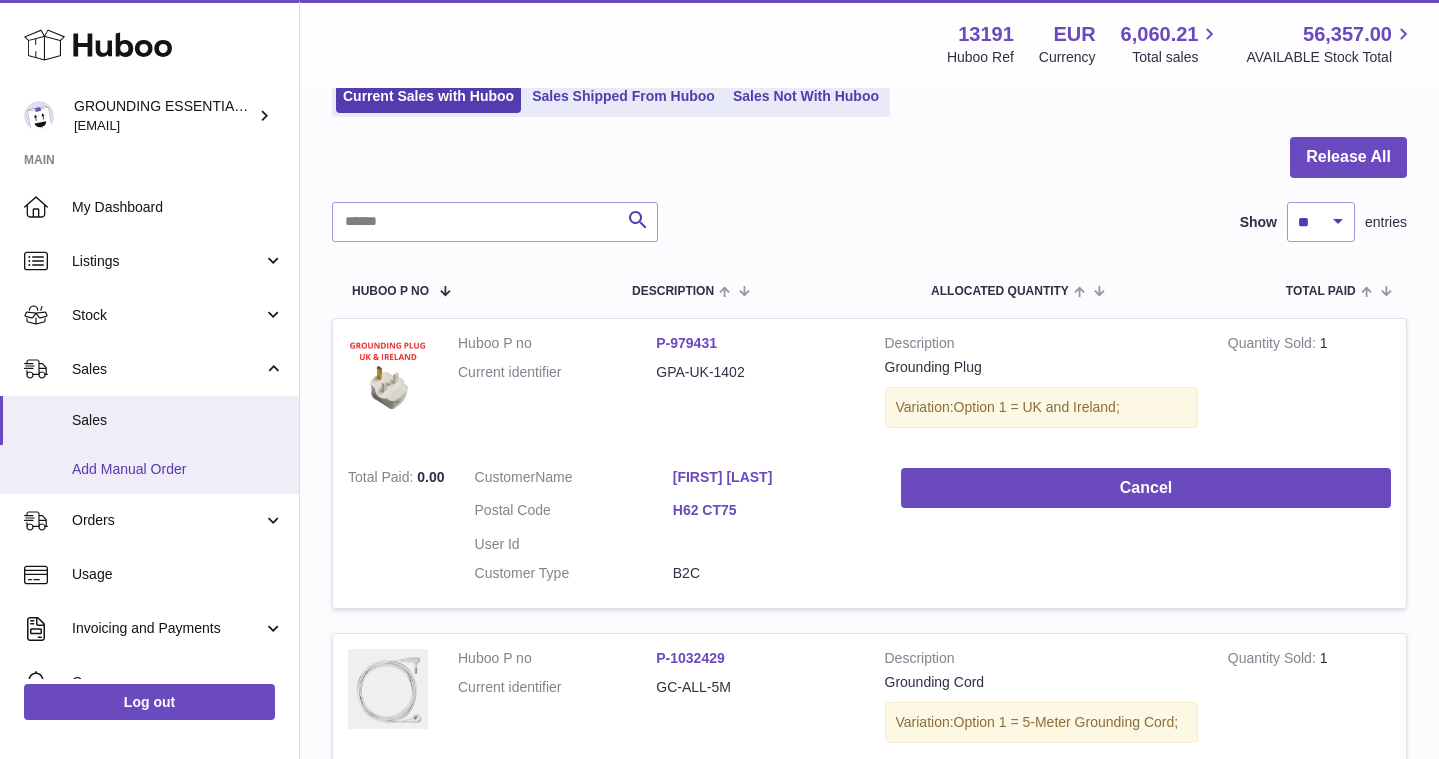click on "Add Manual Order" at bounding box center [178, 469] 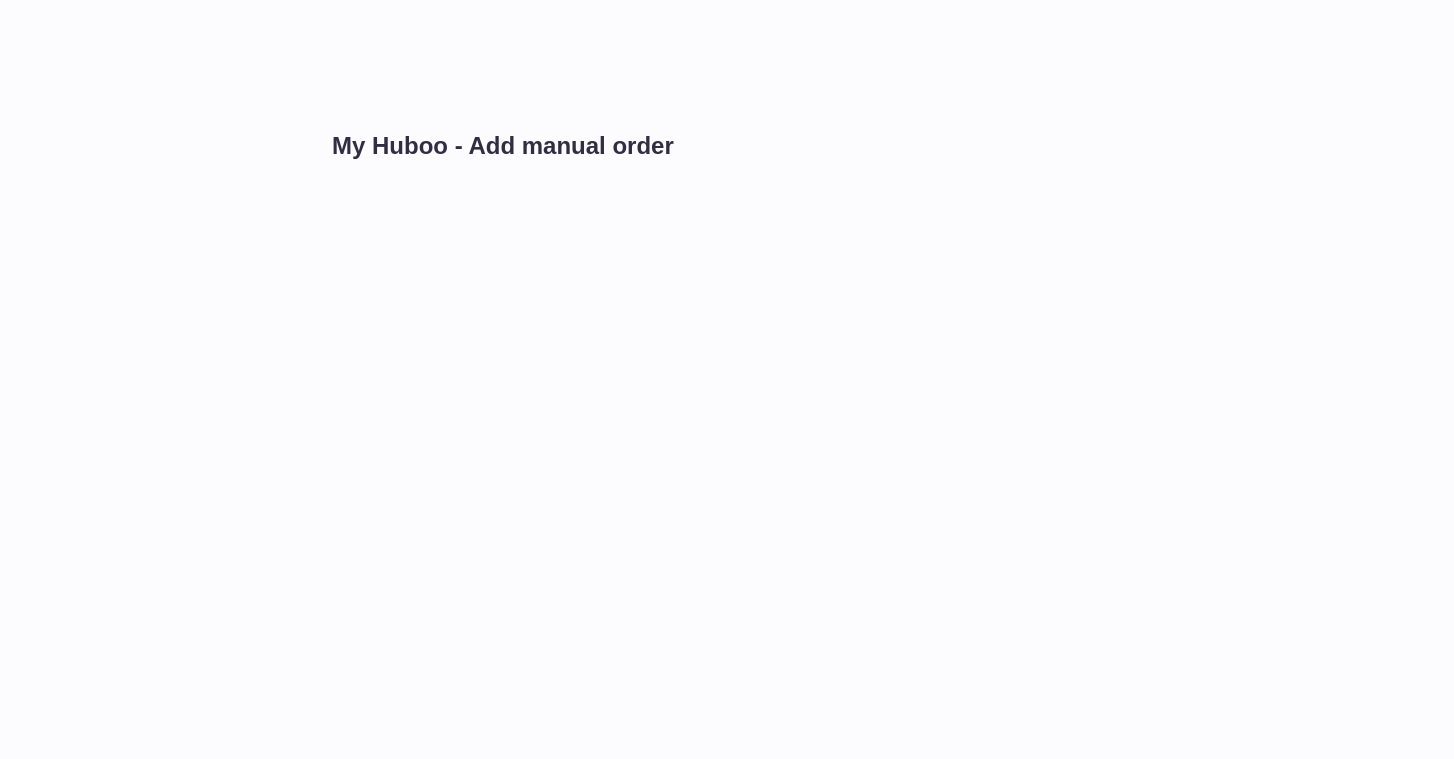 scroll, scrollTop: 0, scrollLeft: 0, axis: both 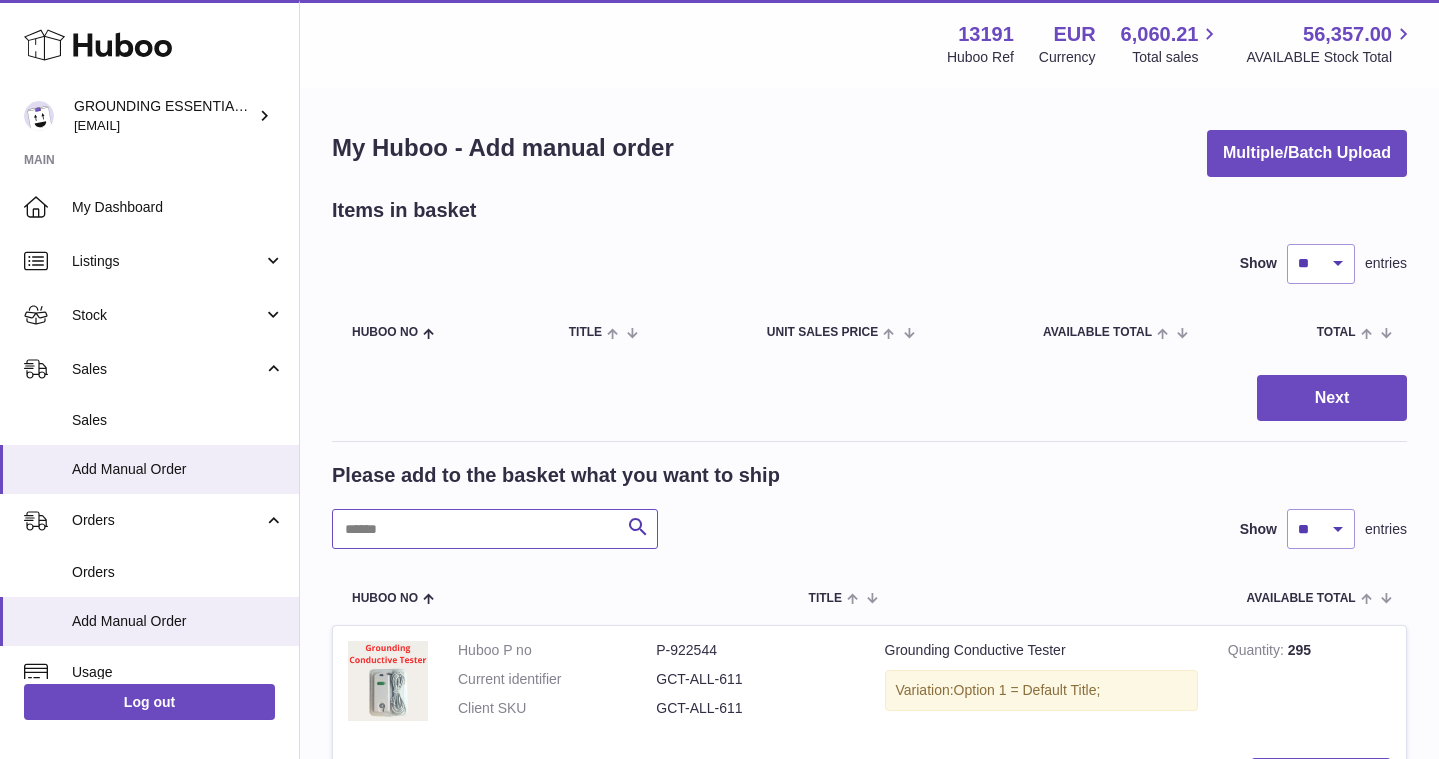 click at bounding box center (495, 529) 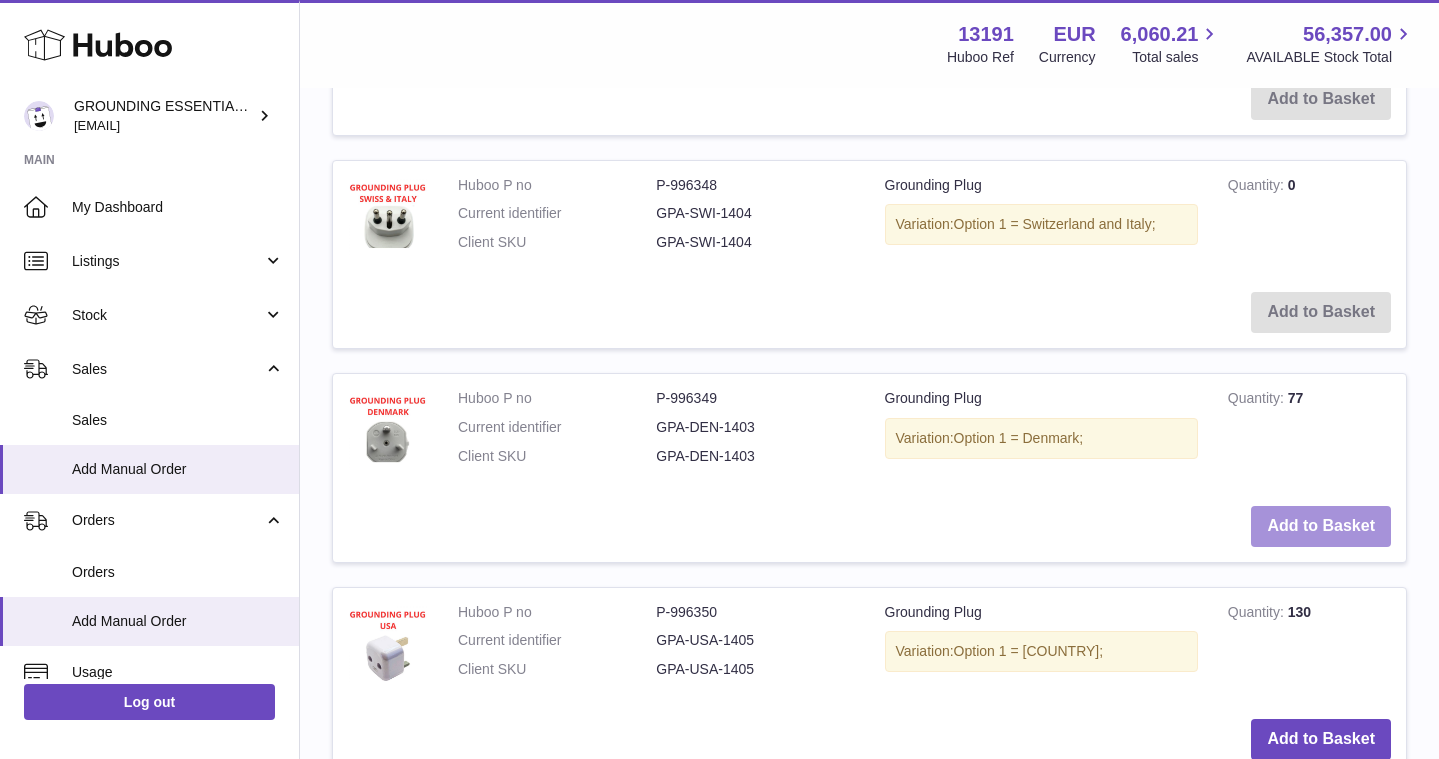 scroll, scrollTop: 1176, scrollLeft: 0, axis: vertical 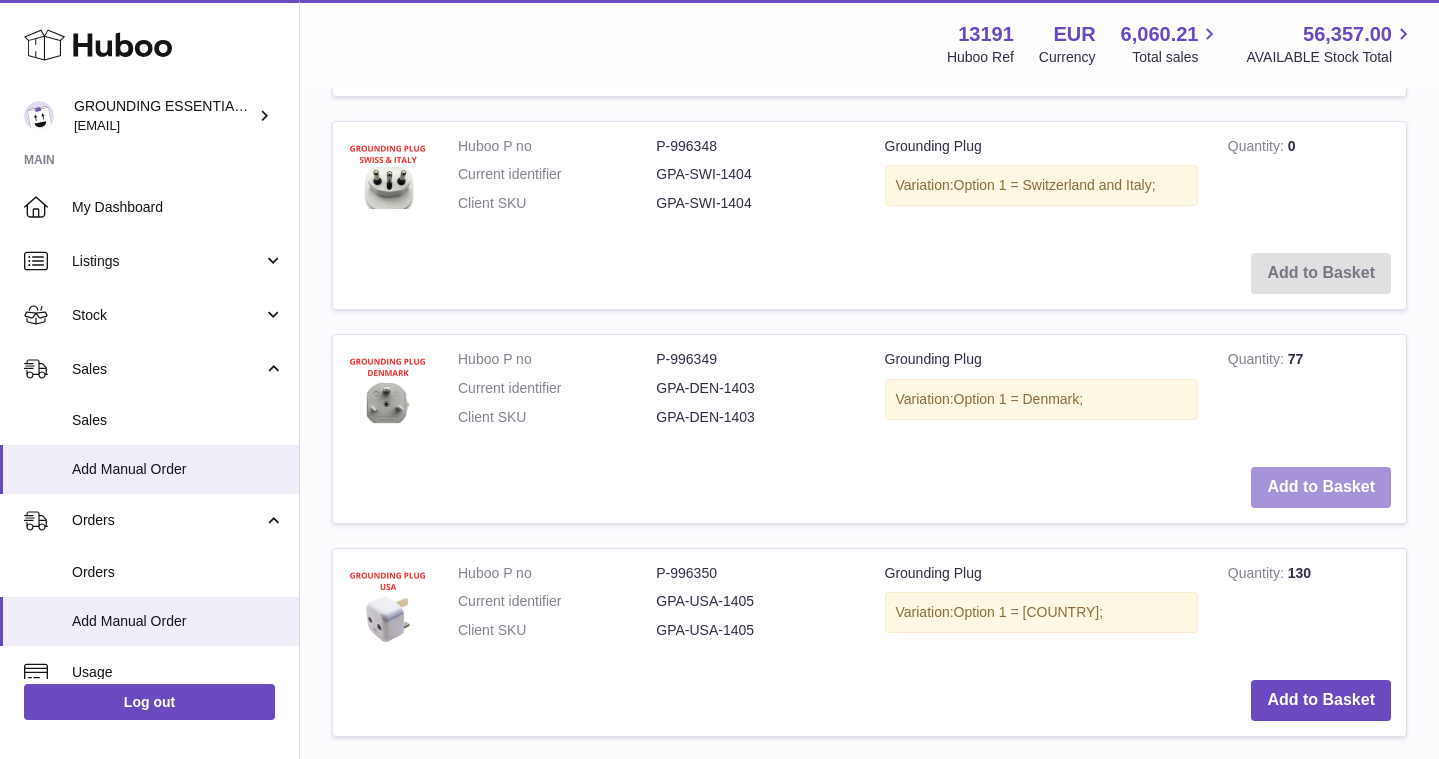type on "***" 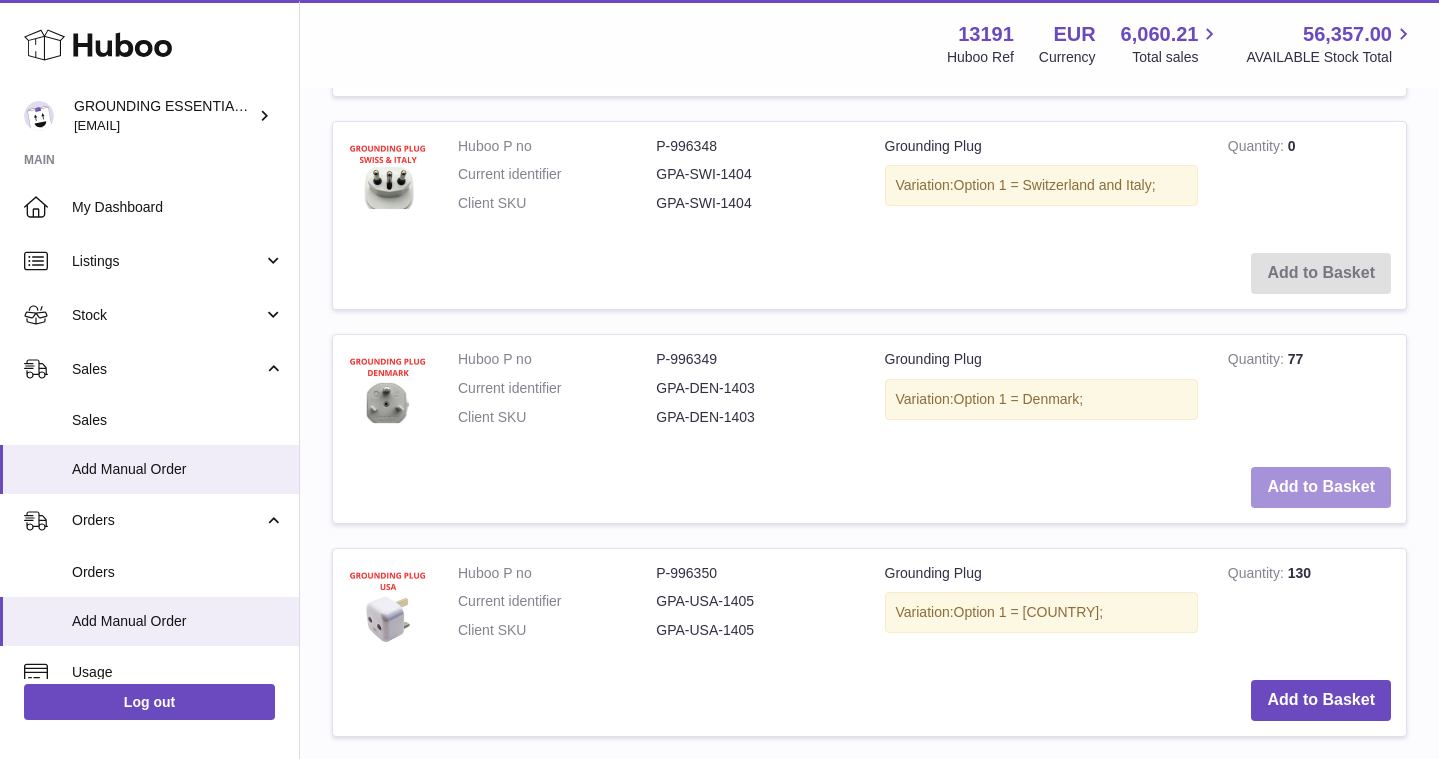 click on "Add to Basket" at bounding box center (1321, 487) 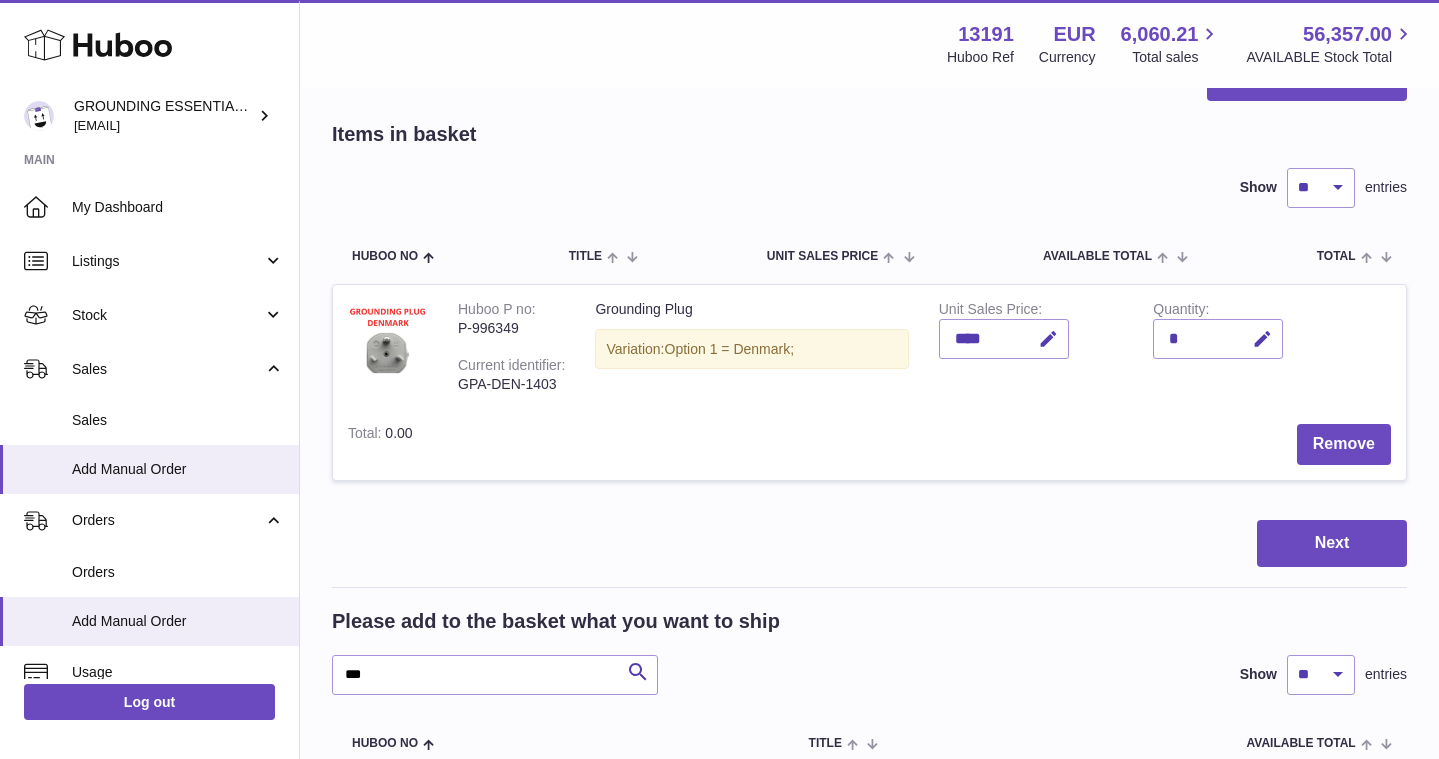 scroll, scrollTop: 0, scrollLeft: 0, axis: both 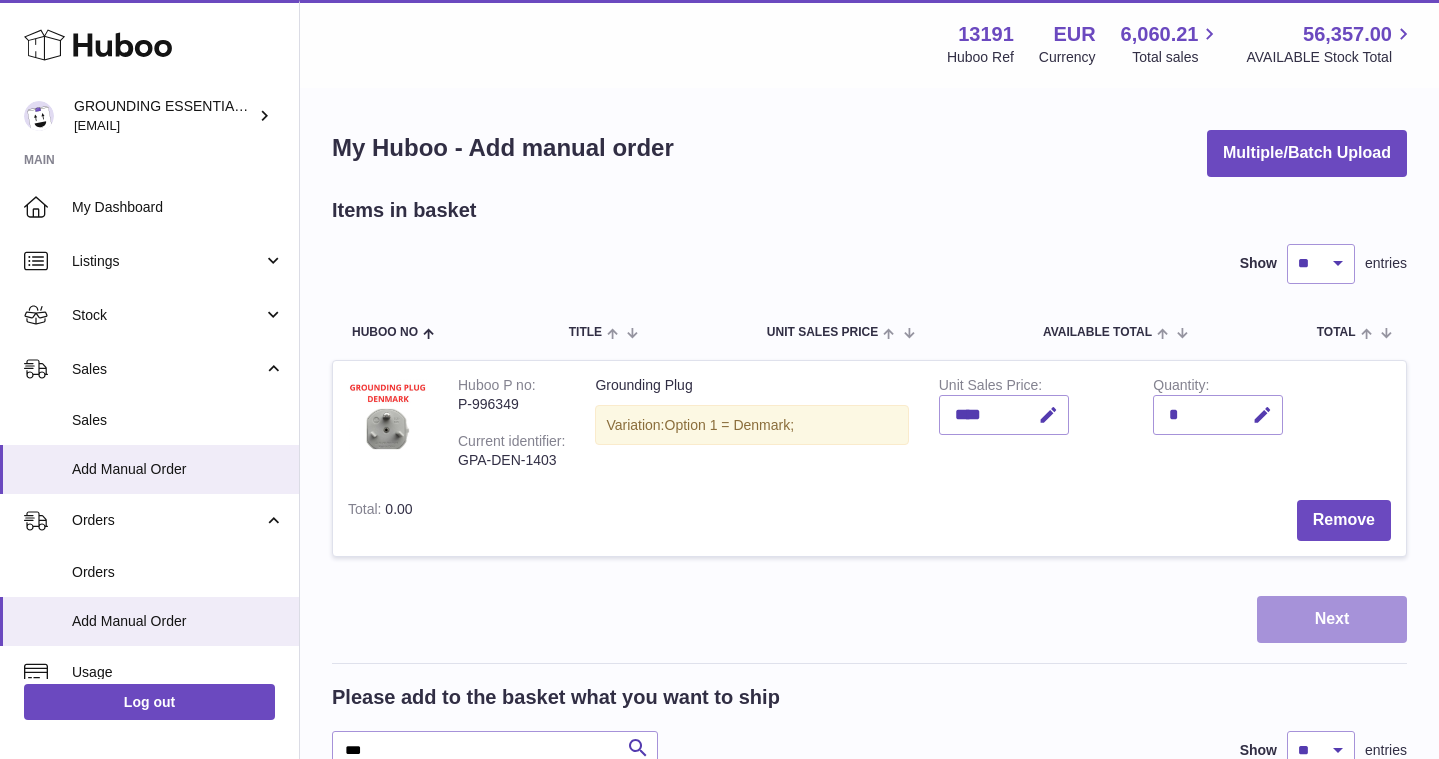 click on "Next" at bounding box center [1332, 619] 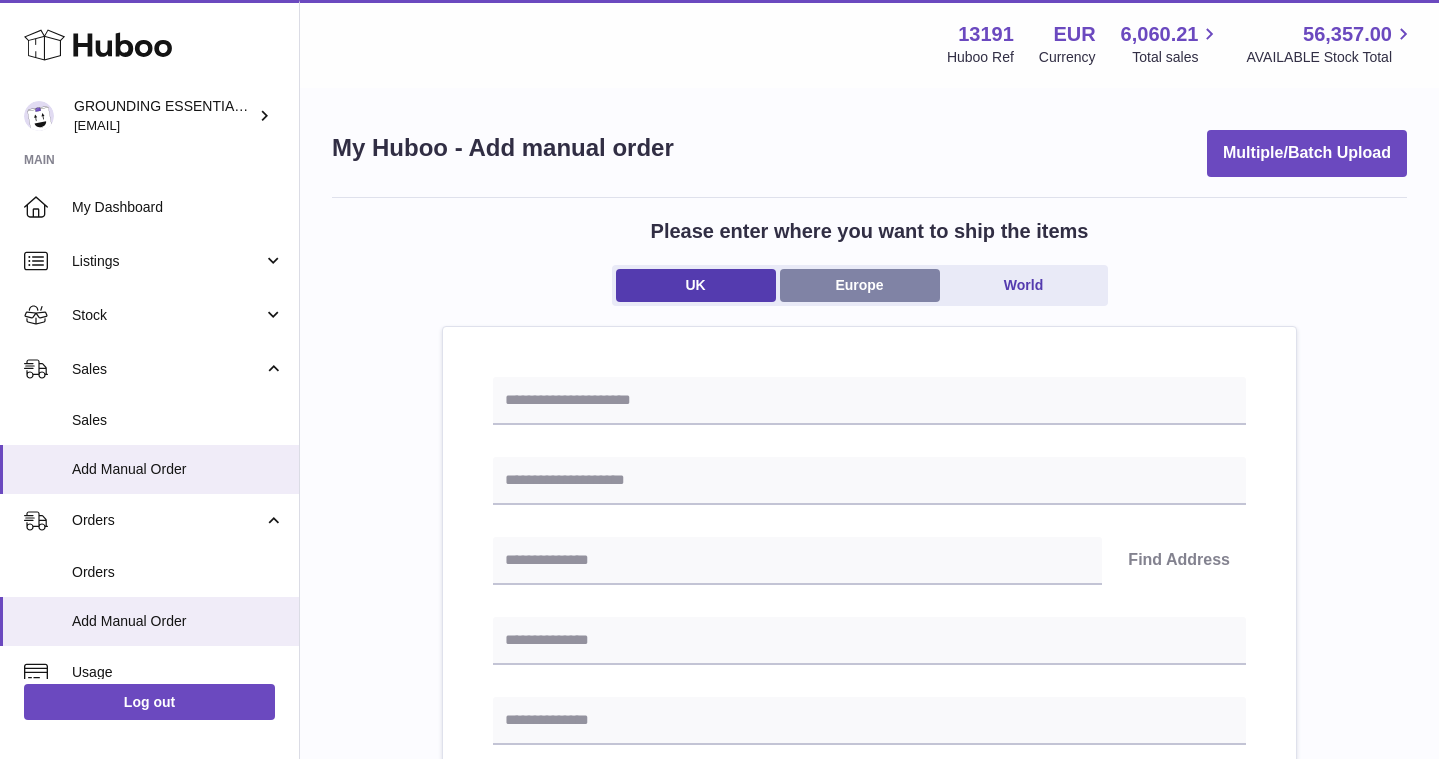 click on "Europe" at bounding box center [860, 285] 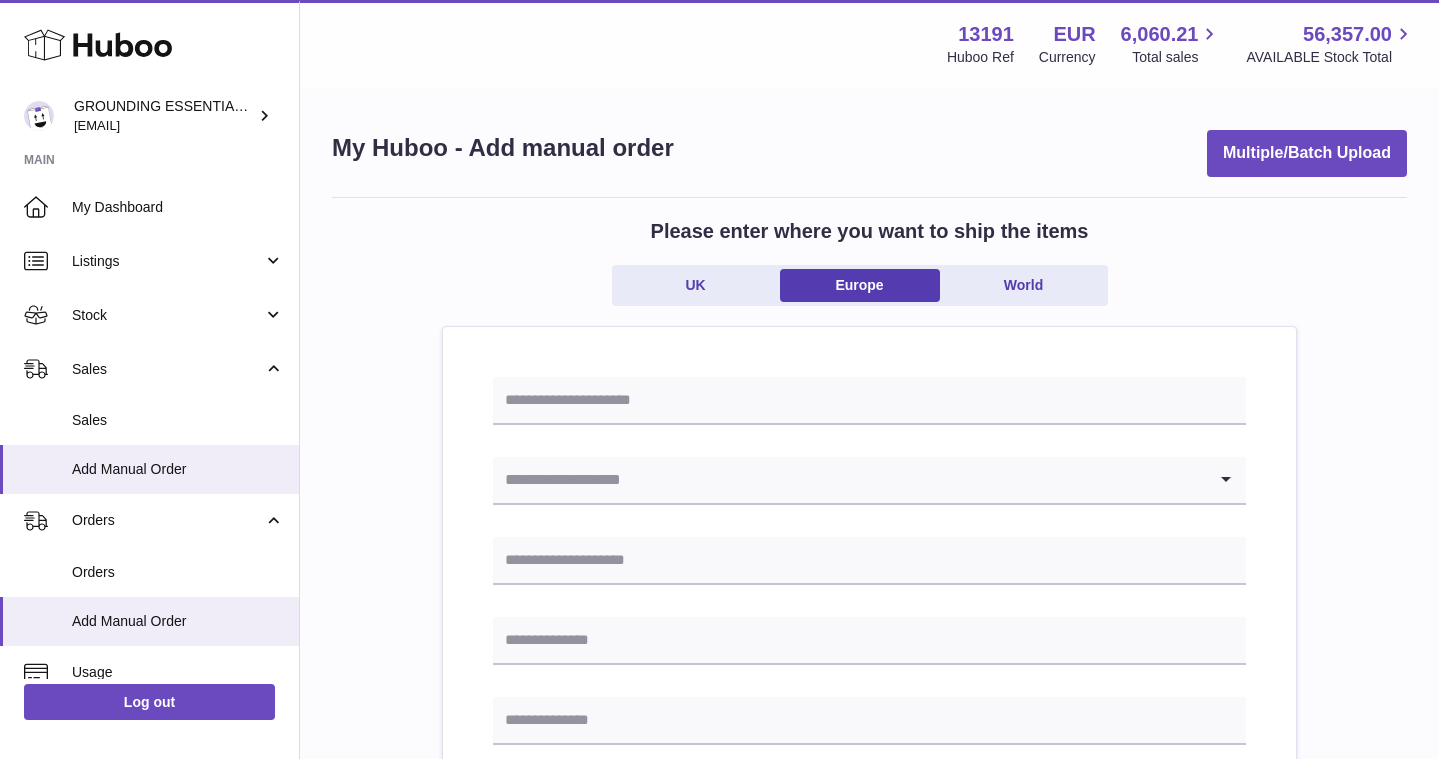 click at bounding box center (849, 480) 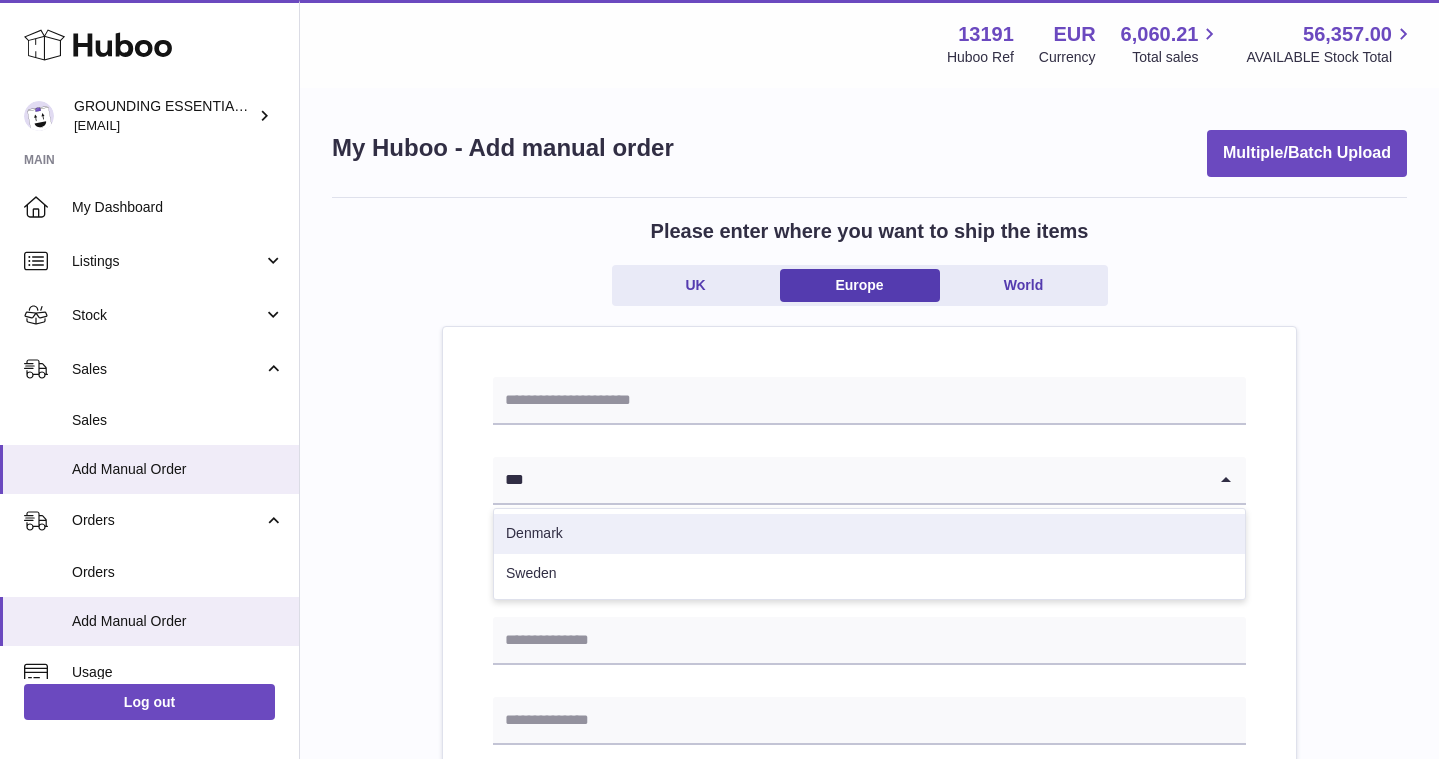 type on "***" 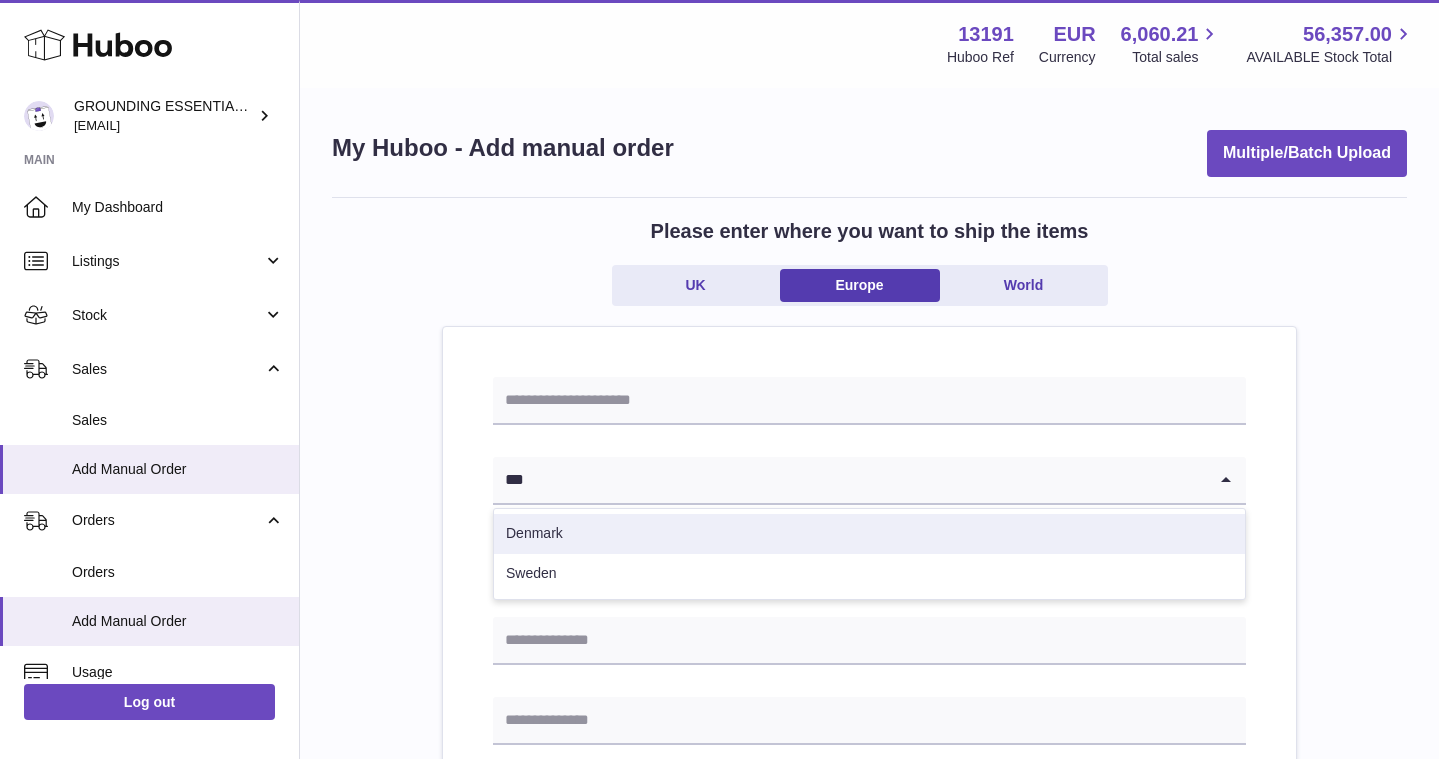 type 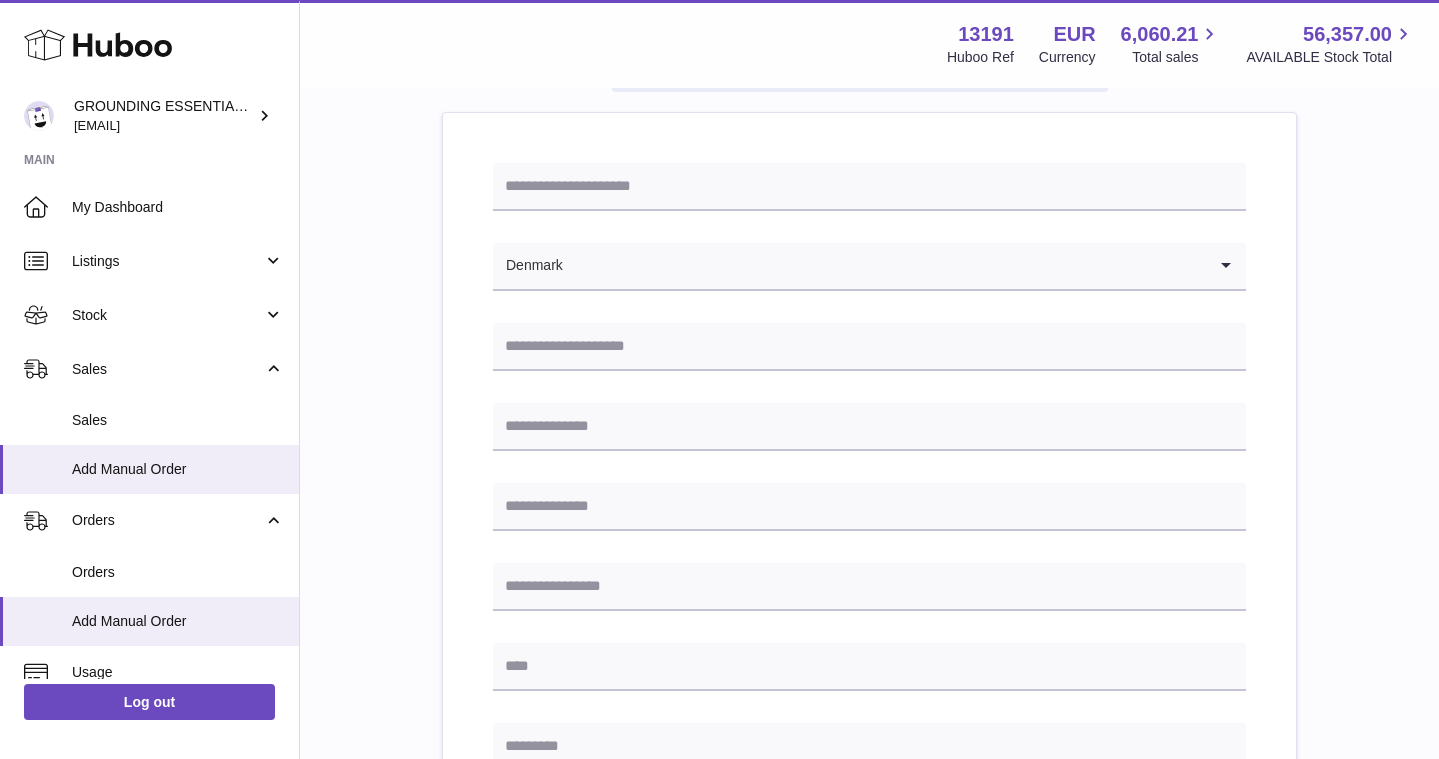 scroll, scrollTop: 233, scrollLeft: 0, axis: vertical 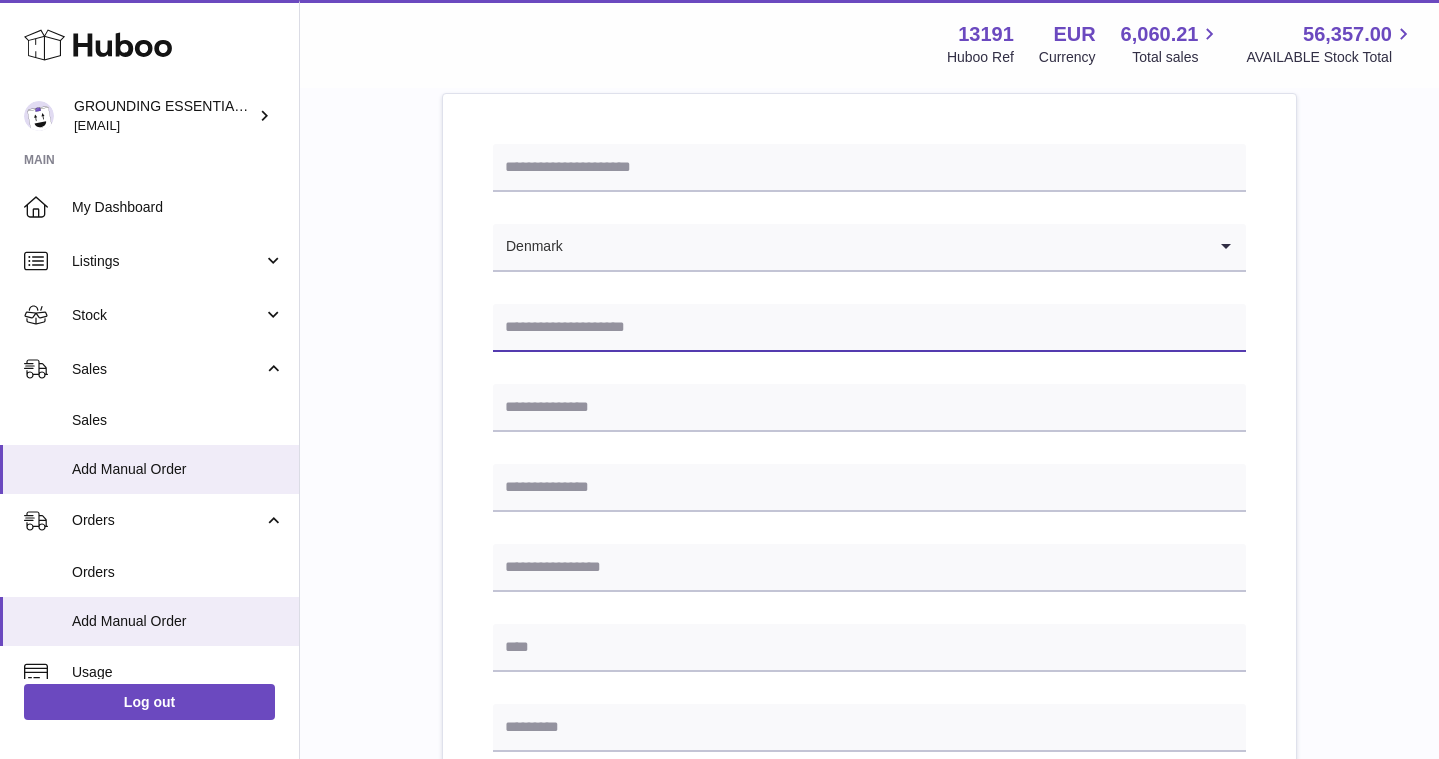 click at bounding box center (869, 328) 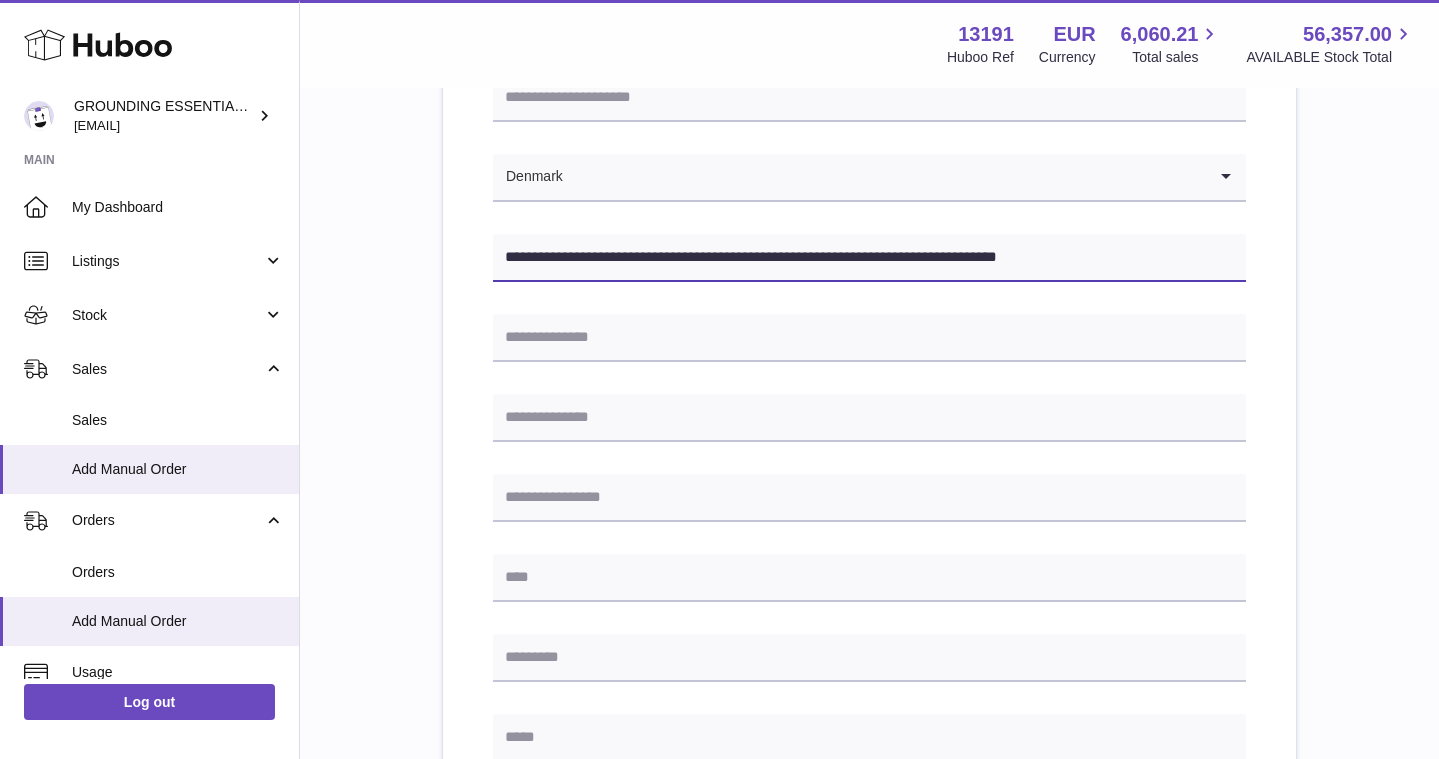 scroll, scrollTop: 321, scrollLeft: 0, axis: vertical 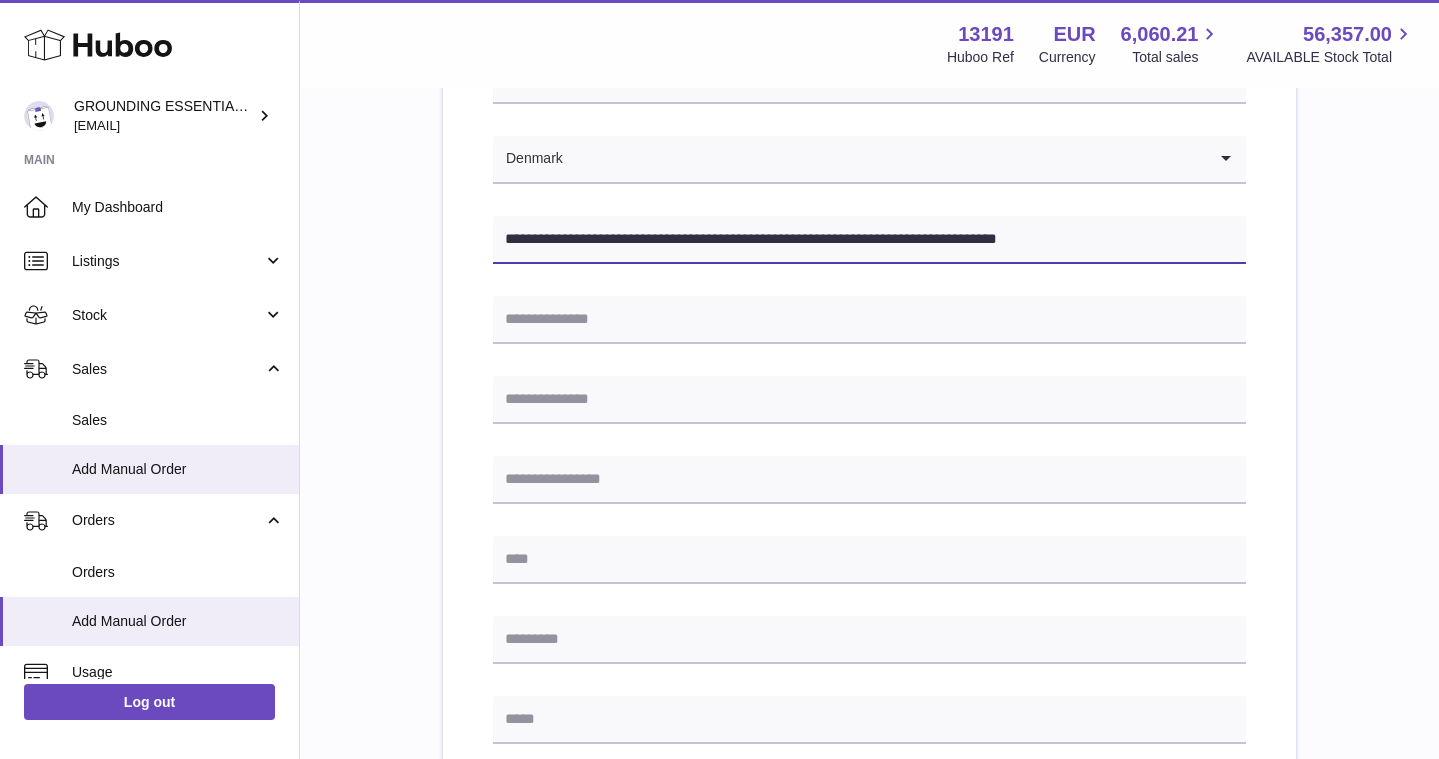 drag, startPoint x: 615, startPoint y: 238, endPoint x: 764, endPoint y: 244, distance: 149.12076 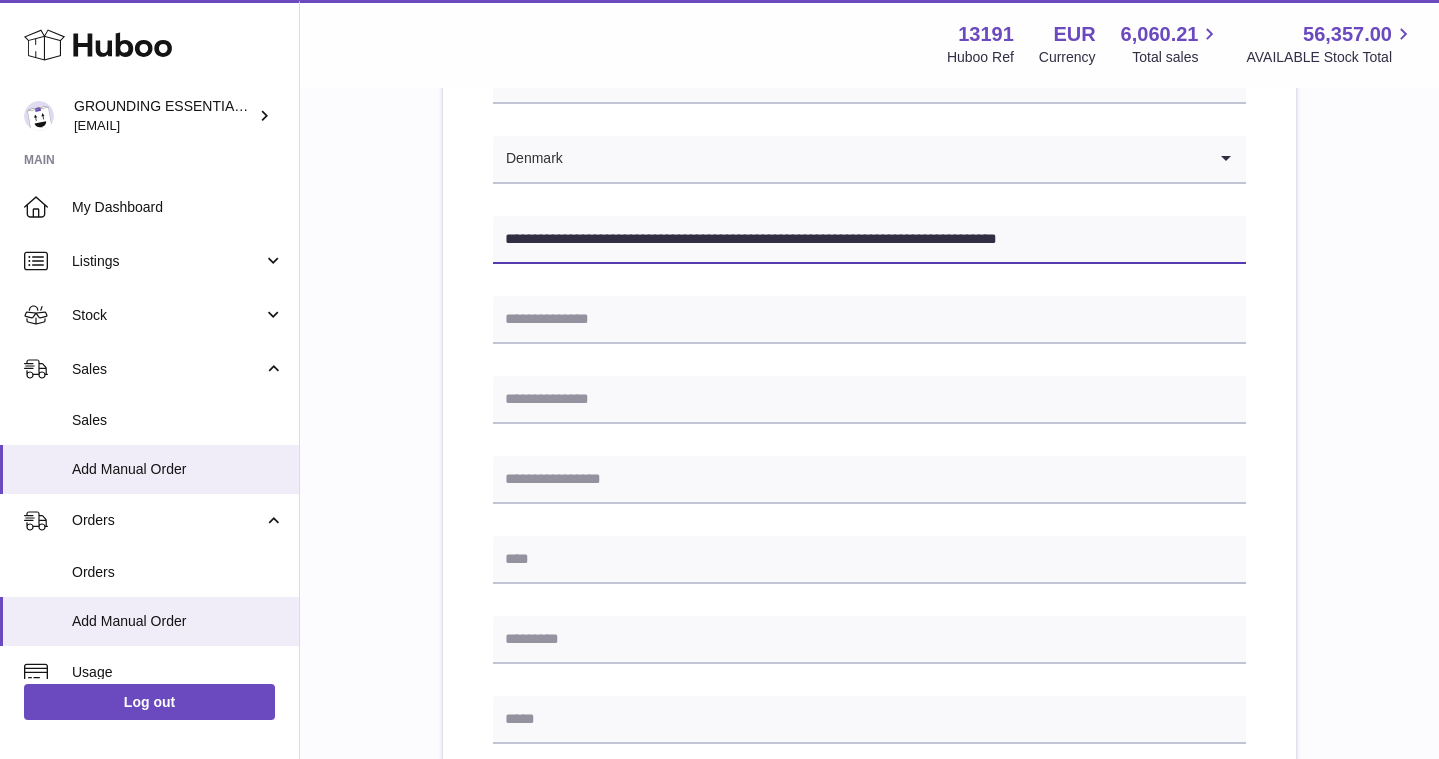 click on "**********" at bounding box center [869, 240] 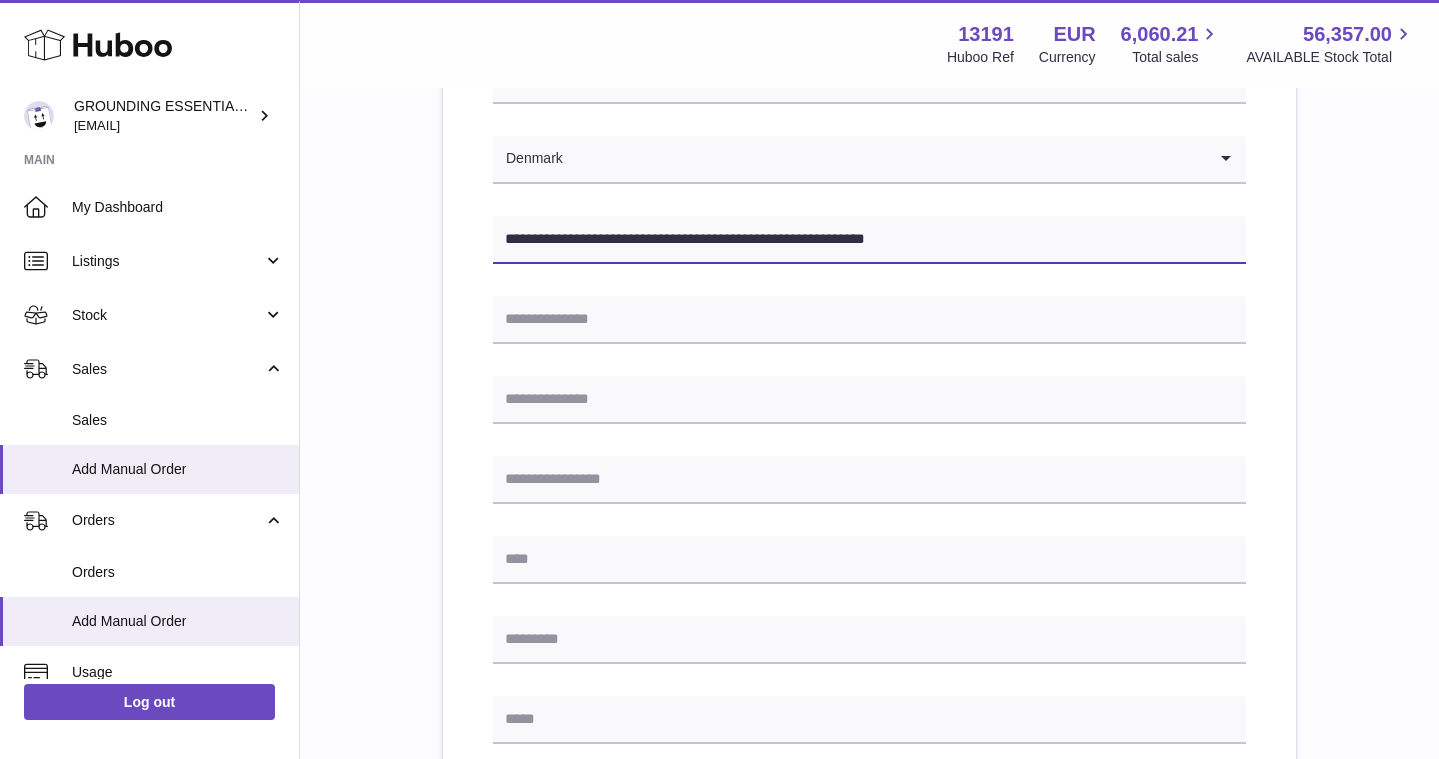 type on "**********" 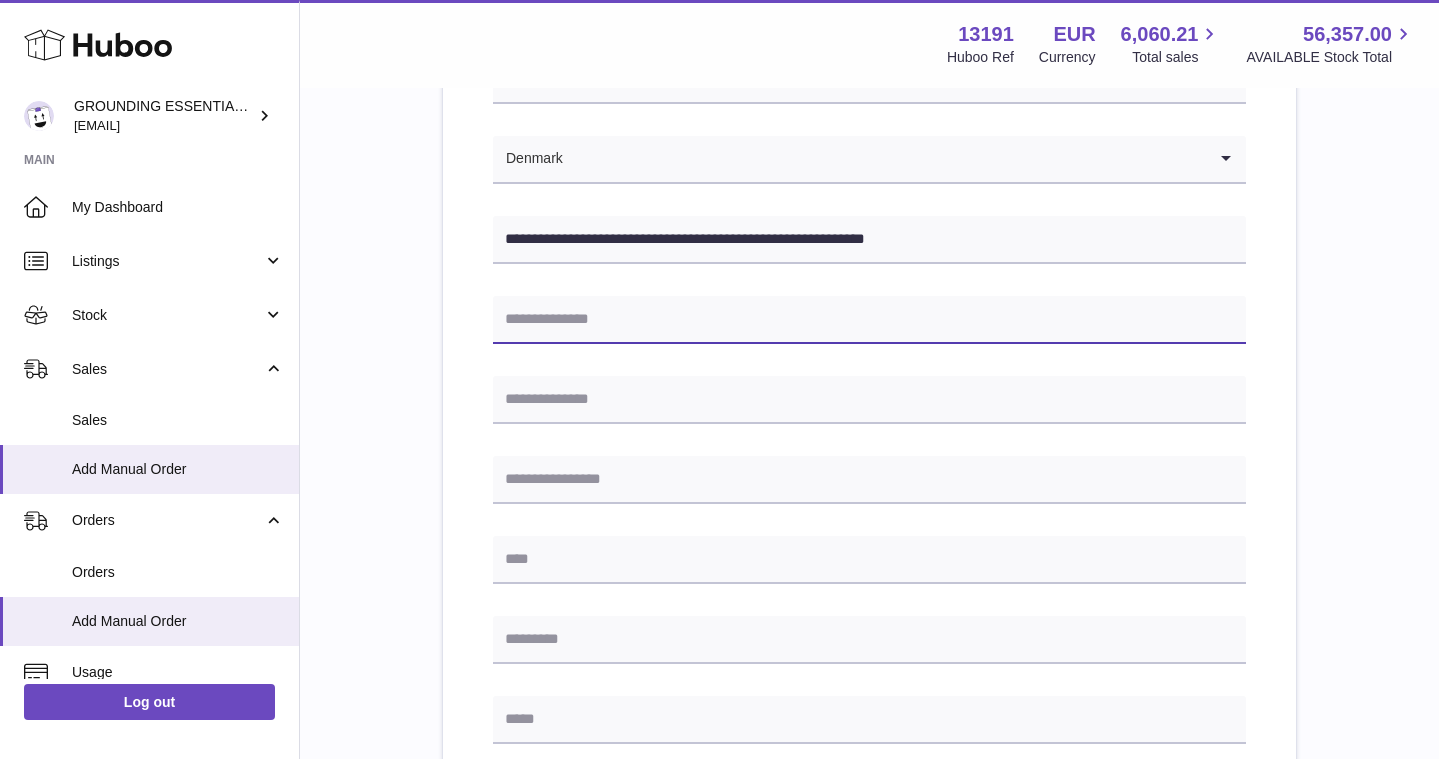 click at bounding box center [869, 320] 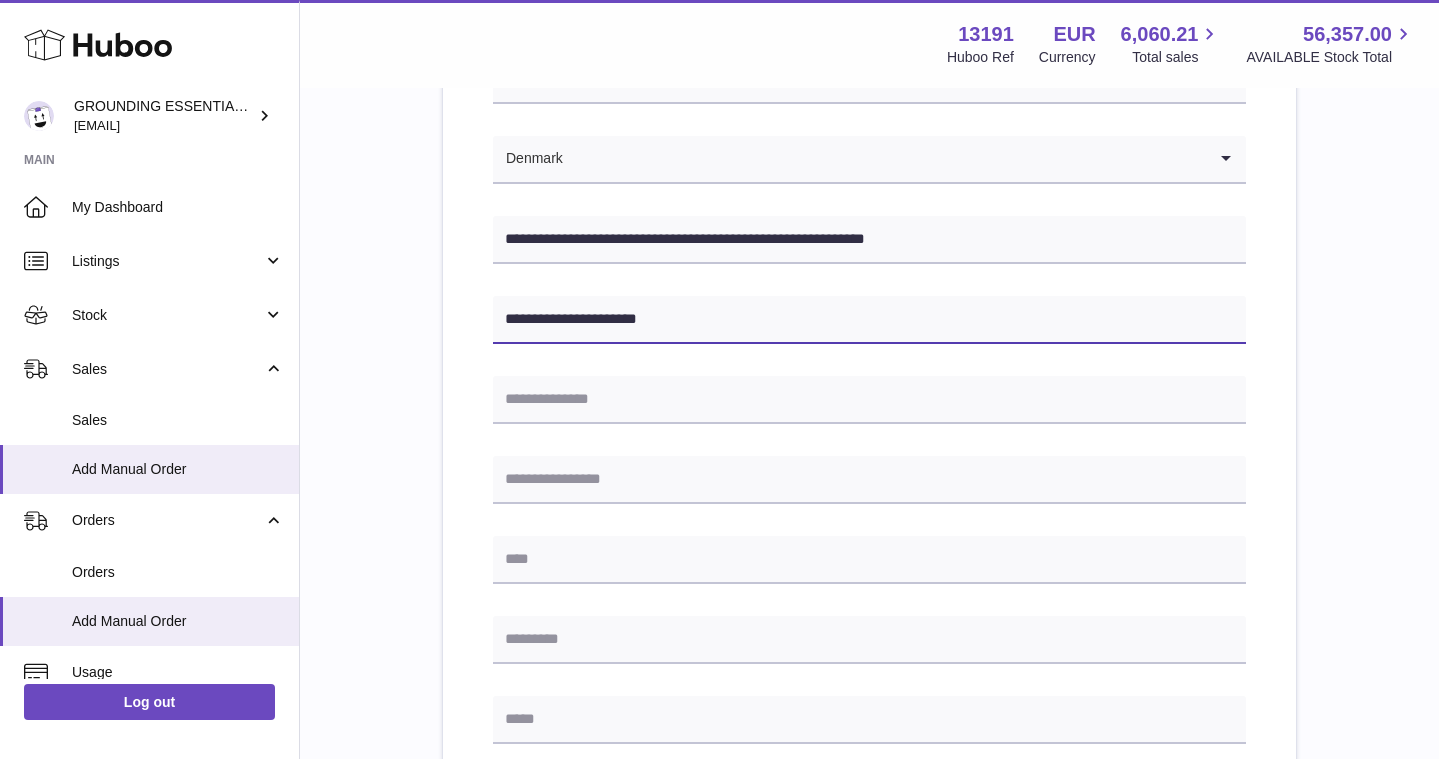 type on "**********" 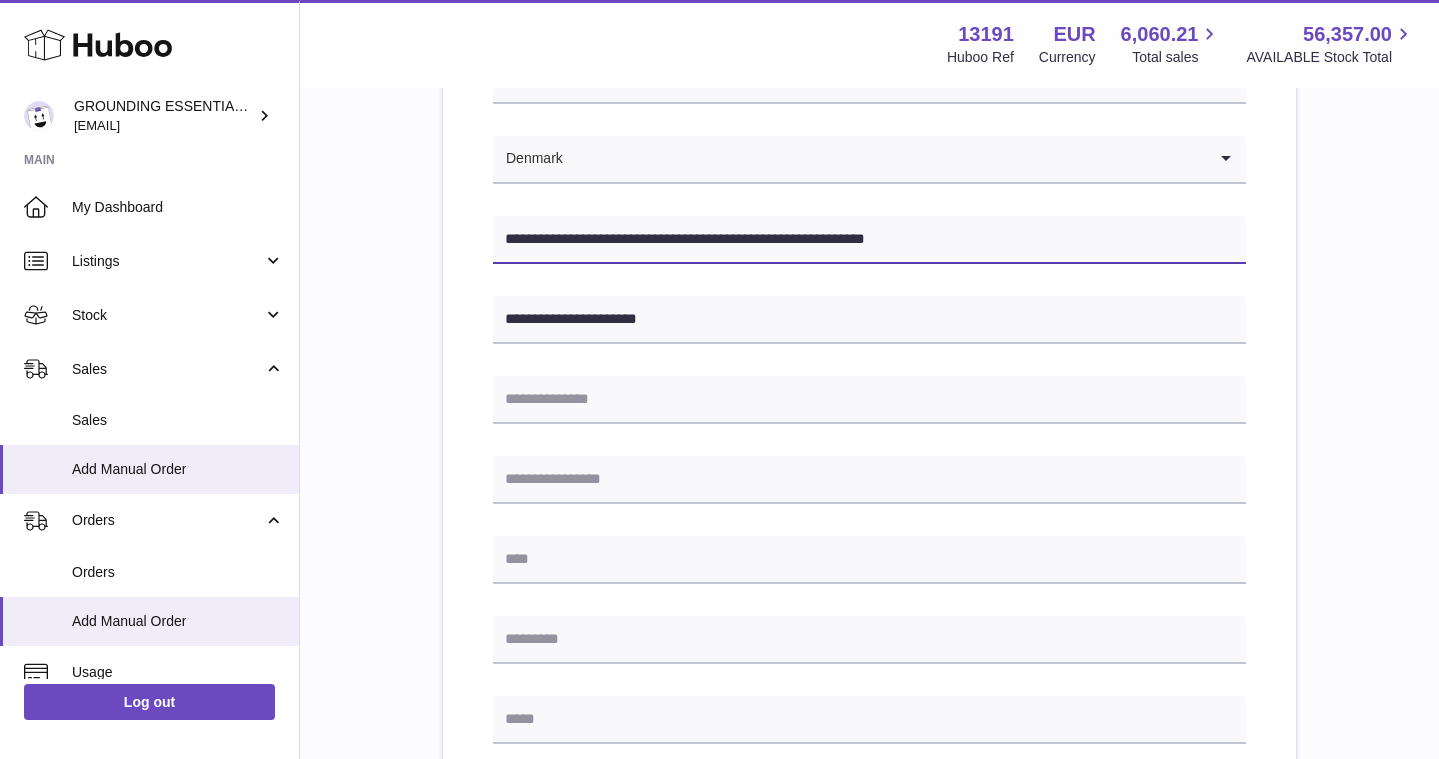 drag, startPoint x: 617, startPoint y: 238, endPoint x: 652, endPoint y: 239, distance: 35.014282 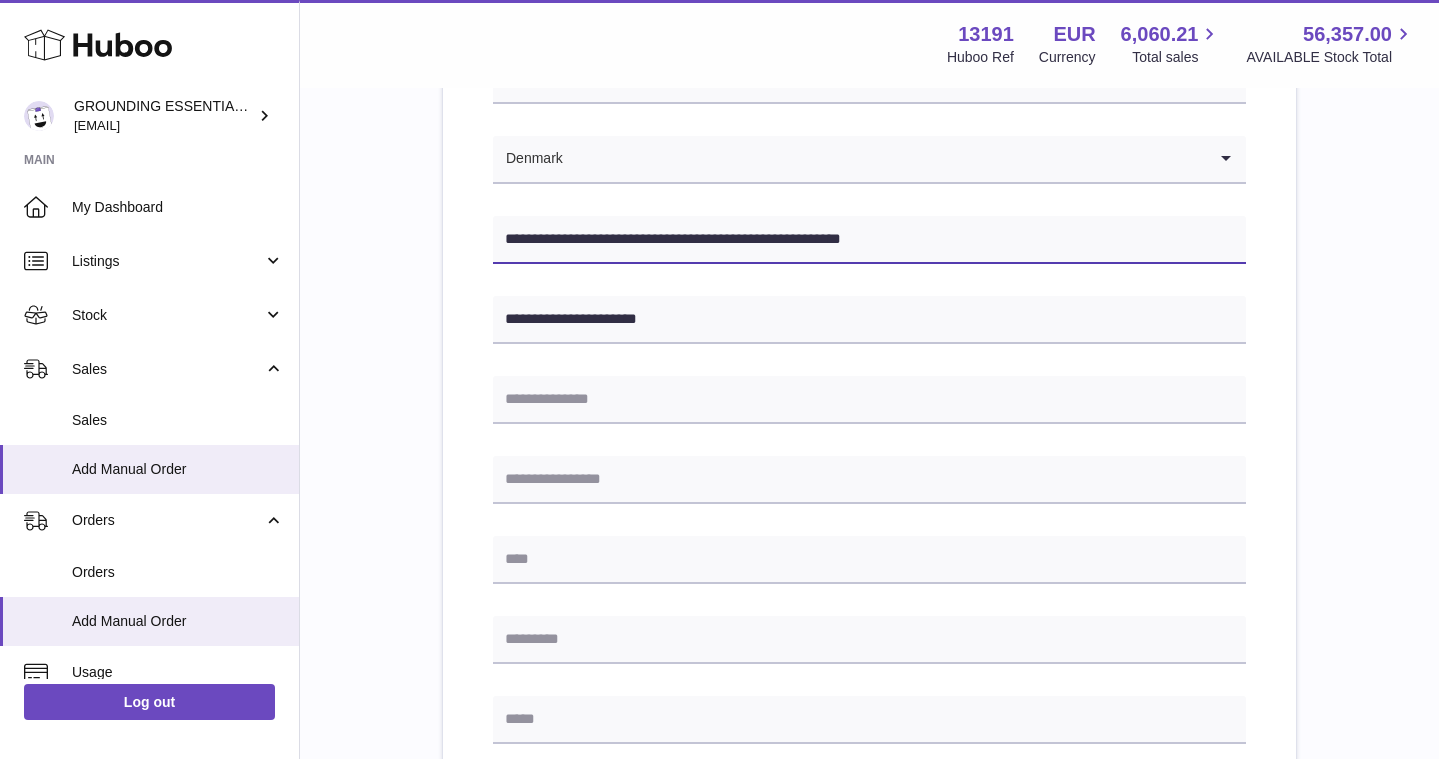 scroll, scrollTop: 333, scrollLeft: 0, axis: vertical 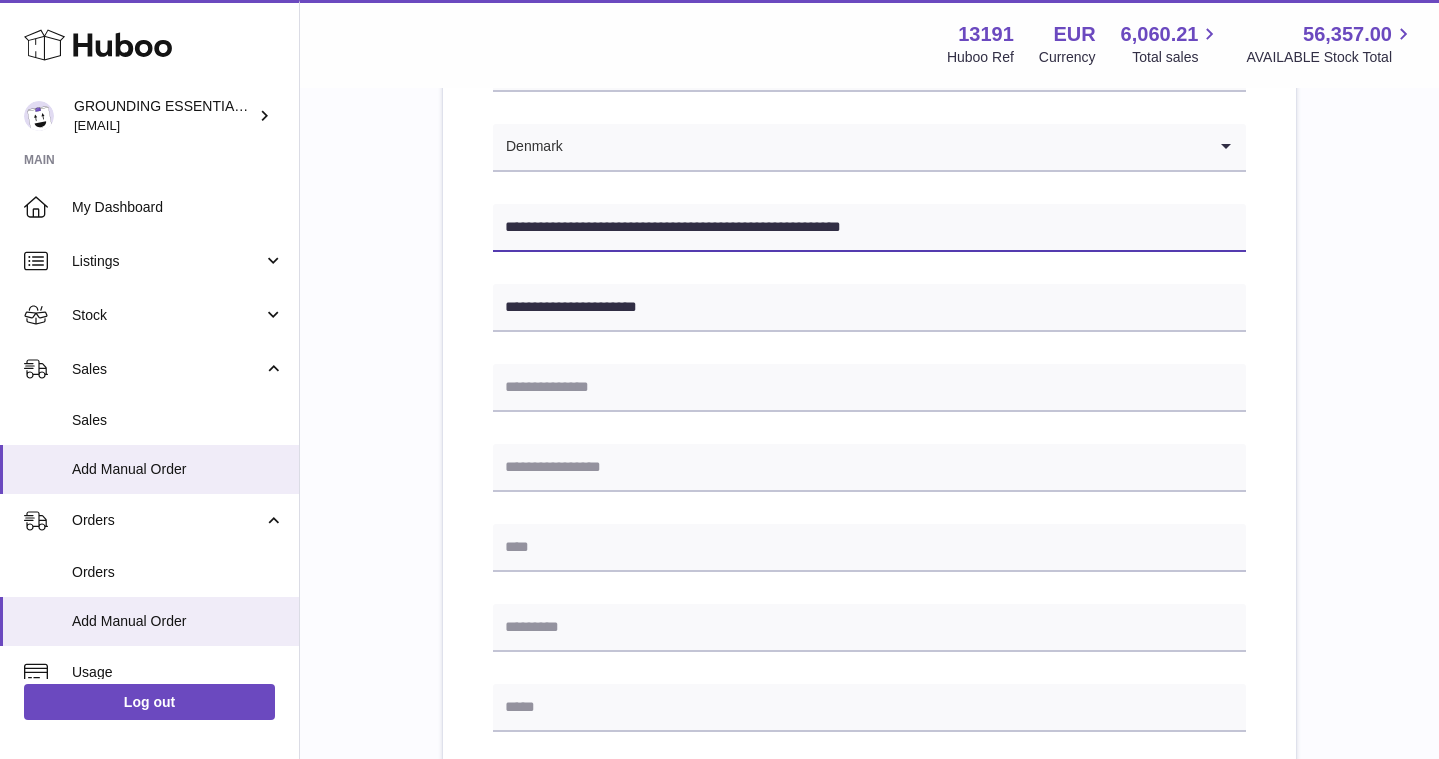 type on "**********" 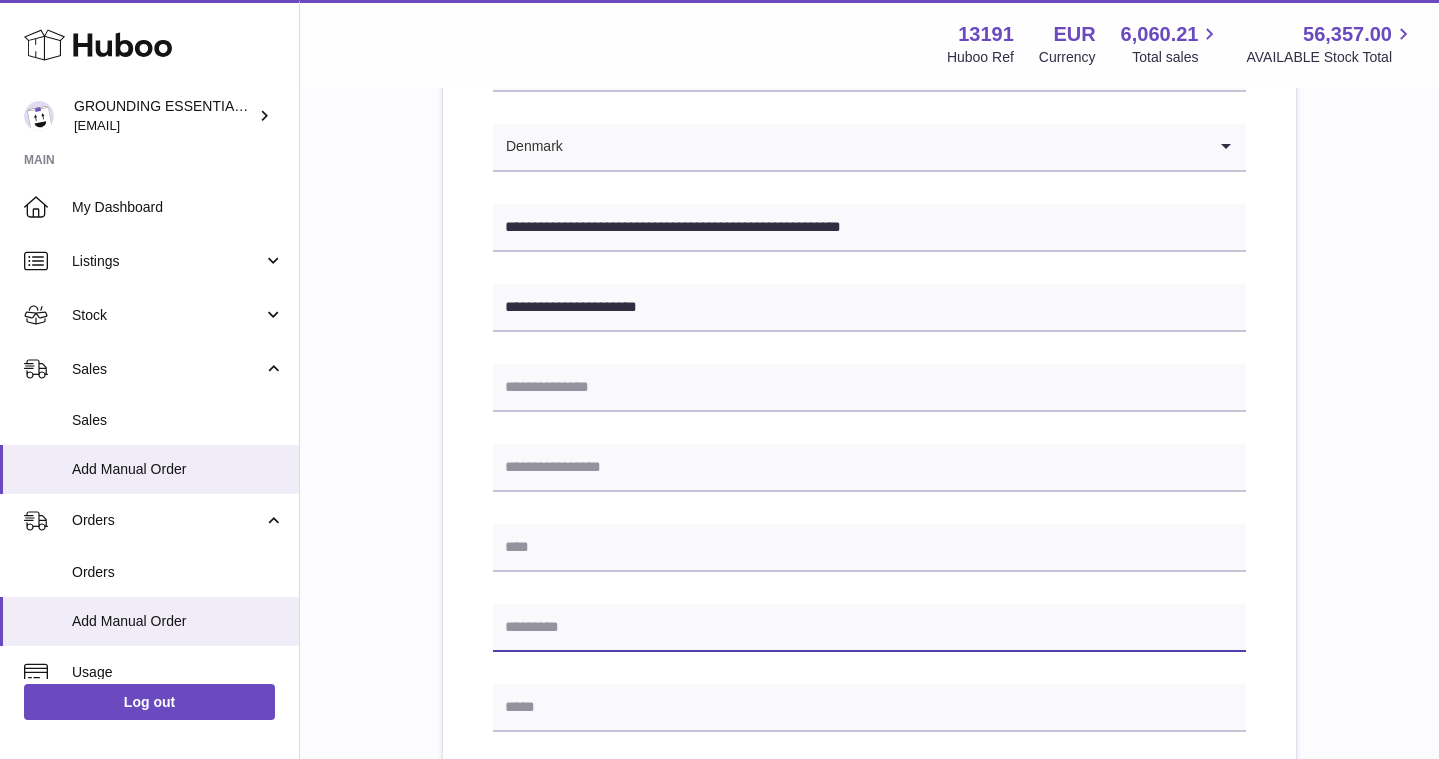 click at bounding box center (869, 628) 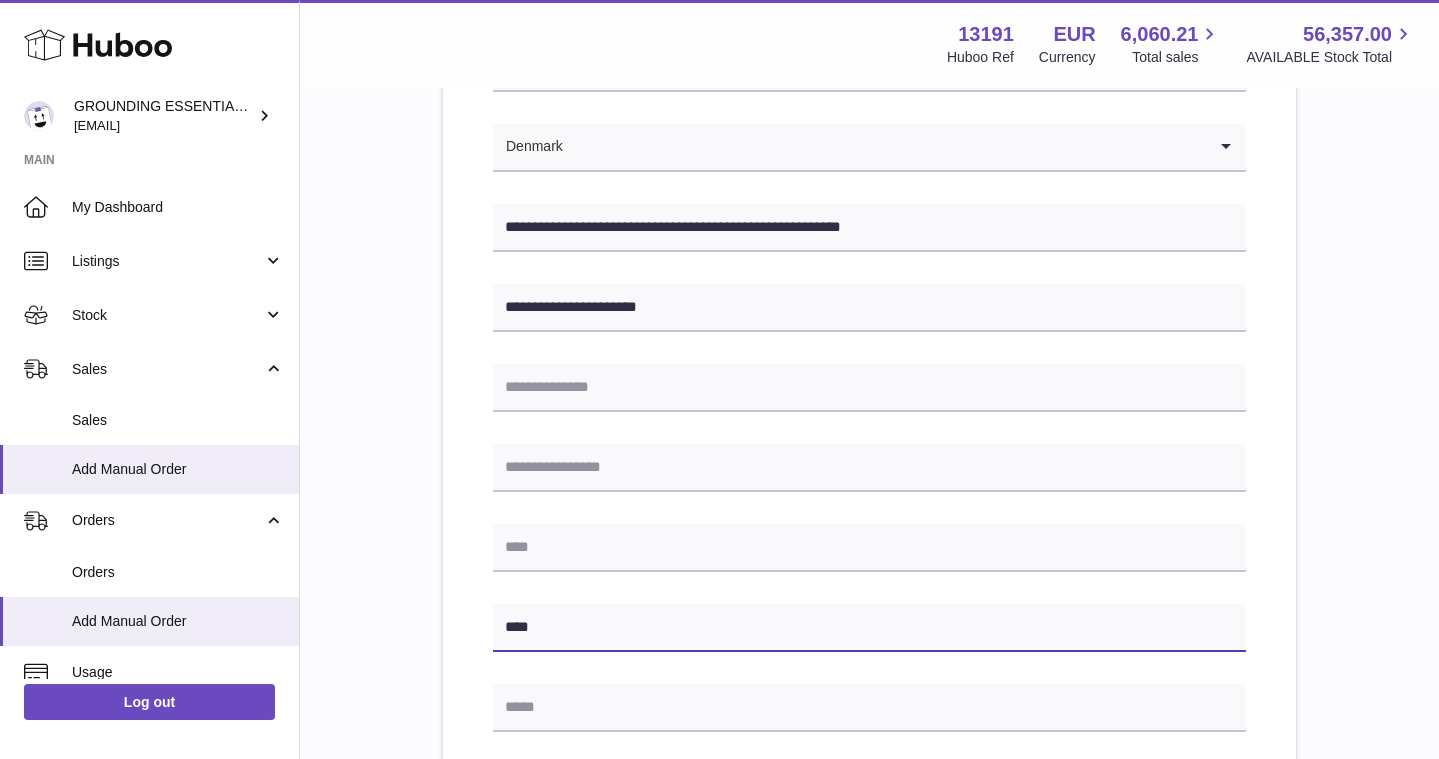 type on "****" 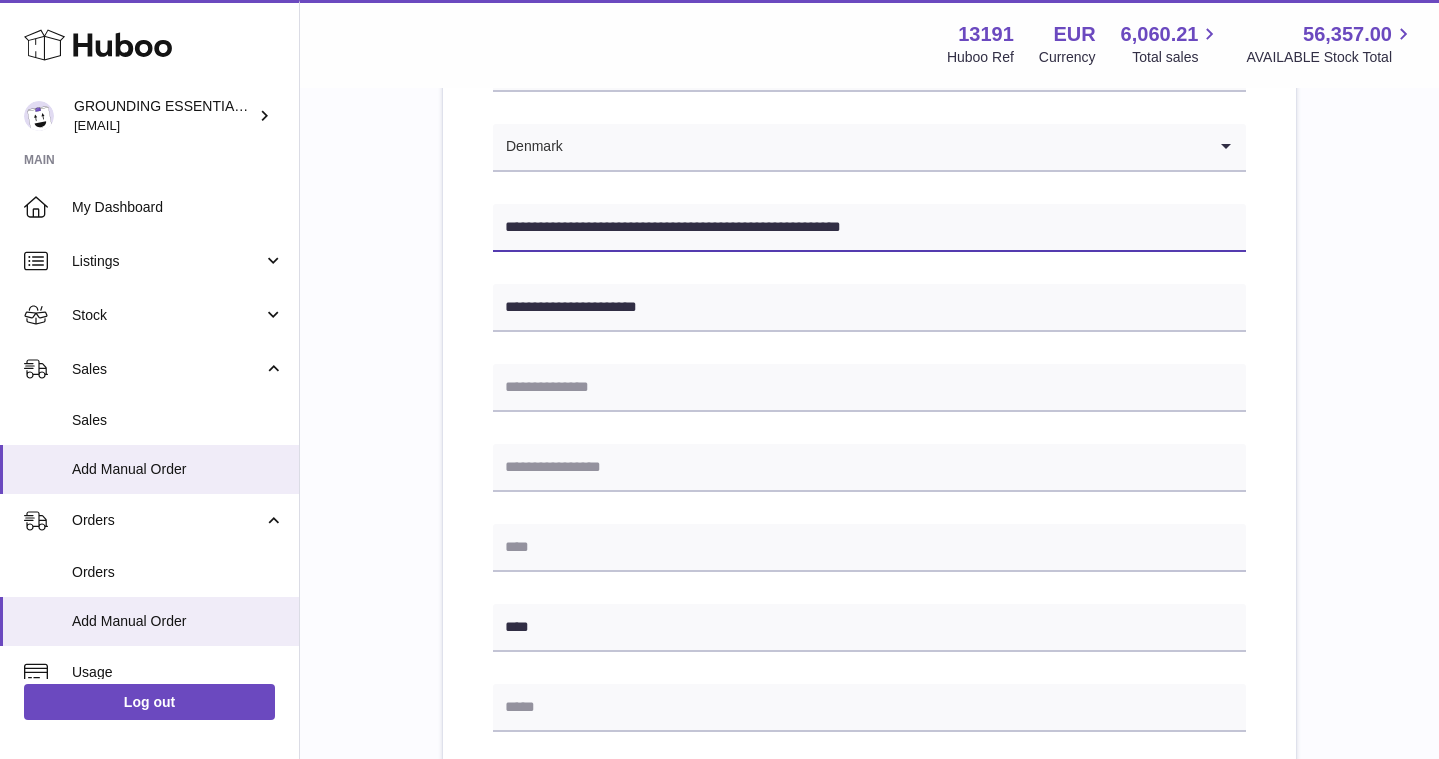drag, startPoint x: 948, startPoint y: 235, endPoint x: 799, endPoint y: 230, distance: 149.08386 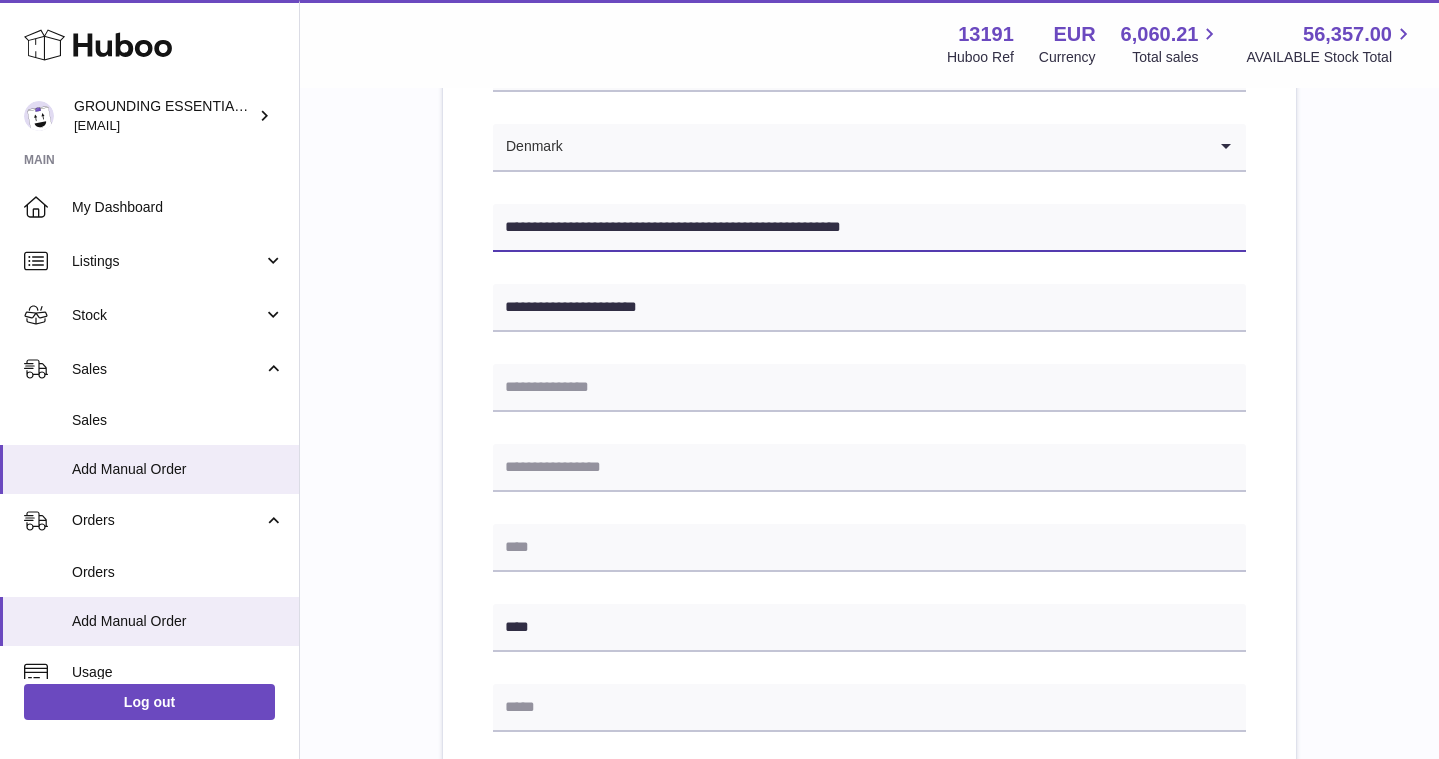 click on "**********" at bounding box center [869, 228] 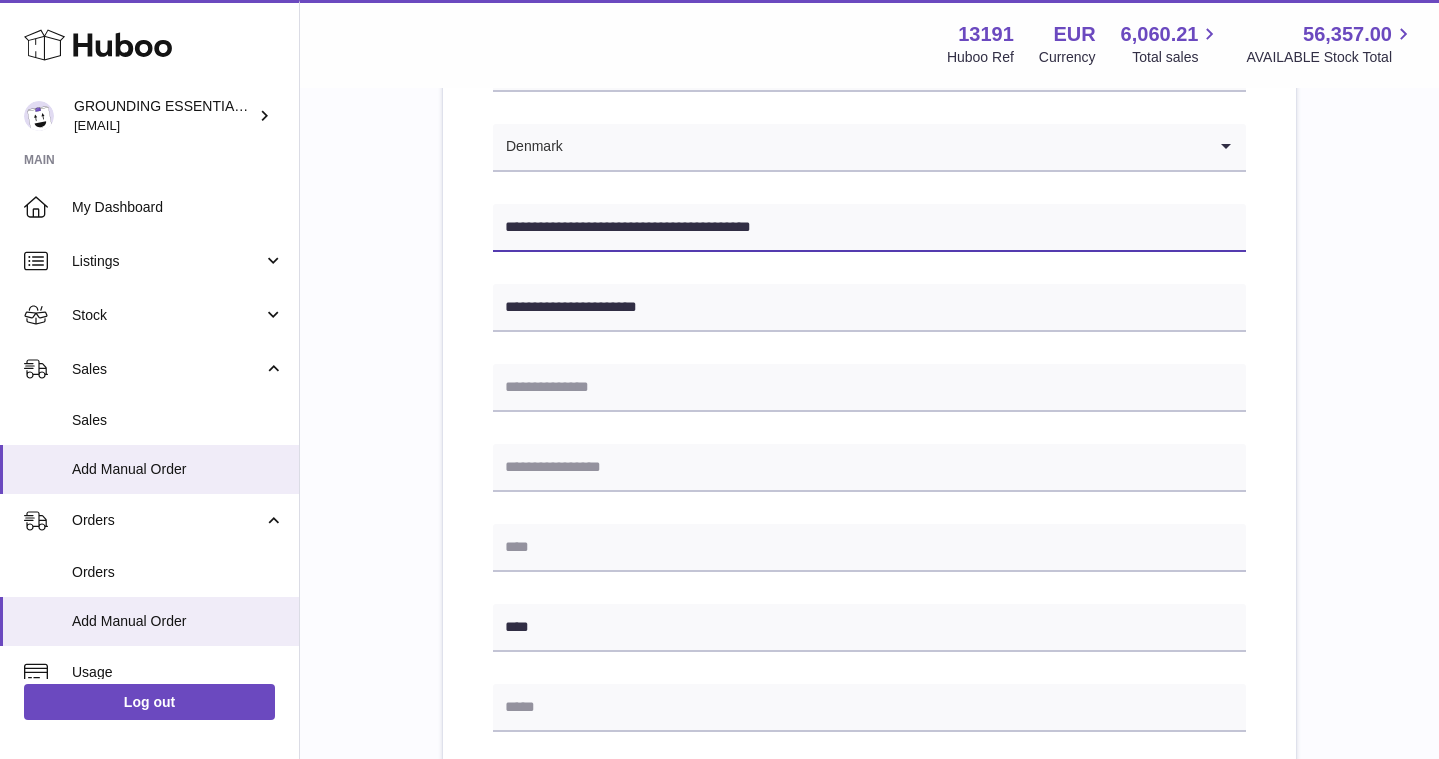 type on "**********" 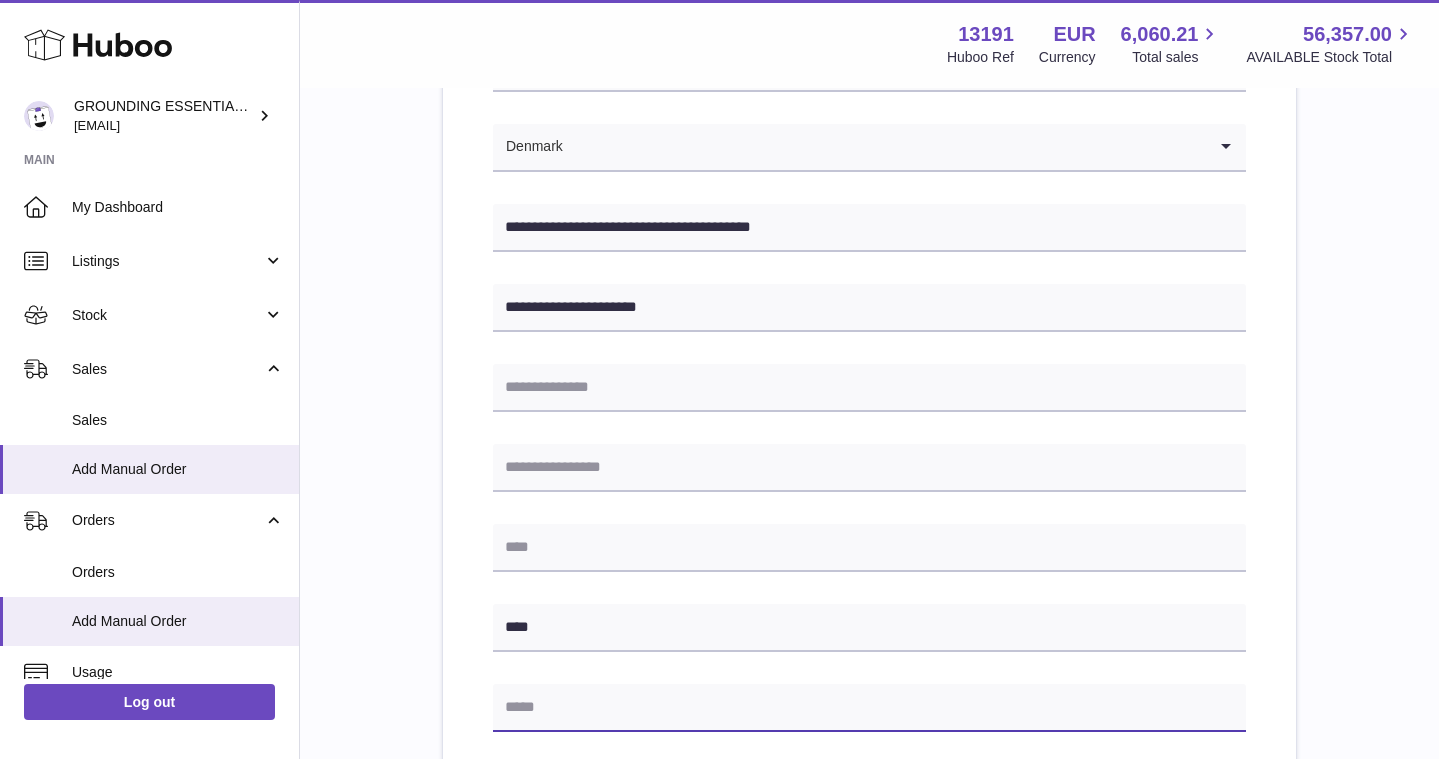 click at bounding box center (869, 708) 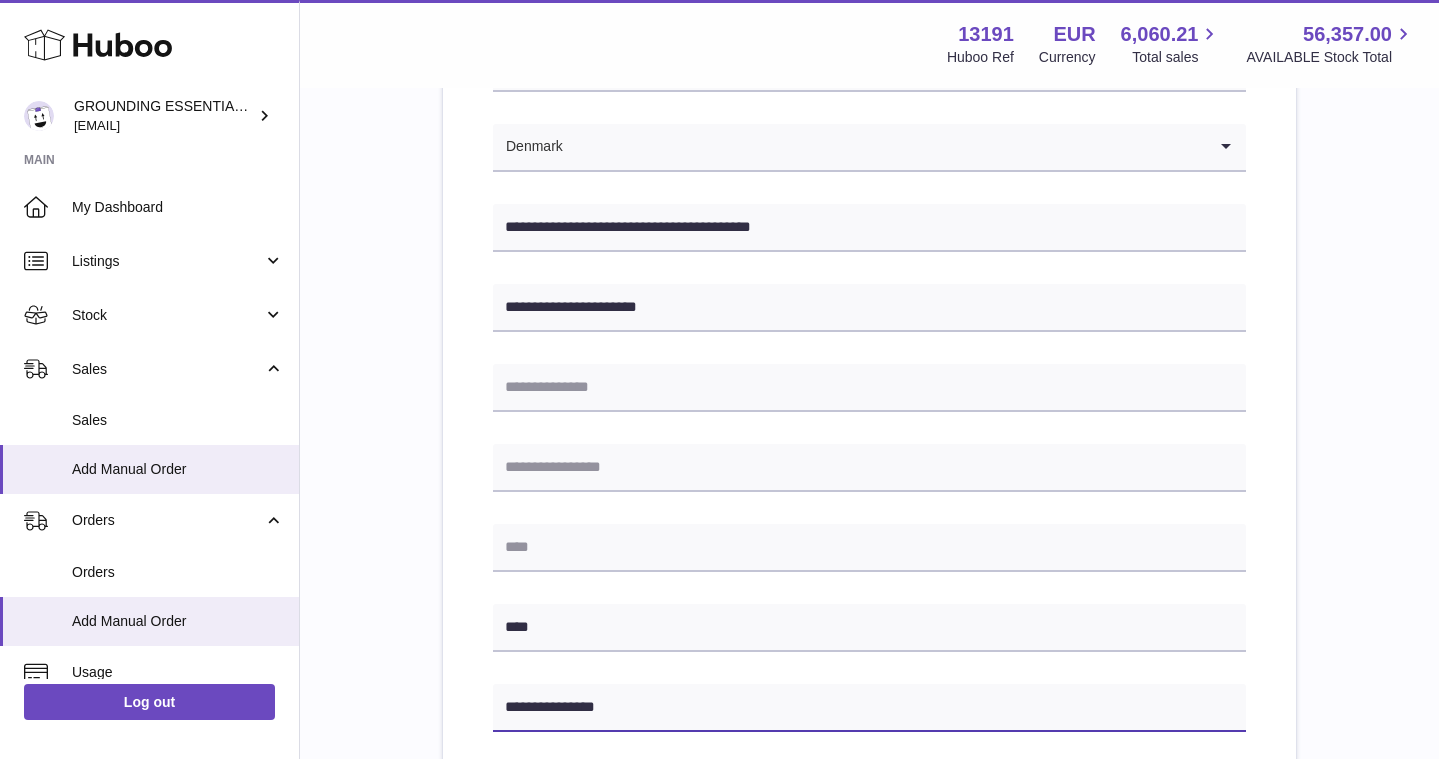 type on "**********" 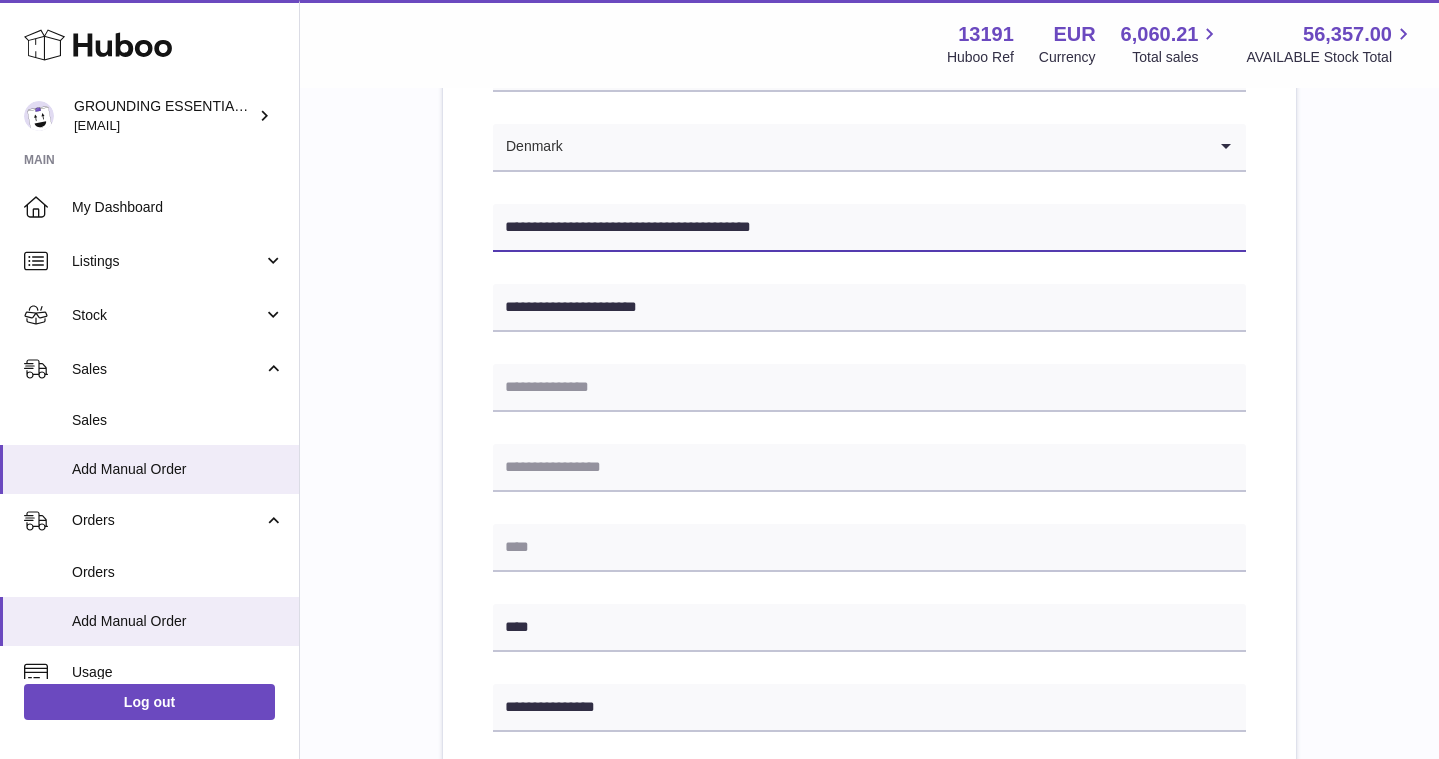 drag, startPoint x: 618, startPoint y: 228, endPoint x: 702, endPoint y: 223, distance: 84.14868 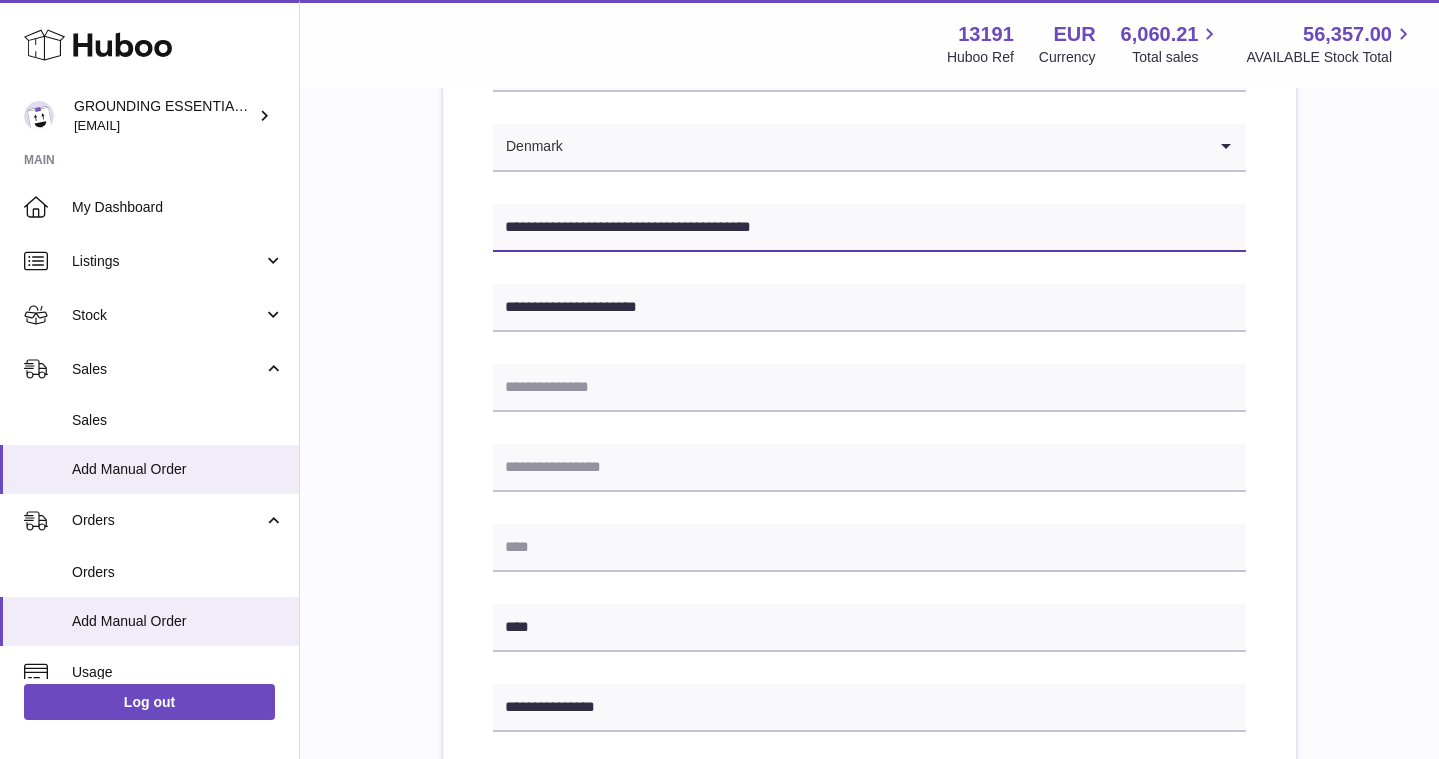 click on "**********" at bounding box center (869, 228) 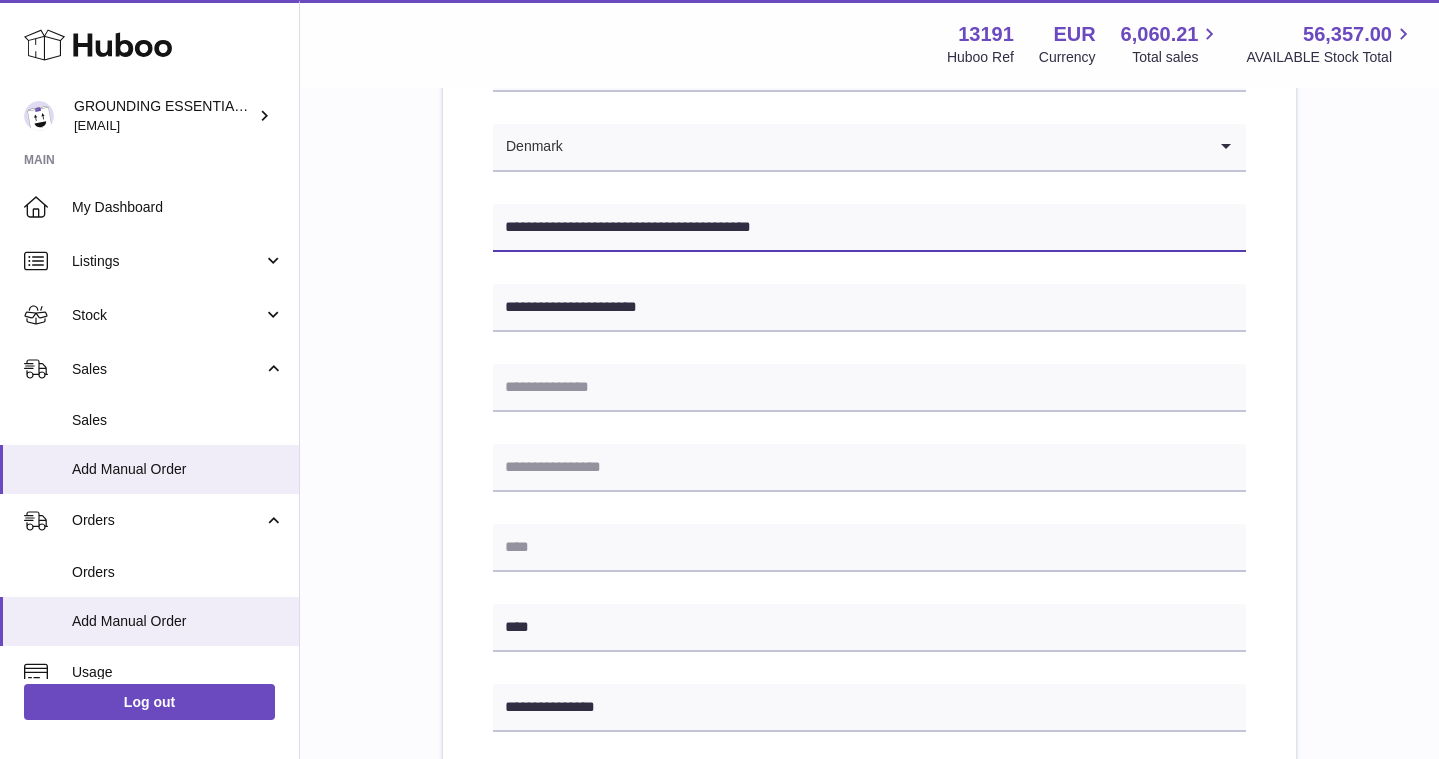 drag, startPoint x: 623, startPoint y: 224, endPoint x: 733, endPoint y: 229, distance: 110.11358 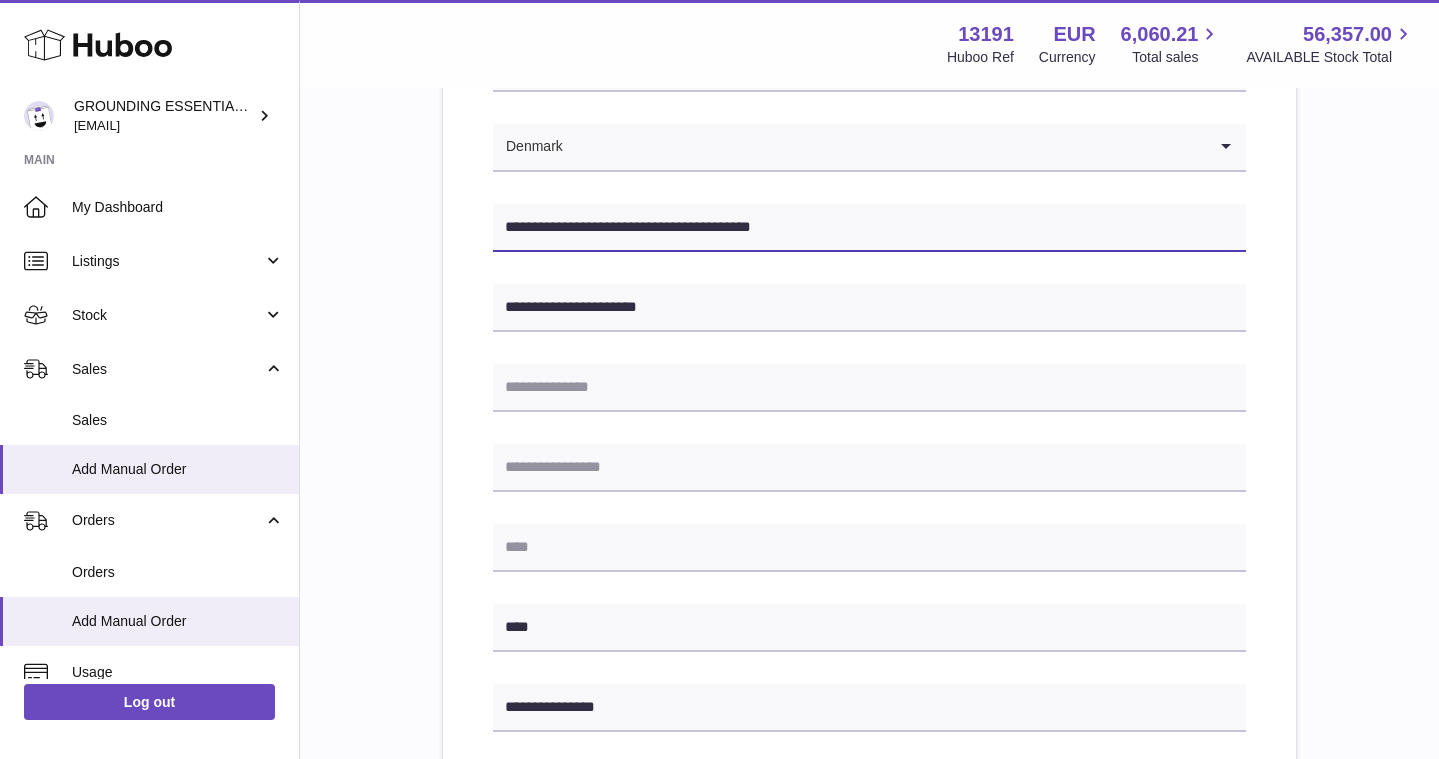 click on "**********" at bounding box center [869, 228] 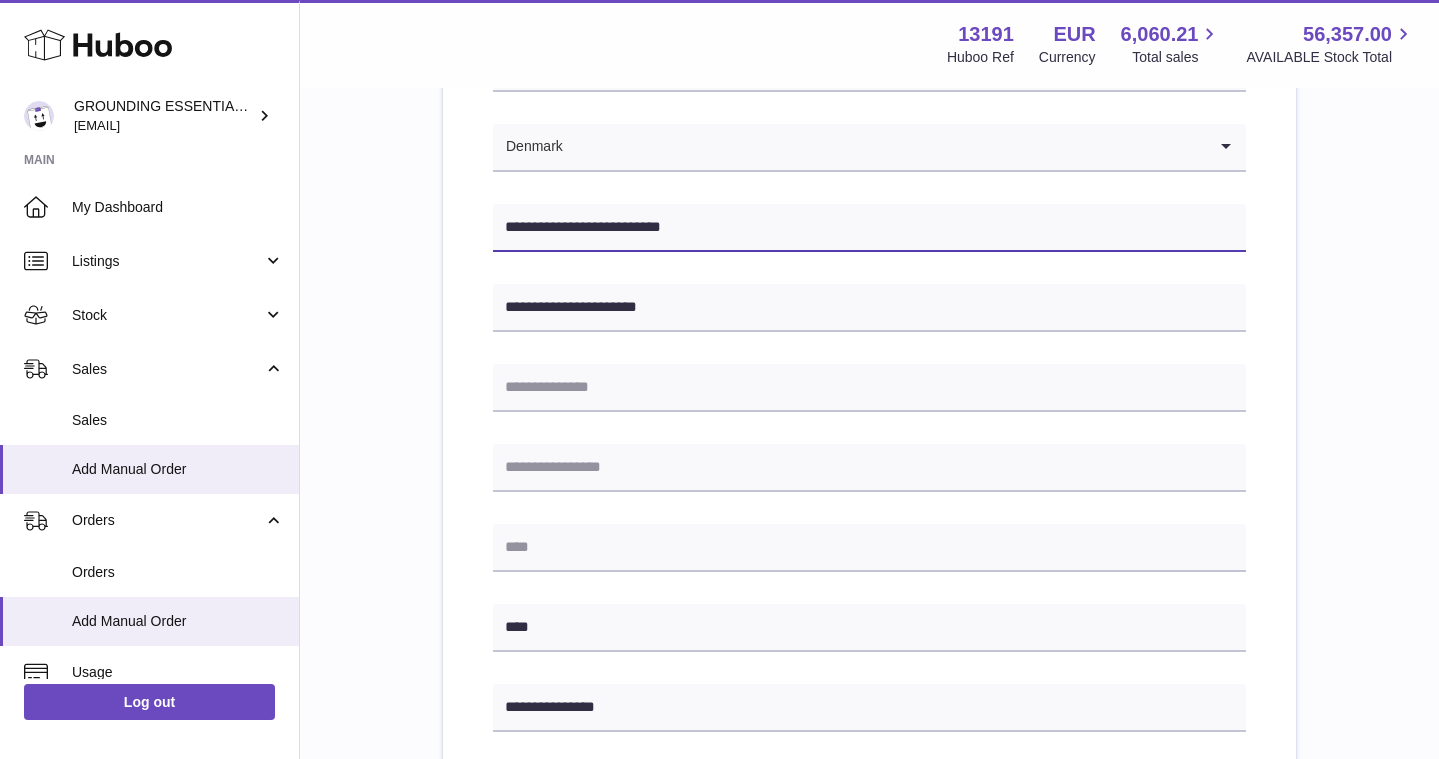 type on "**********" 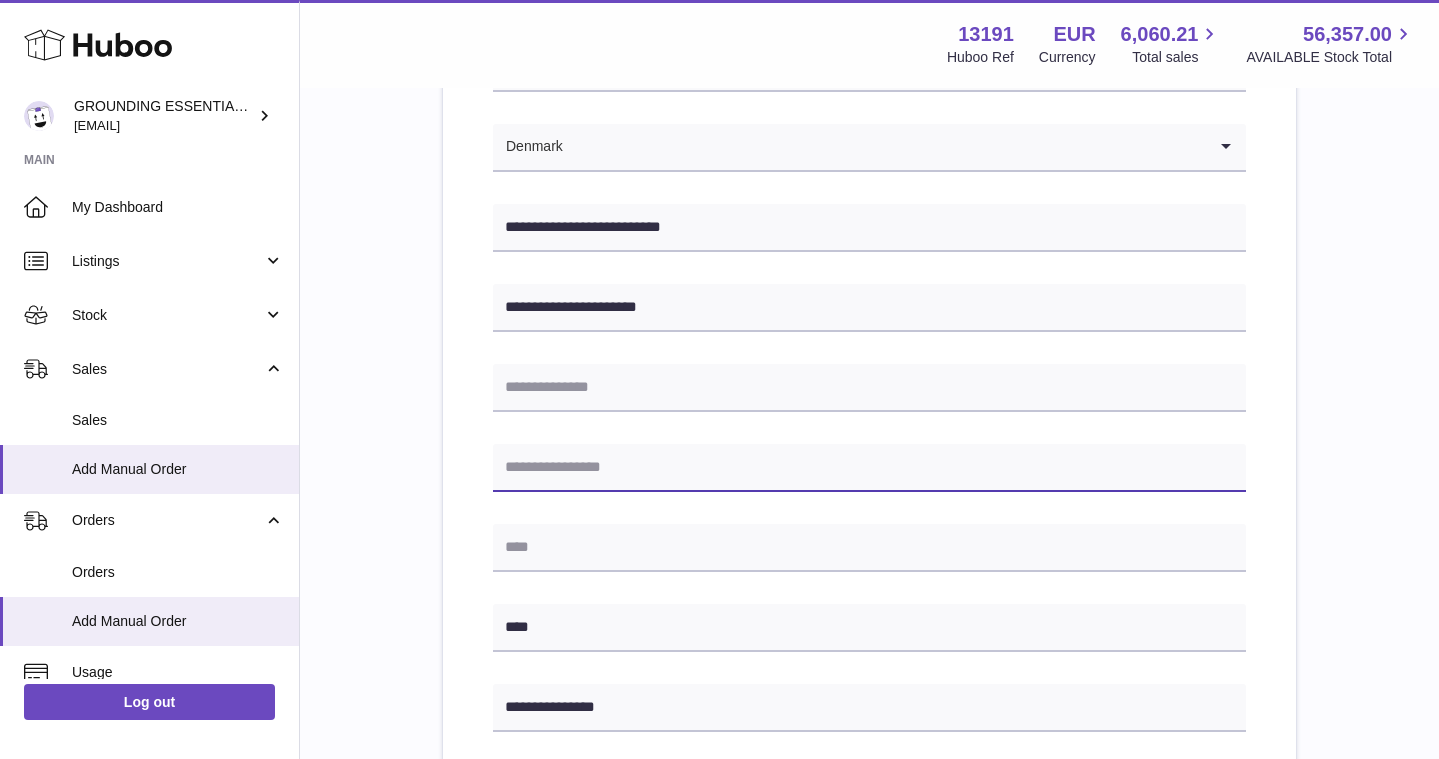 click at bounding box center [869, 468] 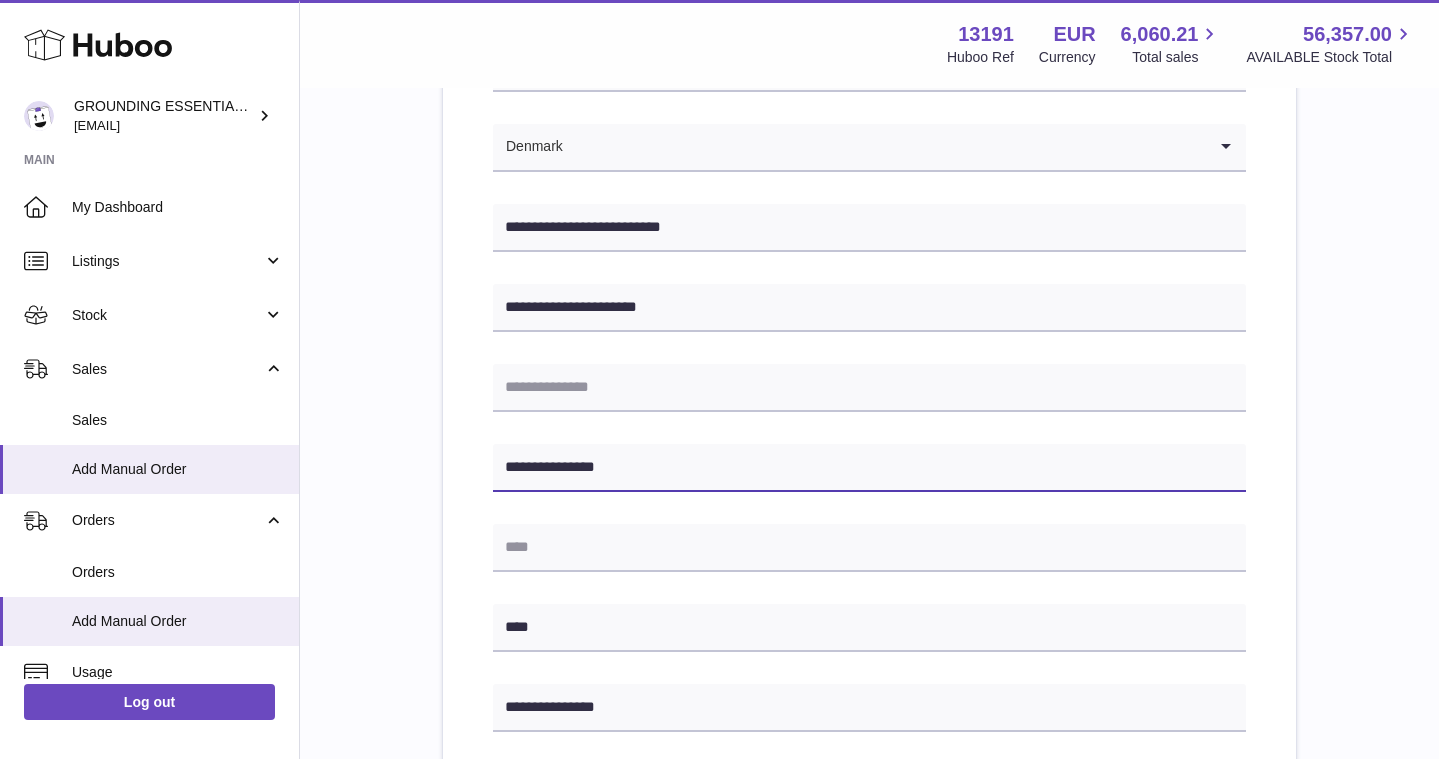 type on "**********" 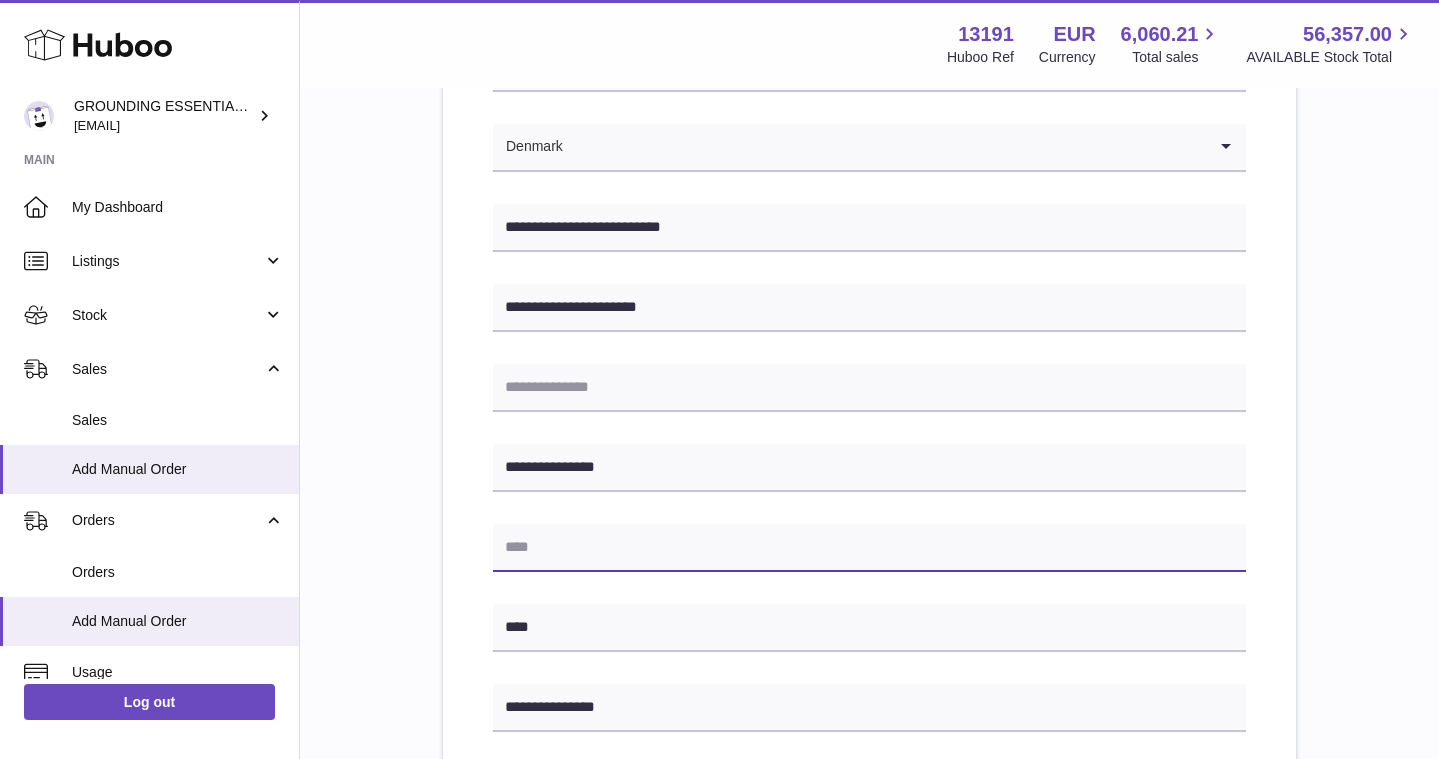 paste on "**********" 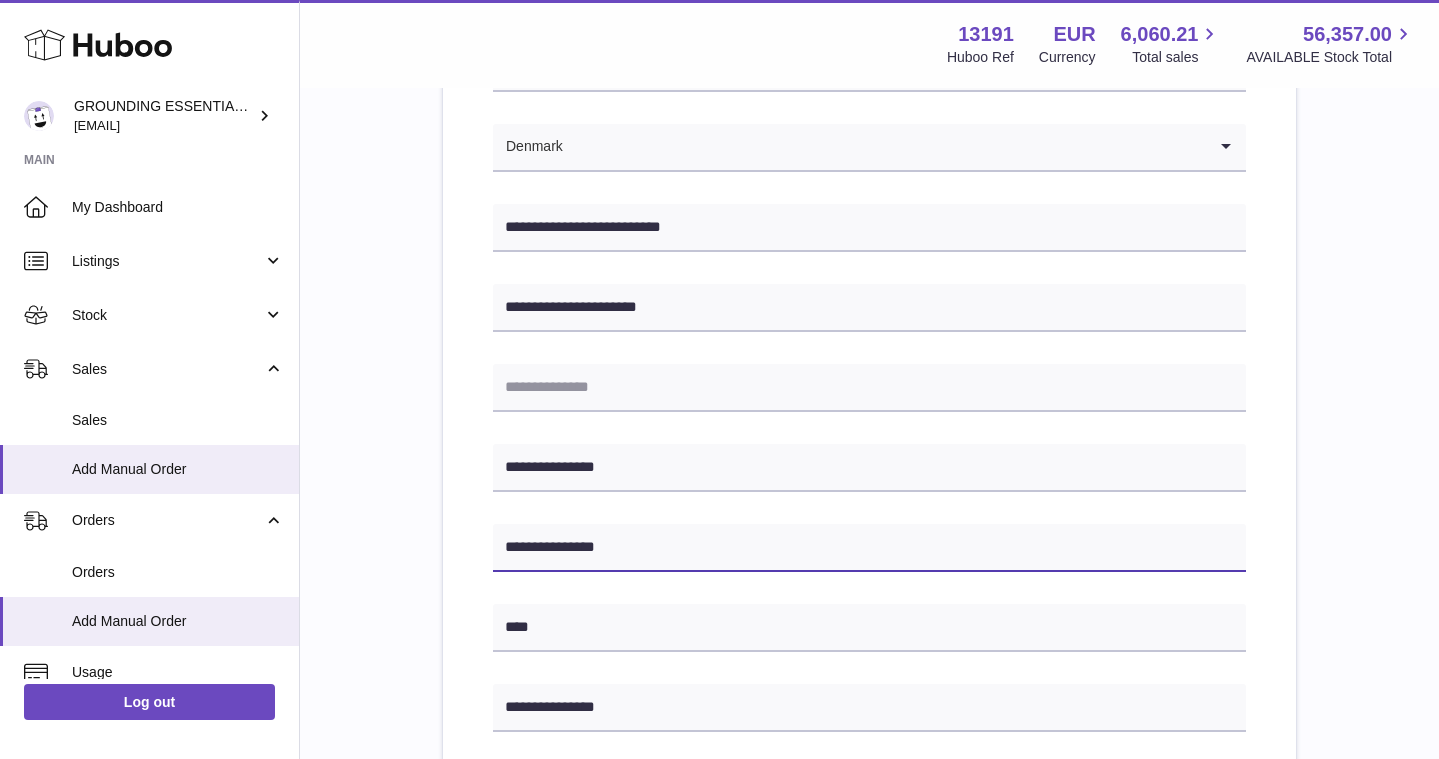 type on "**********" 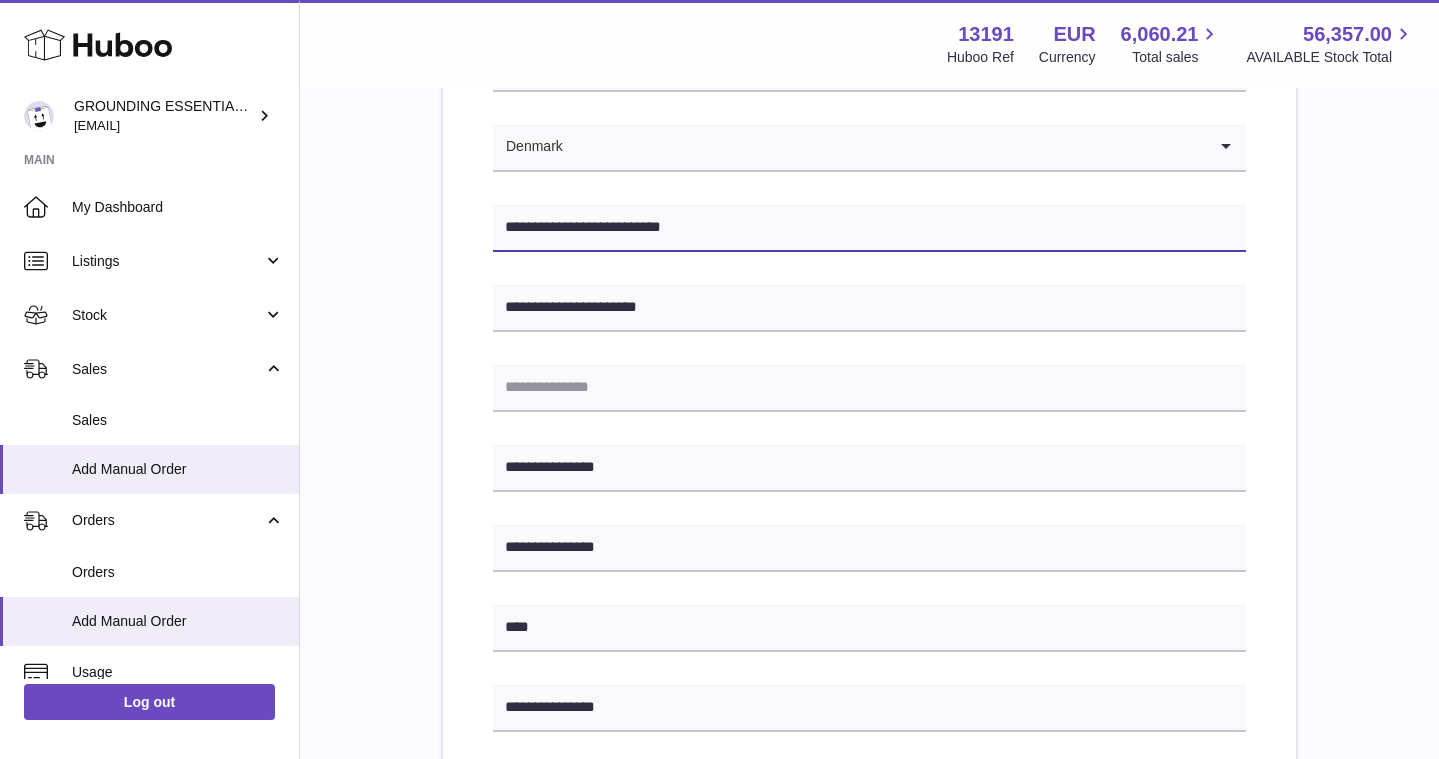 drag, startPoint x: 731, startPoint y: 228, endPoint x: 617, endPoint y: 225, distance: 114.03947 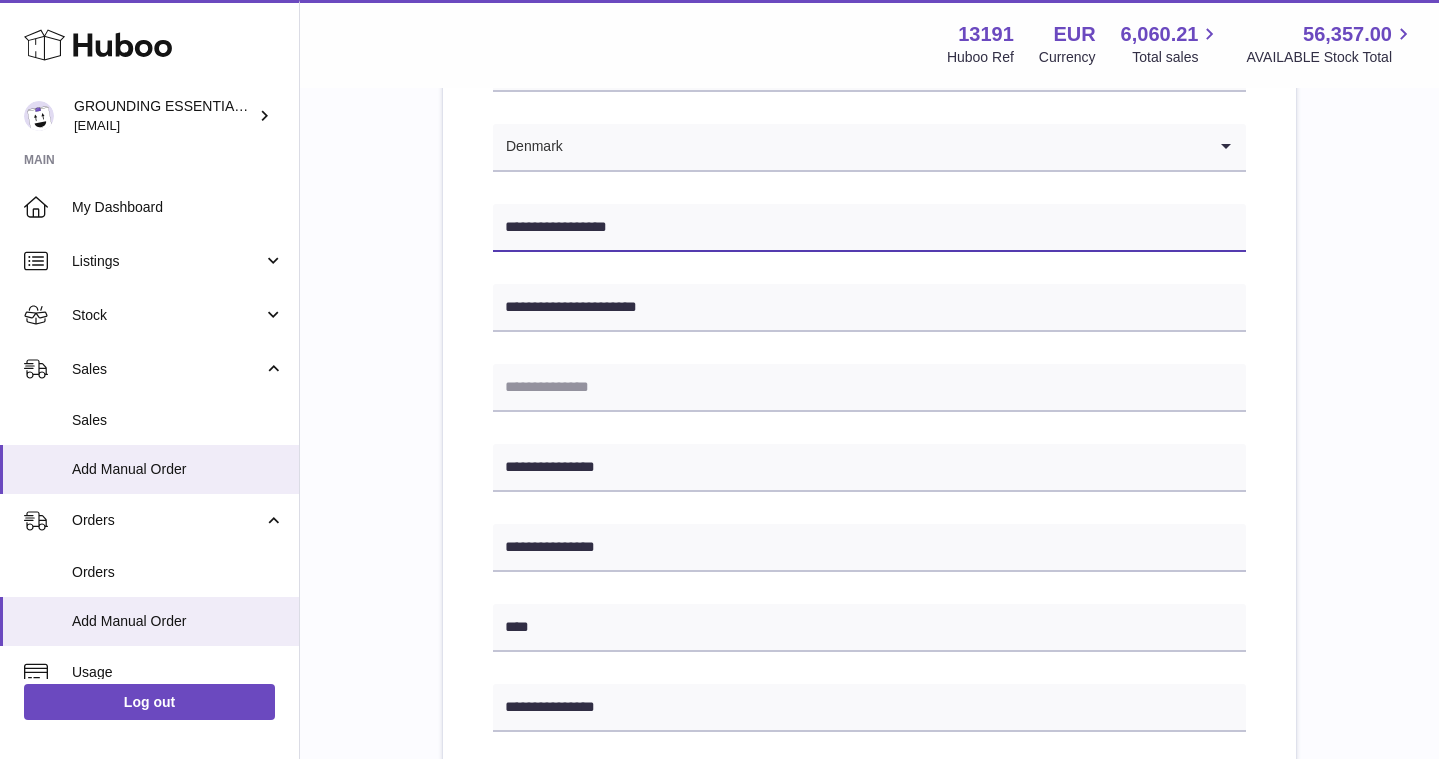 type on "**********" 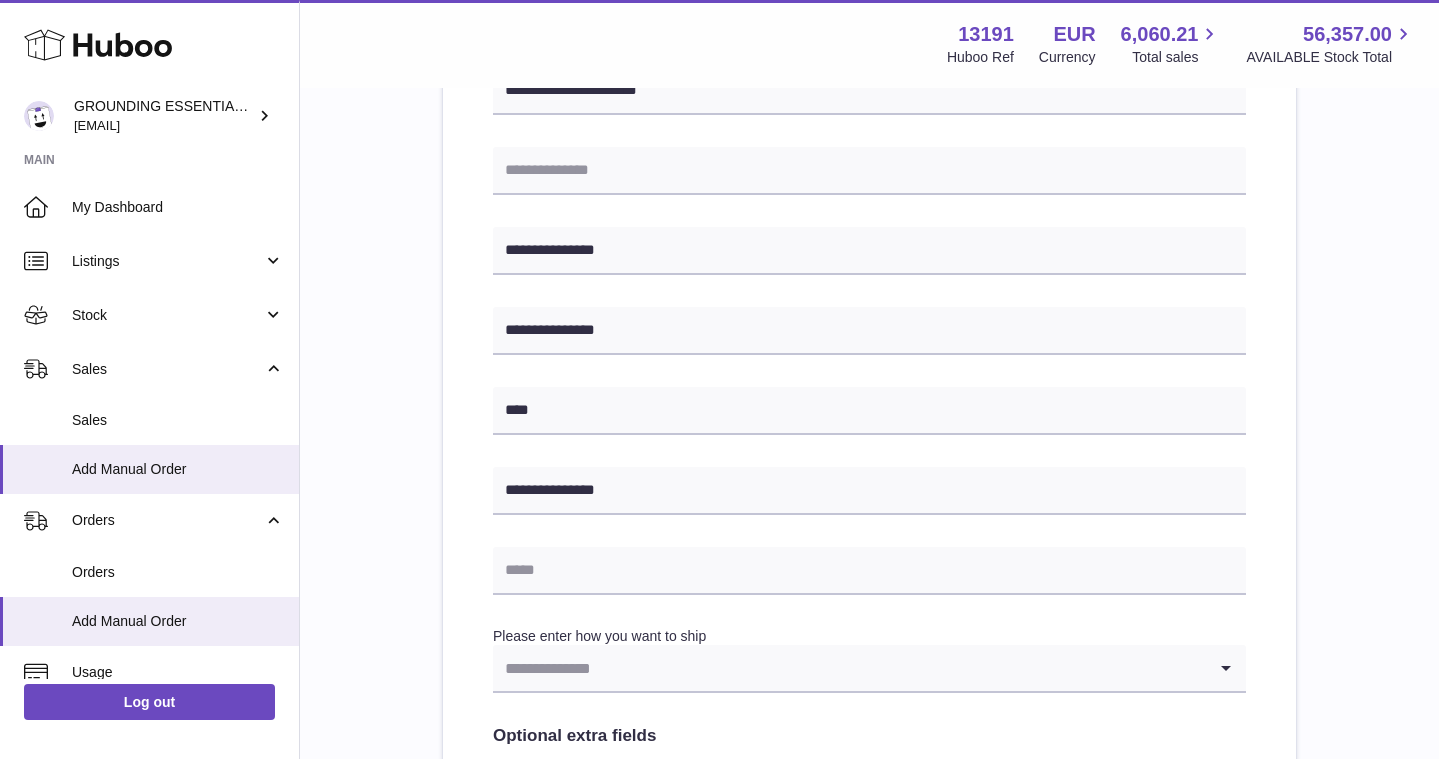 scroll, scrollTop: 595, scrollLeft: 0, axis: vertical 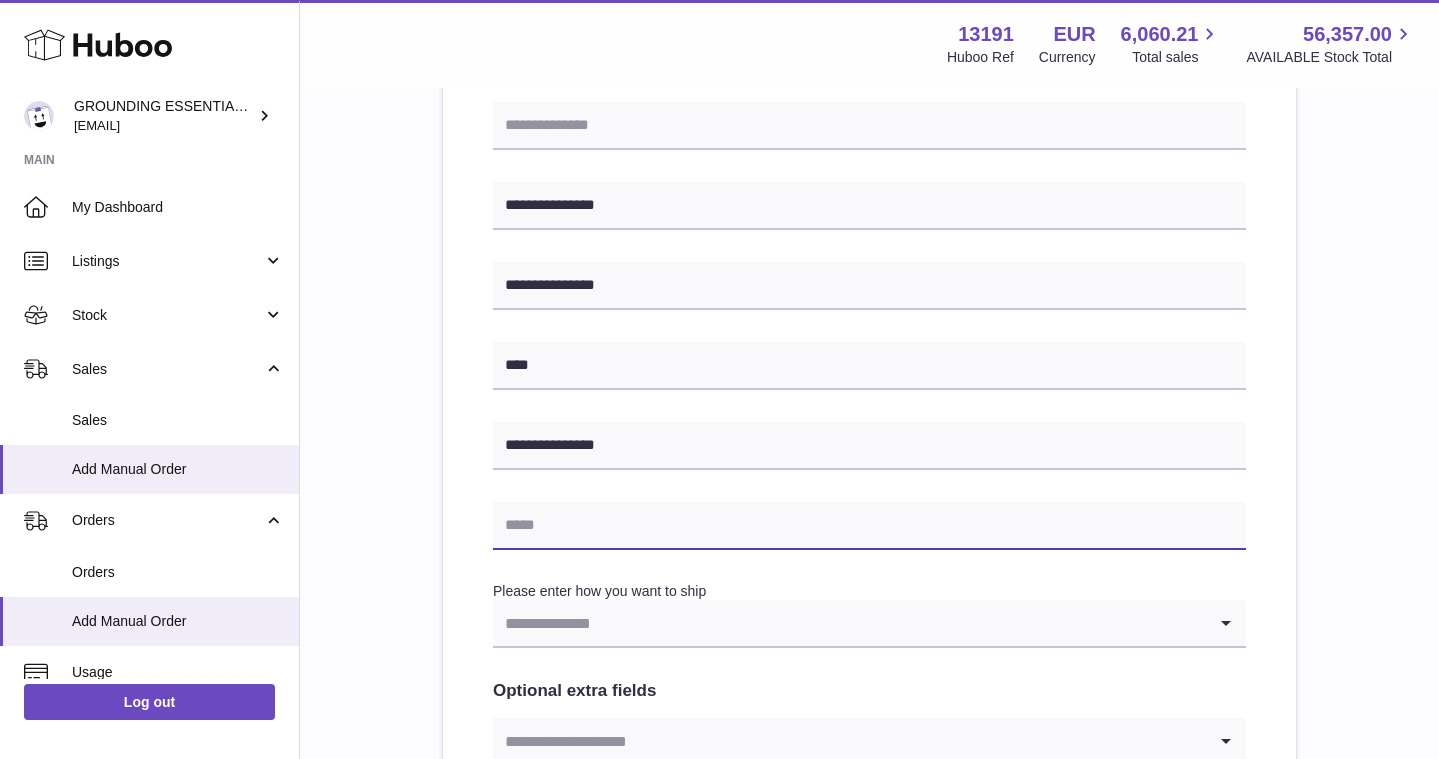 click at bounding box center [869, 526] 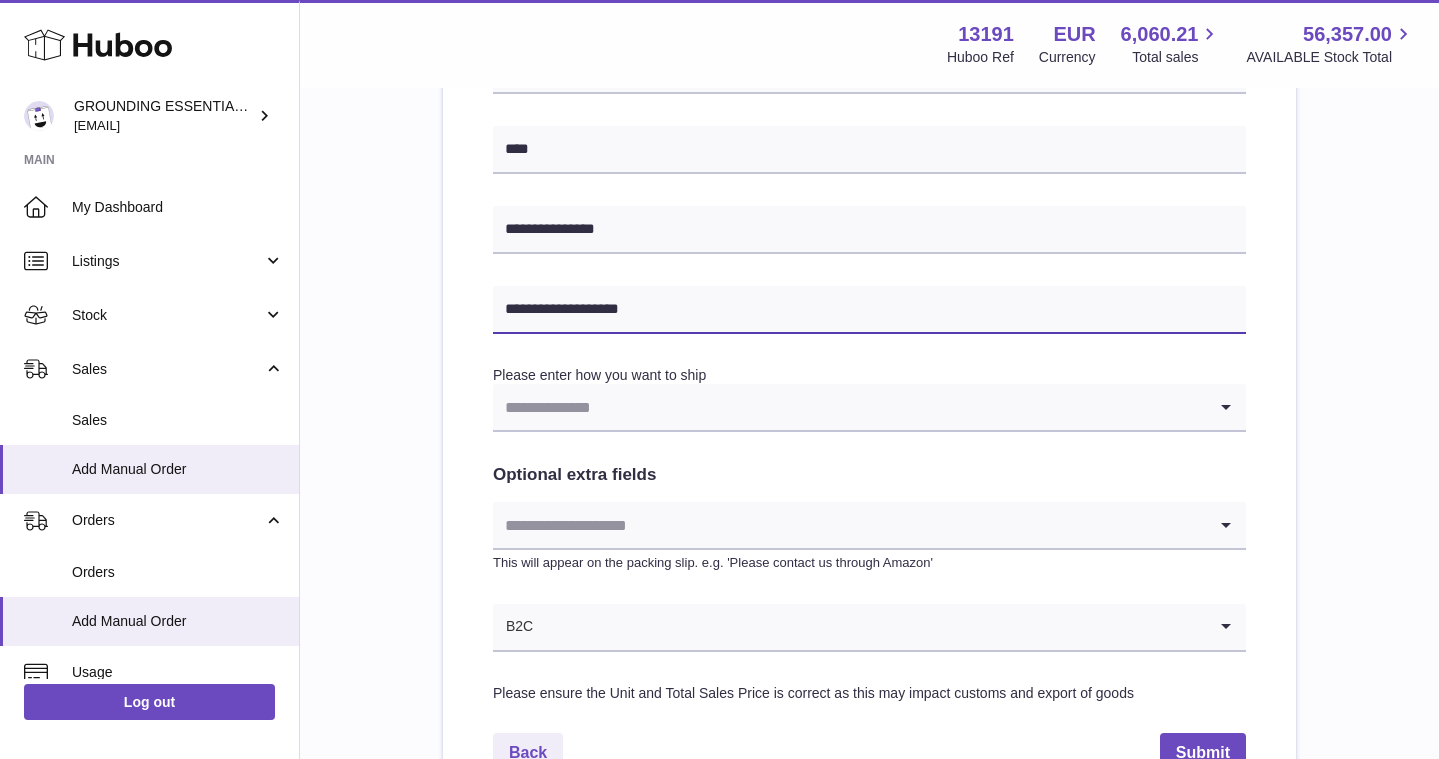 scroll, scrollTop: 896, scrollLeft: 0, axis: vertical 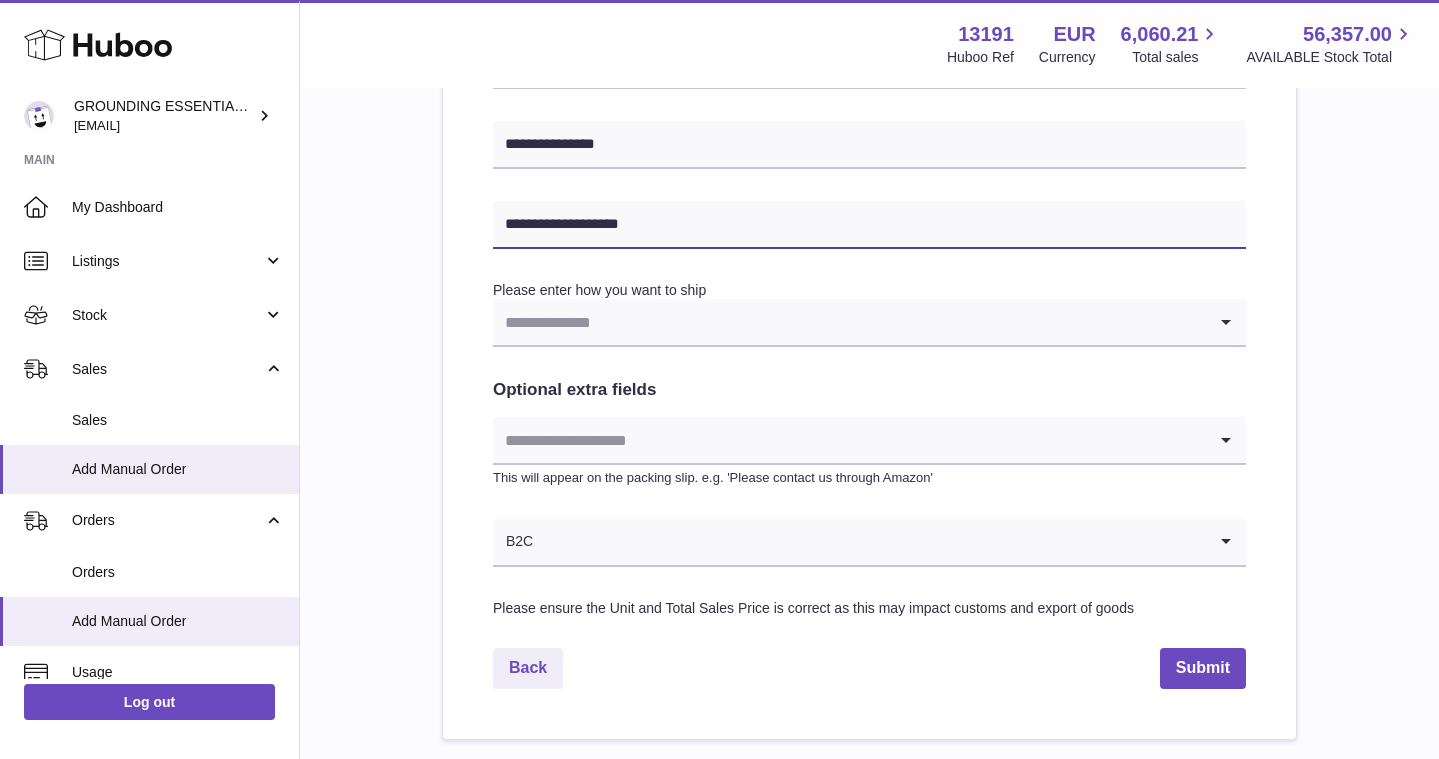 type on "**********" 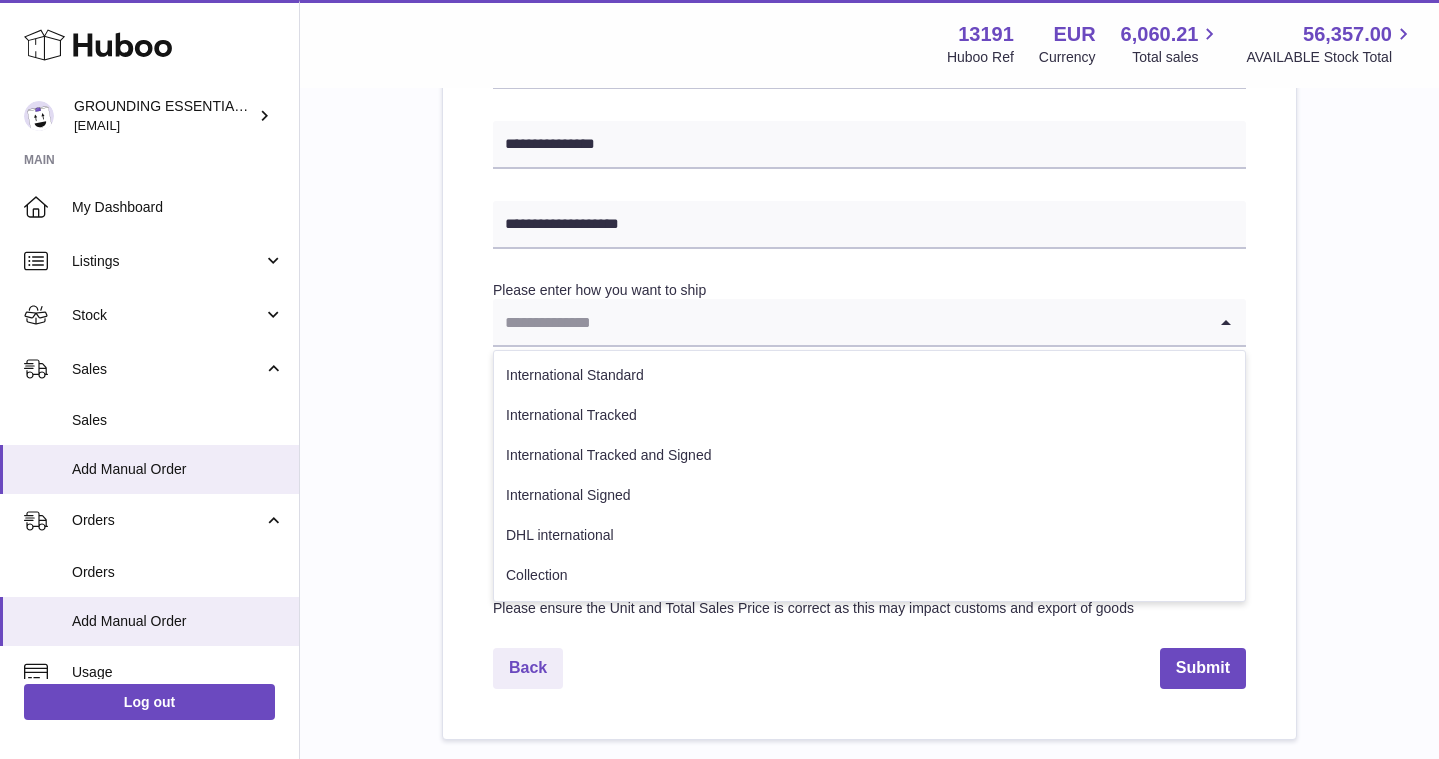 click at bounding box center [849, 322] 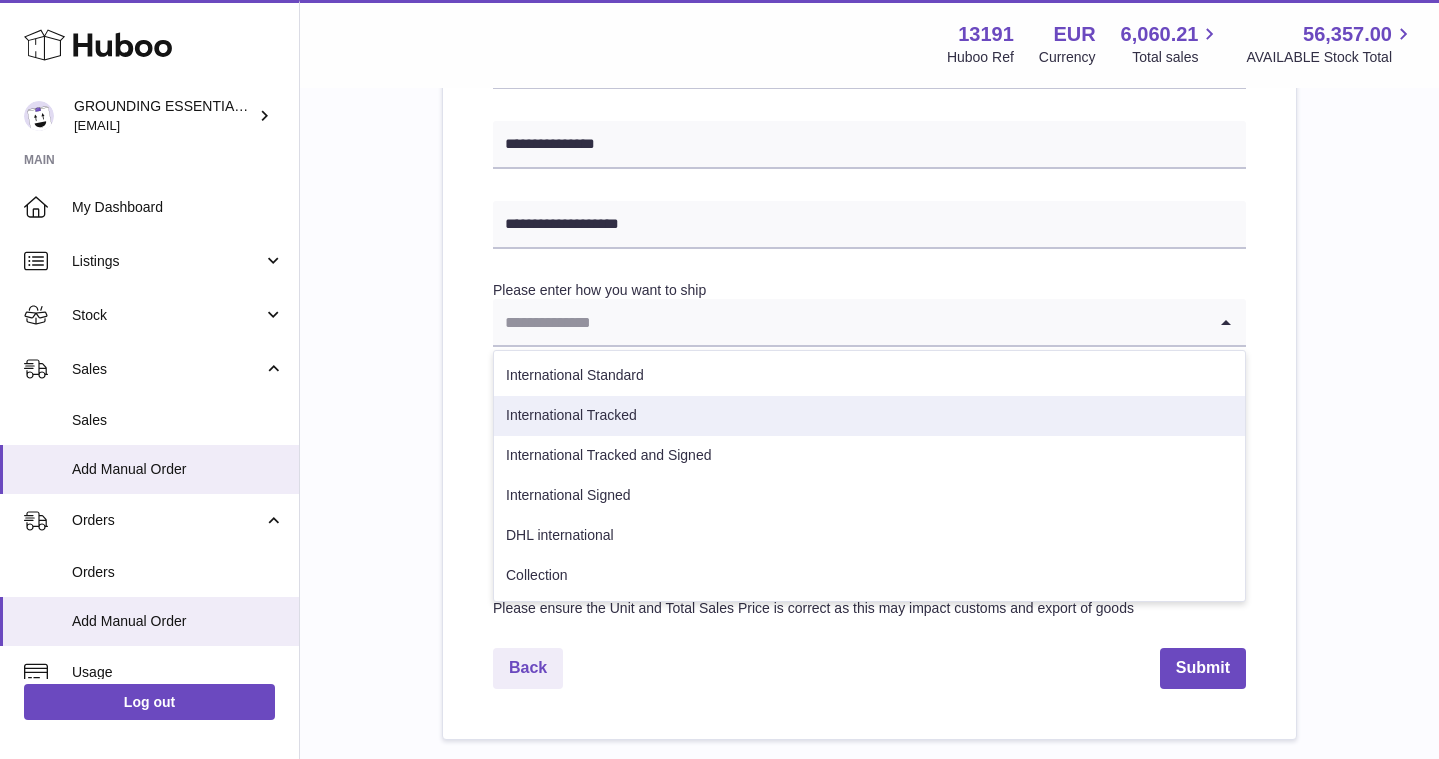 click on "International Tracked" at bounding box center [869, 416] 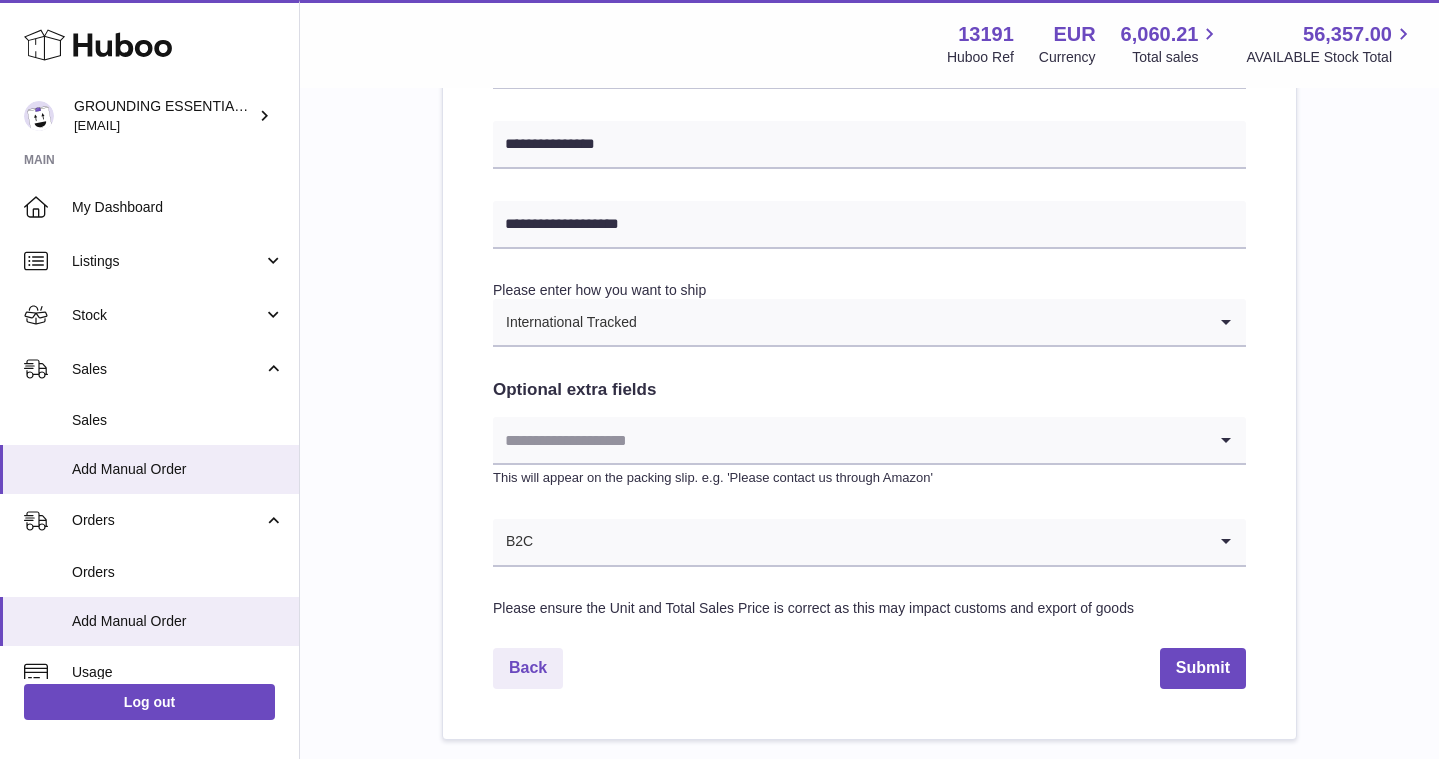 scroll, scrollTop: 1034, scrollLeft: 0, axis: vertical 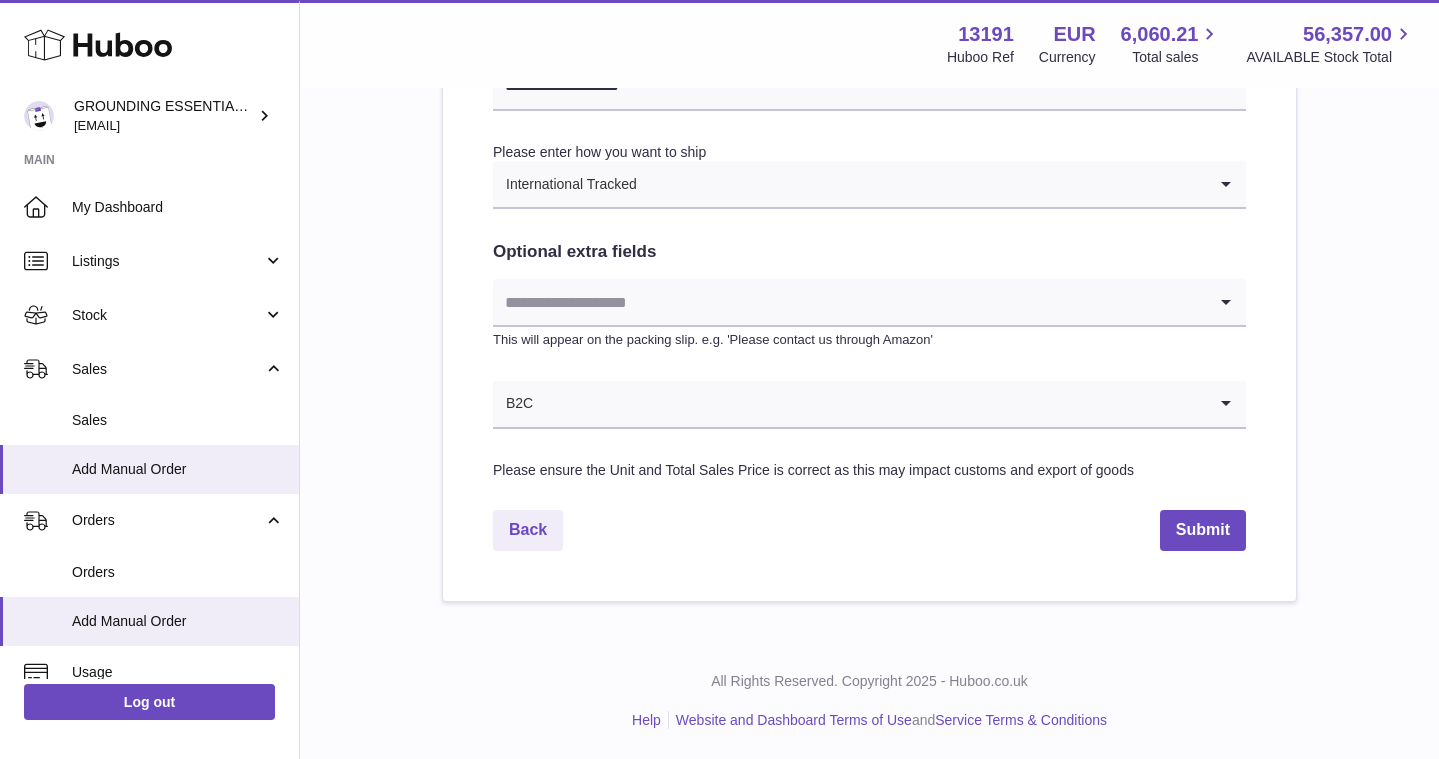 click at bounding box center (849, 302) 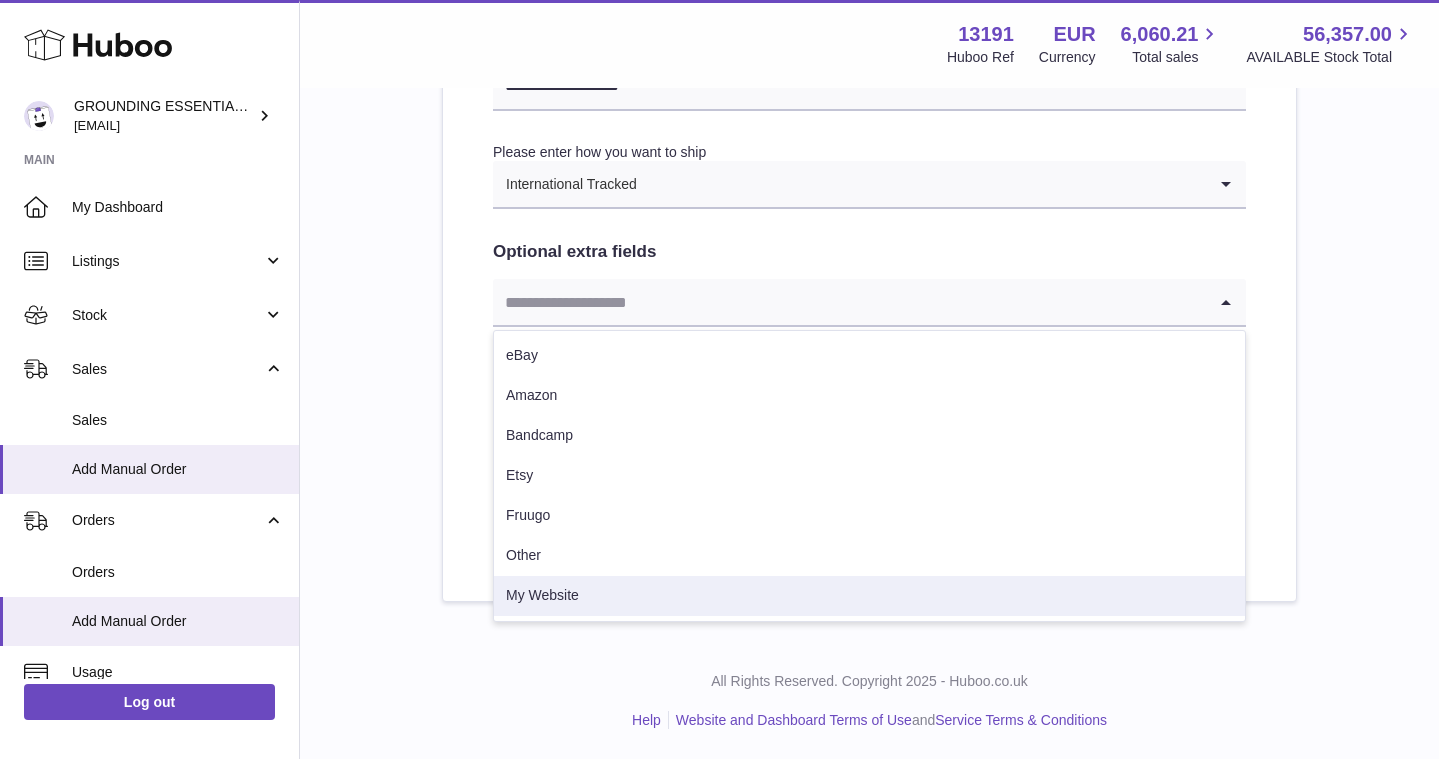 click on "My Website" at bounding box center [869, 596] 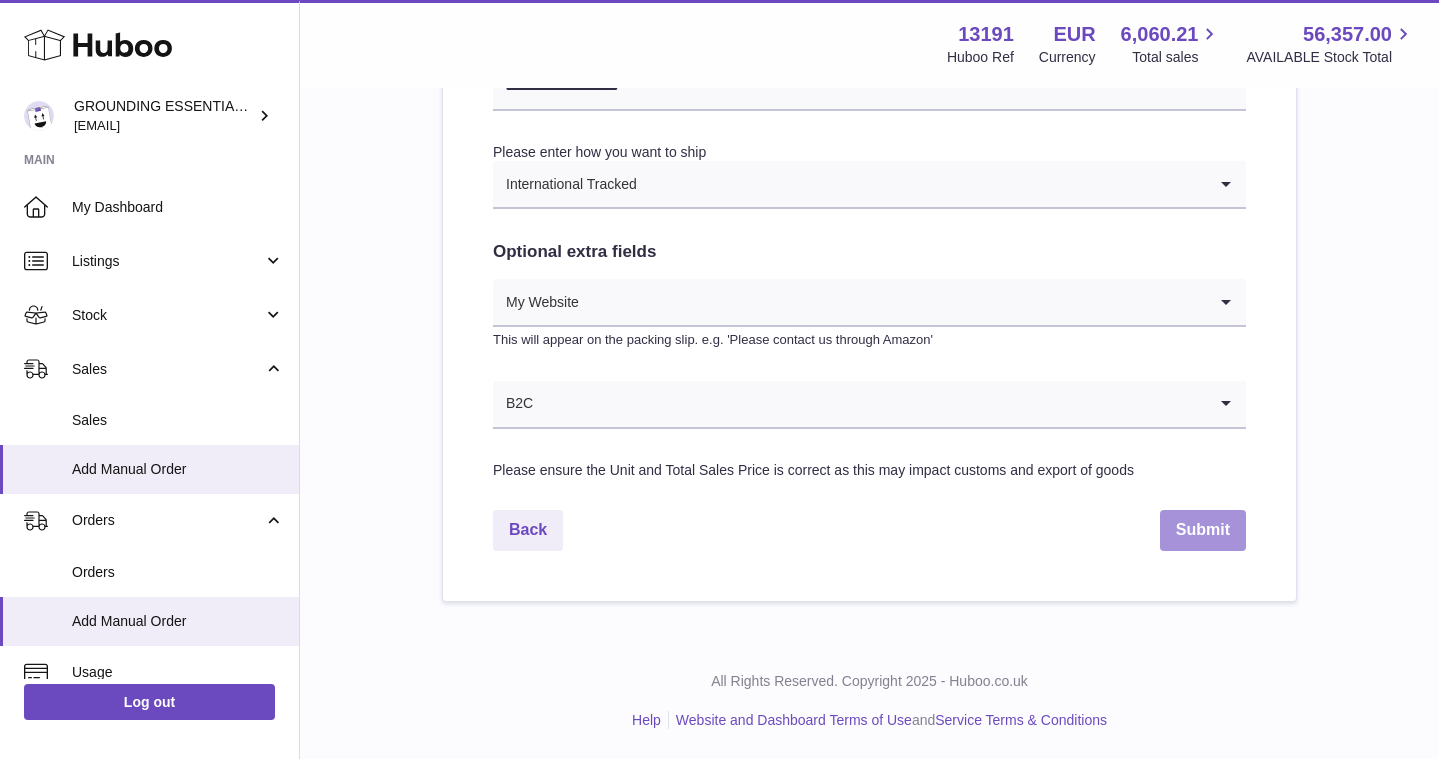 click on "Submit" at bounding box center (1203, 530) 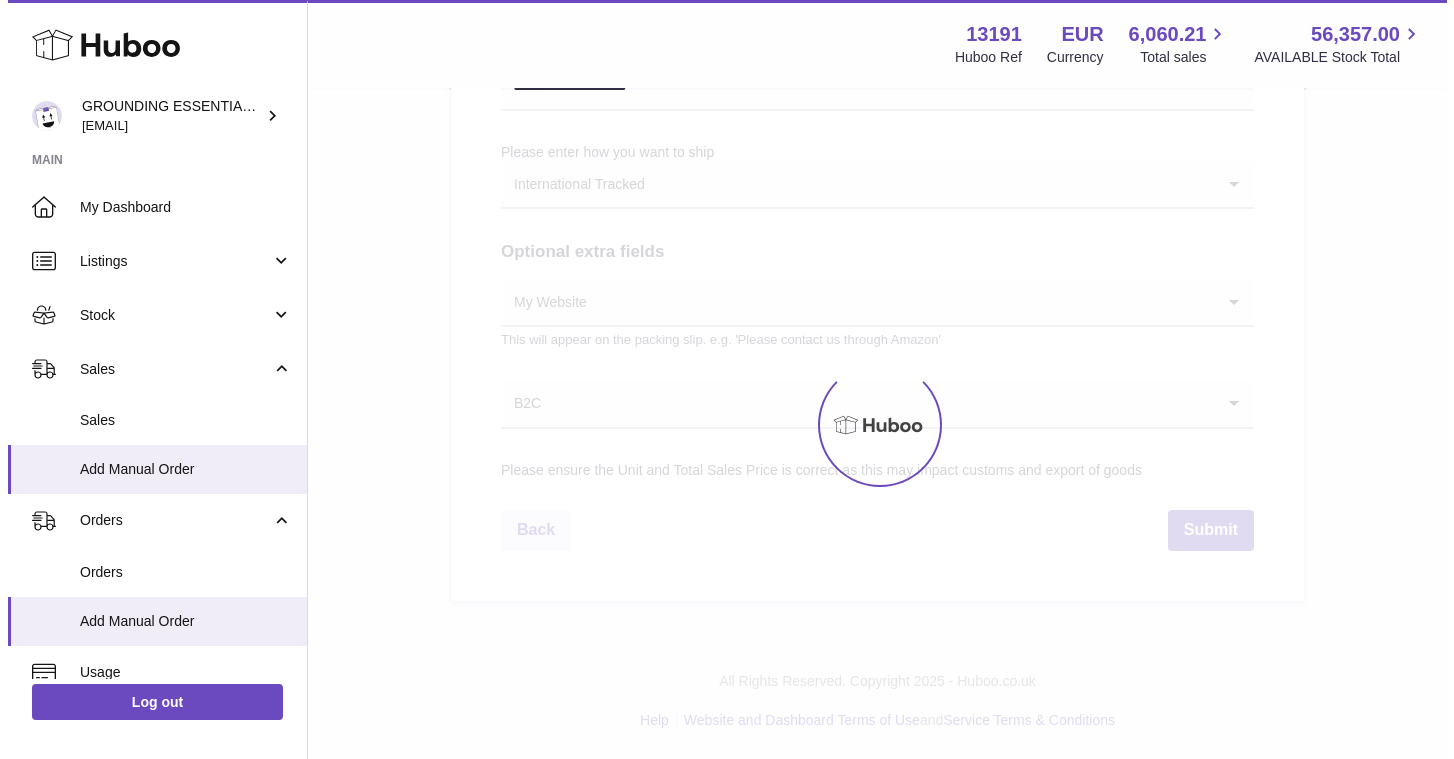 scroll, scrollTop: 0, scrollLeft: 0, axis: both 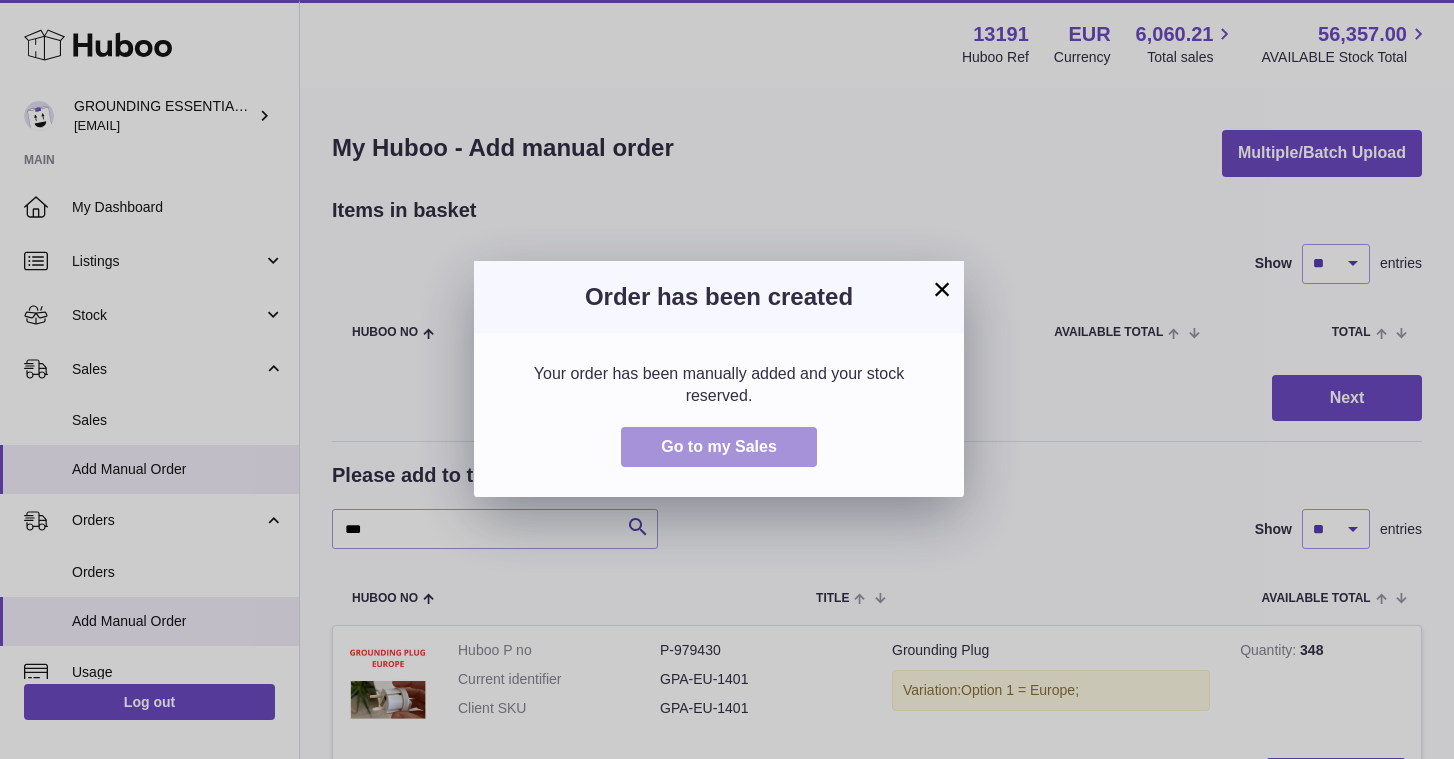 click on "Go to my Sales" at bounding box center (719, 446) 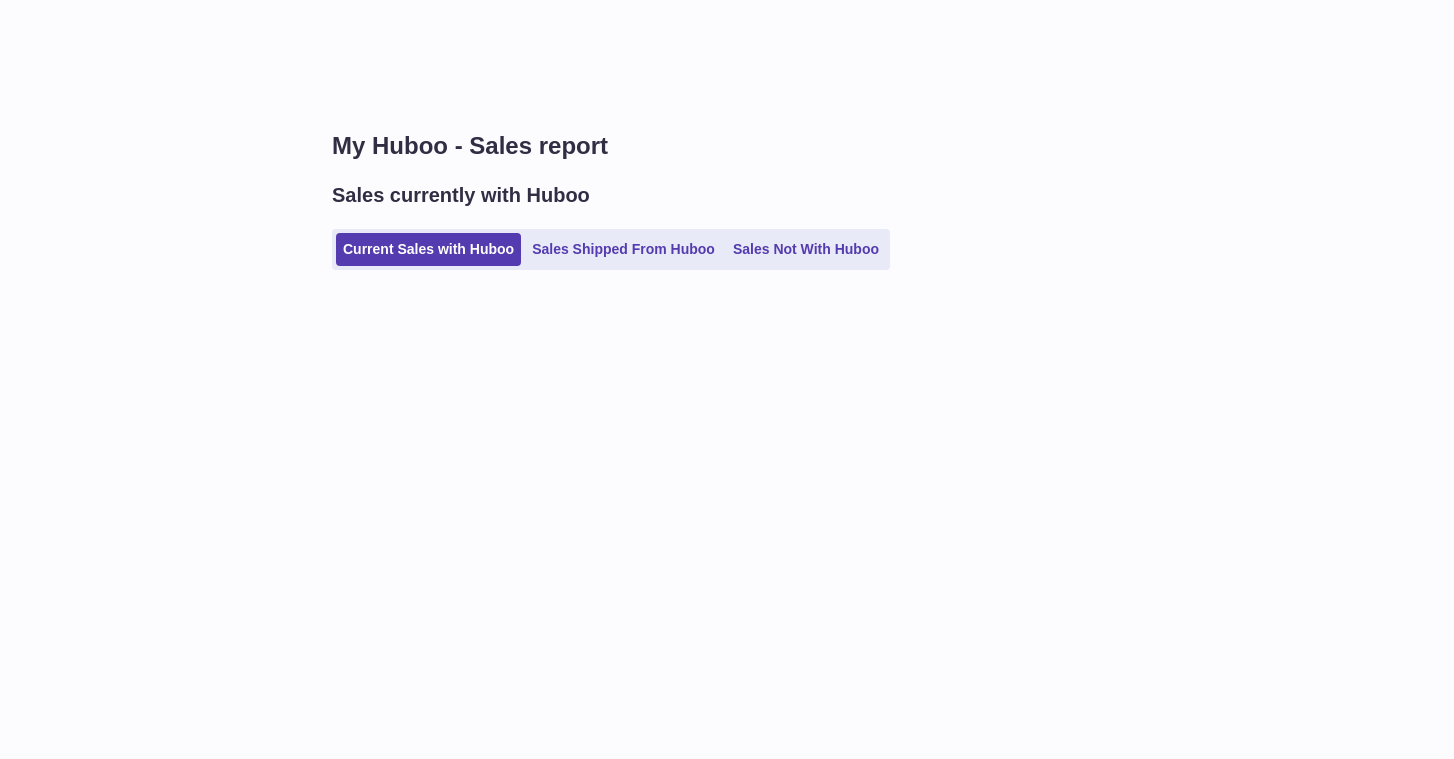 scroll, scrollTop: 0, scrollLeft: 0, axis: both 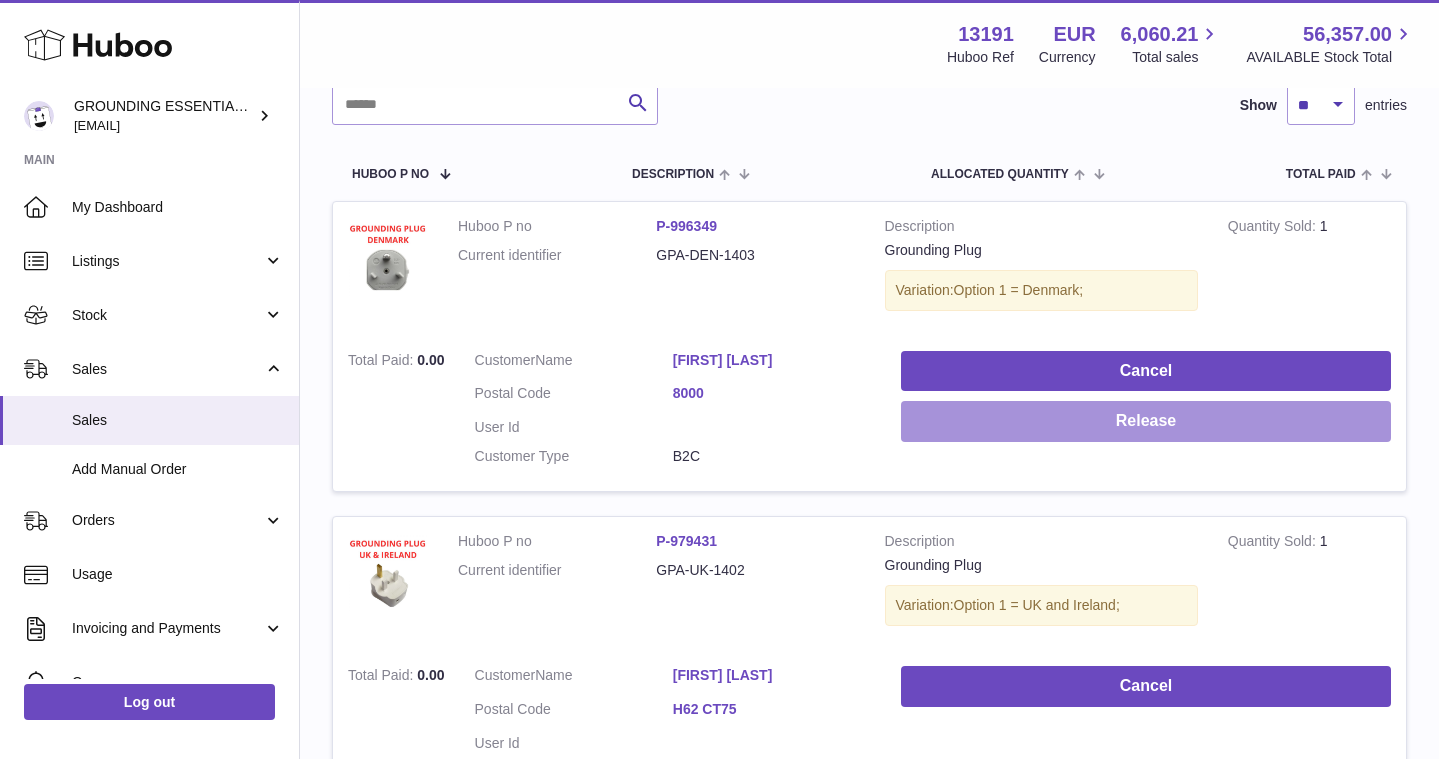 click on "Release" at bounding box center [1146, 421] 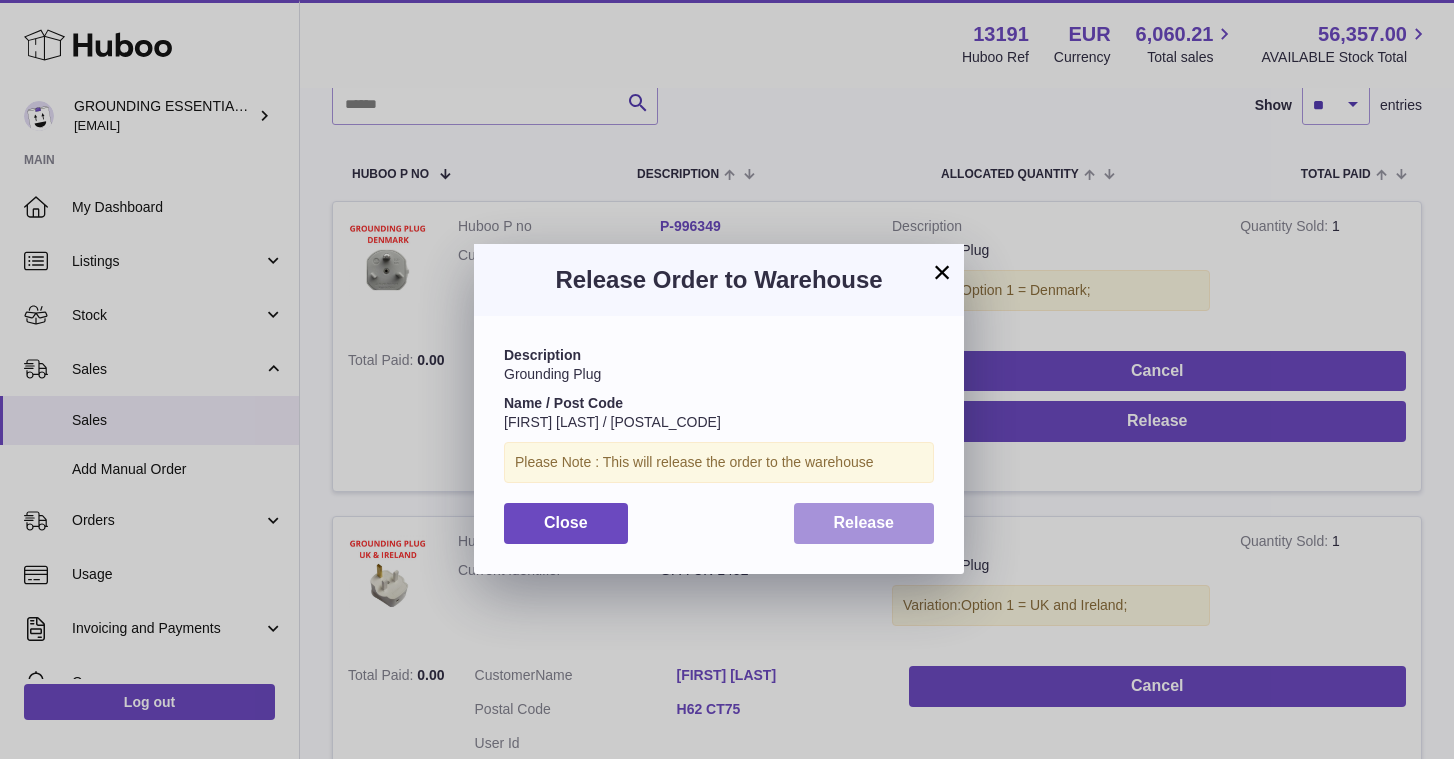 click on "Release" at bounding box center (864, 523) 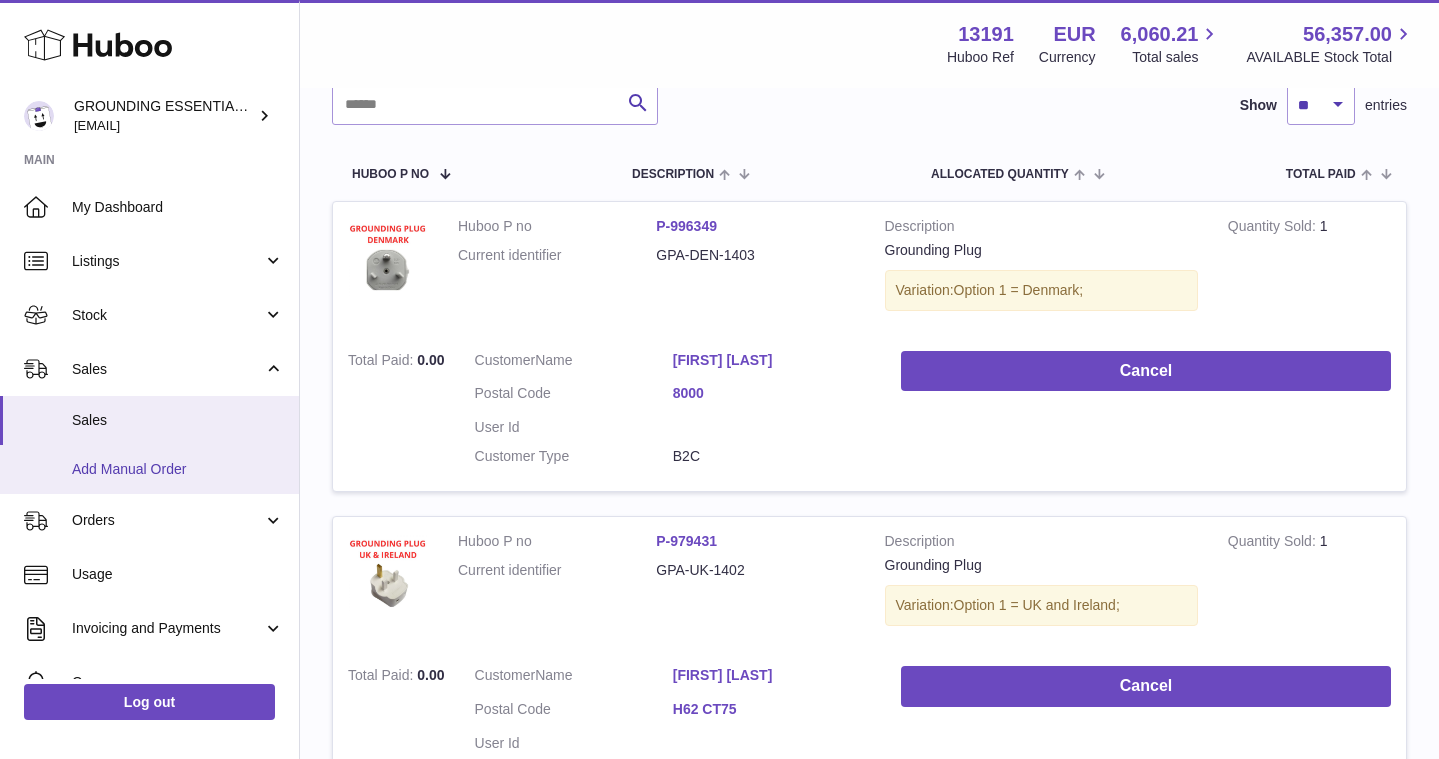 click on "Add Manual Order" at bounding box center (178, 469) 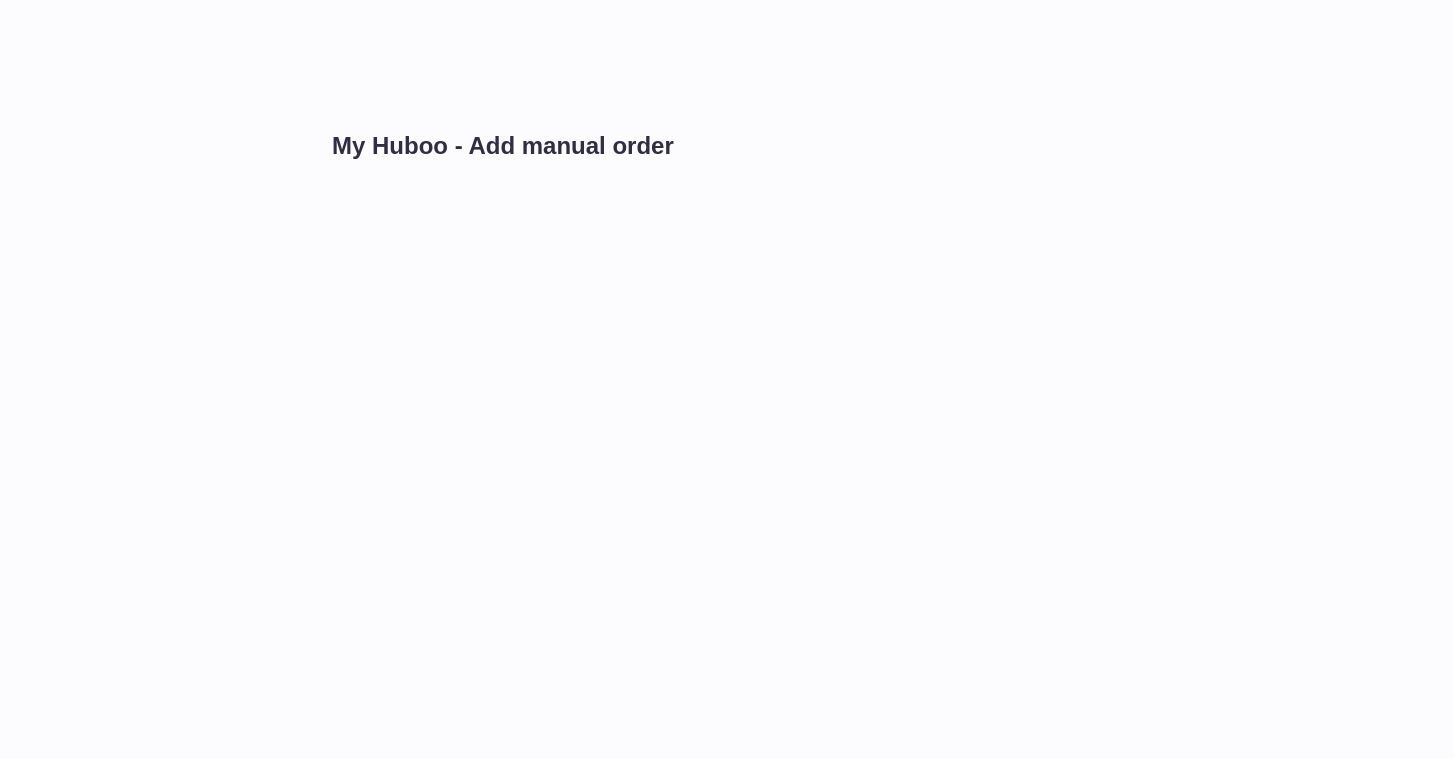 scroll, scrollTop: 0, scrollLeft: 0, axis: both 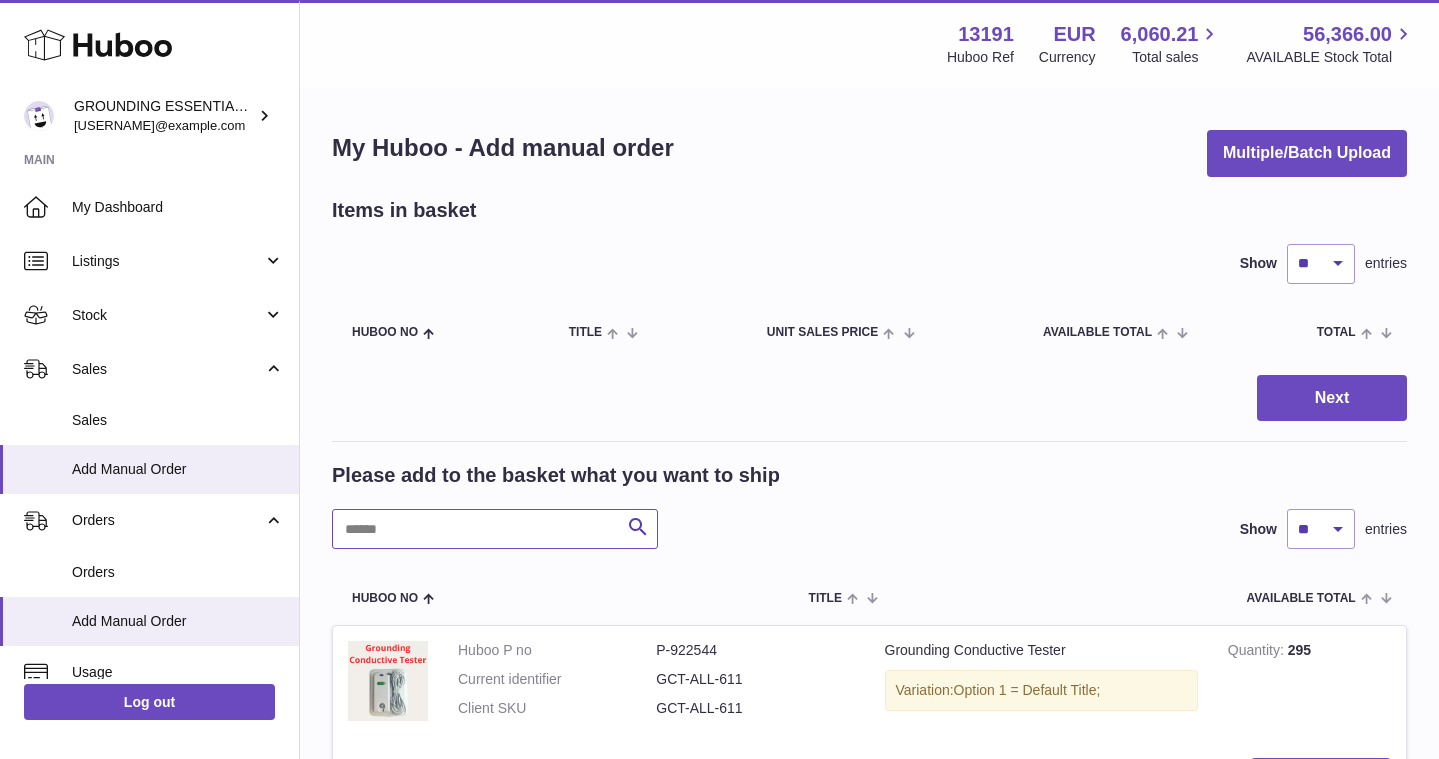 click at bounding box center (495, 529) 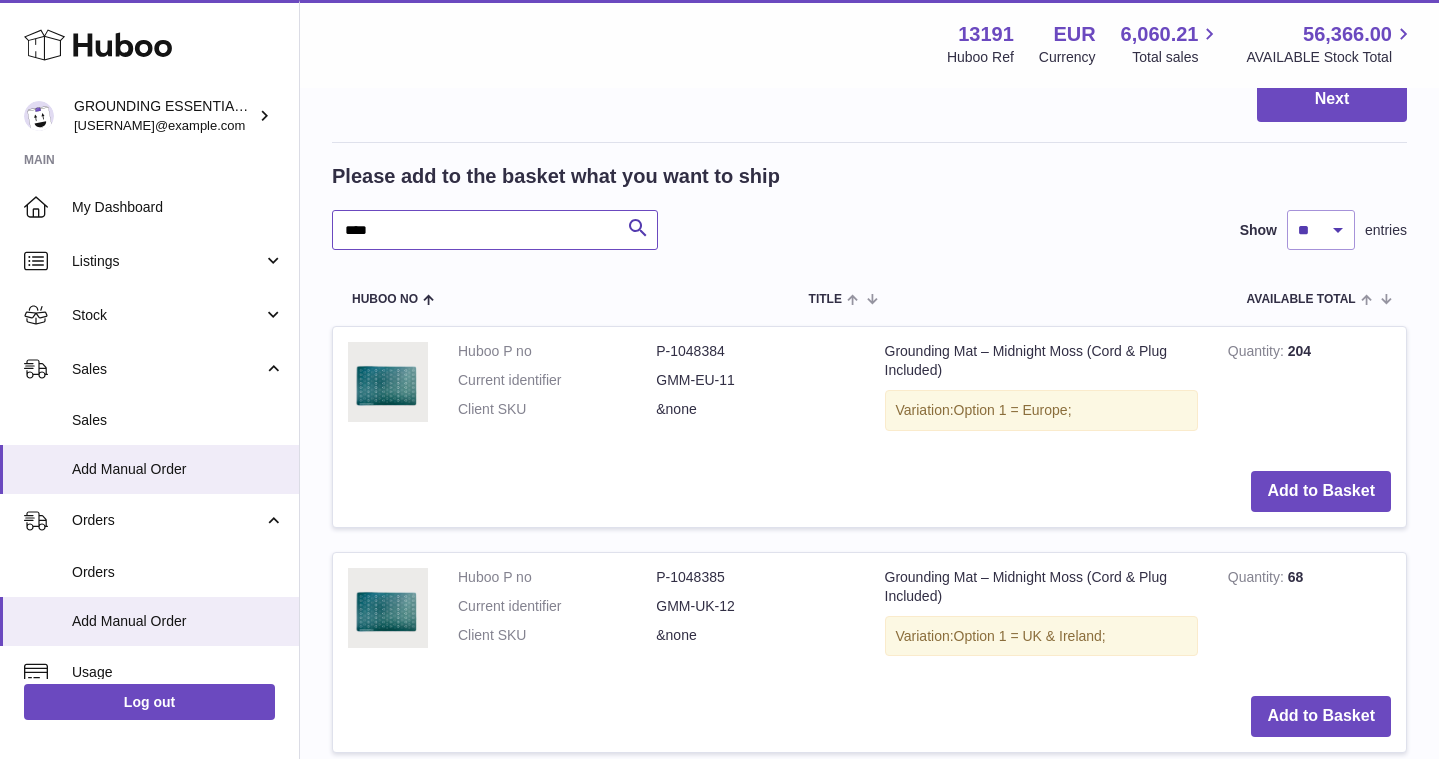 scroll, scrollTop: 410, scrollLeft: 0, axis: vertical 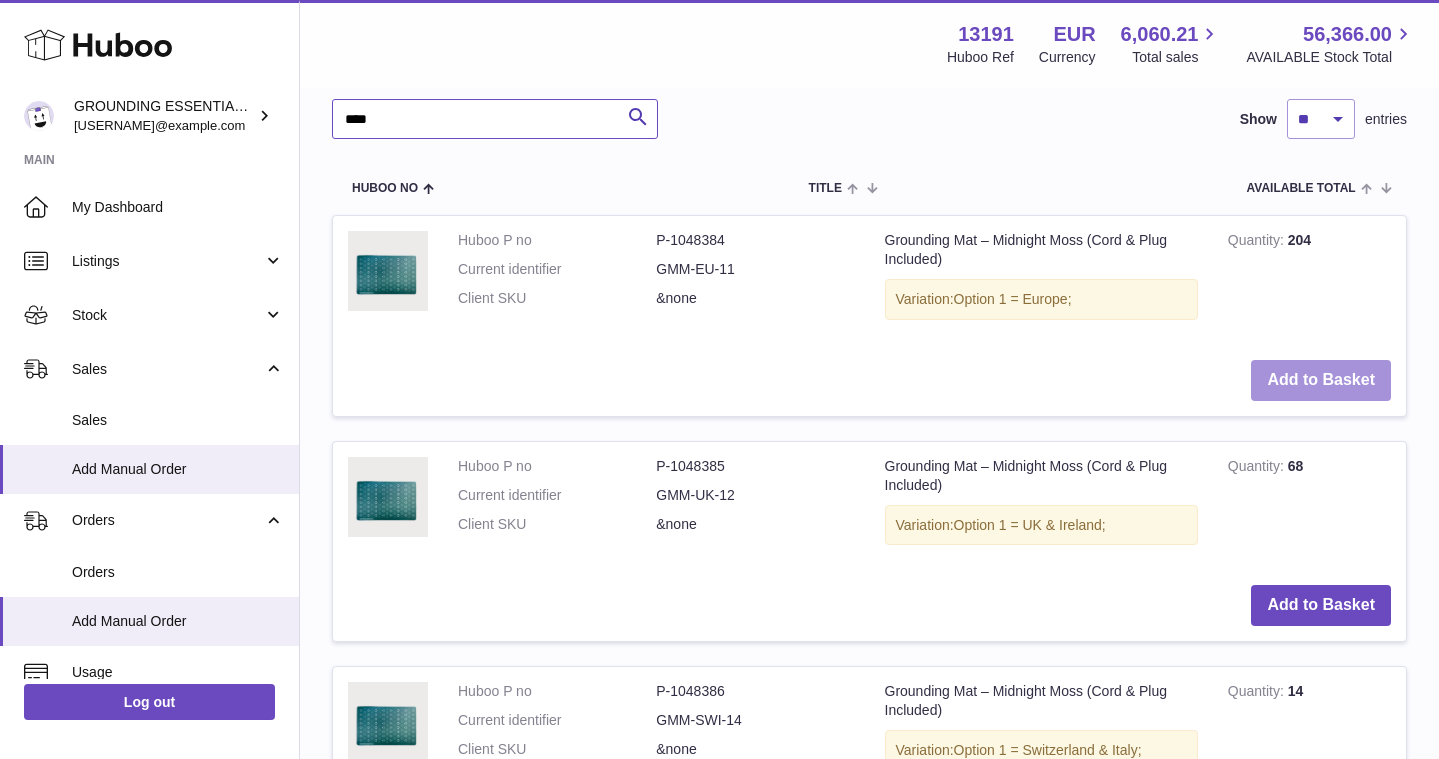 type on "****" 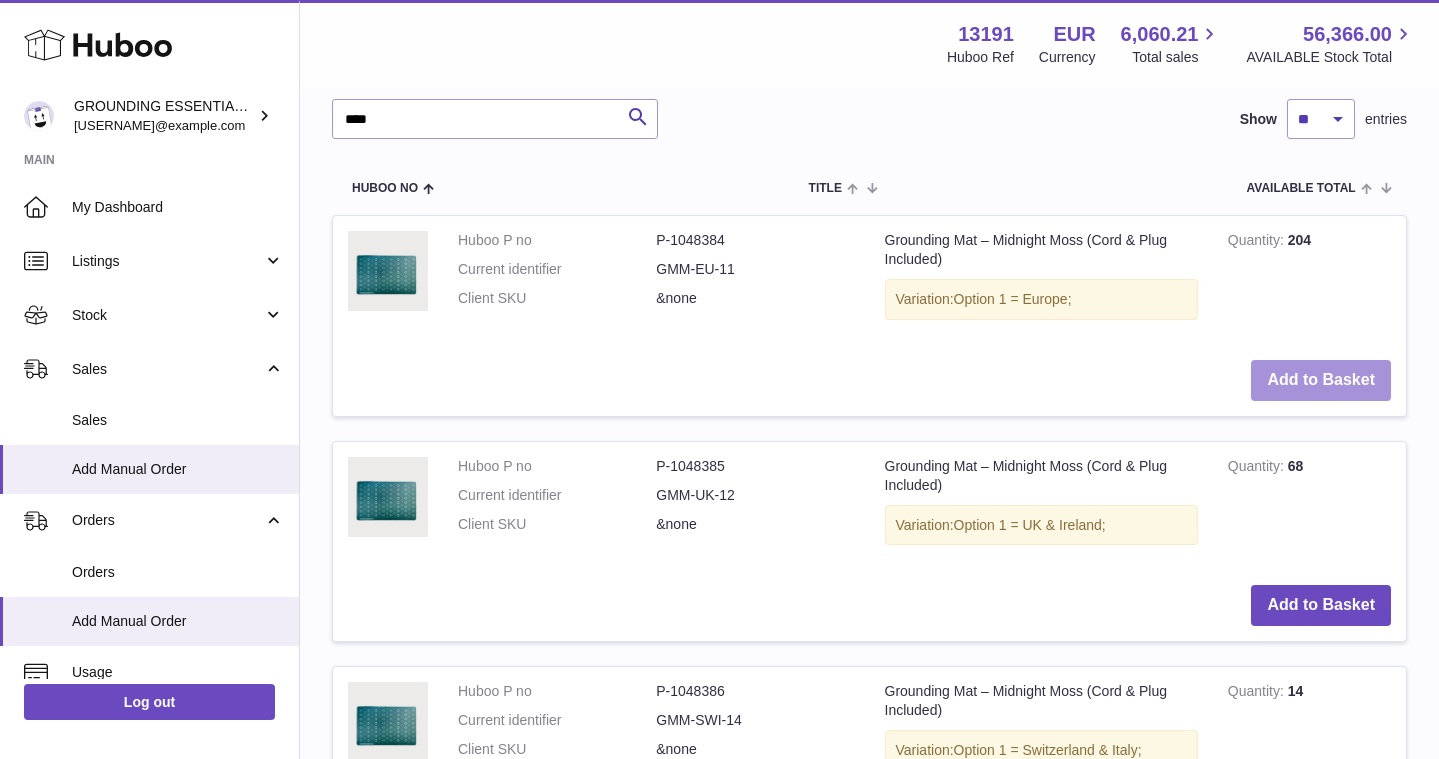 click on "Add to Basket" at bounding box center [1321, 380] 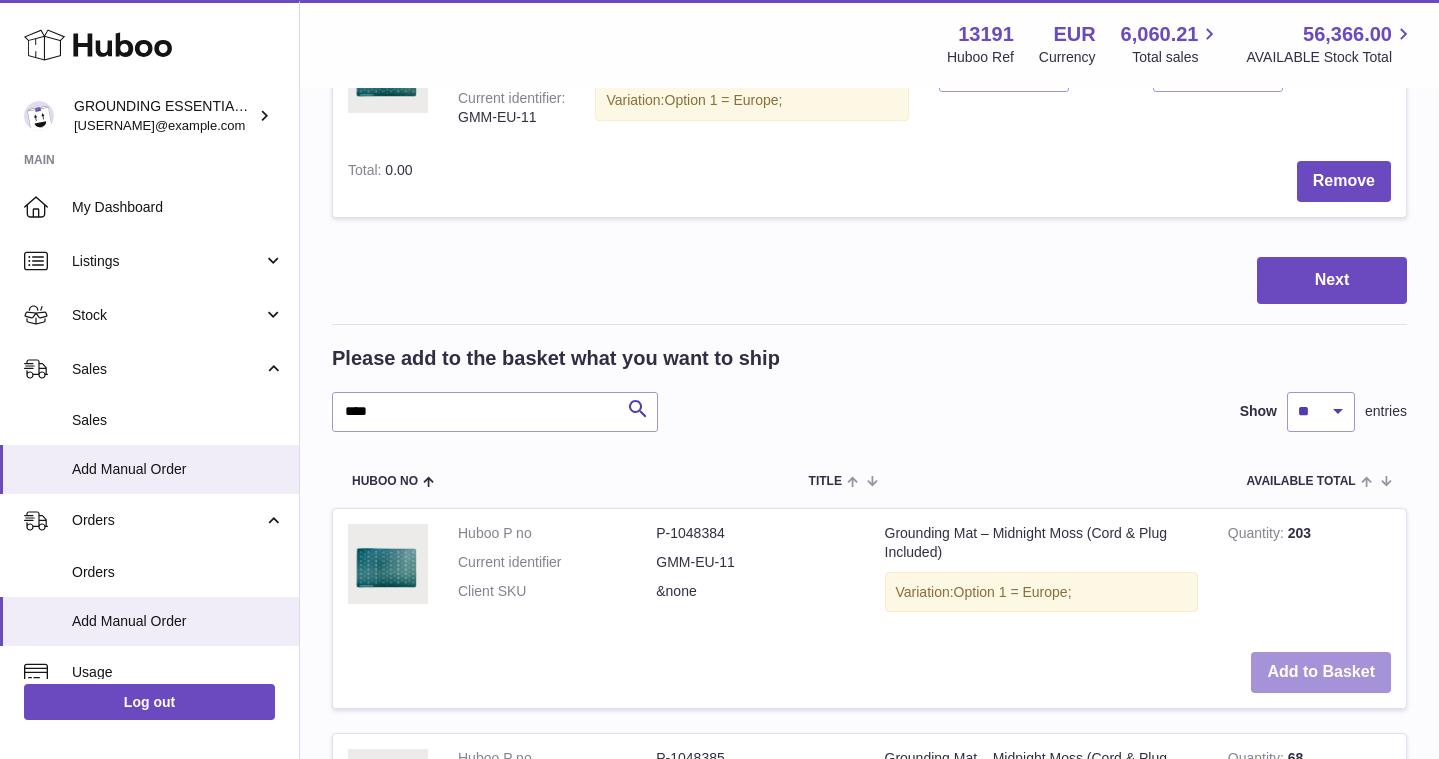 scroll, scrollTop: 208, scrollLeft: 0, axis: vertical 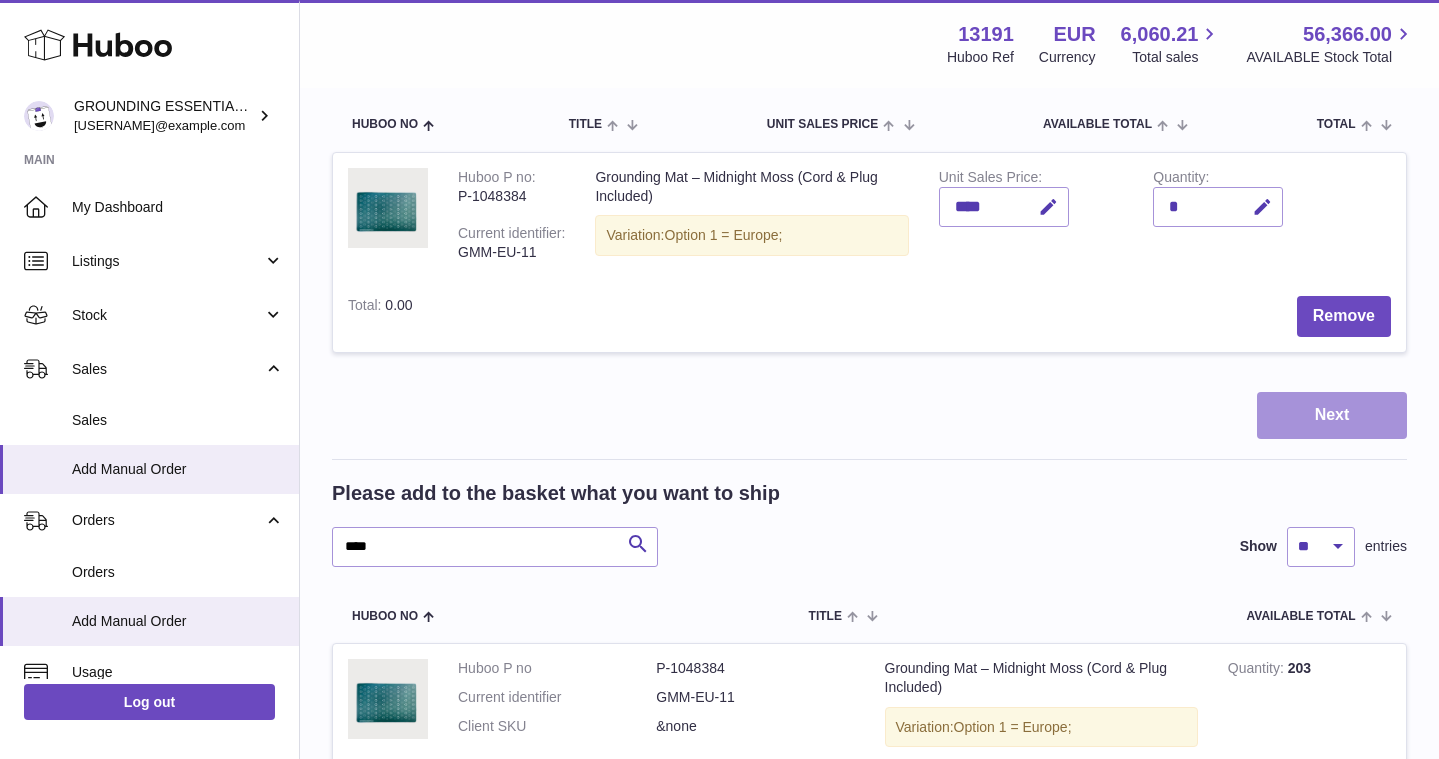 click on "Next" at bounding box center (1332, 415) 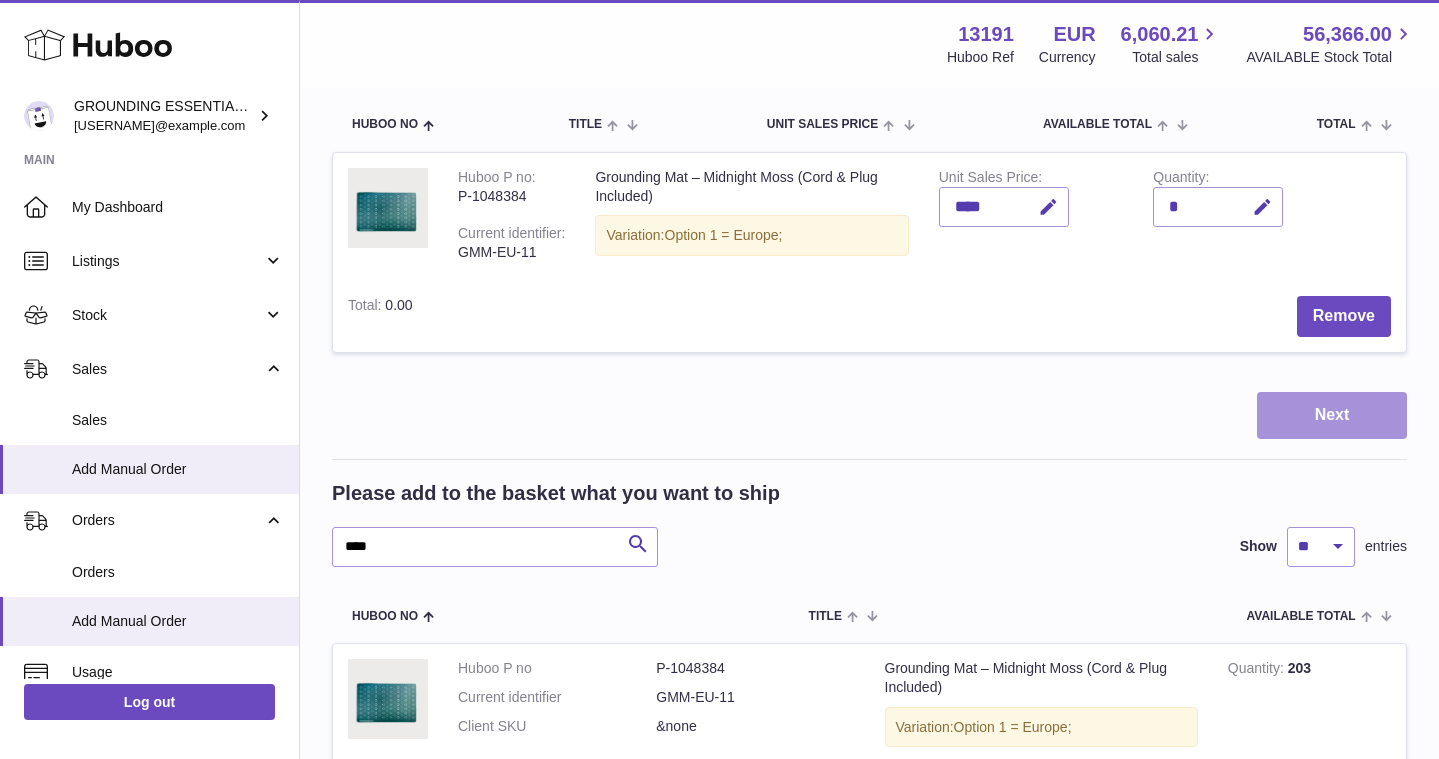 scroll, scrollTop: 0, scrollLeft: 0, axis: both 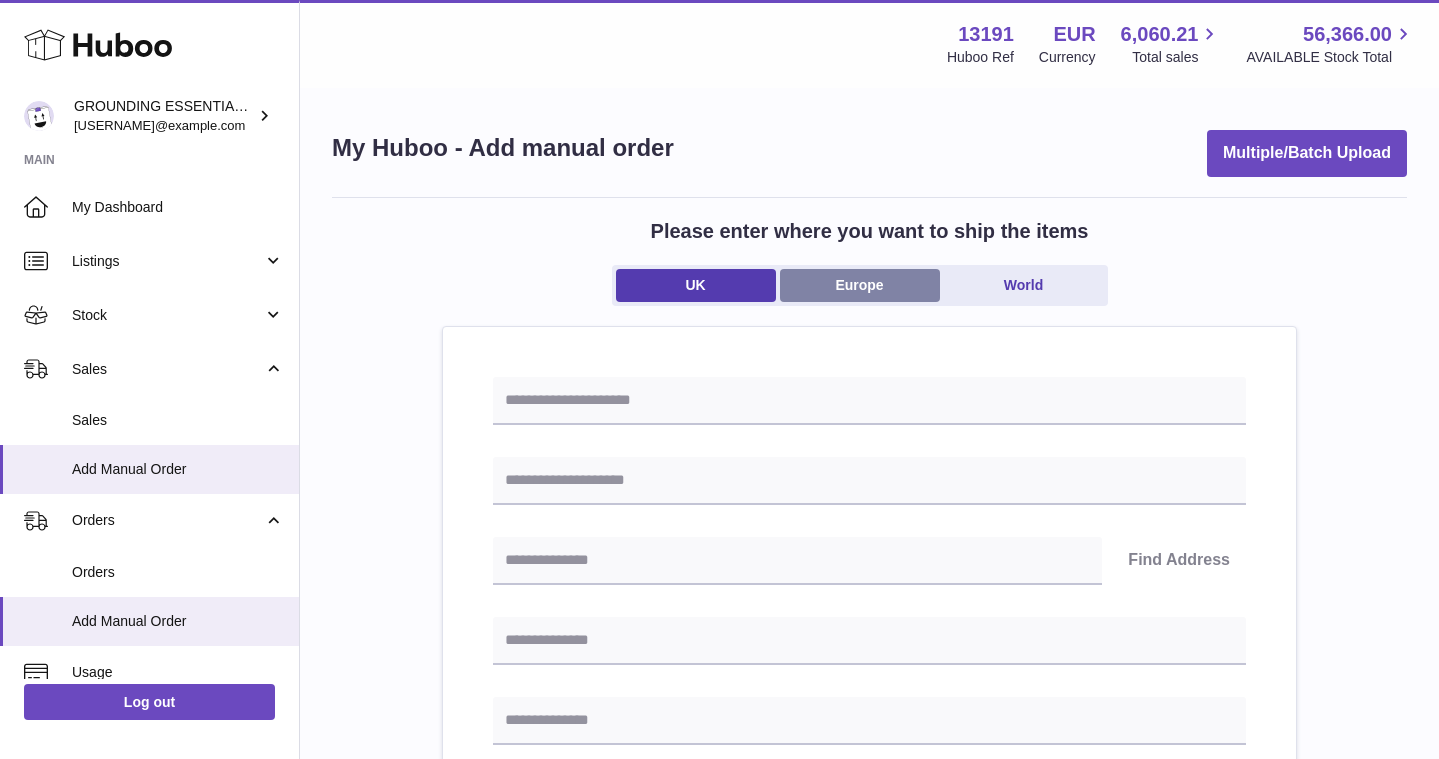 click on "Europe" at bounding box center (860, 285) 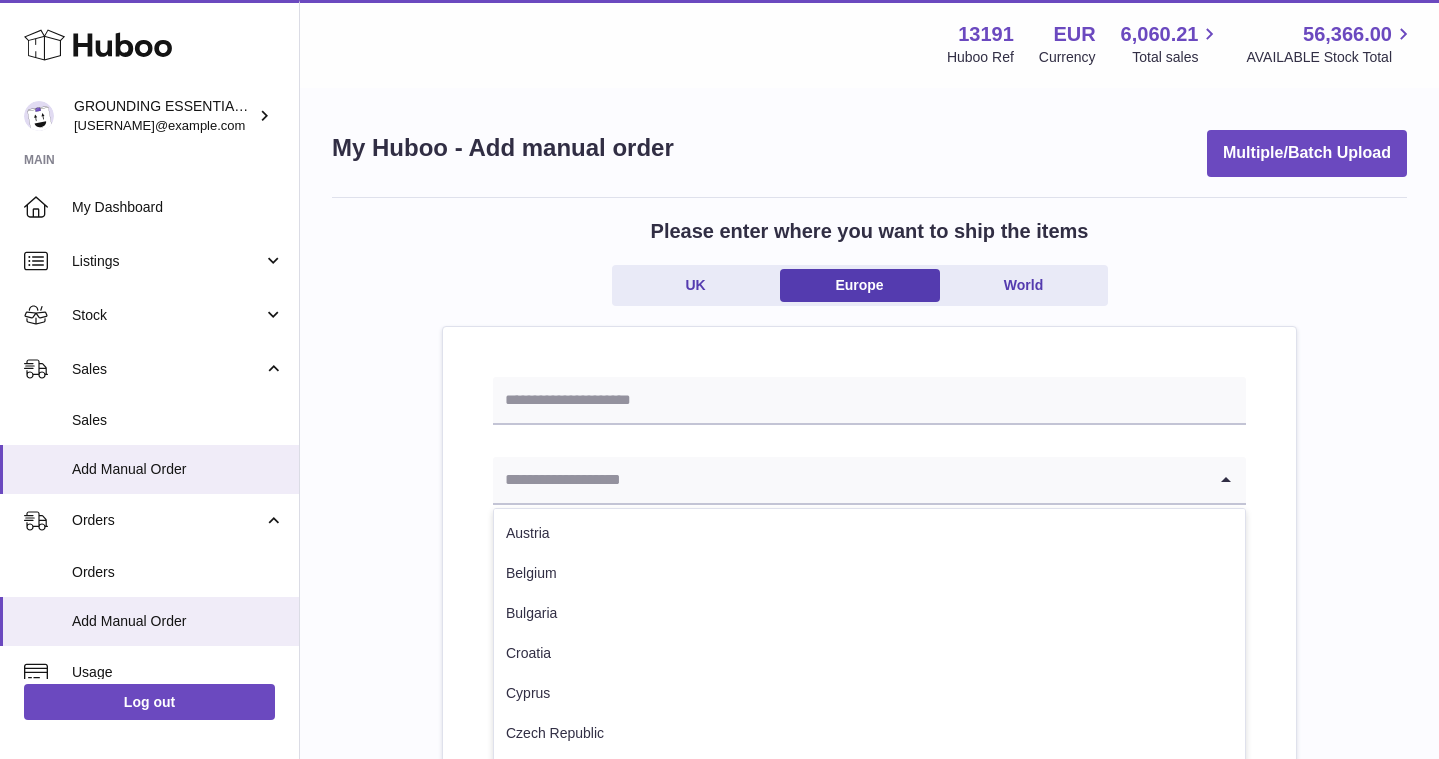 click at bounding box center [849, 480] 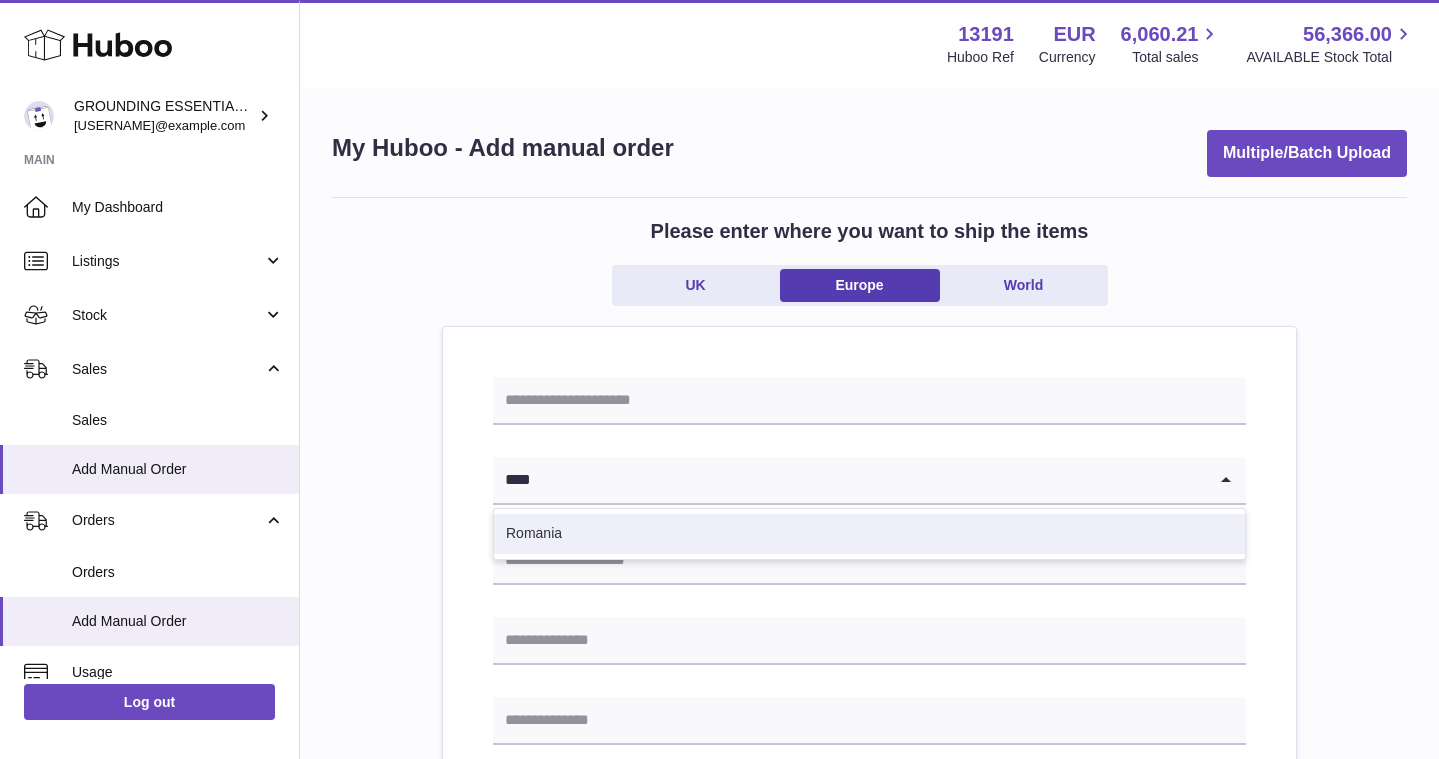 type on "****" 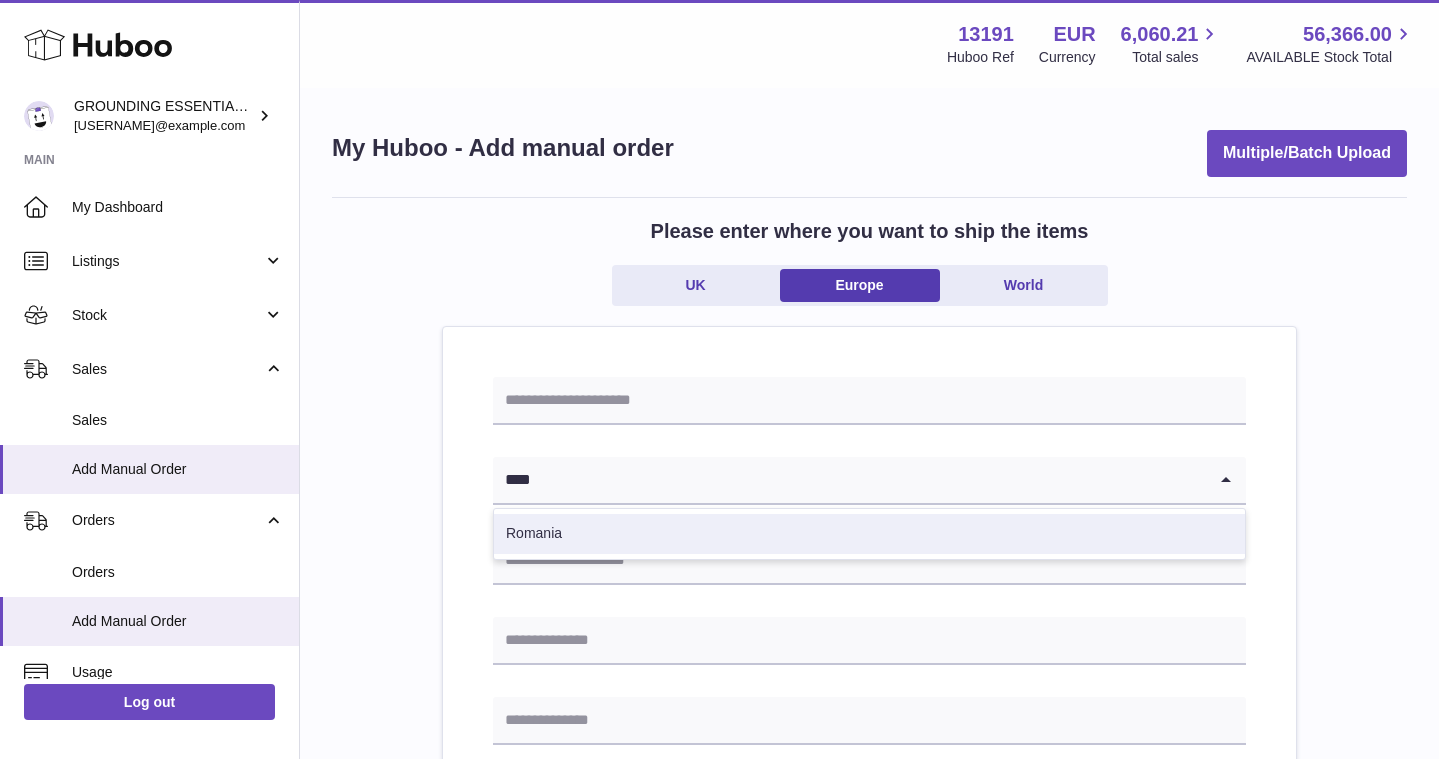 type 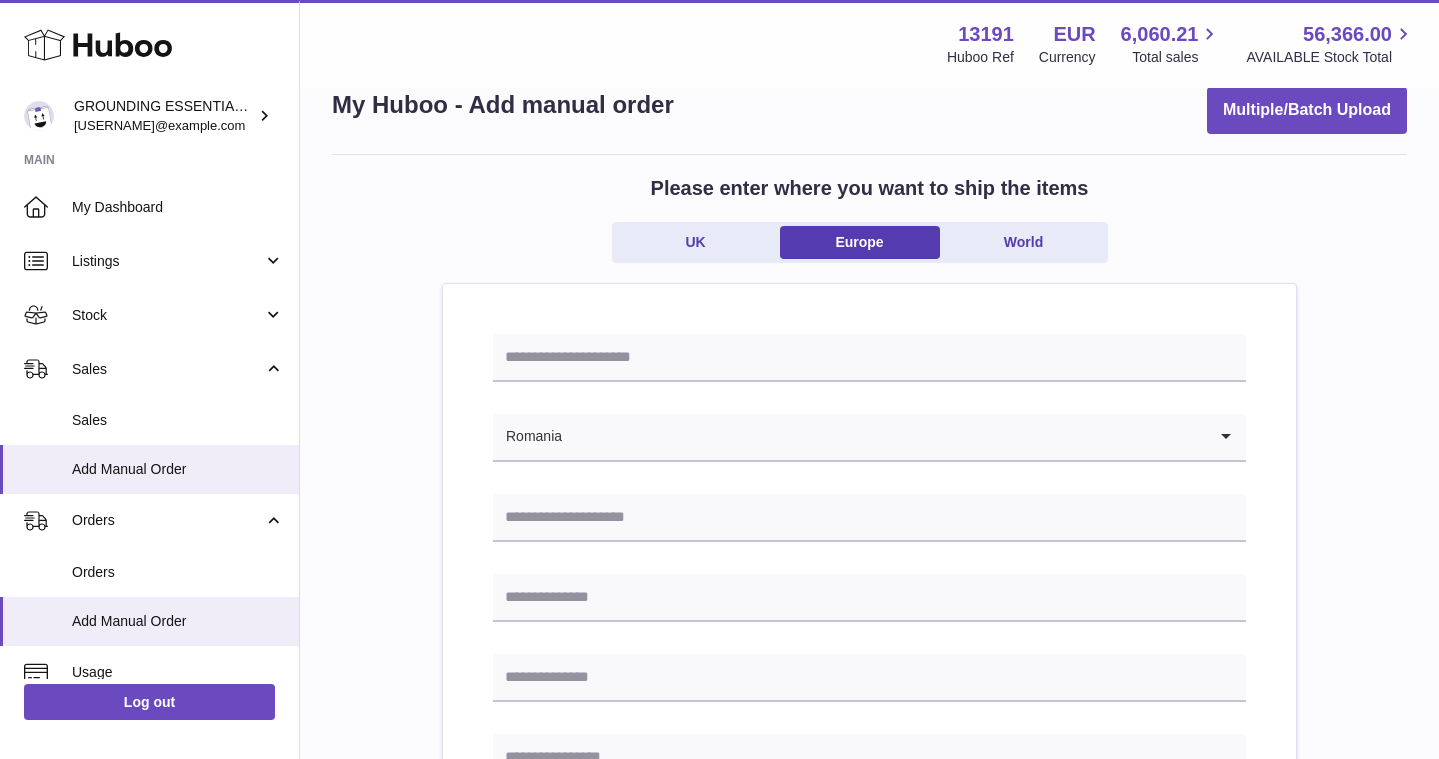 scroll, scrollTop: 126, scrollLeft: 0, axis: vertical 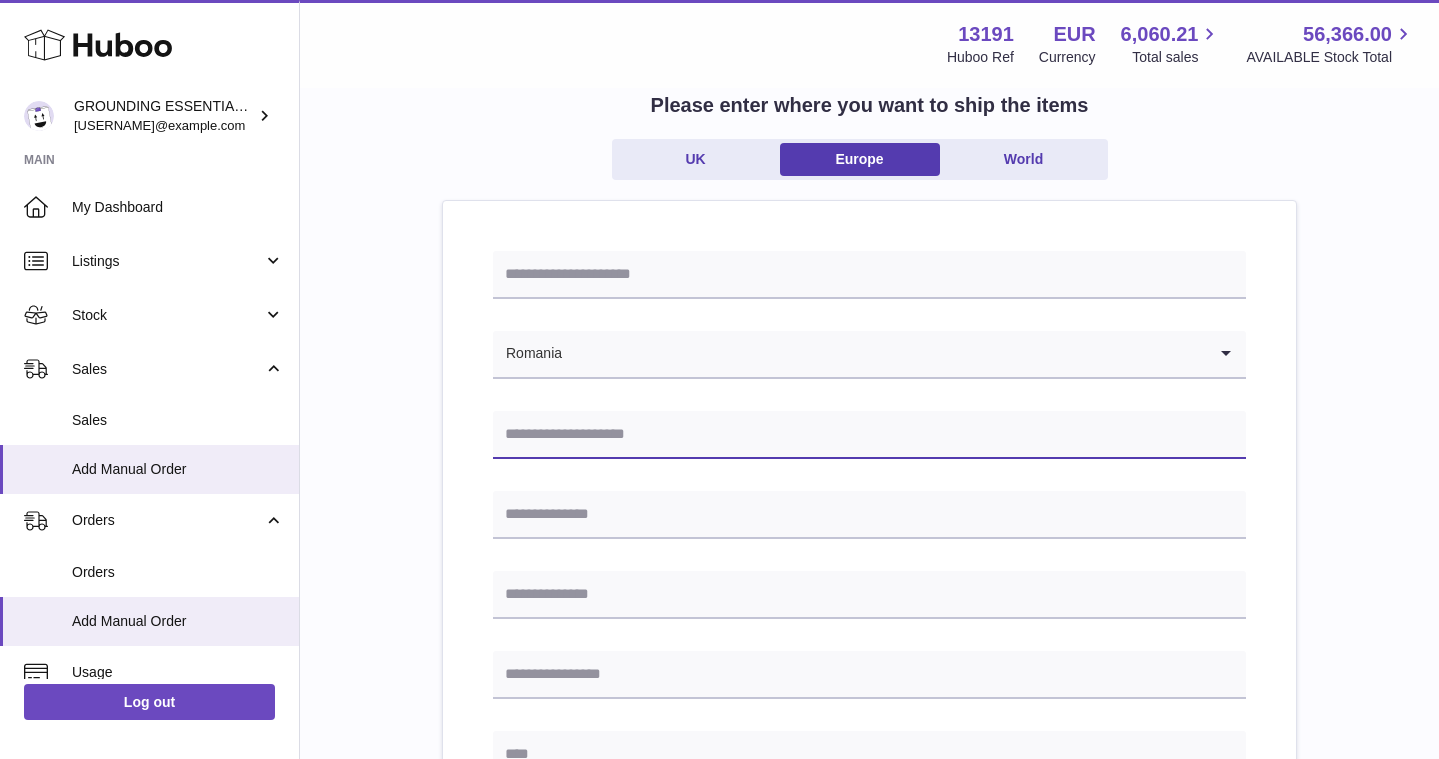 click at bounding box center [869, 435] 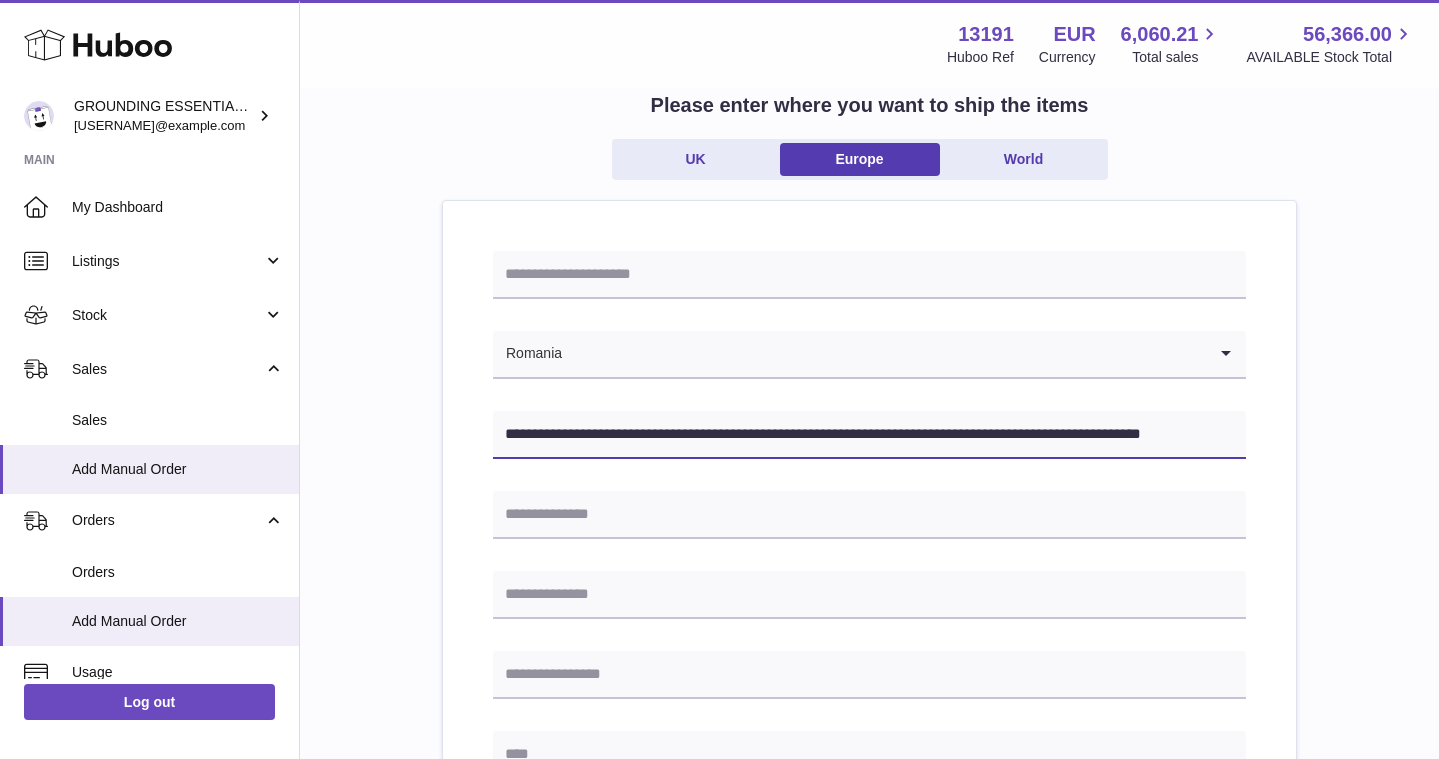 scroll, scrollTop: 0, scrollLeft: 9, axis: horizontal 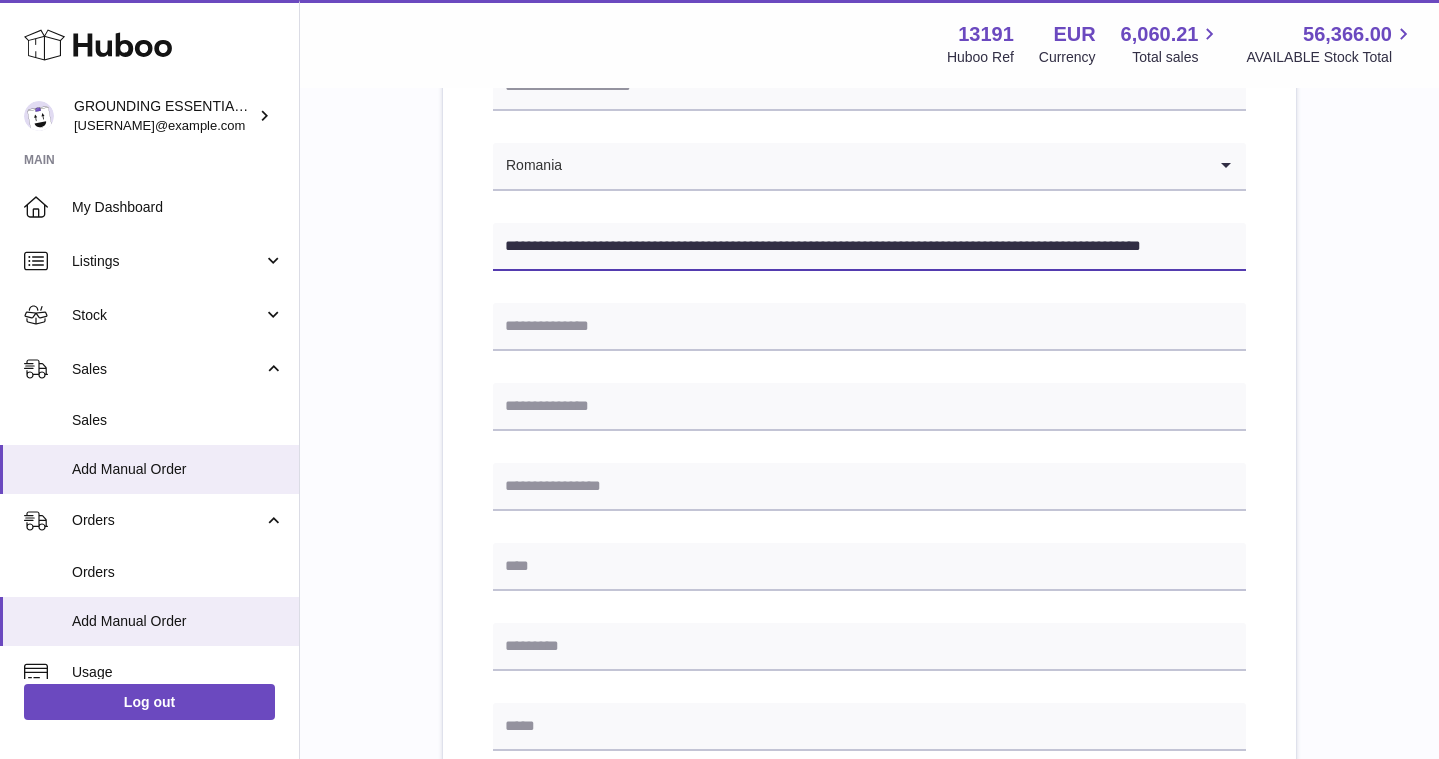 click on "**********" at bounding box center [869, 247] 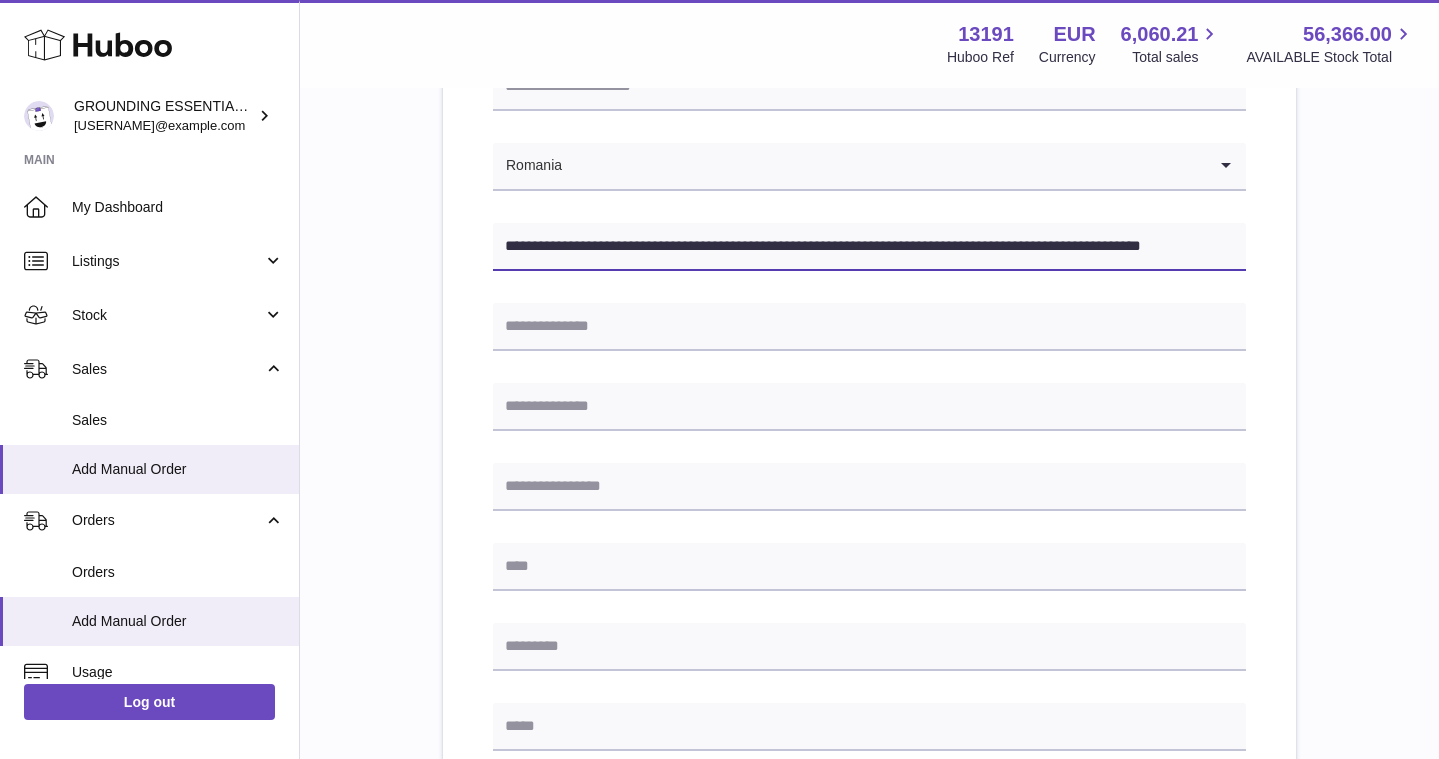 drag, startPoint x: 658, startPoint y: 244, endPoint x: 810, endPoint y: 246, distance: 152.01315 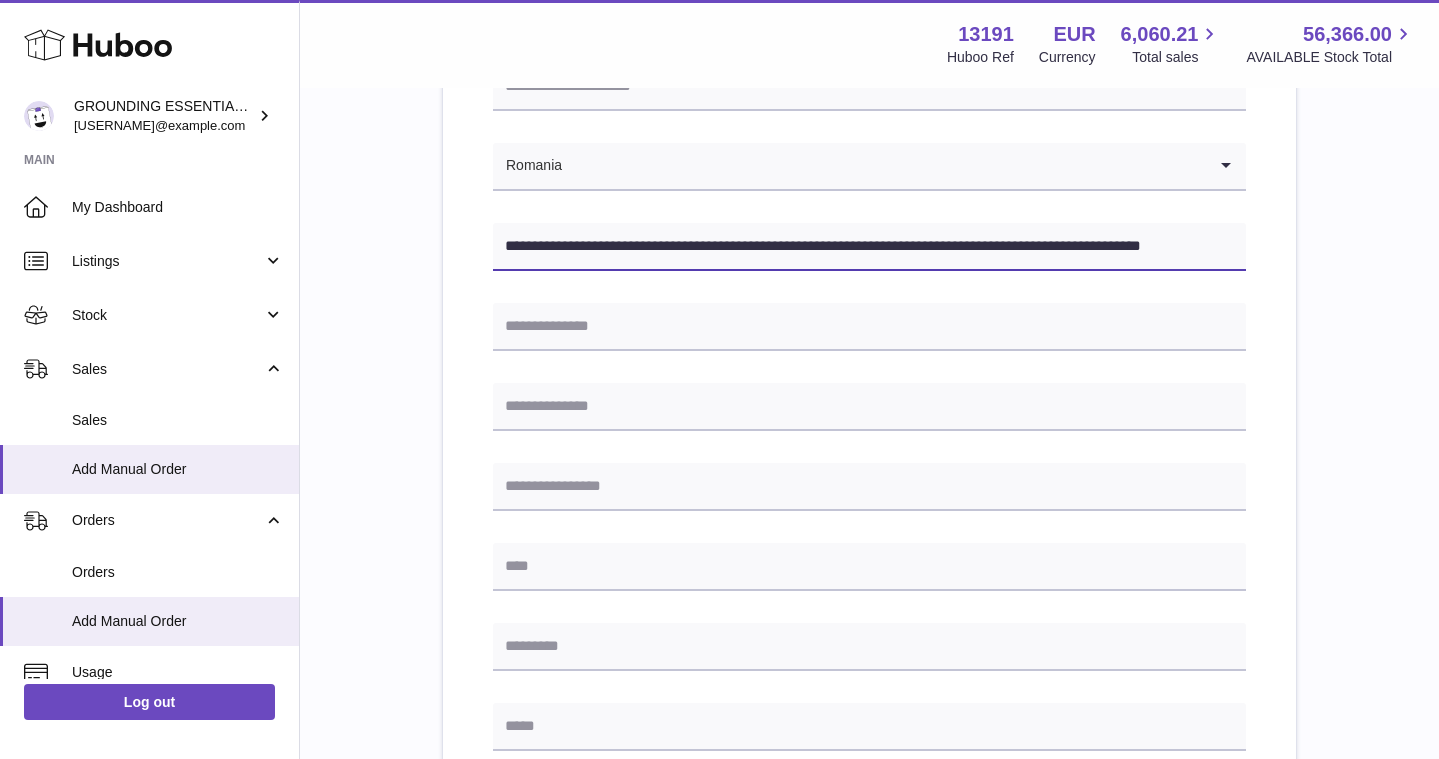click on "**********" at bounding box center (869, 247) 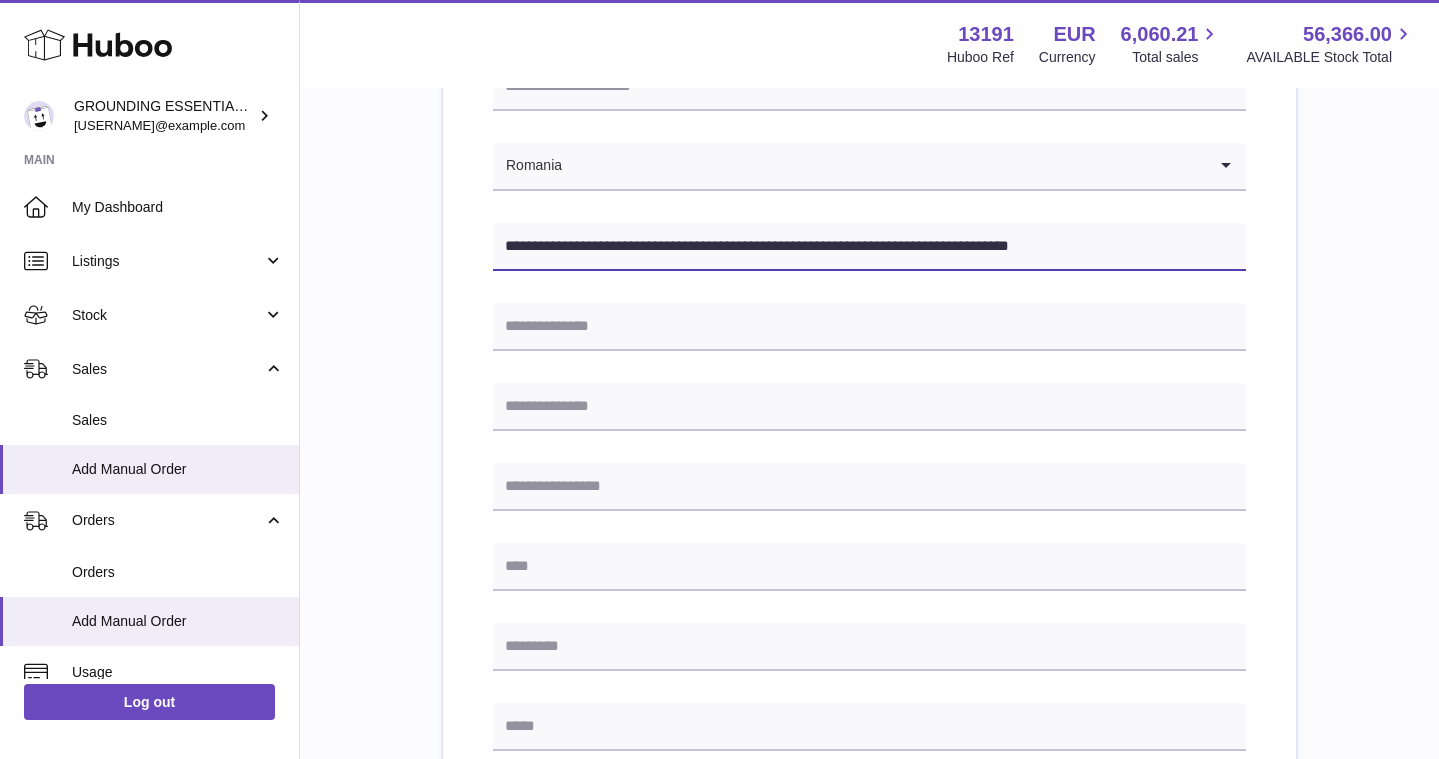 type on "**********" 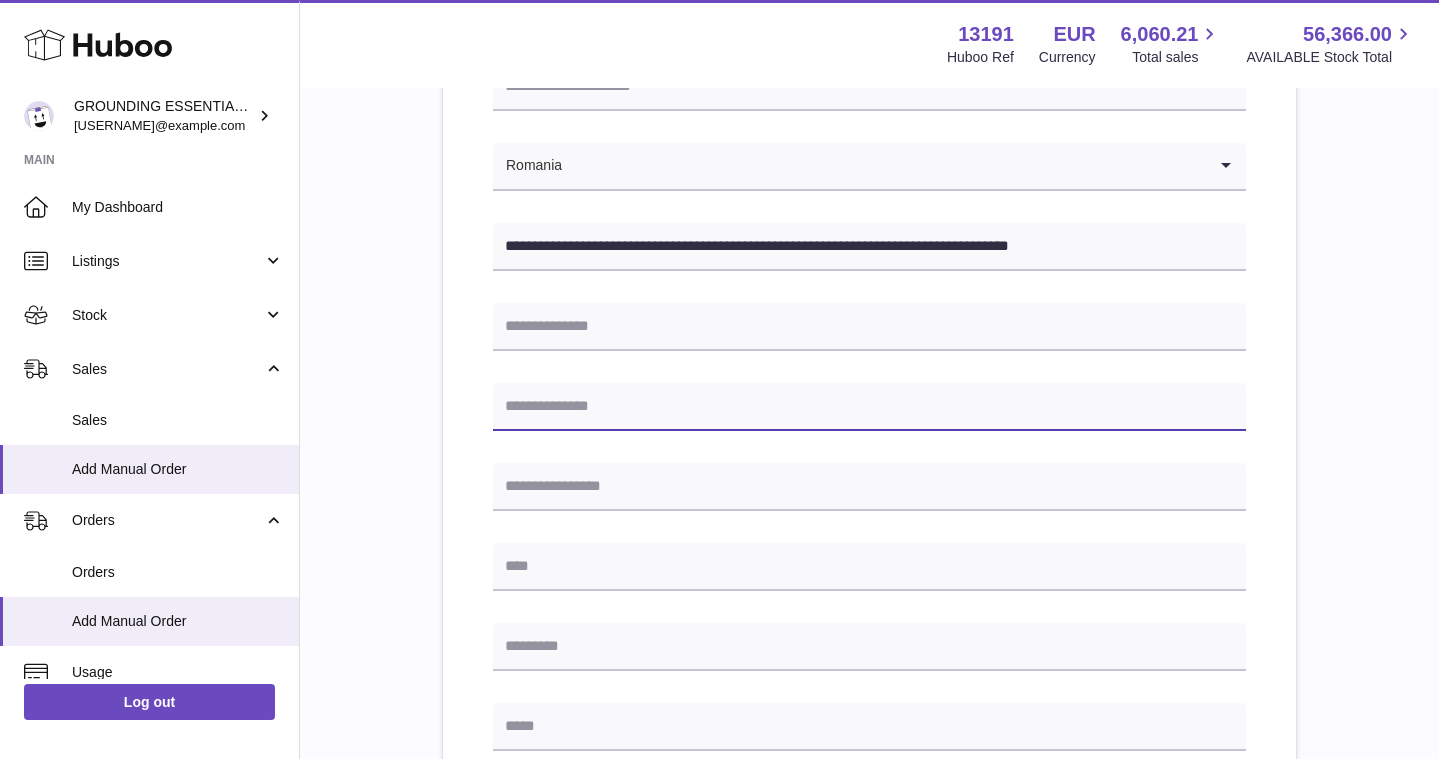 click at bounding box center (869, 407) 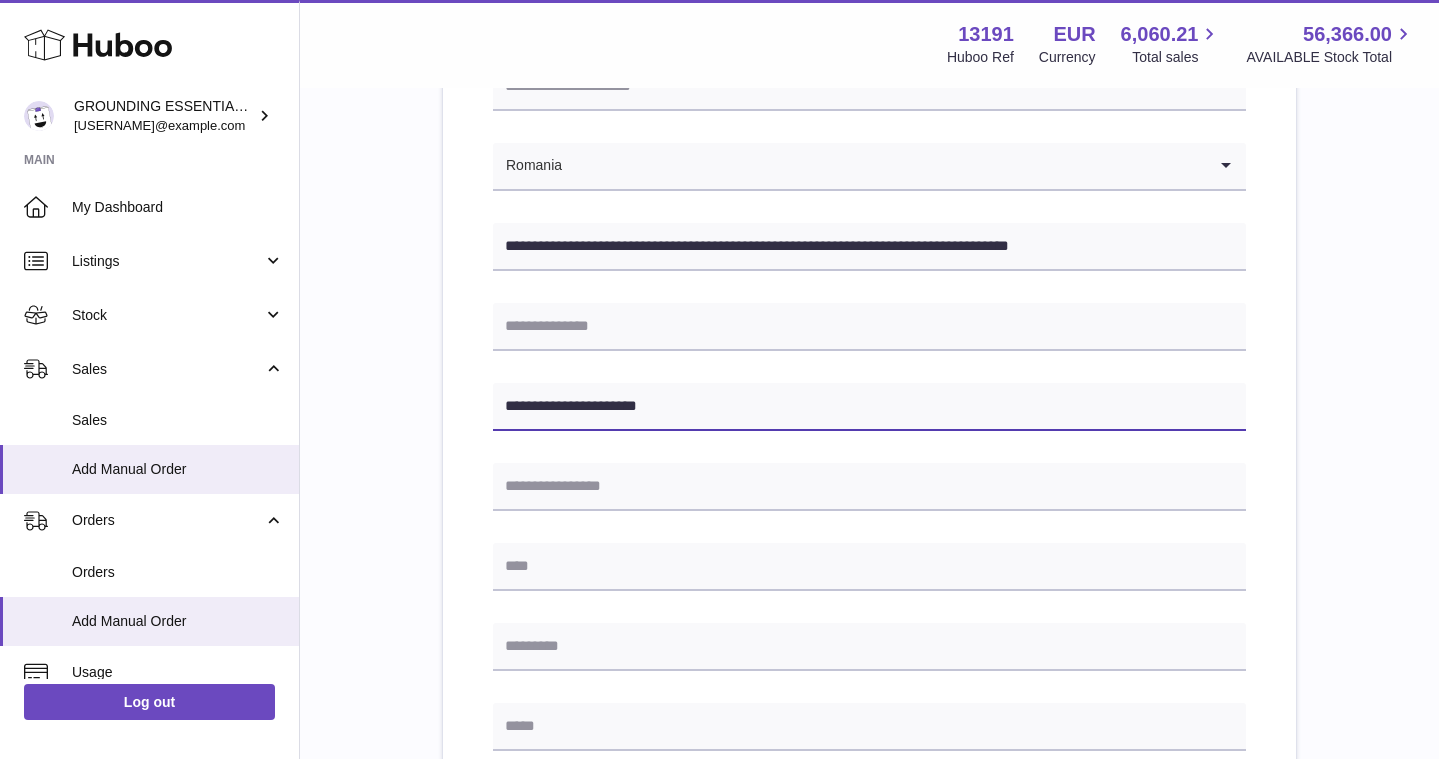 type on "**********" 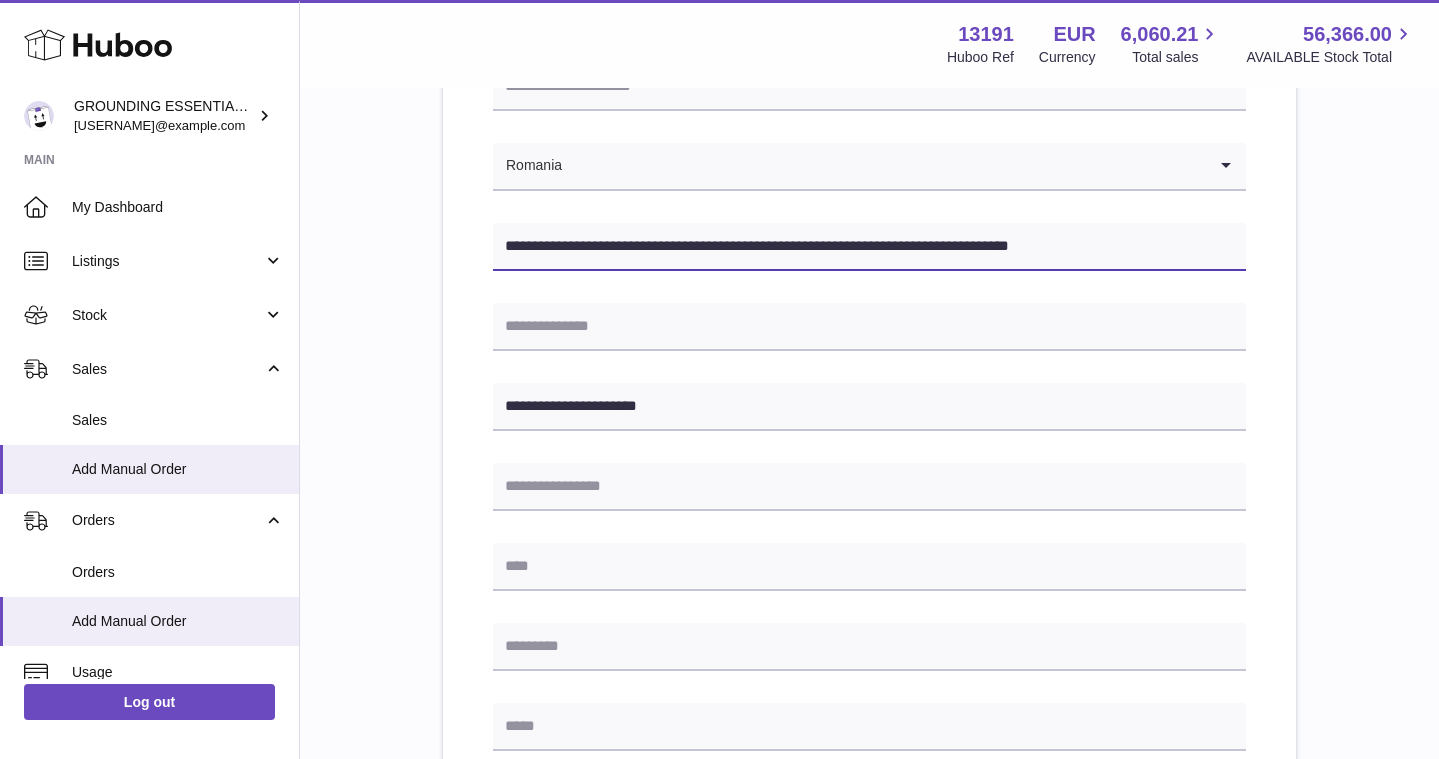 drag, startPoint x: 665, startPoint y: 245, endPoint x: 736, endPoint y: 249, distance: 71.11259 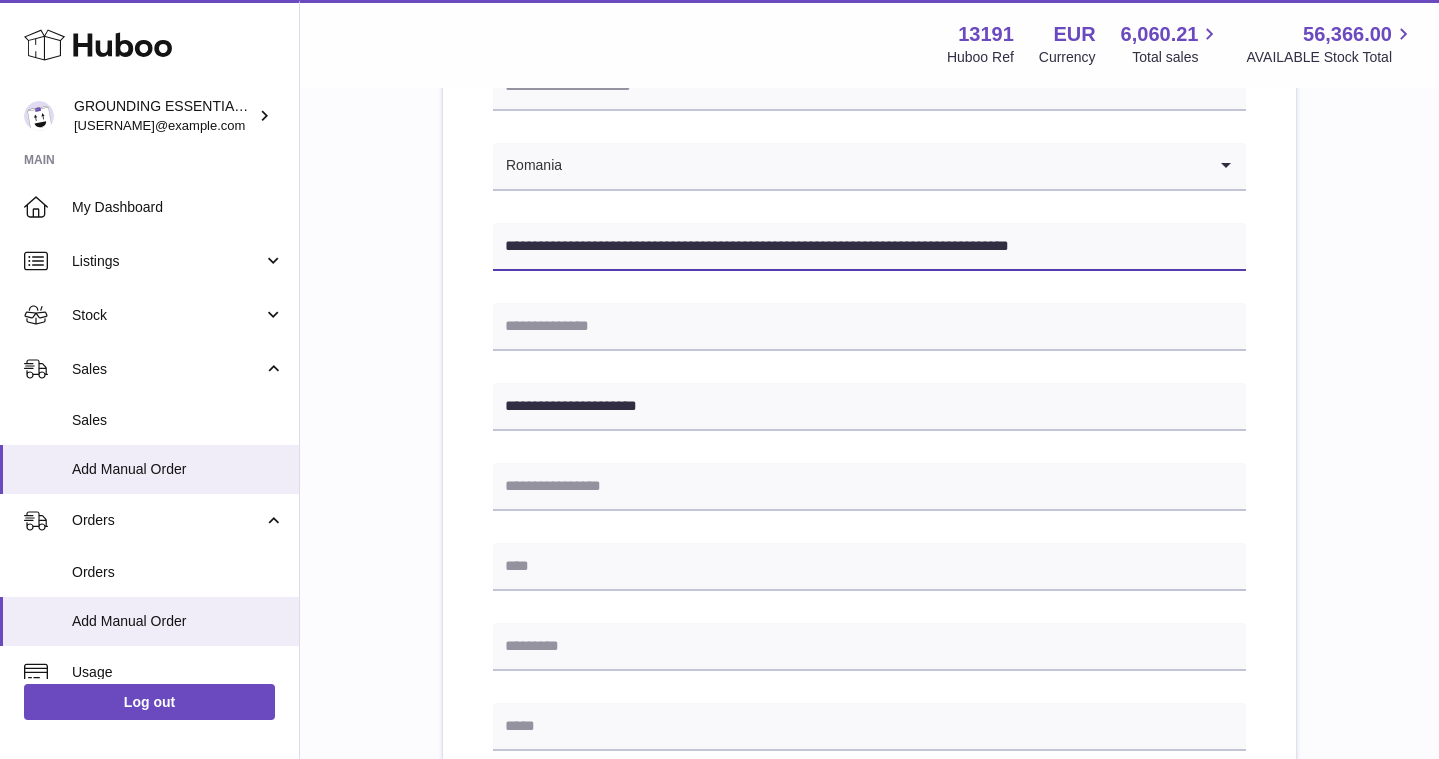 click on "**********" at bounding box center [869, 247] 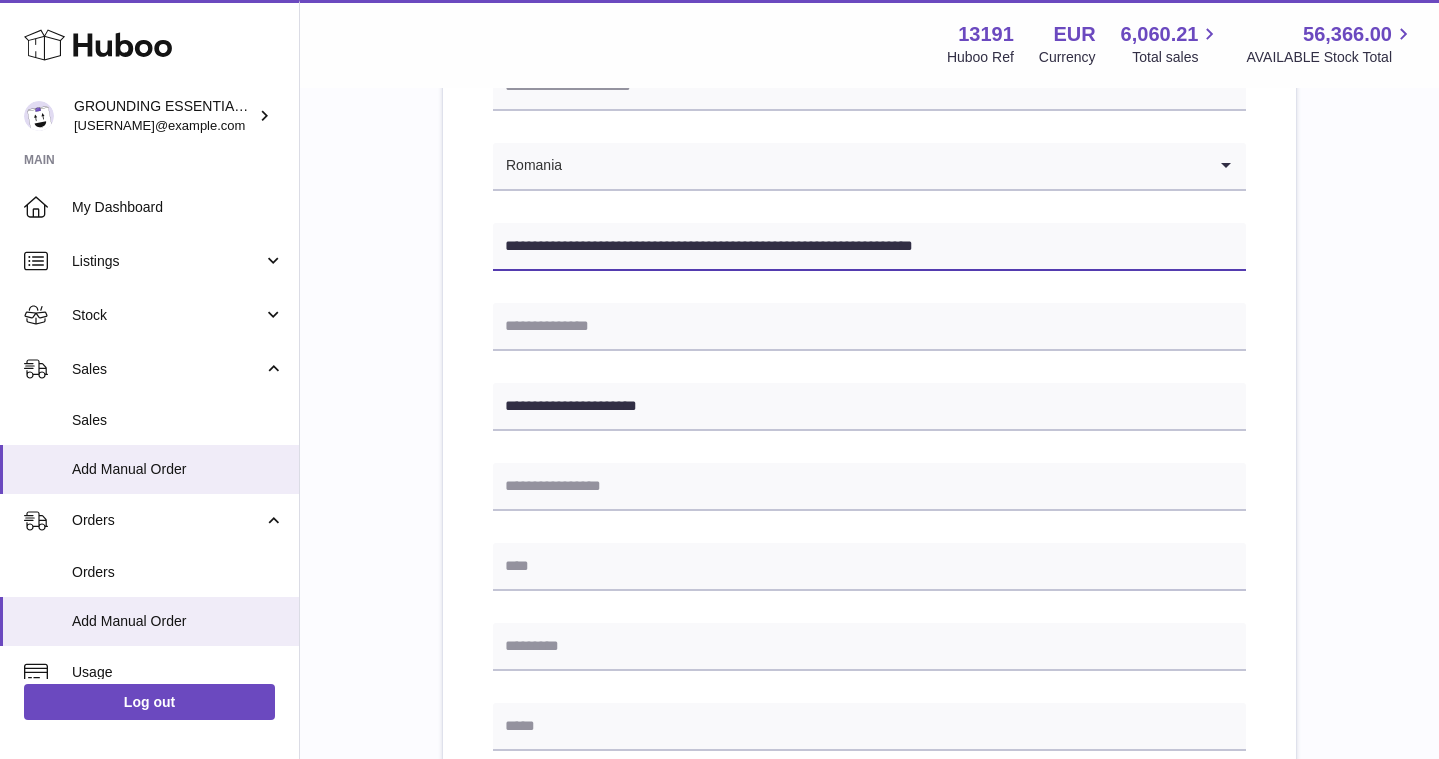 type on "**********" 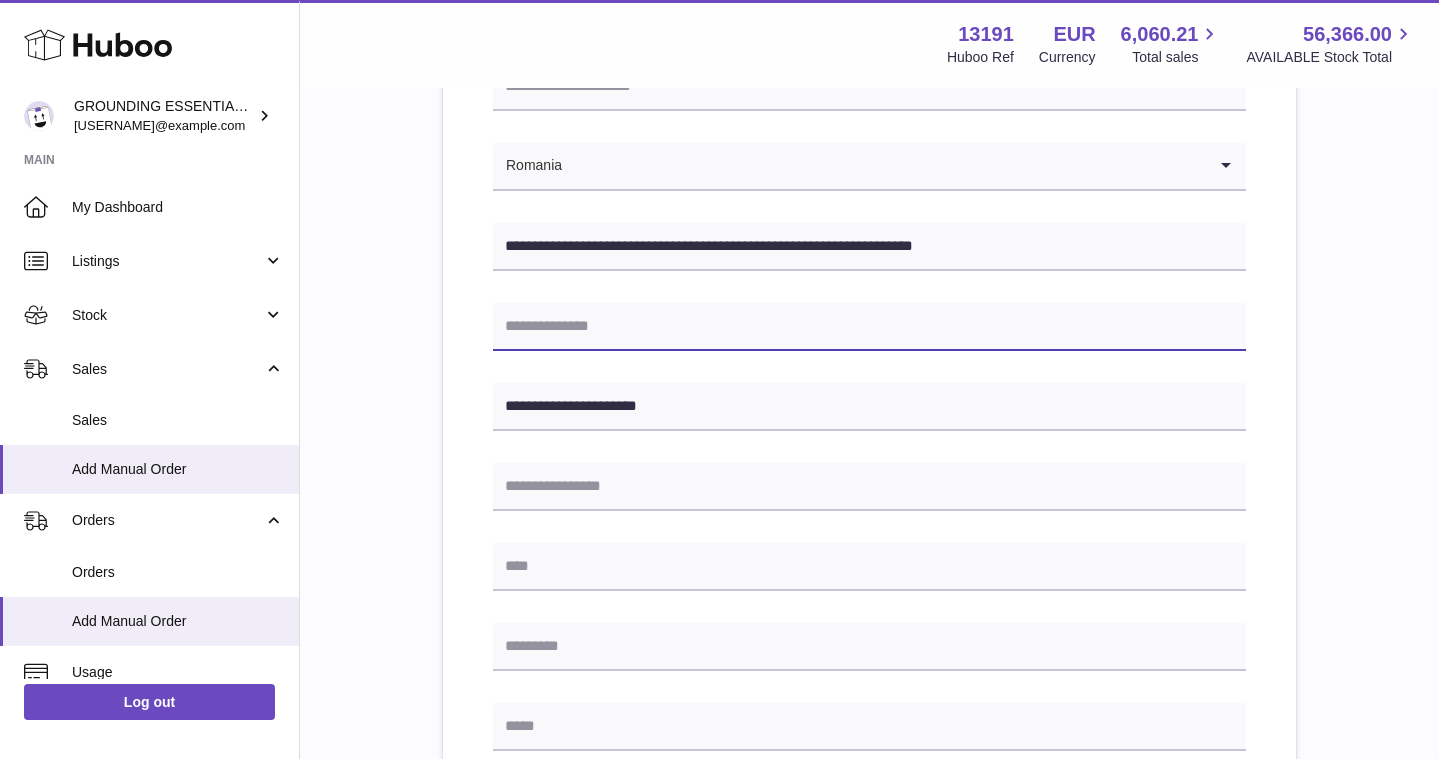 click at bounding box center (869, 327) 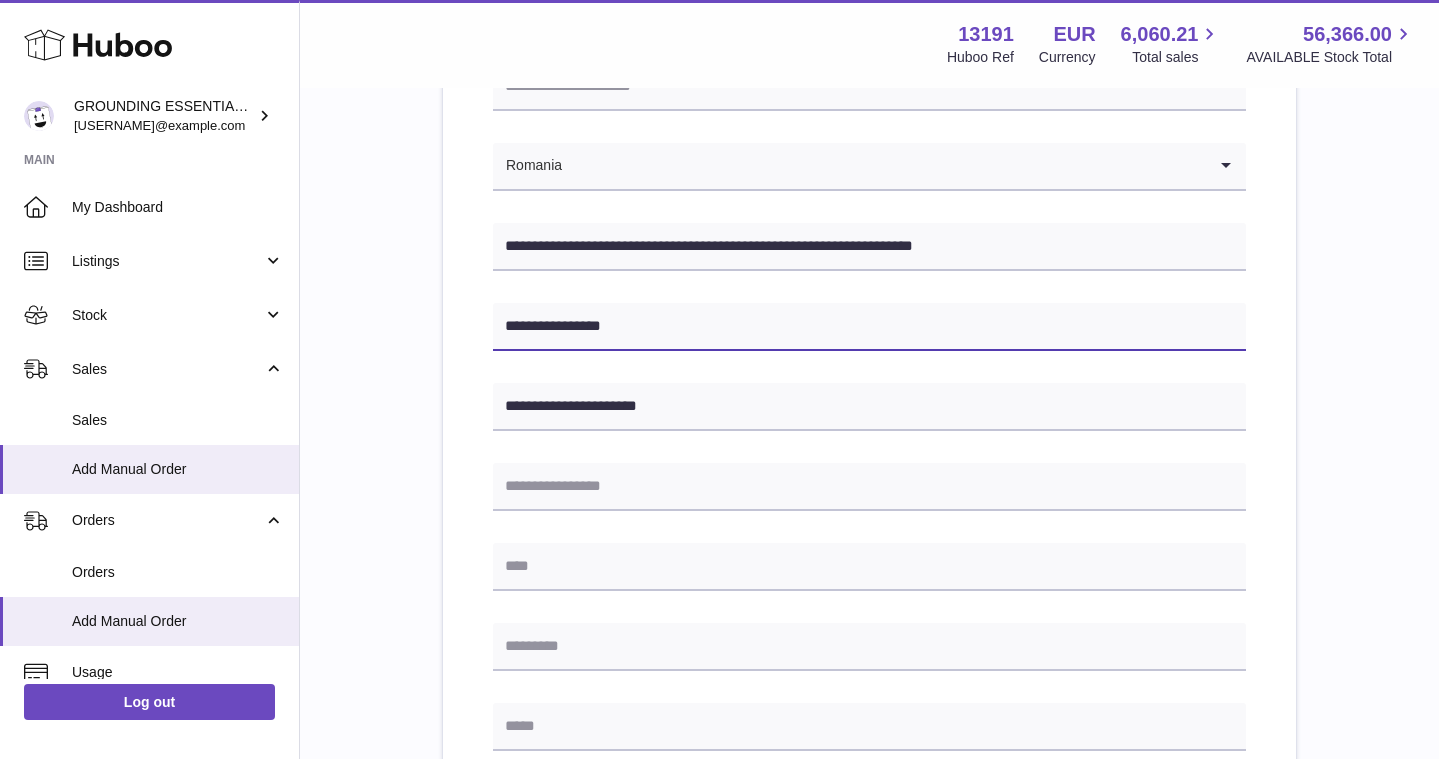 type on "**********" 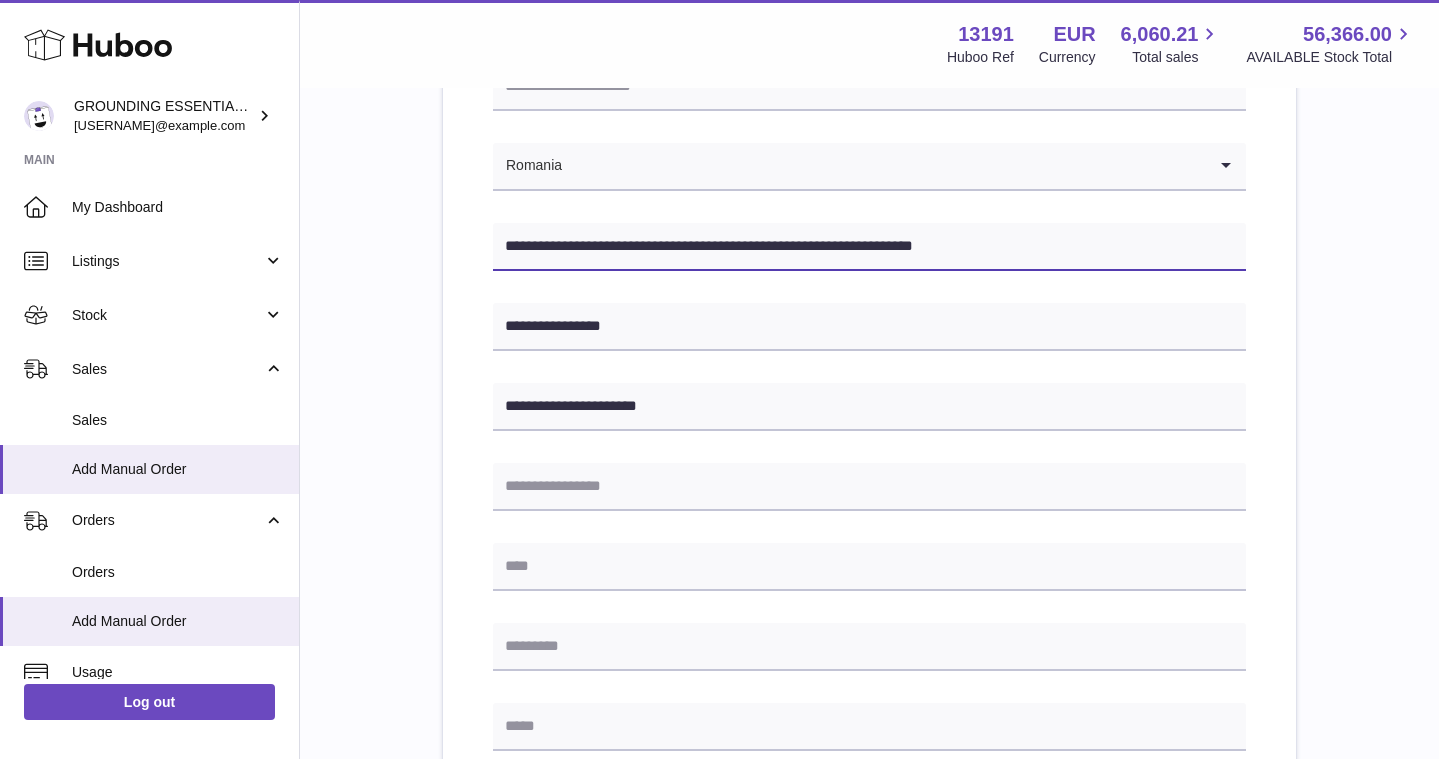 drag, startPoint x: 666, startPoint y: 247, endPoint x: 720, endPoint y: 248, distance: 54.00926 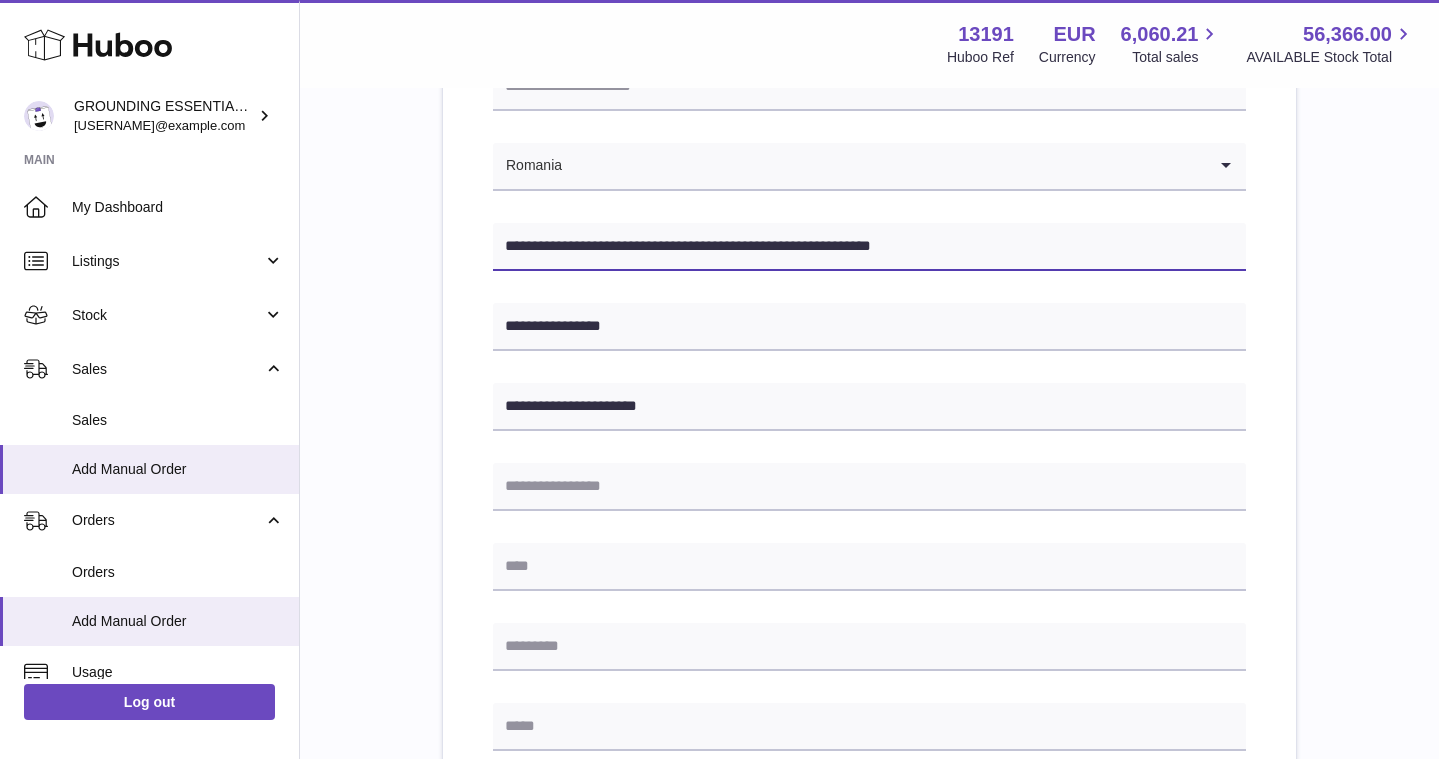 type on "**********" 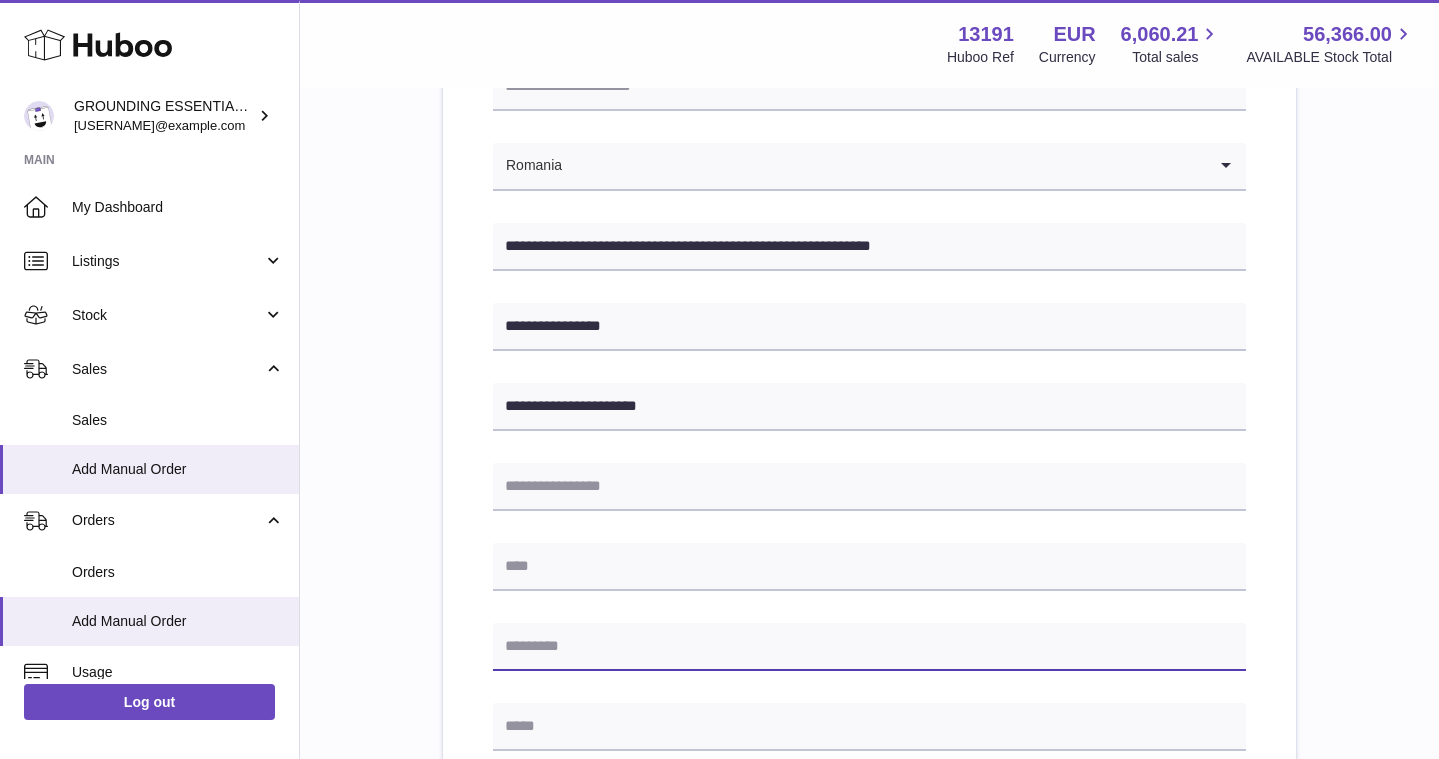 click at bounding box center [869, 647] 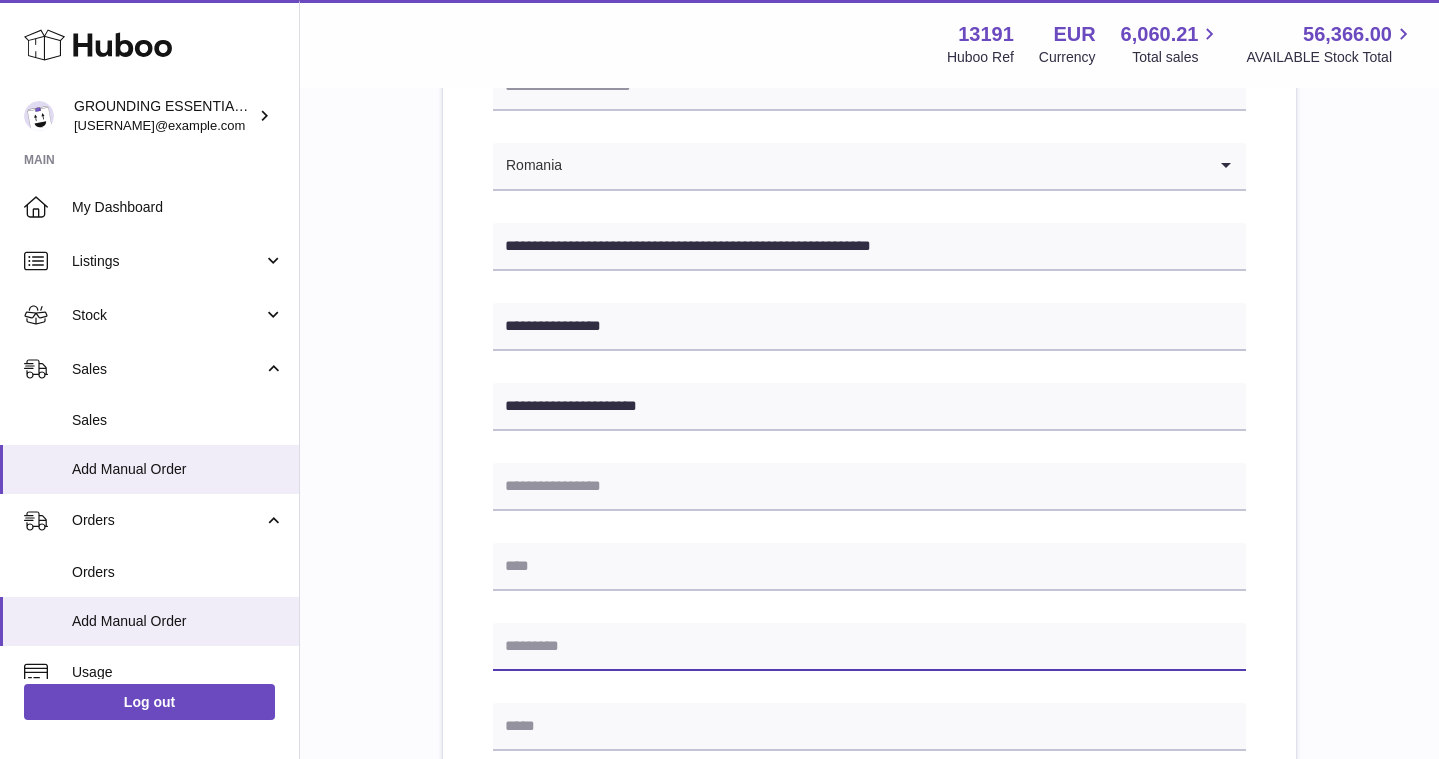 paste on "******" 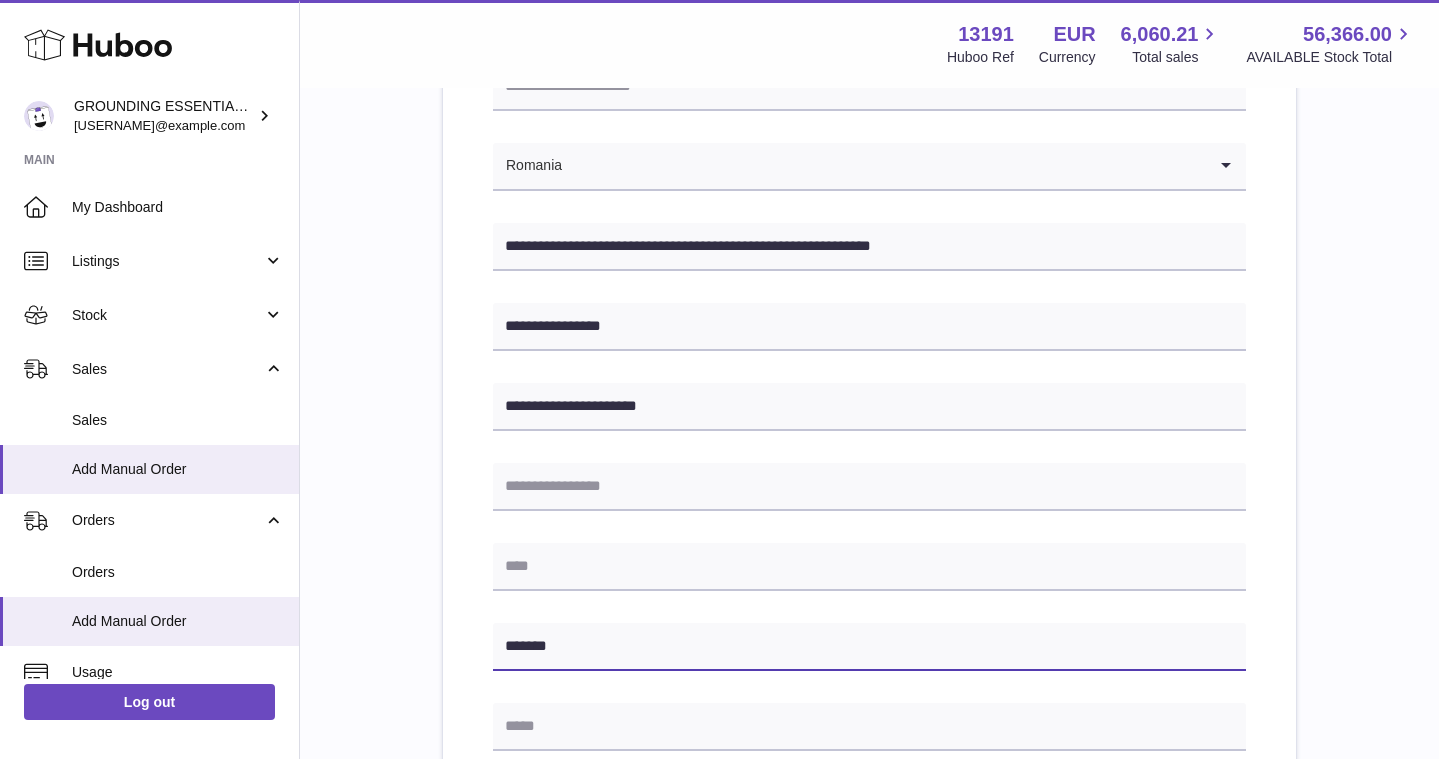 type on "******" 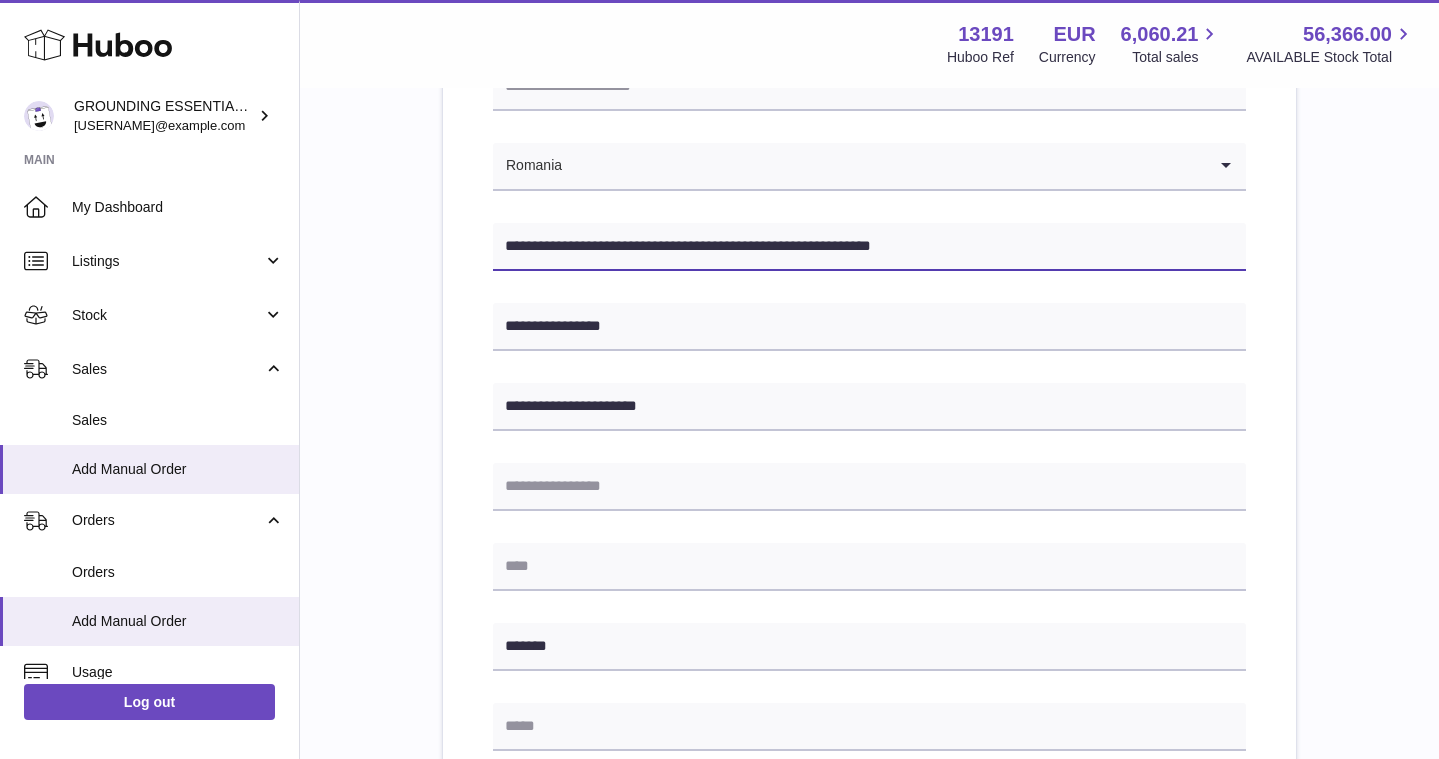drag, startPoint x: 661, startPoint y: 246, endPoint x: 751, endPoint y: 248, distance: 90.02222 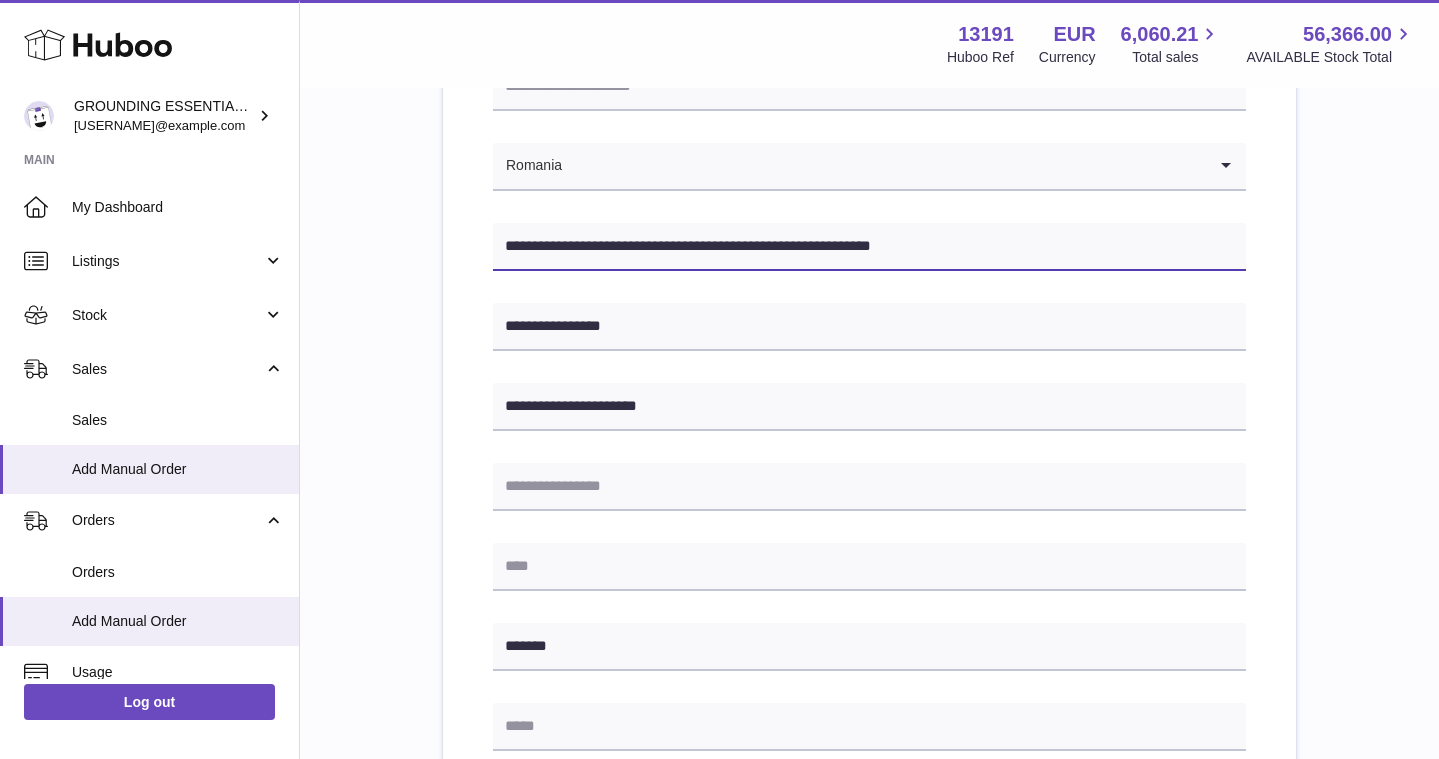 click on "**********" at bounding box center (869, 247) 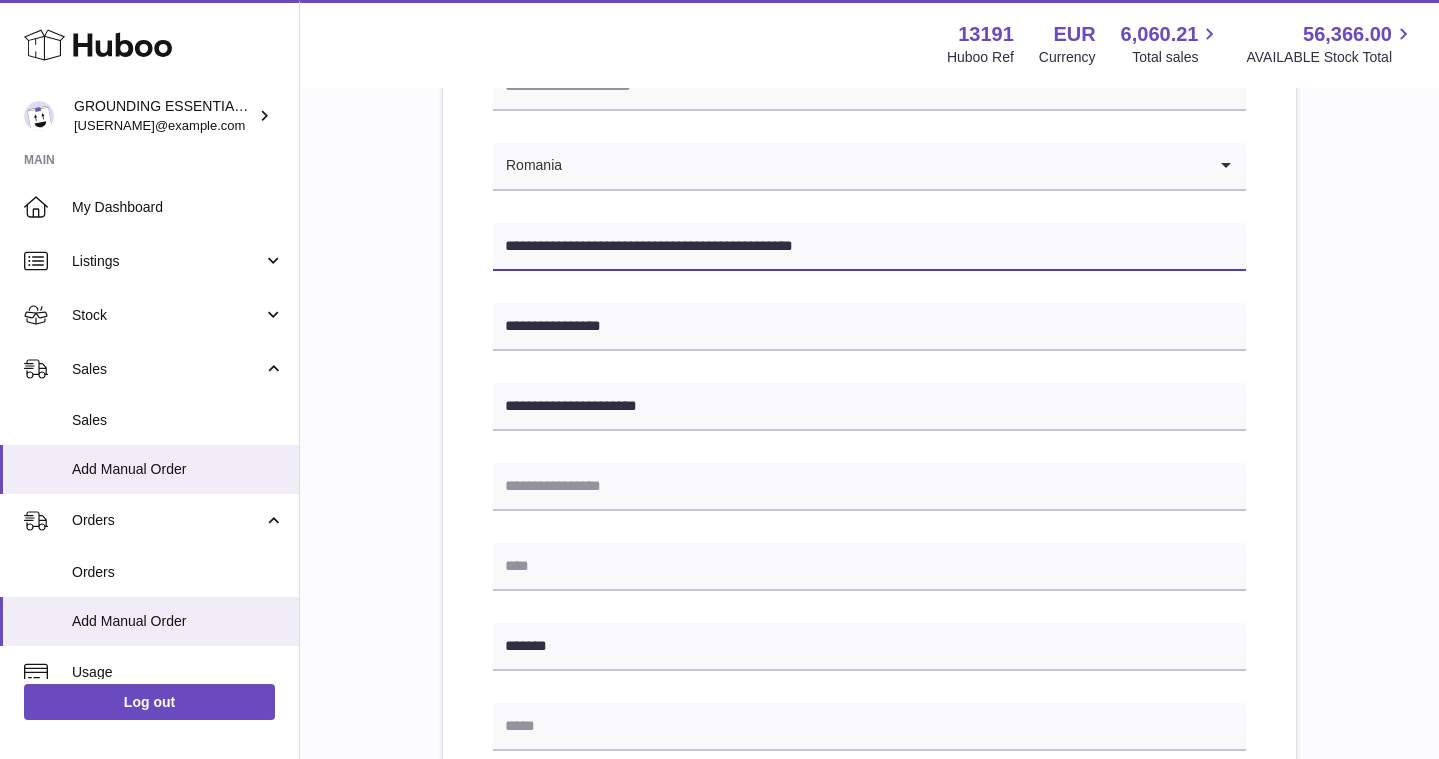 type on "**********" 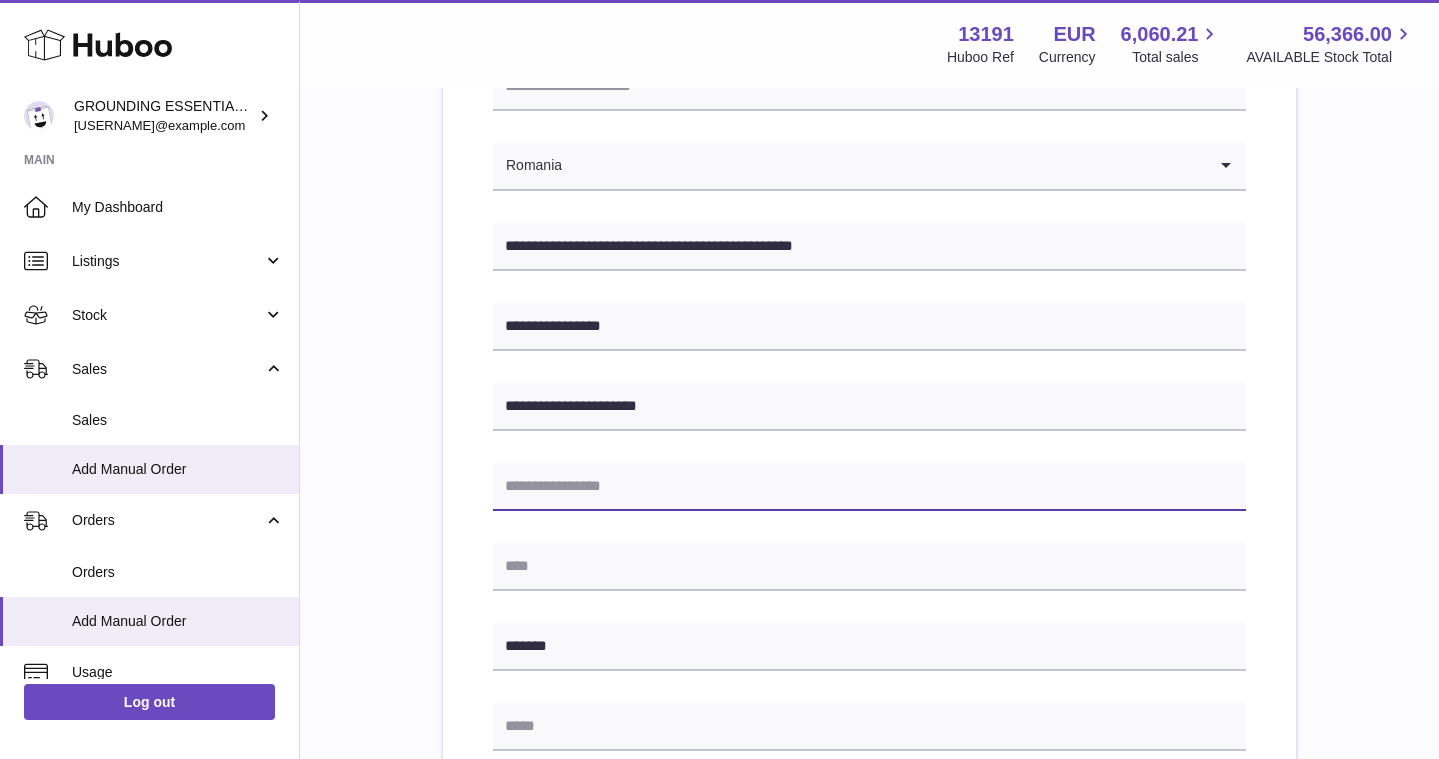 click at bounding box center [869, 487] 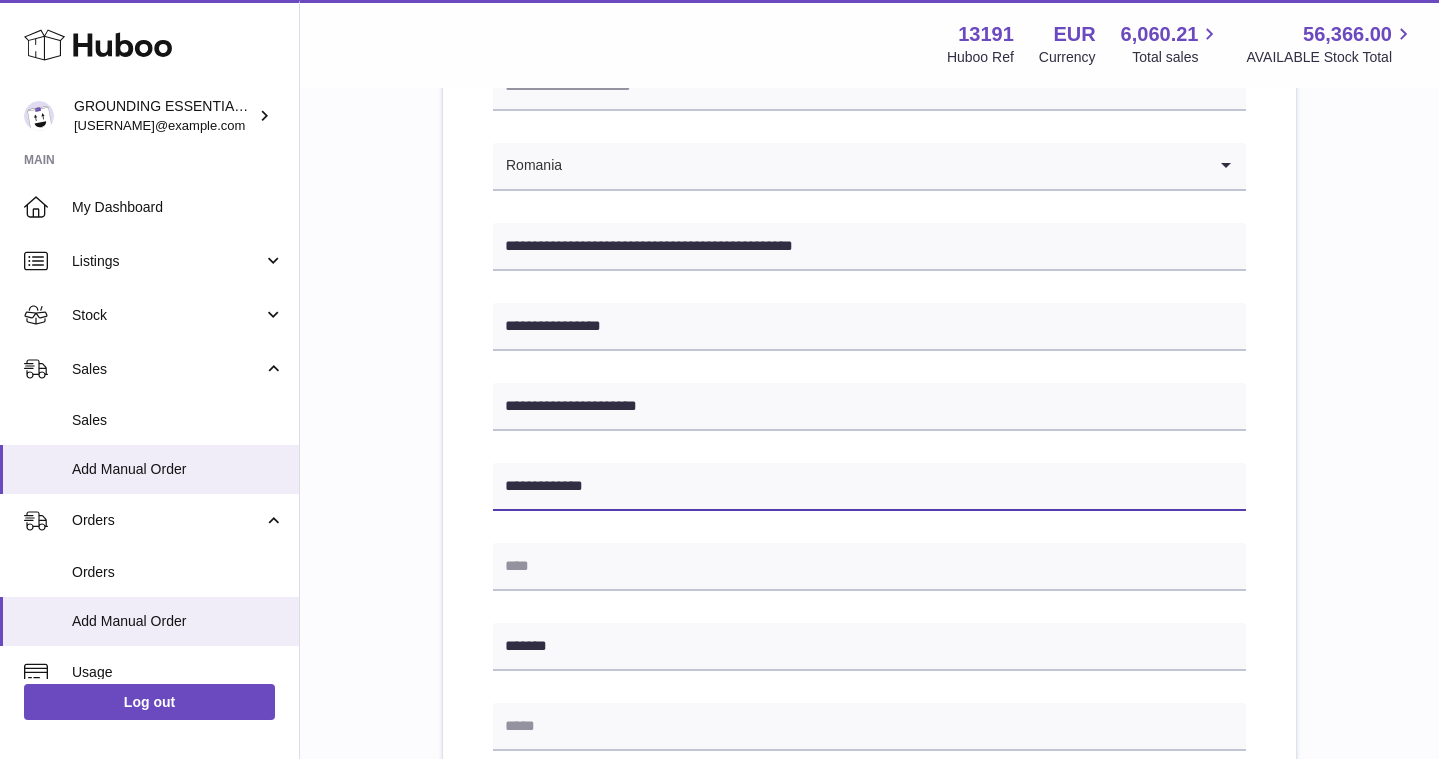 type on "**********" 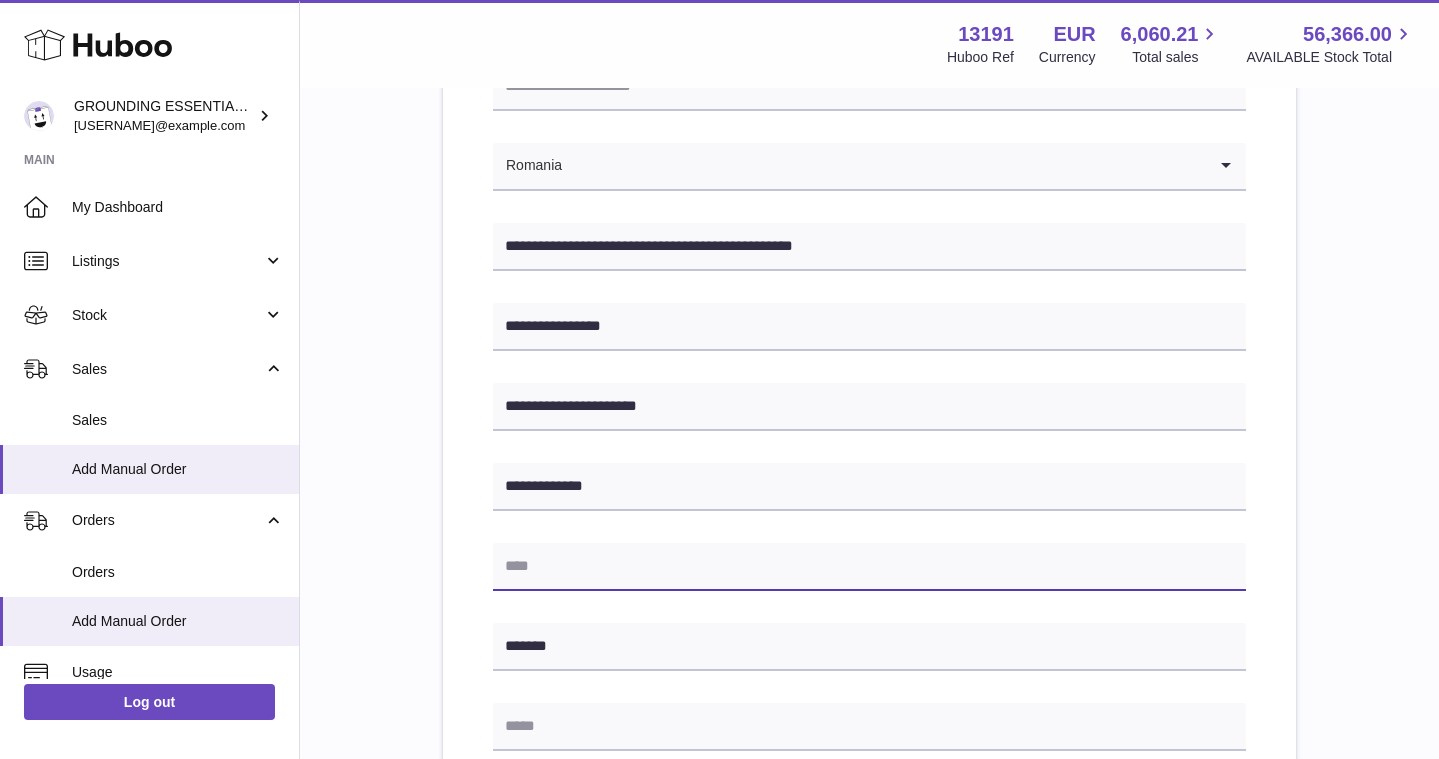 paste on "**********" 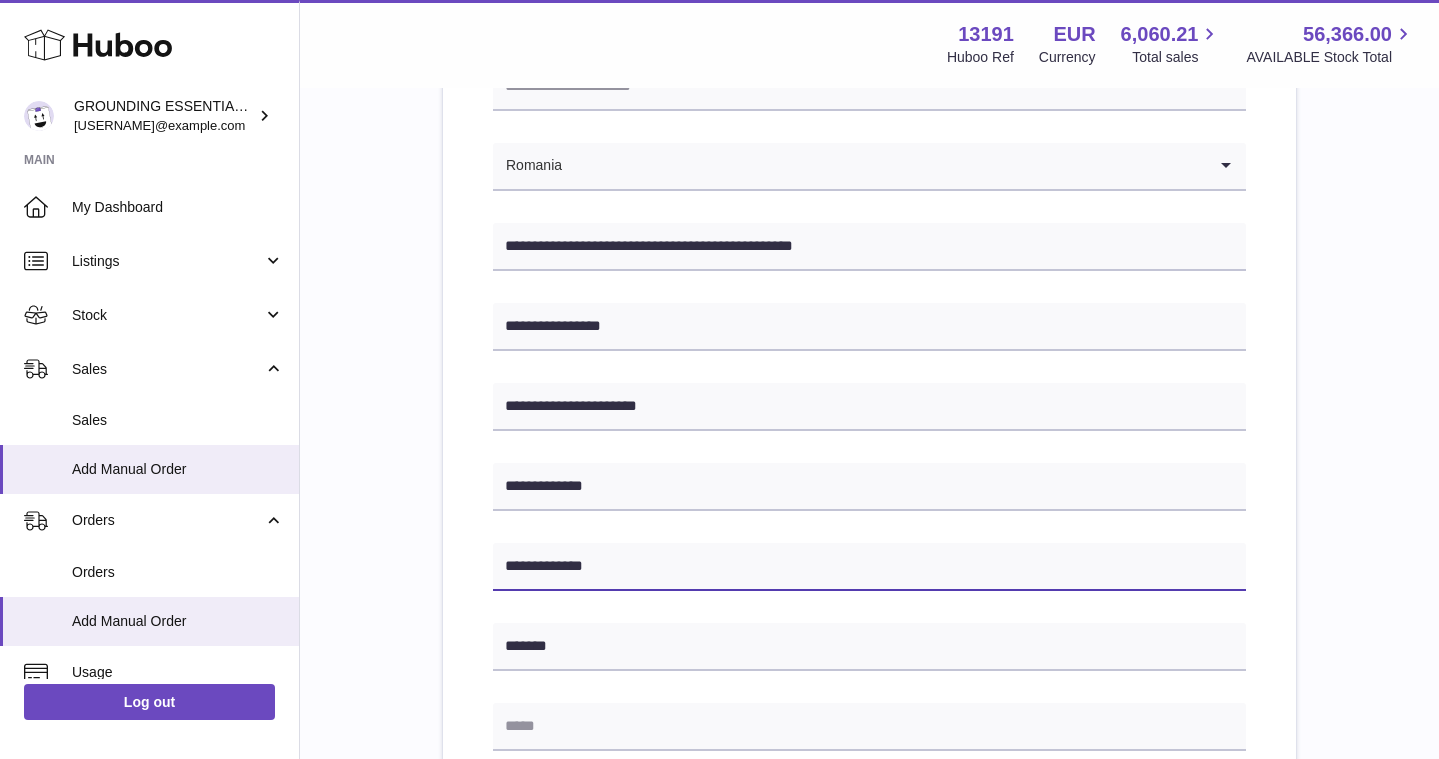 type on "**********" 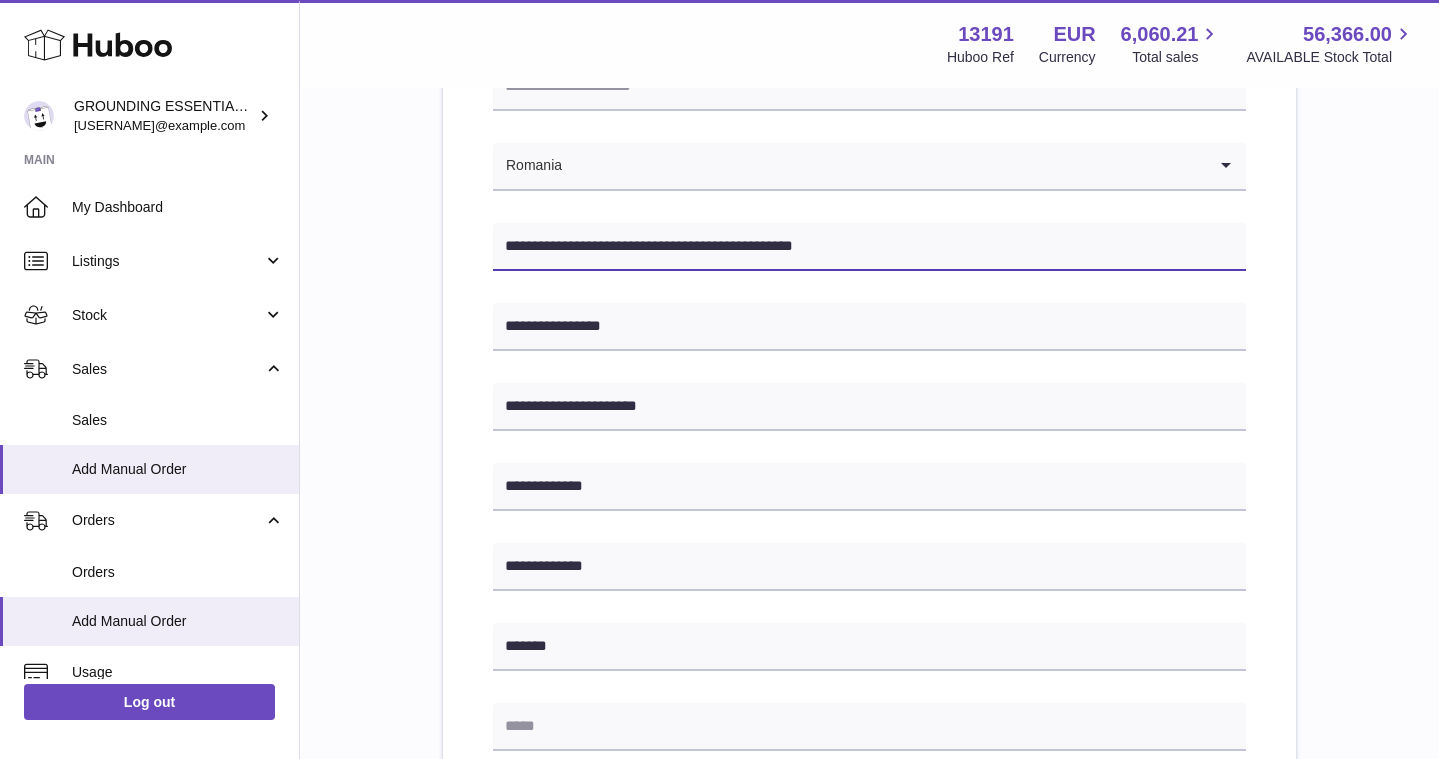 drag, startPoint x: 874, startPoint y: 246, endPoint x: 728, endPoint y: 247, distance: 146.00342 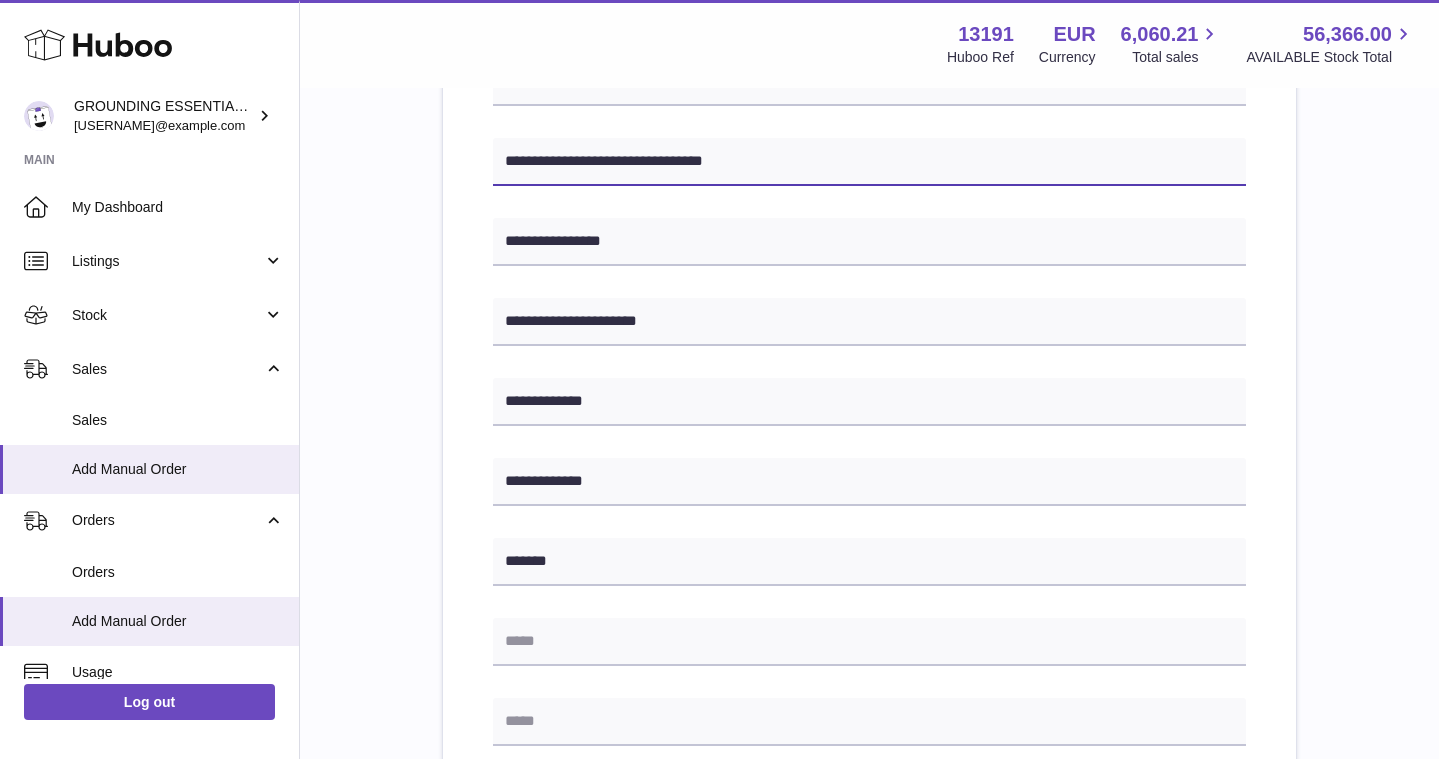 scroll, scrollTop: 406, scrollLeft: 0, axis: vertical 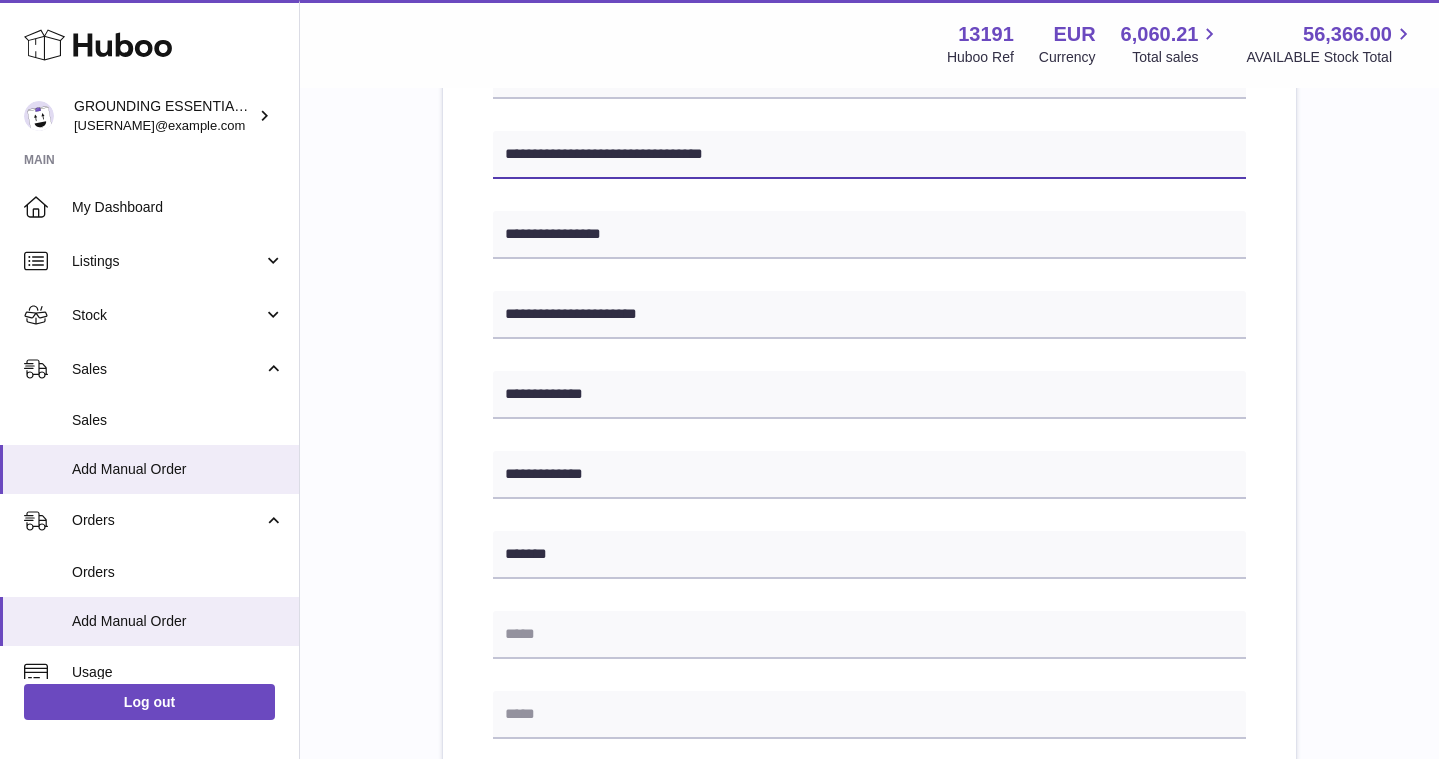 type on "**********" 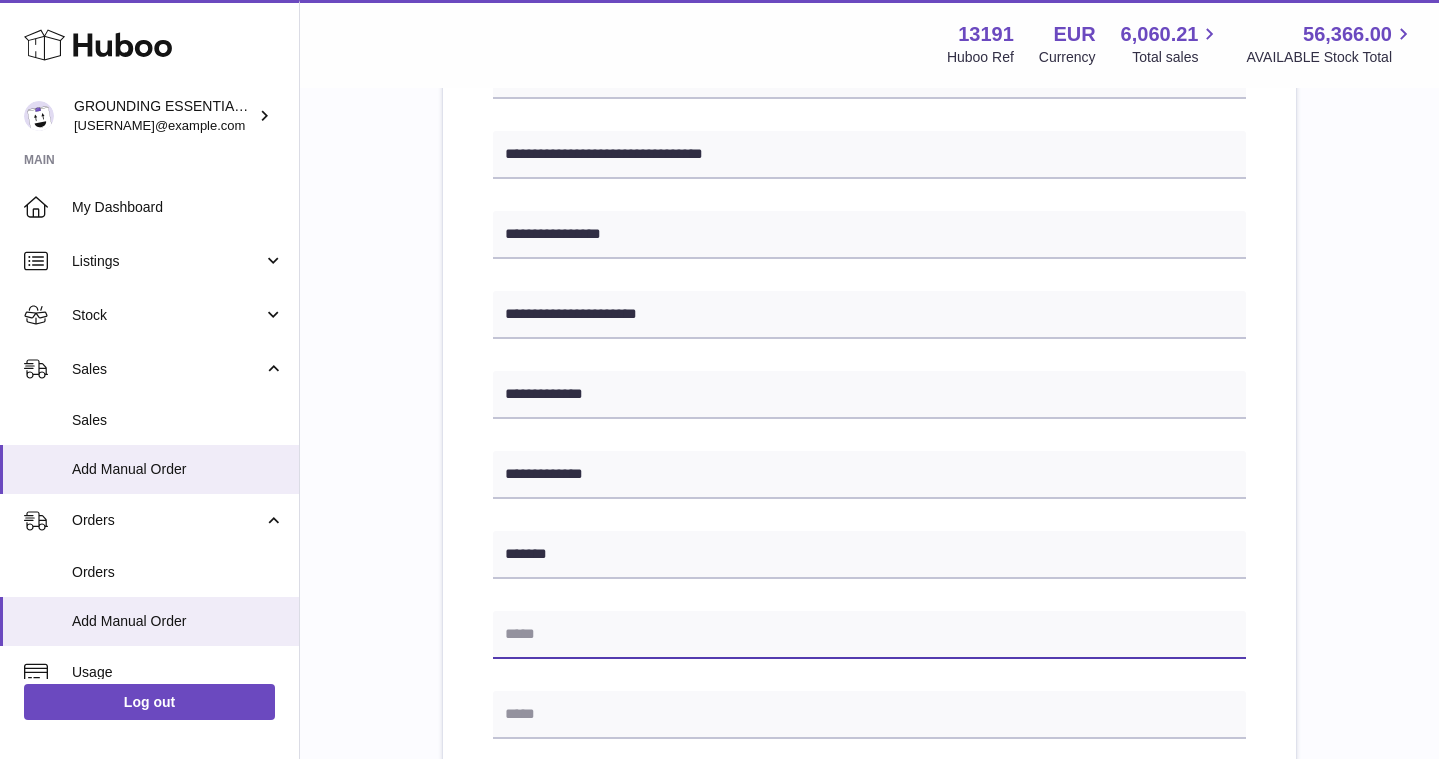 click at bounding box center (869, 635) 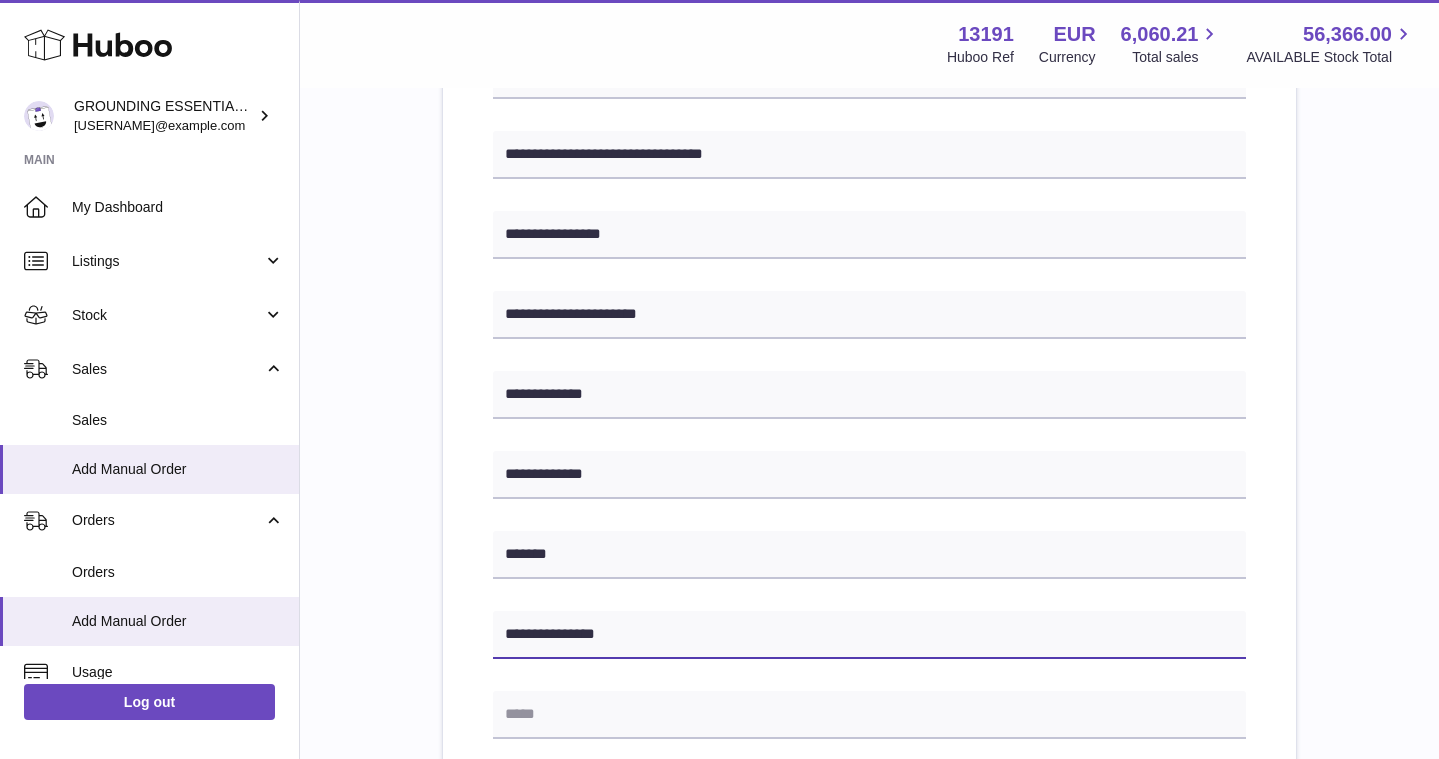 type on "**********" 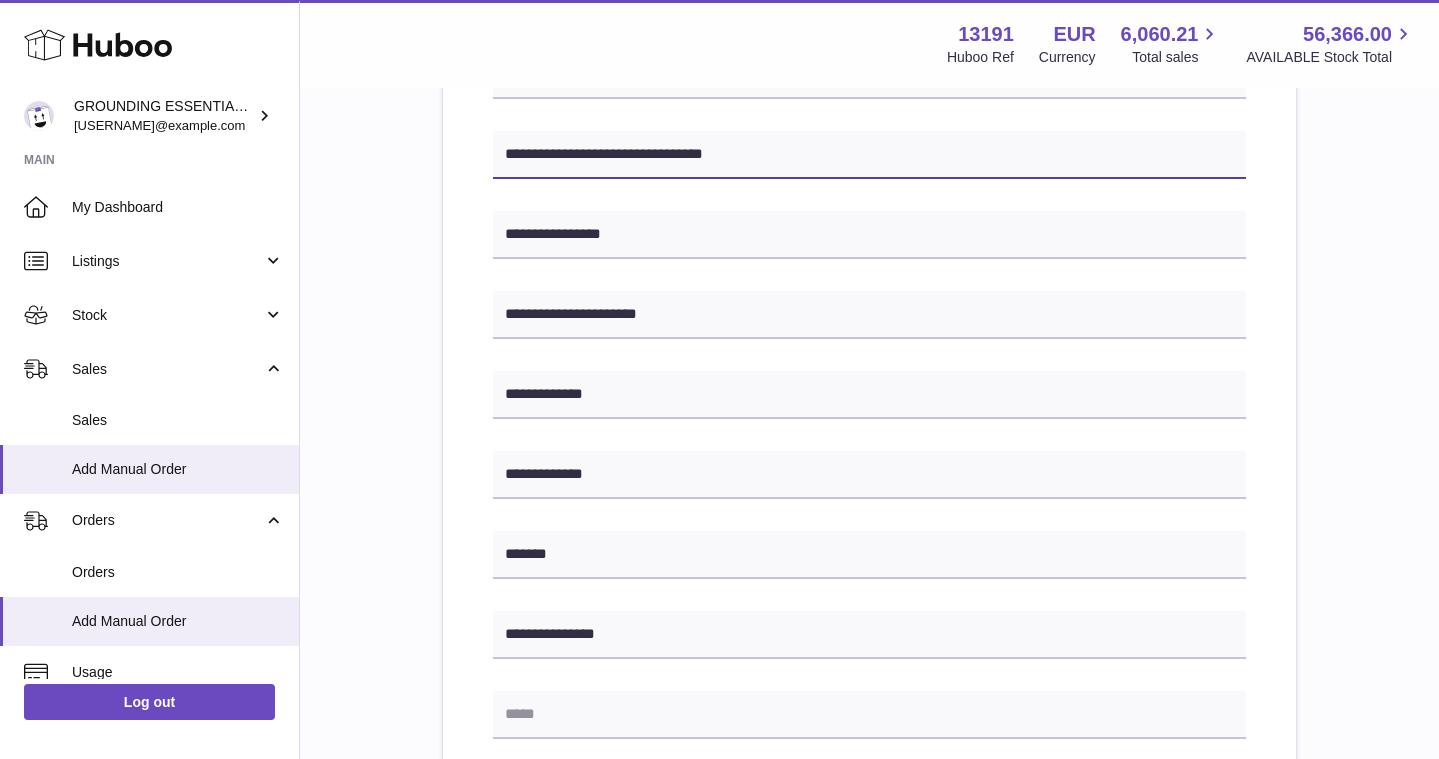 drag, startPoint x: 738, startPoint y: 155, endPoint x: 659, endPoint y: 155, distance: 79 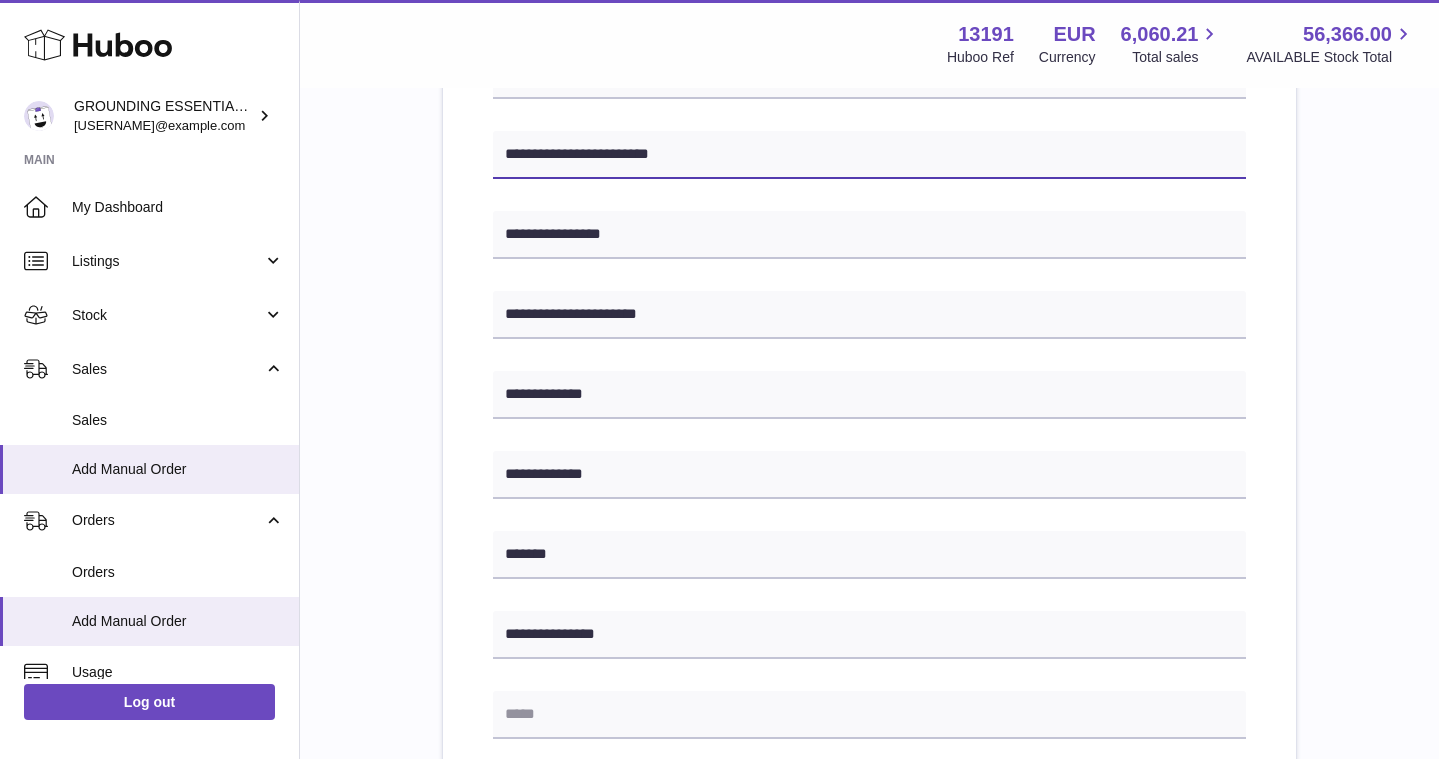 type on "**********" 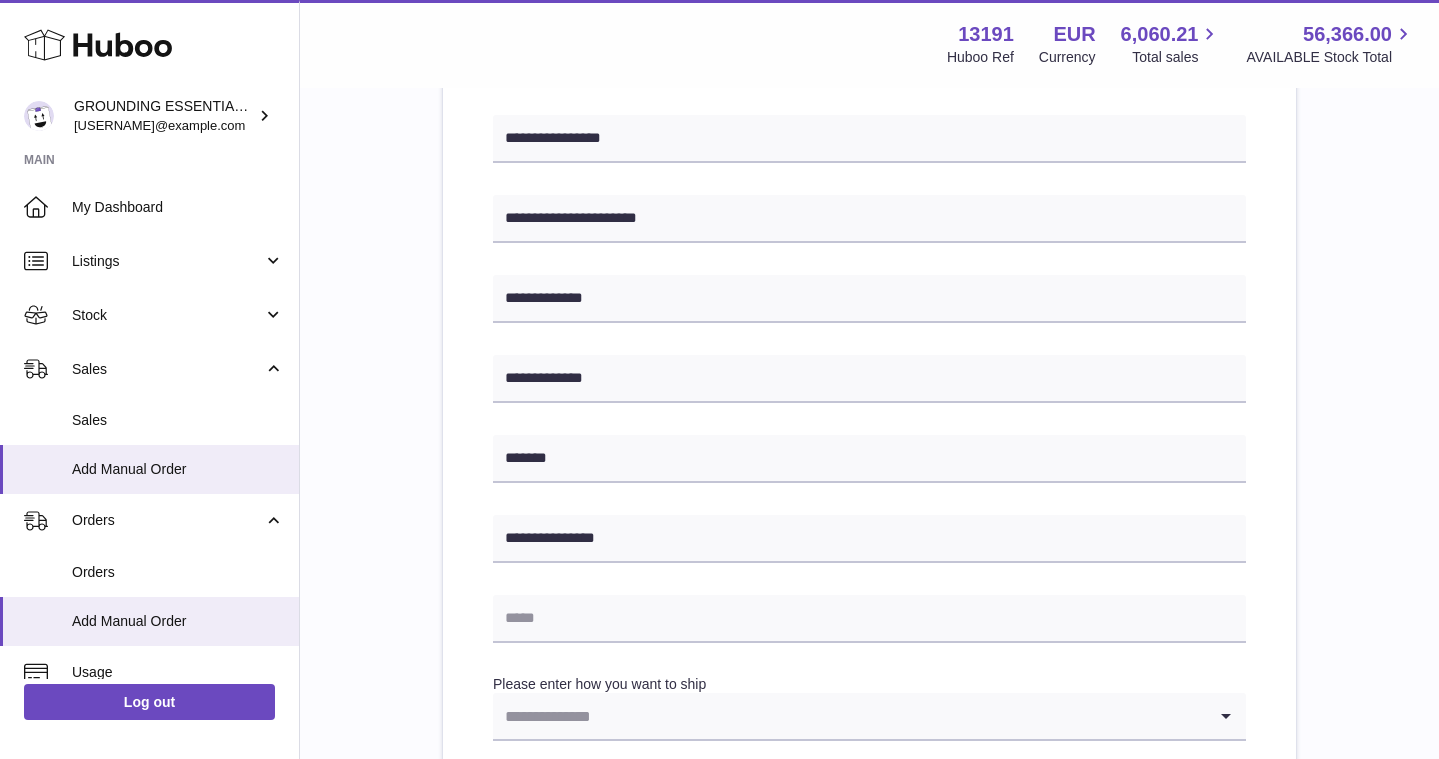 scroll, scrollTop: 511, scrollLeft: 0, axis: vertical 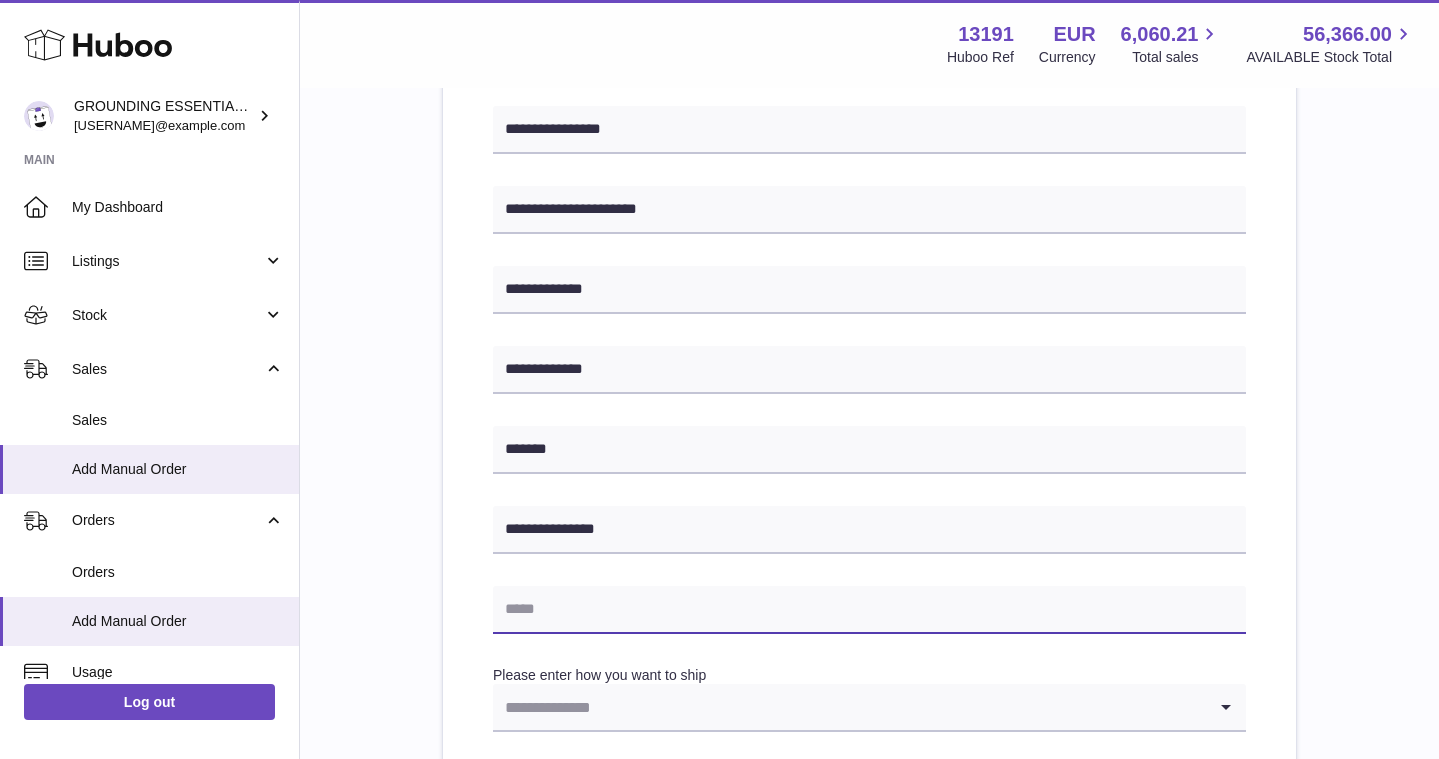 click at bounding box center [869, 610] 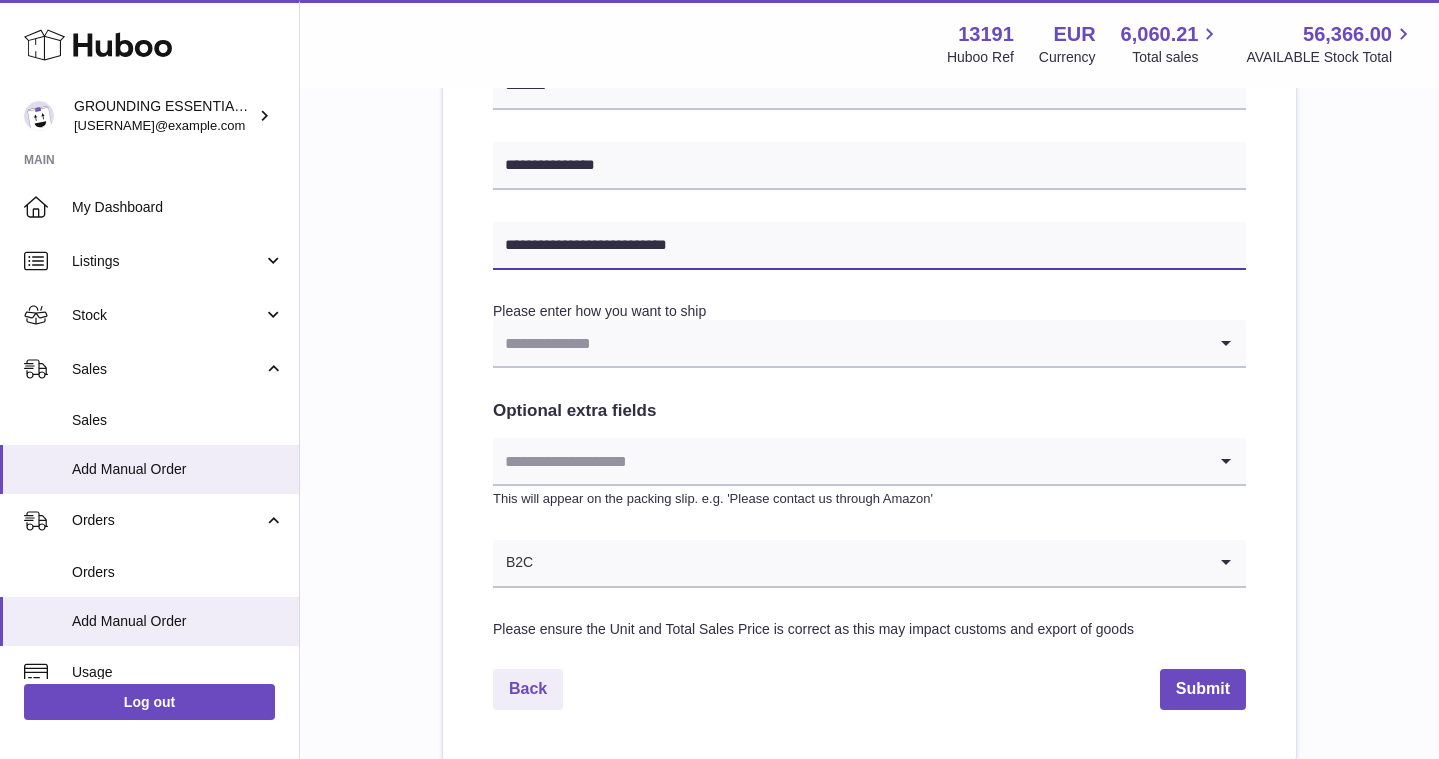 scroll, scrollTop: 907, scrollLeft: 0, axis: vertical 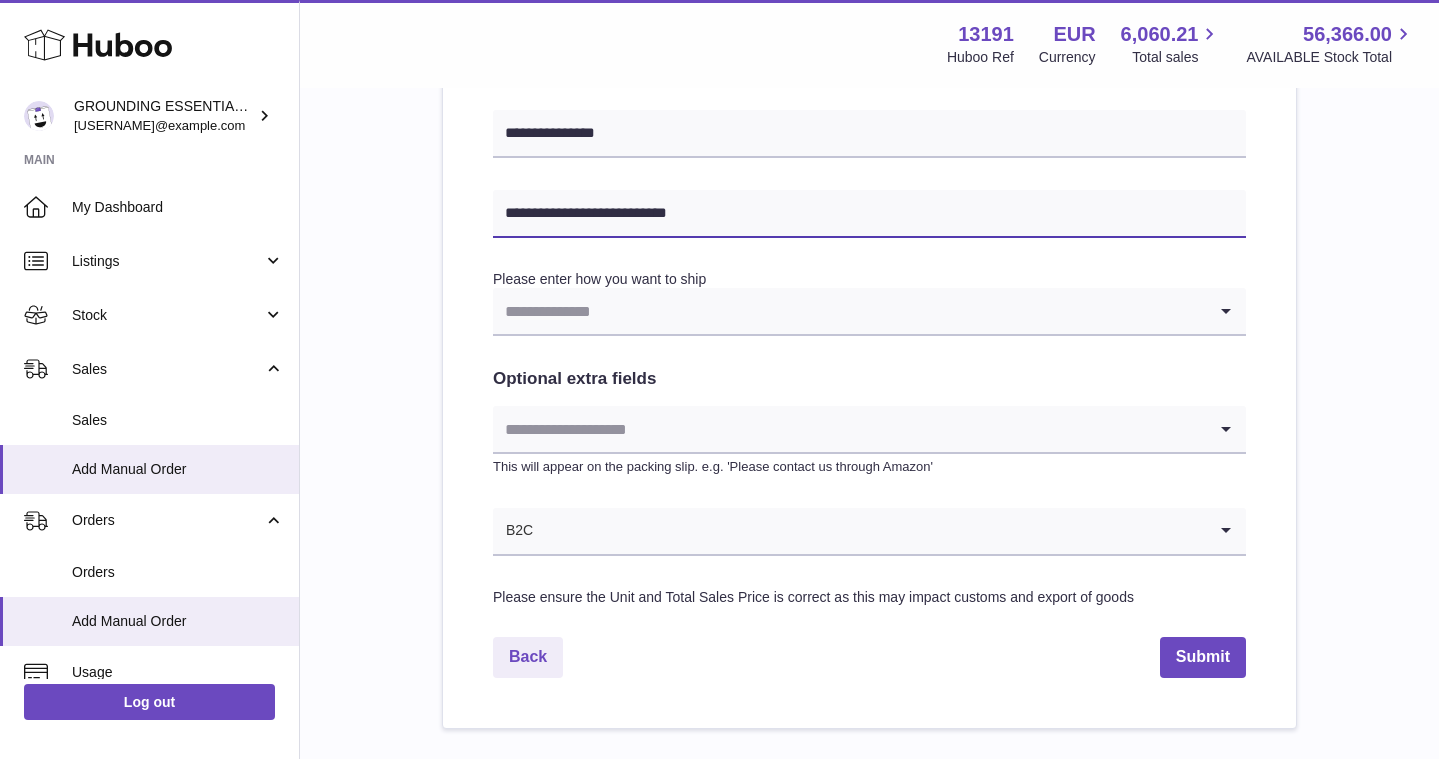 type on "**********" 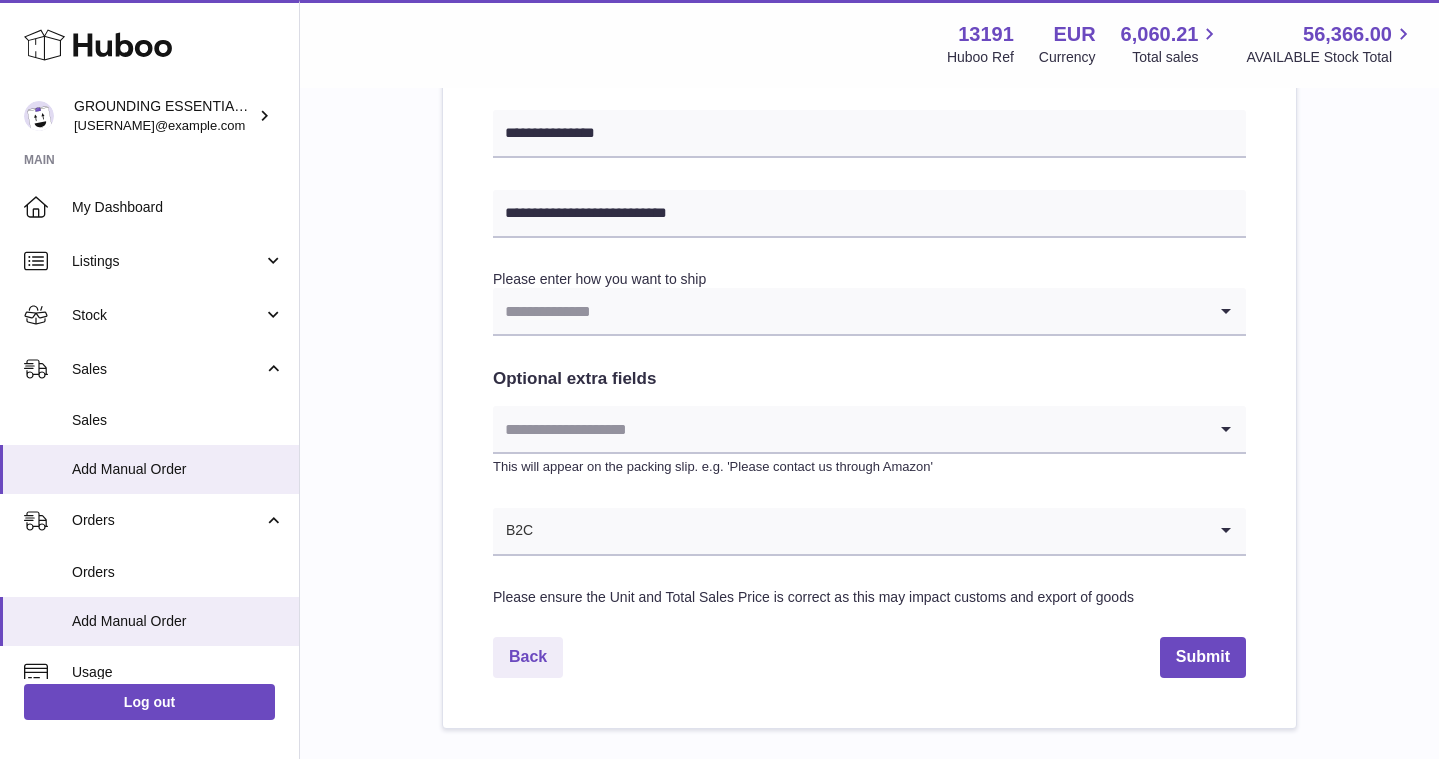 click at bounding box center [849, 311] 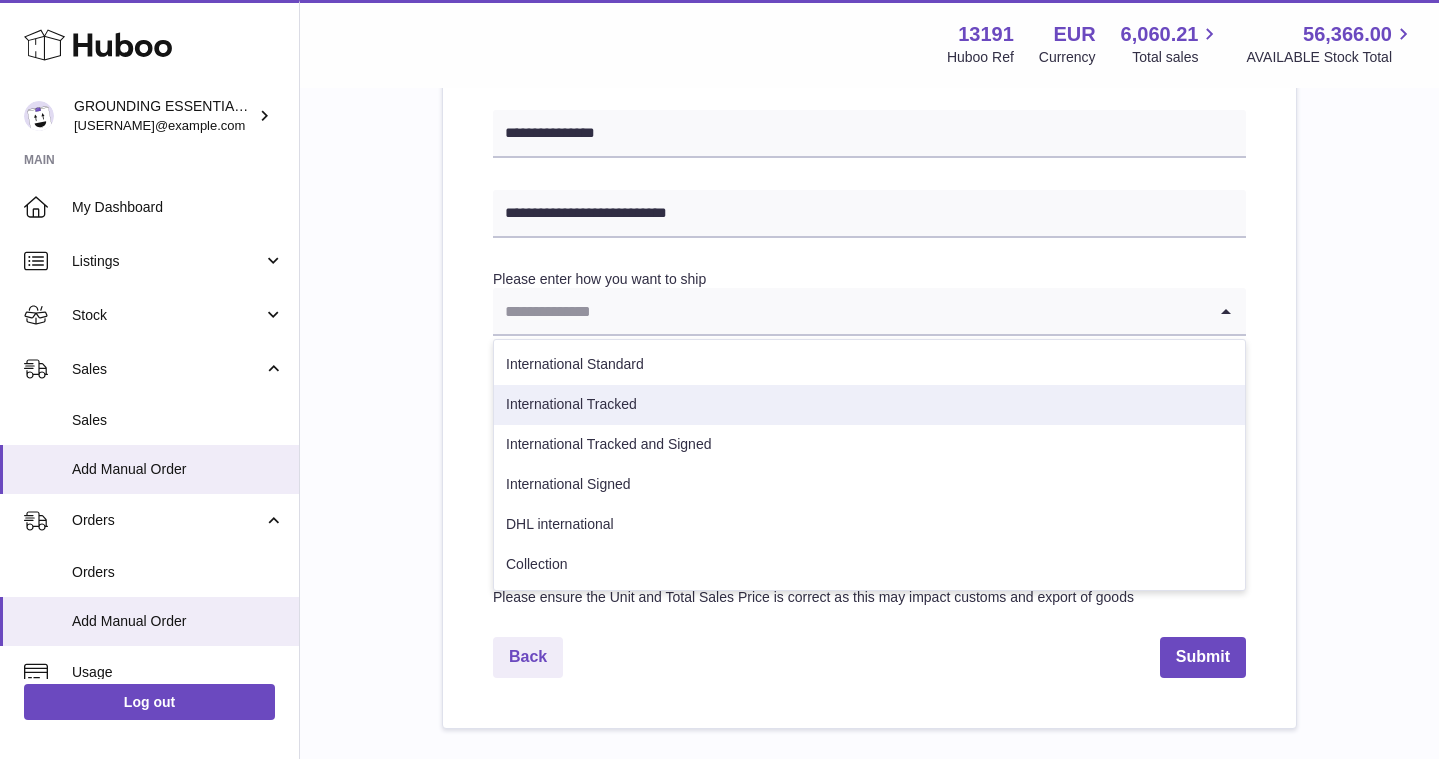 click on "International Tracked" at bounding box center [869, 405] 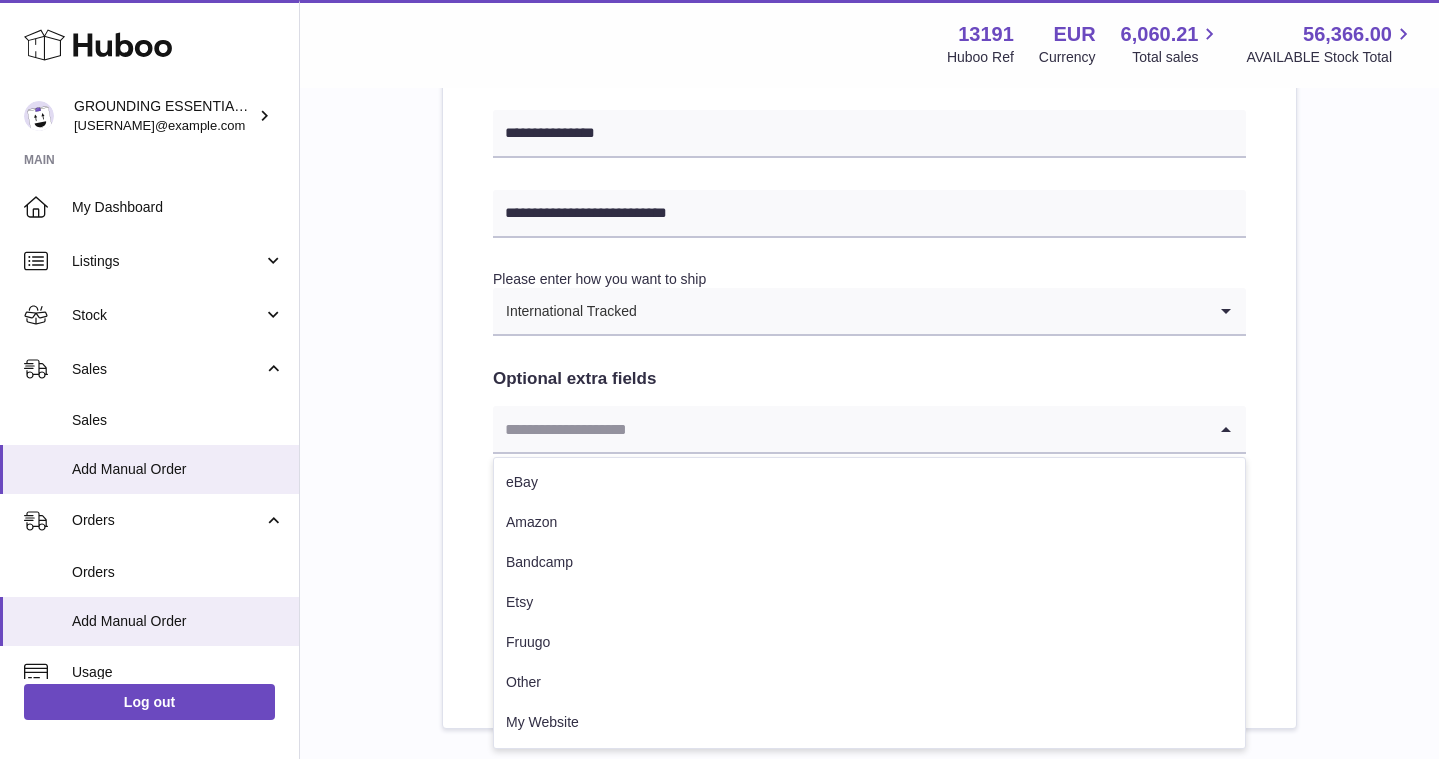 click at bounding box center [849, 429] 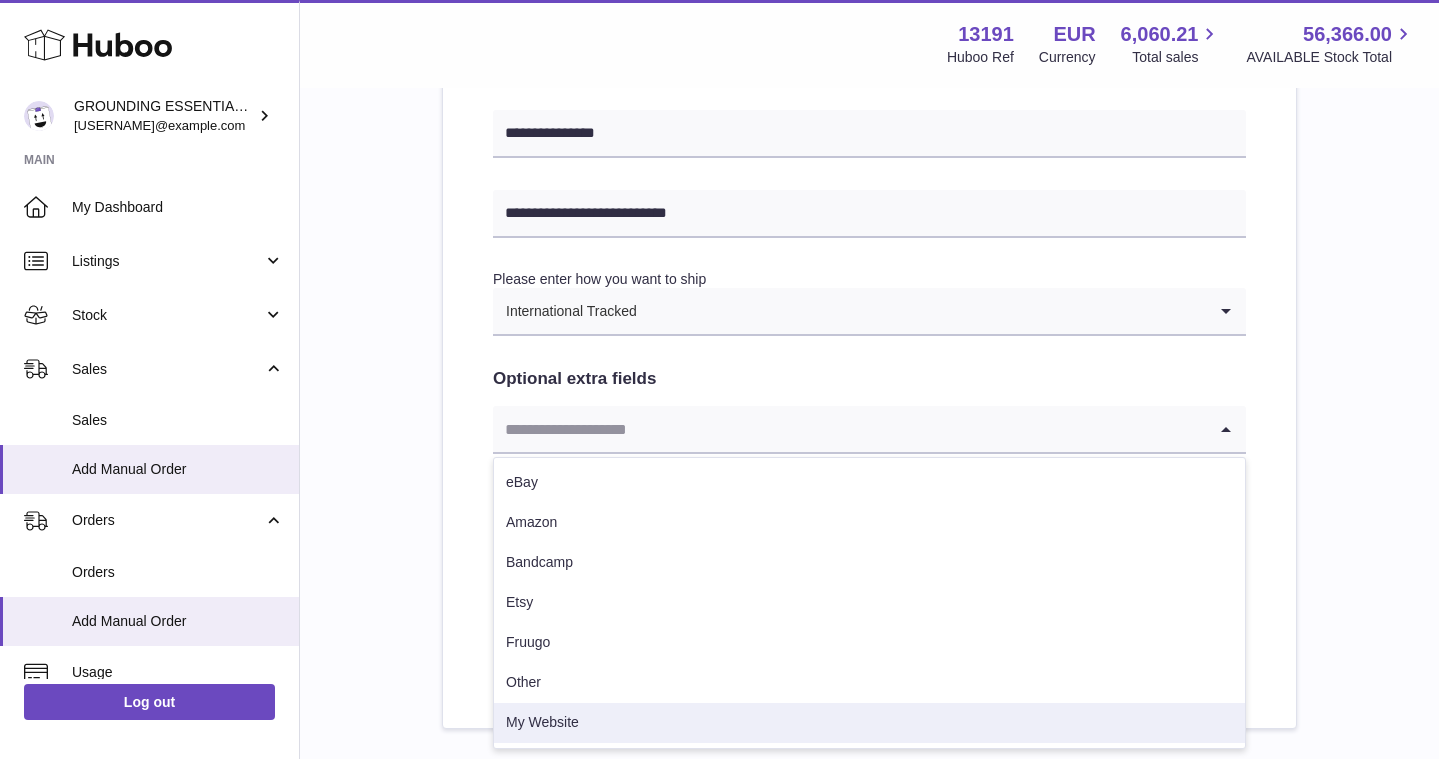 click on "My Website" at bounding box center (869, 723) 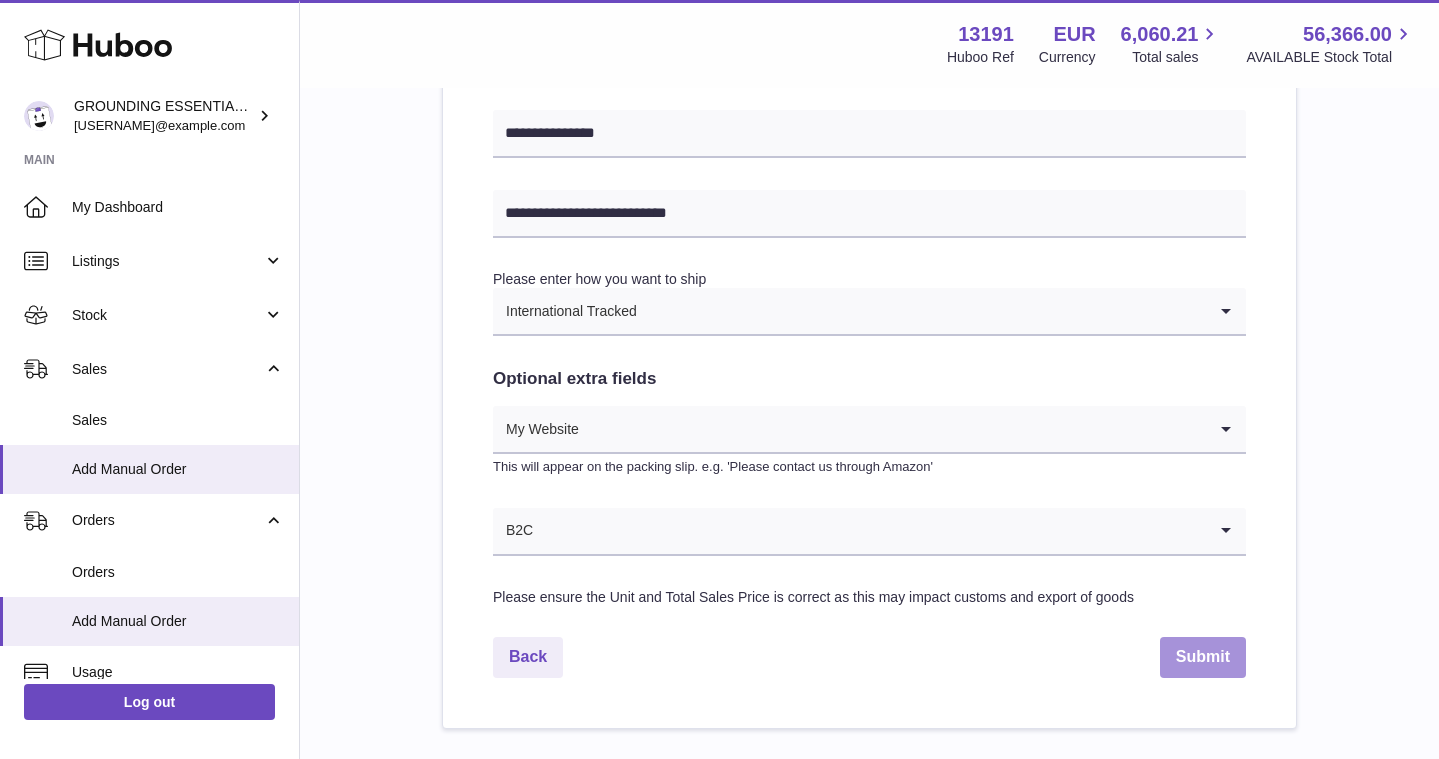 click on "Submit" at bounding box center [1203, 657] 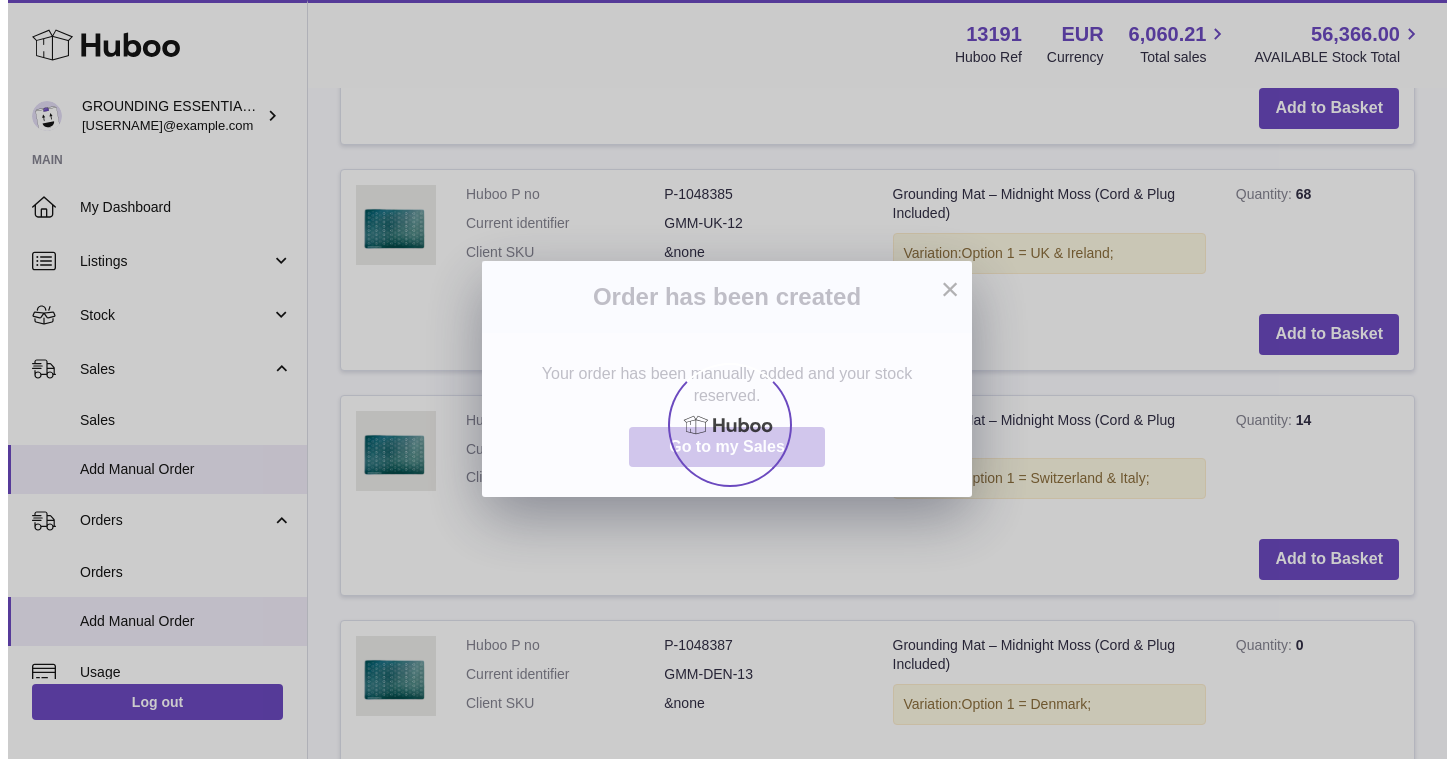 scroll, scrollTop: 0, scrollLeft: 0, axis: both 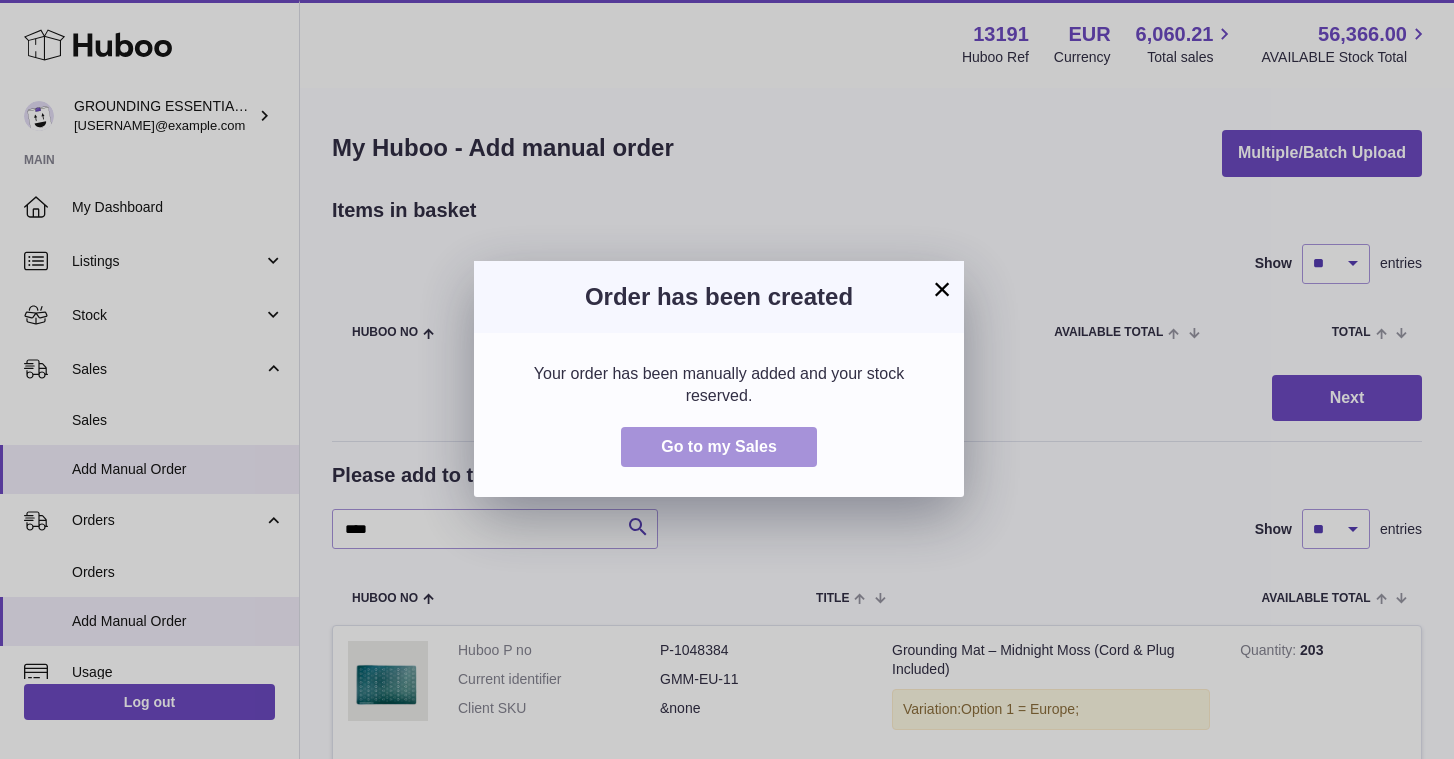 click on "Go to my Sales" at bounding box center (719, 446) 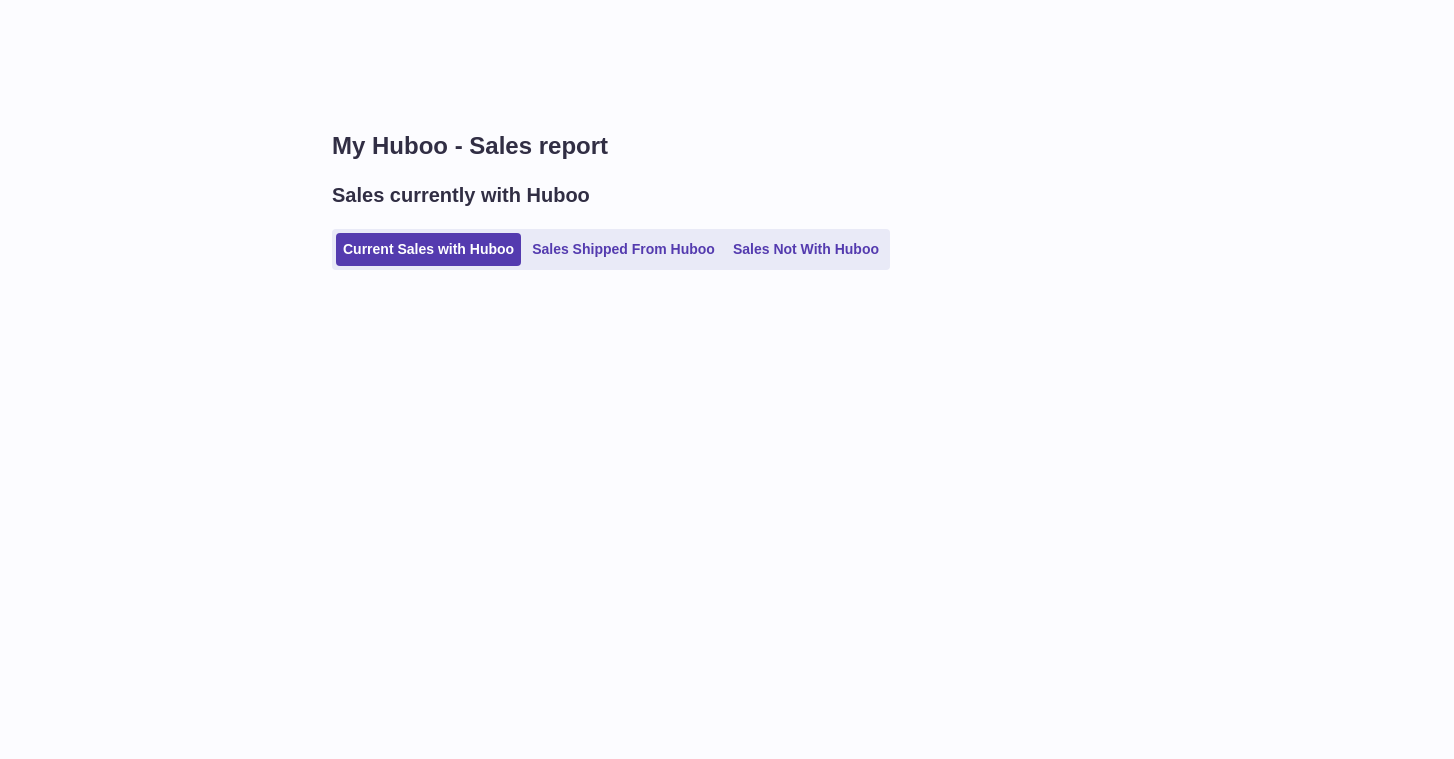 scroll, scrollTop: 0, scrollLeft: 0, axis: both 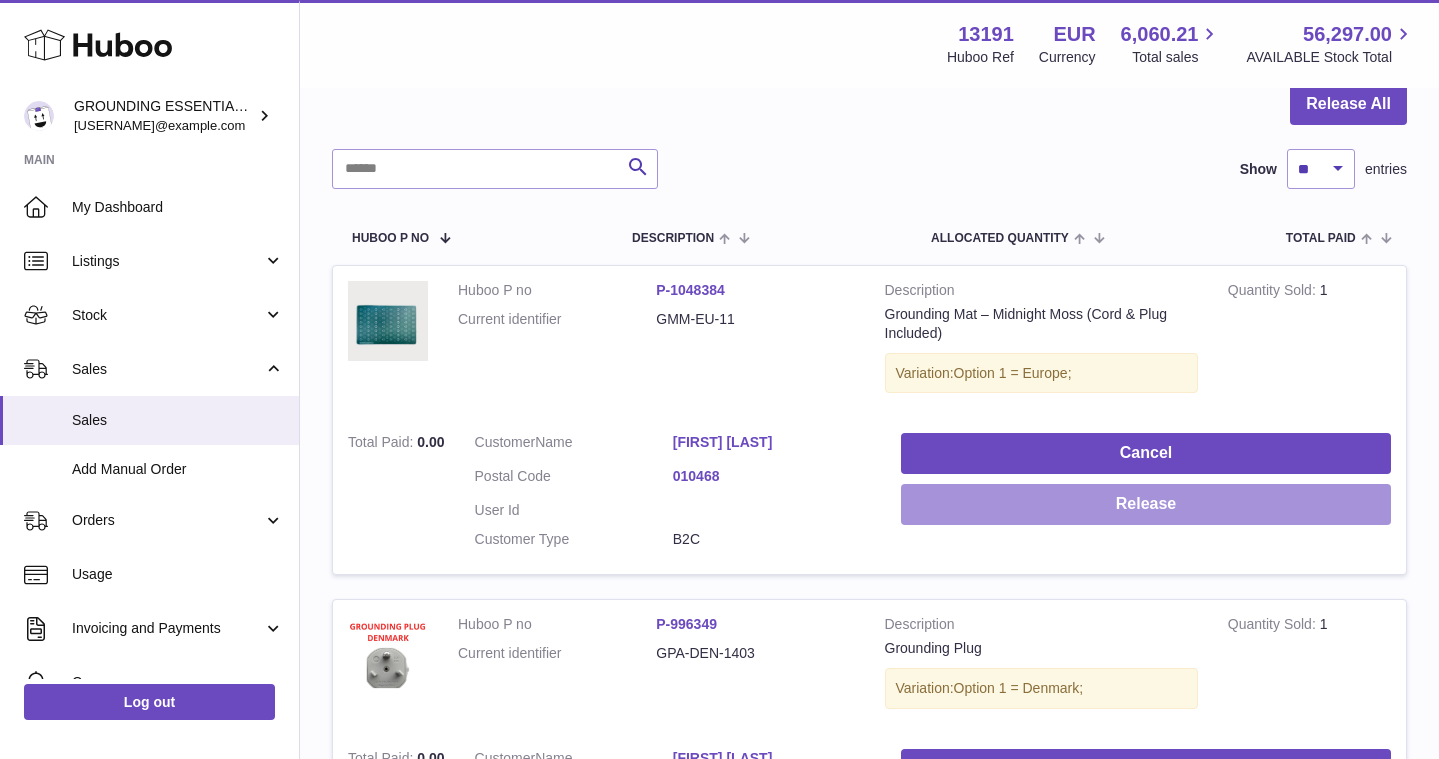 click on "Release" at bounding box center [1146, 504] 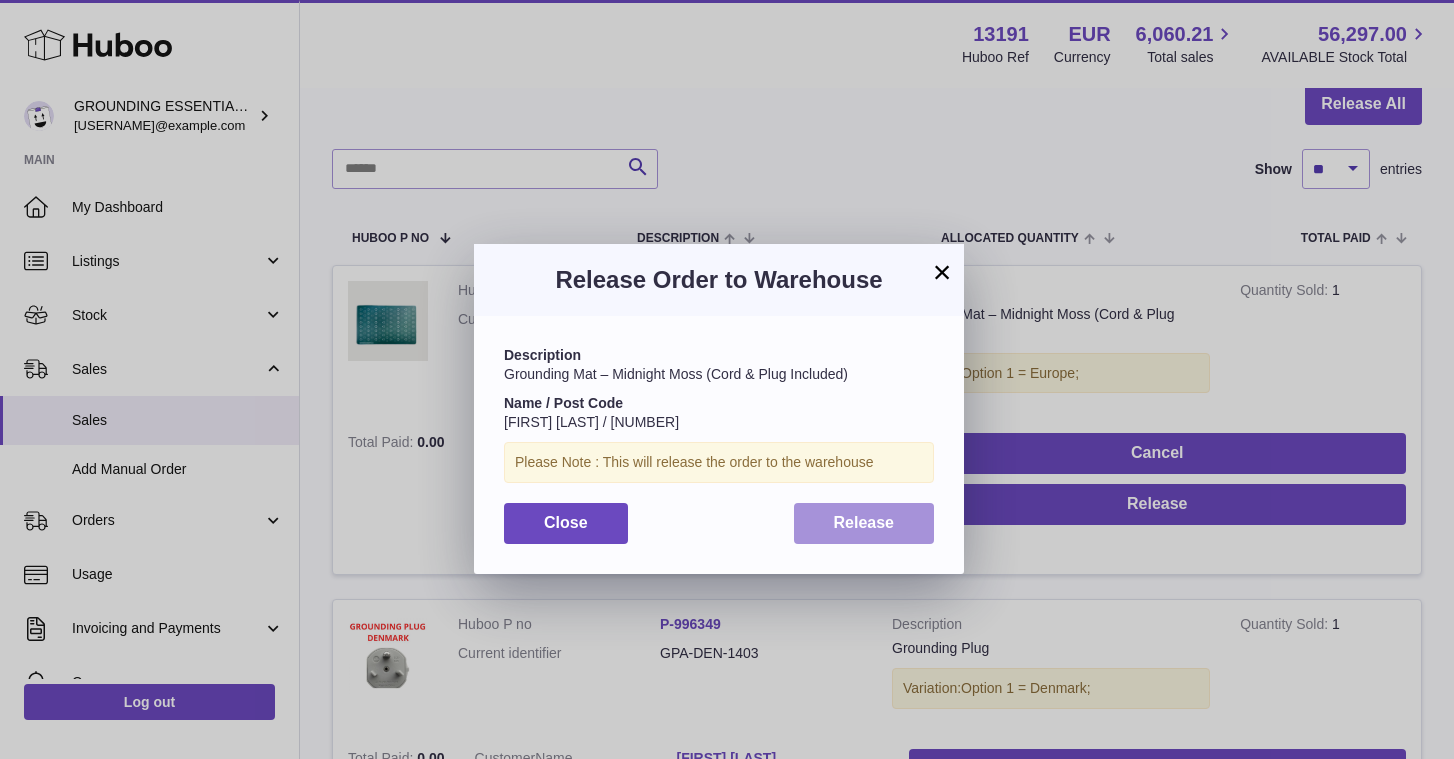 click on "Release" at bounding box center [864, 523] 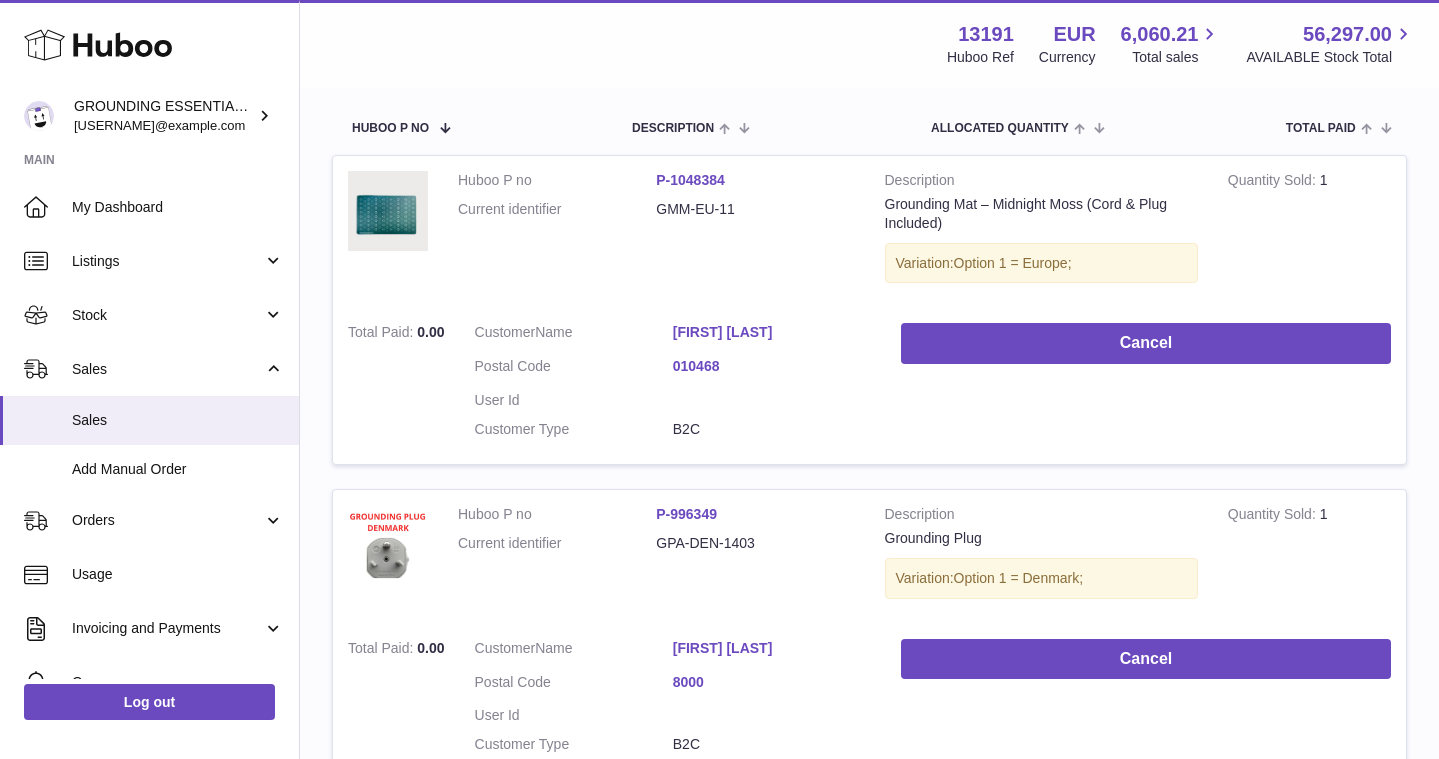 scroll, scrollTop: 420, scrollLeft: 0, axis: vertical 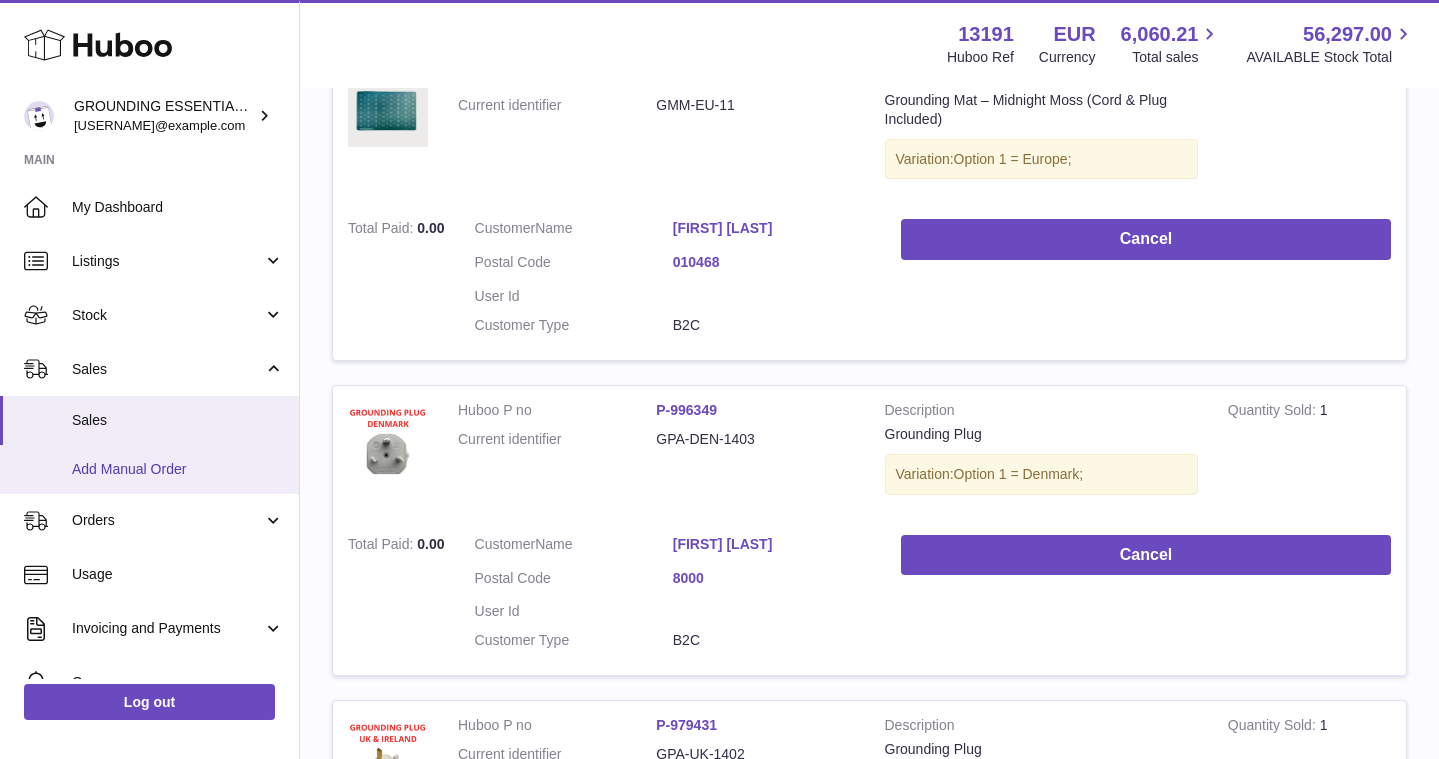 click on "Add Manual Order" at bounding box center [149, 469] 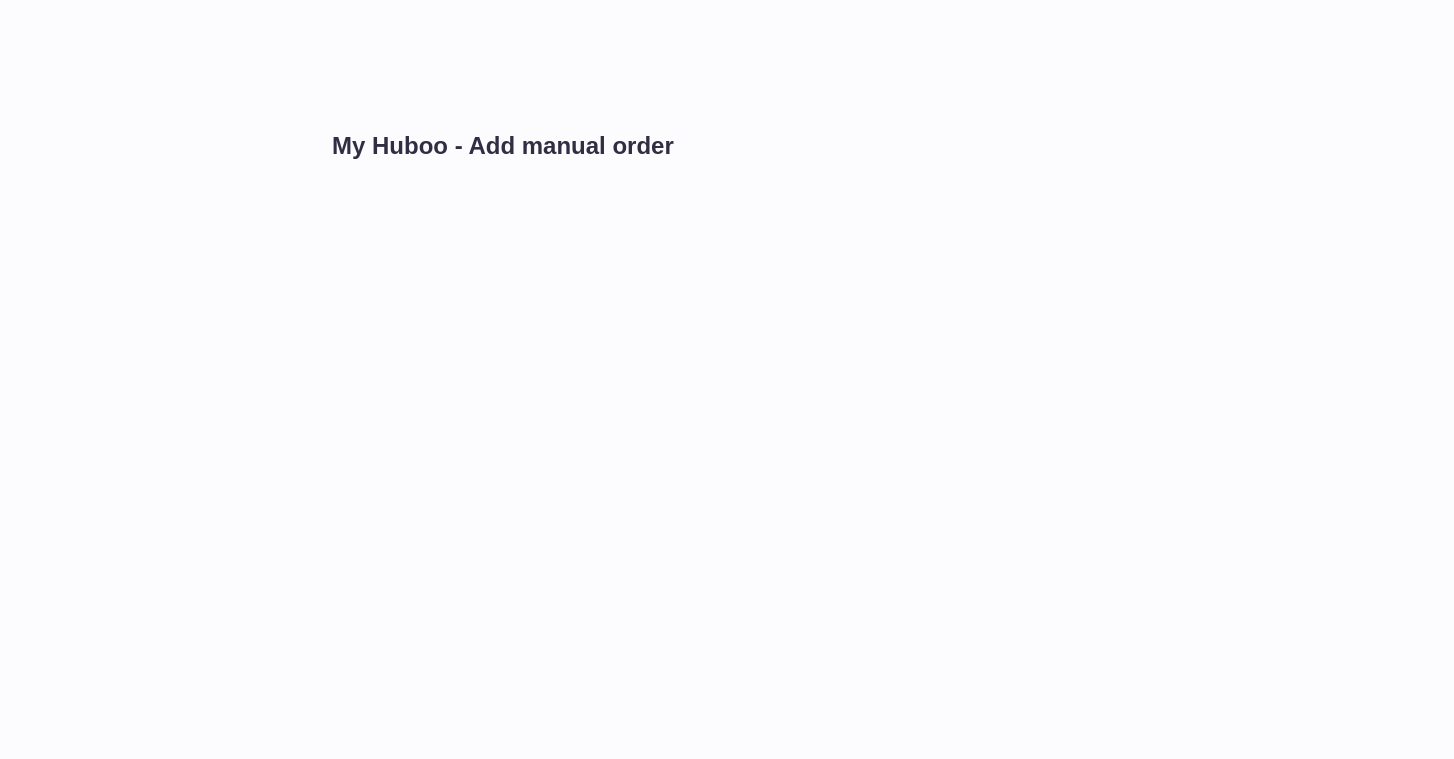 scroll, scrollTop: 0, scrollLeft: 0, axis: both 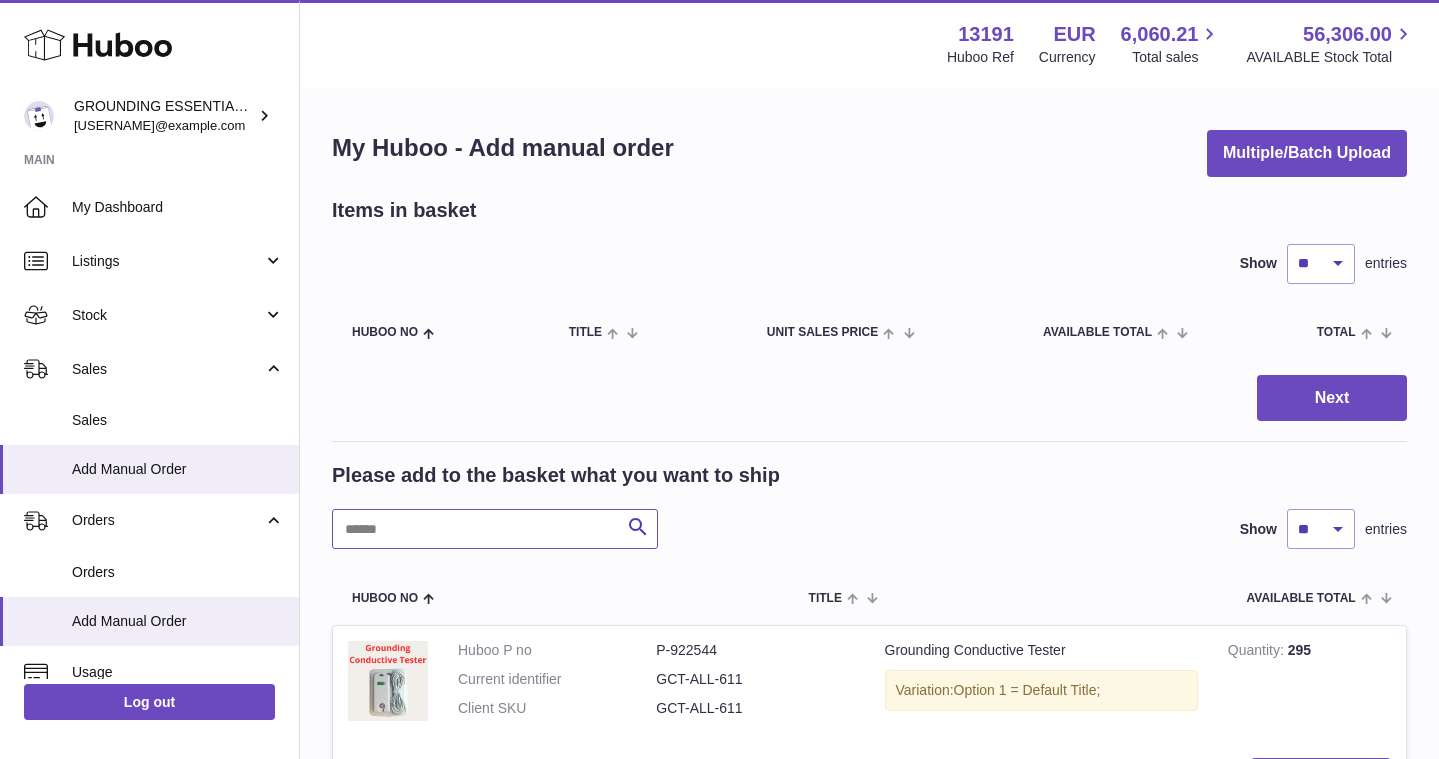 click at bounding box center [495, 529] 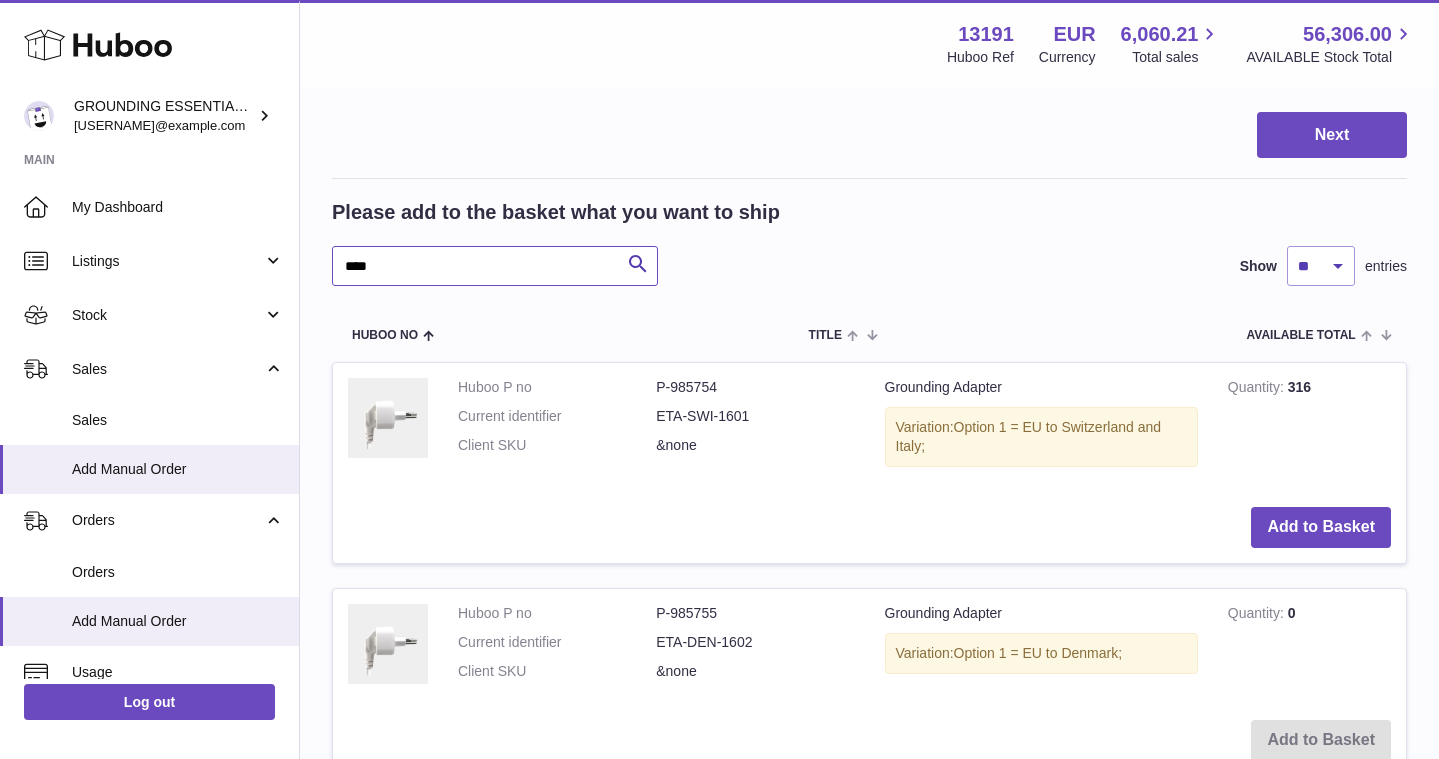 scroll, scrollTop: 279, scrollLeft: 0, axis: vertical 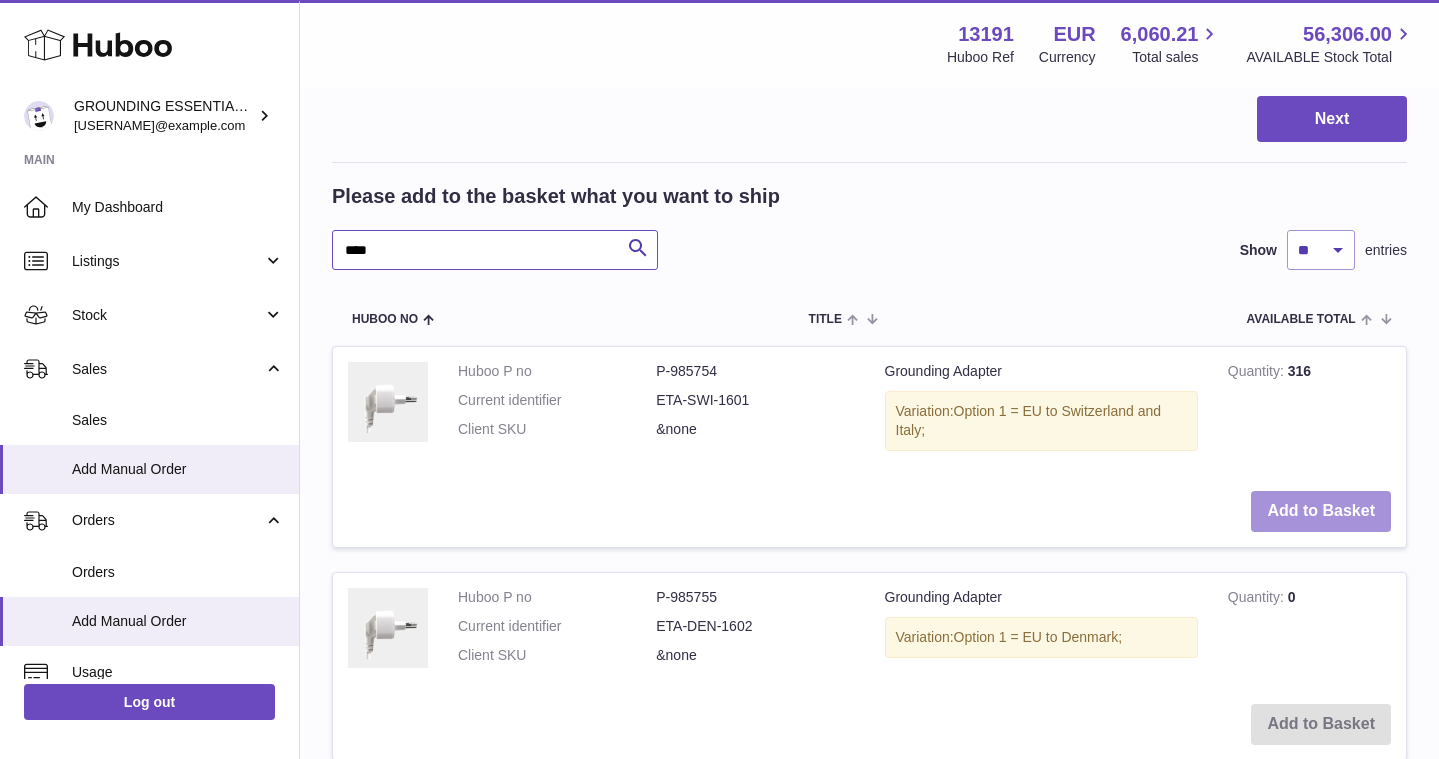 type on "****" 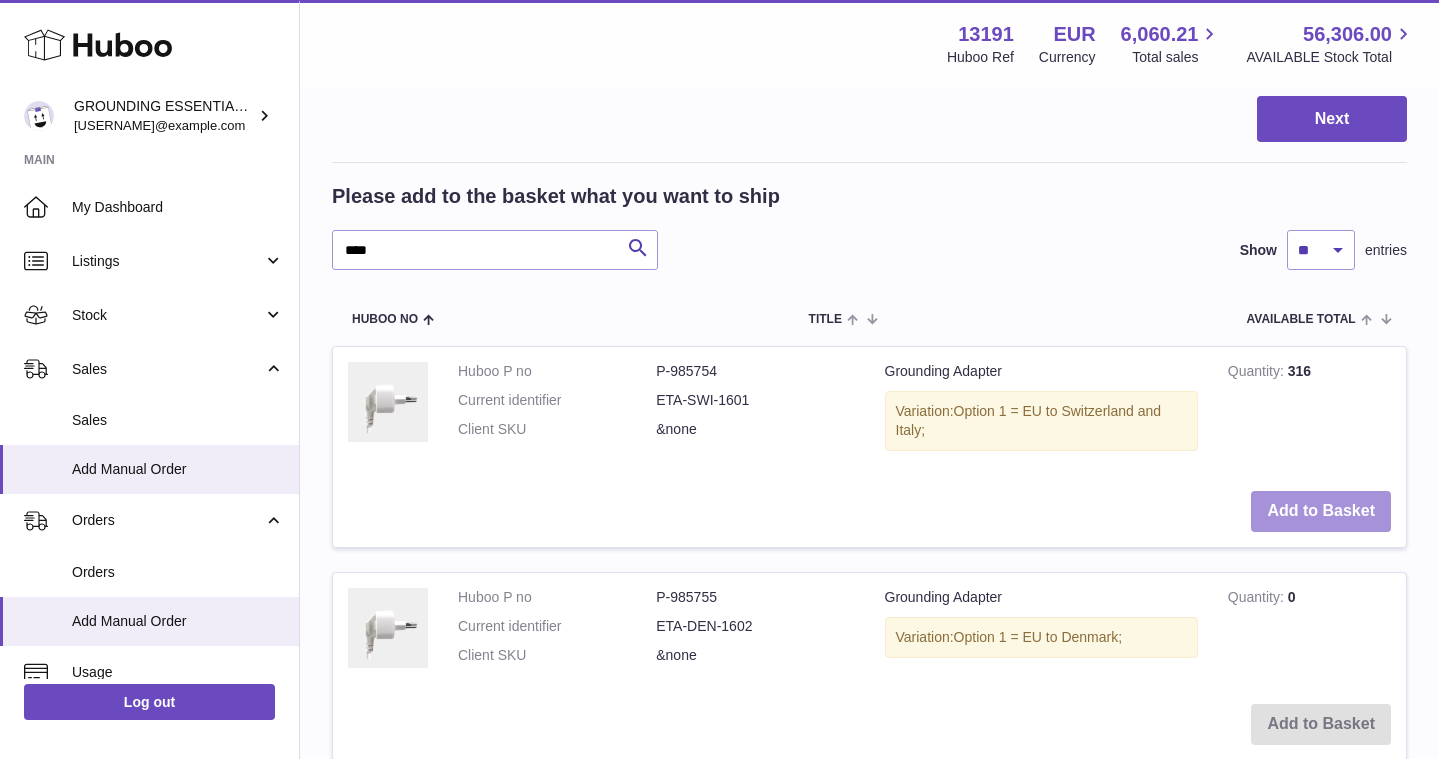 click on "Add to Basket" at bounding box center [1321, 511] 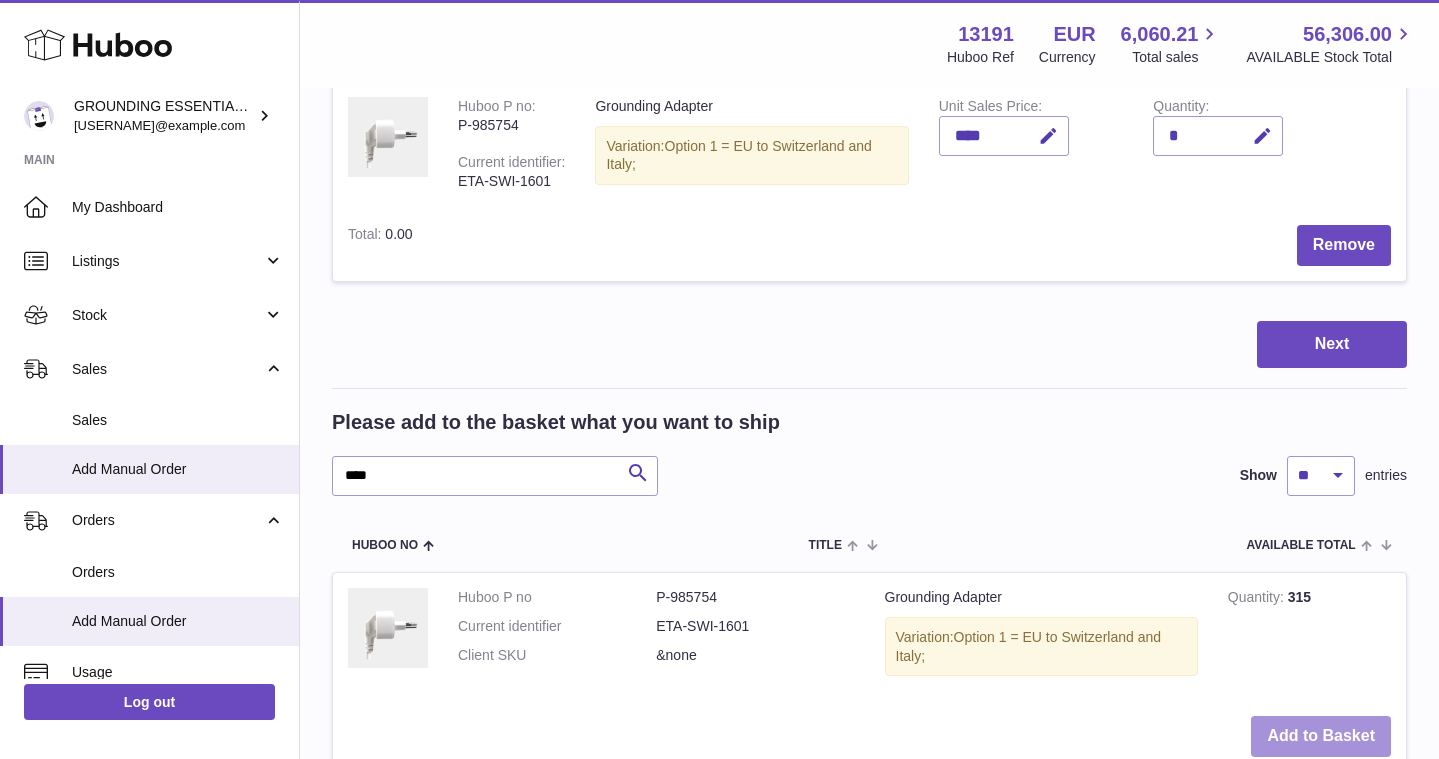 scroll, scrollTop: 192, scrollLeft: 0, axis: vertical 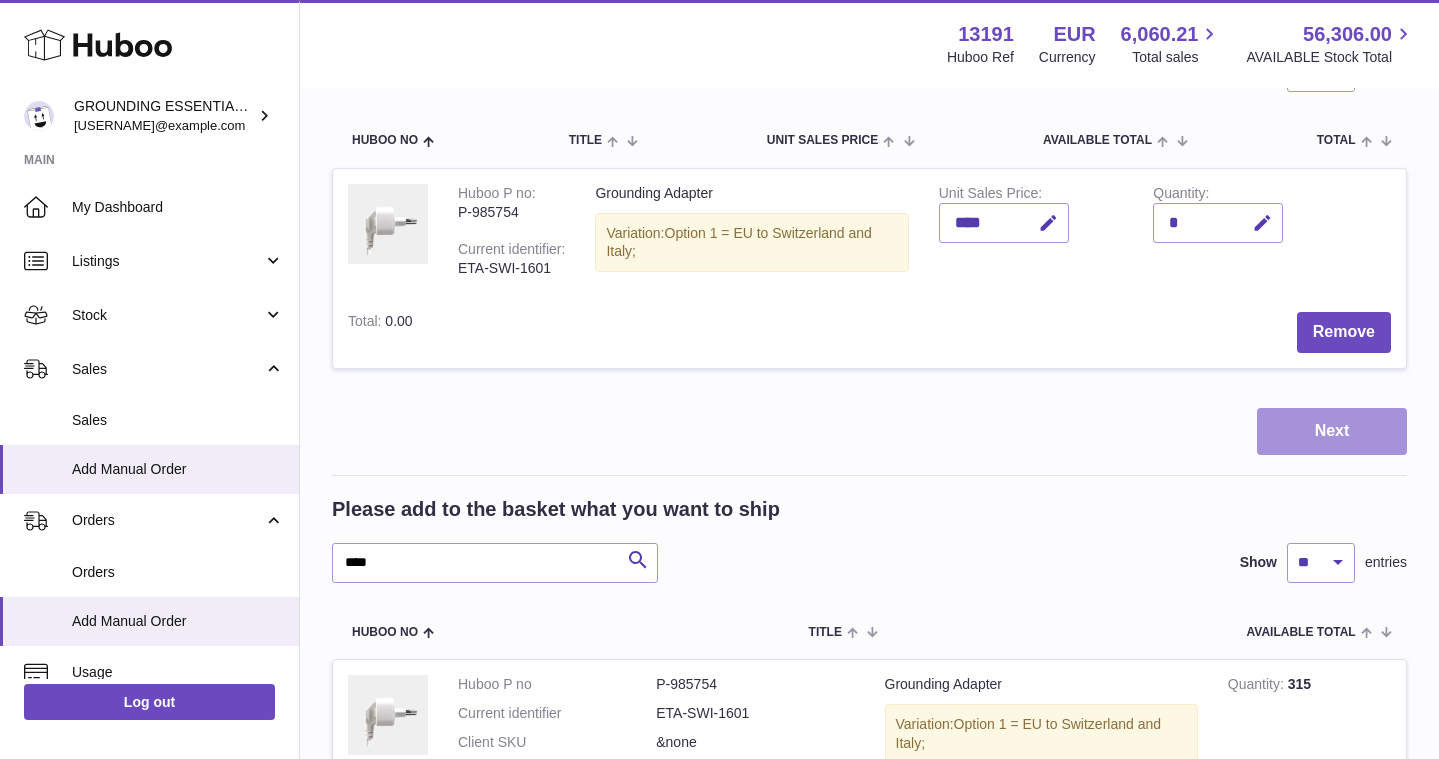 click on "Next" at bounding box center [1332, 431] 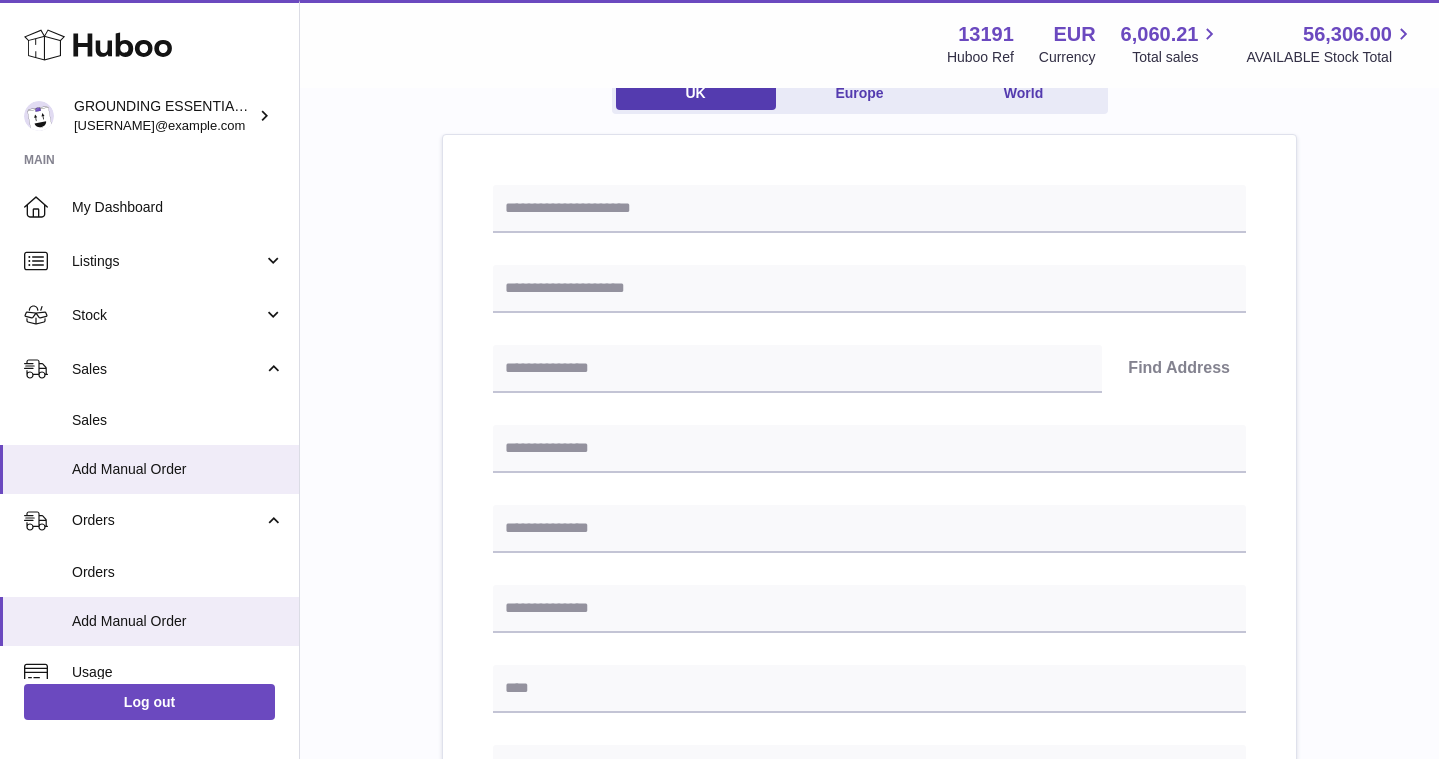 scroll, scrollTop: 0, scrollLeft: 0, axis: both 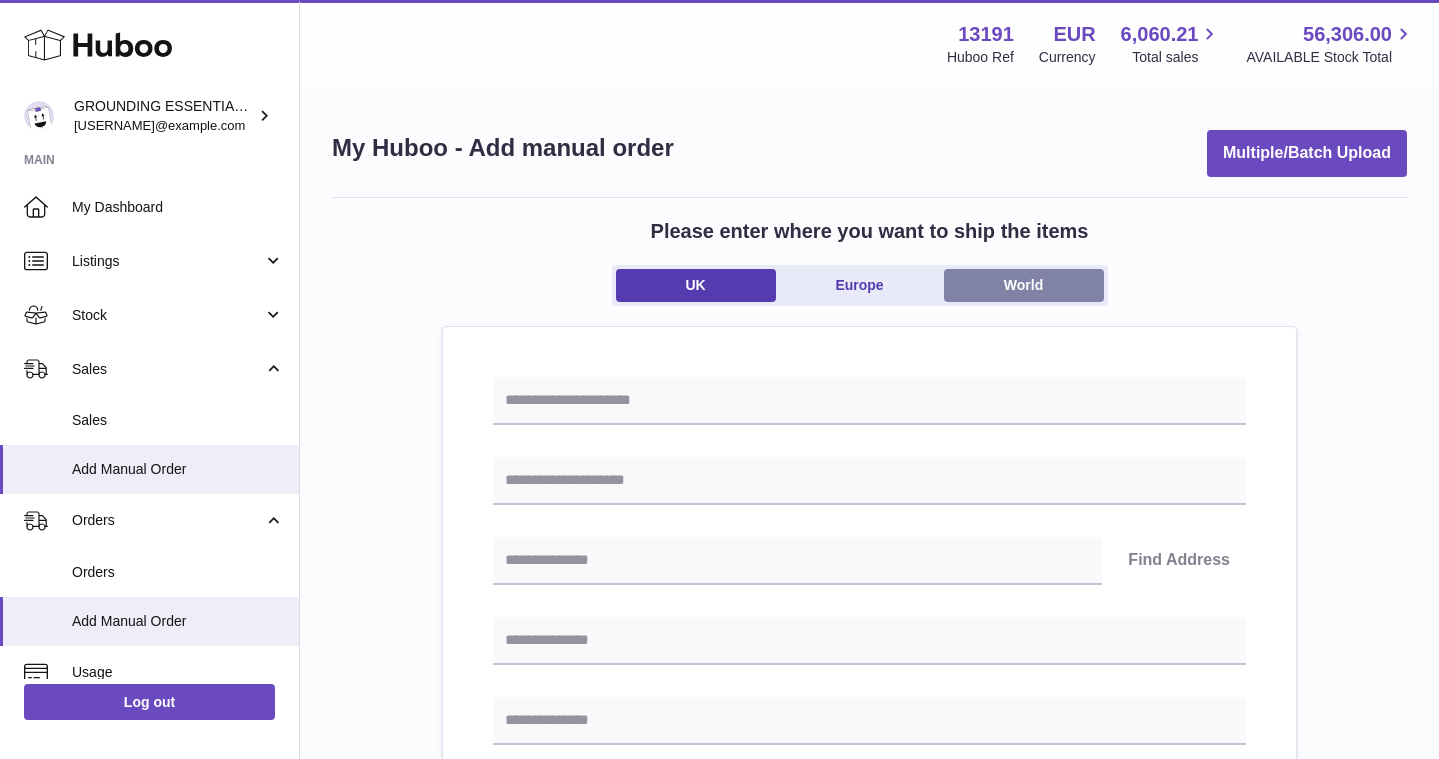 click on "World" at bounding box center [1024, 285] 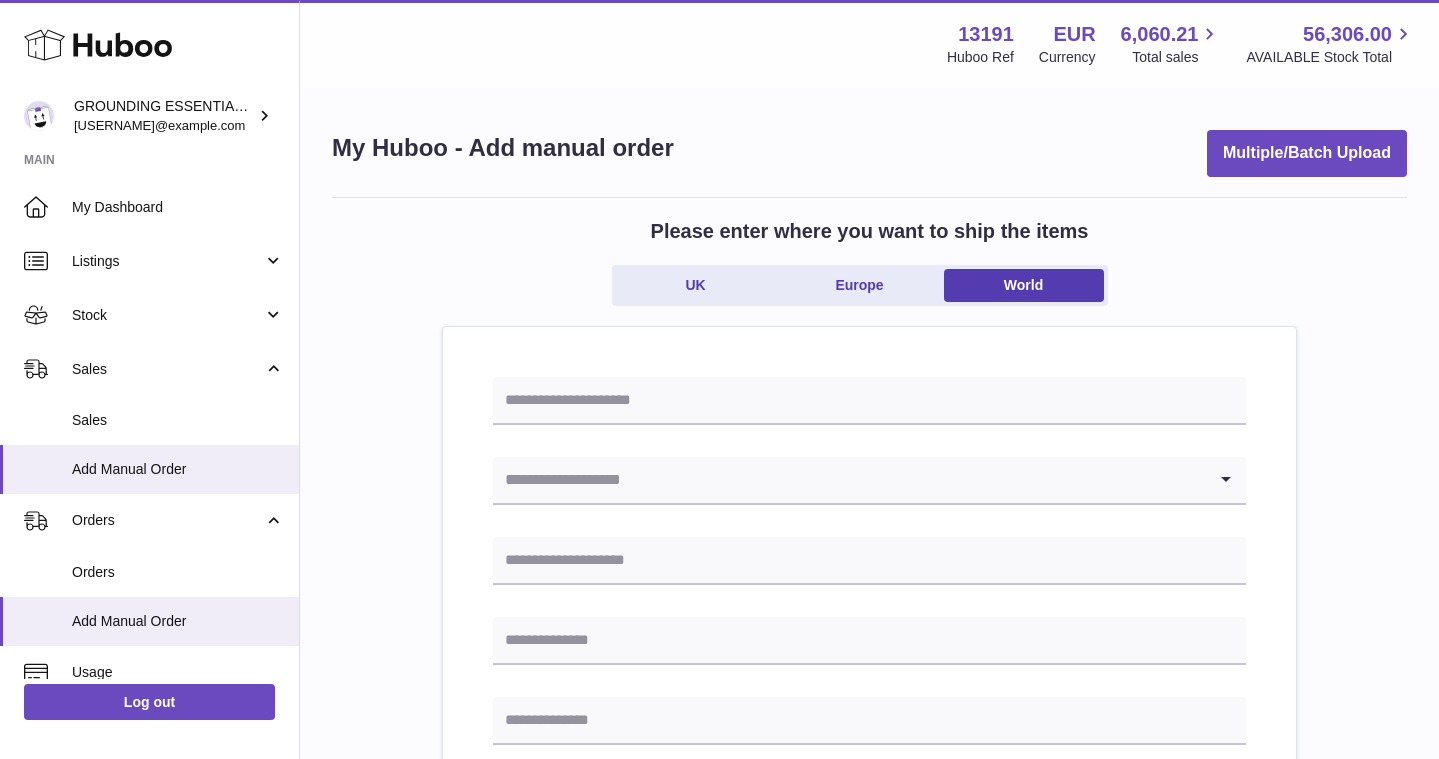 click at bounding box center [849, 480] 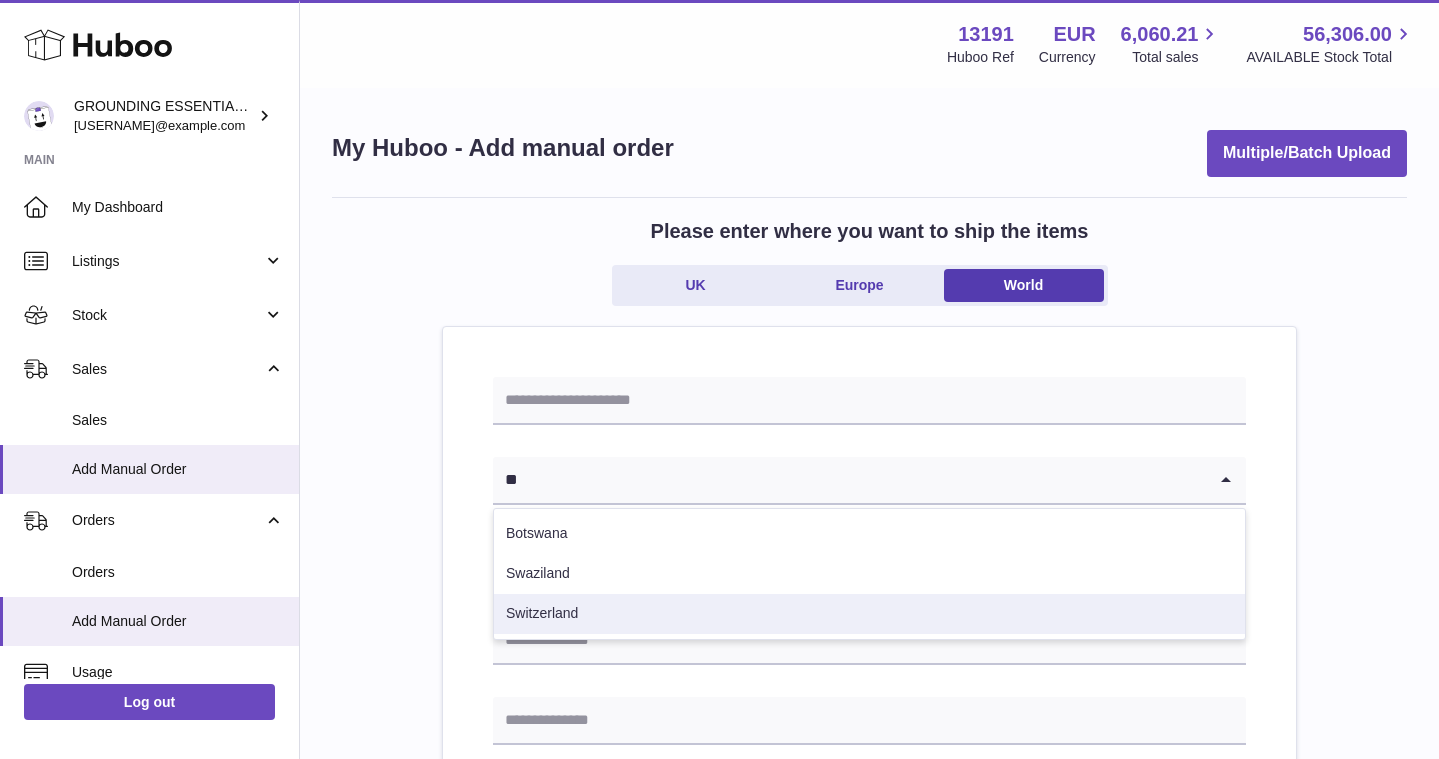 click on "Switzerland" at bounding box center (869, 614) 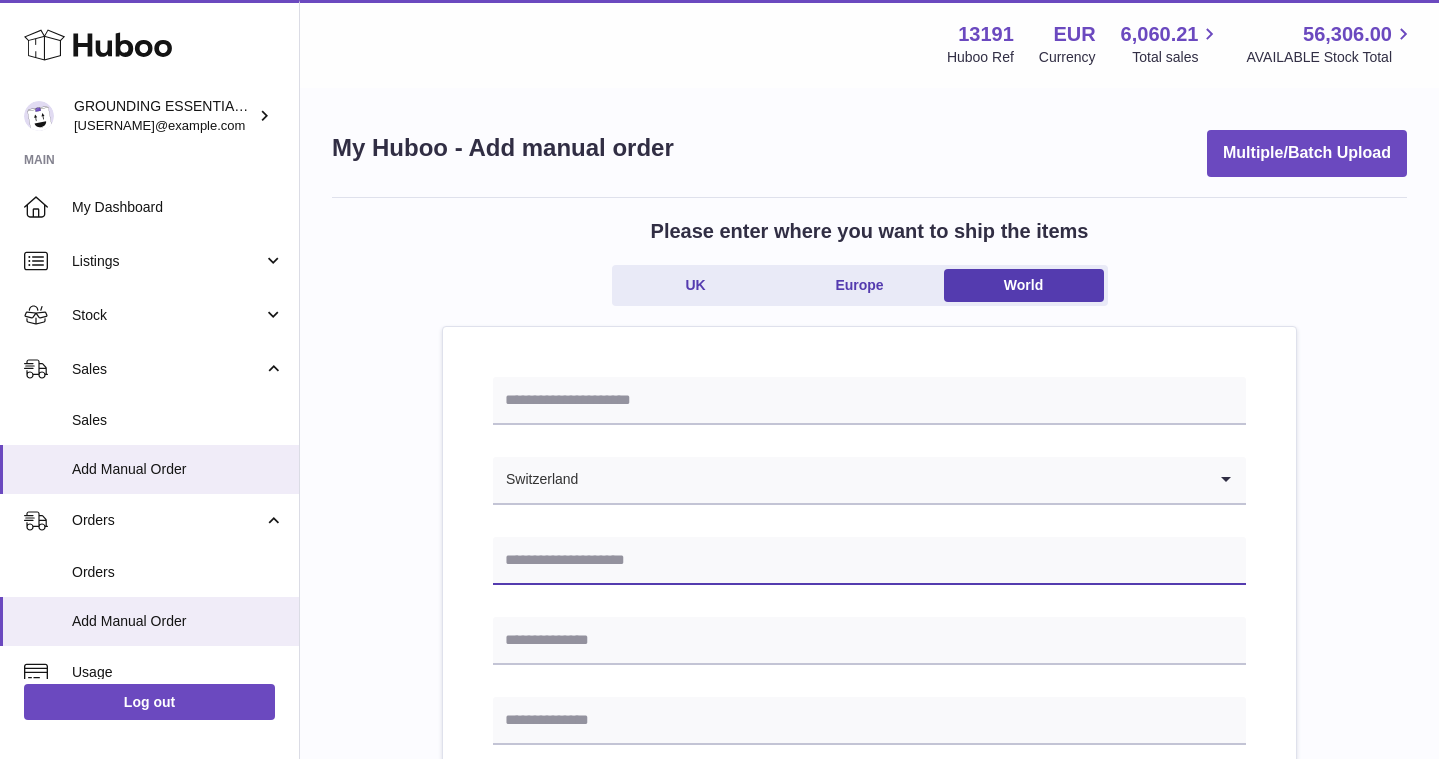 click at bounding box center (869, 561) 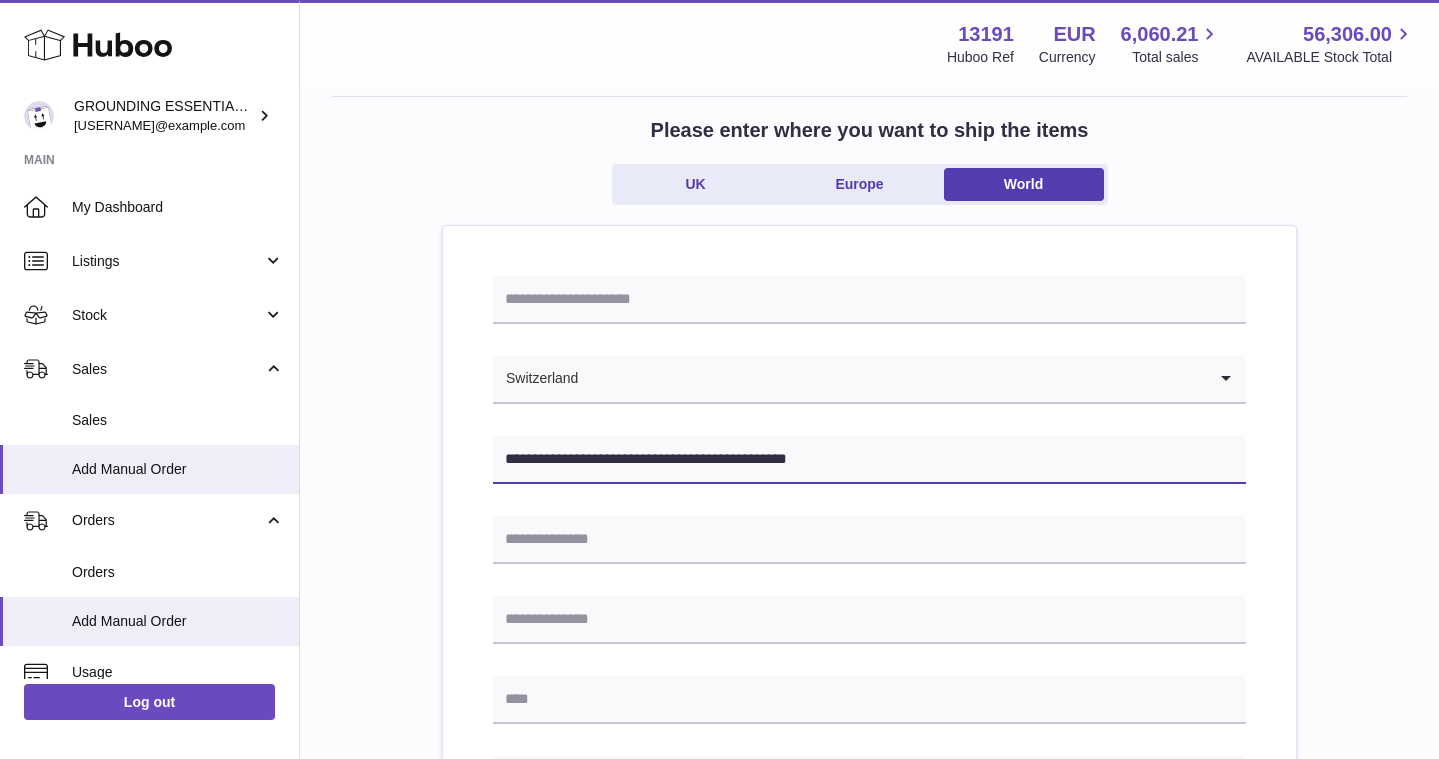 scroll, scrollTop: 113, scrollLeft: 0, axis: vertical 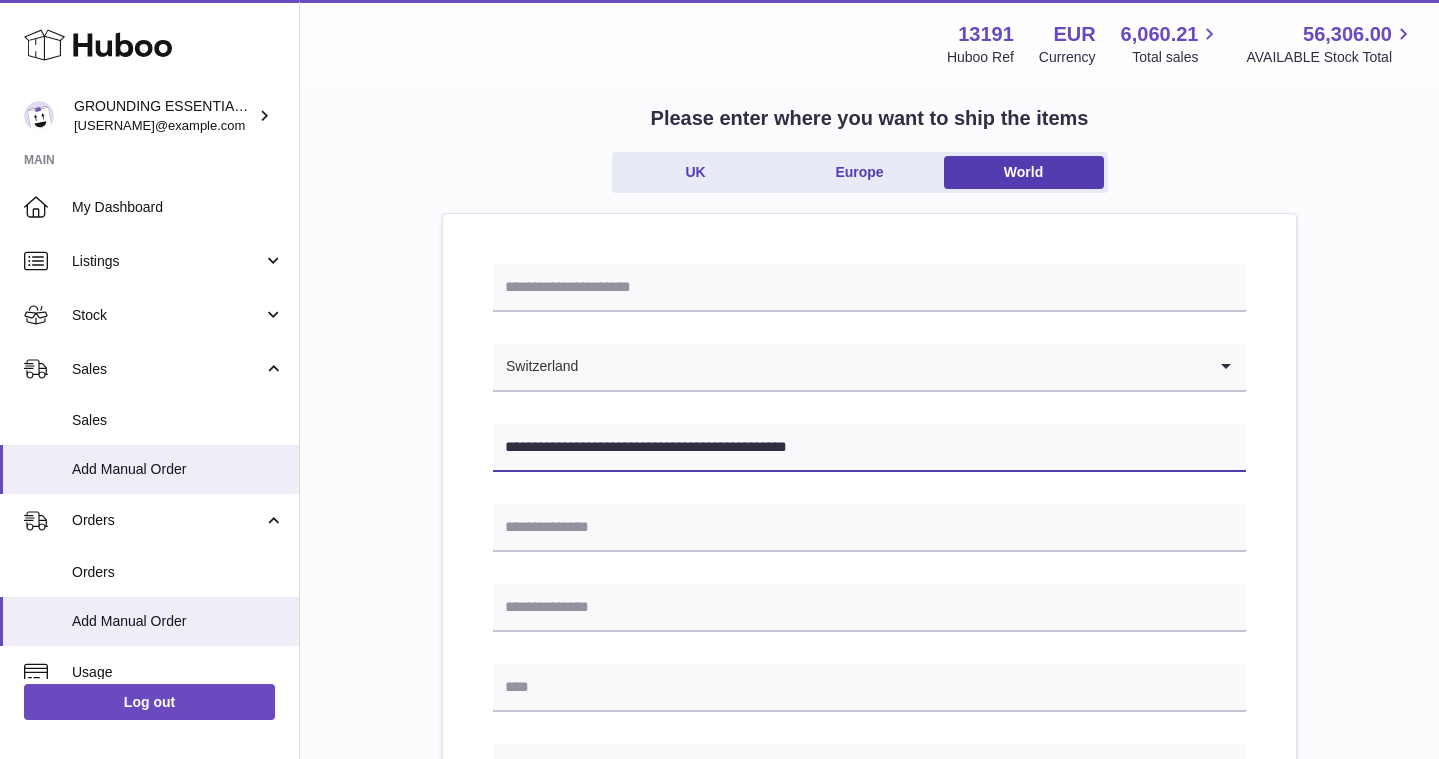 drag, startPoint x: 612, startPoint y: 447, endPoint x: 682, endPoint y: 450, distance: 70.064255 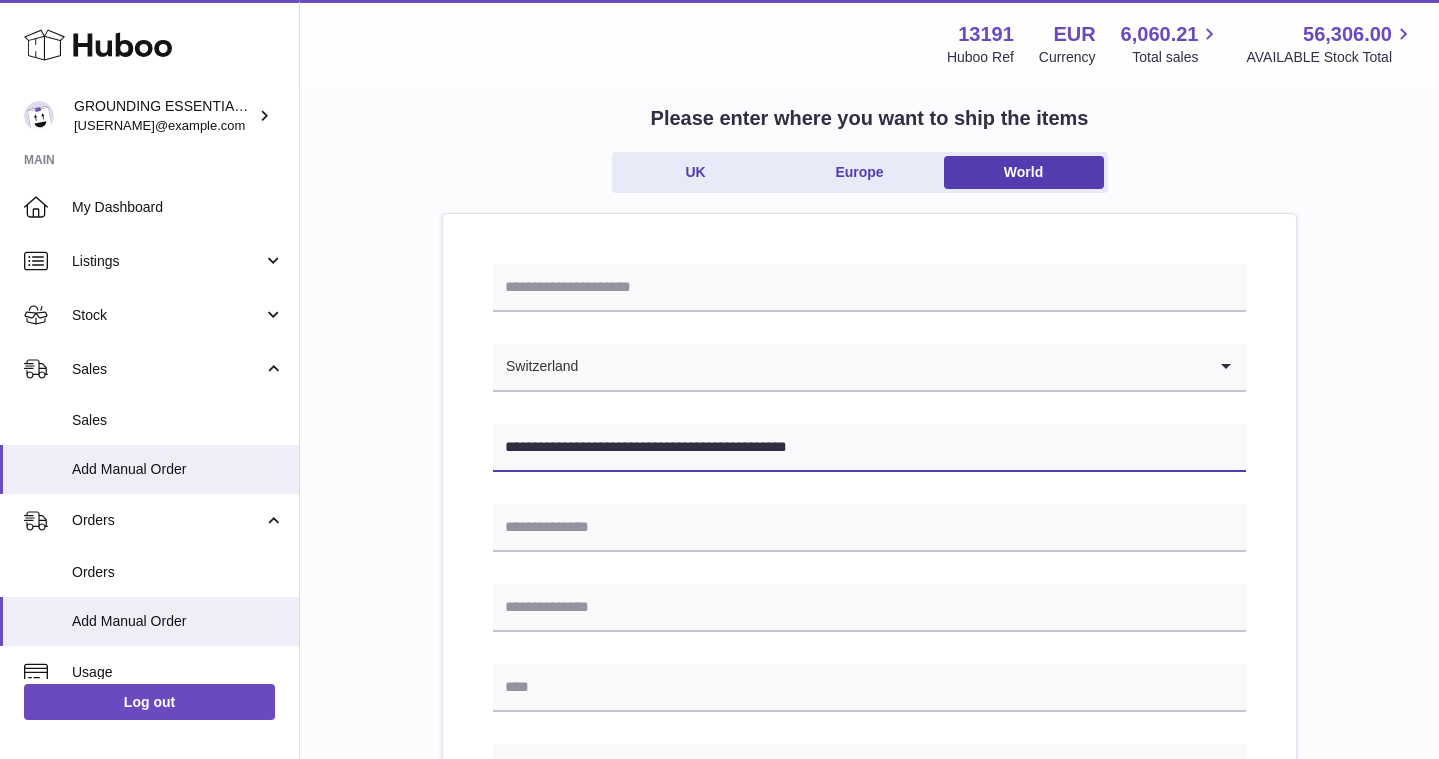 click on "**********" at bounding box center (869, 448) 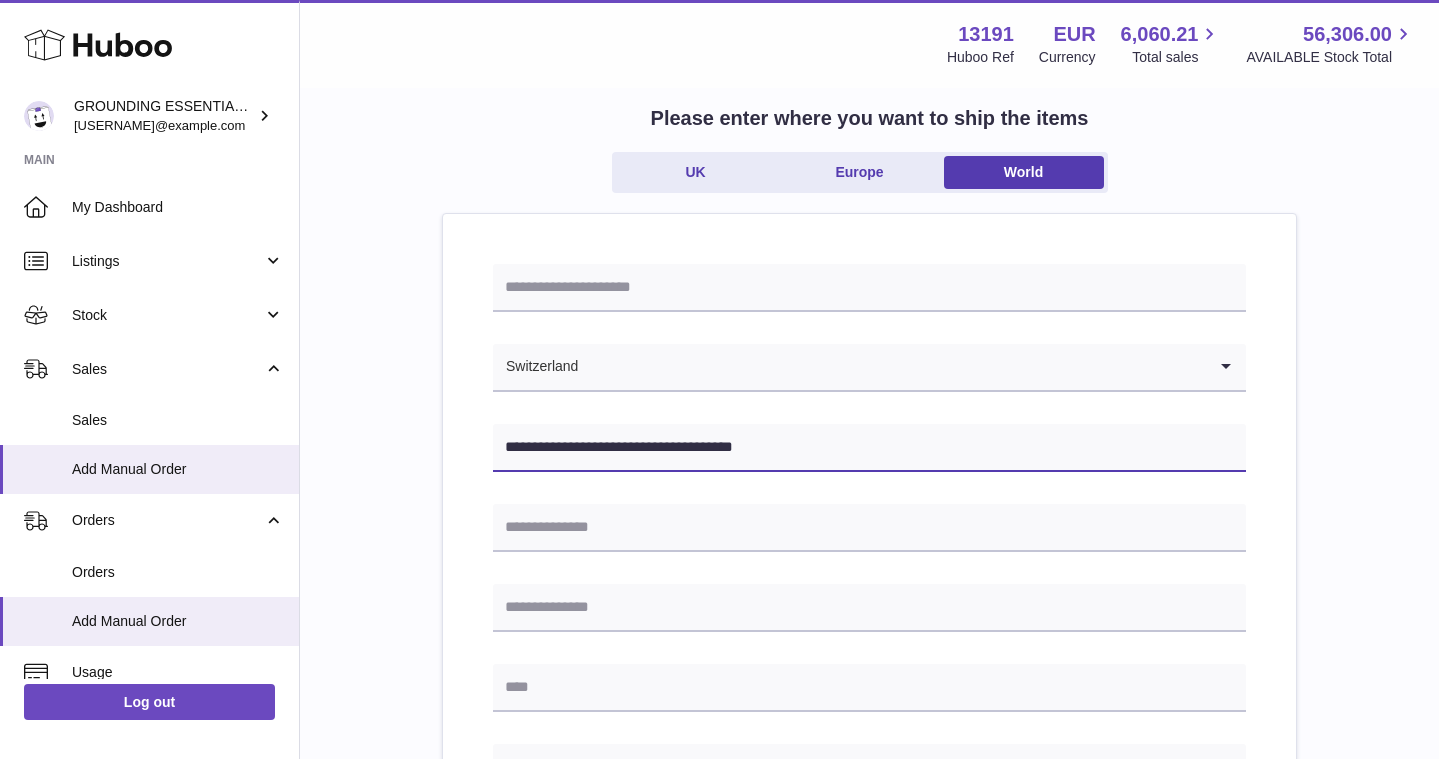 type on "**********" 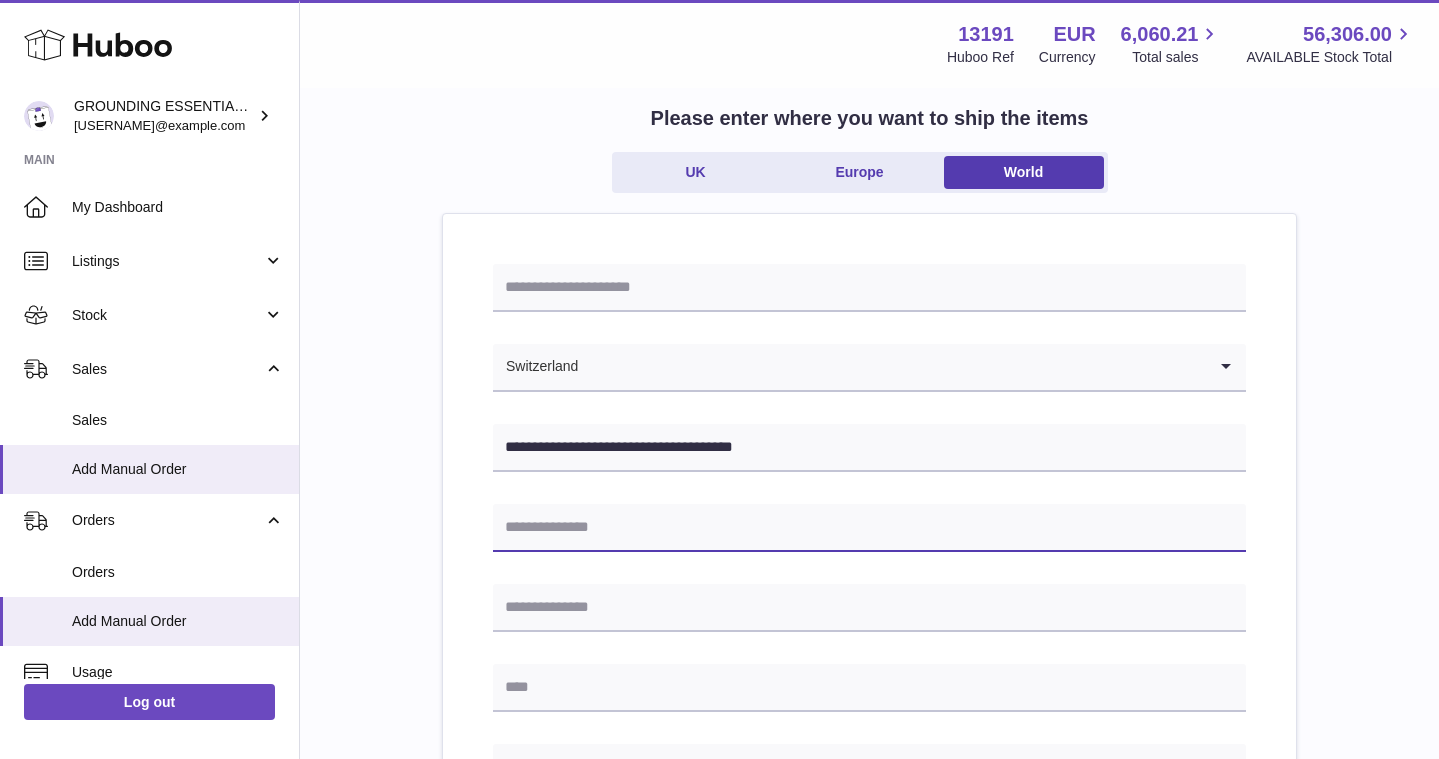 click at bounding box center [869, 528] 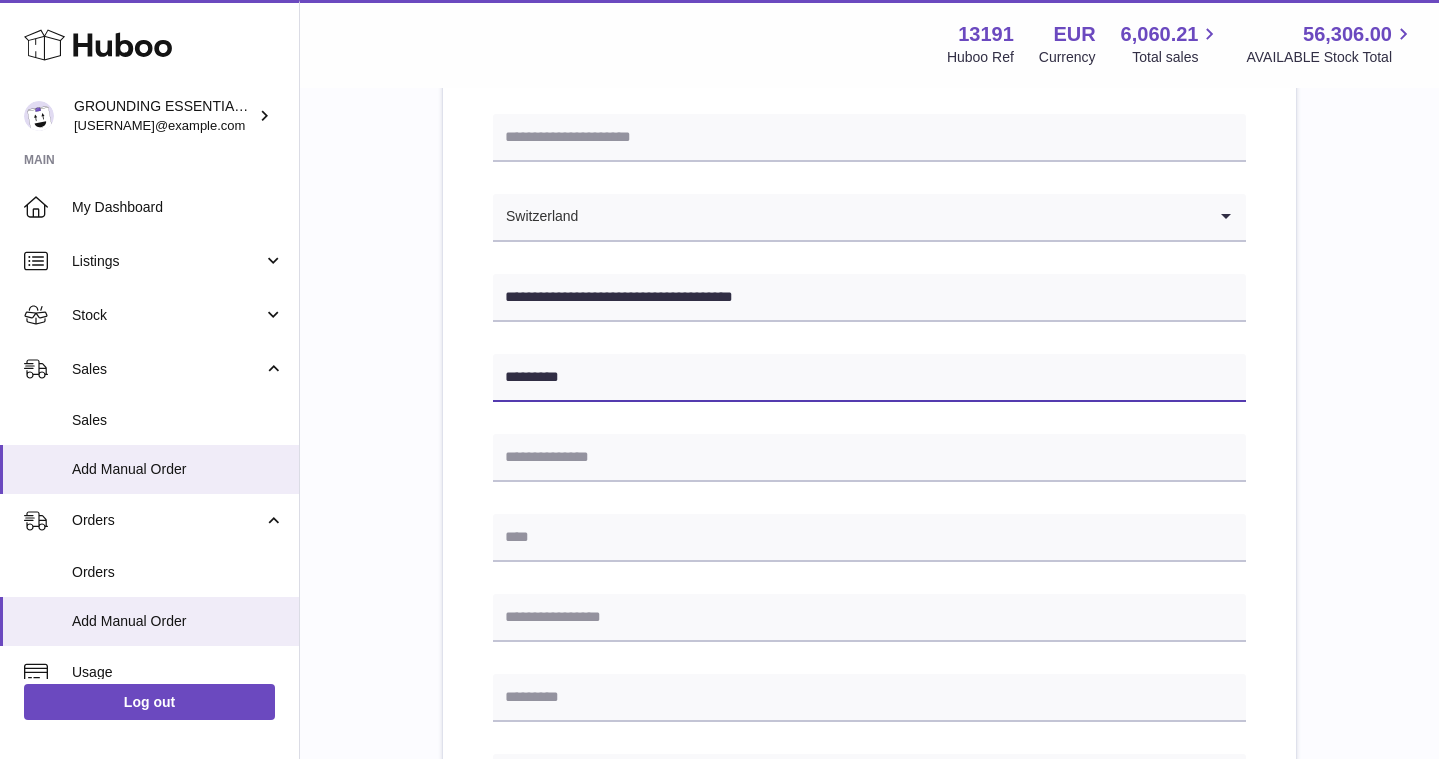 scroll, scrollTop: 302, scrollLeft: 0, axis: vertical 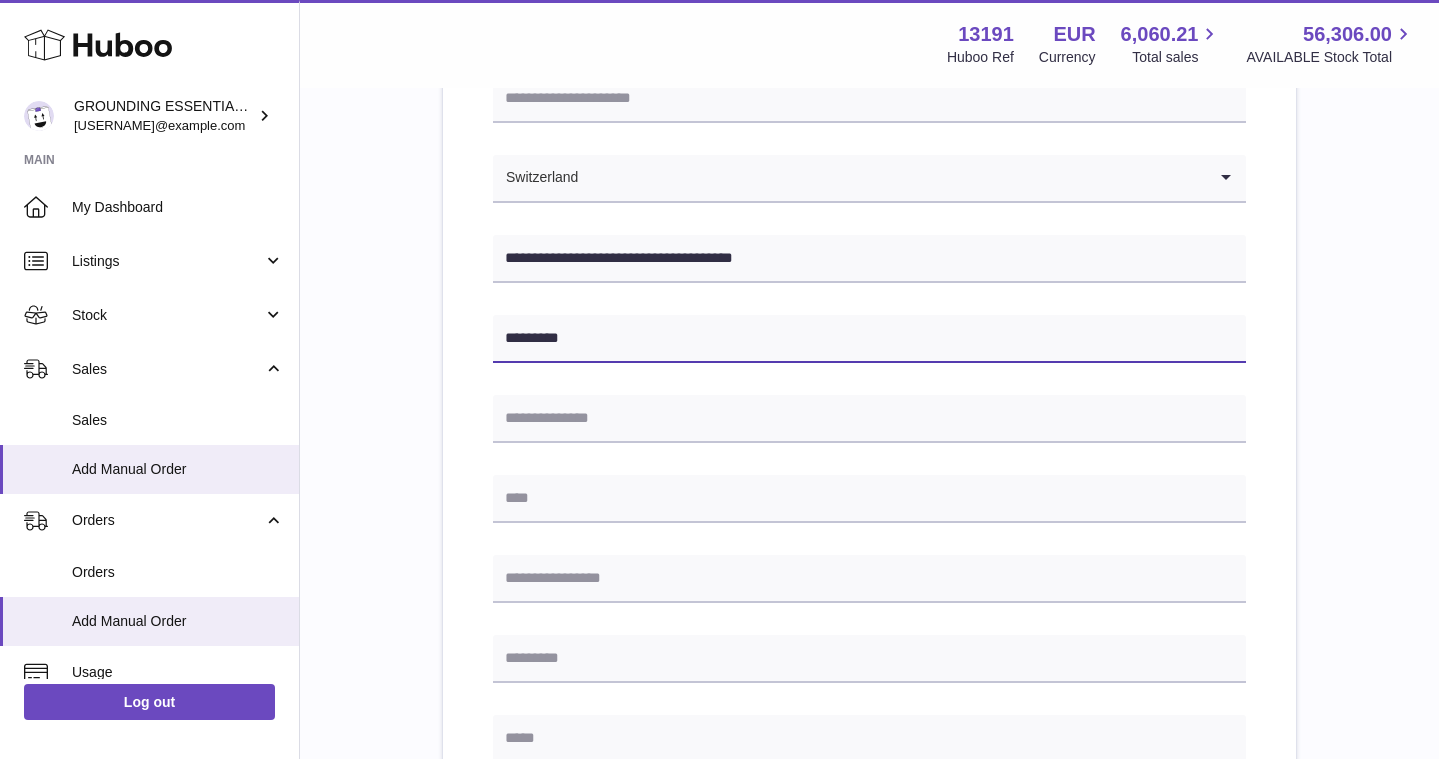 type on "********" 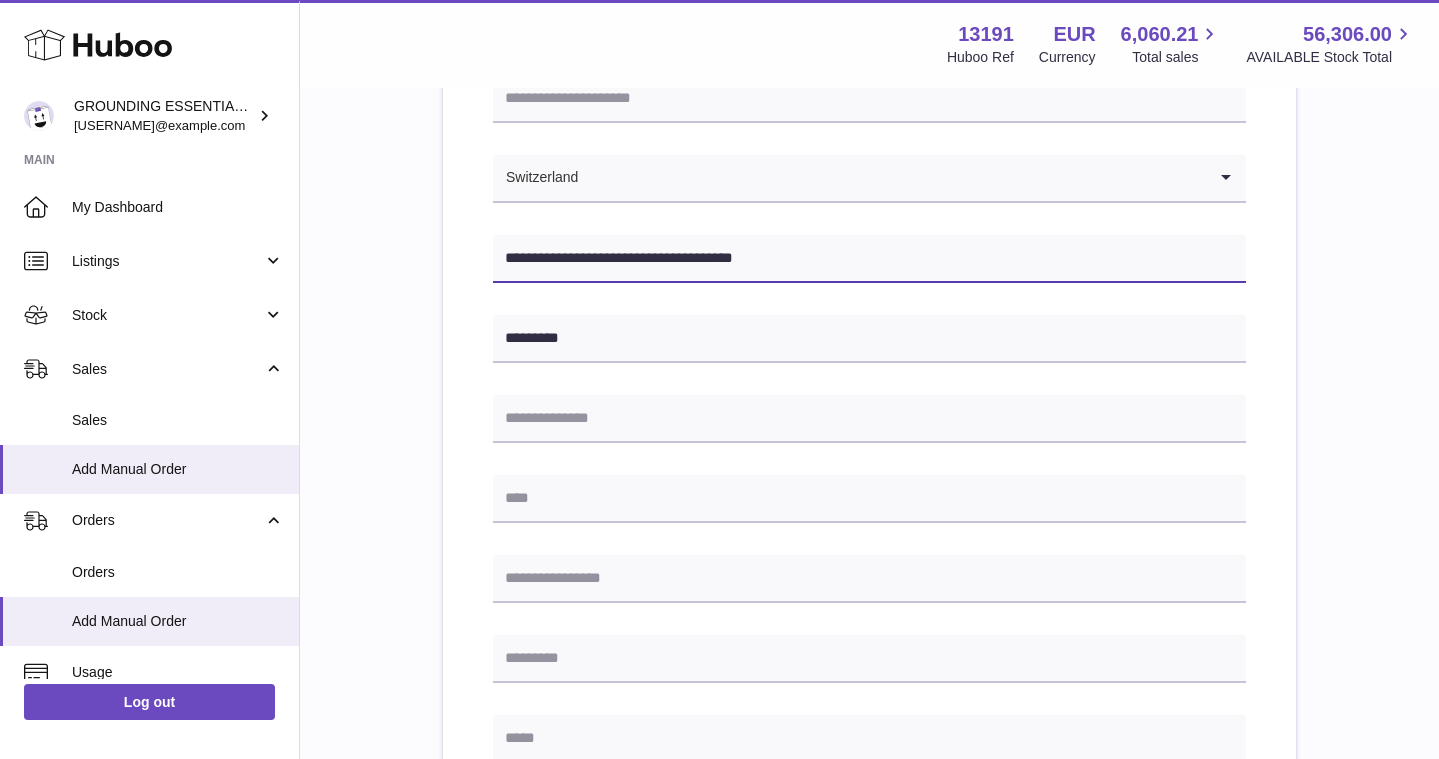 drag, startPoint x: 678, startPoint y: 261, endPoint x: 651, endPoint y: 262, distance: 27.018513 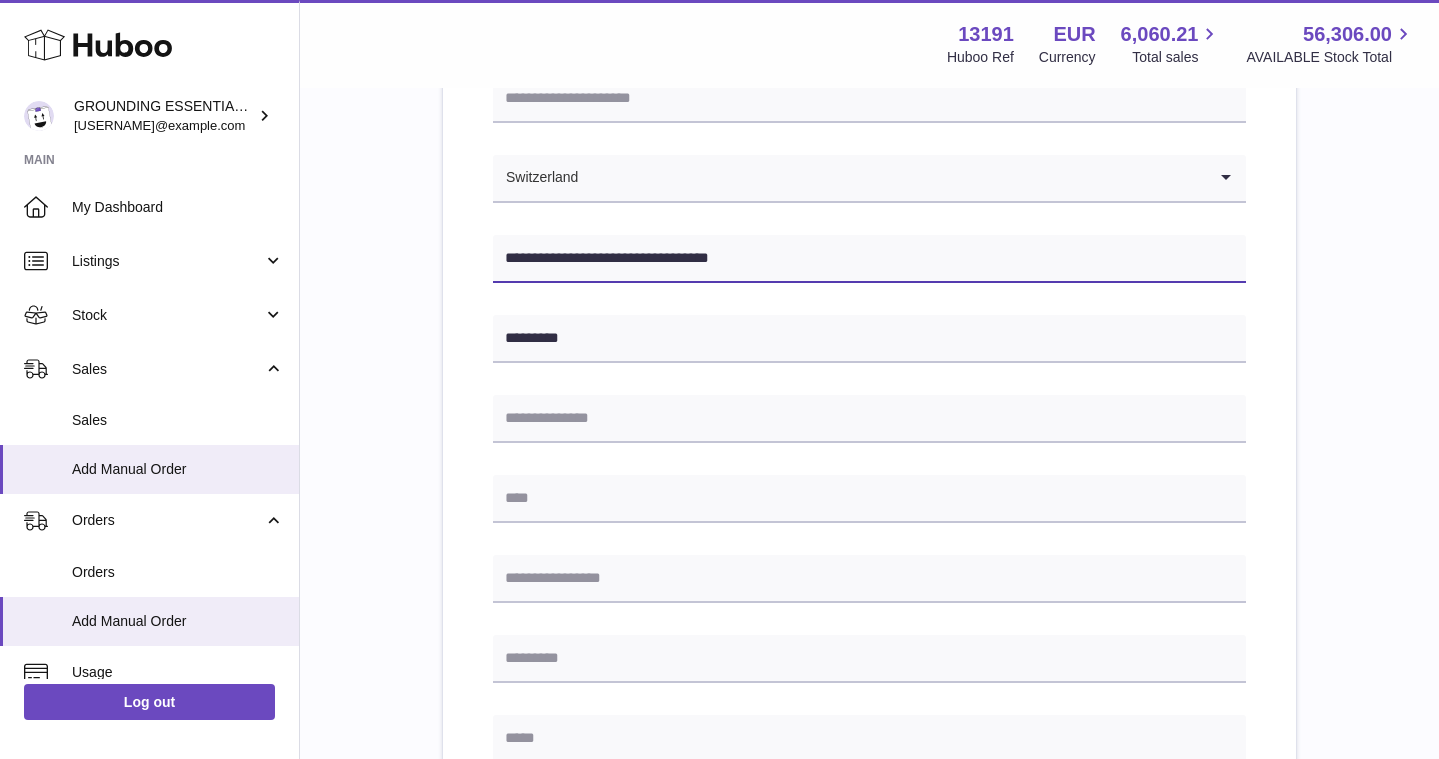 type on "**********" 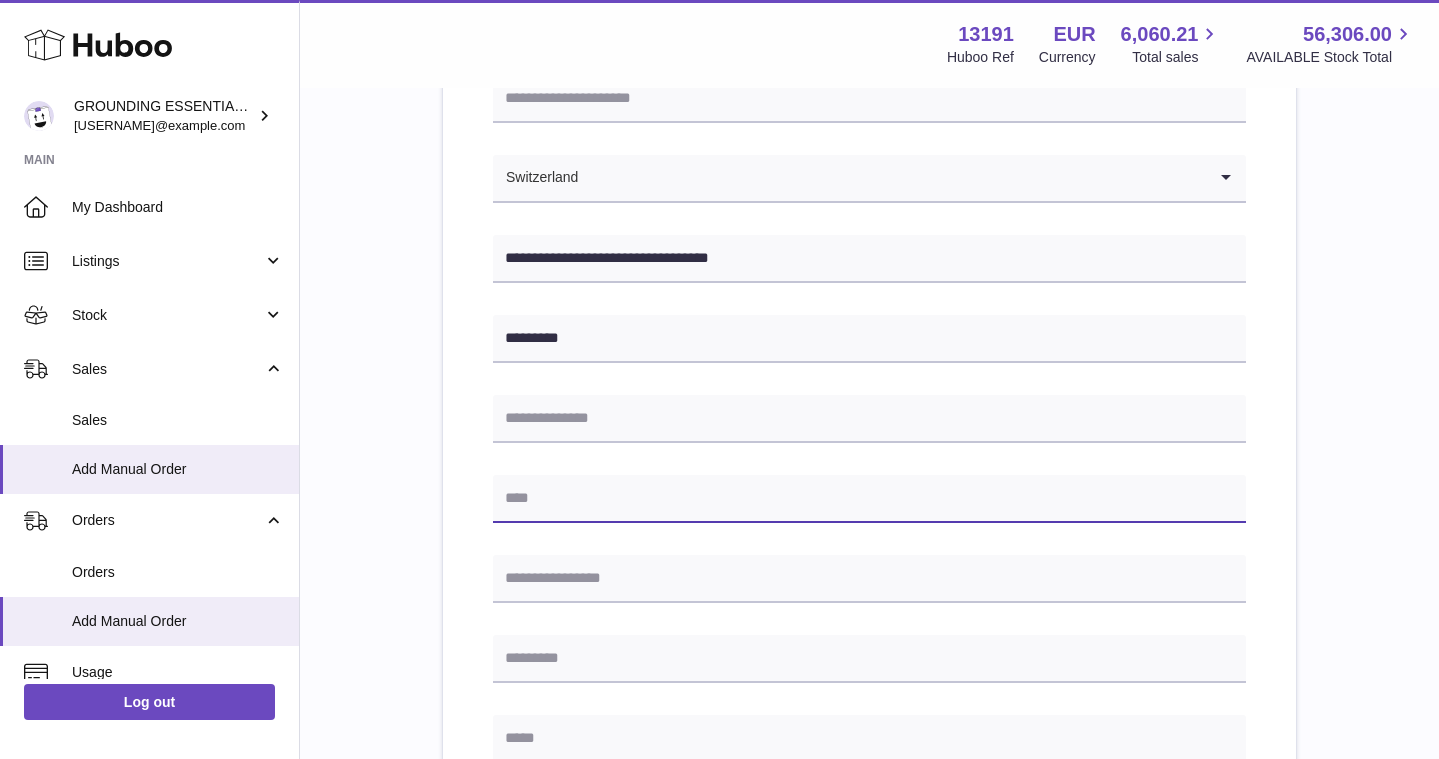 click at bounding box center [869, 499] 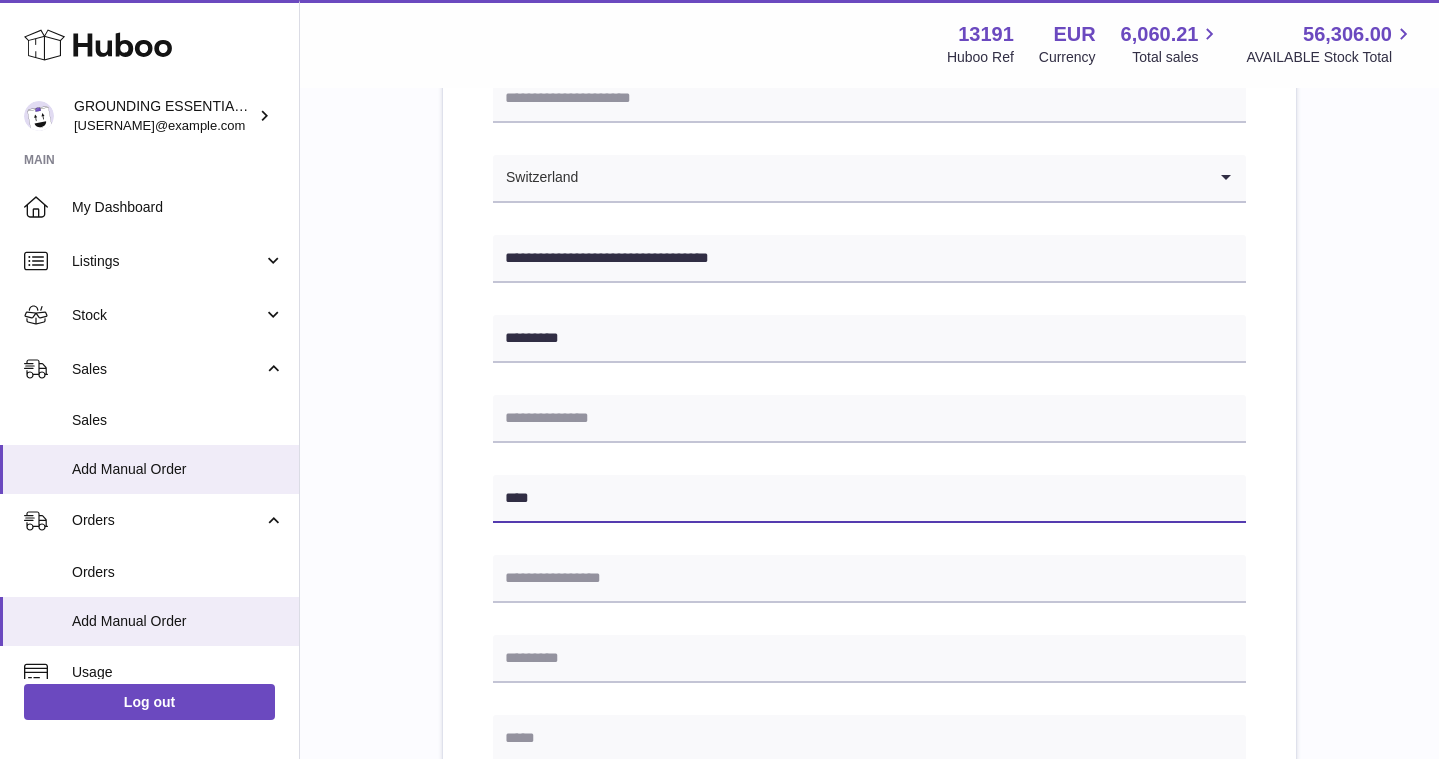 type on "****" 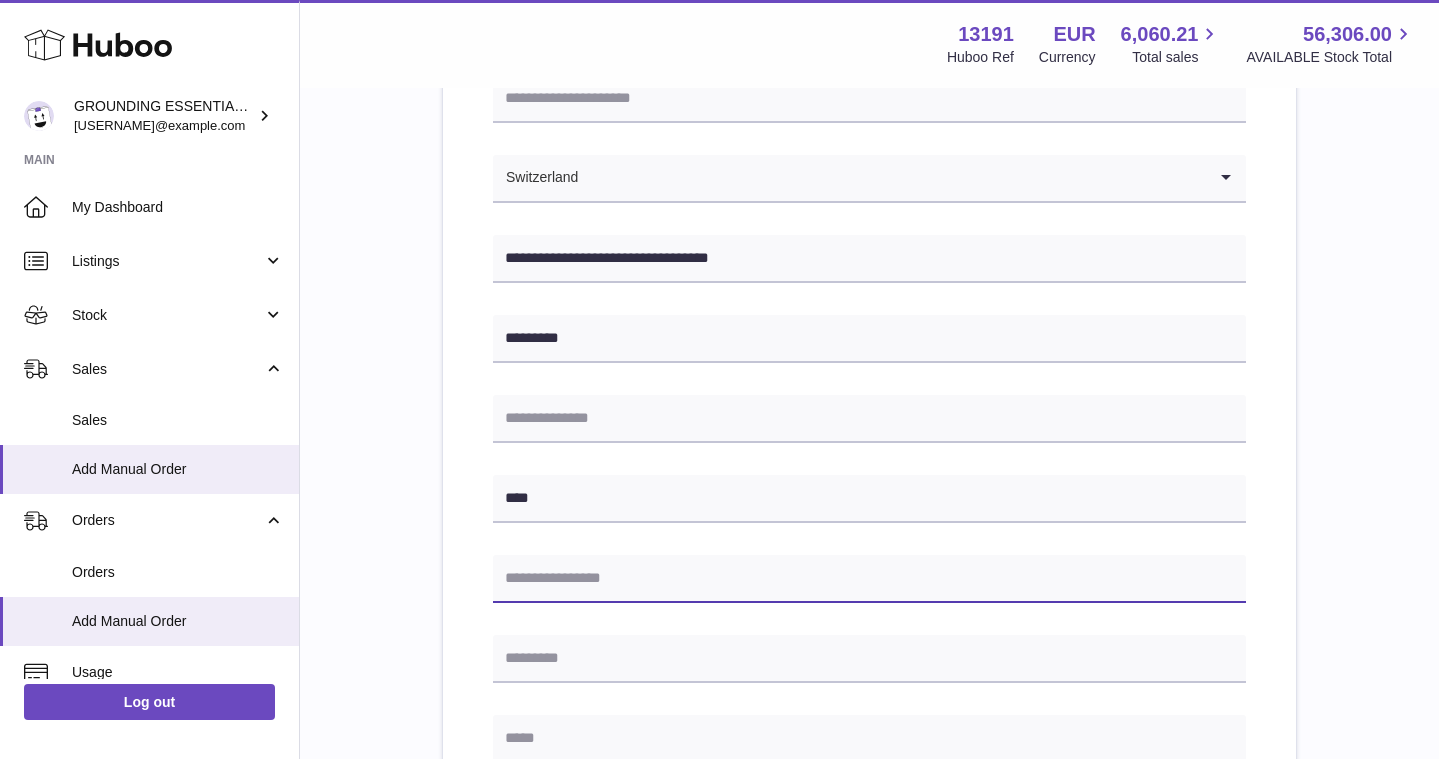 paste on "****" 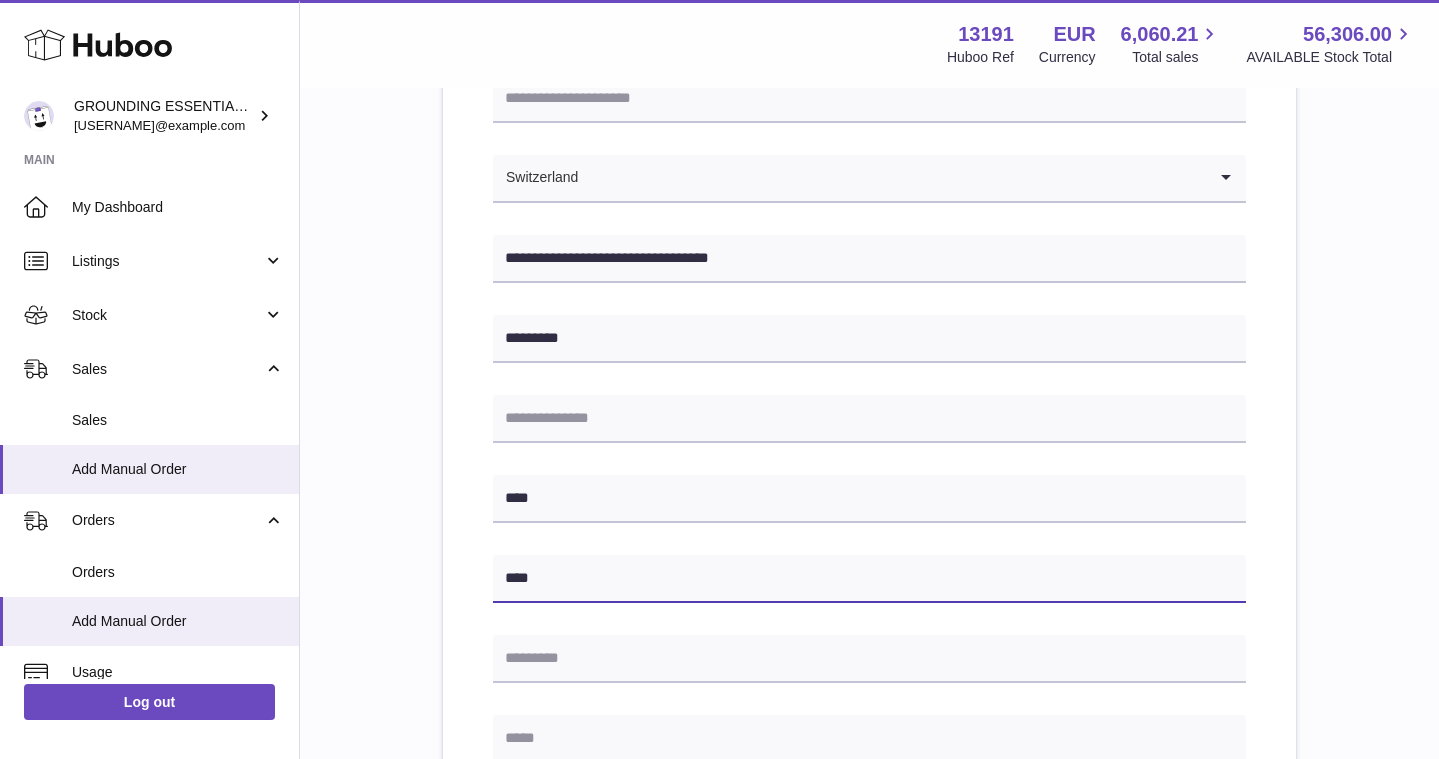 type on "****" 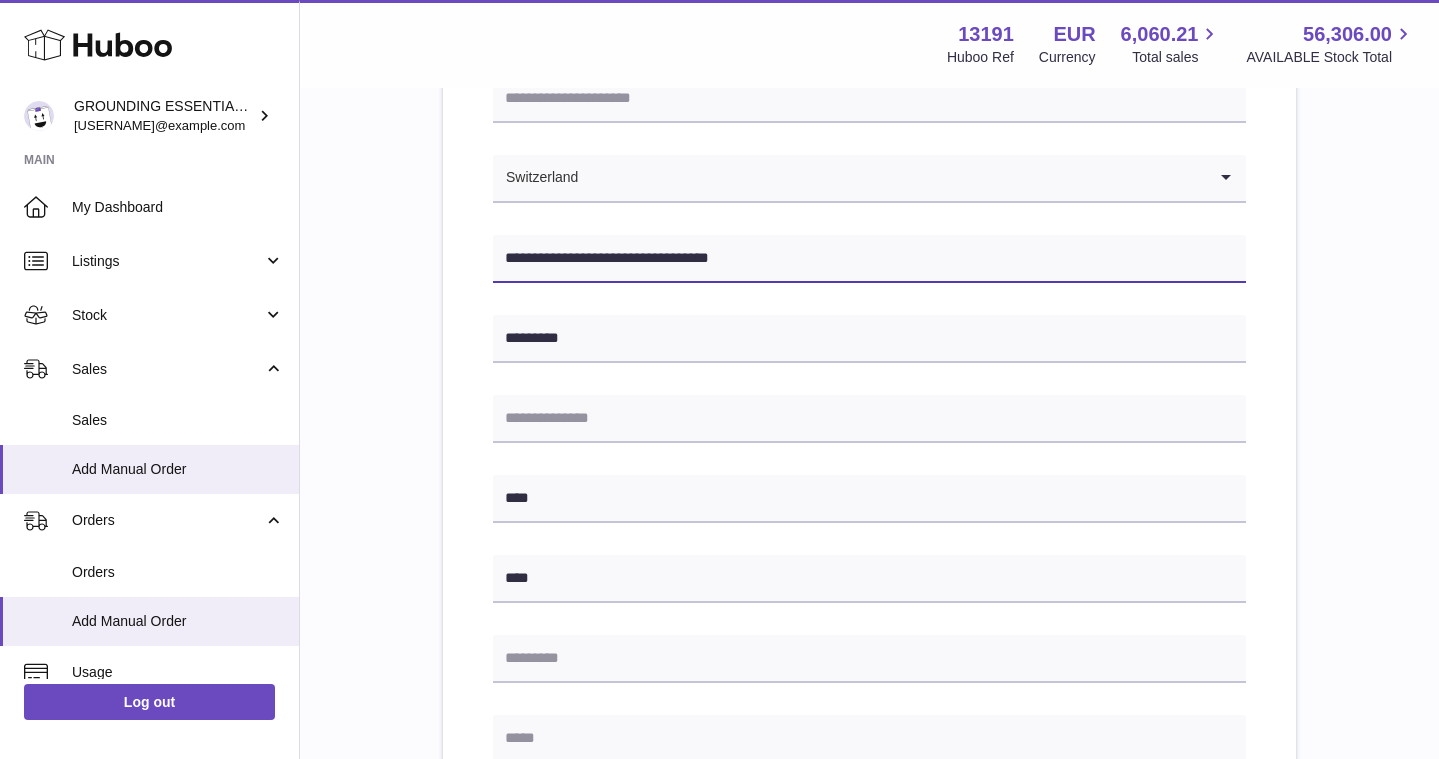 drag, startPoint x: 646, startPoint y: 254, endPoint x: 611, endPoint y: 256, distance: 35.057095 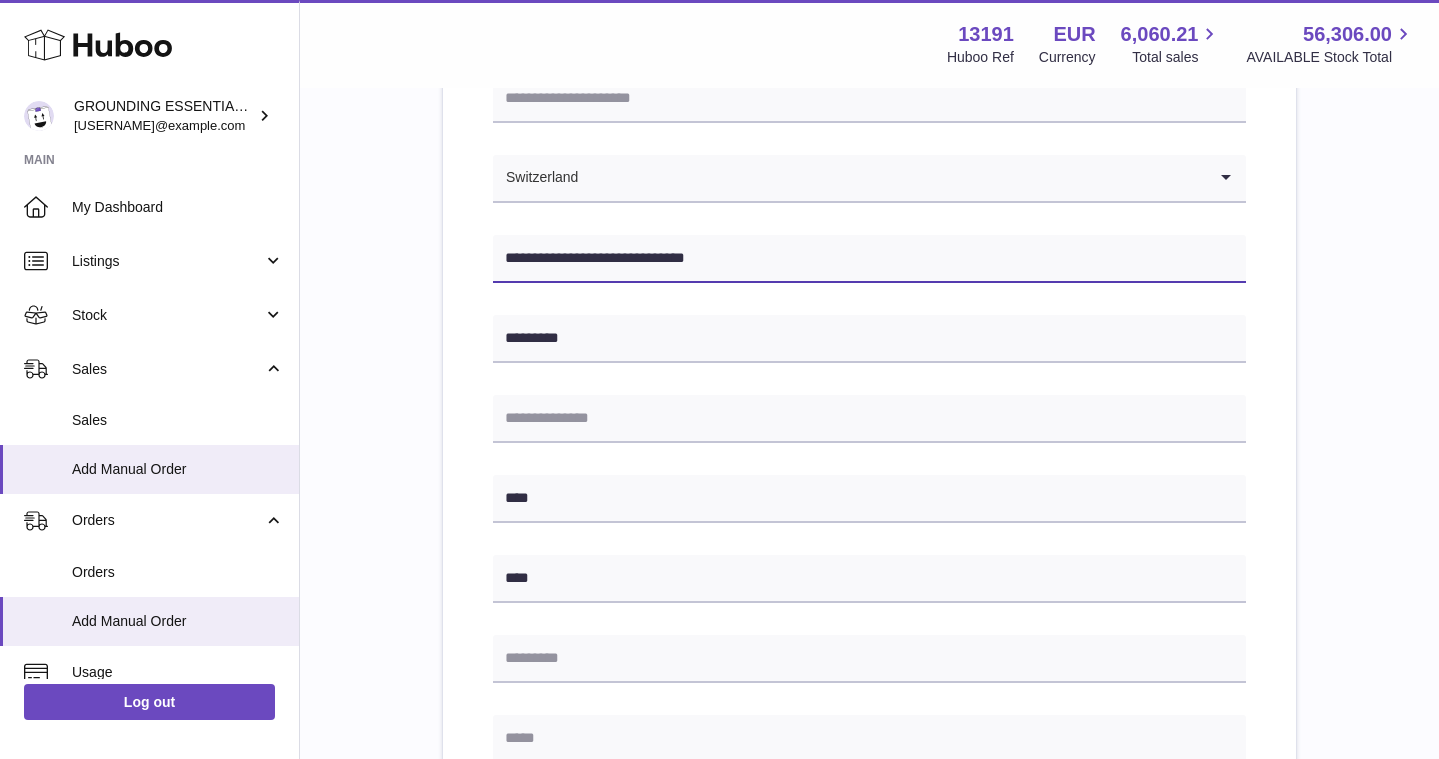 type on "**********" 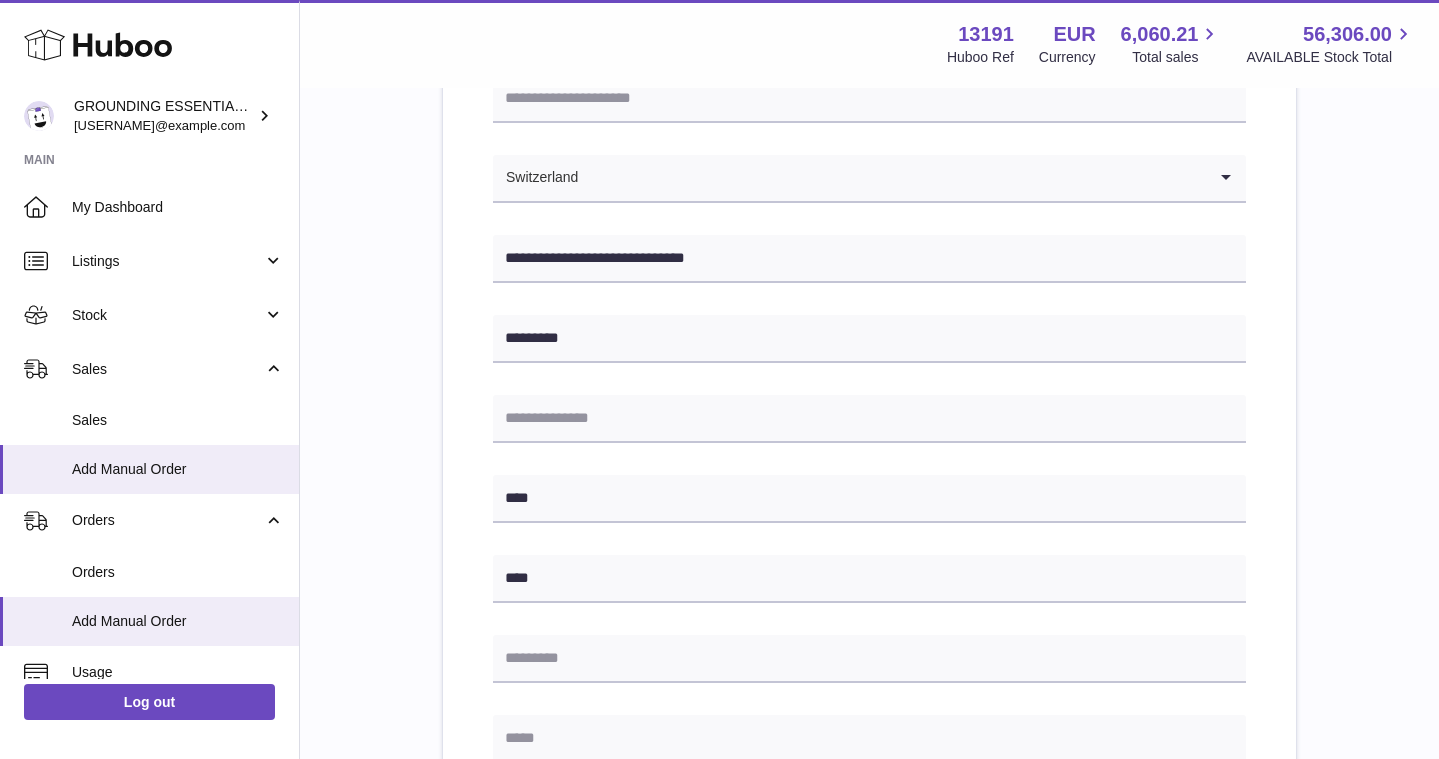click on "**********" at bounding box center (869, 646) 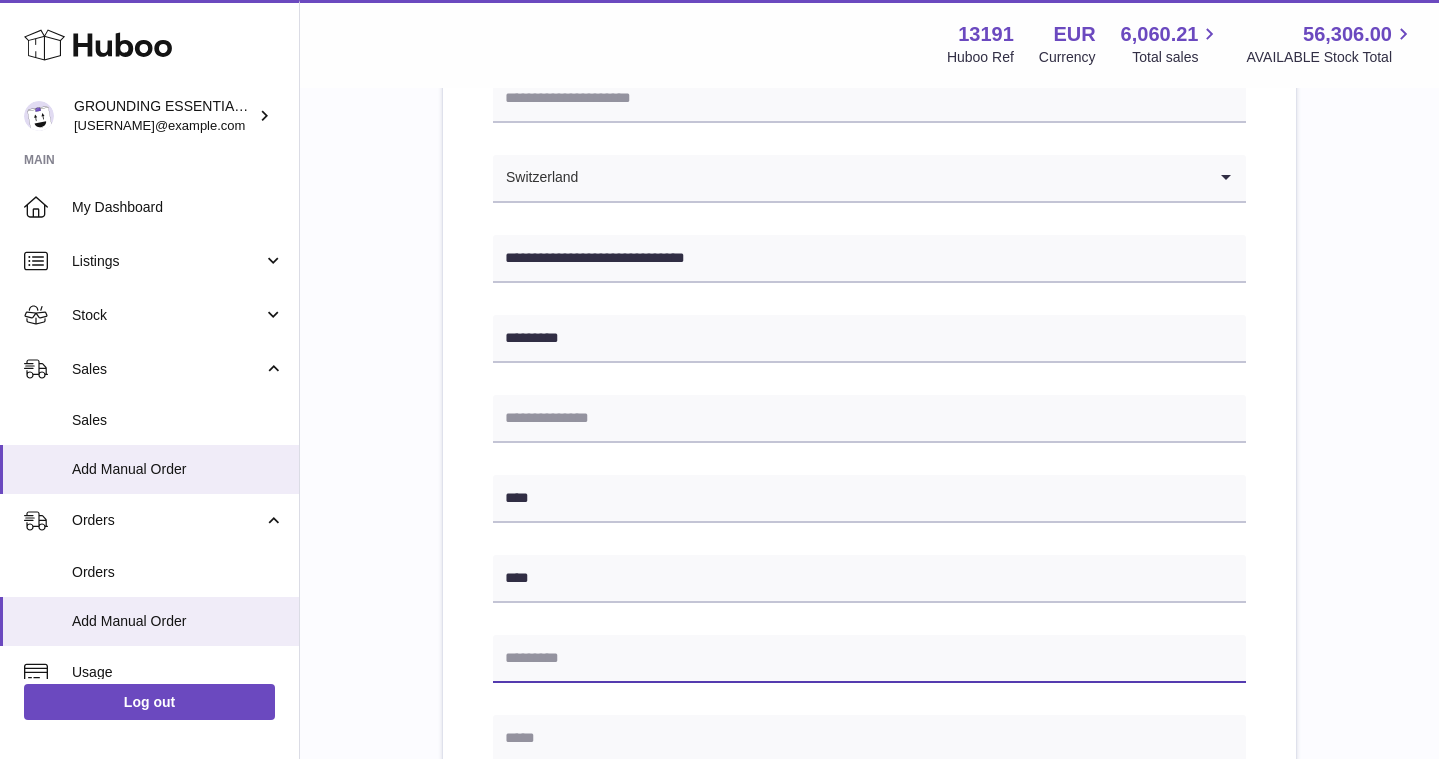 click at bounding box center (869, 659) 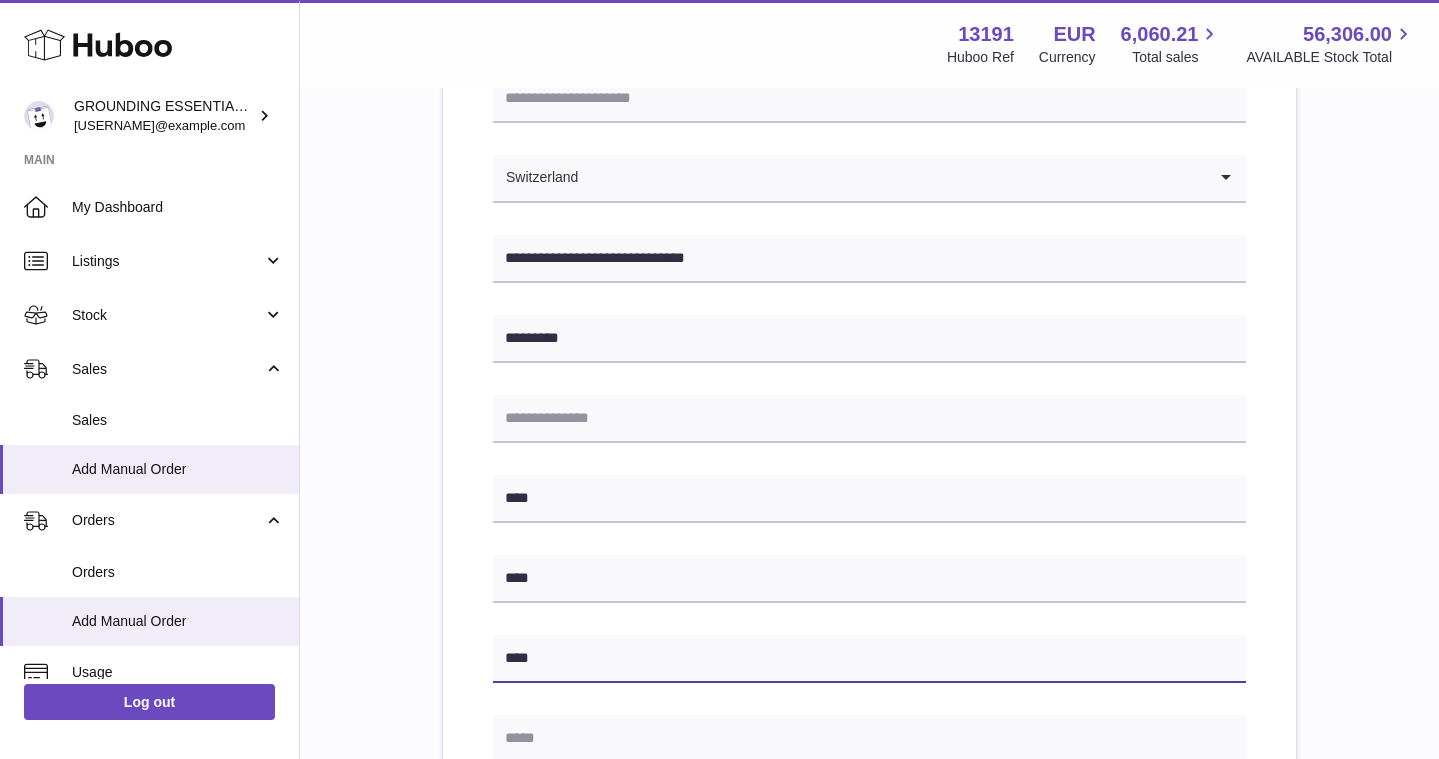type on "****" 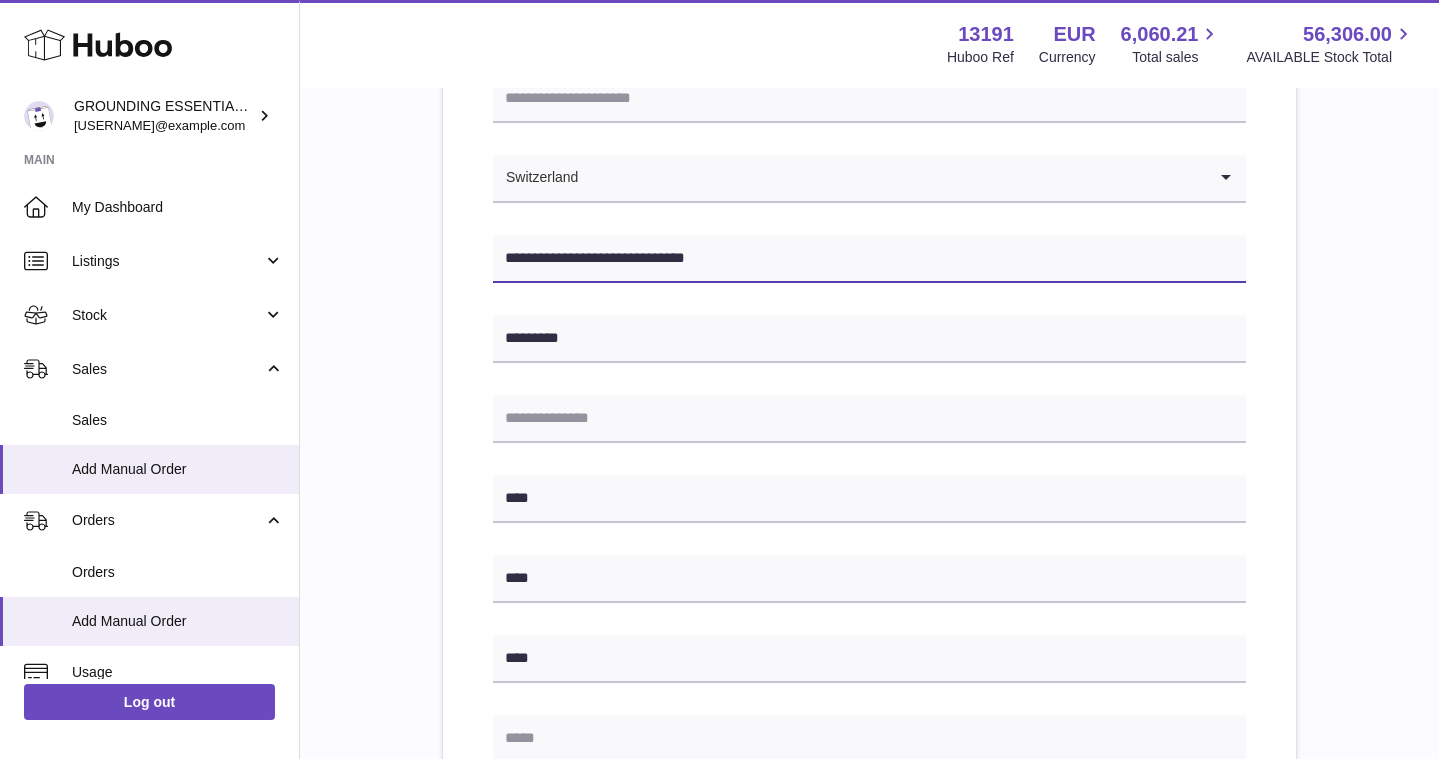 drag, startPoint x: 728, startPoint y: 254, endPoint x: 624, endPoint y: 254, distance: 104 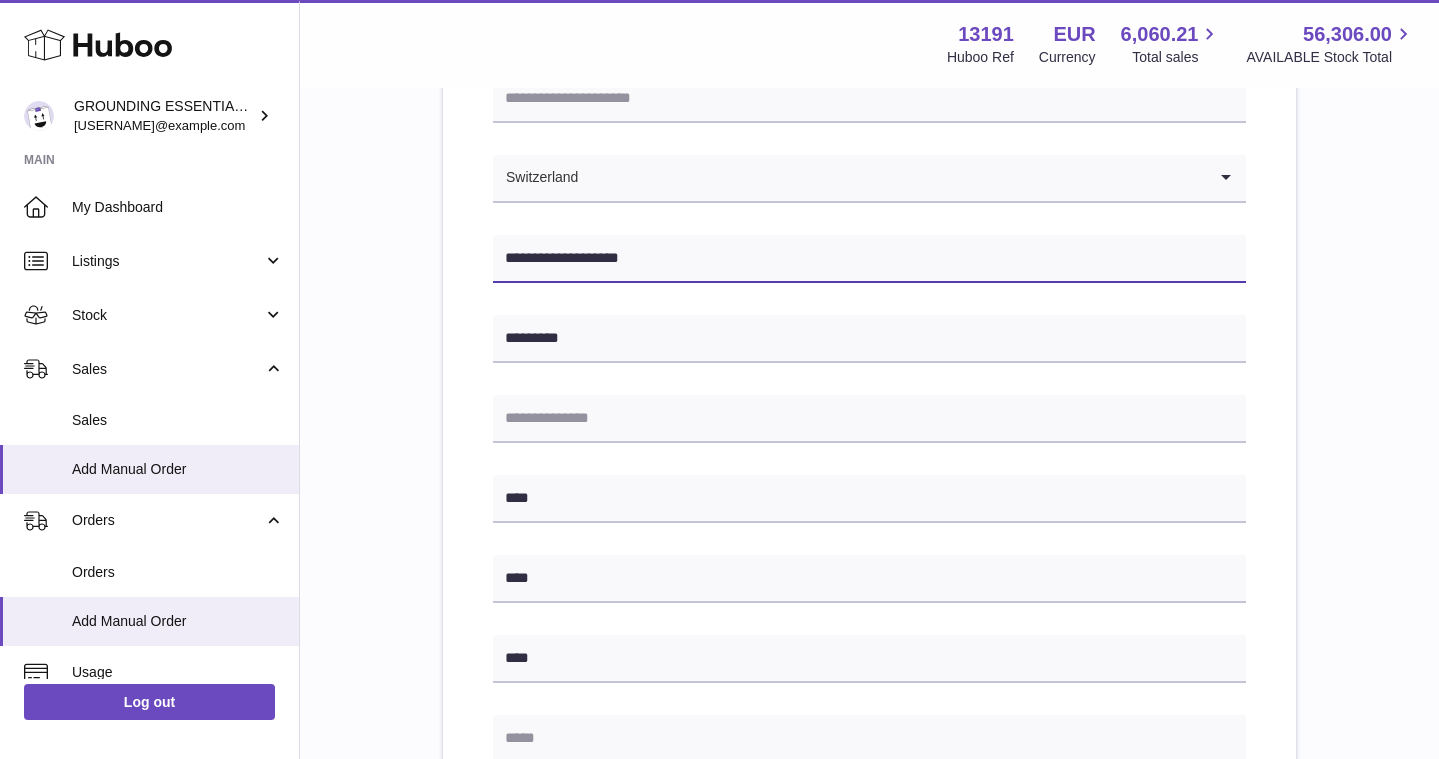 type on "**********" 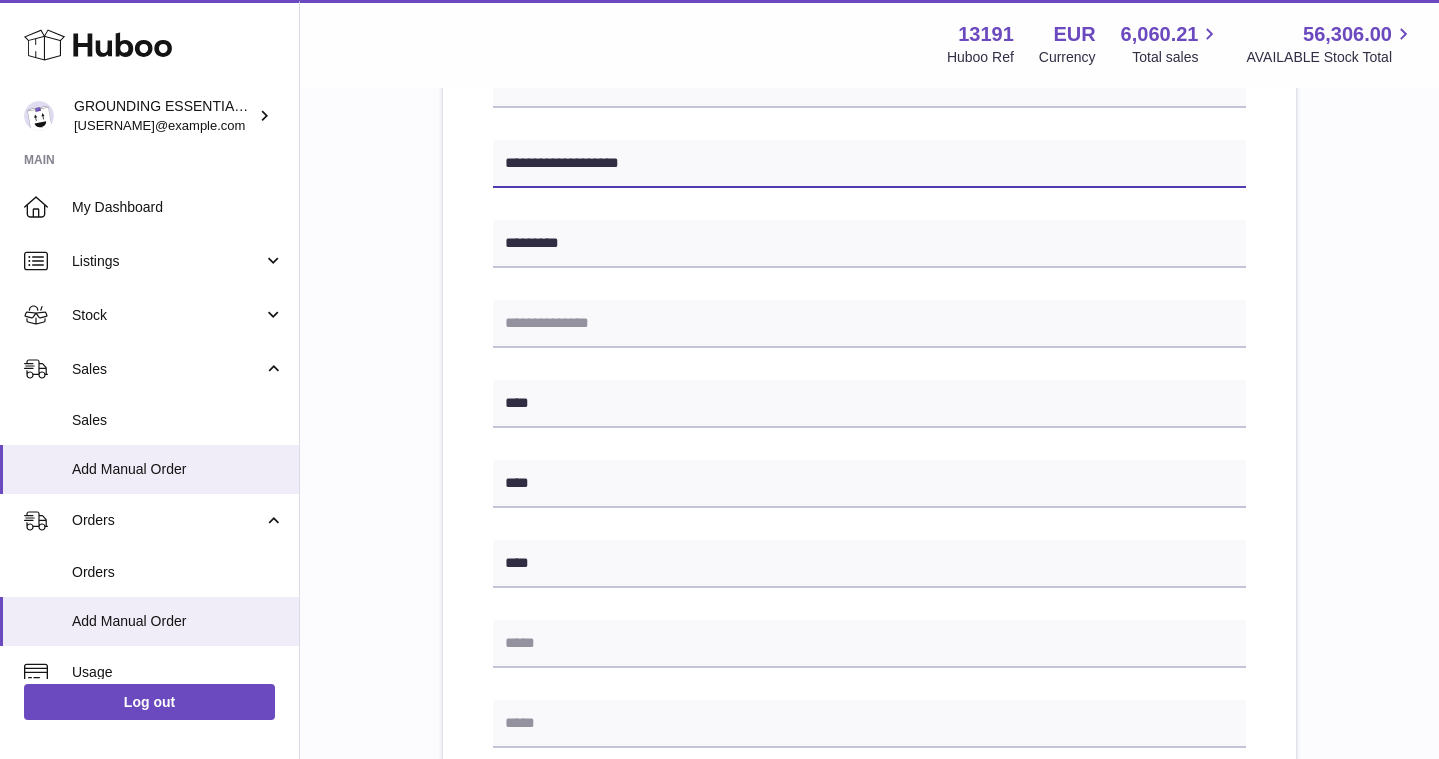 scroll, scrollTop: 426, scrollLeft: 0, axis: vertical 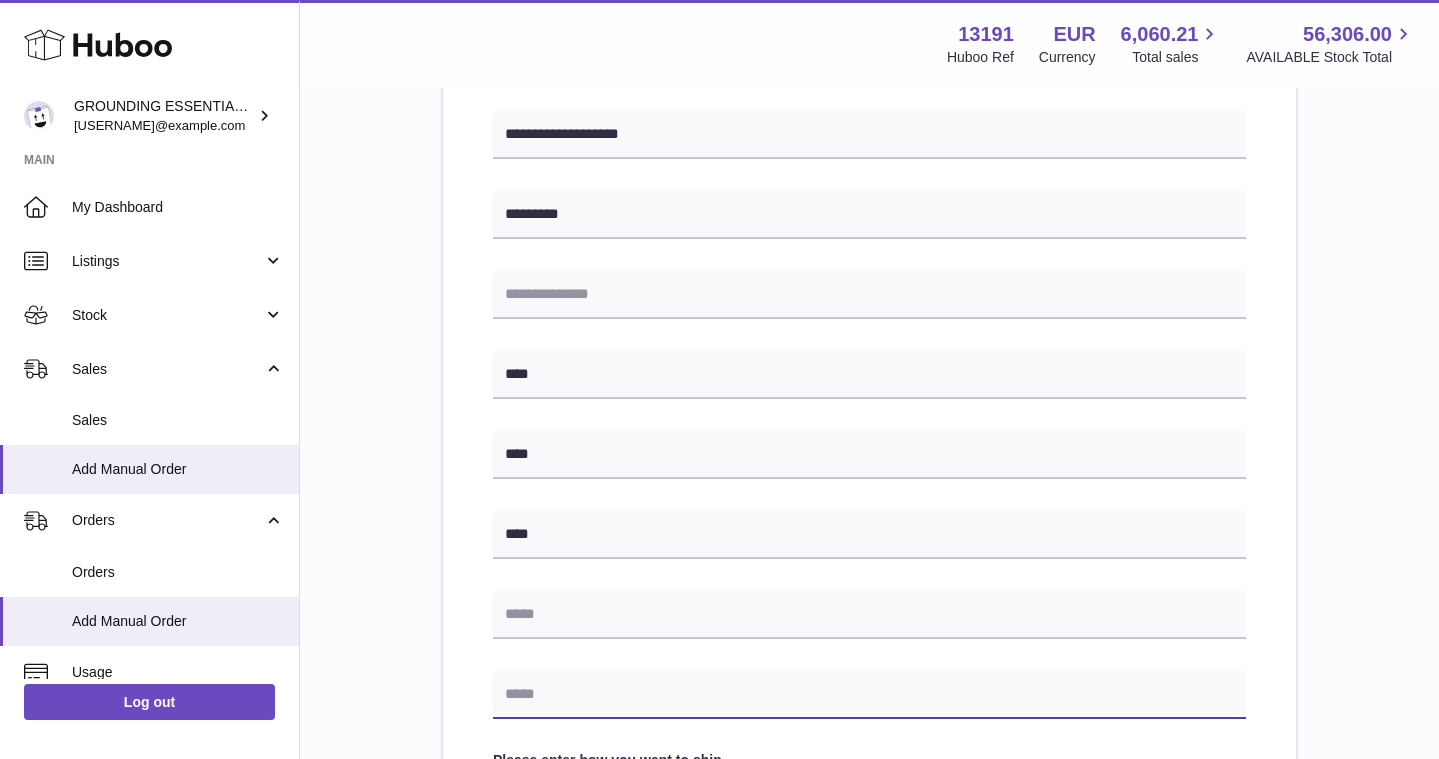 click at bounding box center [869, 695] 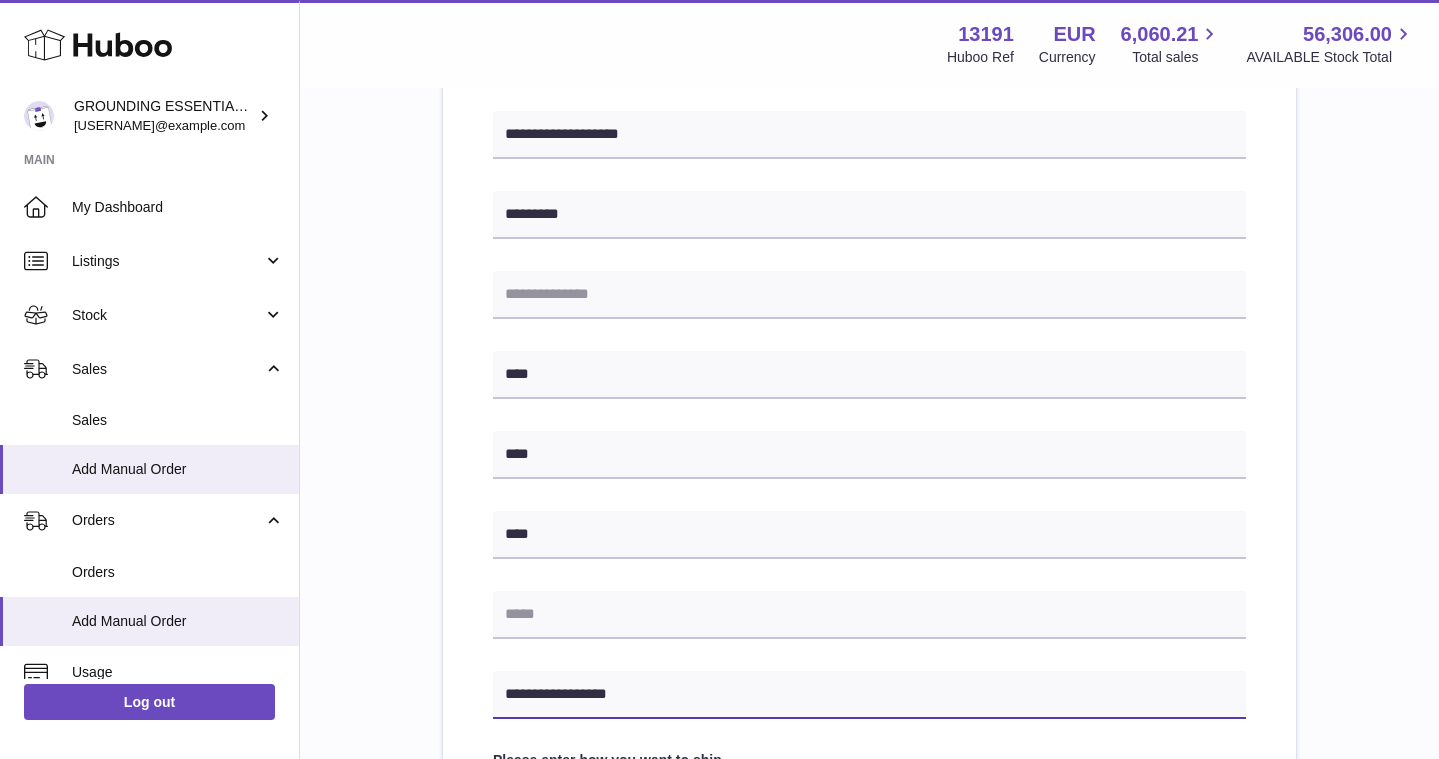 type on "**********" 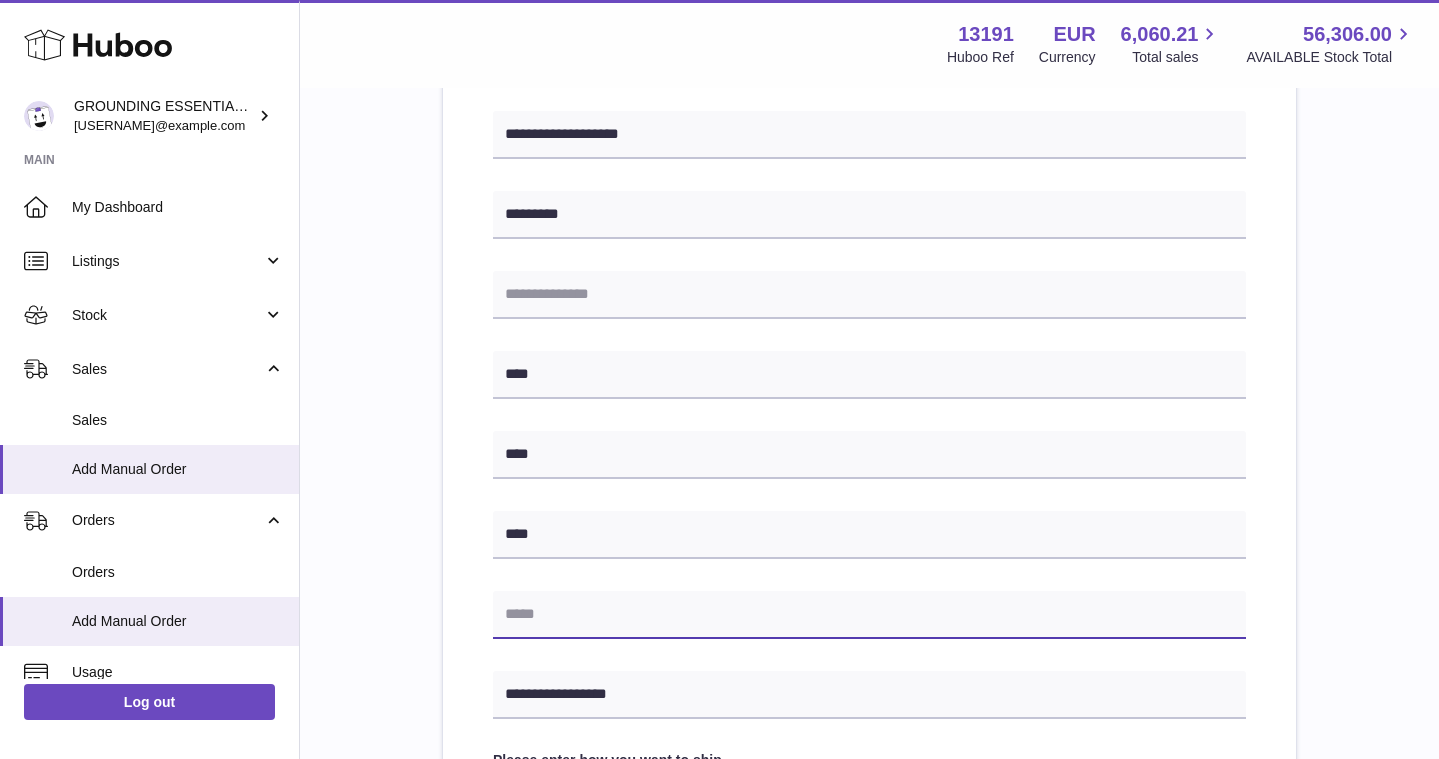 click at bounding box center (869, 615) 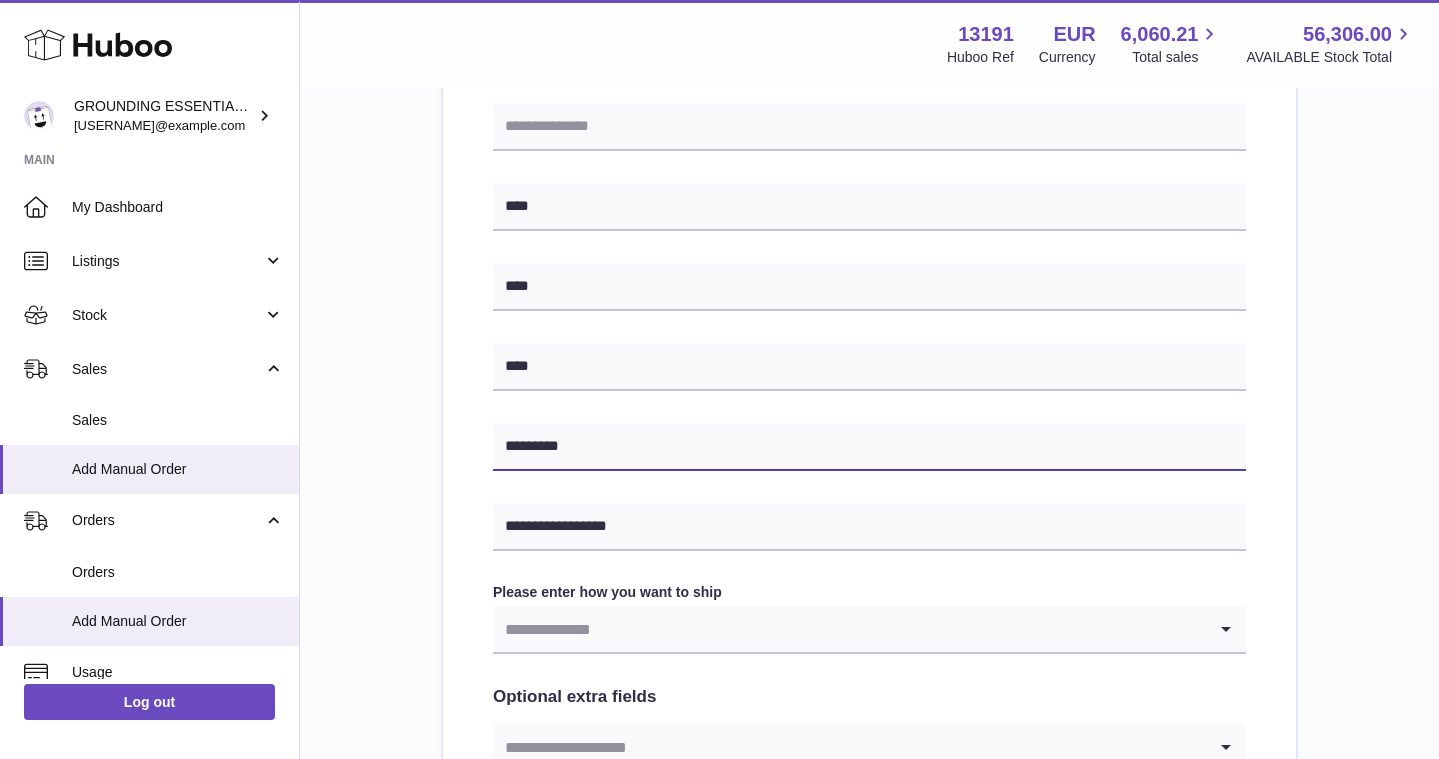 scroll, scrollTop: 714, scrollLeft: 0, axis: vertical 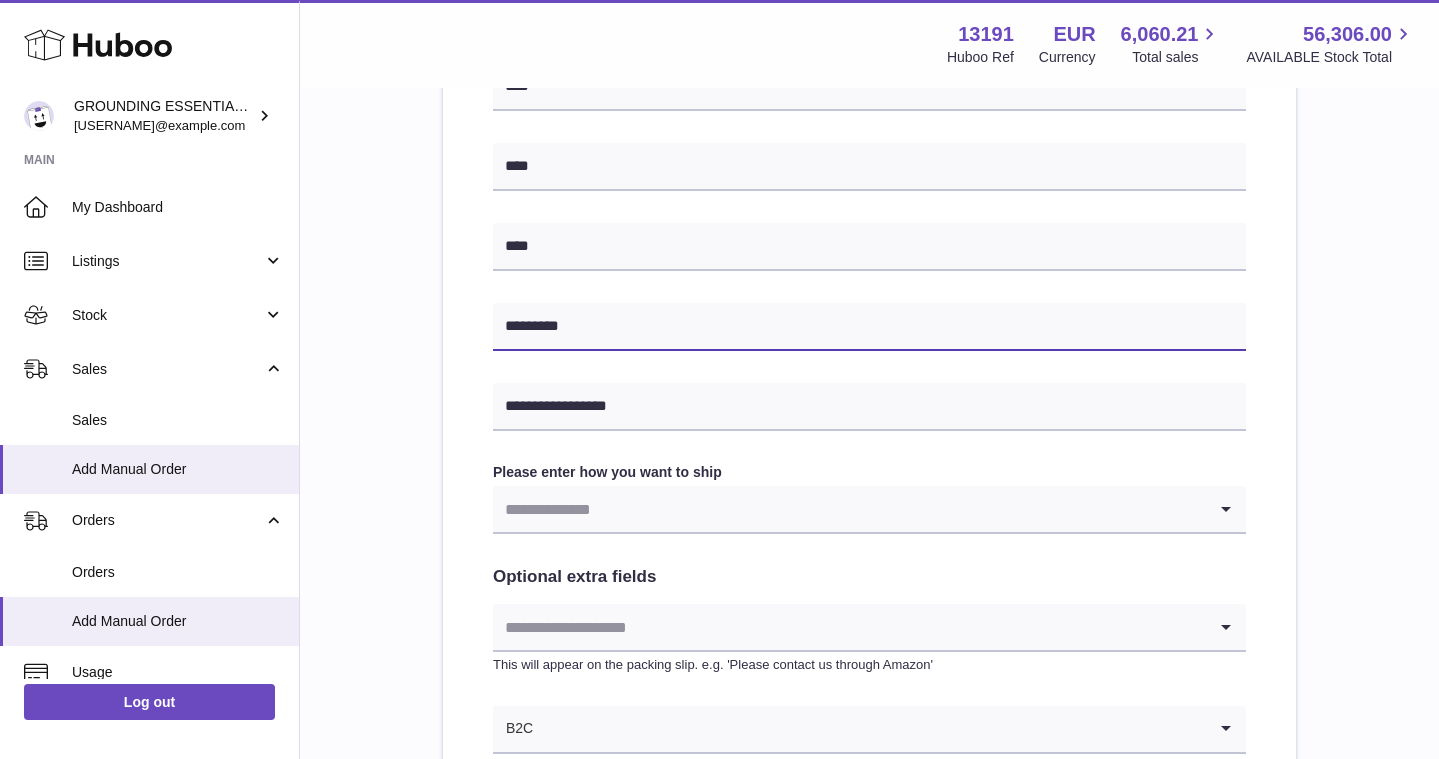 type on "*********" 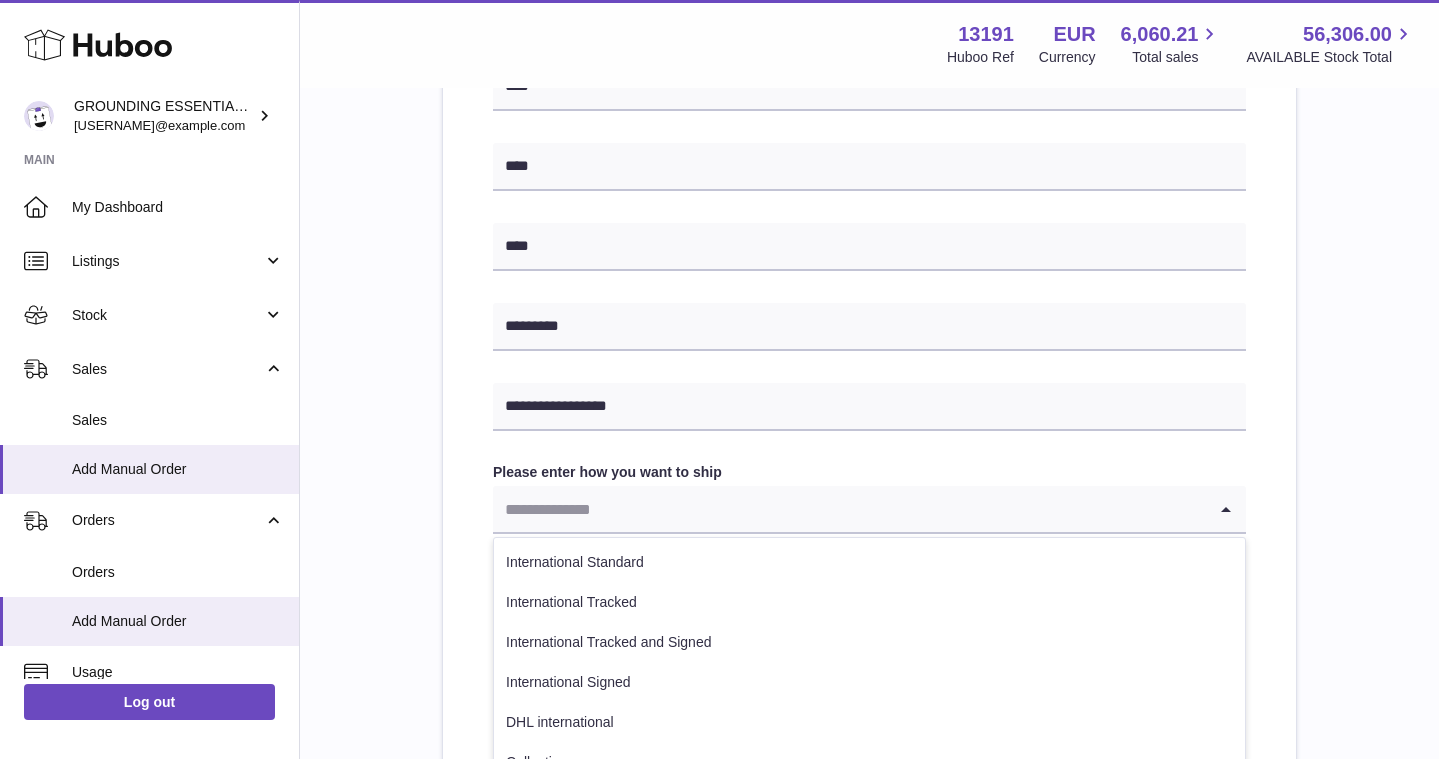 click at bounding box center (849, 509) 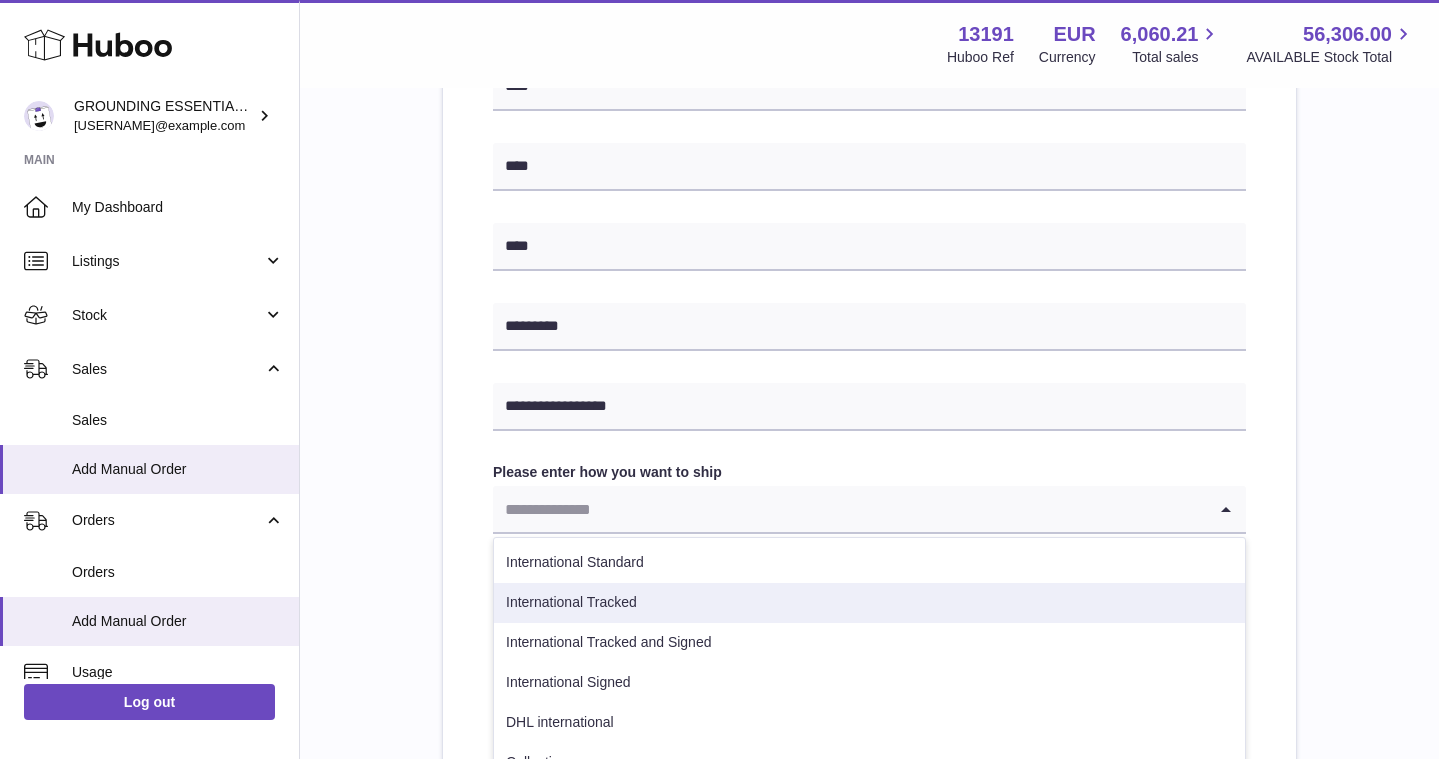 click on "International Tracked" at bounding box center [869, 603] 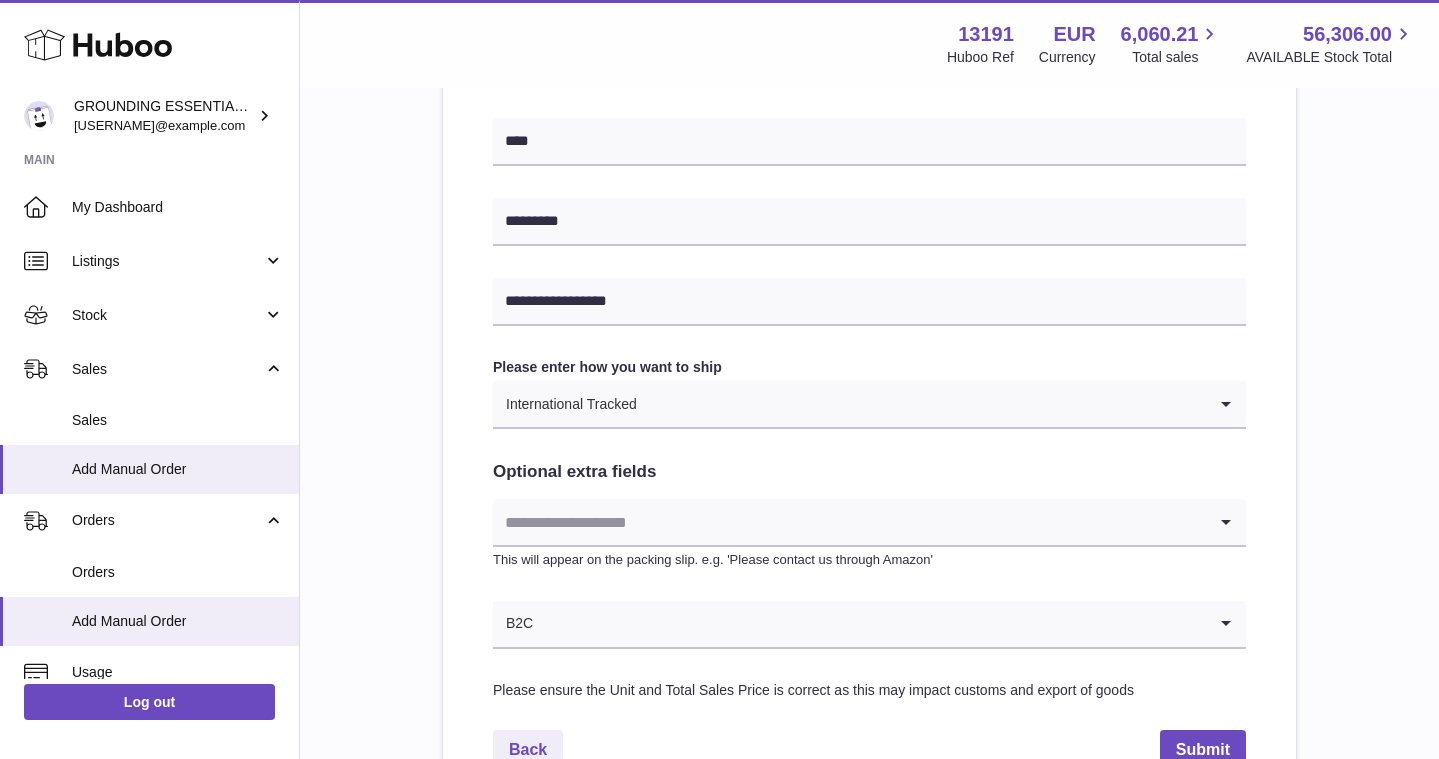 scroll, scrollTop: 1003, scrollLeft: 0, axis: vertical 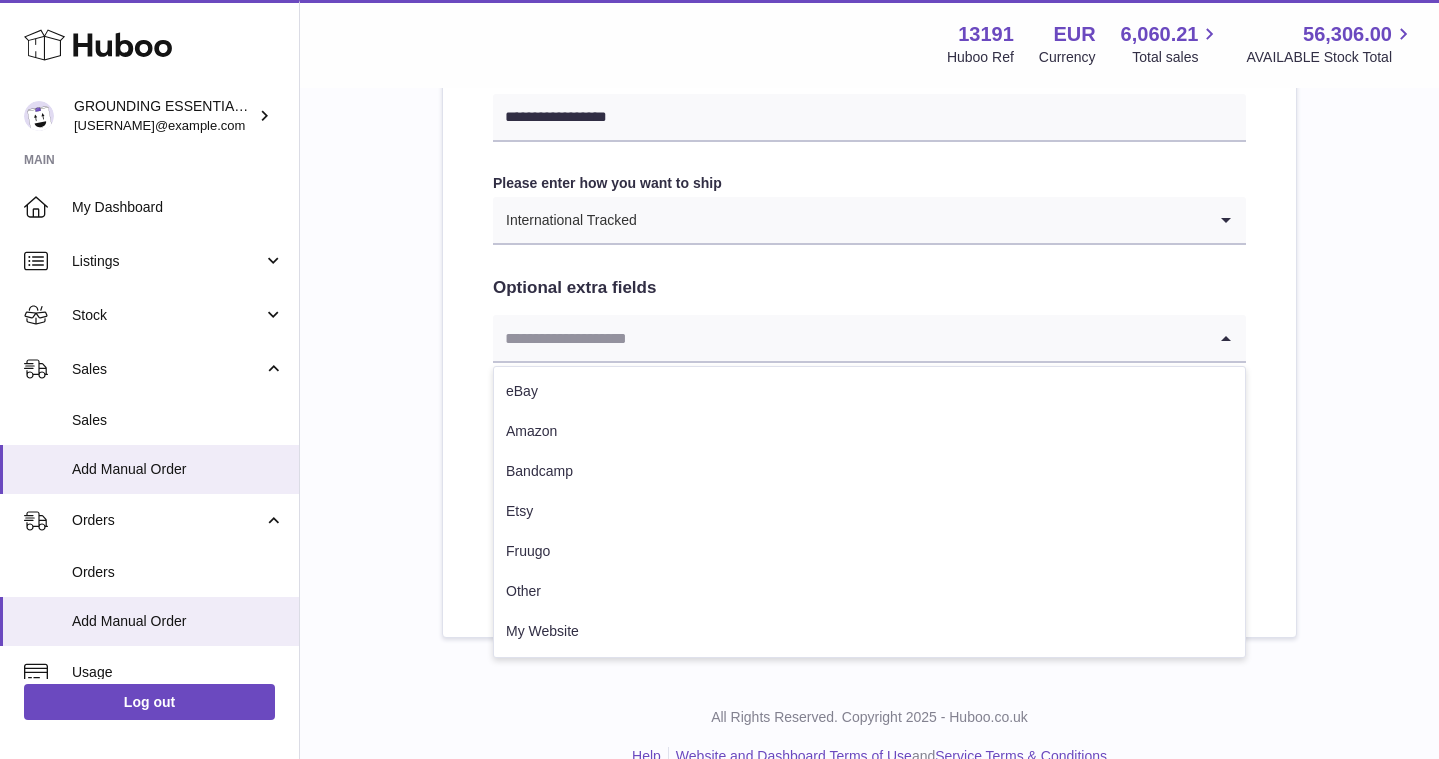 click at bounding box center [849, 338] 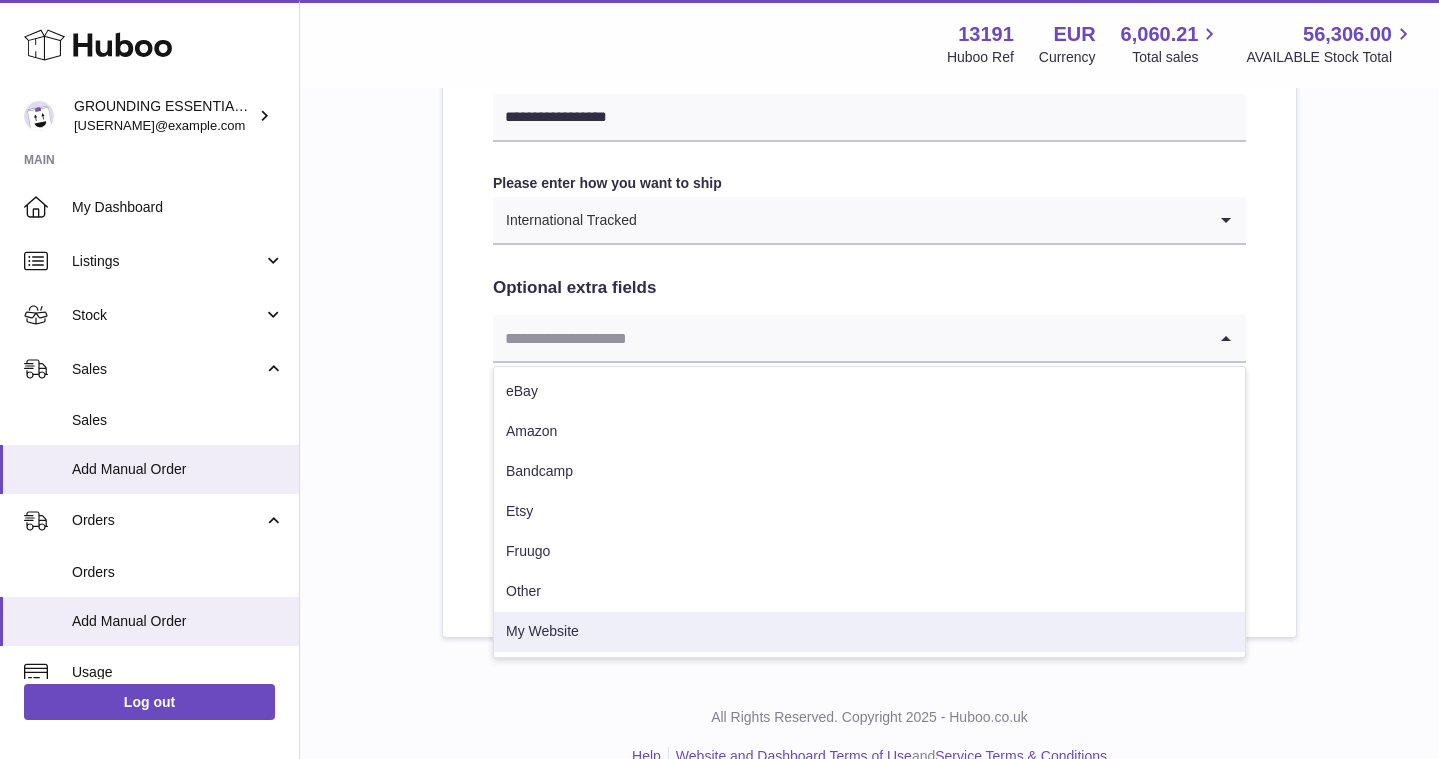 click on "My Website" at bounding box center (869, 632) 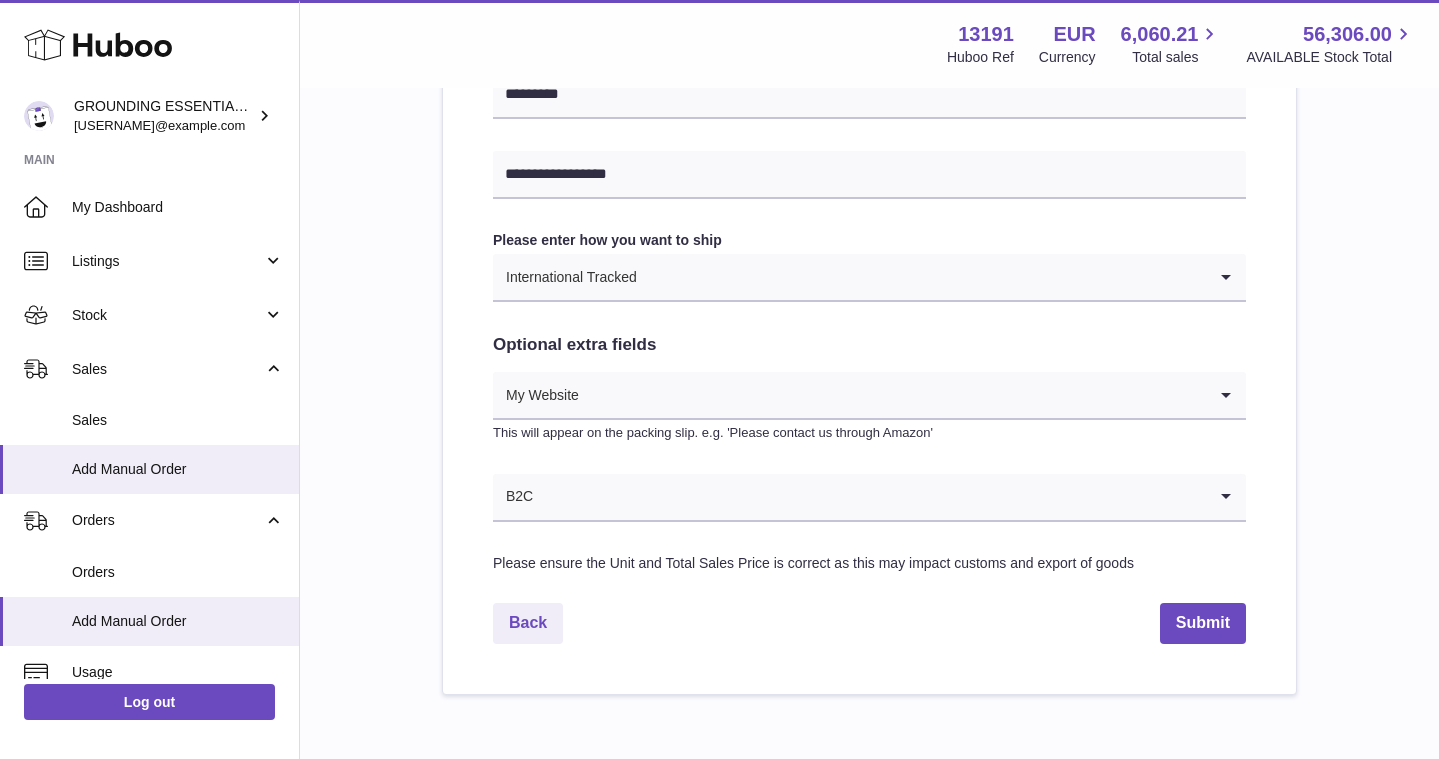 scroll, scrollTop: 1039, scrollLeft: 0, axis: vertical 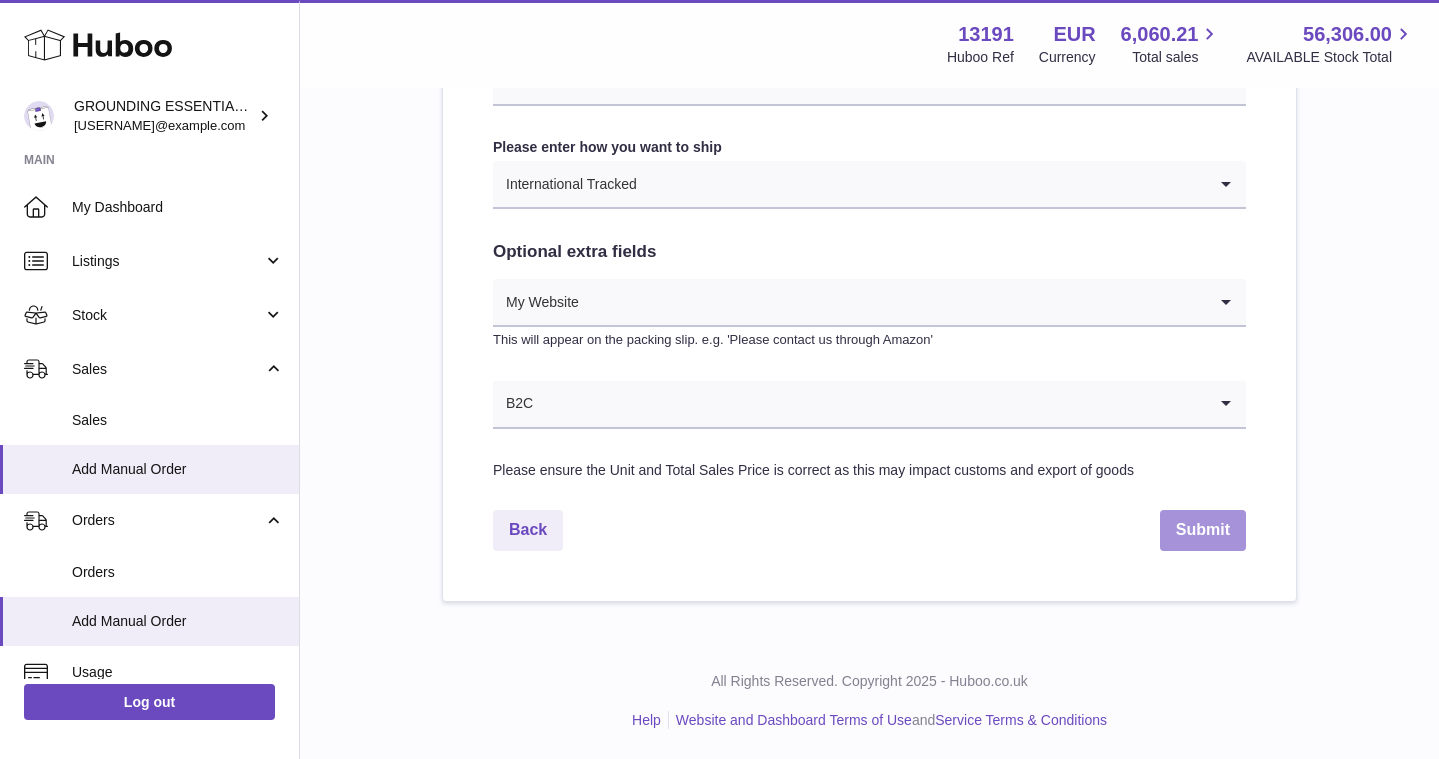 click on "Submit" at bounding box center (1203, 530) 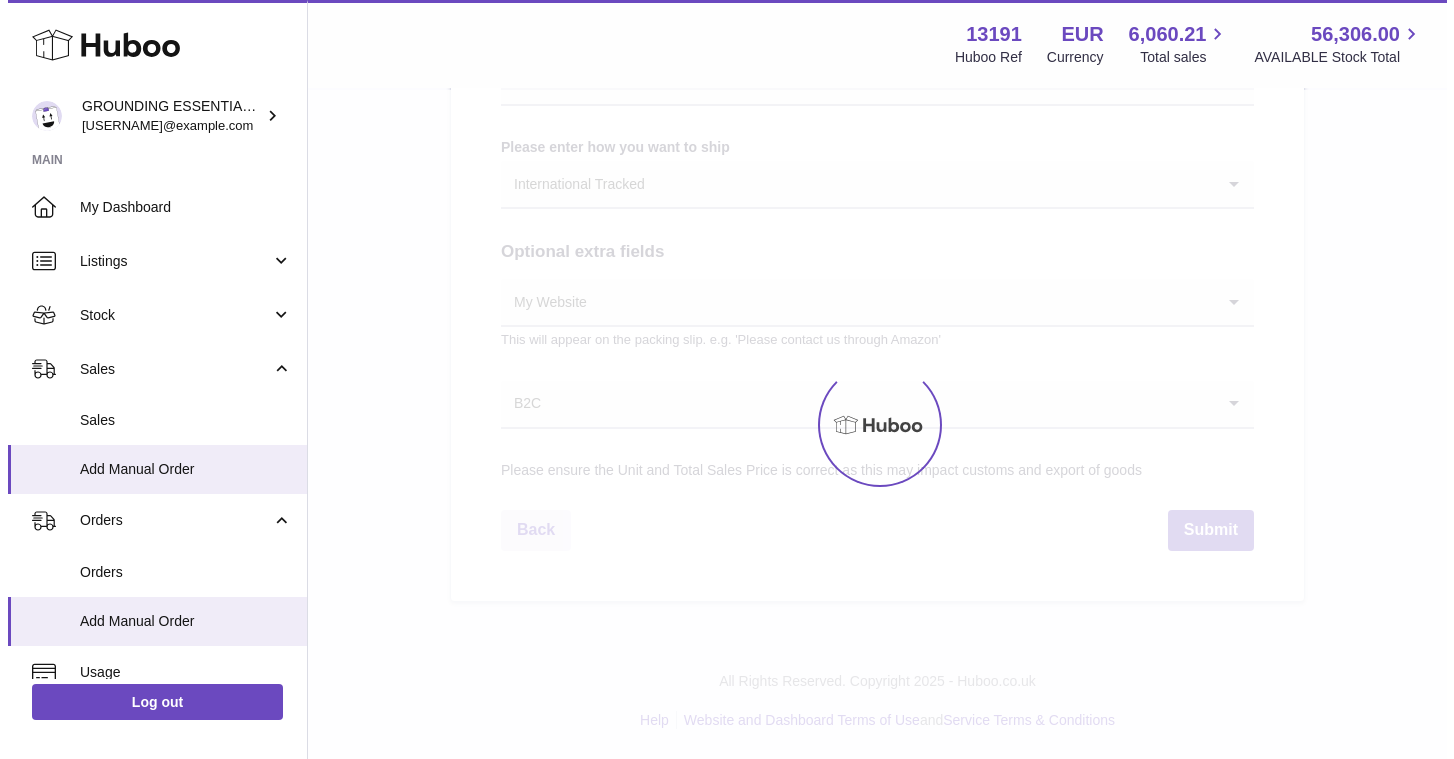 scroll, scrollTop: 0, scrollLeft: 0, axis: both 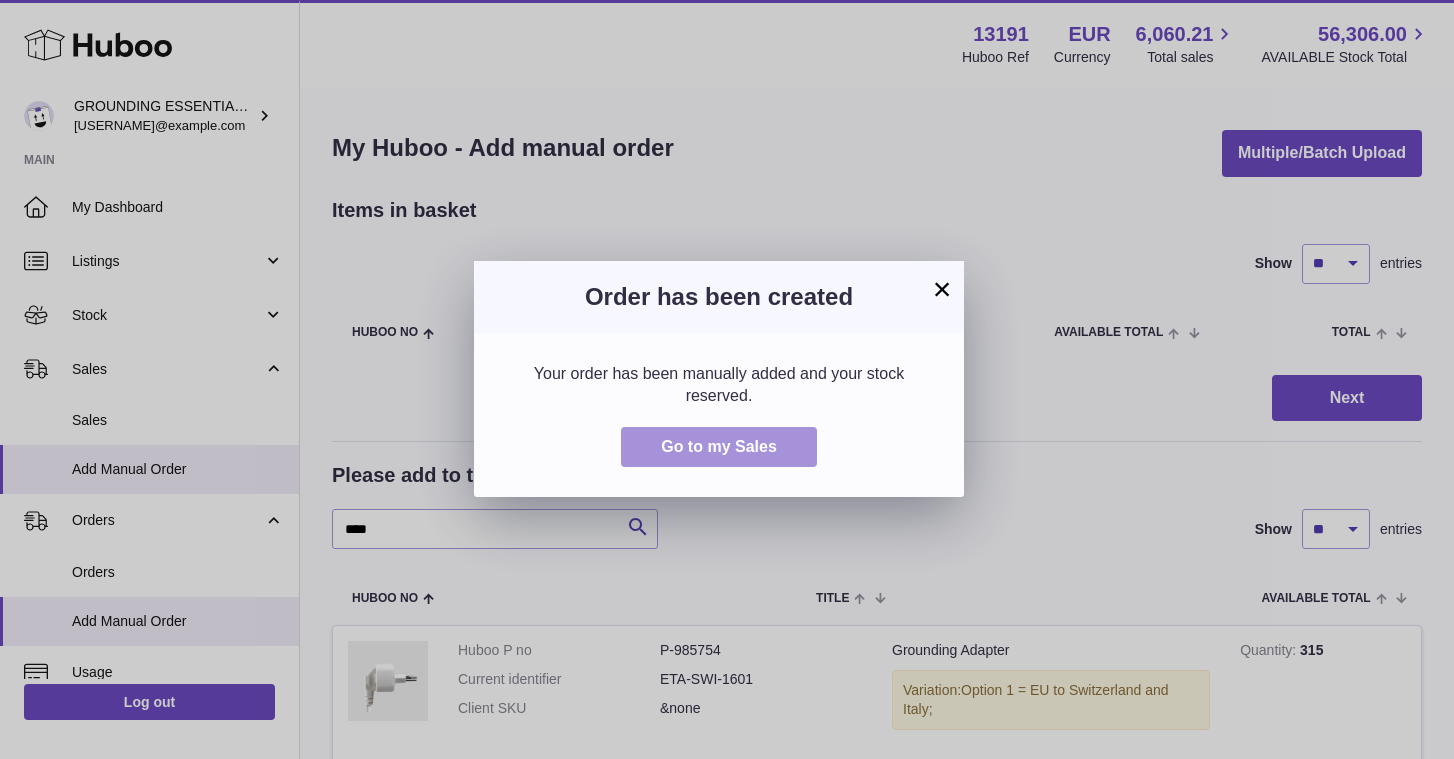 drag, startPoint x: 798, startPoint y: 473, endPoint x: 768, endPoint y: 456, distance: 34.48188 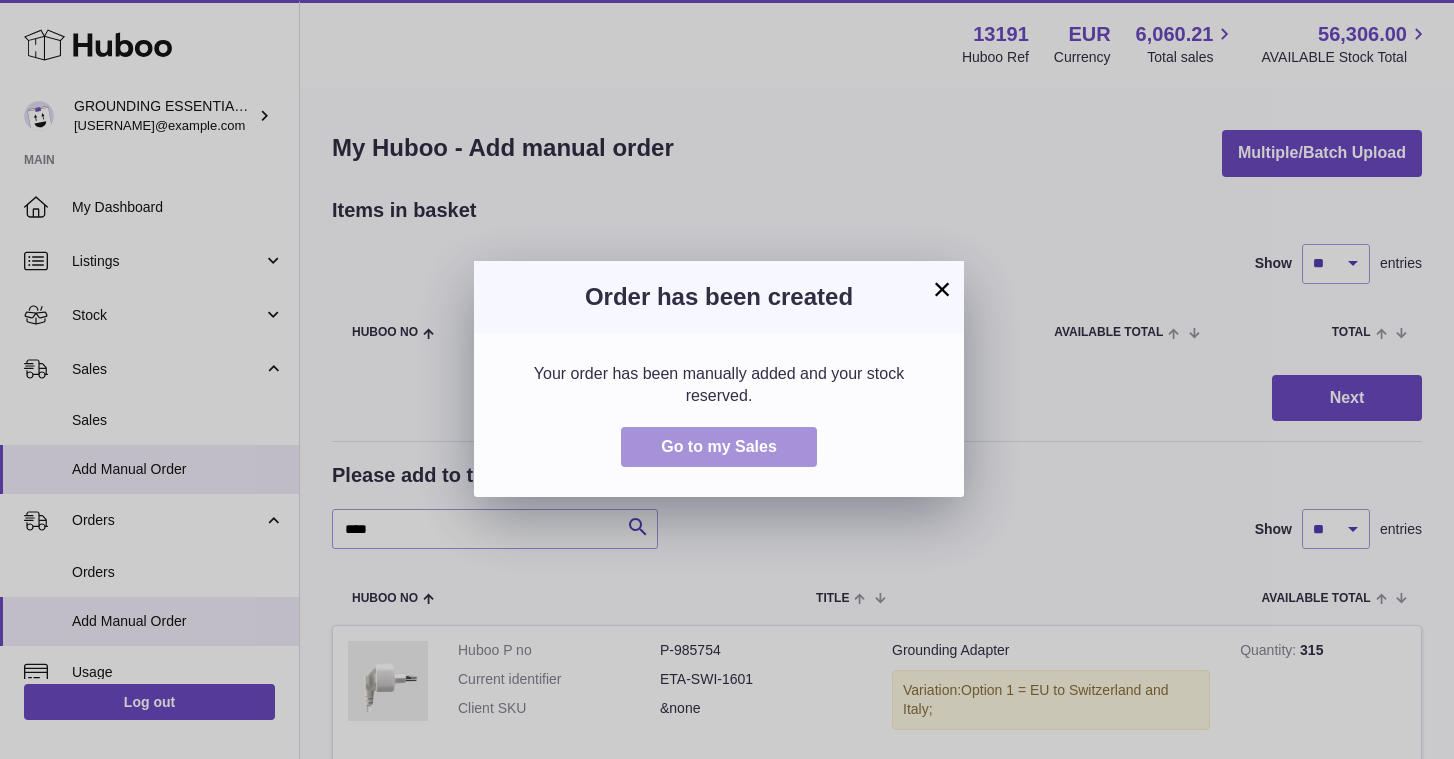 click on "Go to my Sales" at bounding box center [719, 447] 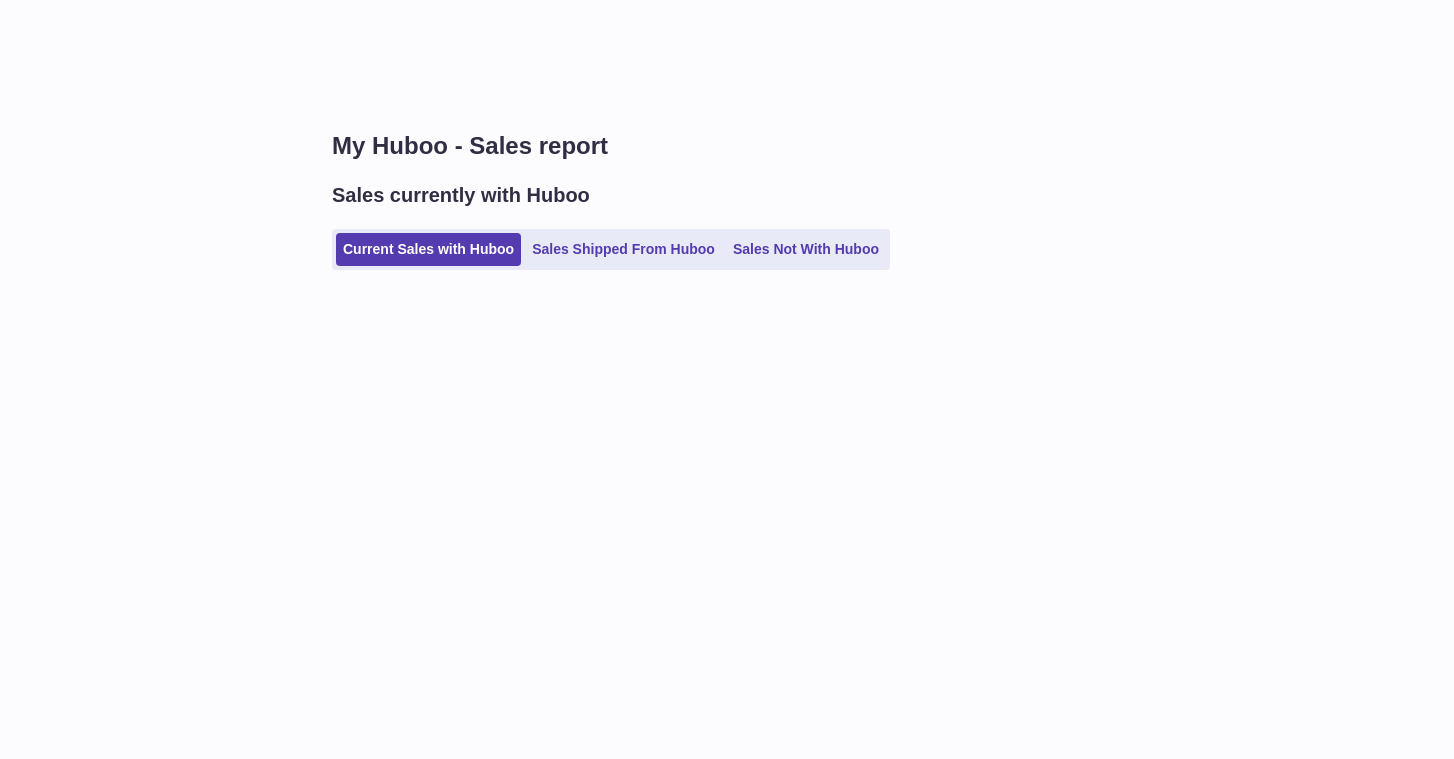 scroll, scrollTop: 0, scrollLeft: 0, axis: both 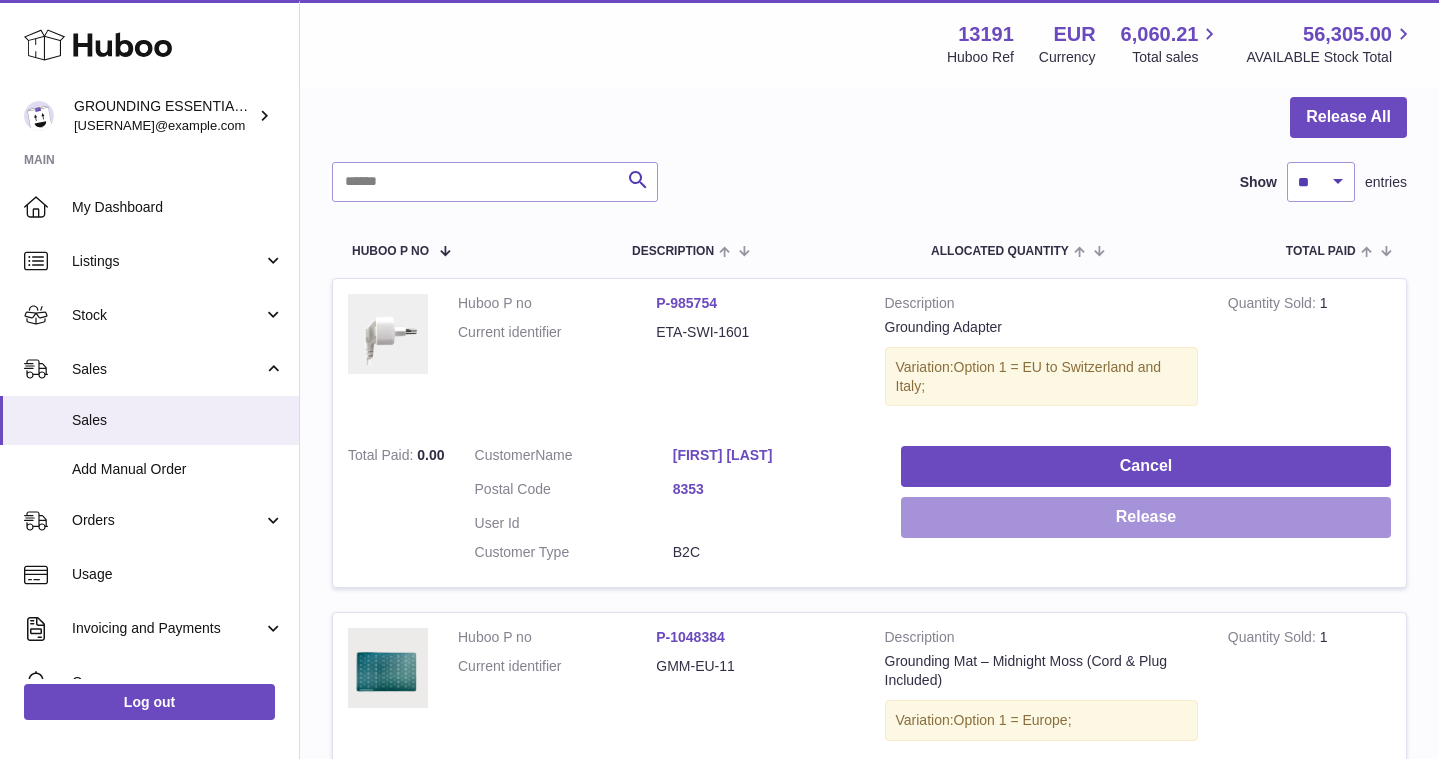 click on "Release" at bounding box center (1146, 517) 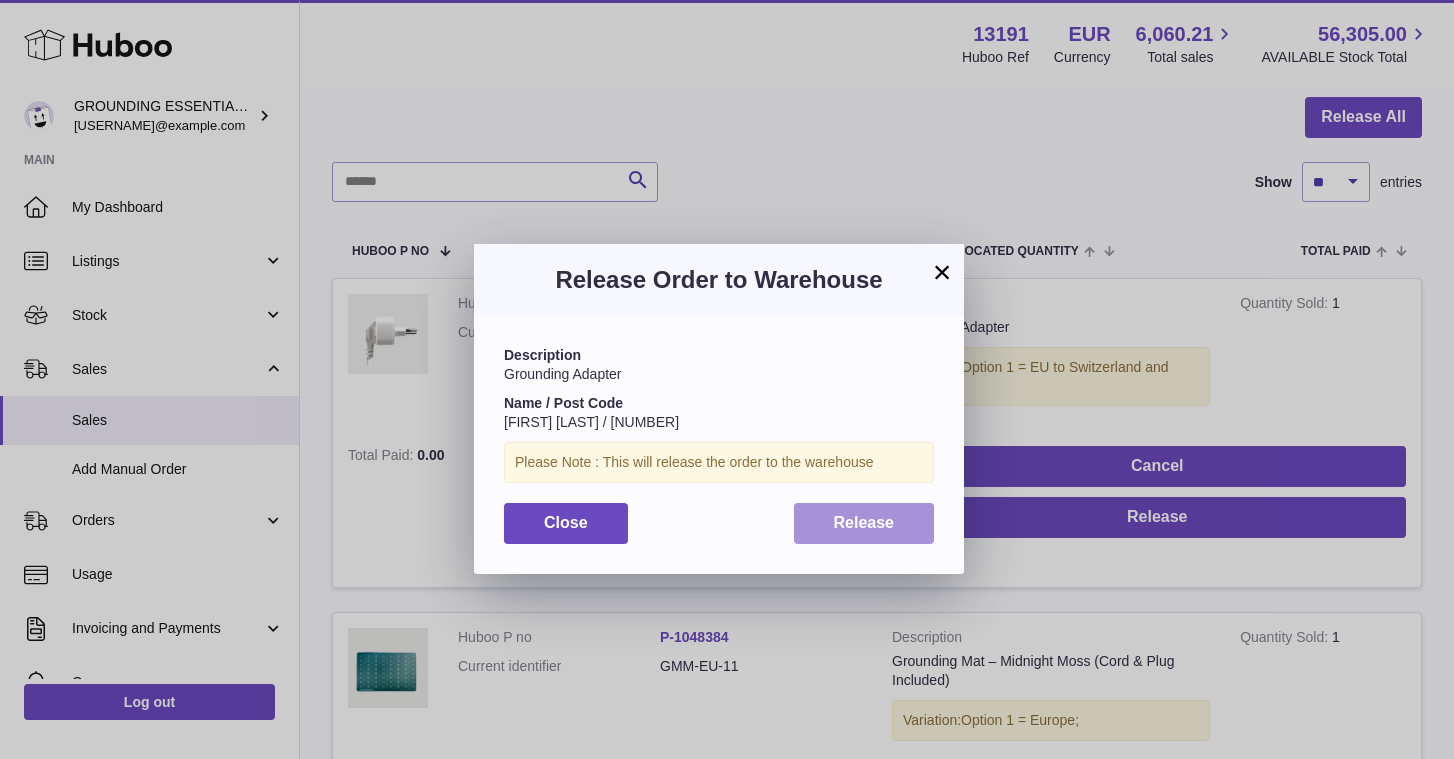 click on "Release" at bounding box center (864, 523) 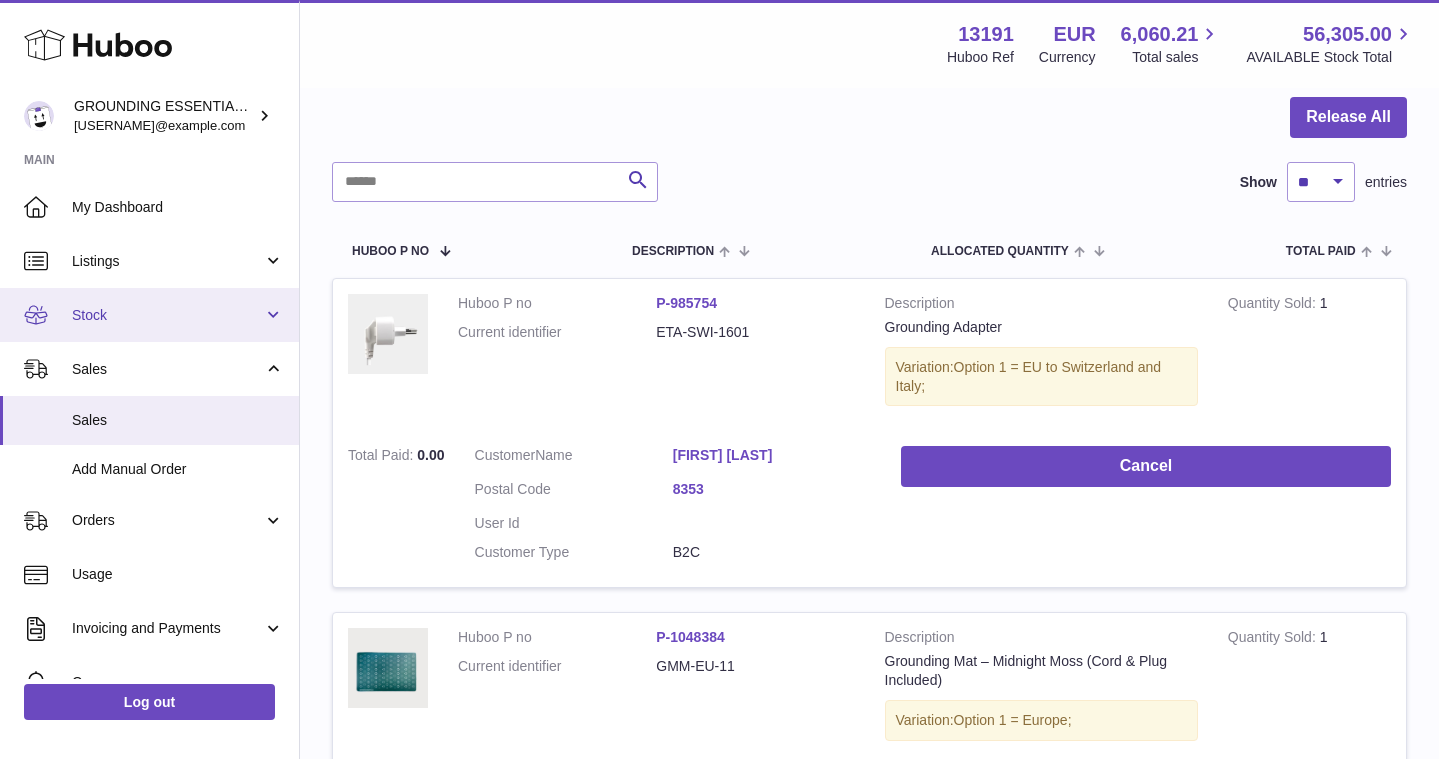 click on "Stock" at bounding box center [167, 315] 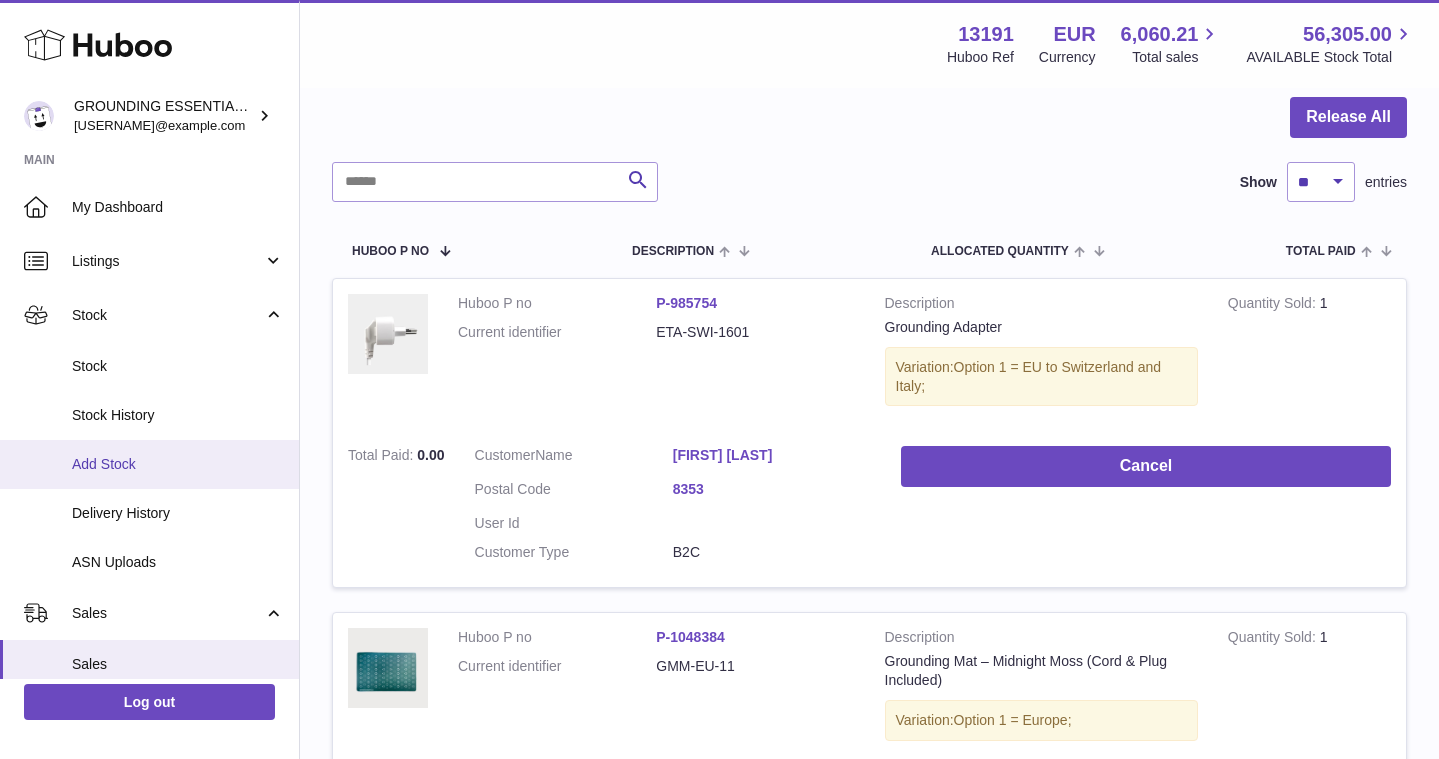 click on "Add Stock" at bounding box center [178, 464] 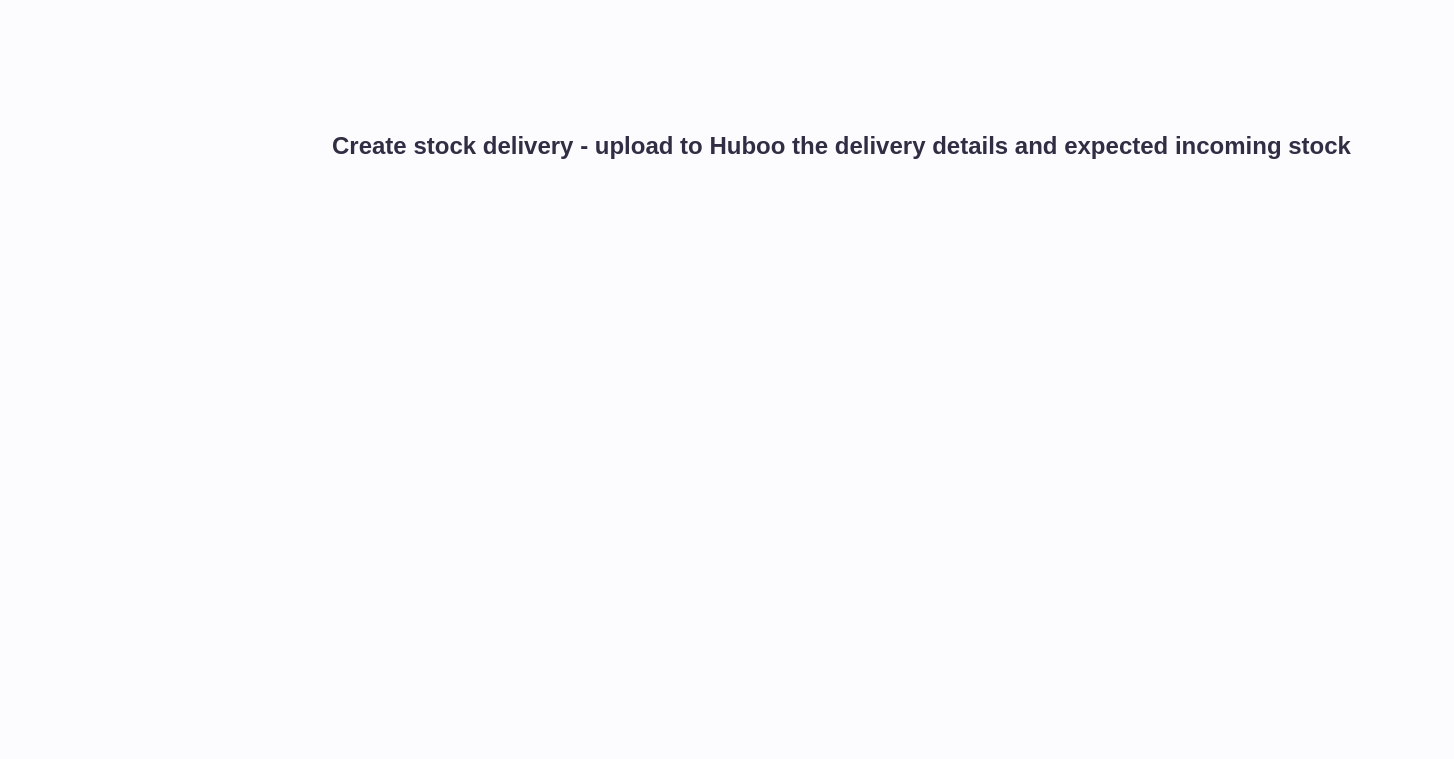scroll, scrollTop: 0, scrollLeft: 0, axis: both 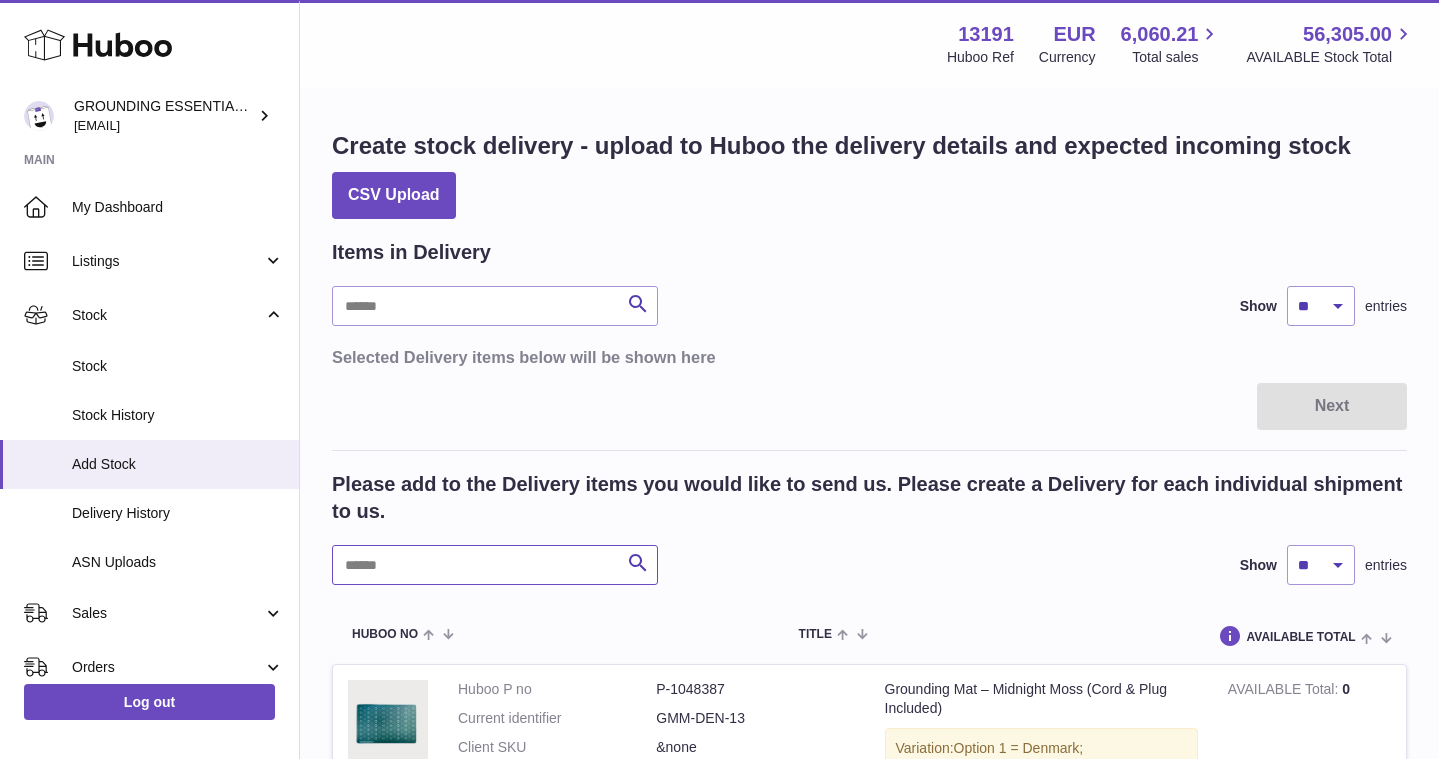 click at bounding box center (495, 565) 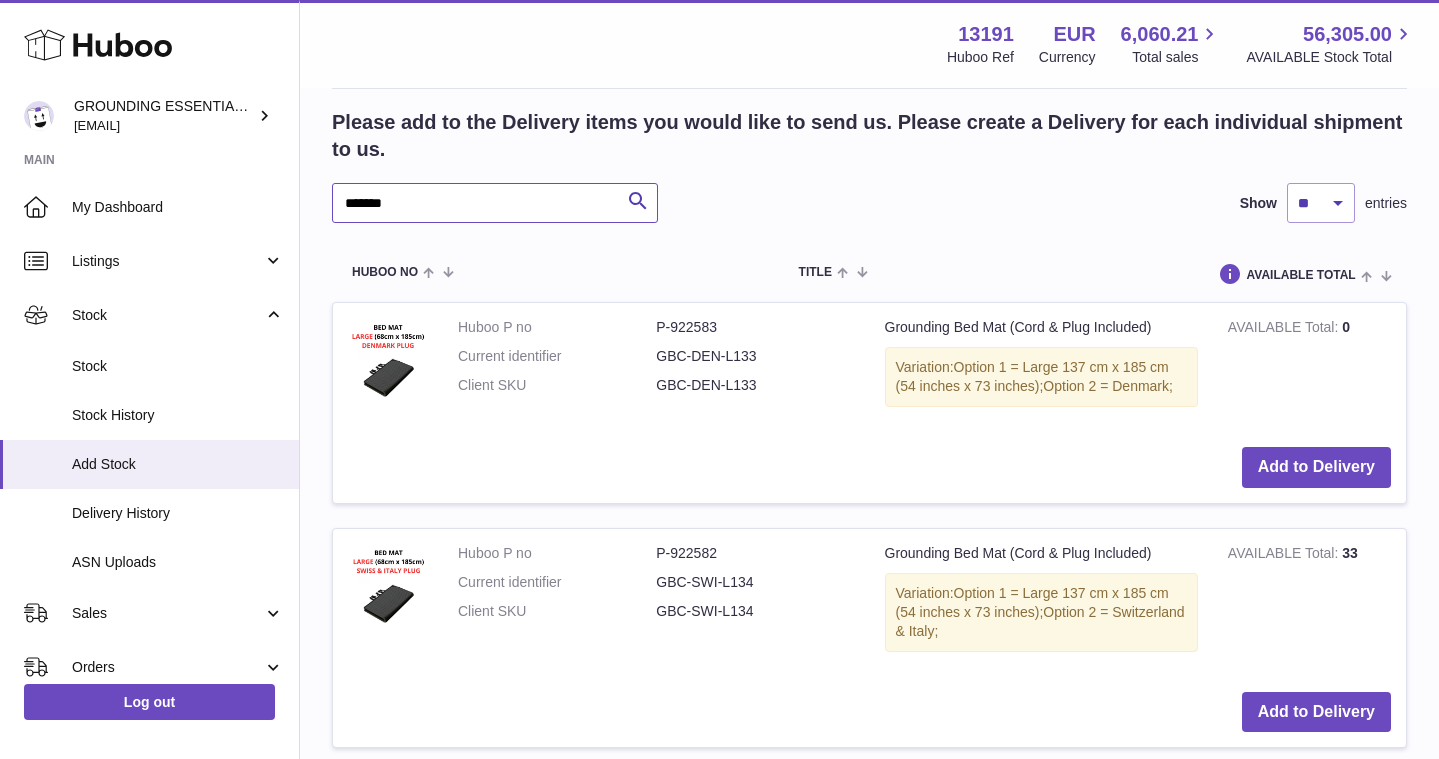 scroll, scrollTop: 397, scrollLeft: 0, axis: vertical 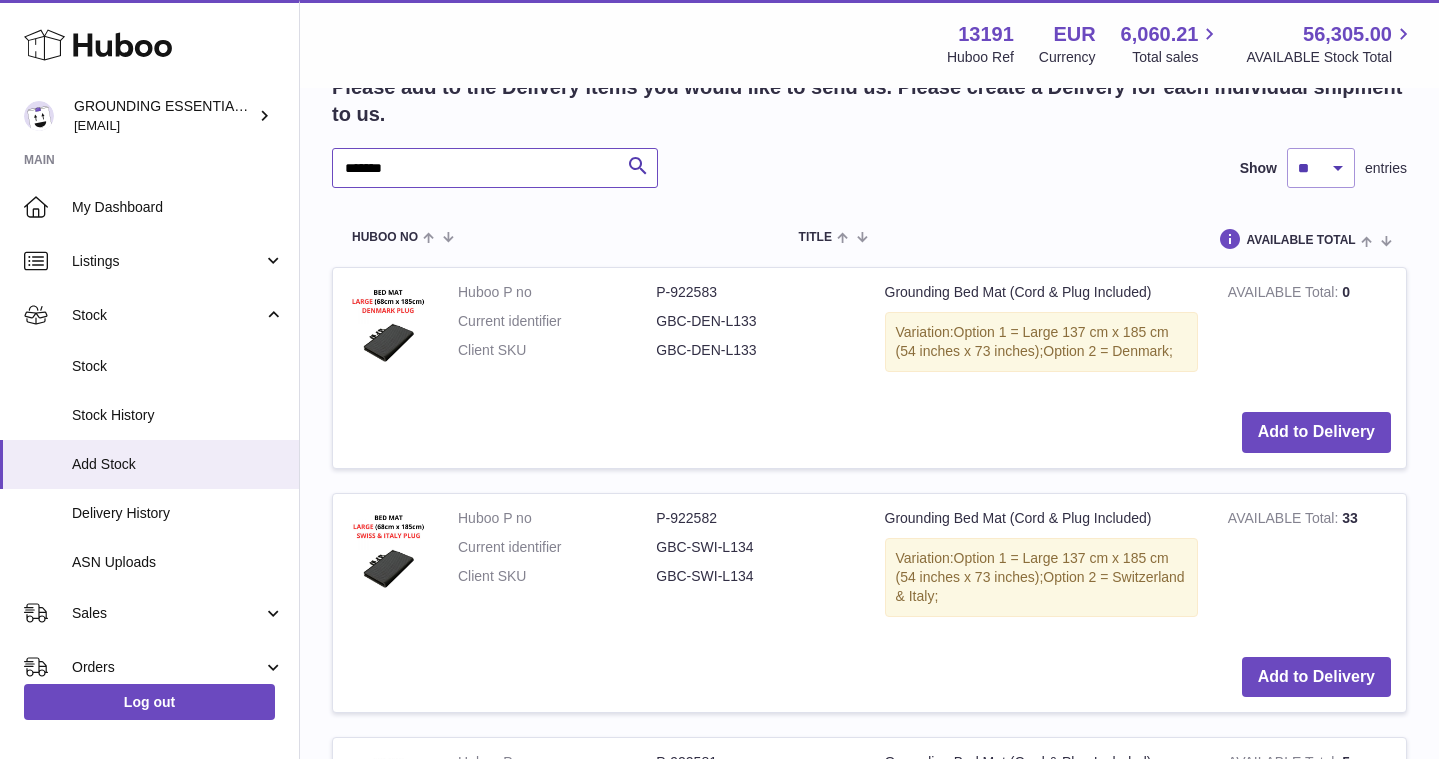 type on "*******" 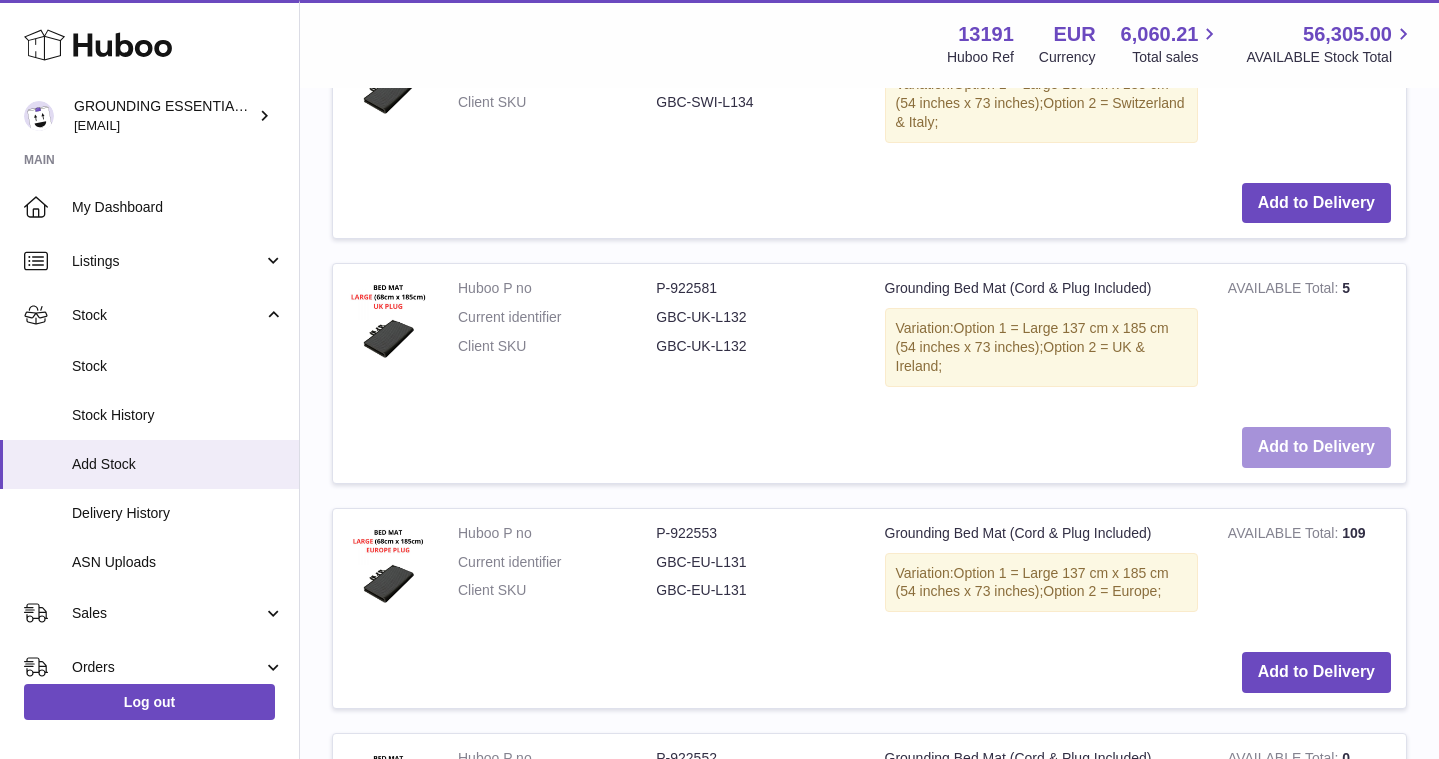 scroll, scrollTop: 888, scrollLeft: 0, axis: vertical 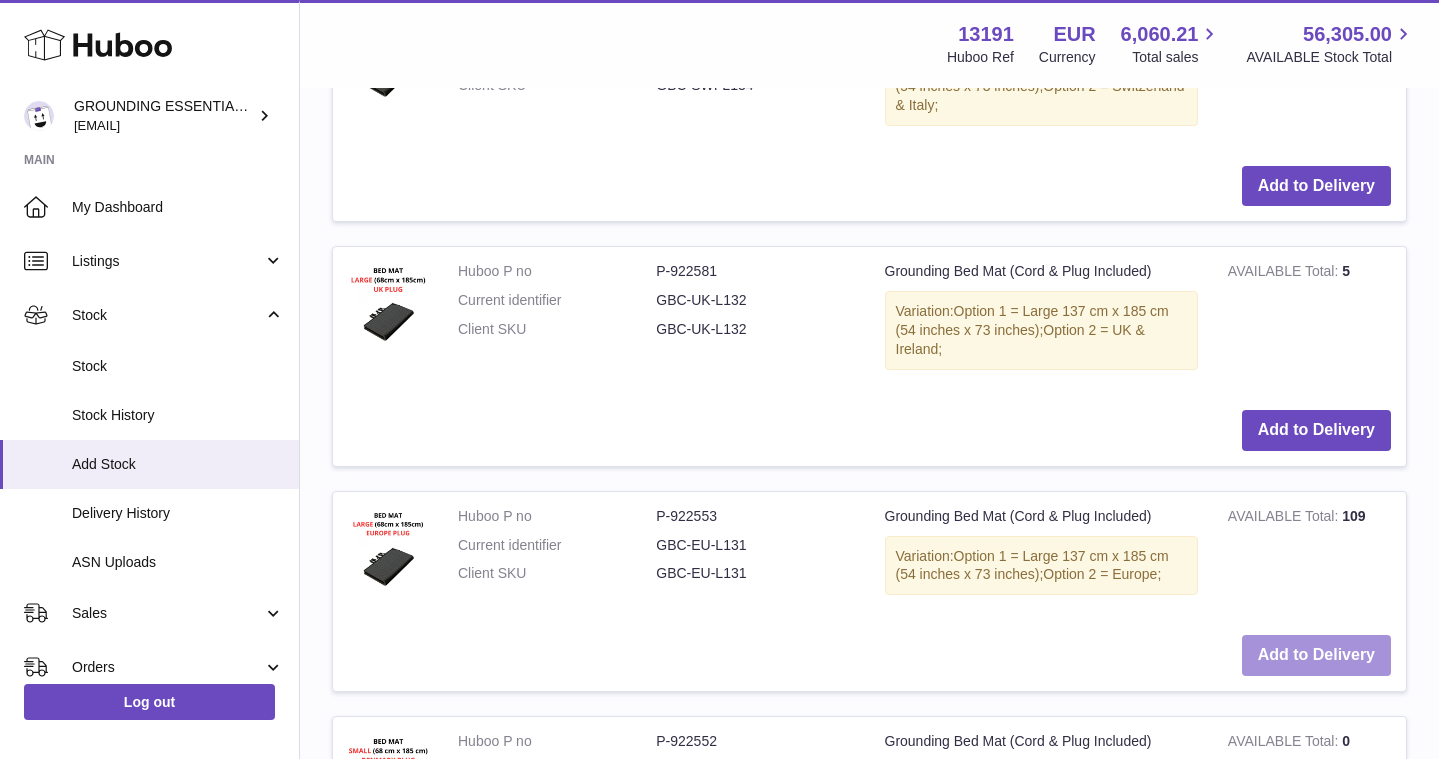 click on "Add to Delivery" at bounding box center (1316, 655) 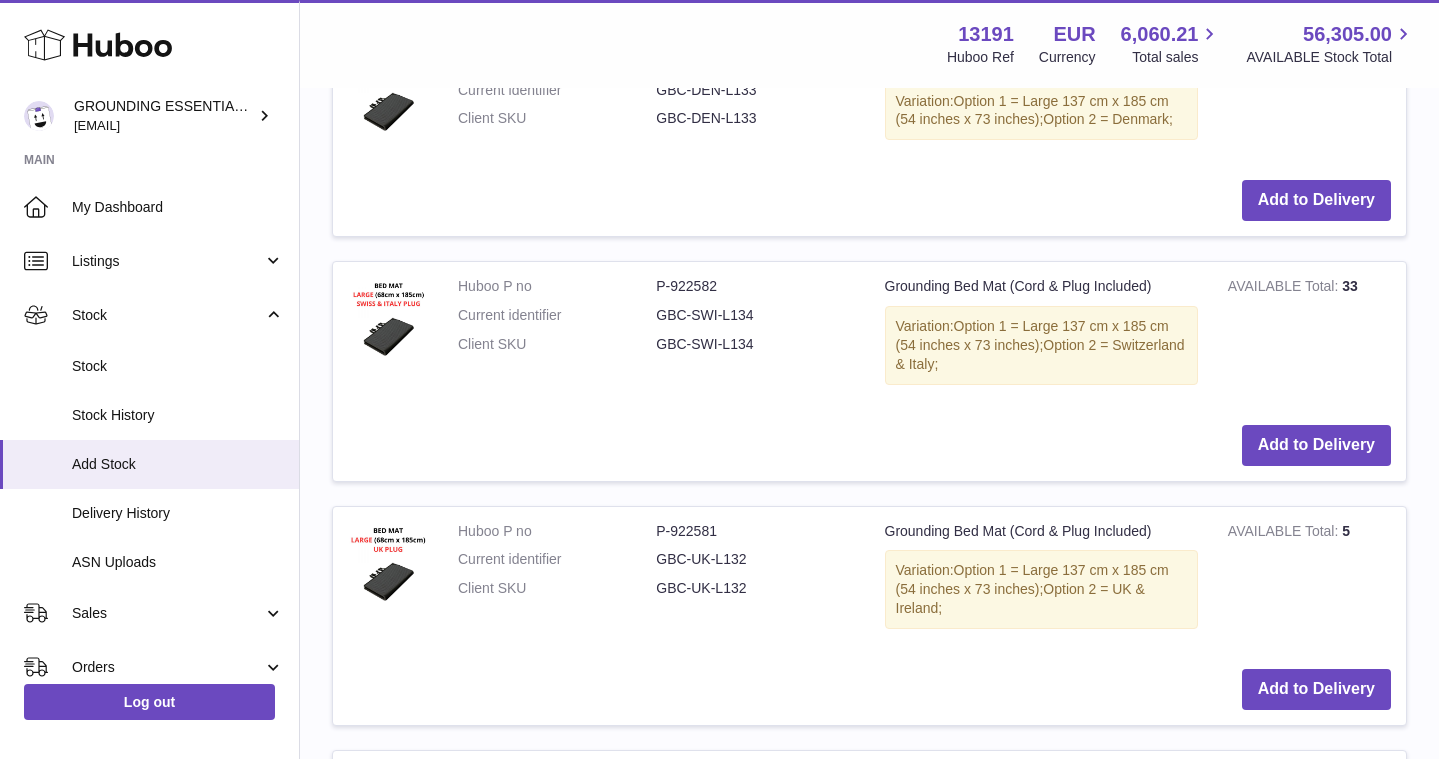 scroll, scrollTop: 1147, scrollLeft: 0, axis: vertical 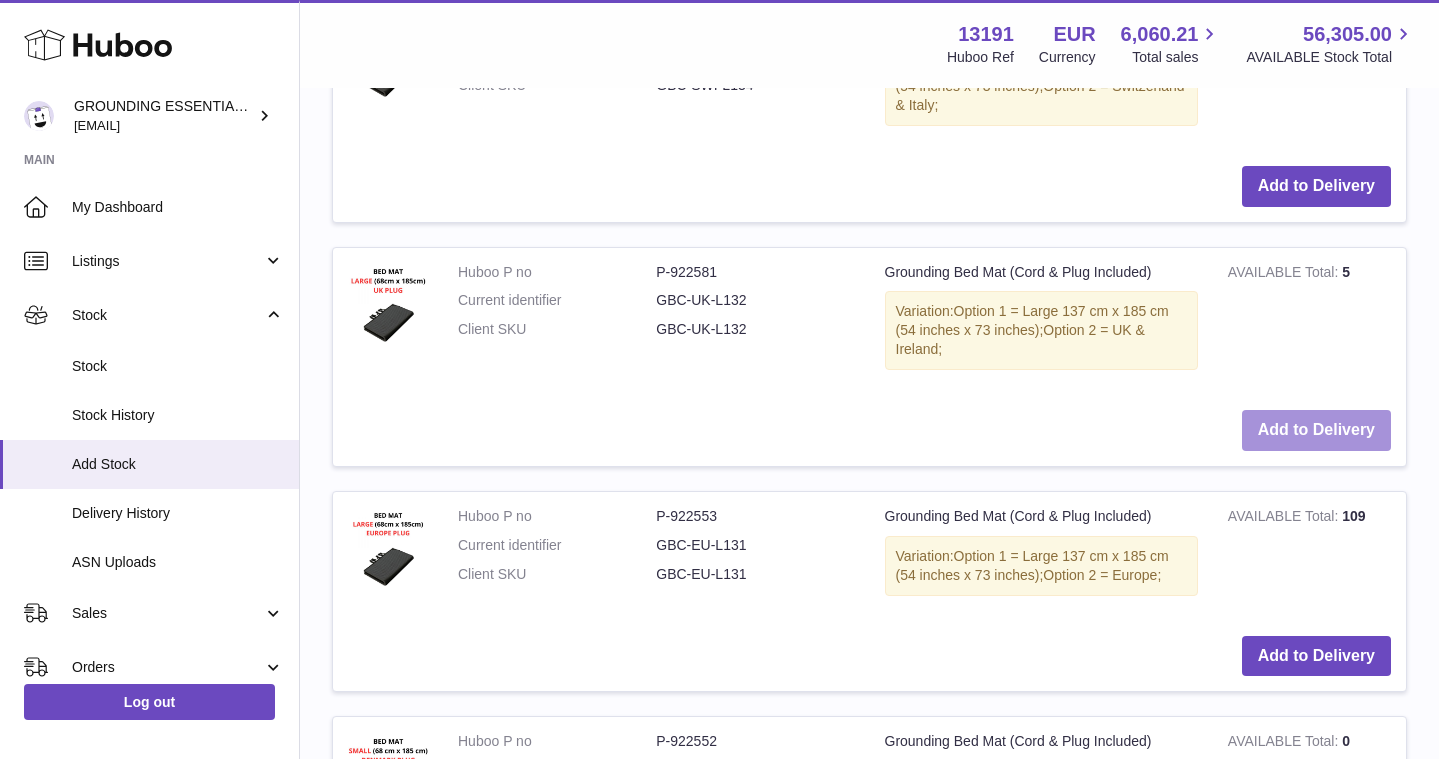 click on "Add to Delivery" at bounding box center (1316, 430) 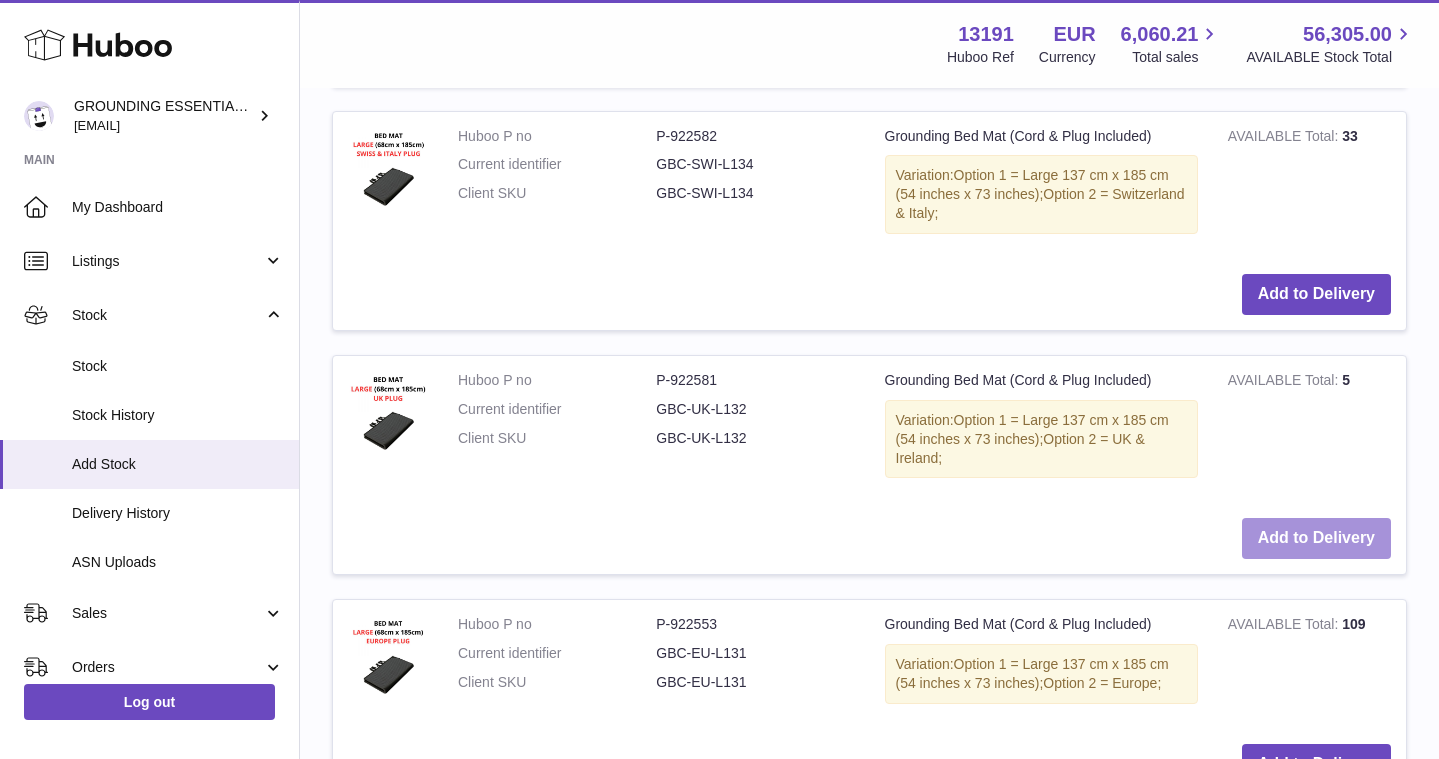 scroll, scrollTop: 1279, scrollLeft: 0, axis: vertical 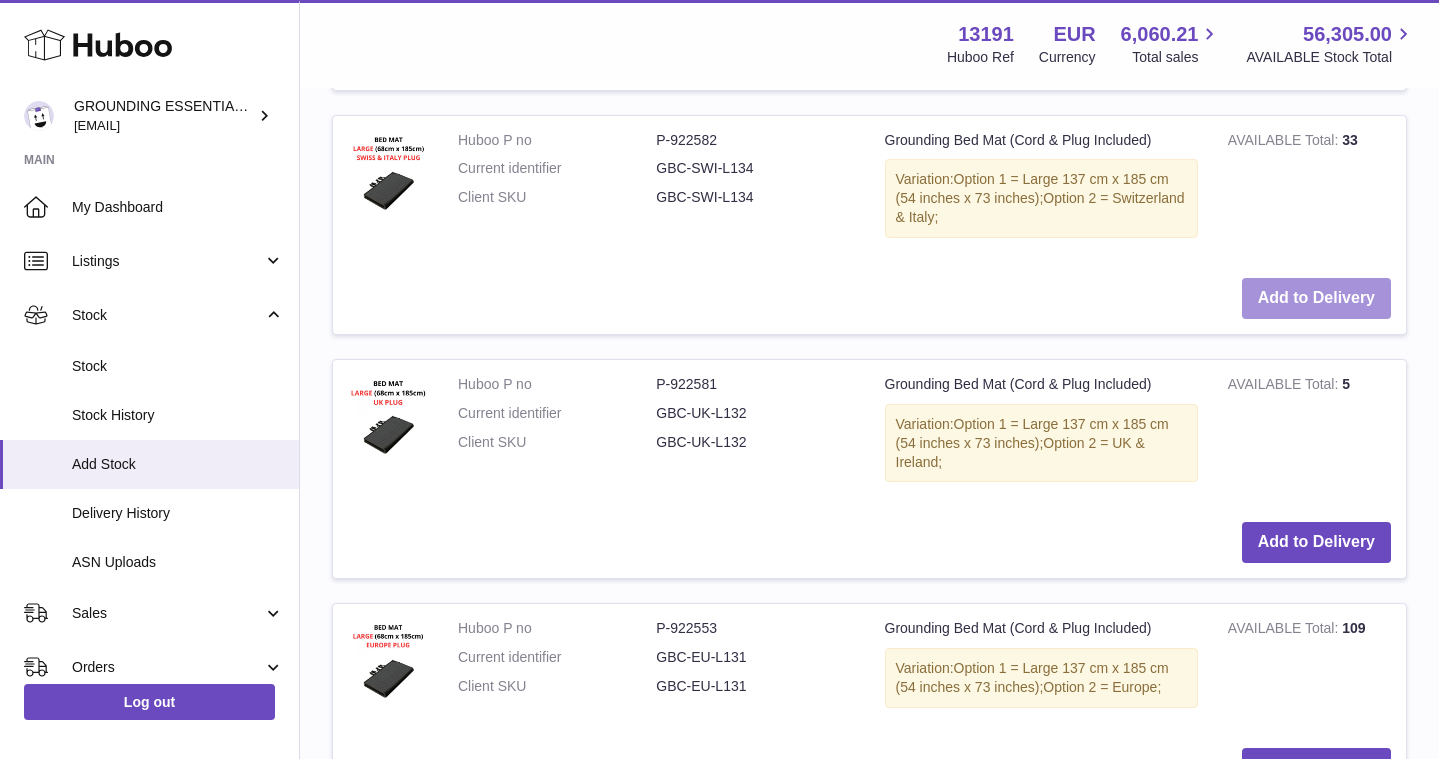 click on "Add to Delivery" at bounding box center [1316, 298] 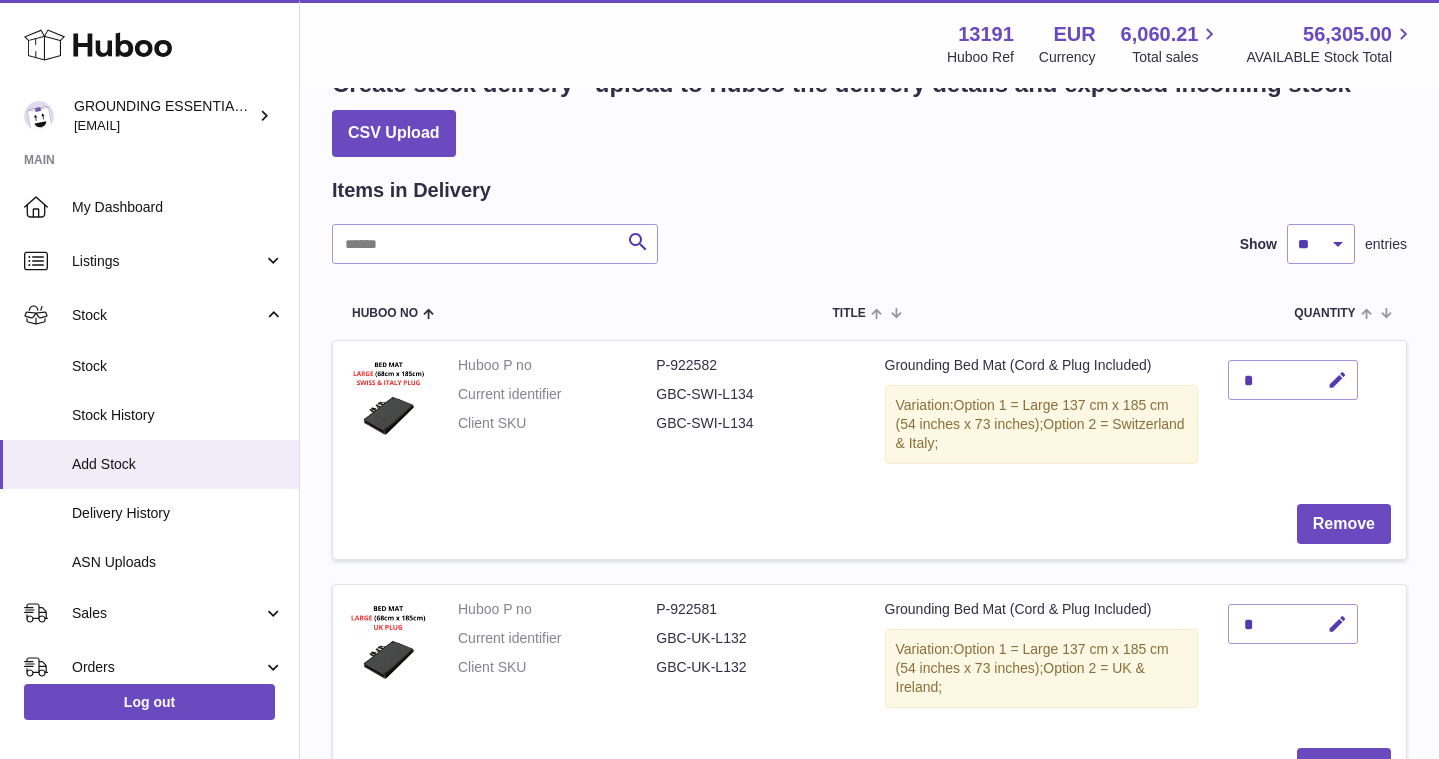 scroll, scrollTop: 93, scrollLeft: 0, axis: vertical 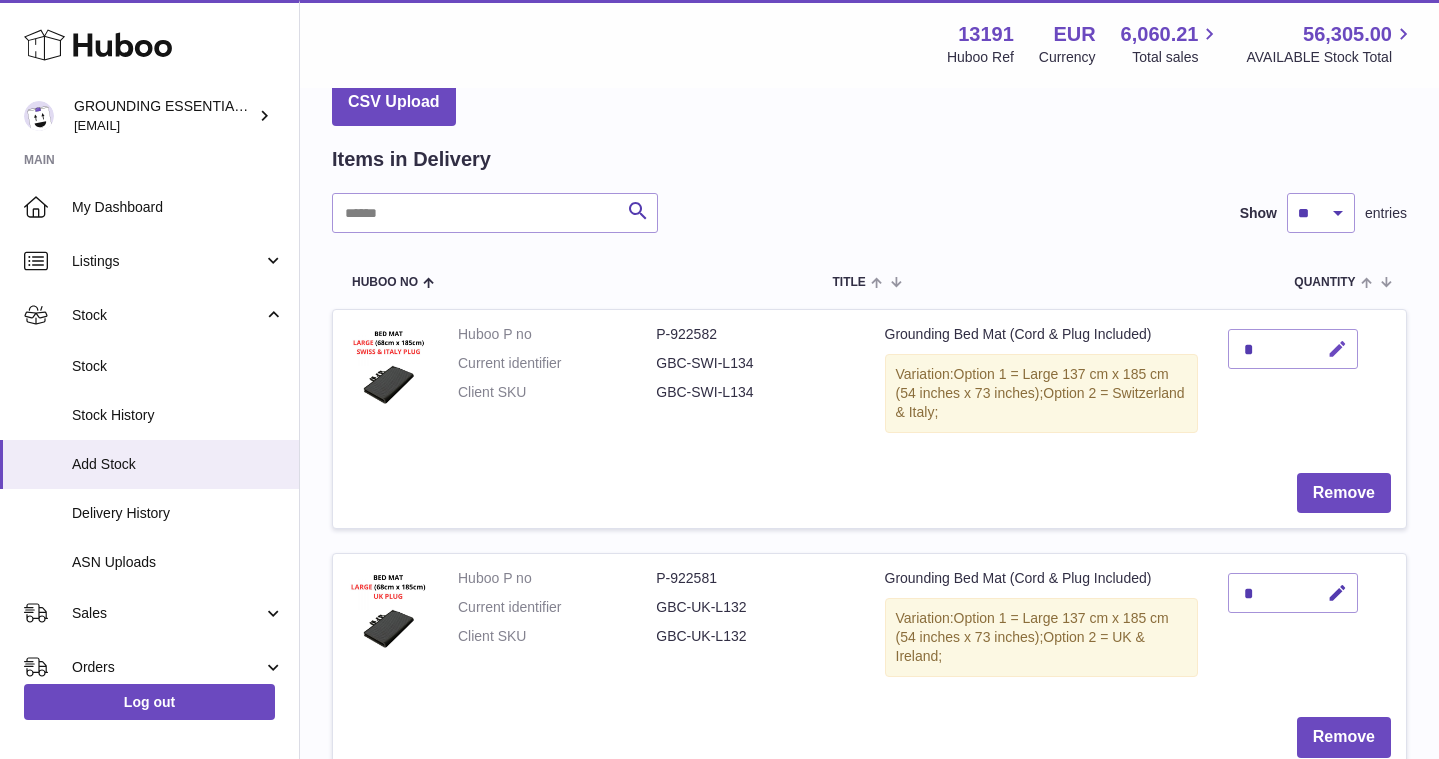 click at bounding box center (1337, 349) 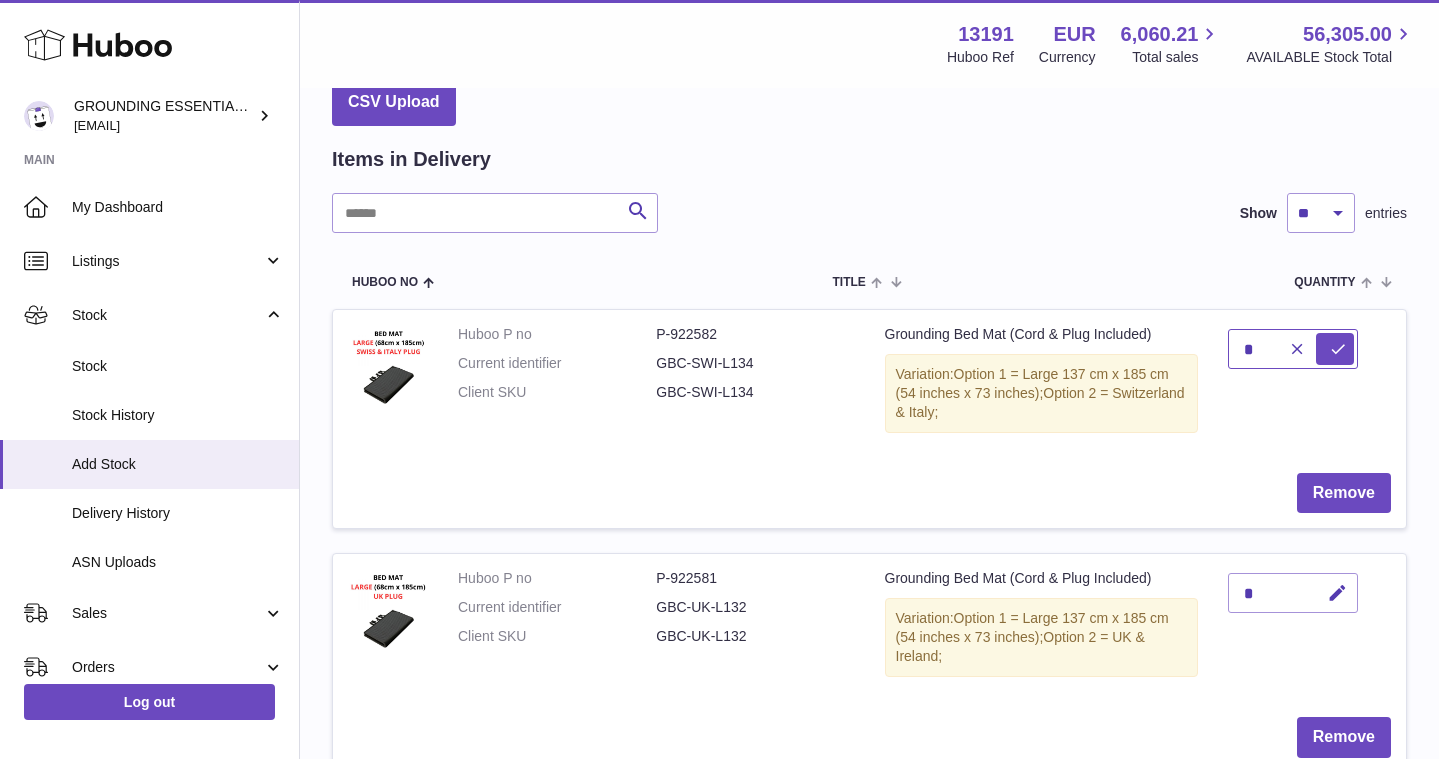 click on "*" at bounding box center [1293, 349] 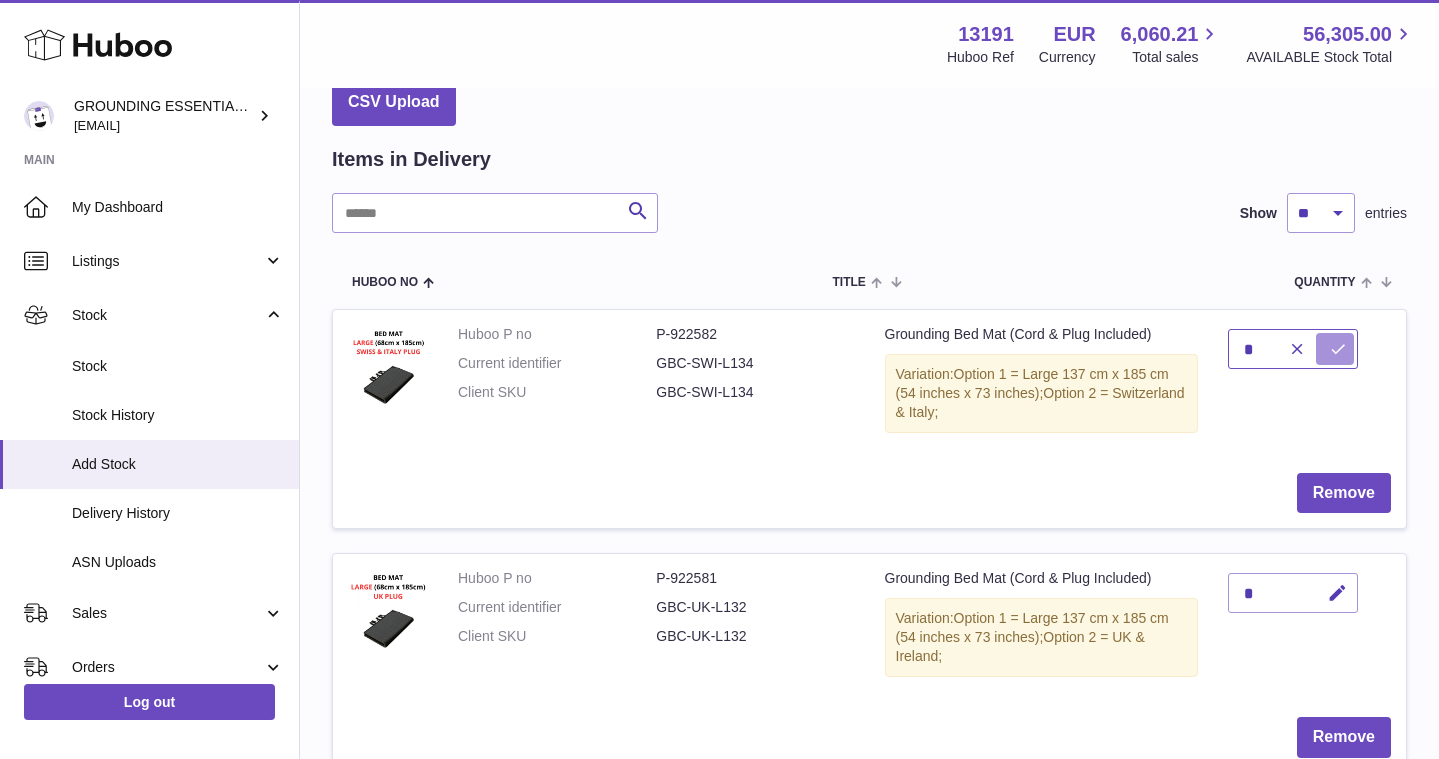 type on "*" 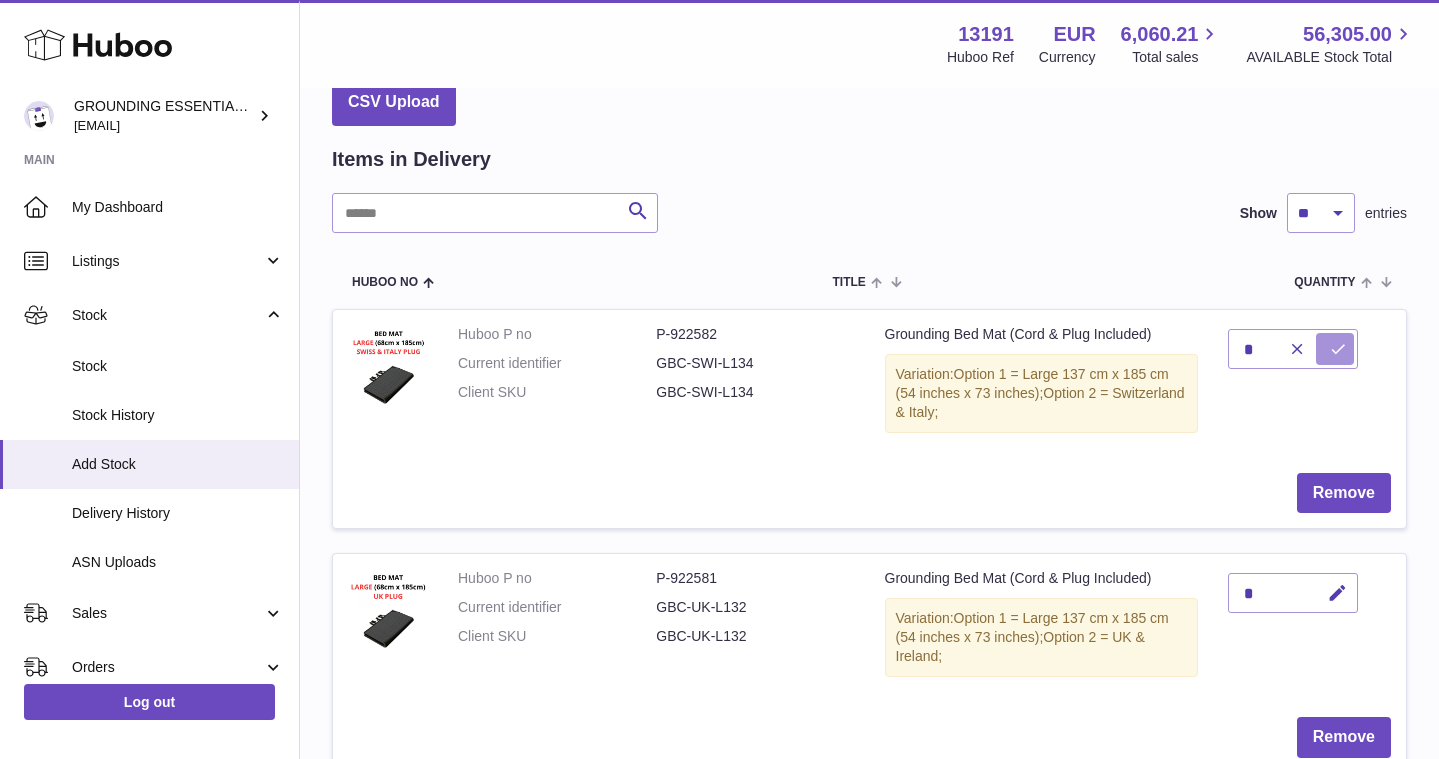 click at bounding box center (1338, 349) 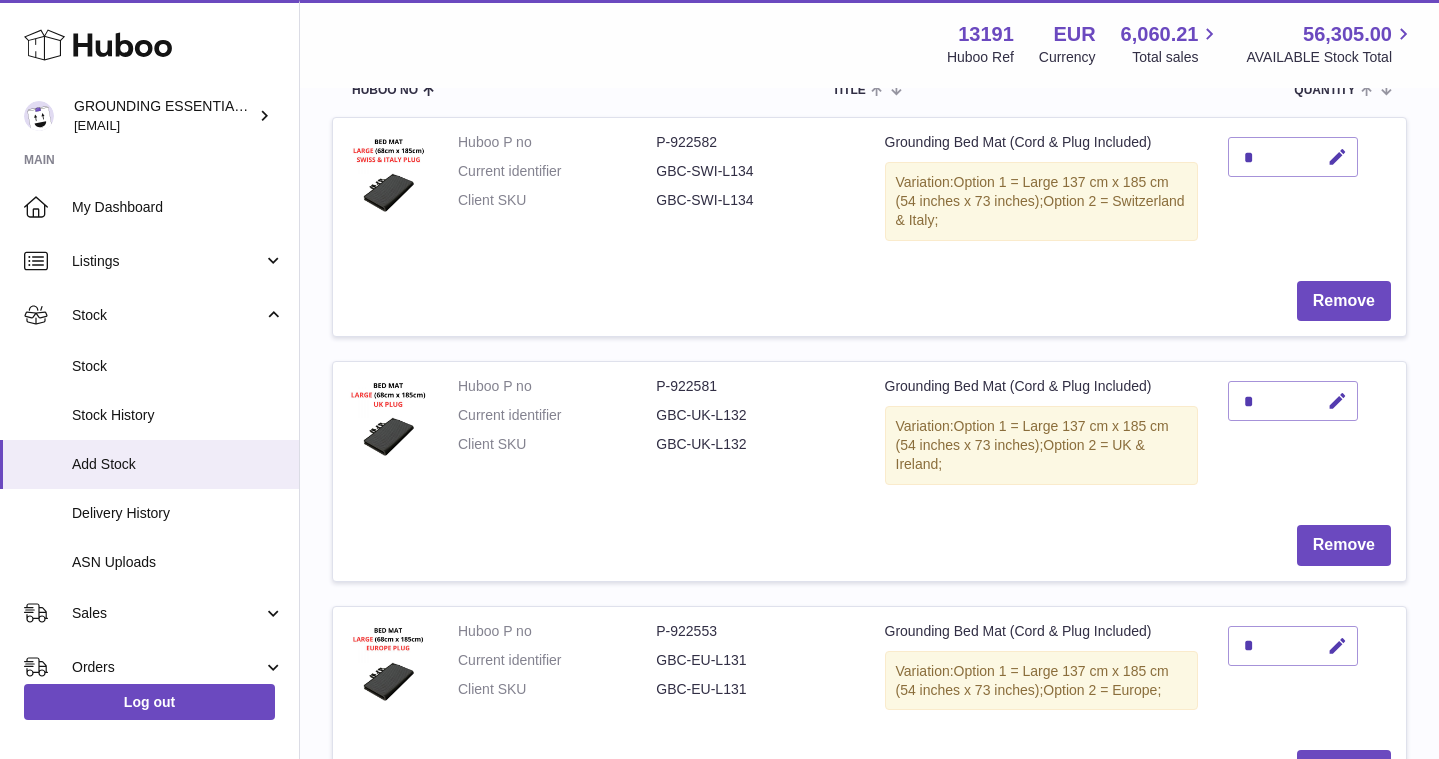 scroll, scrollTop: 314, scrollLeft: 0, axis: vertical 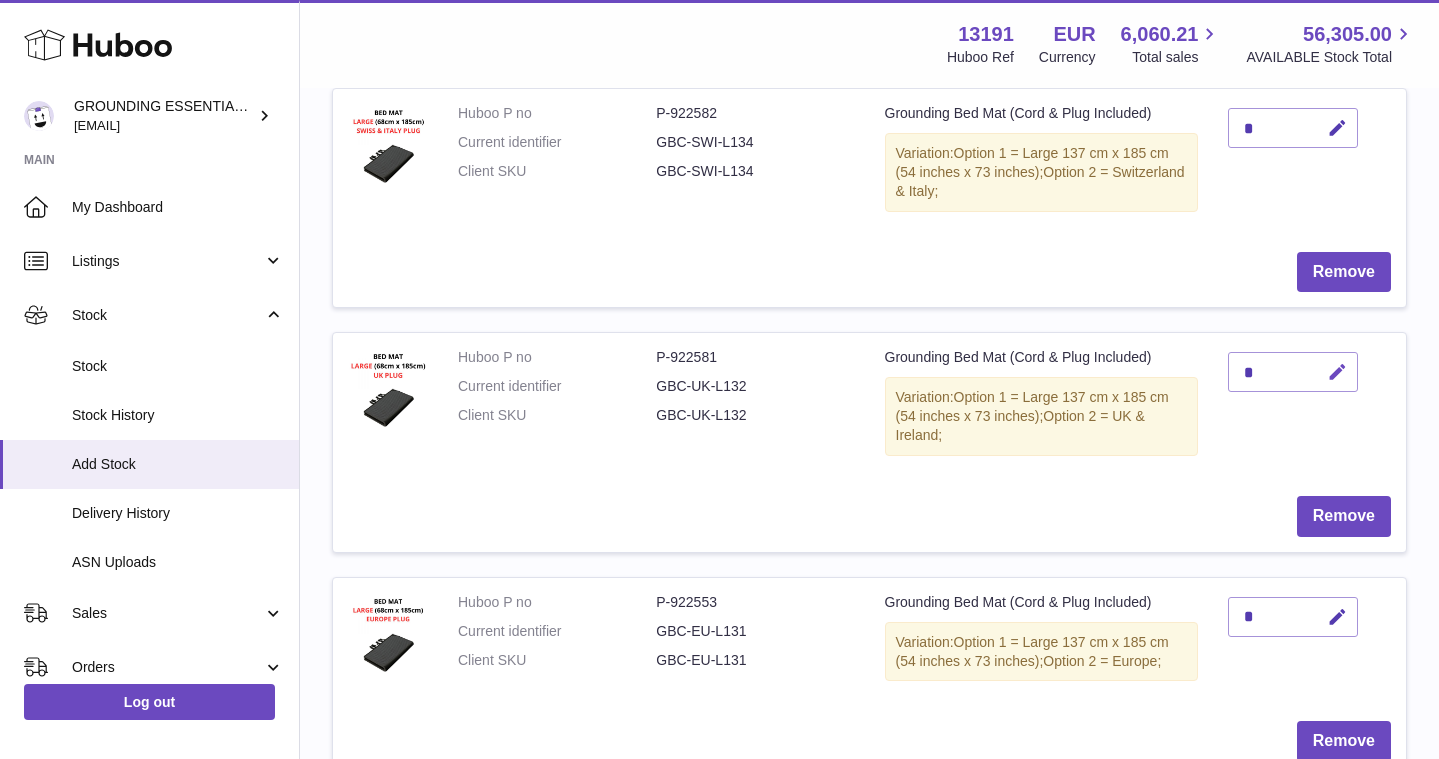 click at bounding box center (1337, 372) 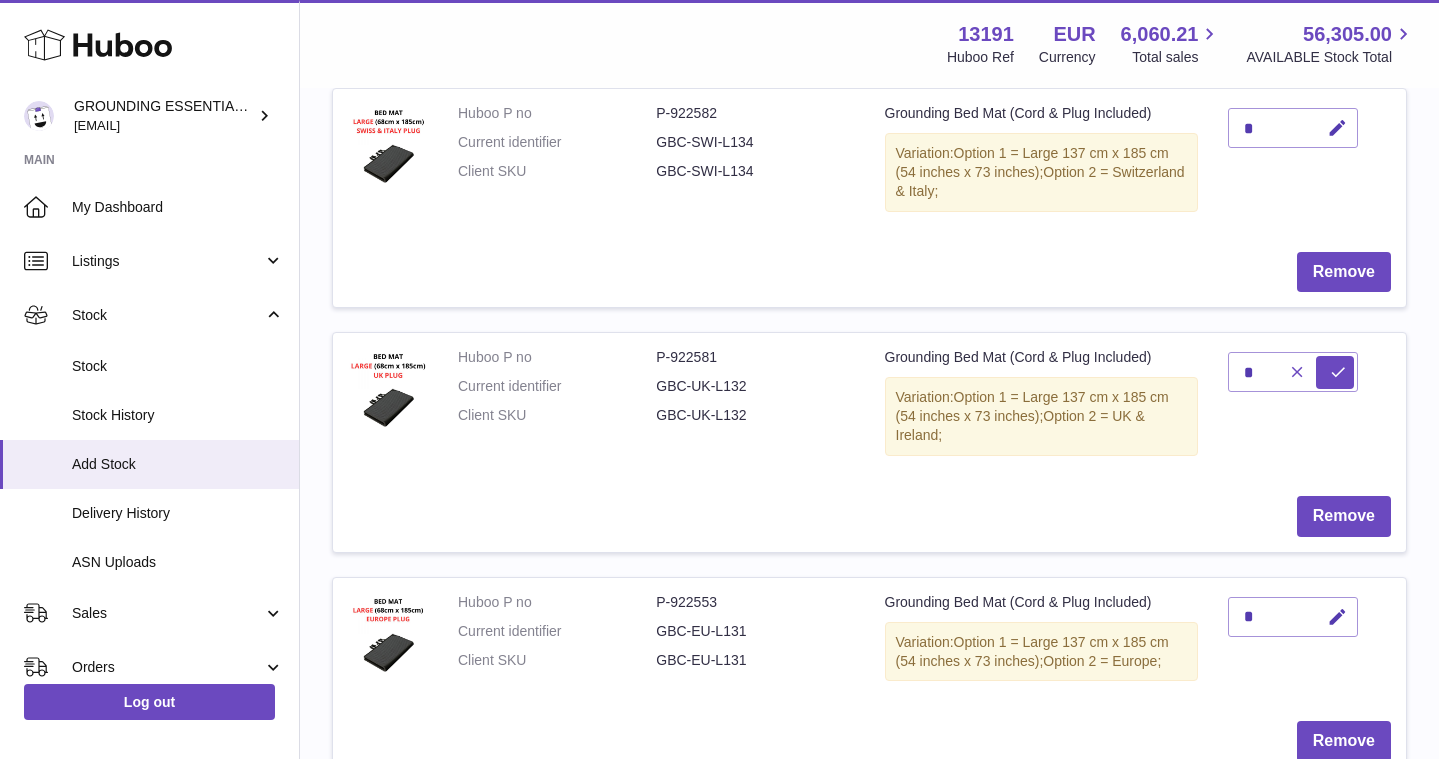 click at bounding box center [1297, 372] 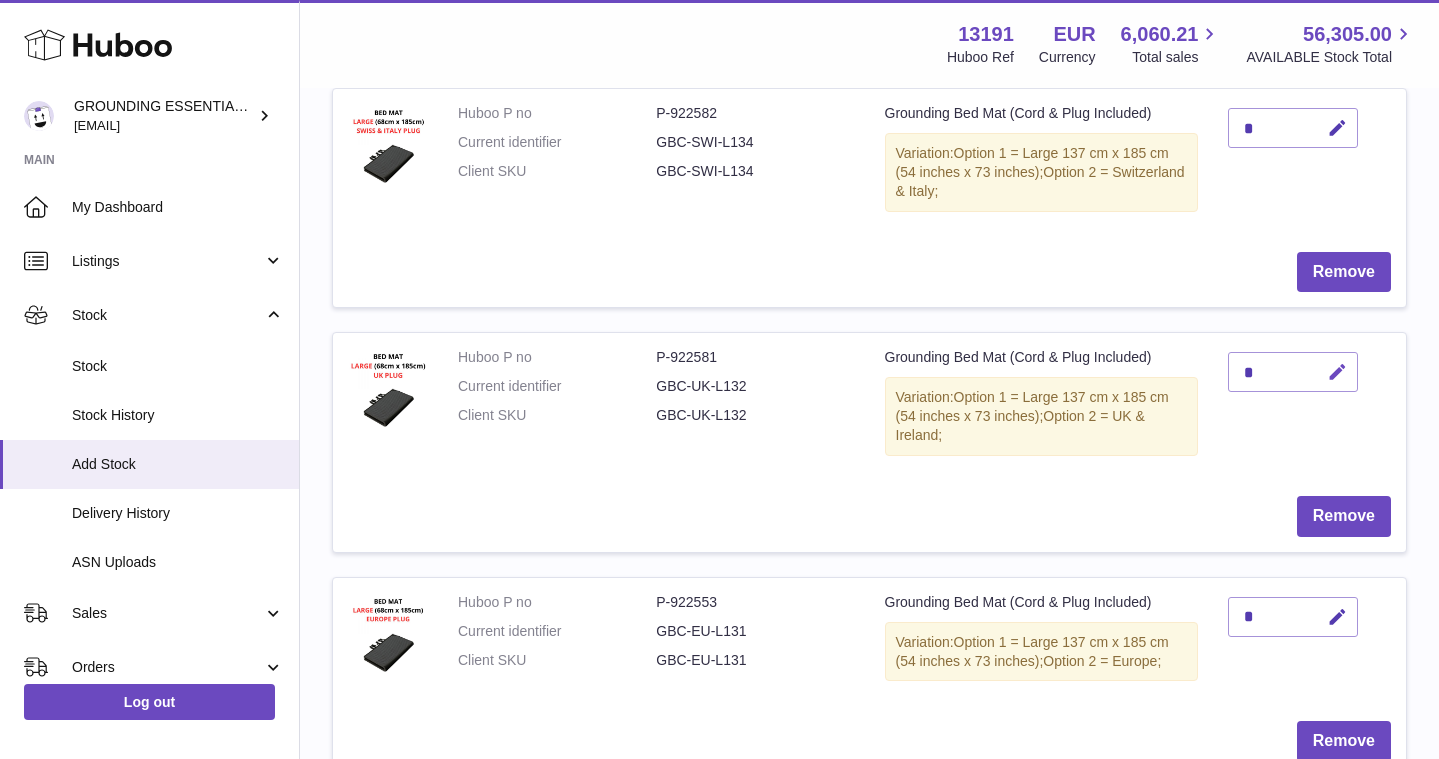 click at bounding box center [1337, 372] 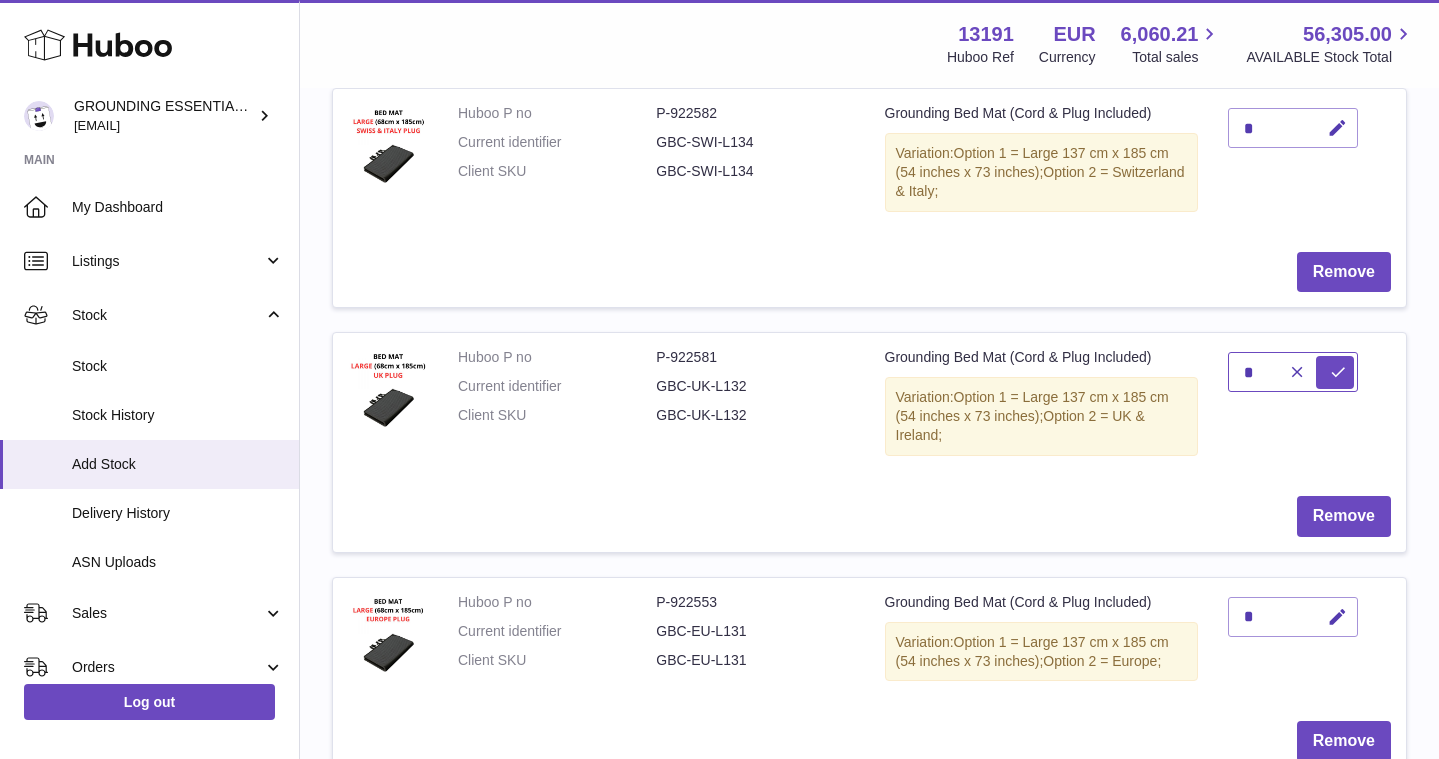 click on "*" at bounding box center [1293, 372] 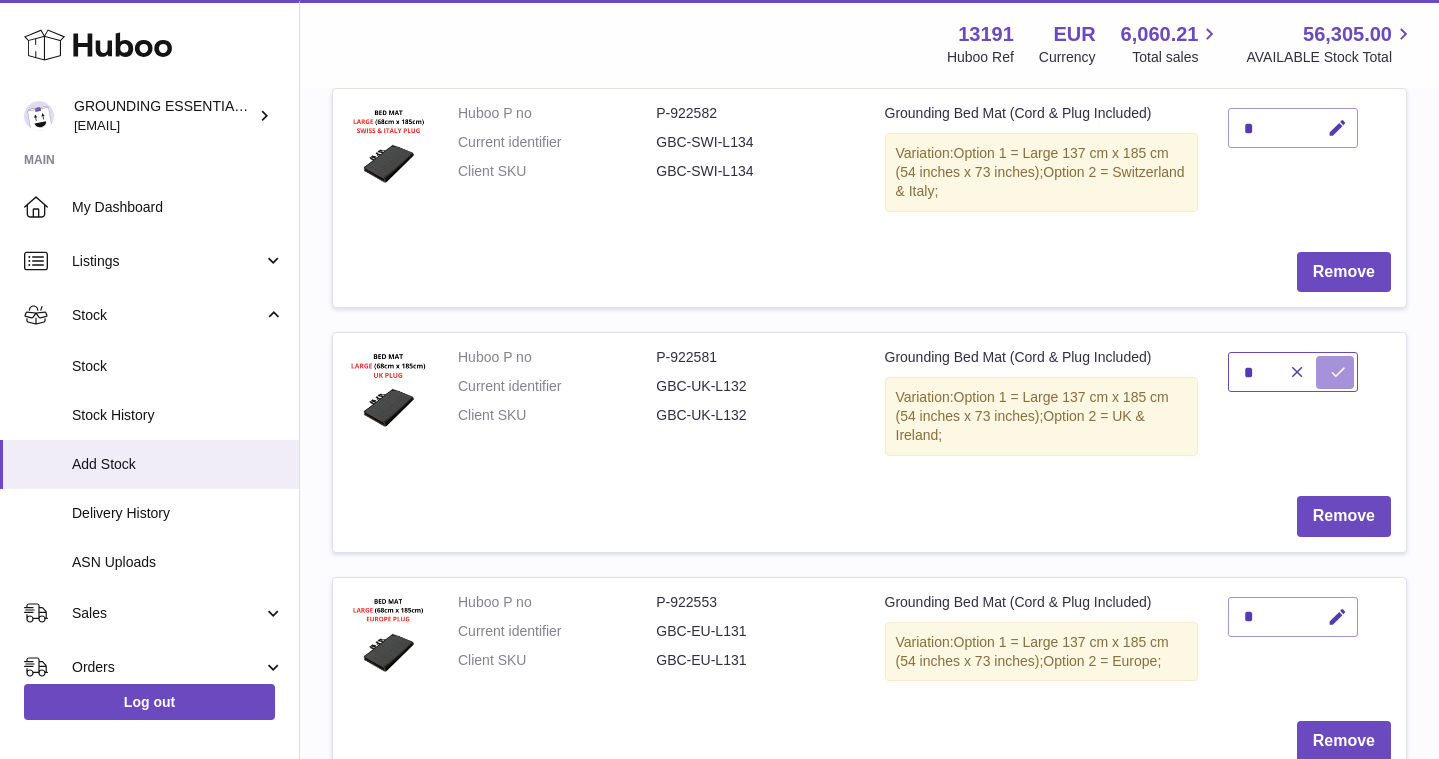 type on "*" 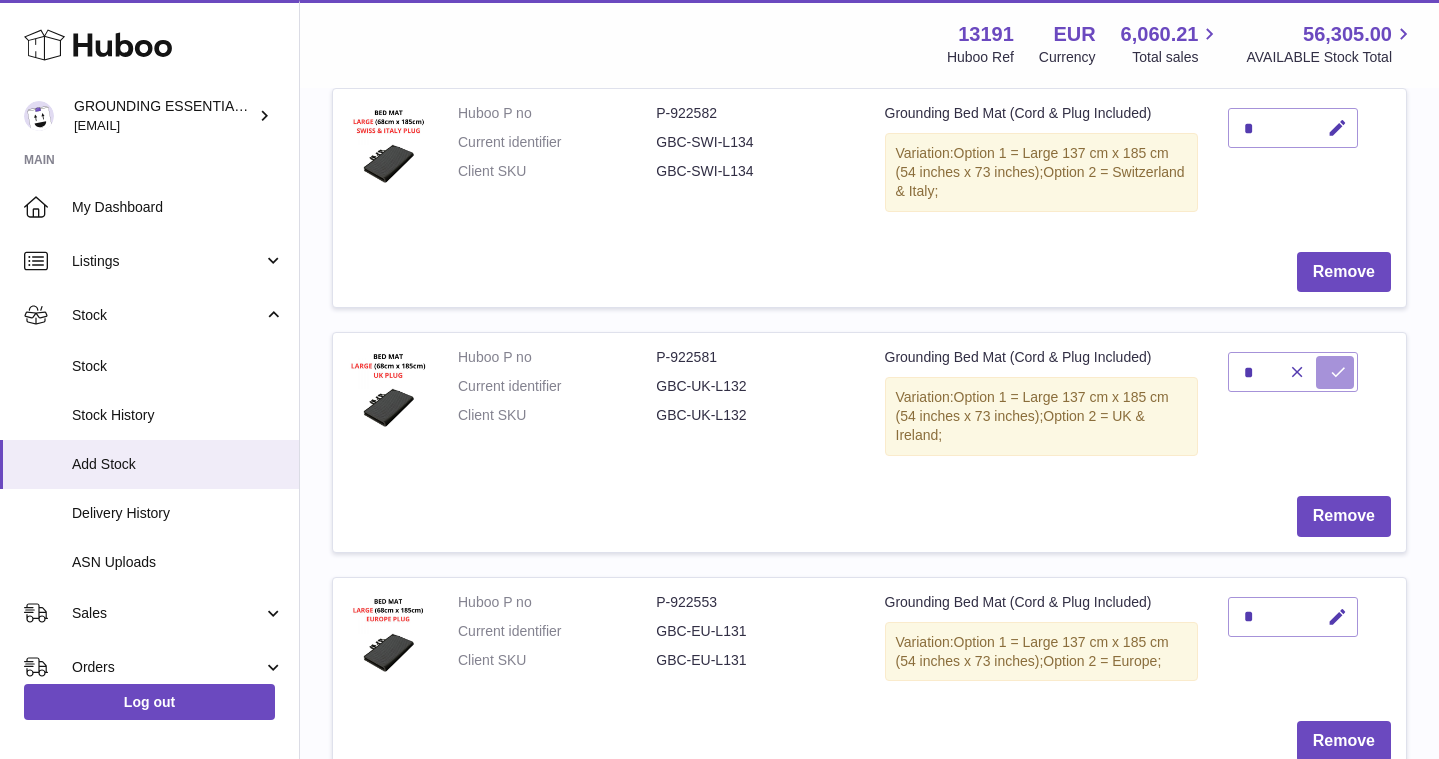 click at bounding box center [1335, 372] 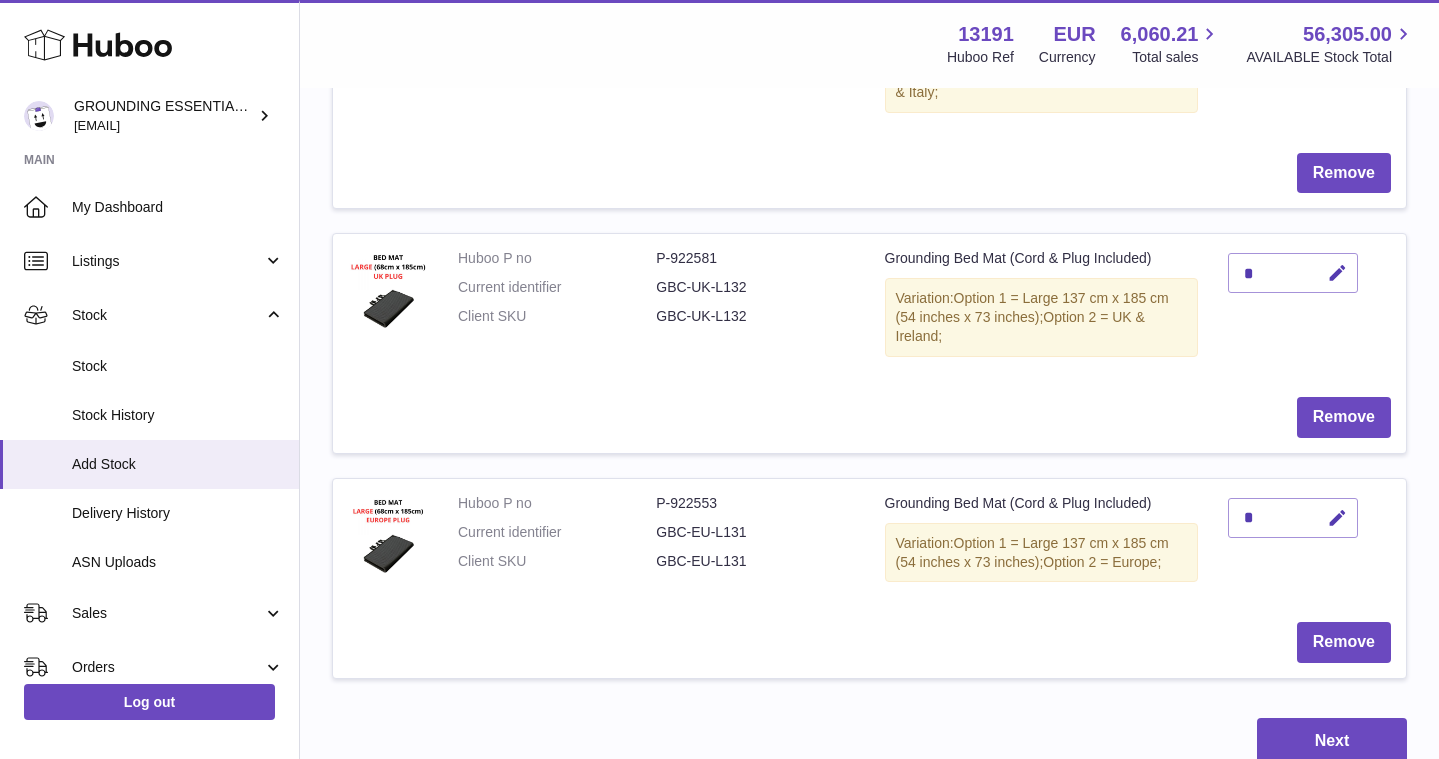 scroll, scrollTop: 445, scrollLeft: 0, axis: vertical 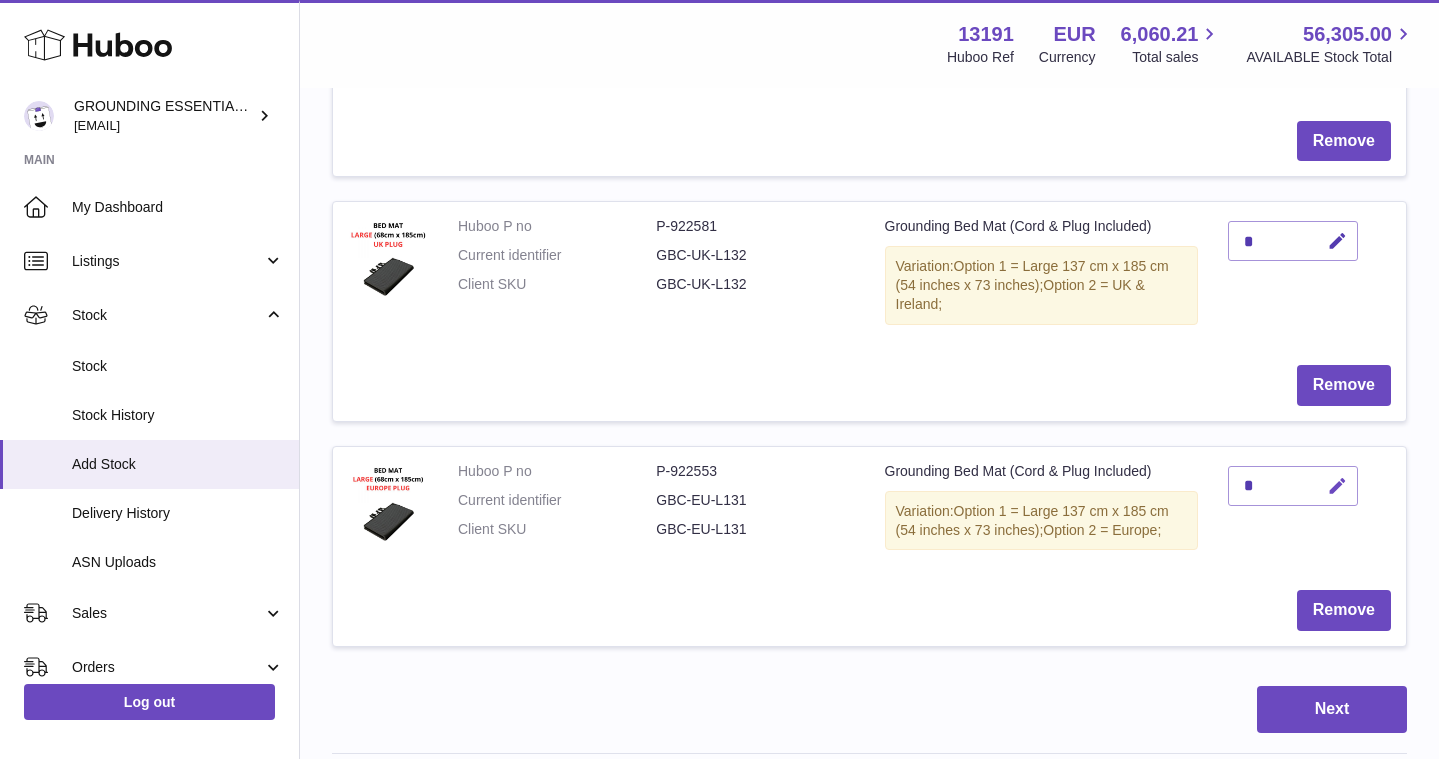 click at bounding box center (1337, 486) 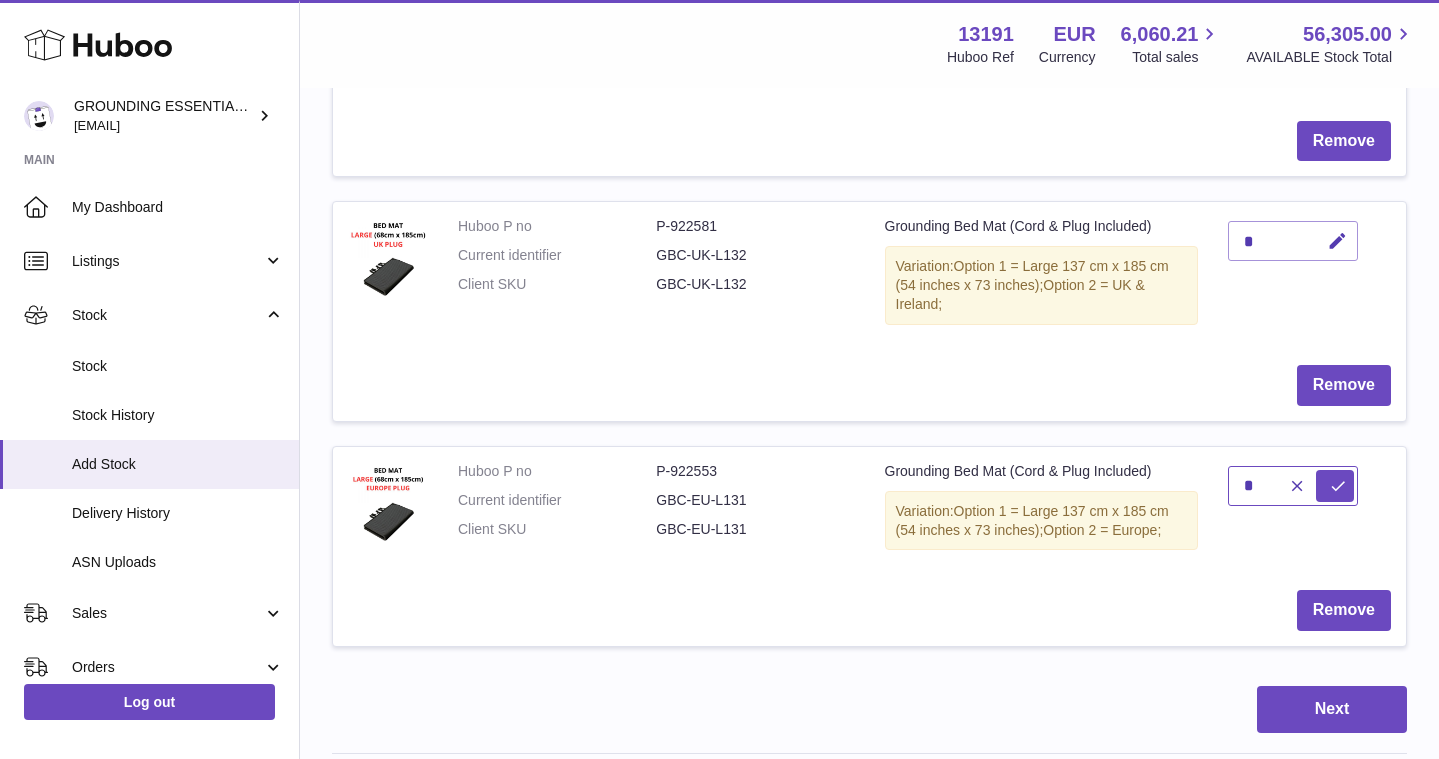 click on "*" at bounding box center [1293, 486] 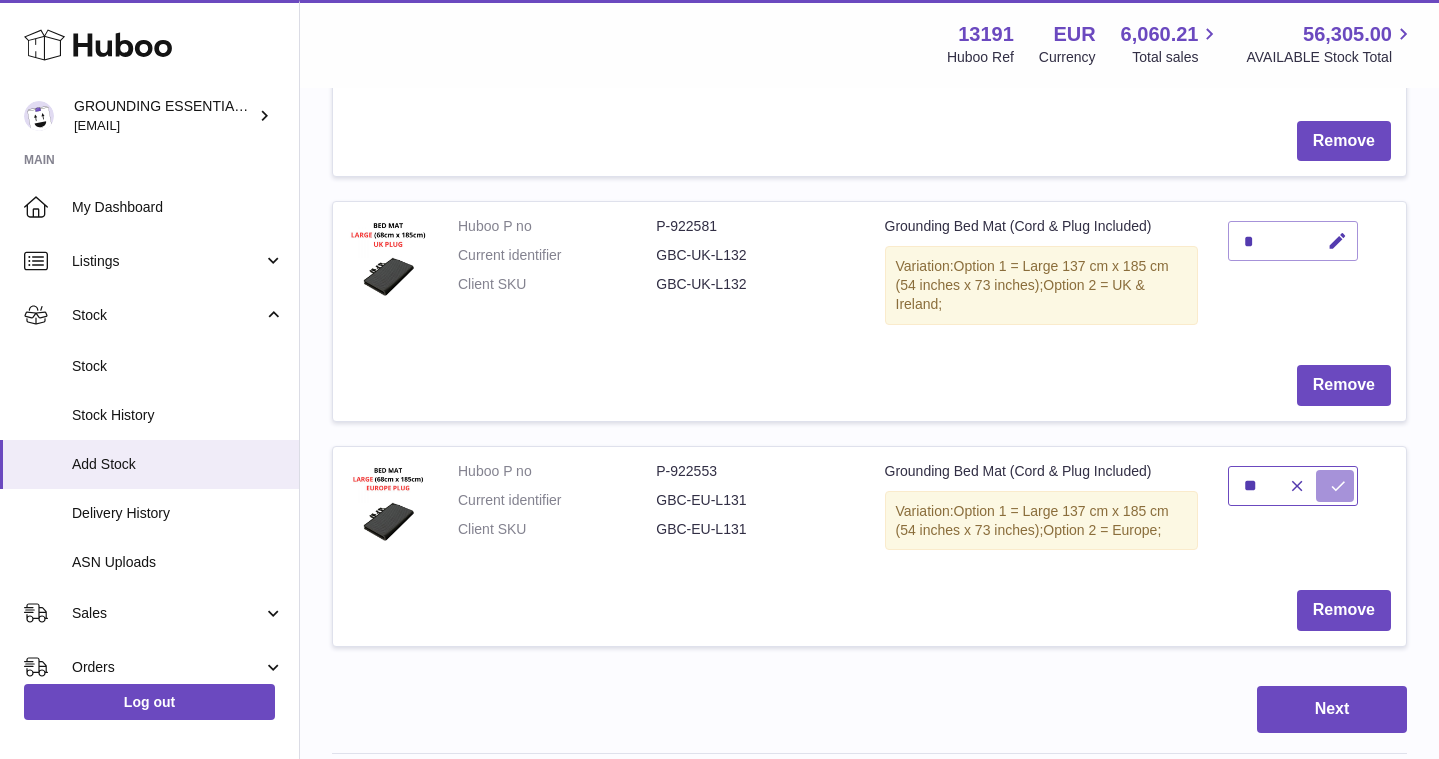 type on "**" 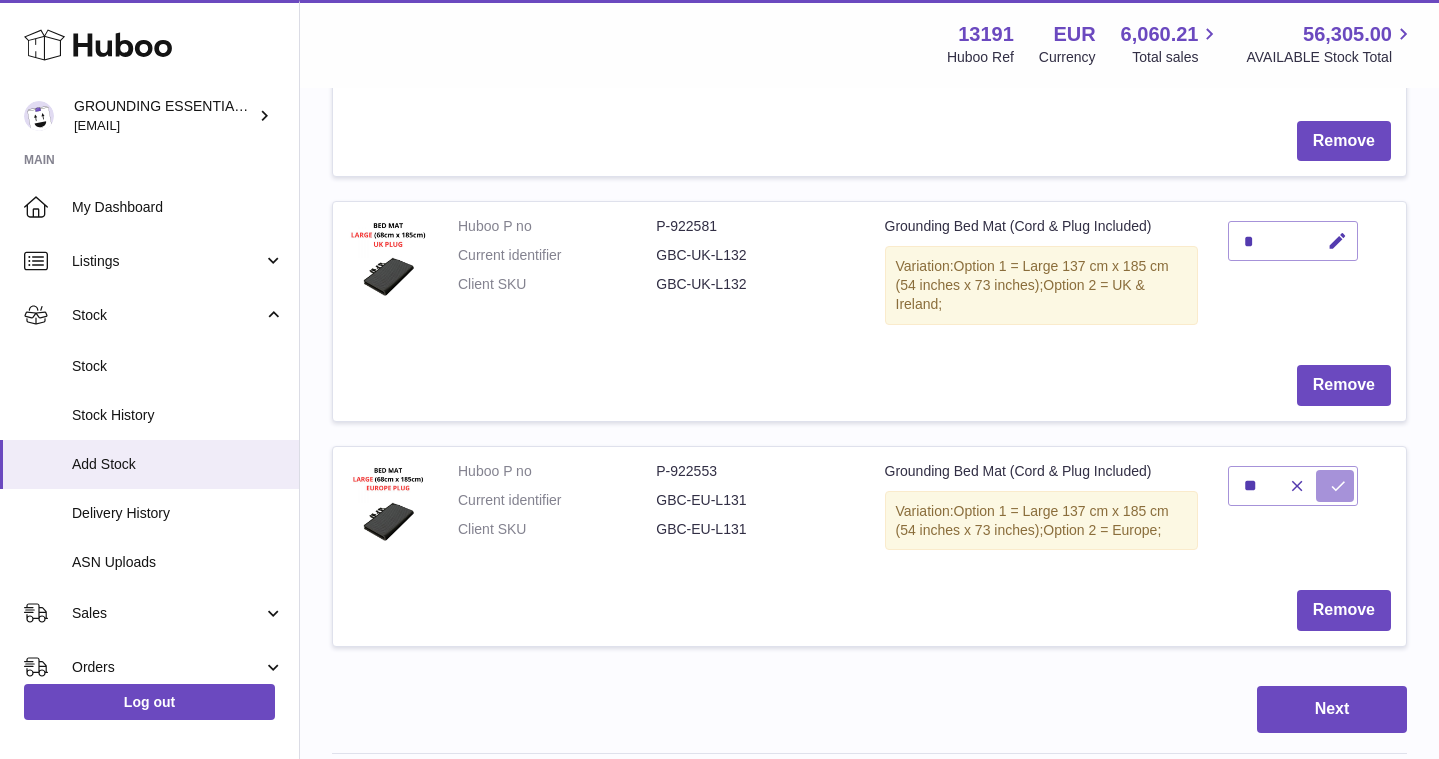 click at bounding box center (1338, 486) 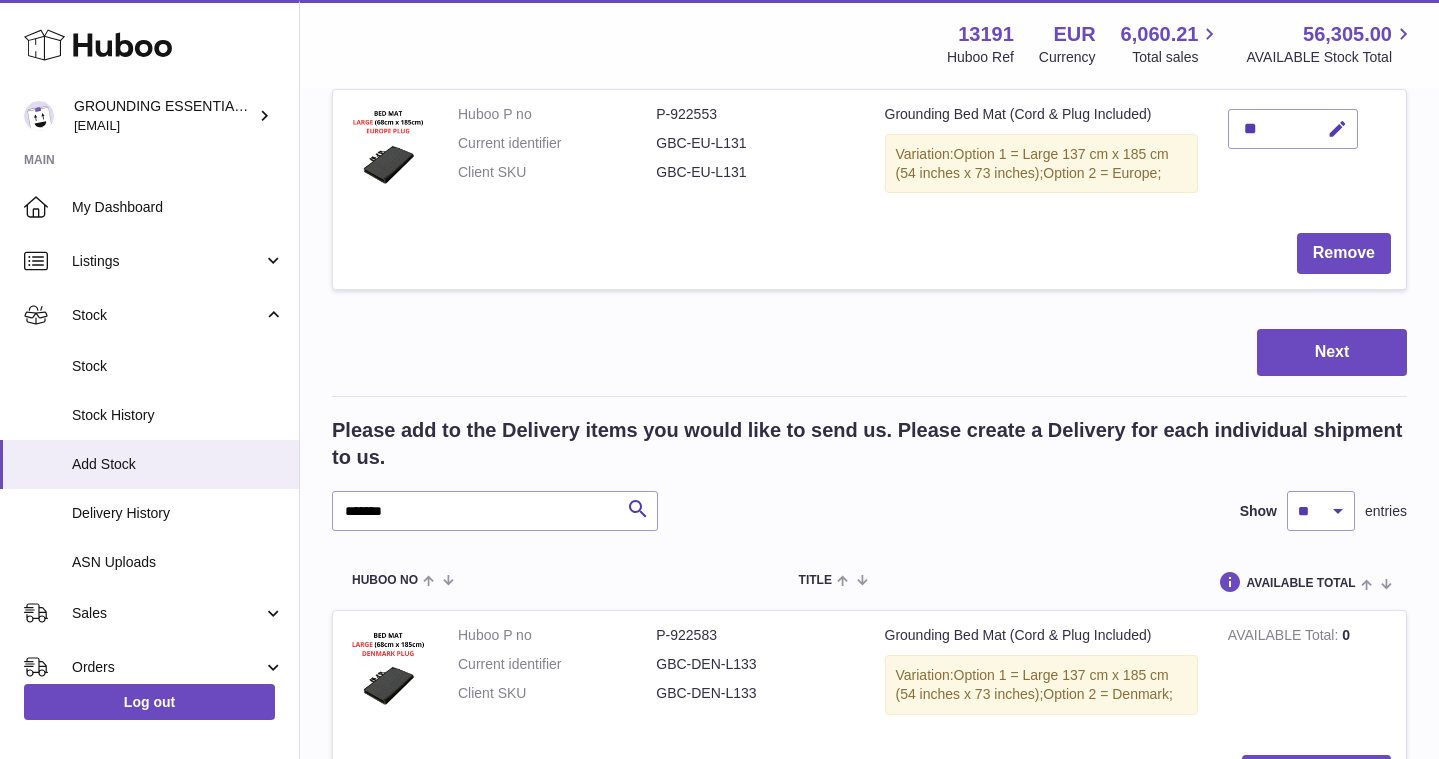 scroll, scrollTop: 1039, scrollLeft: 0, axis: vertical 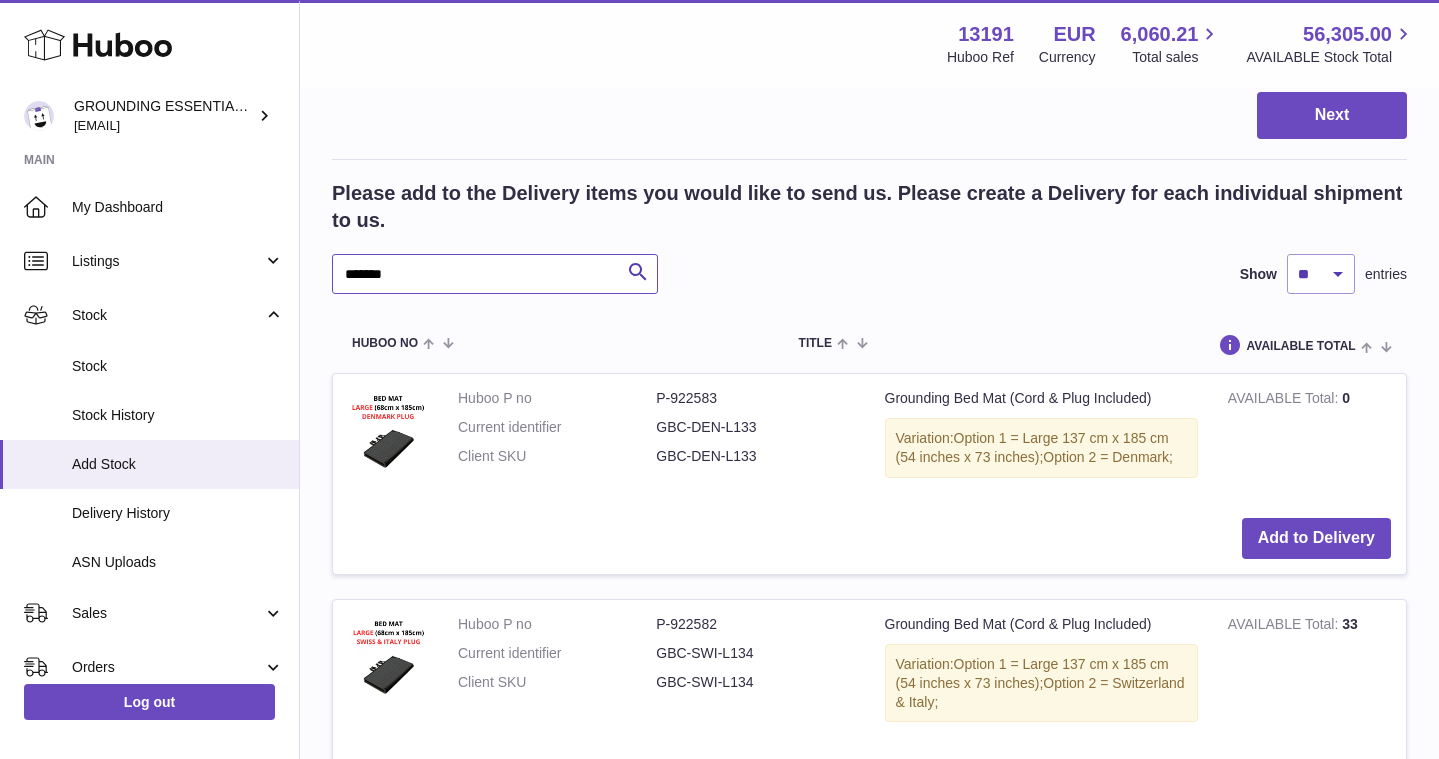 click on "*******" at bounding box center (495, 274) 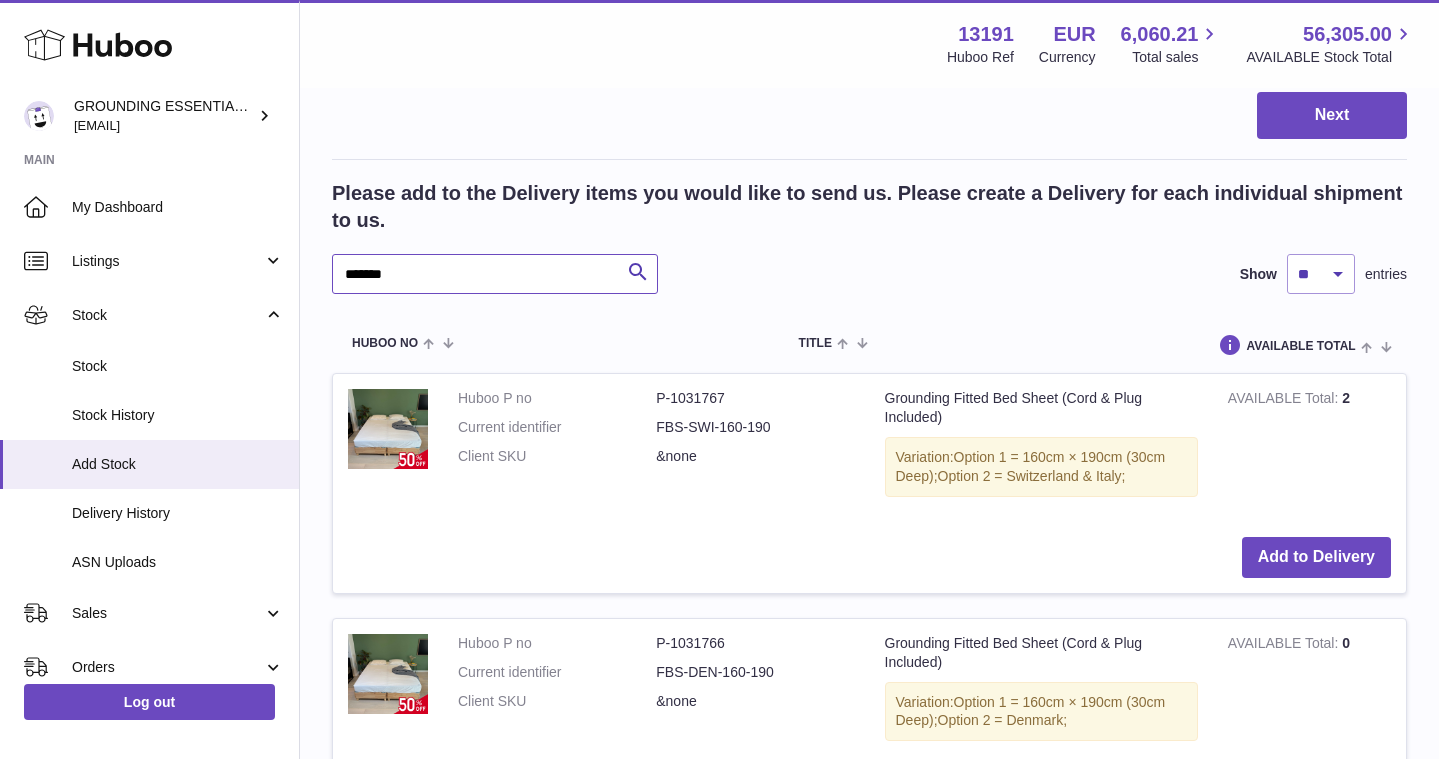 click on "******" at bounding box center (495, 274) 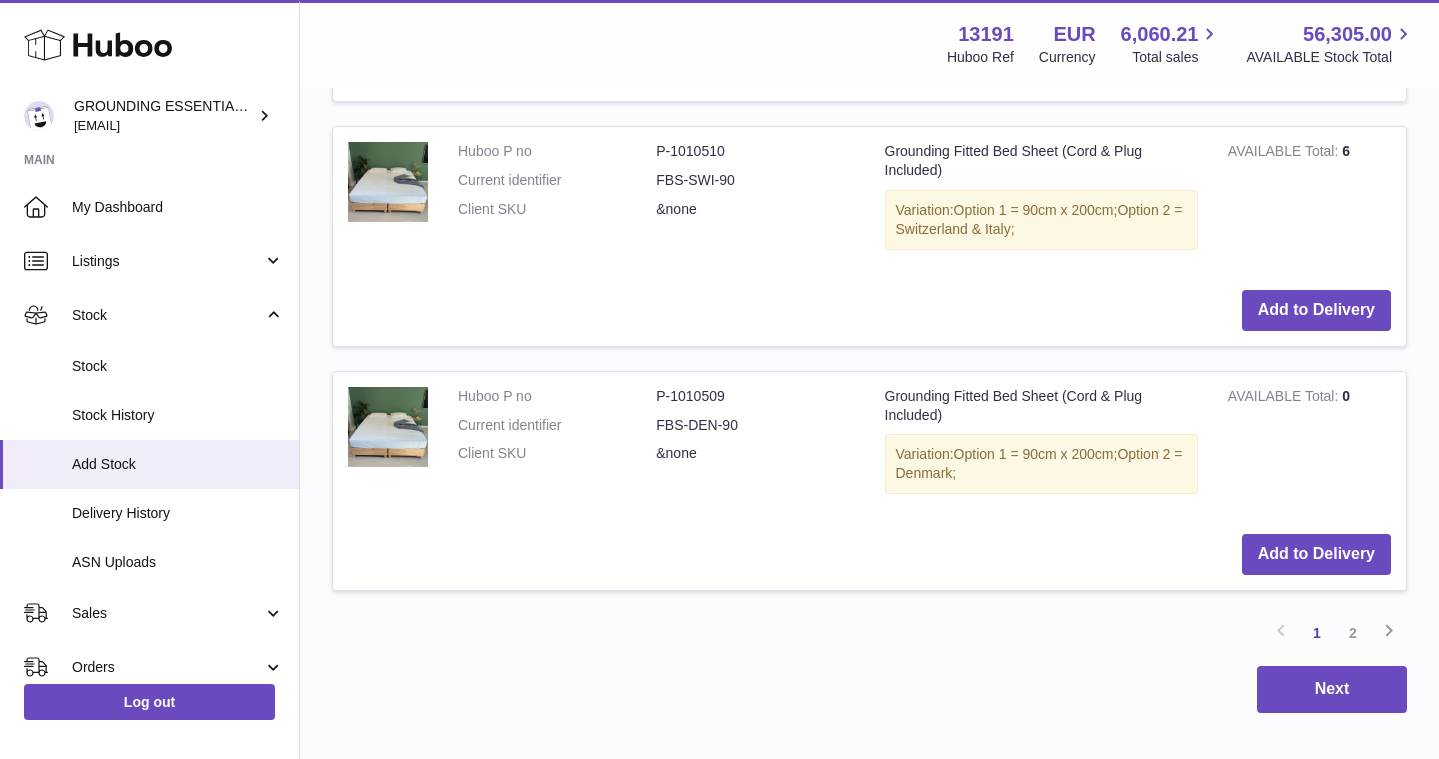 scroll, scrollTop: 3239, scrollLeft: 0, axis: vertical 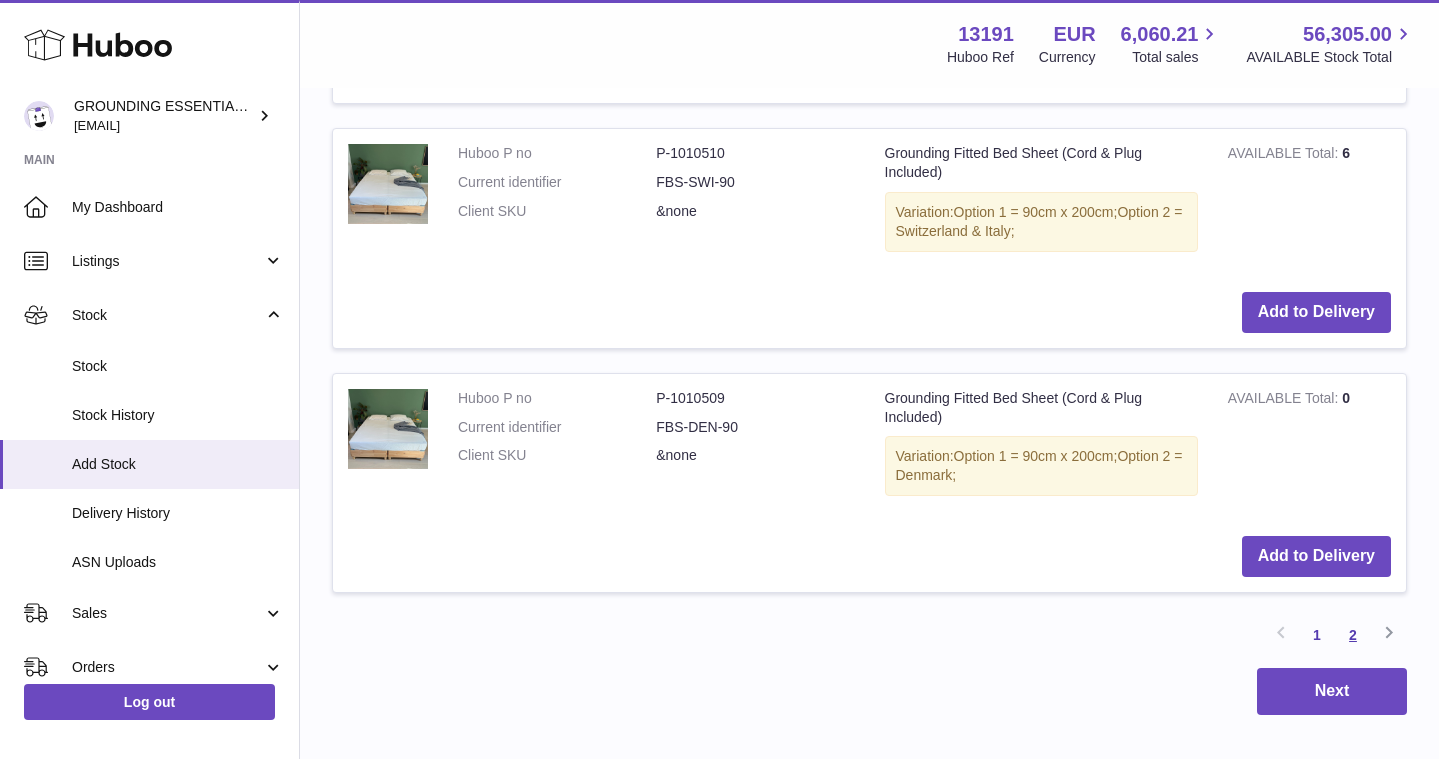type on "****" 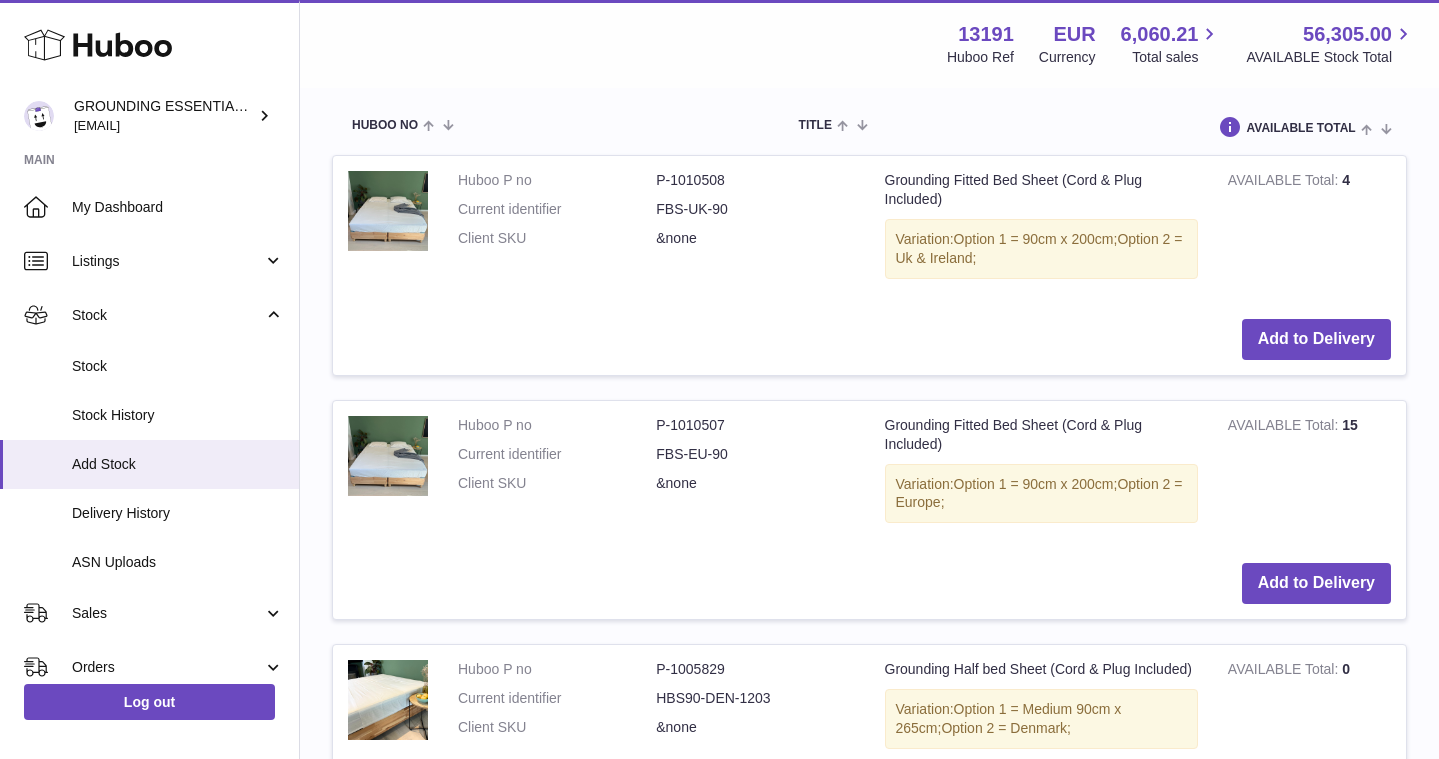 scroll, scrollTop: 1262, scrollLeft: 0, axis: vertical 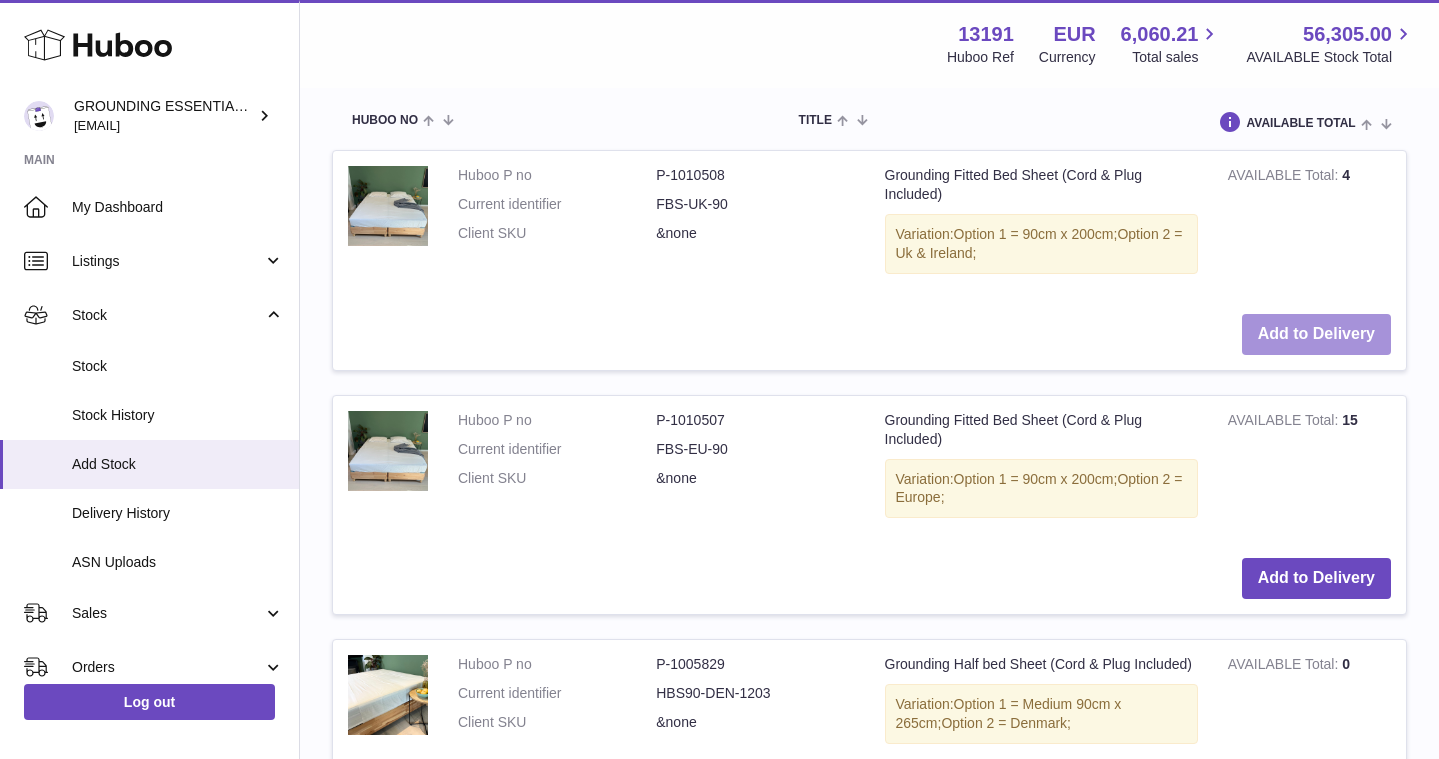click on "Add to Delivery" at bounding box center [1316, 334] 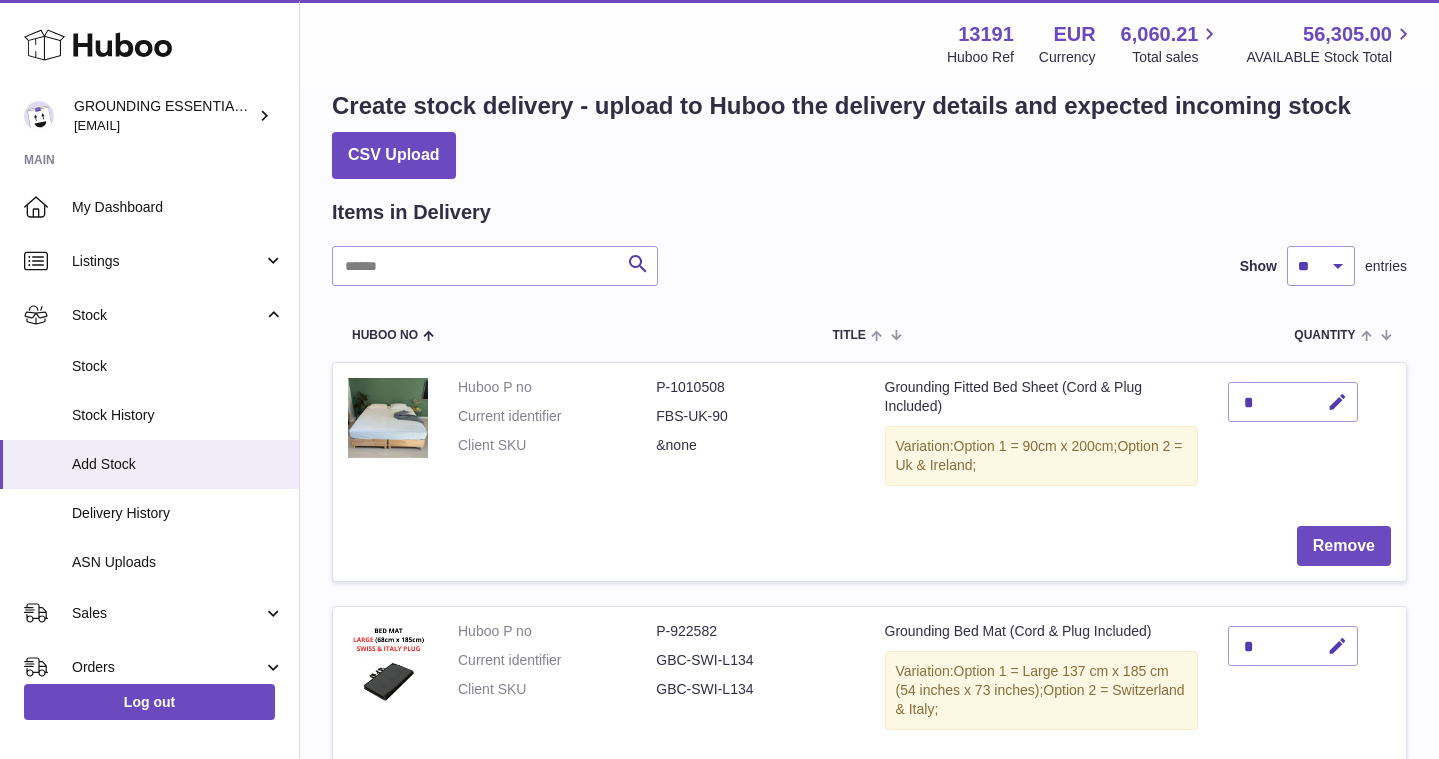 scroll, scrollTop: 0, scrollLeft: 0, axis: both 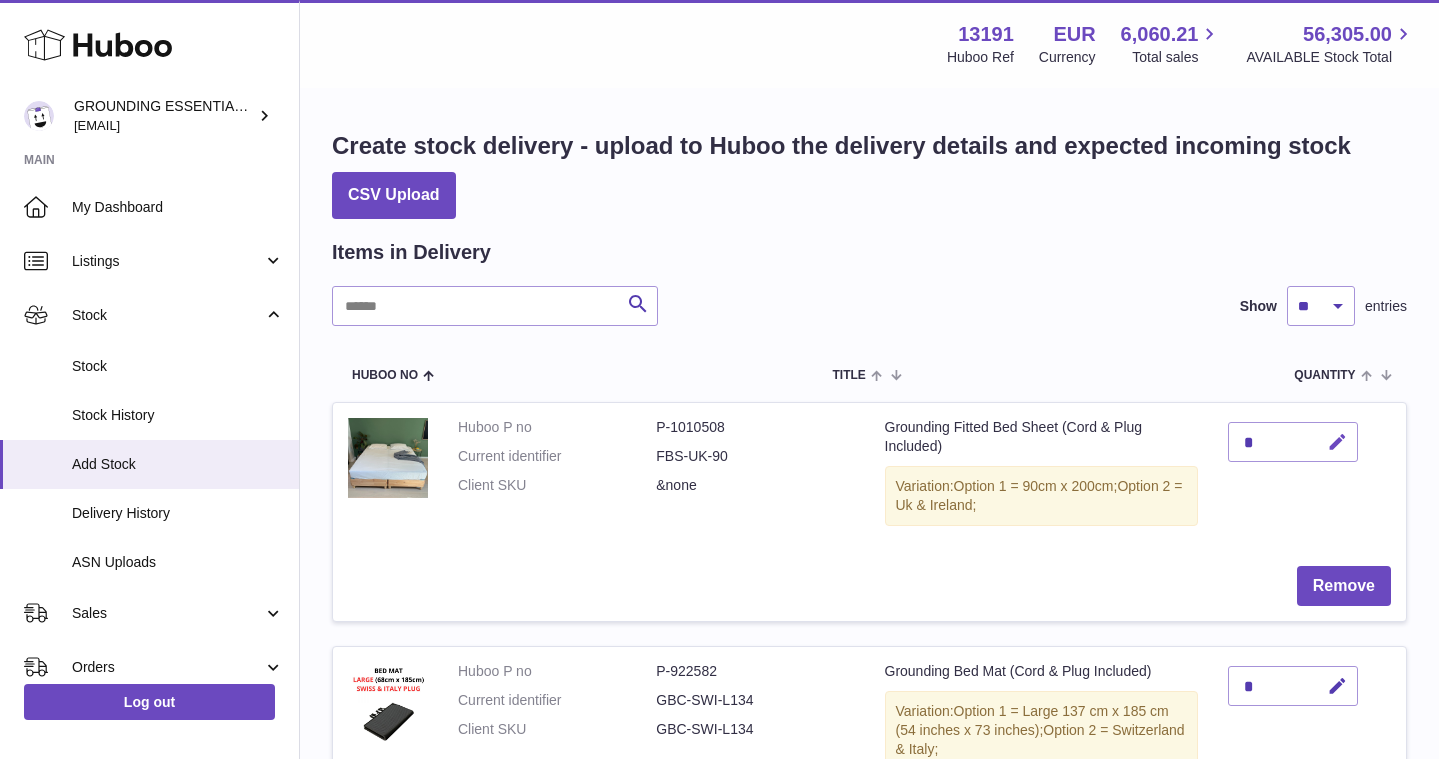 click at bounding box center [1337, 442] 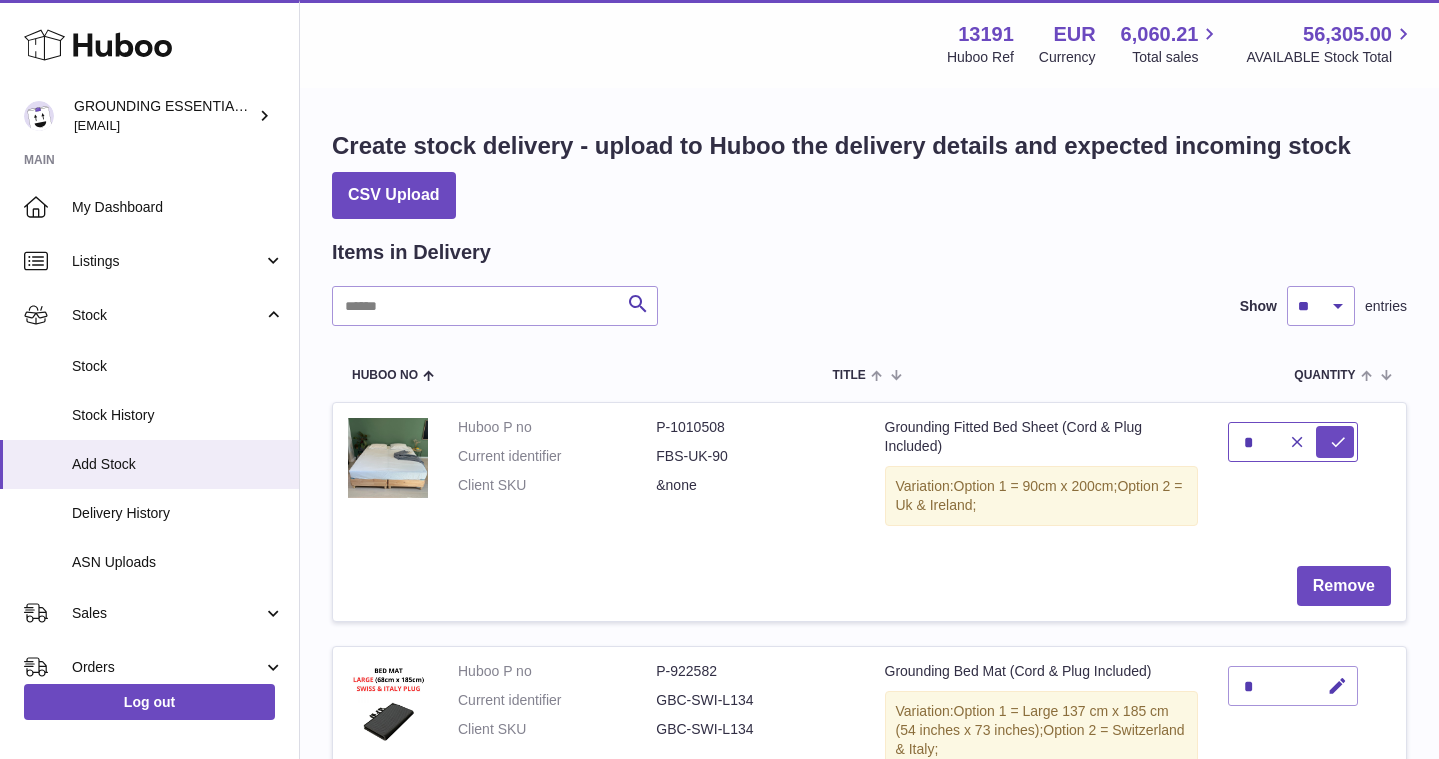 click on "*" at bounding box center [1293, 442] 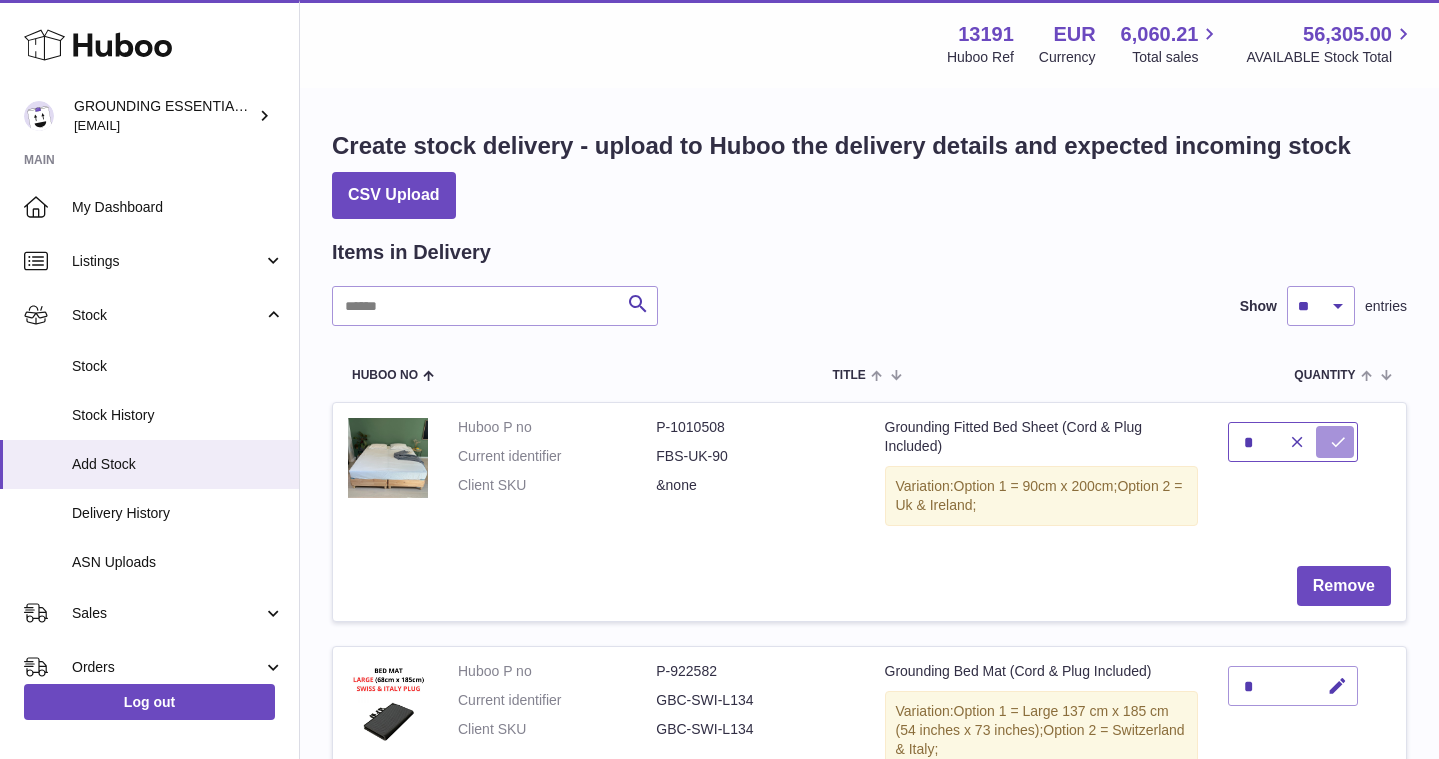 type on "*" 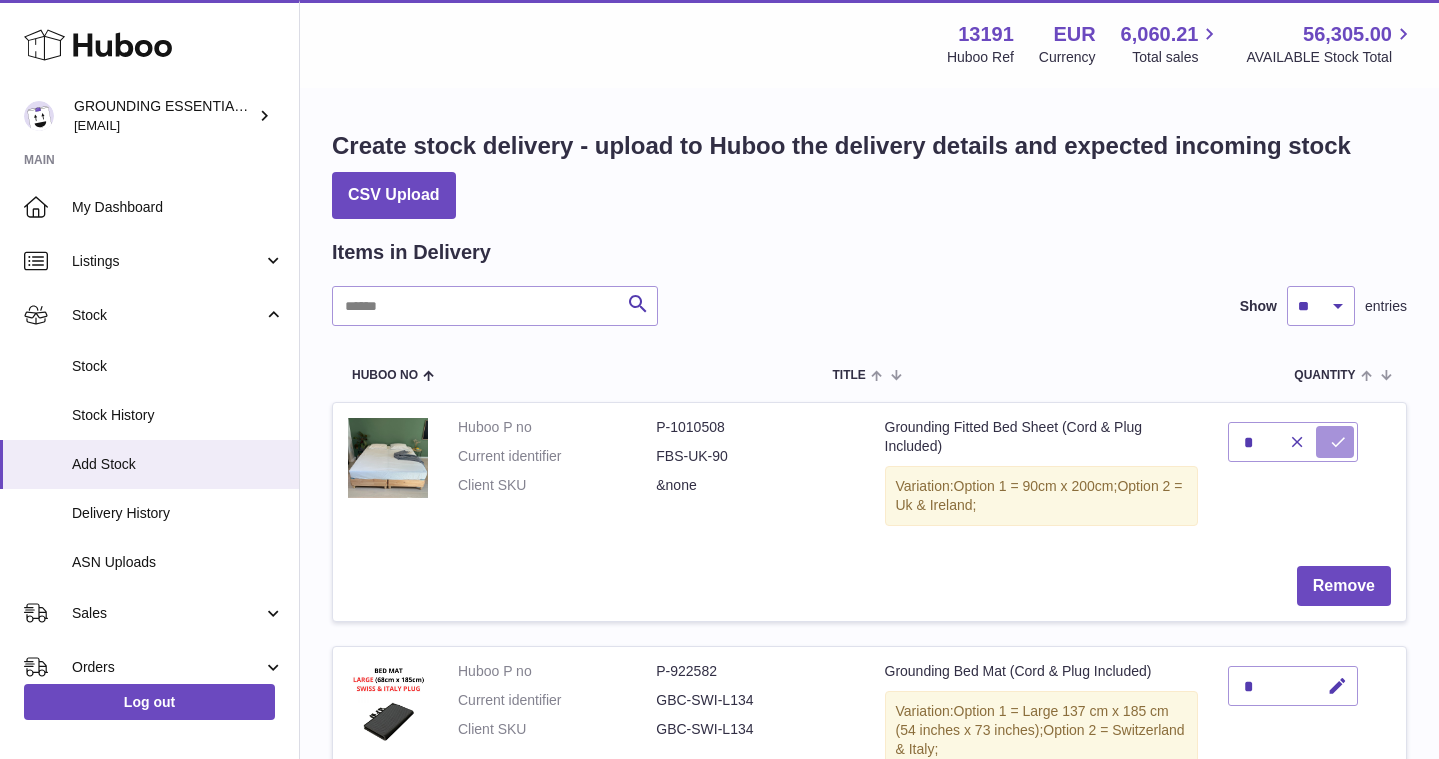 click at bounding box center [1338, 442] 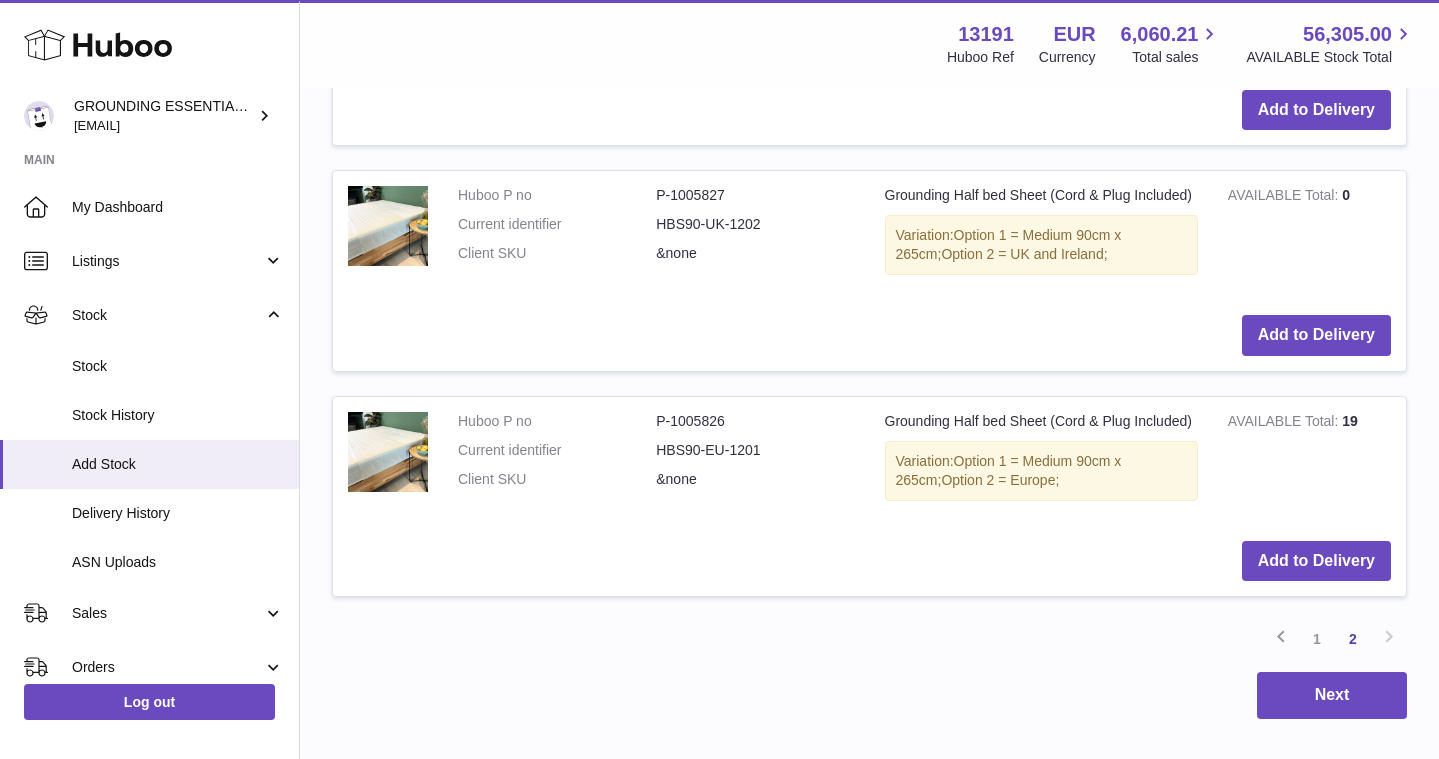 scroll, scrollTop: 2544, scrollLeft: 0, axis: vertical 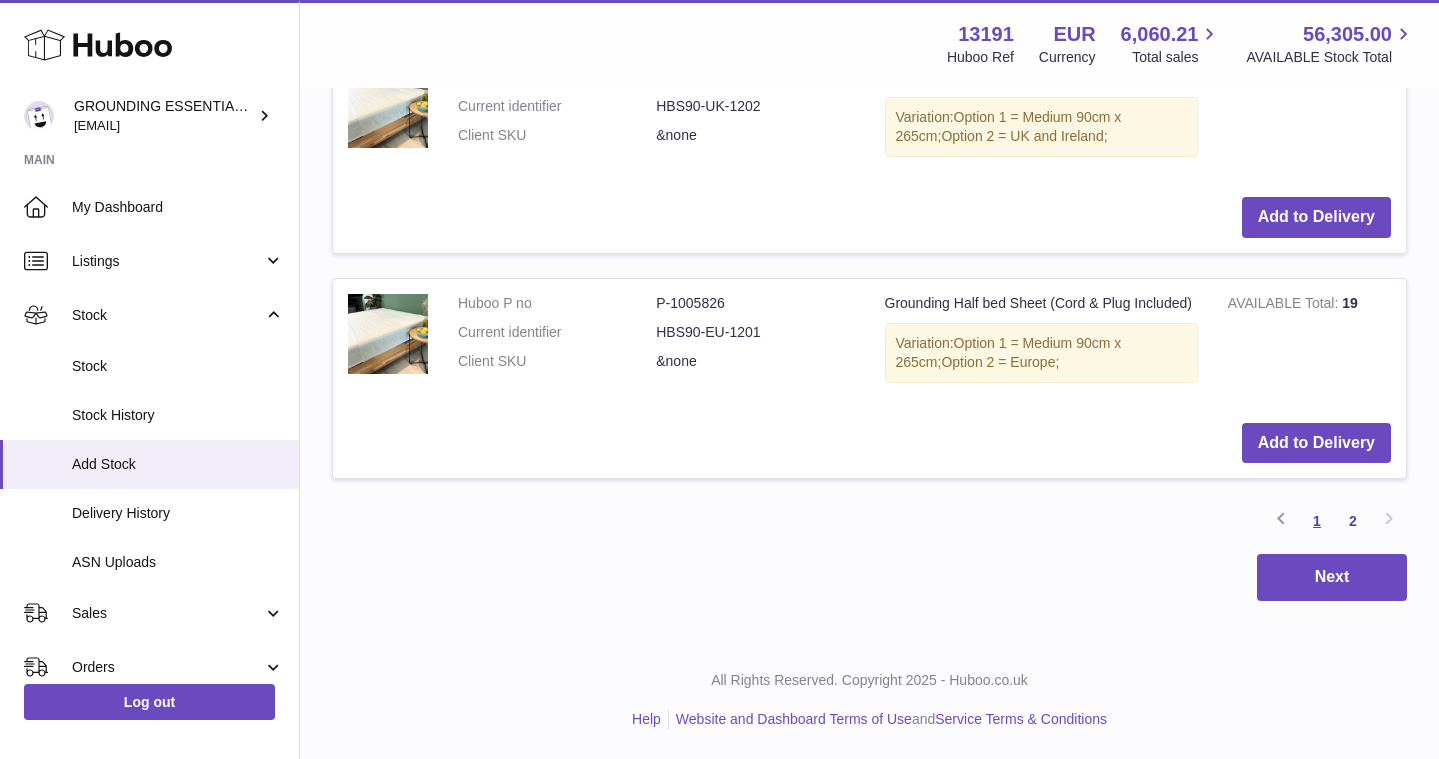 click on "1" at bounding box center (1317, 521) 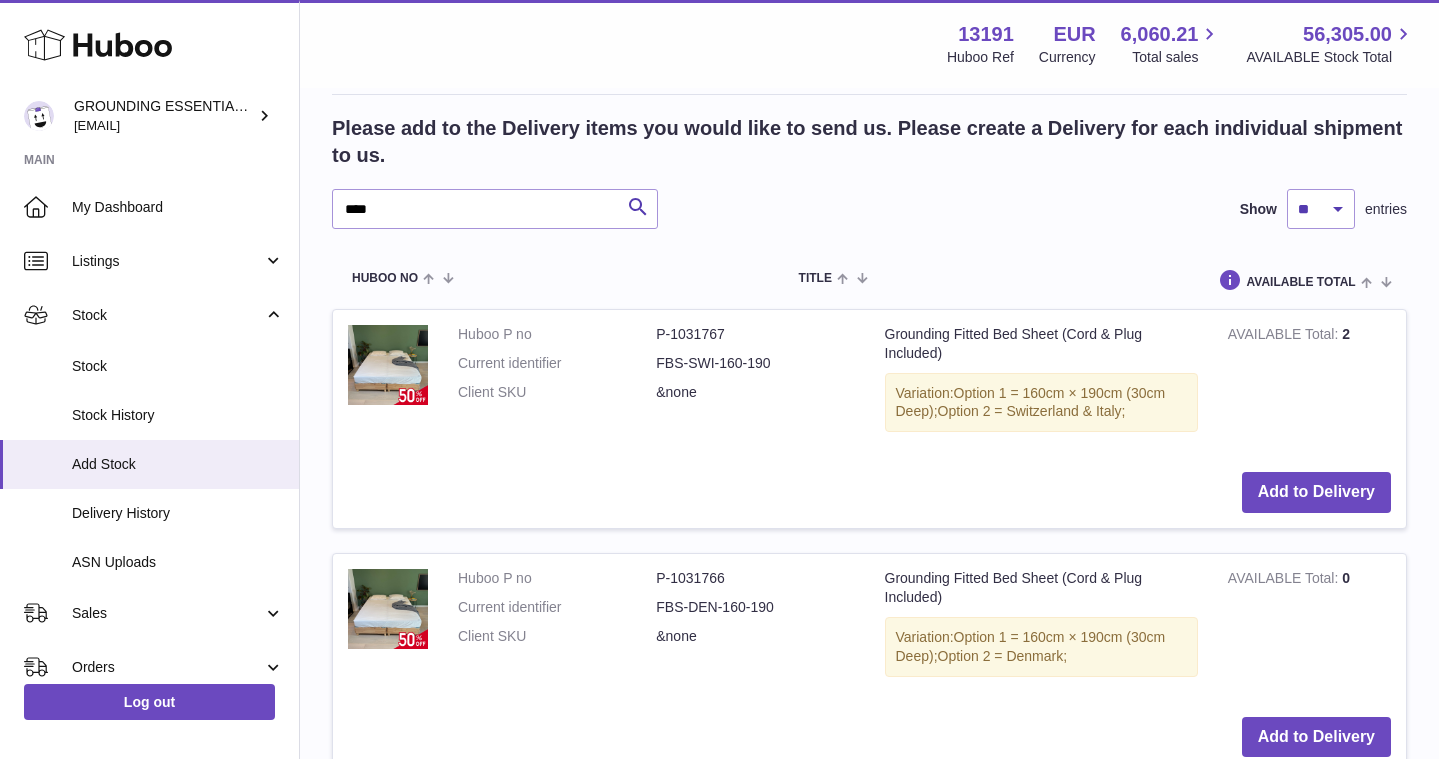 scroll, scrollTop: 1110, scrollLeft: 0, axis: vertical 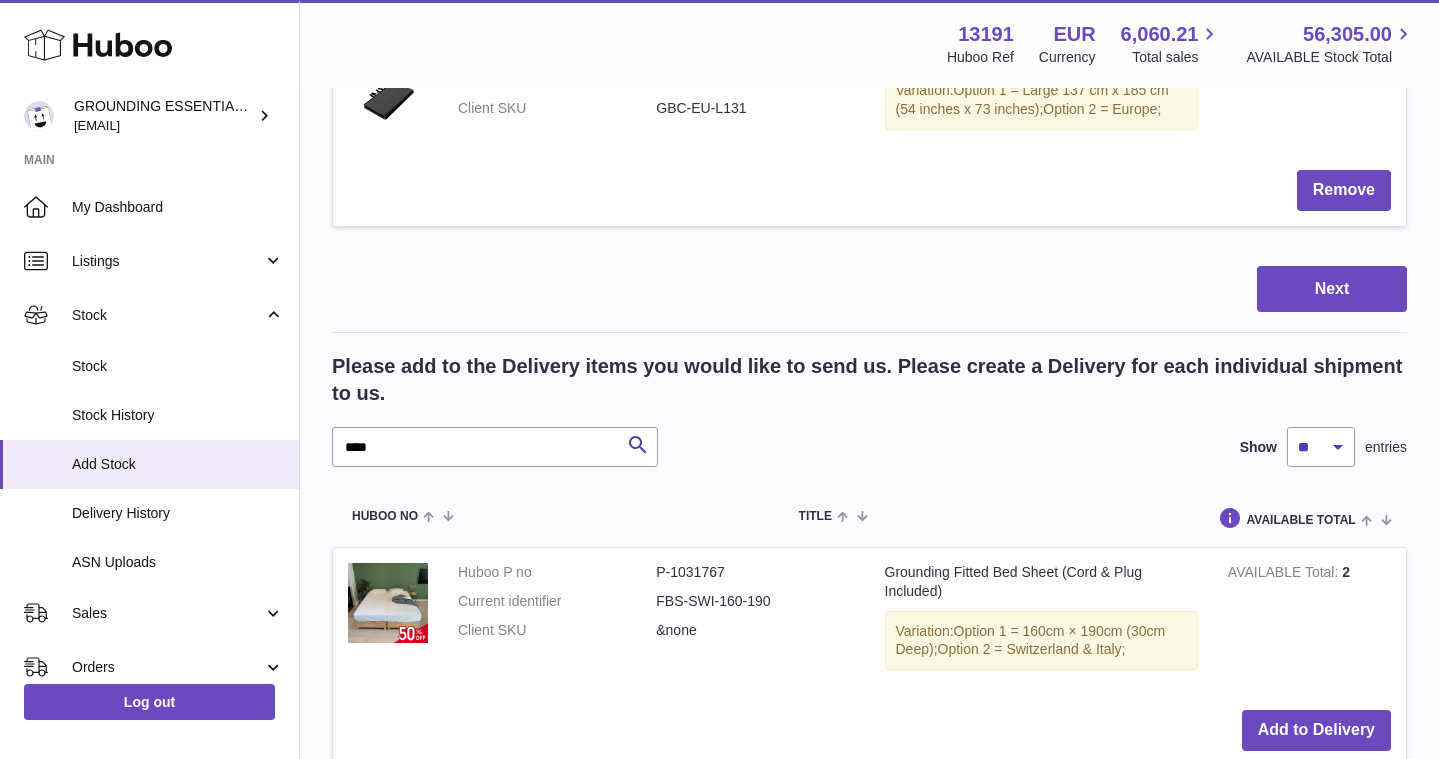 click on "Please add to the Delivery items you would like to send us. Please create a Delivery for each individual shipment to us.   ****     Search
Show
** ** ** ***
entries
Huboo no       Title       AVAILABLE Total
Action
Huboo P no   P-1031767   Current identifier   FBS-SWI-160-190   Client SKU   &none
Grounding Fitted Bed Sheet (Cord & Plug Included)
Variation:
Option 1 = 160cm × 190cm (30cm Deep);
Option 2 = Switzerland & Italy;
AVAILABLE Total 2
Add to Delivery
Huboo P no   P-1031766   Current identifier   FBS-DEN-160-190   Client SKU   &none
Grounding Fitted Bed Sheet (Cord & Plug Included)
Variation:
Option 1 = 160cm × 190cm (30cm Deep);
AVAILABLE Total 0" at bounding box center [869, 1689] 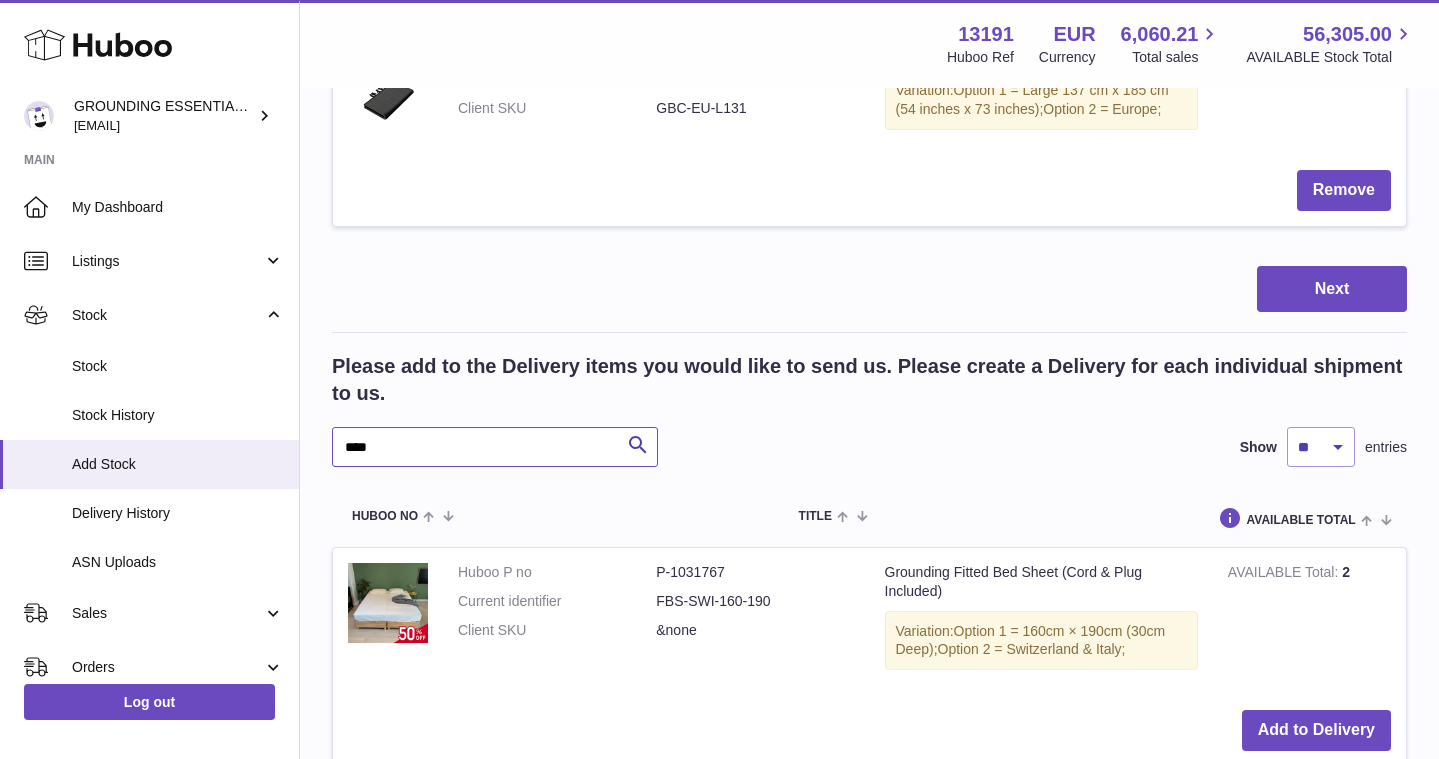 click on "****" at bounding box center (495, 447) 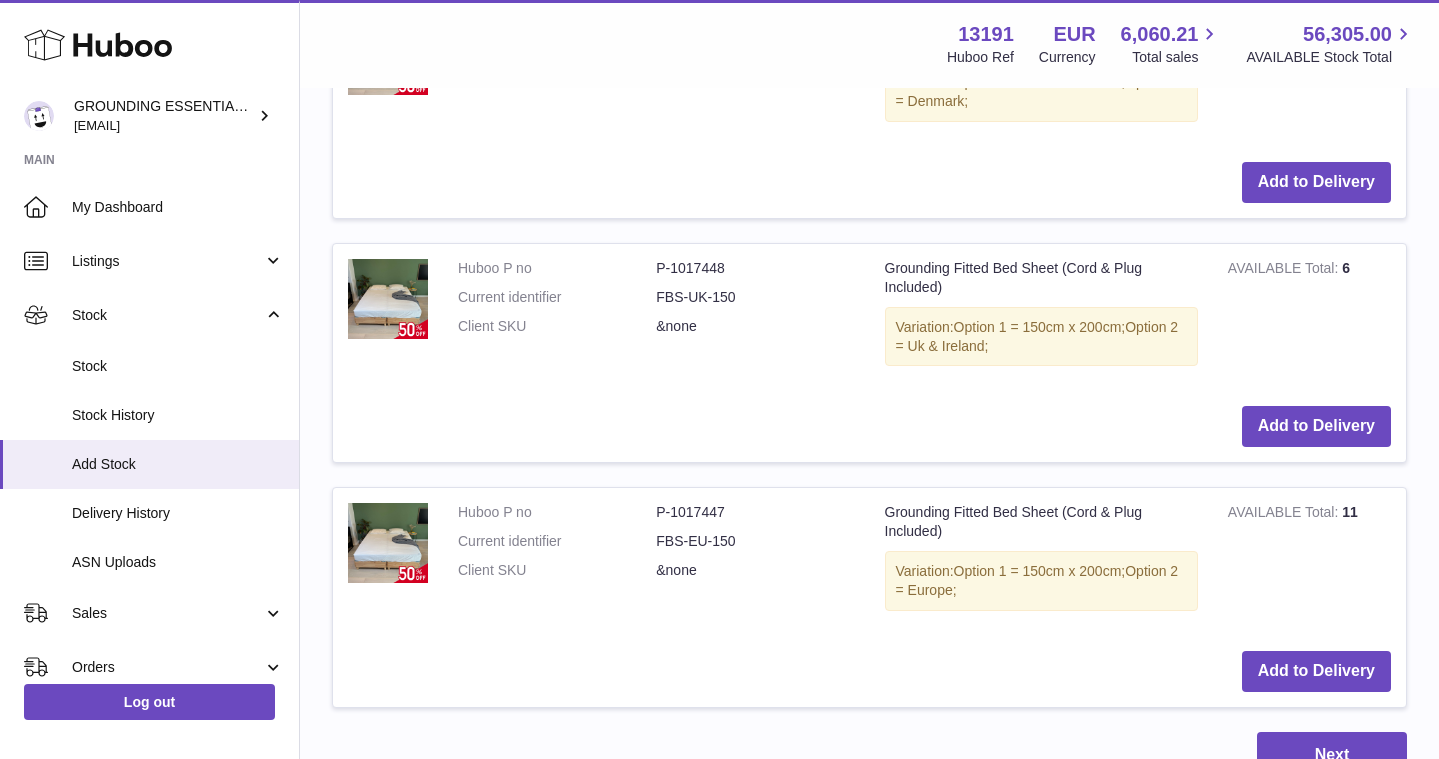 scroll, scrollTop: 3058, scrollLeft: 0, axis: vertical 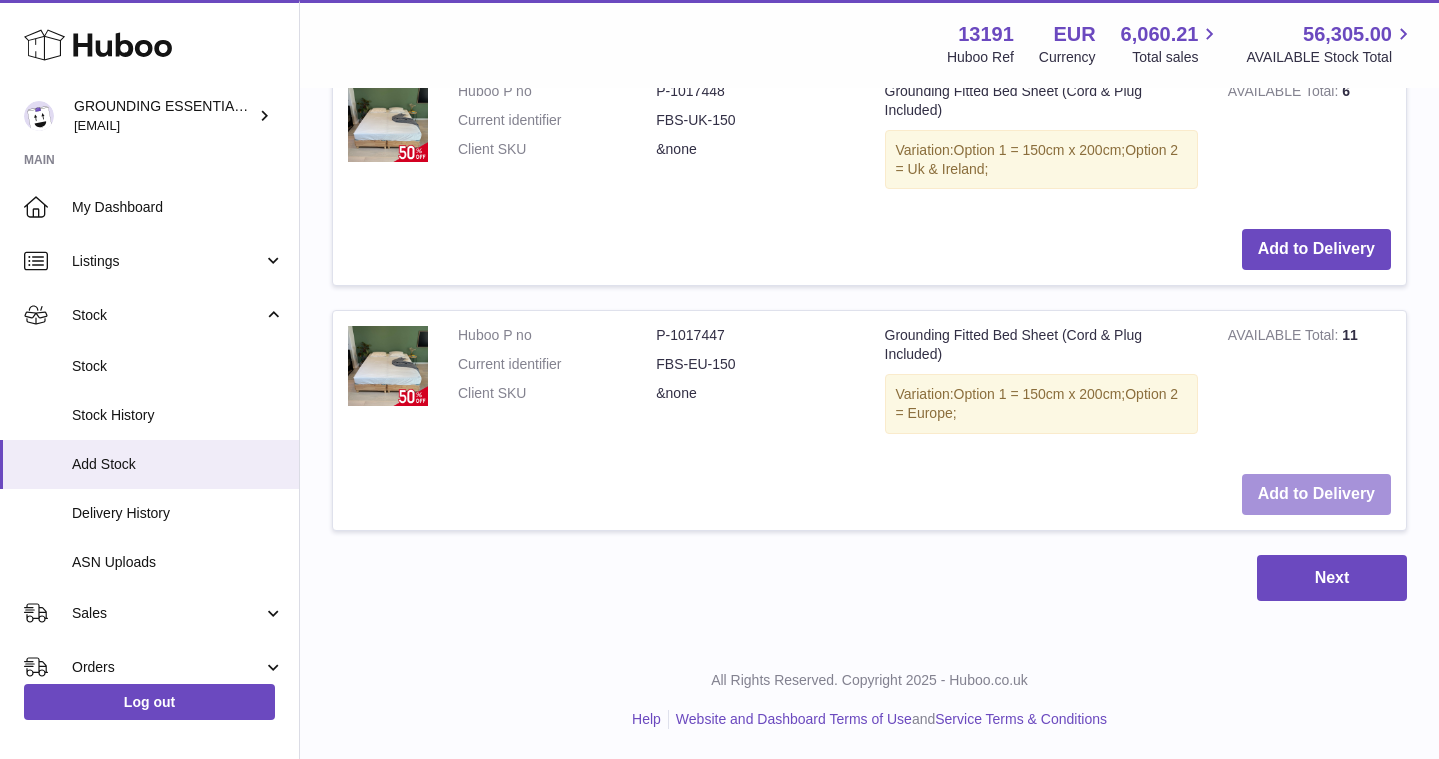 type on "*****" 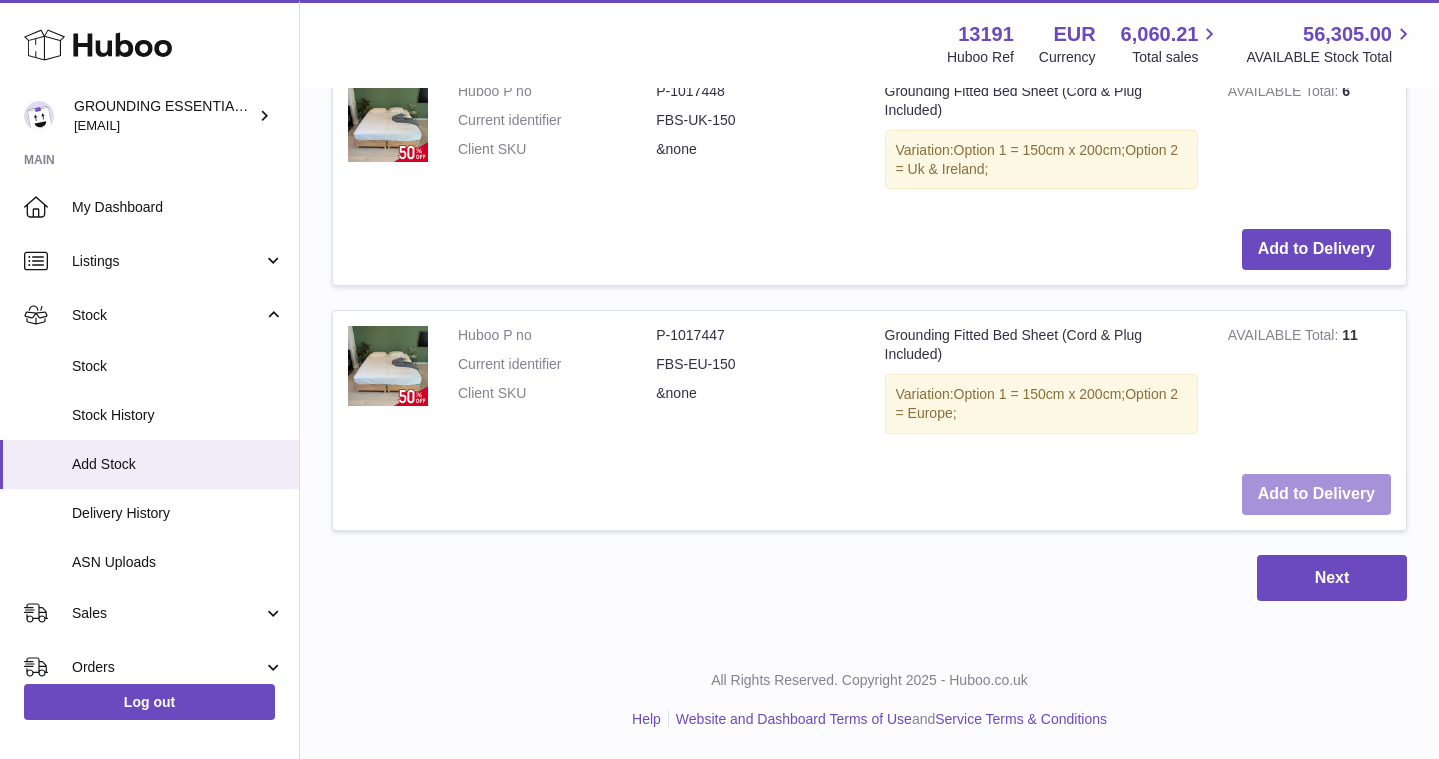click on "Add to Delivery" at bounding box center (1316, 494) 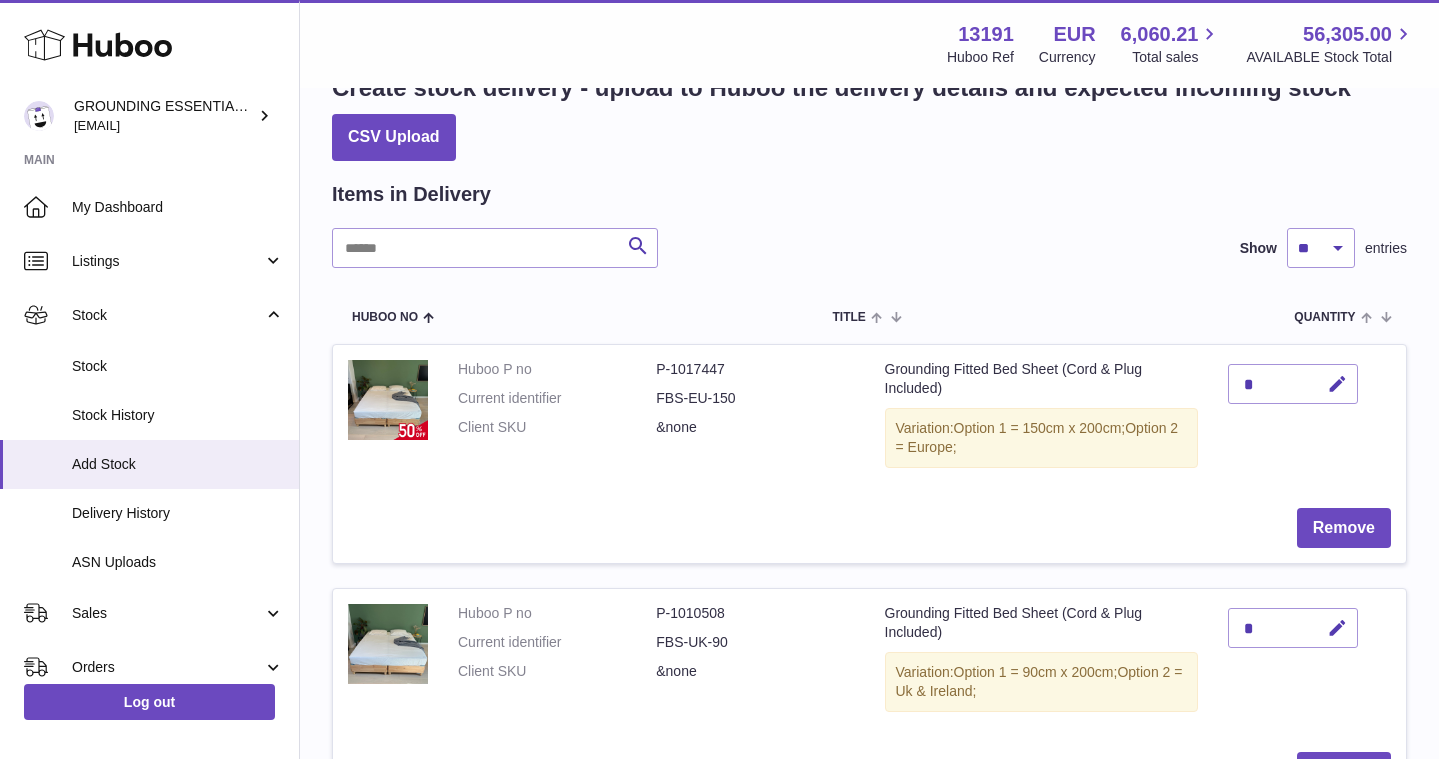 scroll, scrollTop: 77, scrollLeft: 0, axis: vertical 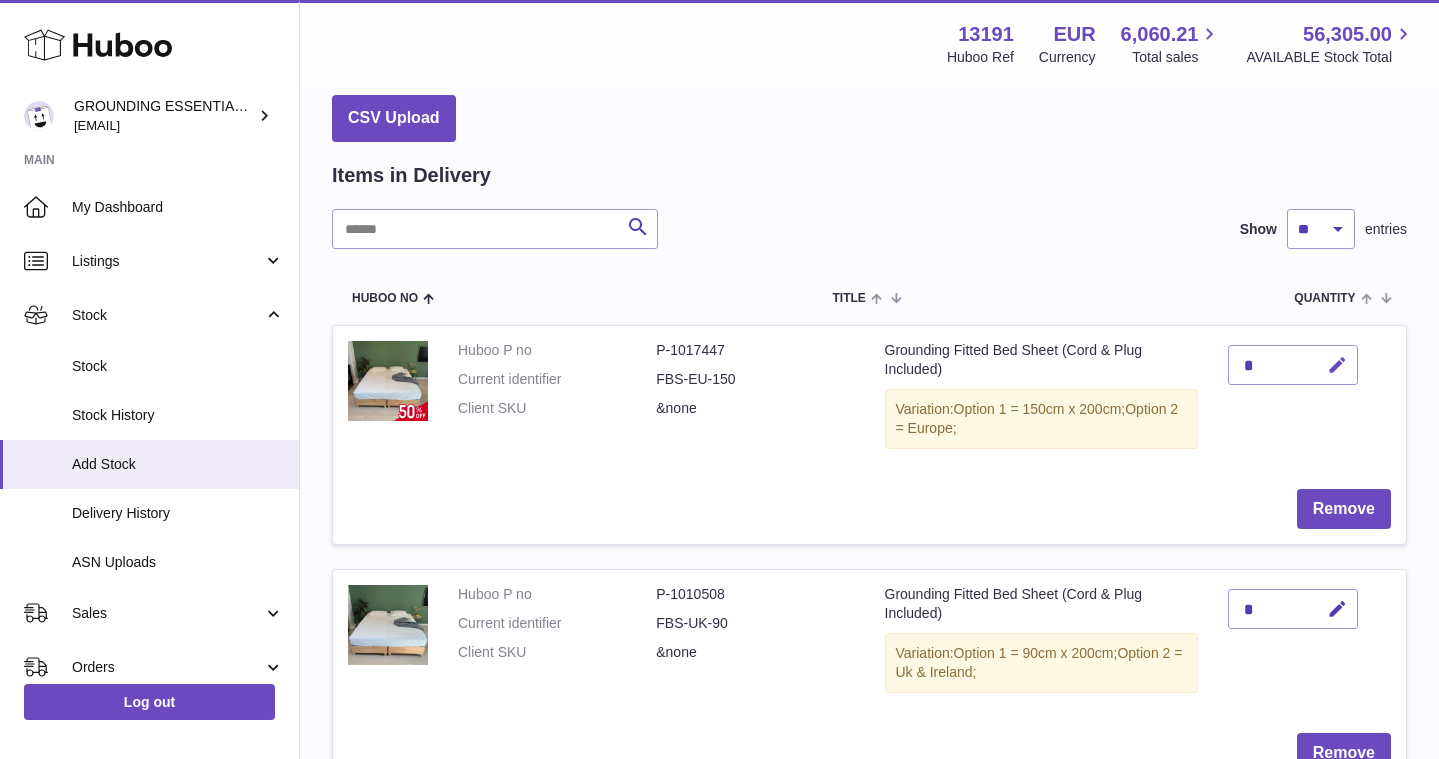 click at bounding box center [1337, 365] 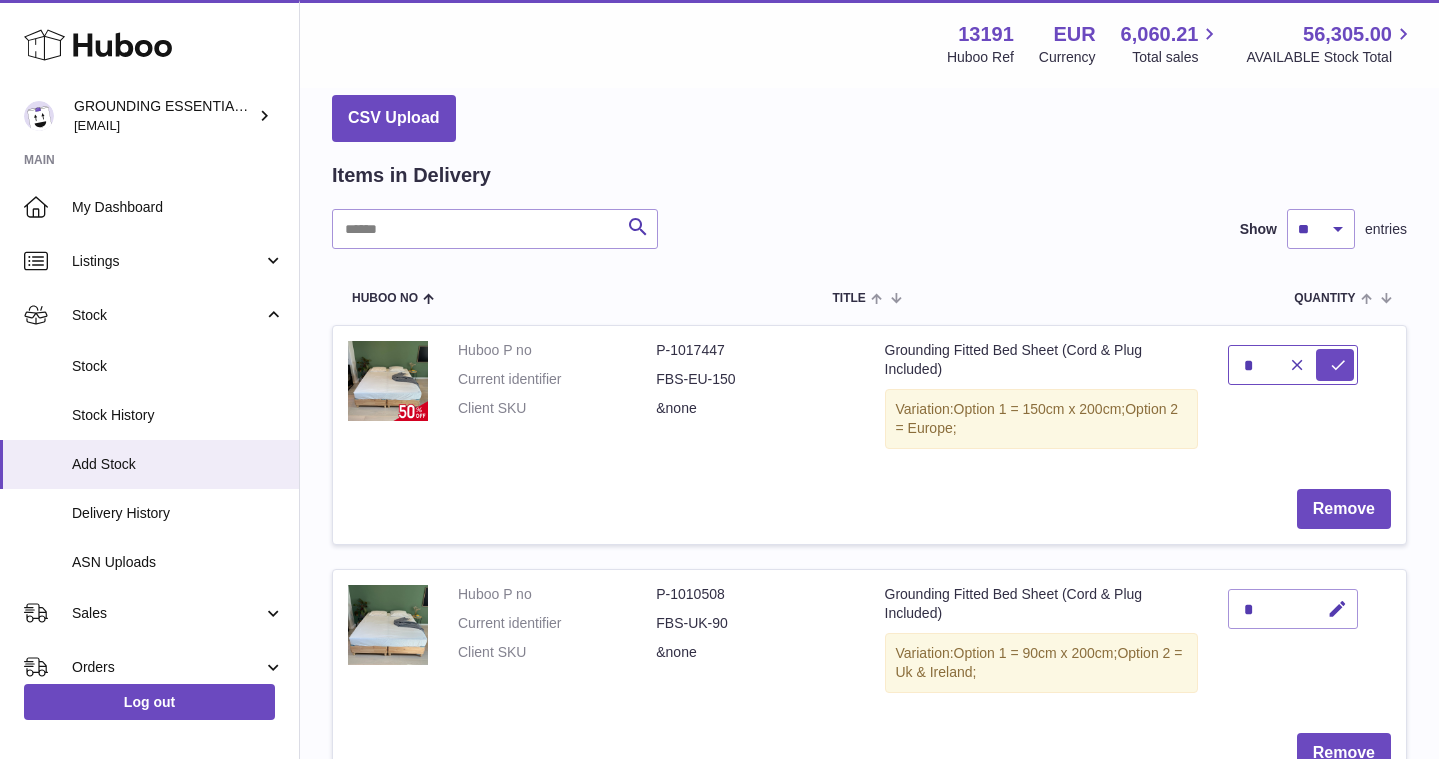 click on "*" at bounding box center (1293, 365) 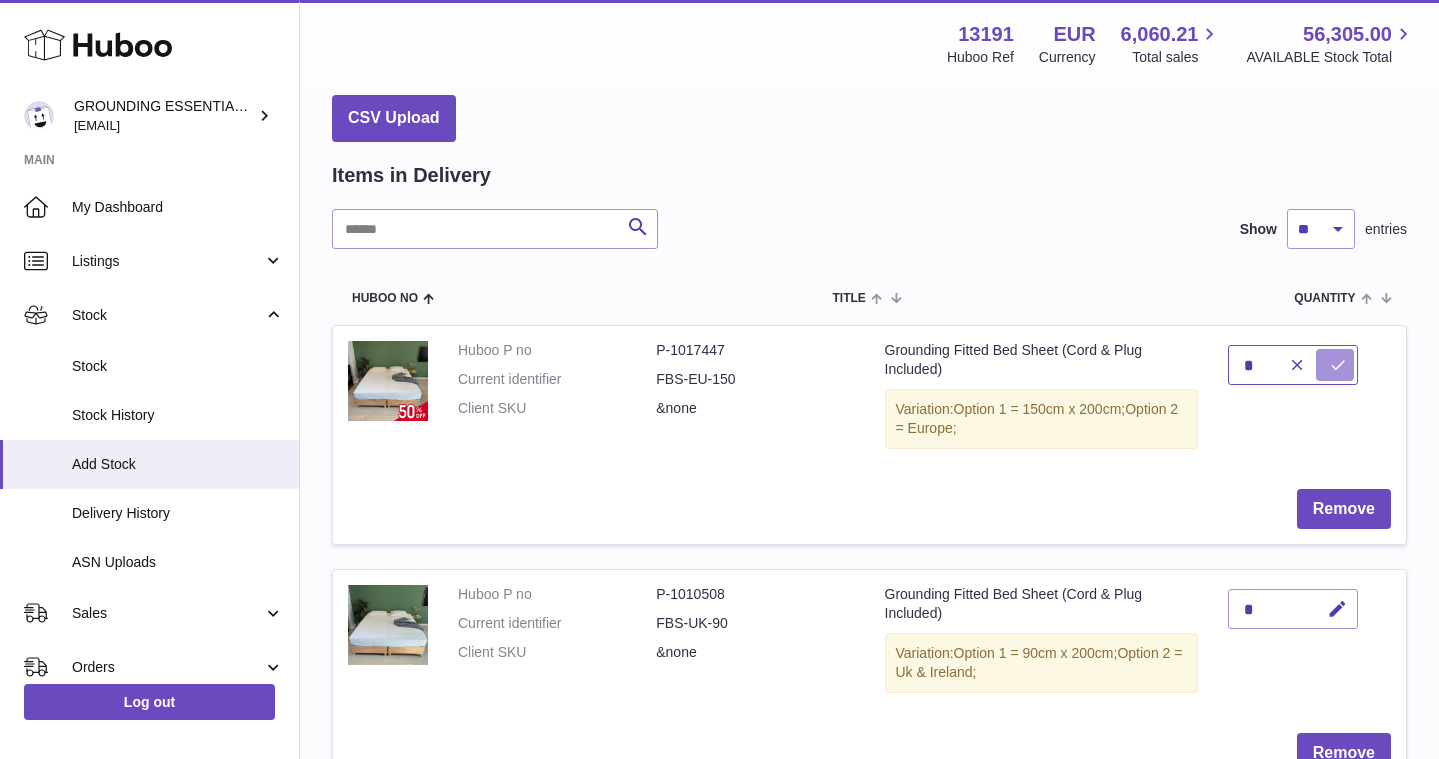 type on "*" 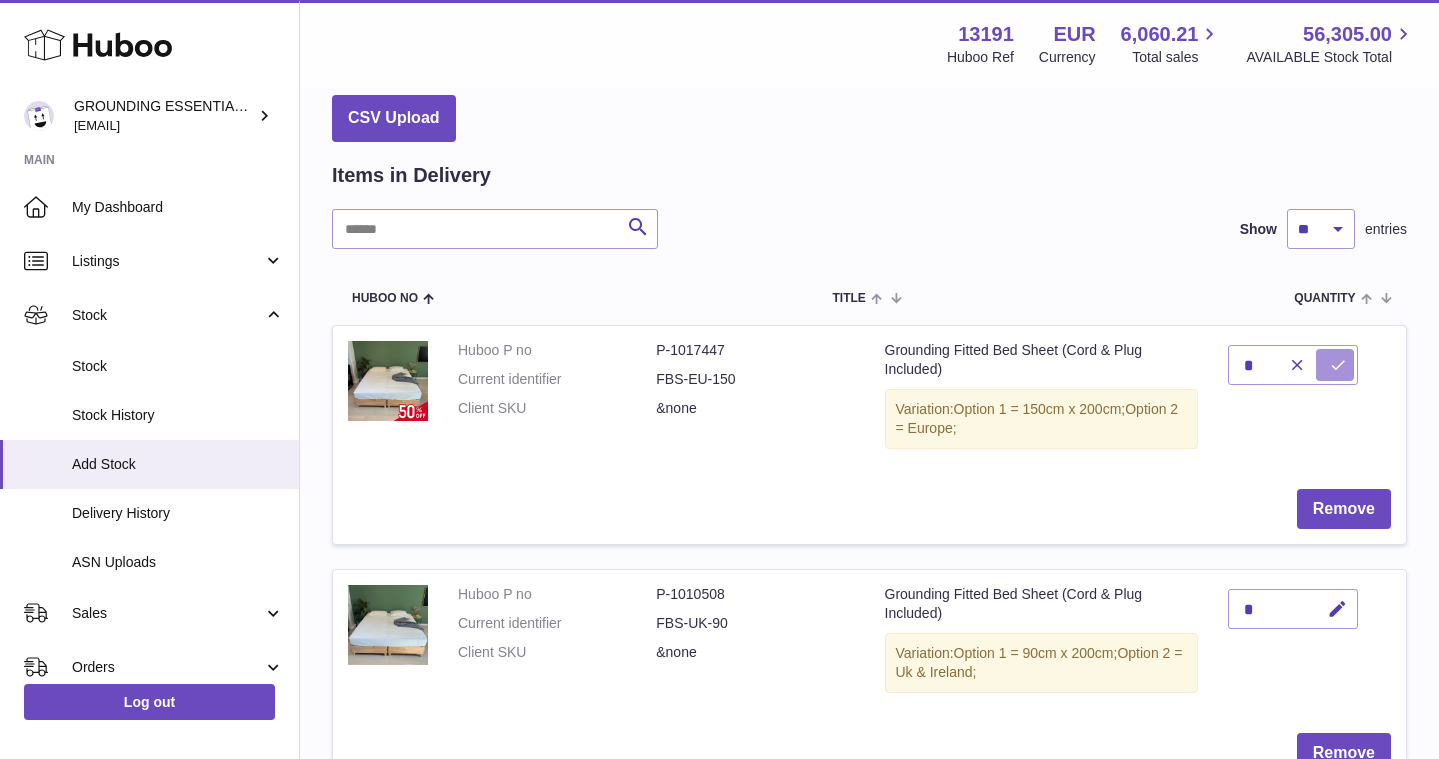 click at bounding box center [1338, 365] 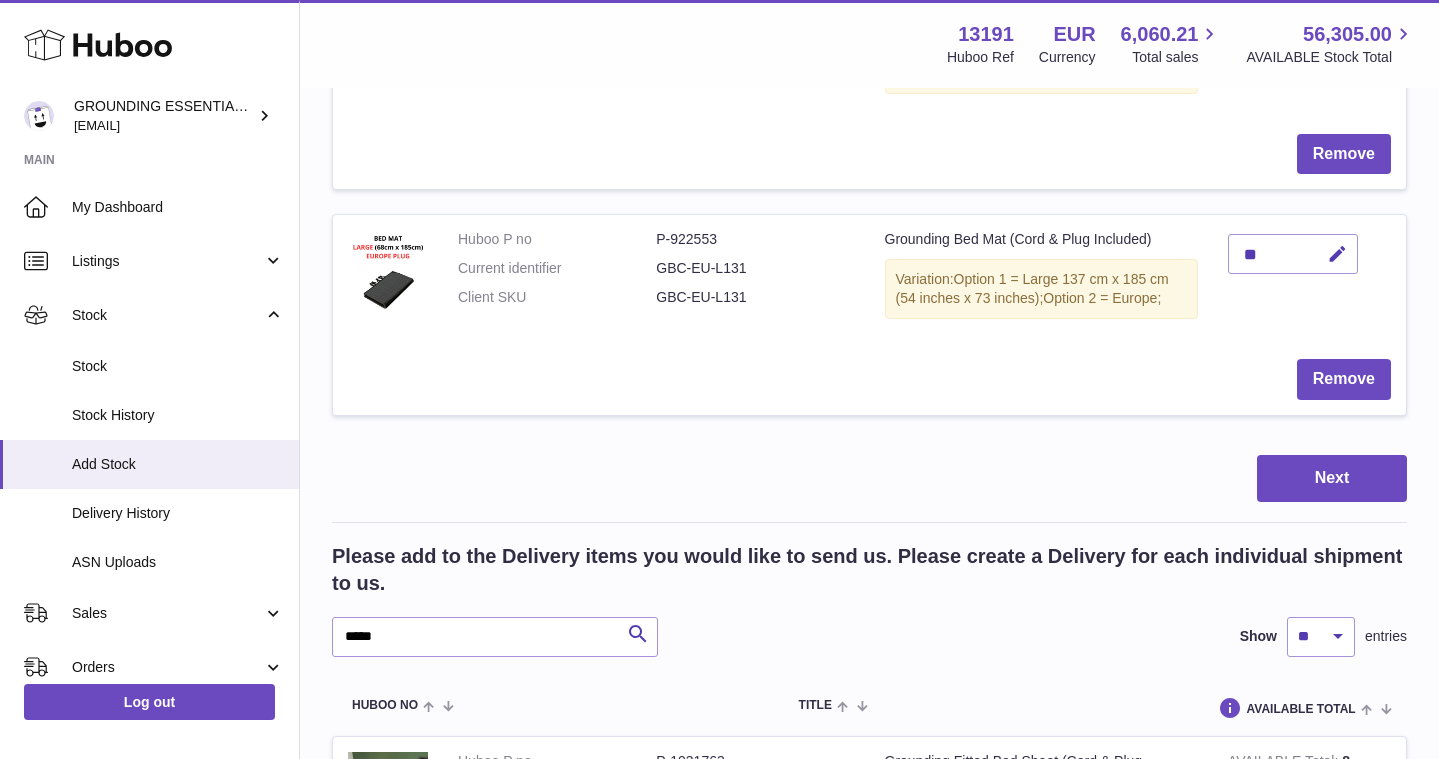 scroll, scrollTop: 1212, scrollLeft: 0, axis: vertical 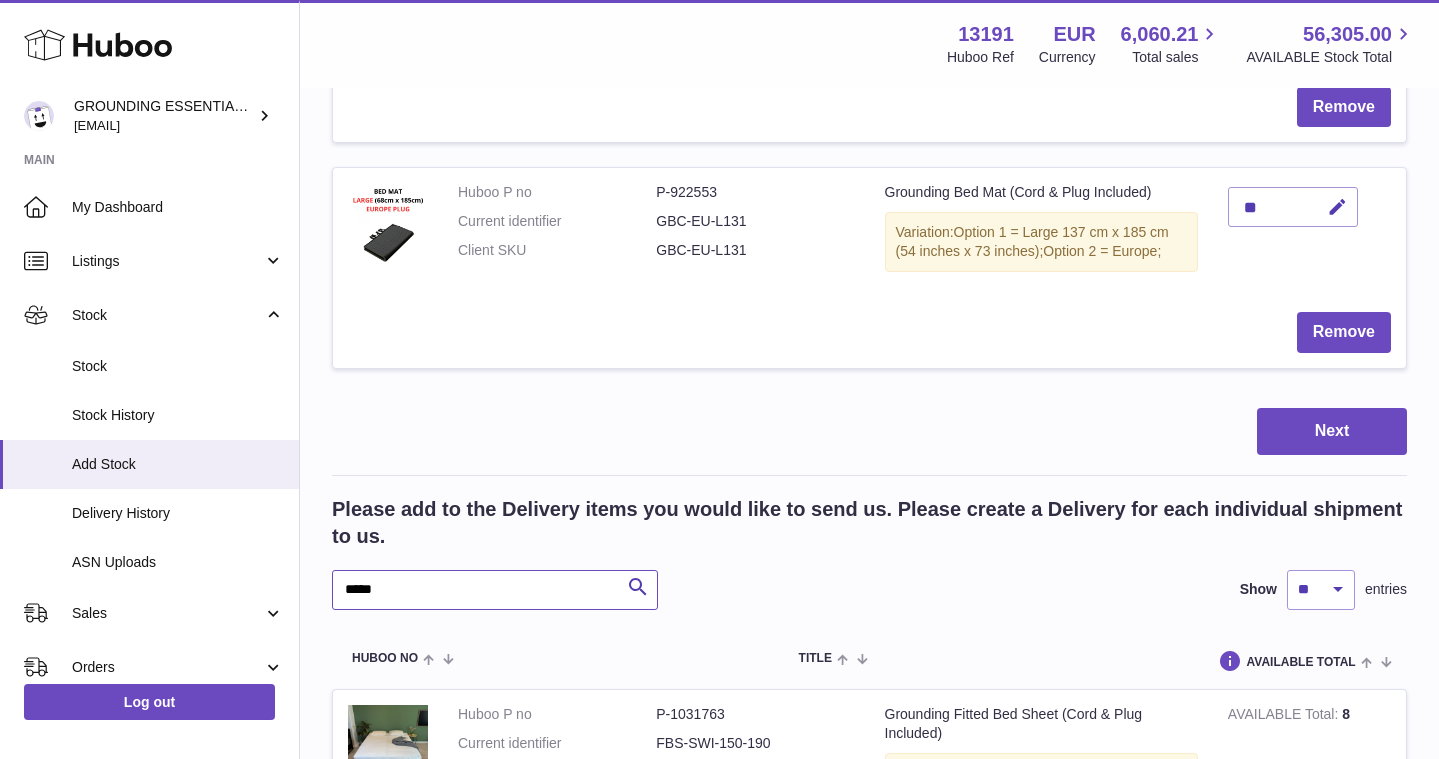 click on "*****" at bounding box center [495, 590] 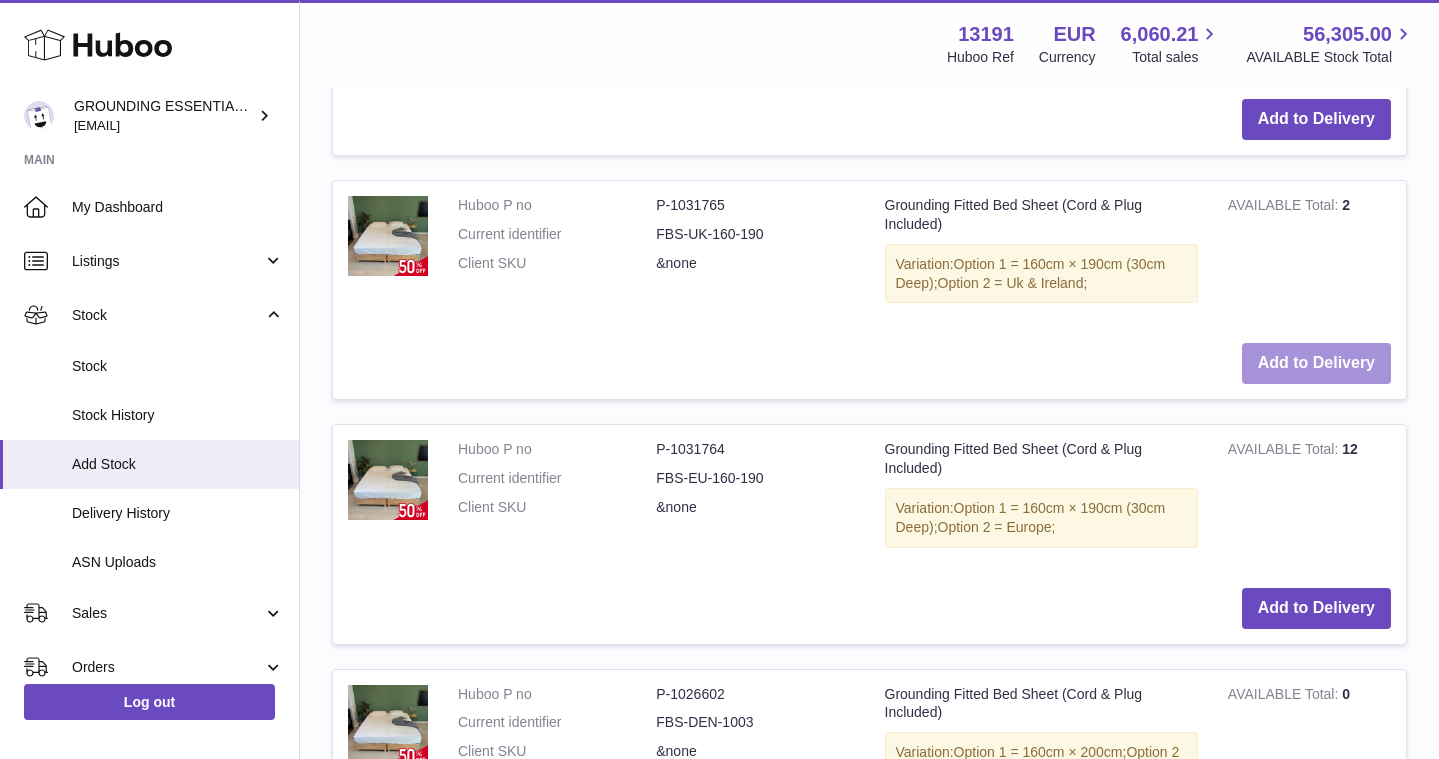 scroll, scrollTop: 2286, scrollLeft: 0, axis: vertical 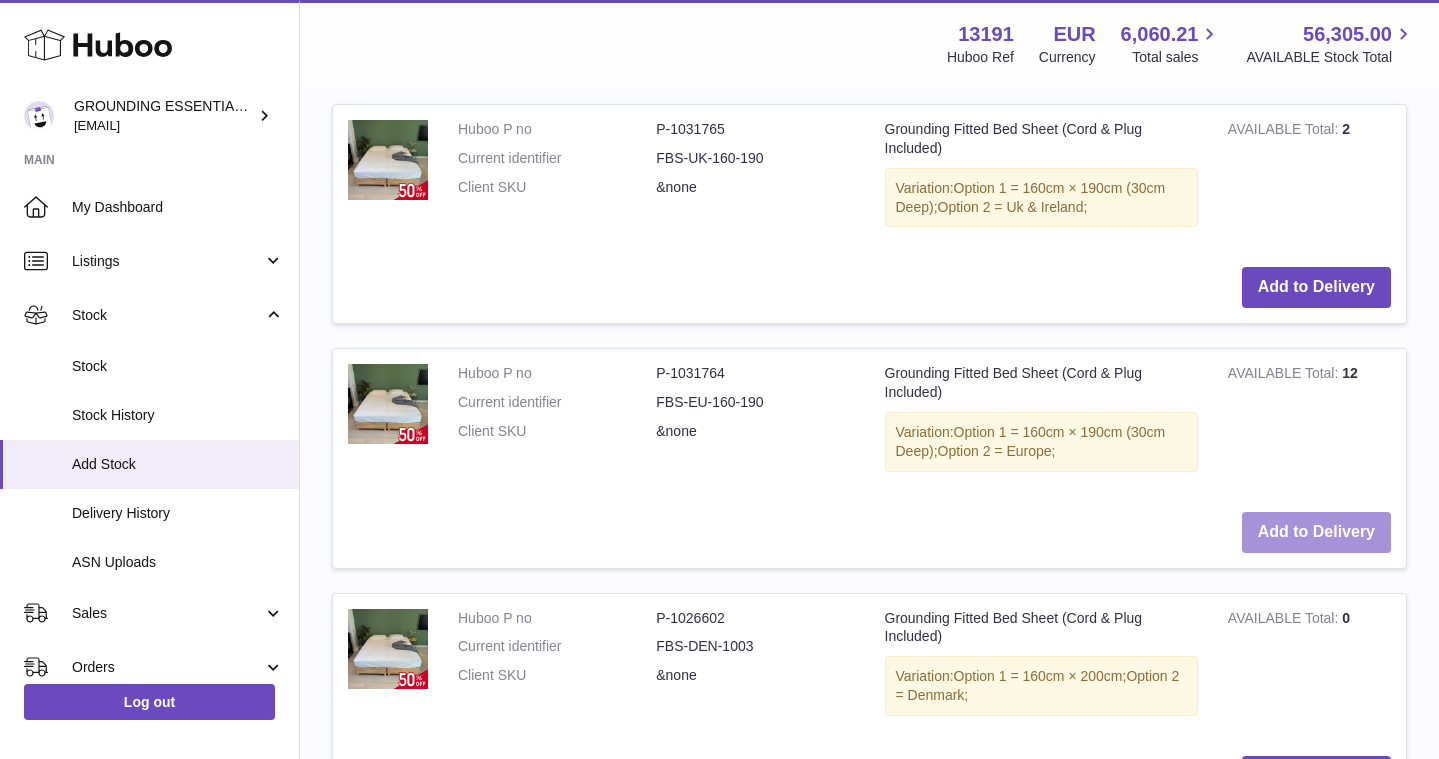 type on "*****" 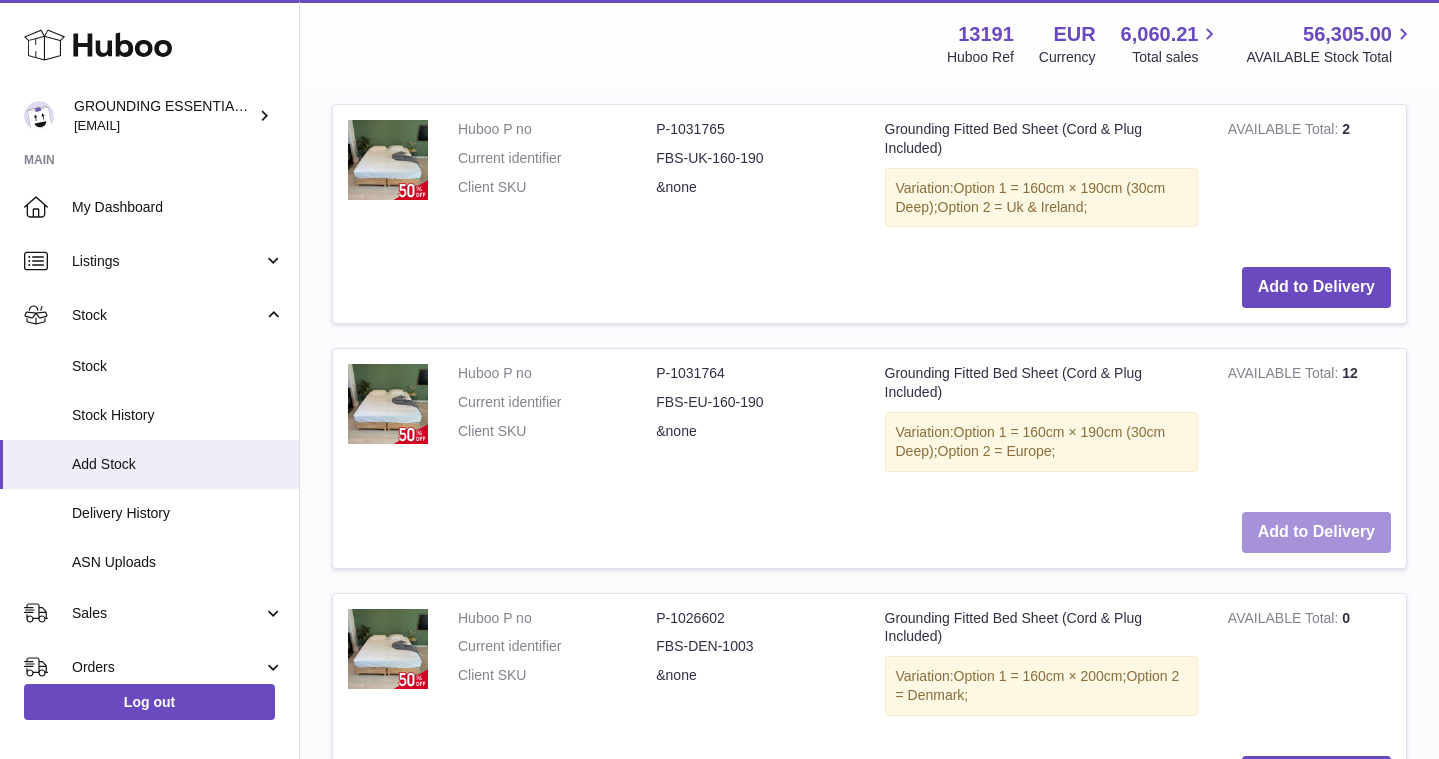 click on "Add to Delivery" at bounding box center [1316, 532] 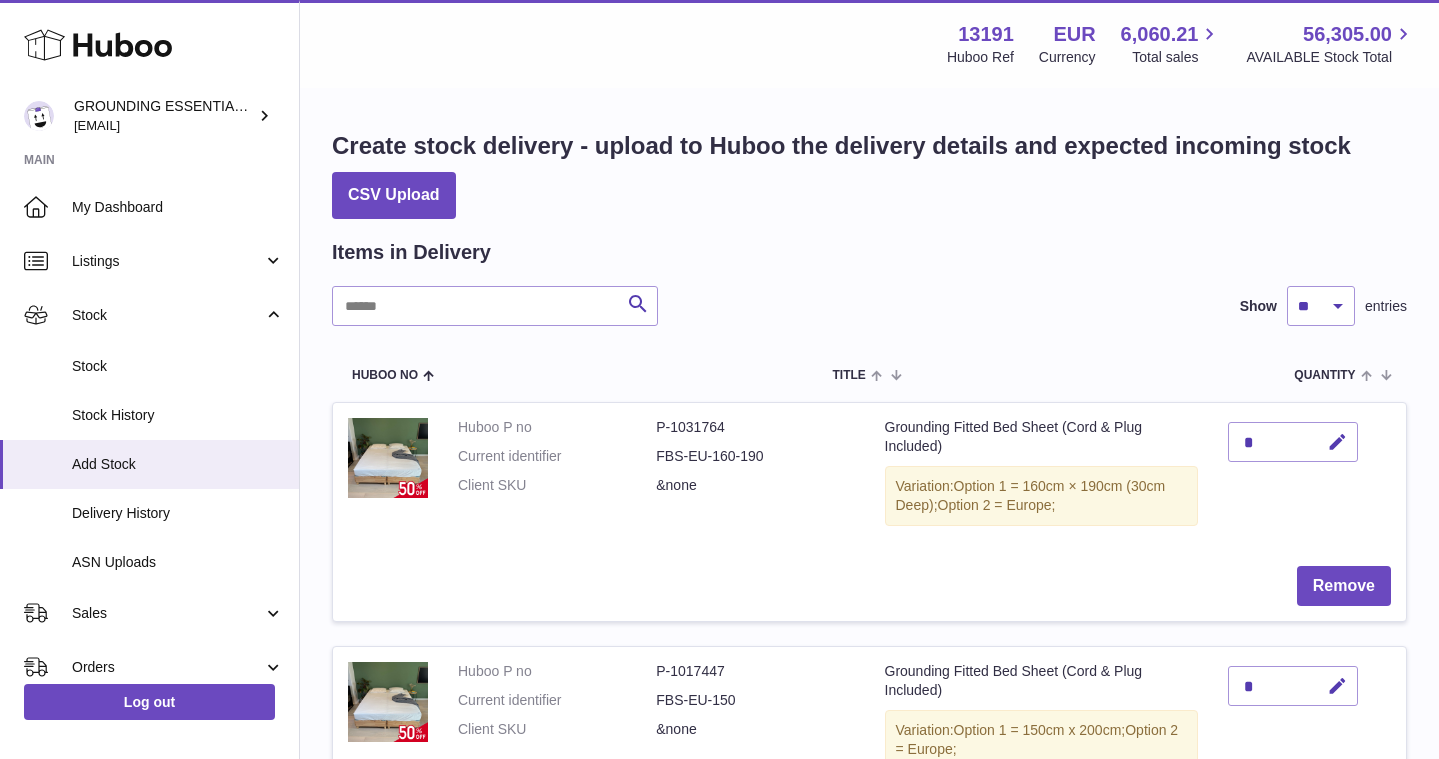 scroll, scrollTop: 118, scrollLeft: 0, axis: vertical 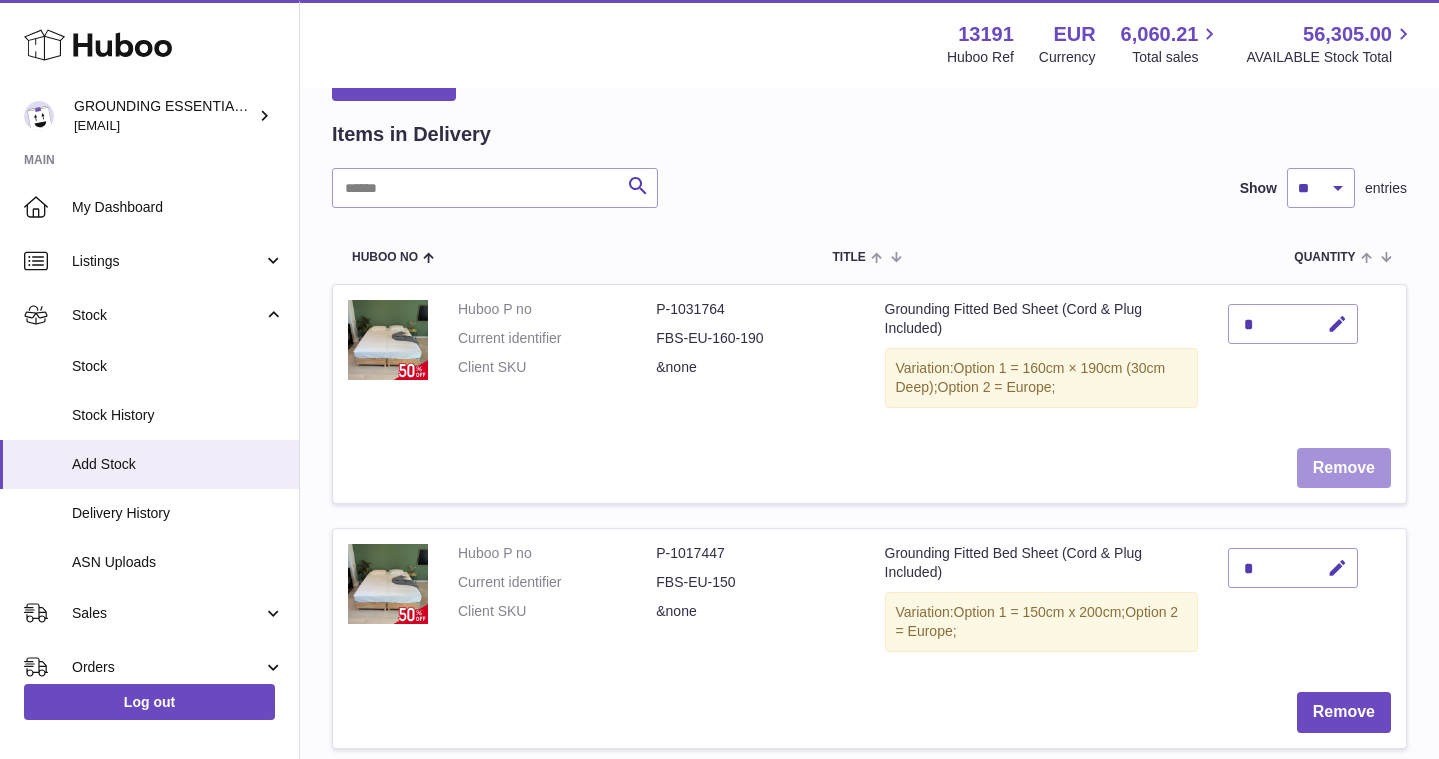 click on "Remove" at bounding box center [1344, 468] 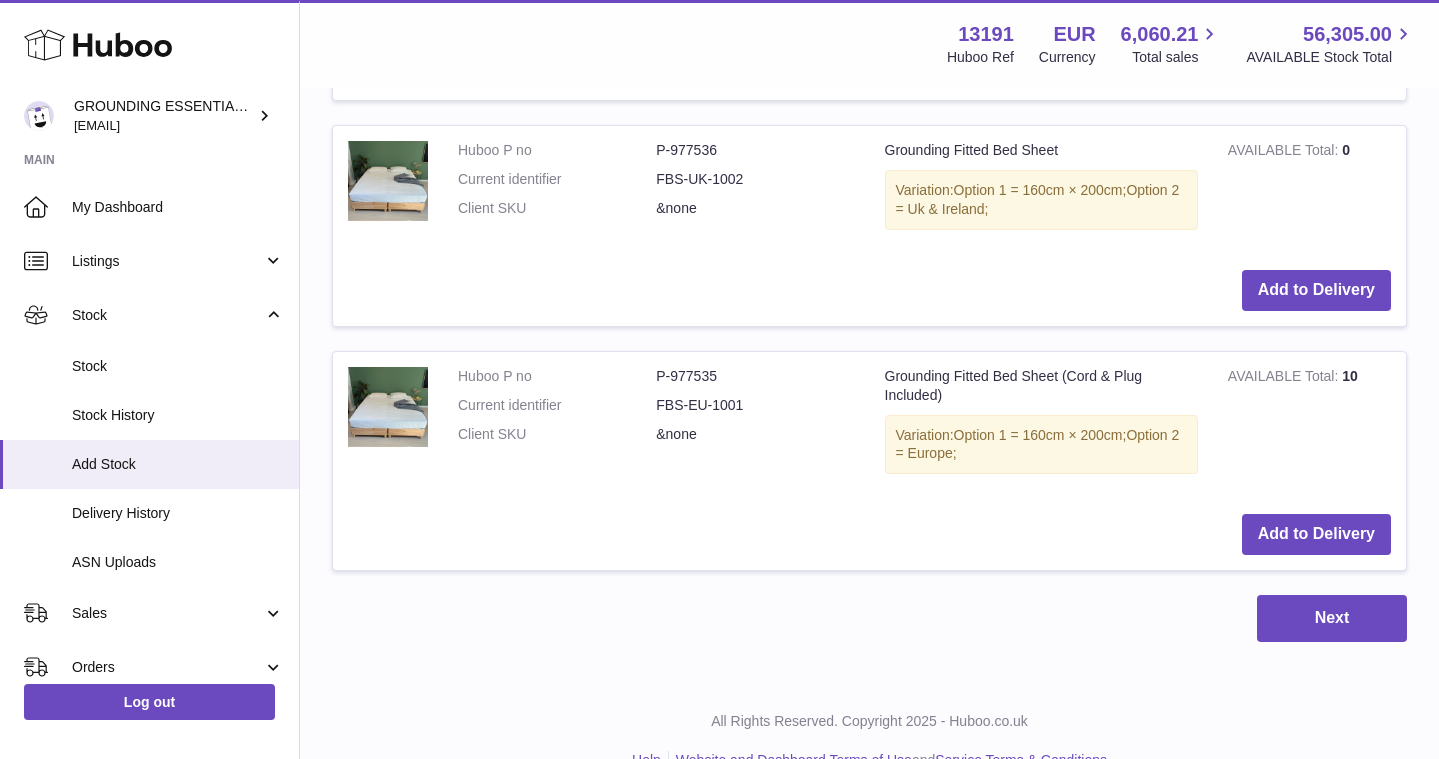 scroll, scrollTop: 3240, scrollLeft: 0, axis: vertical 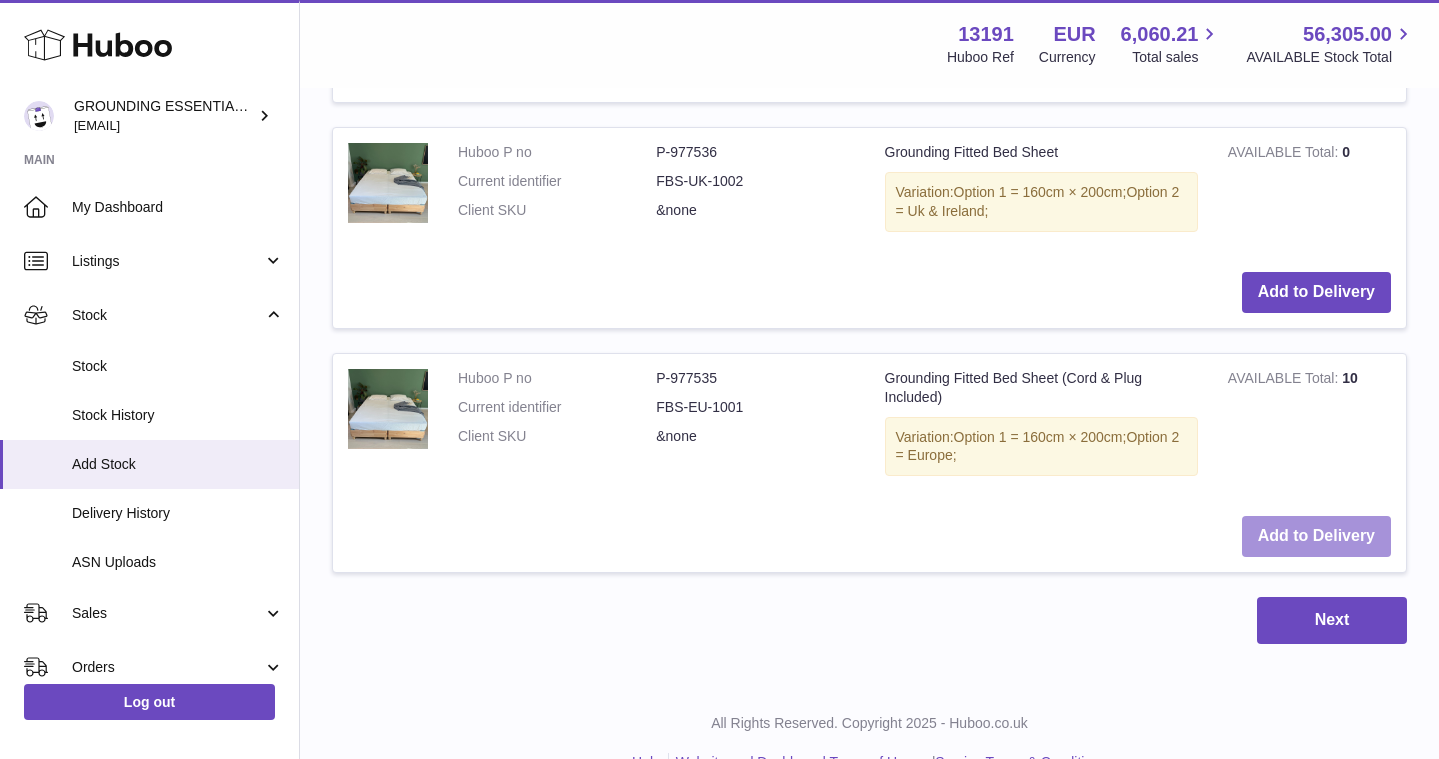 click on "Add to Delivery" at bounding box center [1316, 536] 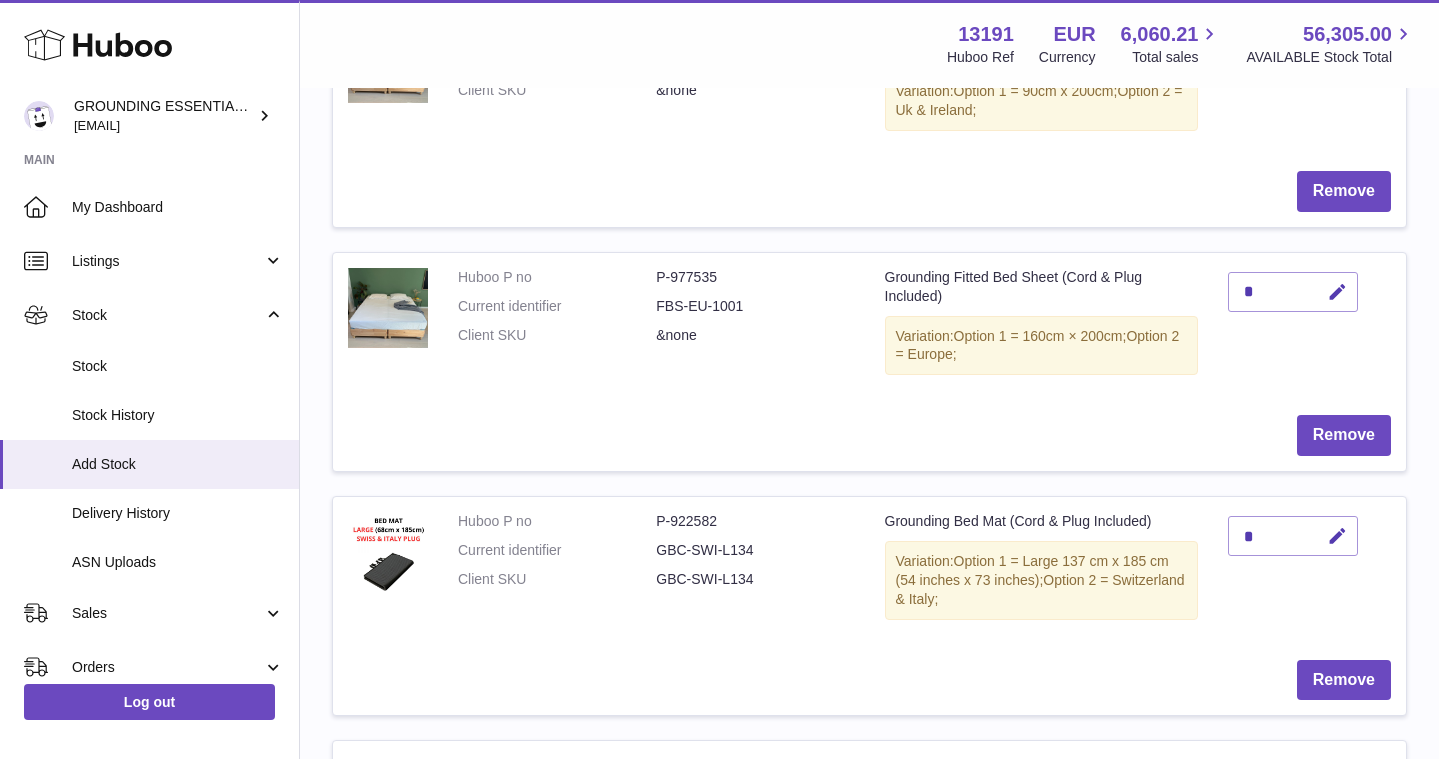 scroll, scrollTop: 644, scrollLeft: 0, axis: vertical 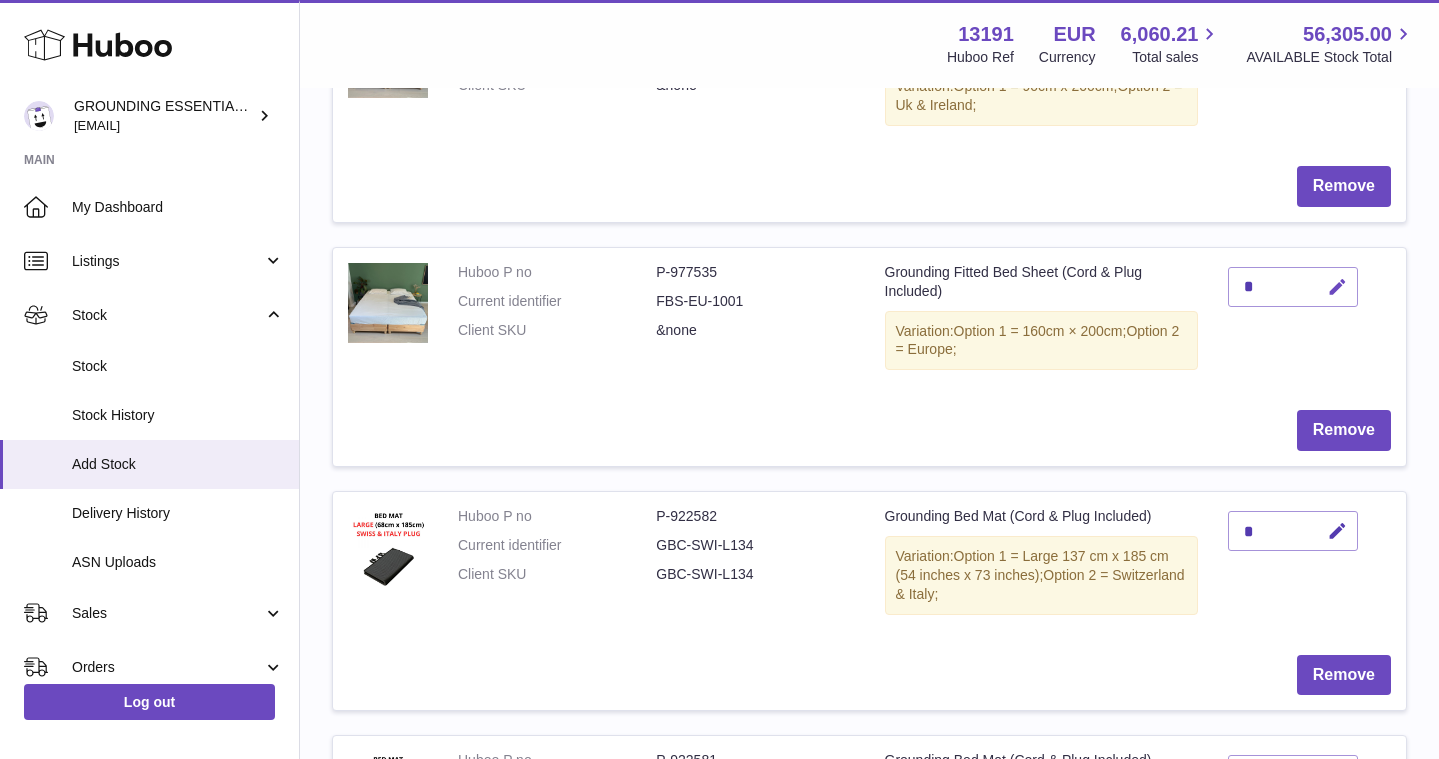 click at bounding box center [1337, 287] 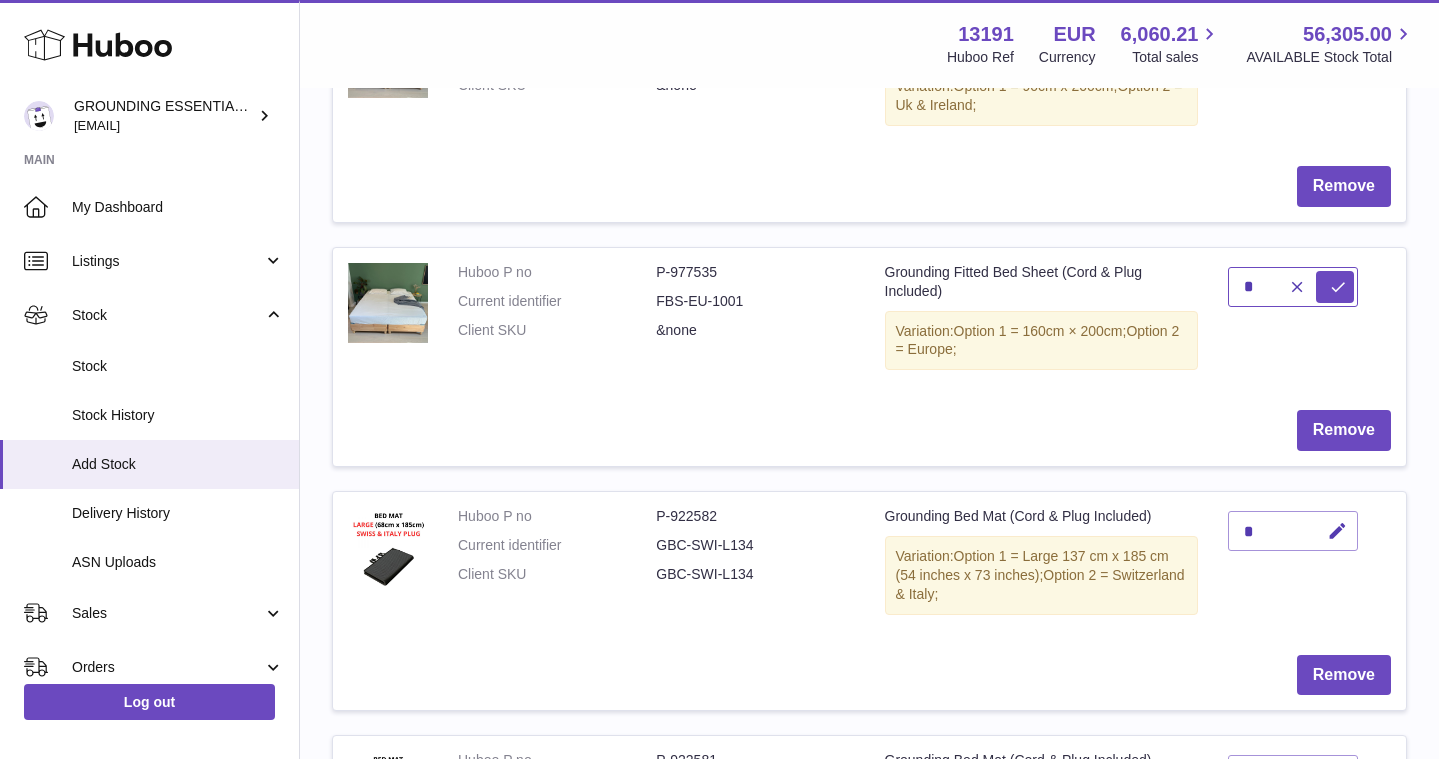 click on "*" at bounding box center [1293, 287] 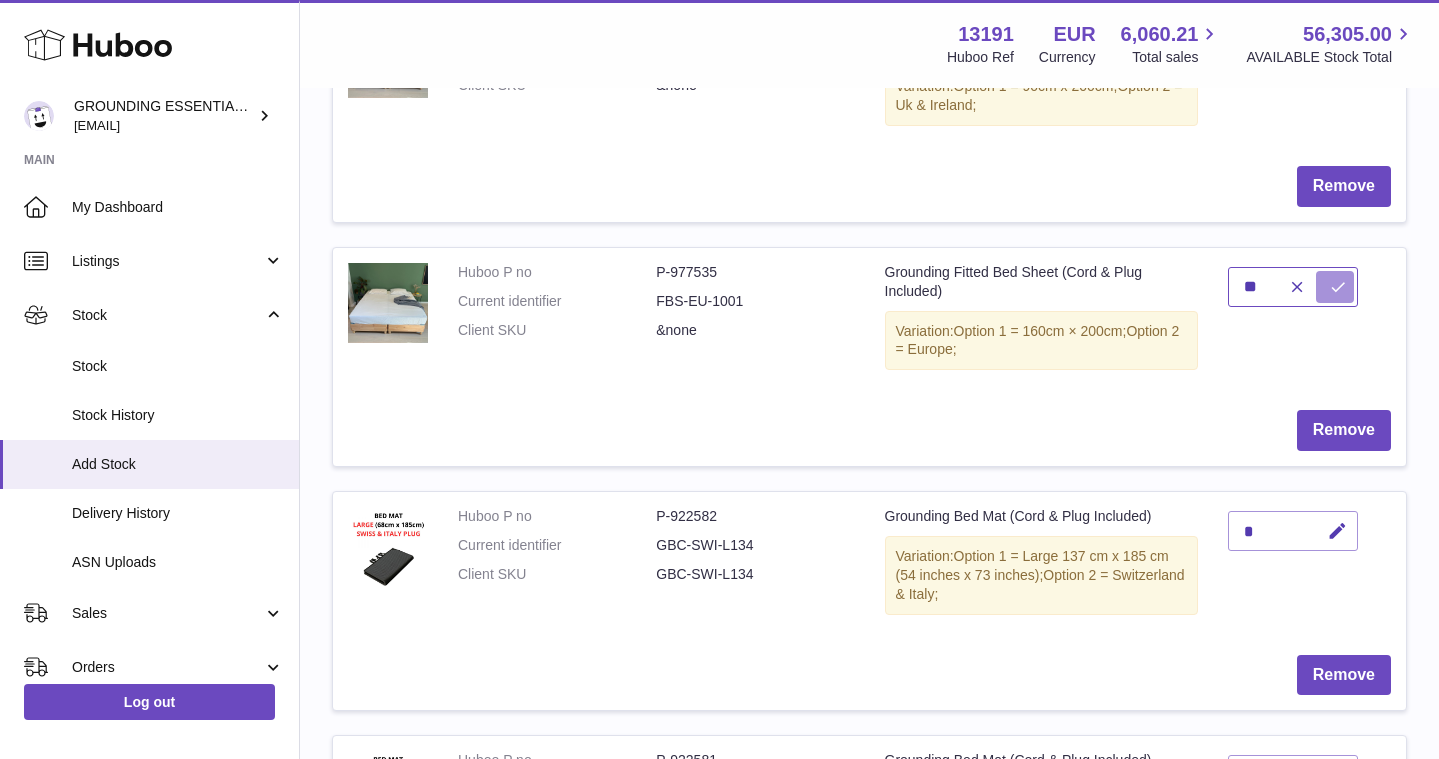 type on "**" 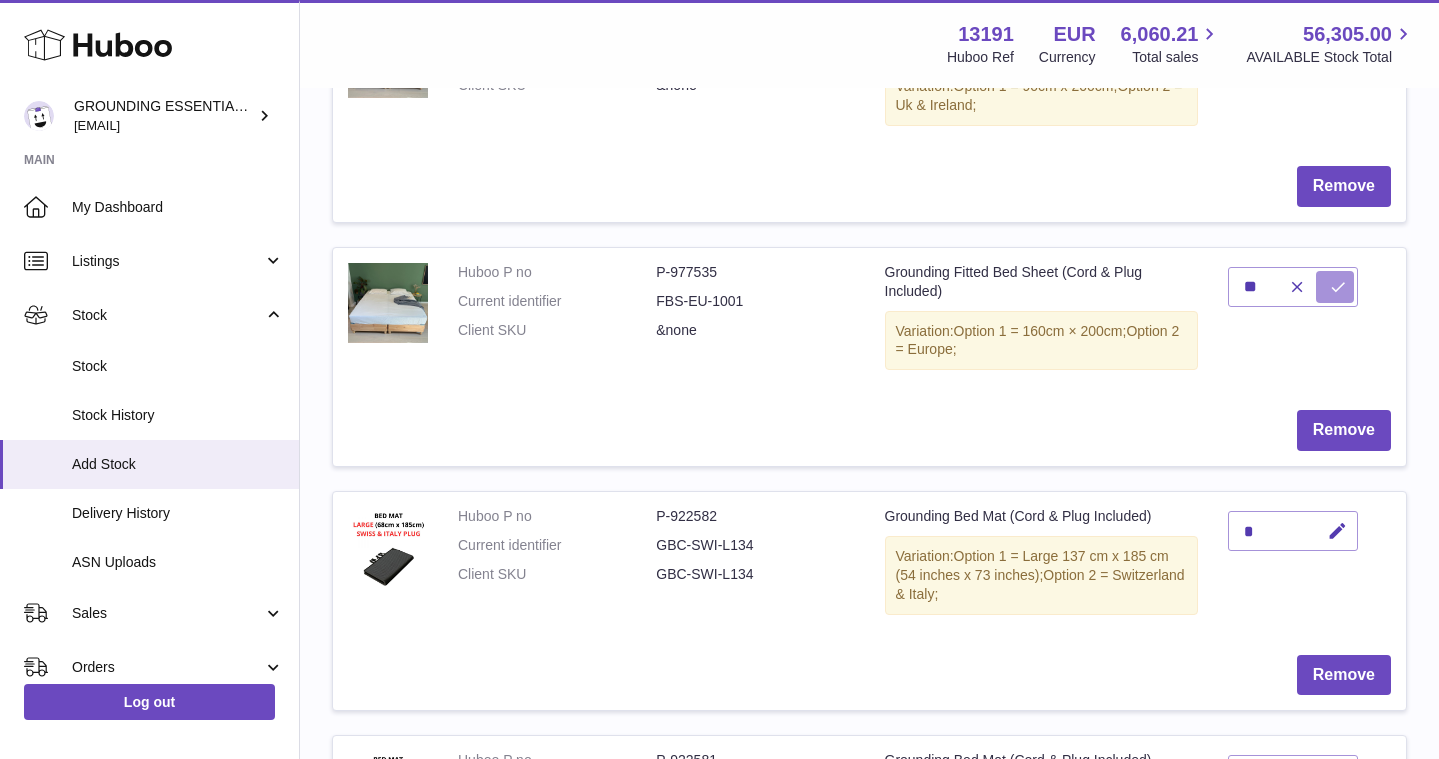 click at bounding box center [1338, 287] 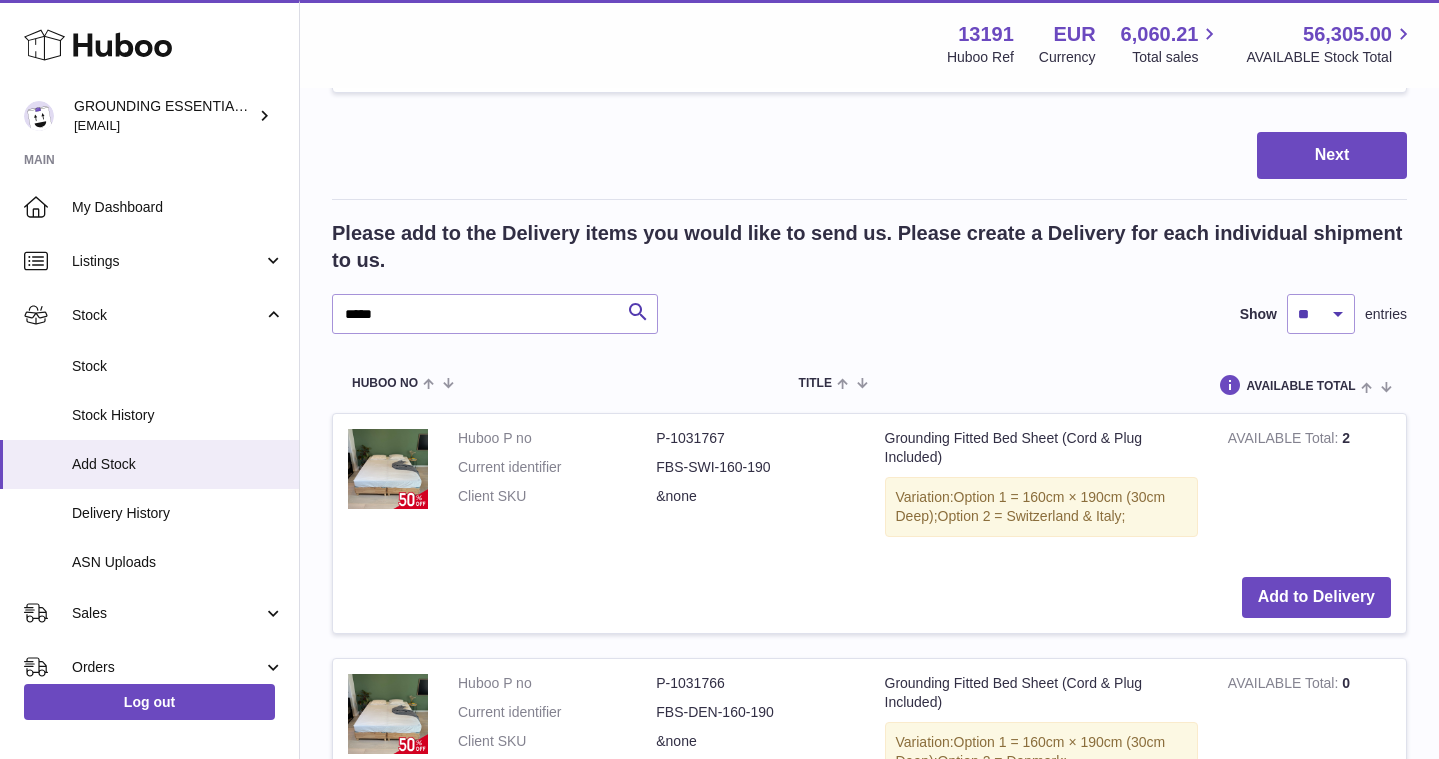 scroll, scrollTop: 1830, scrollLeft: 0, axis: vertical 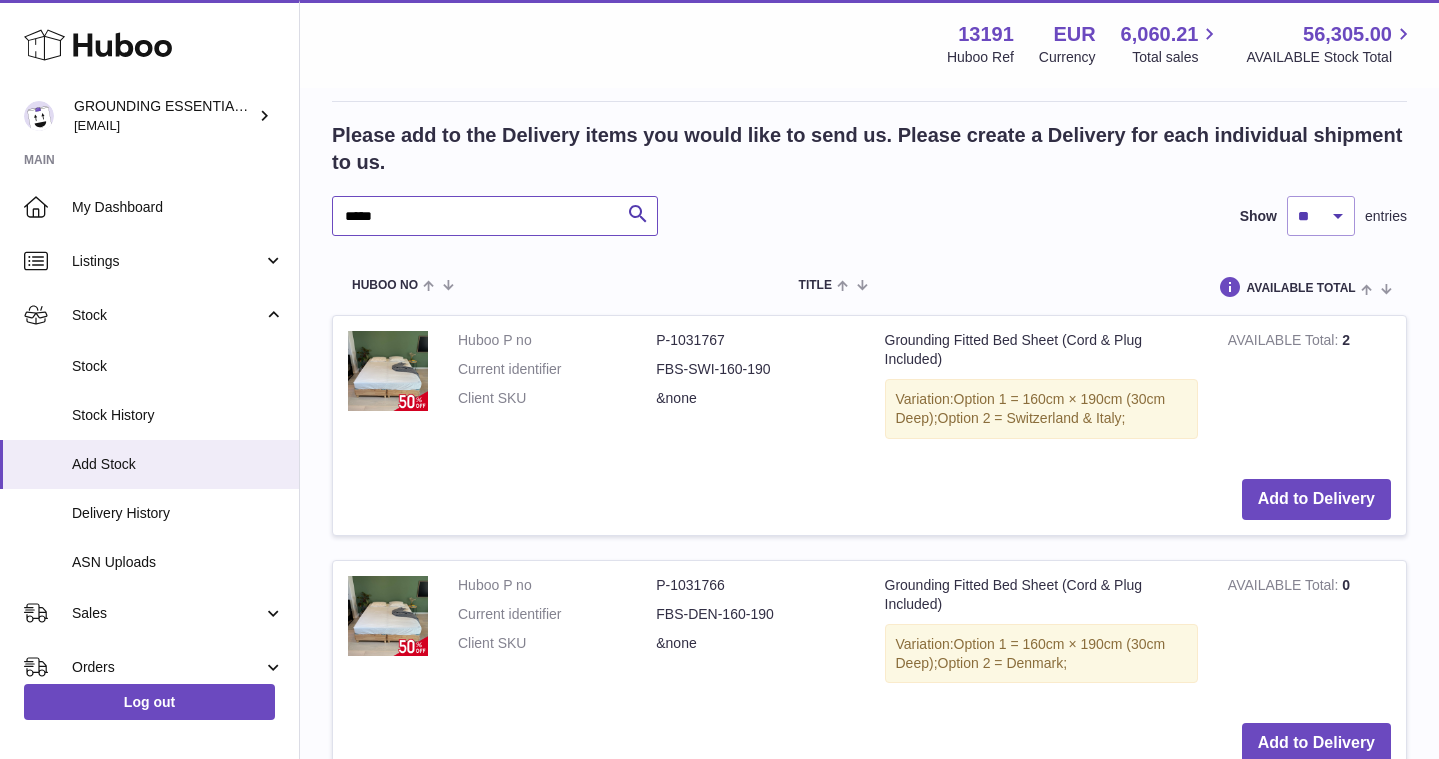 click on "*****" at bounding box center [495, 216] 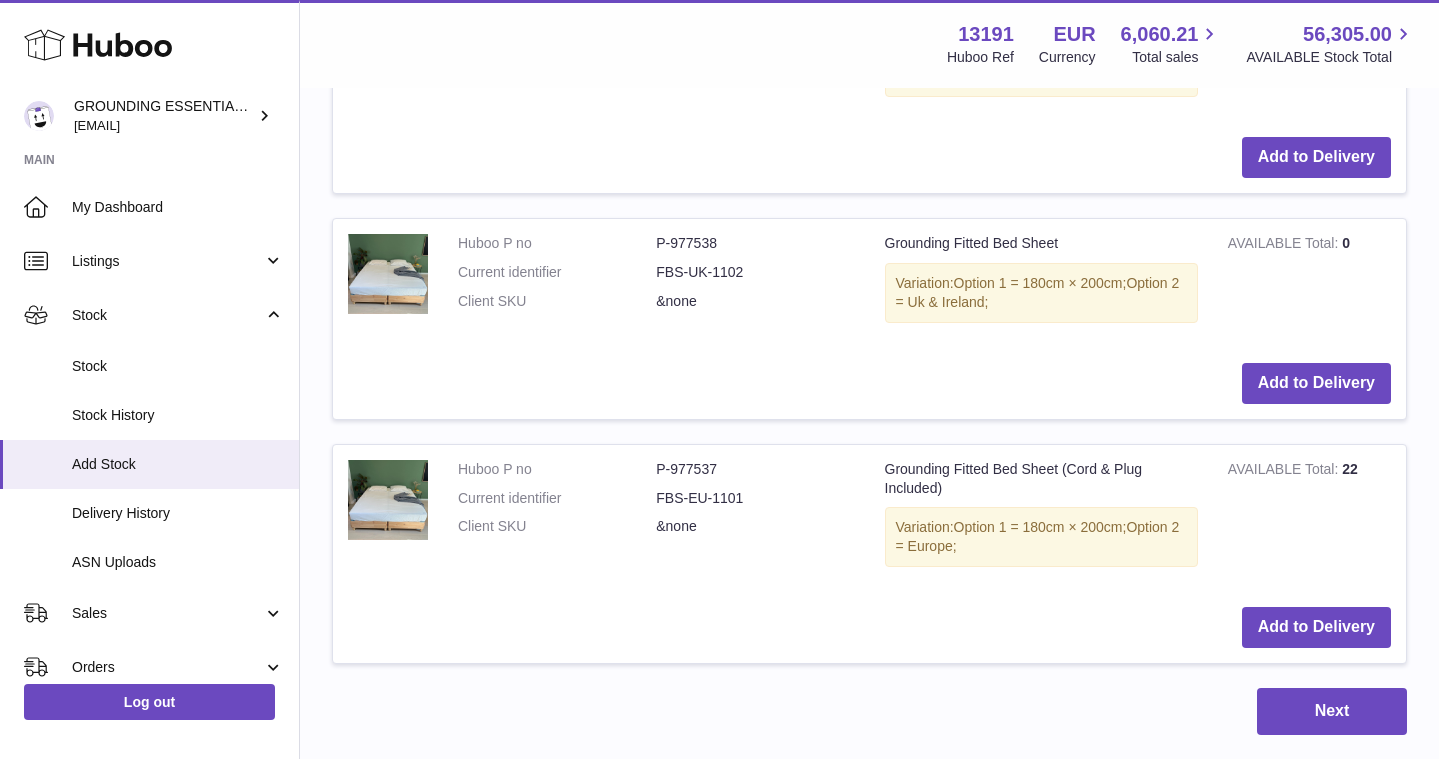 scroll, scrollTop: 2430, scrollLeft: 0, axis: vertical 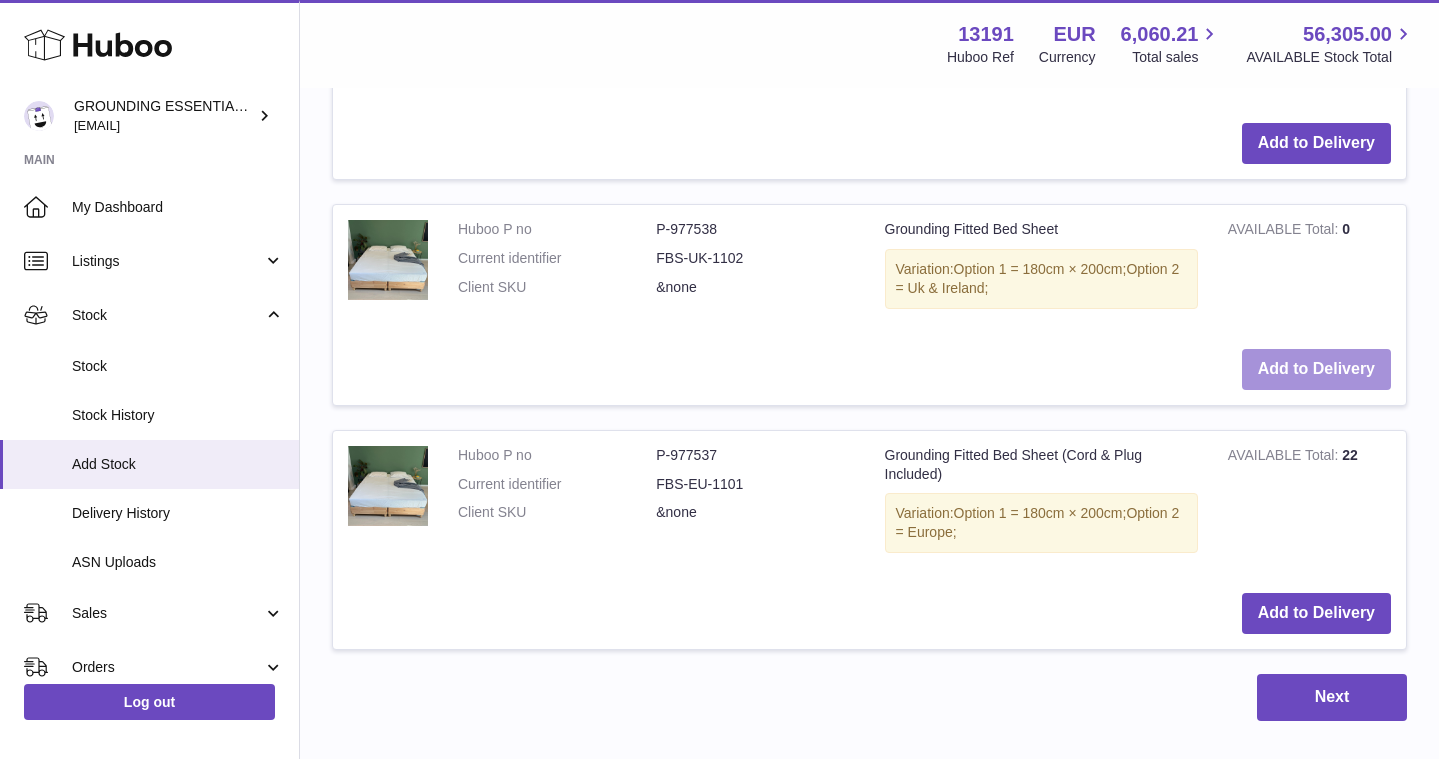 type on "***" 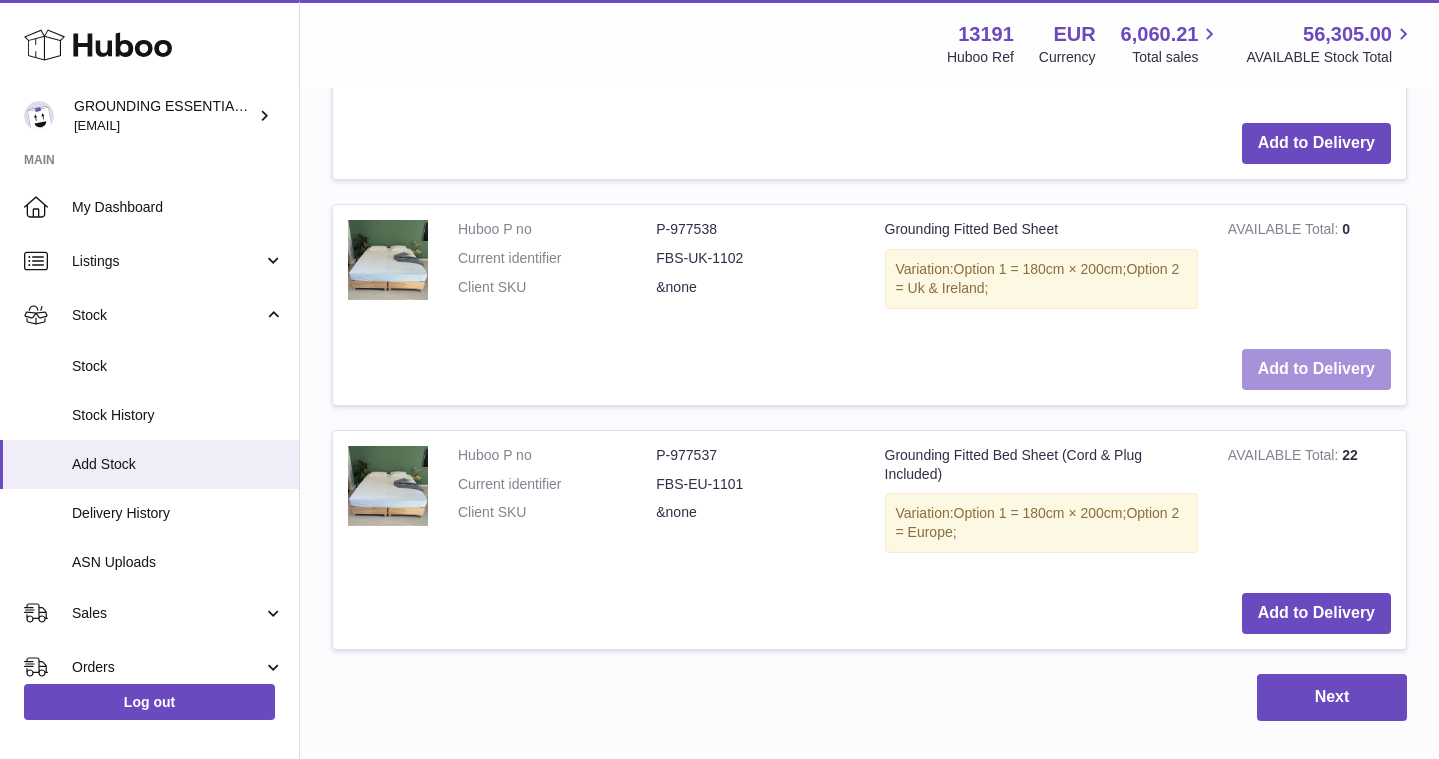 click on "Add to Delivery" at bounding box center [1316, 369] 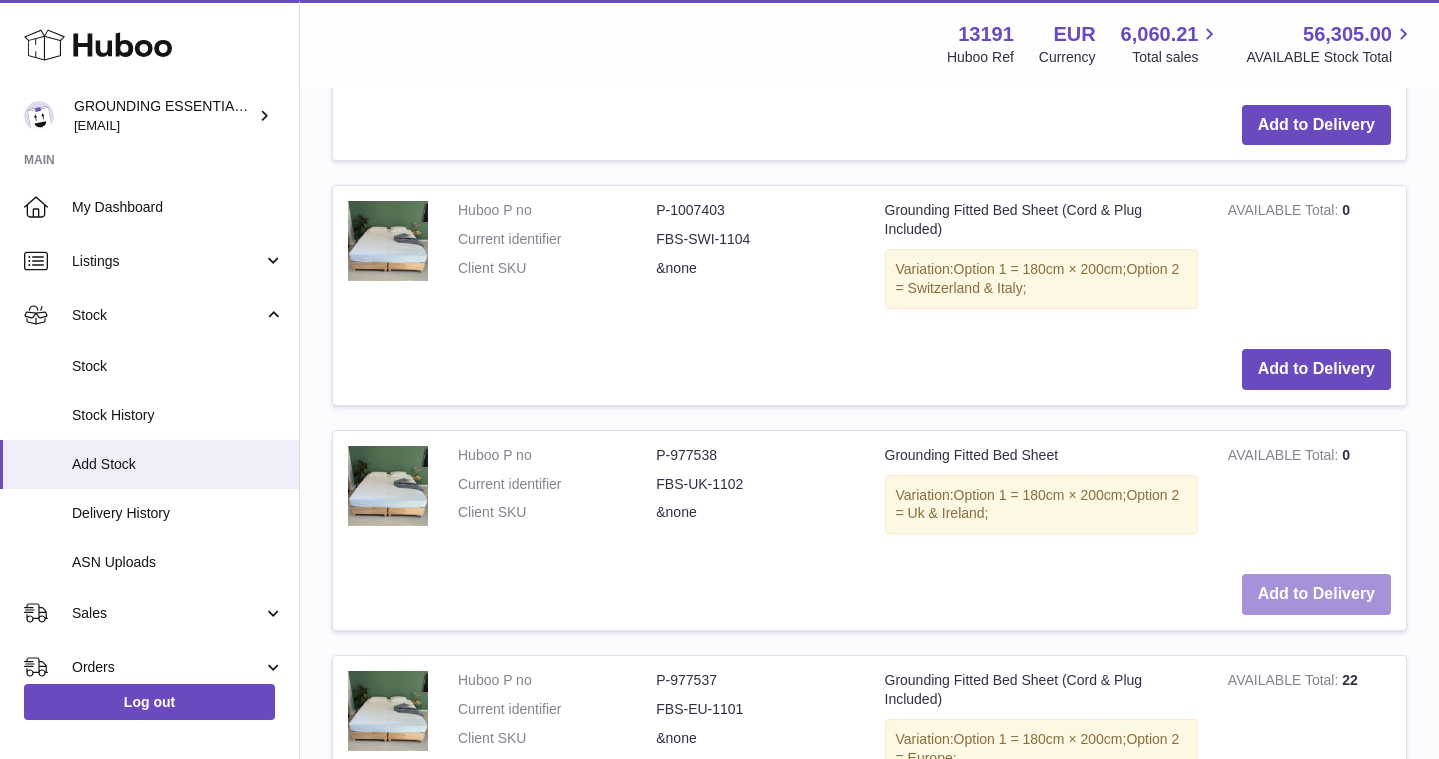 scroll, scrollTop: 2655, scrollLeft: 0, axis: vertical 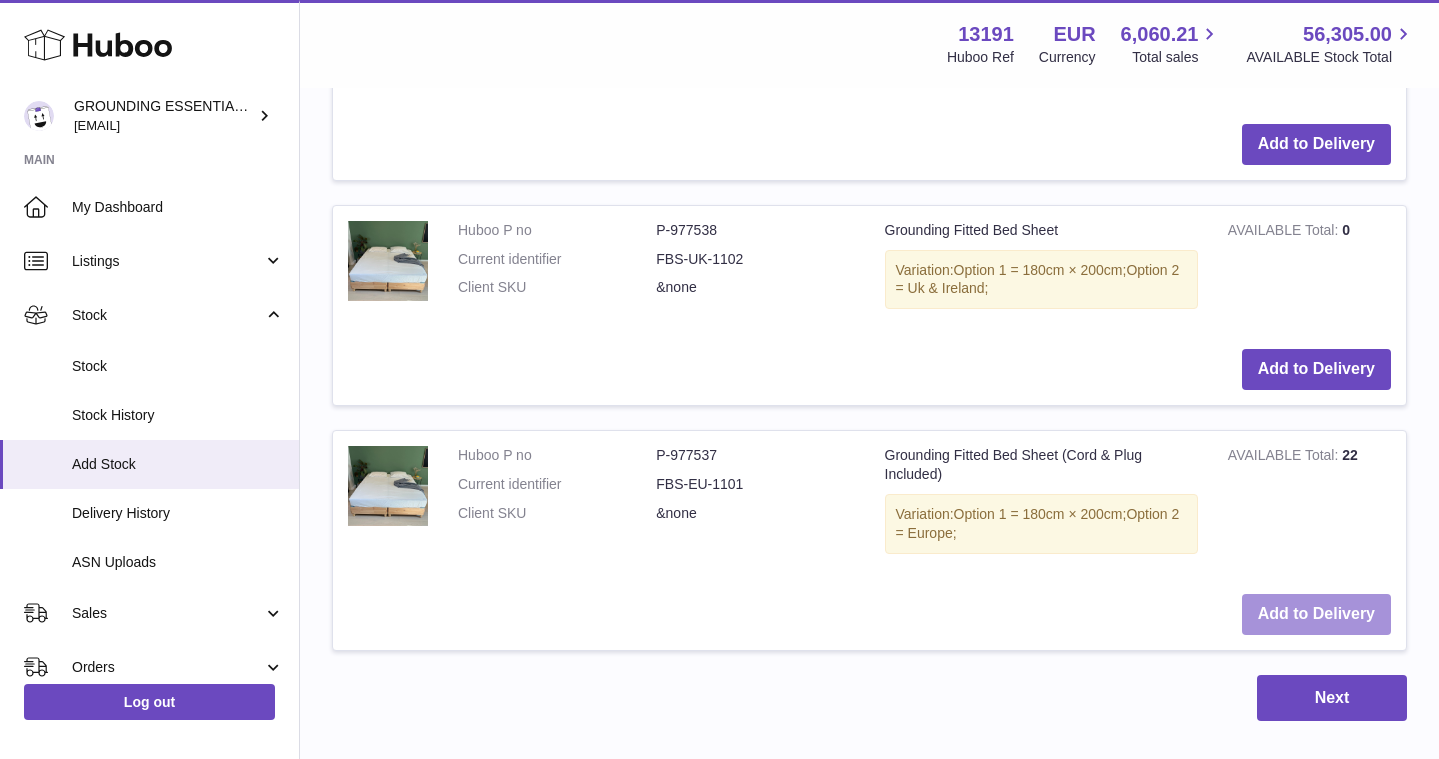 click on "Add to Delivery" at bounding box center (1316, 614) 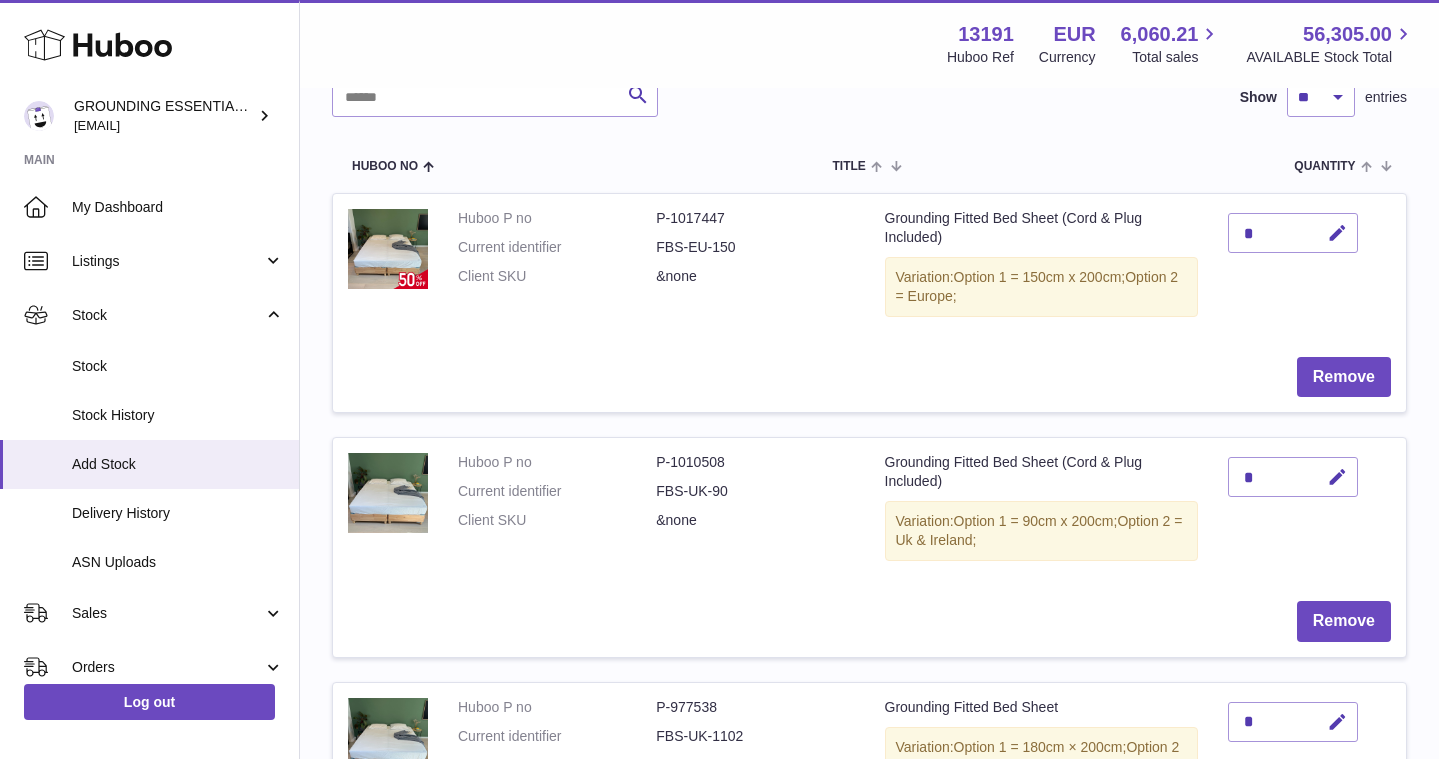 scroll, scrollTop: 0, scrollLeft: 0, axis: both 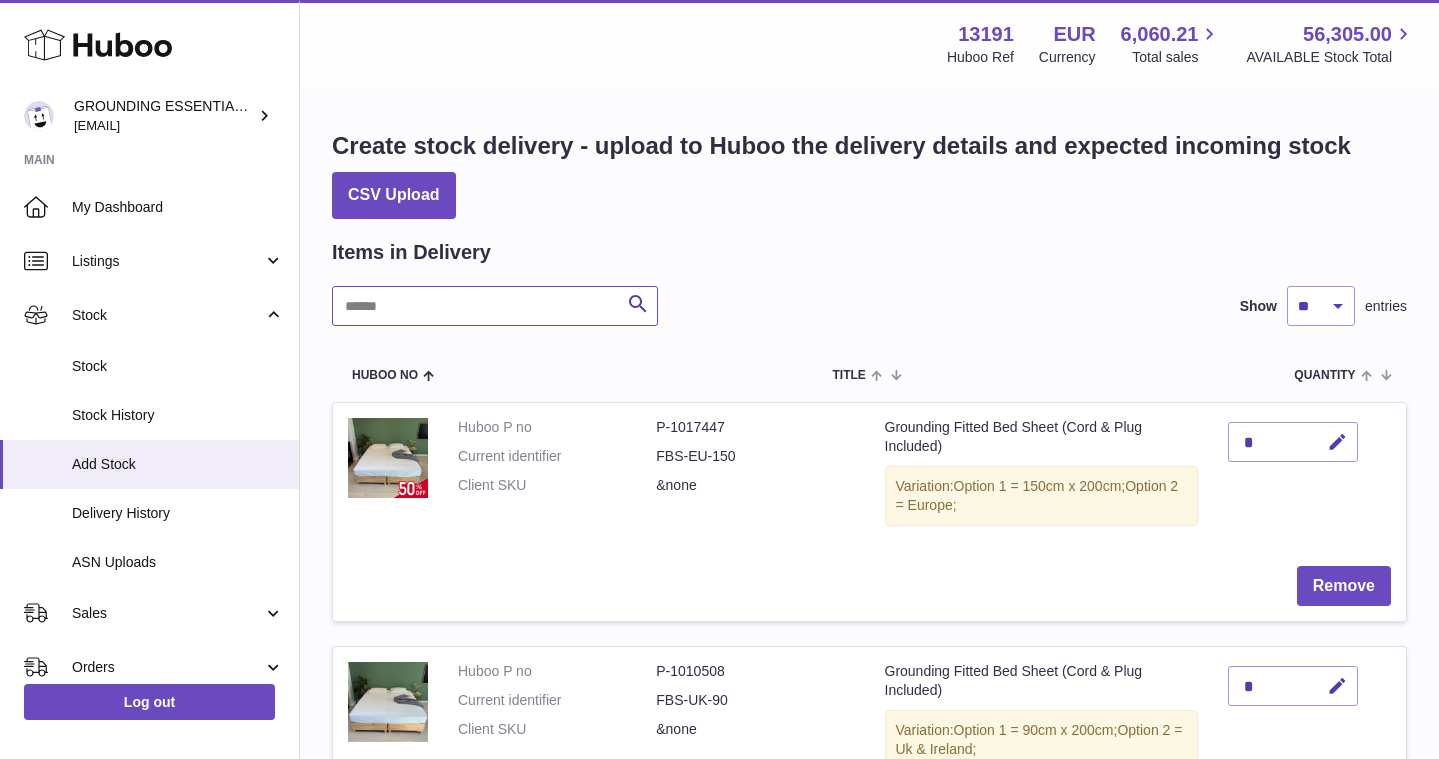 click at bounding box center (495, 306) 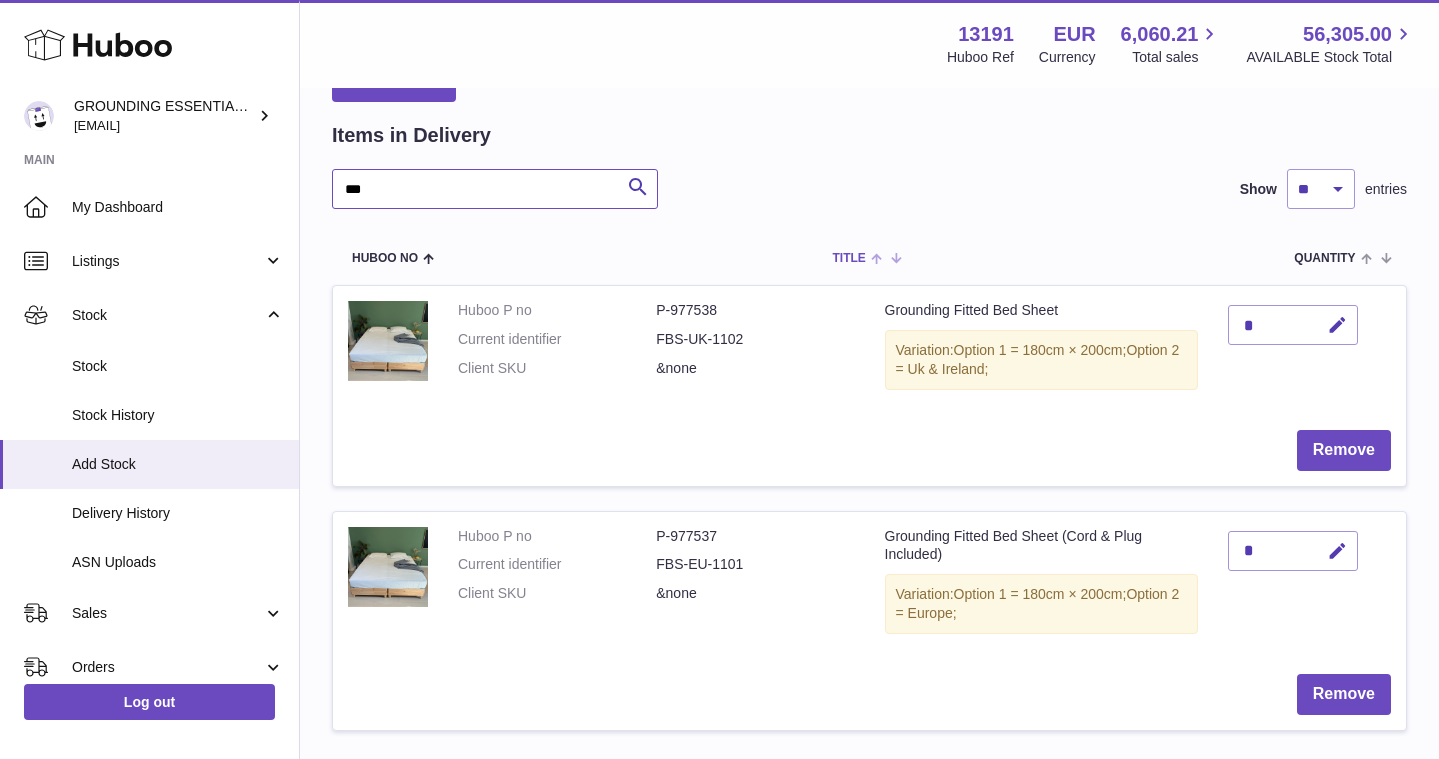 scroll, scrollTop: 166, scrollLeft: 0, axis: vertical 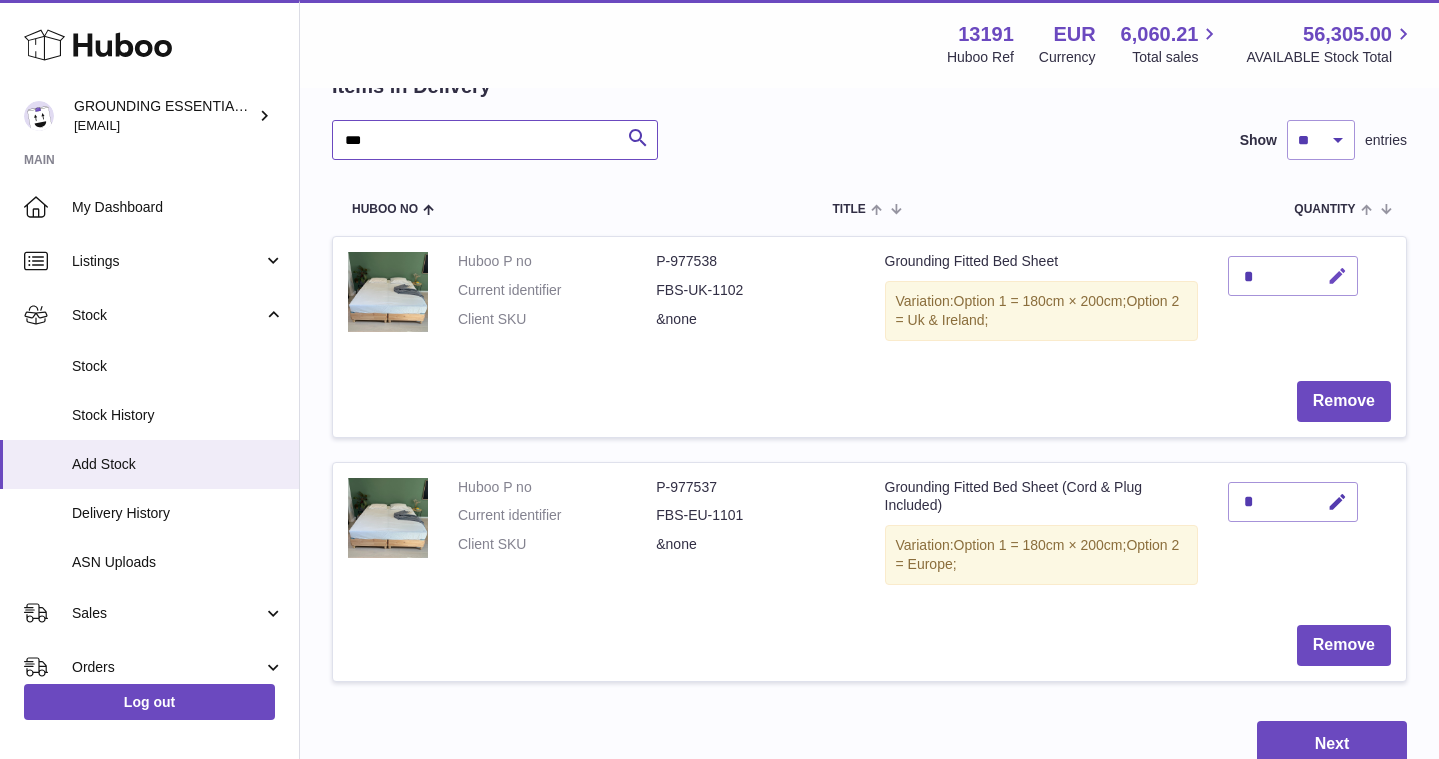 type on "***" 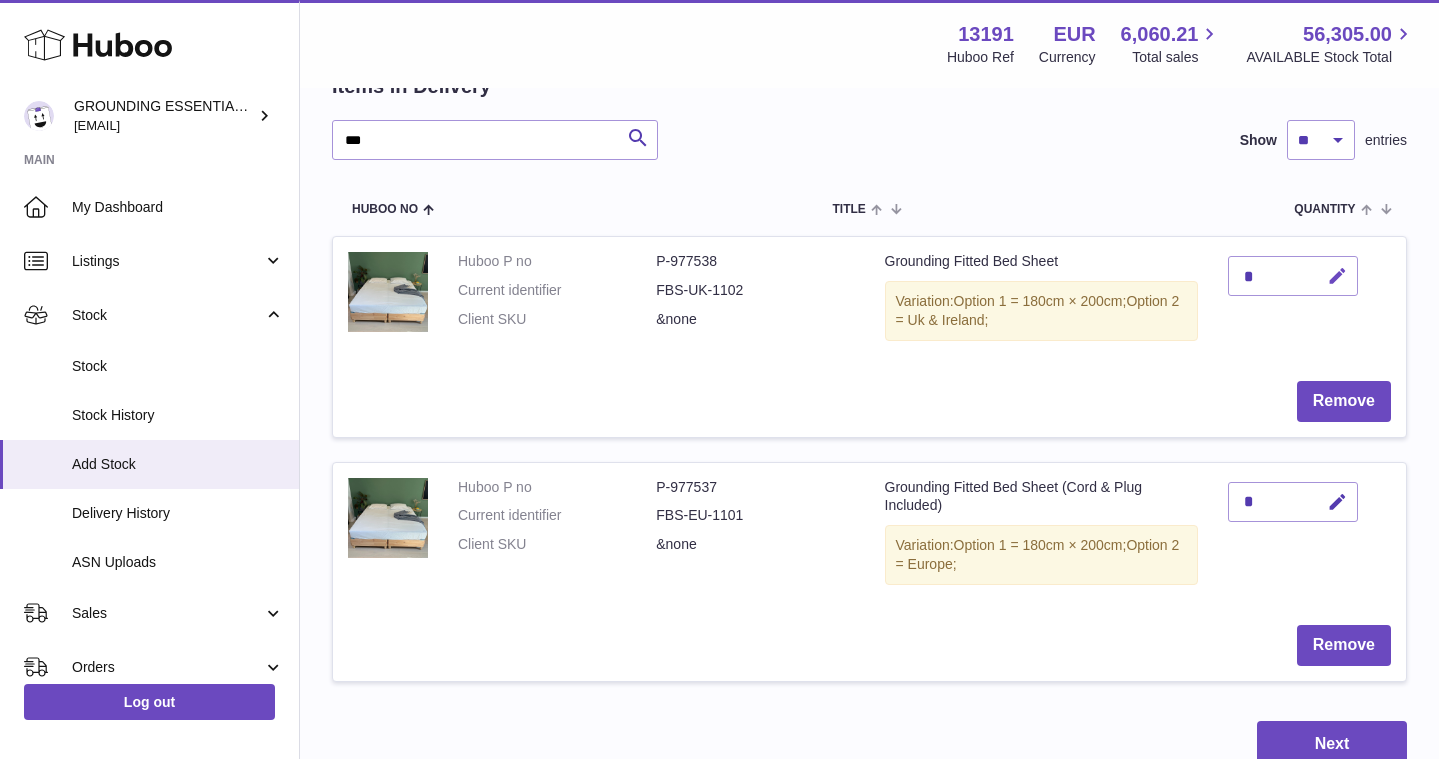 click at bounding box center (1337, 276) 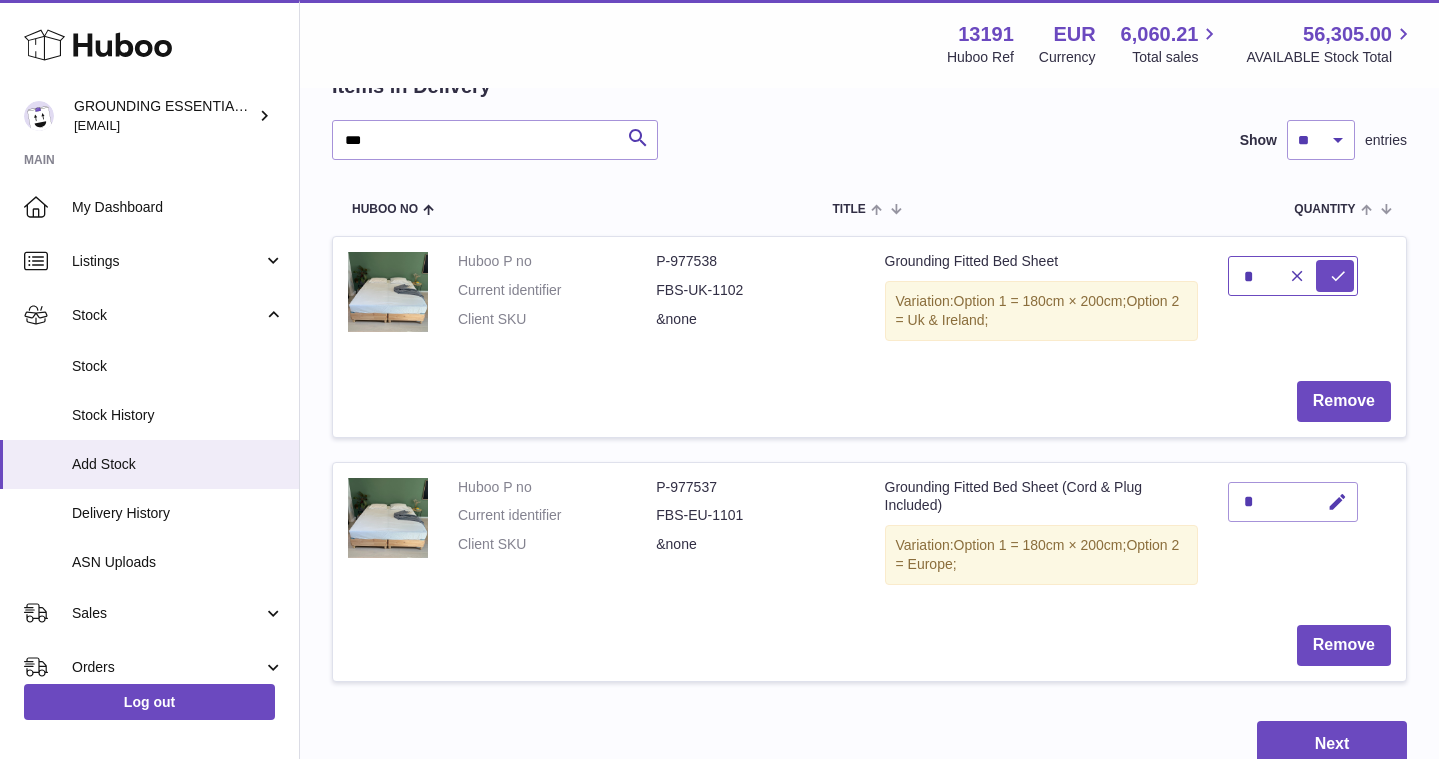 click on "*" at bounding box center (1293, 276) 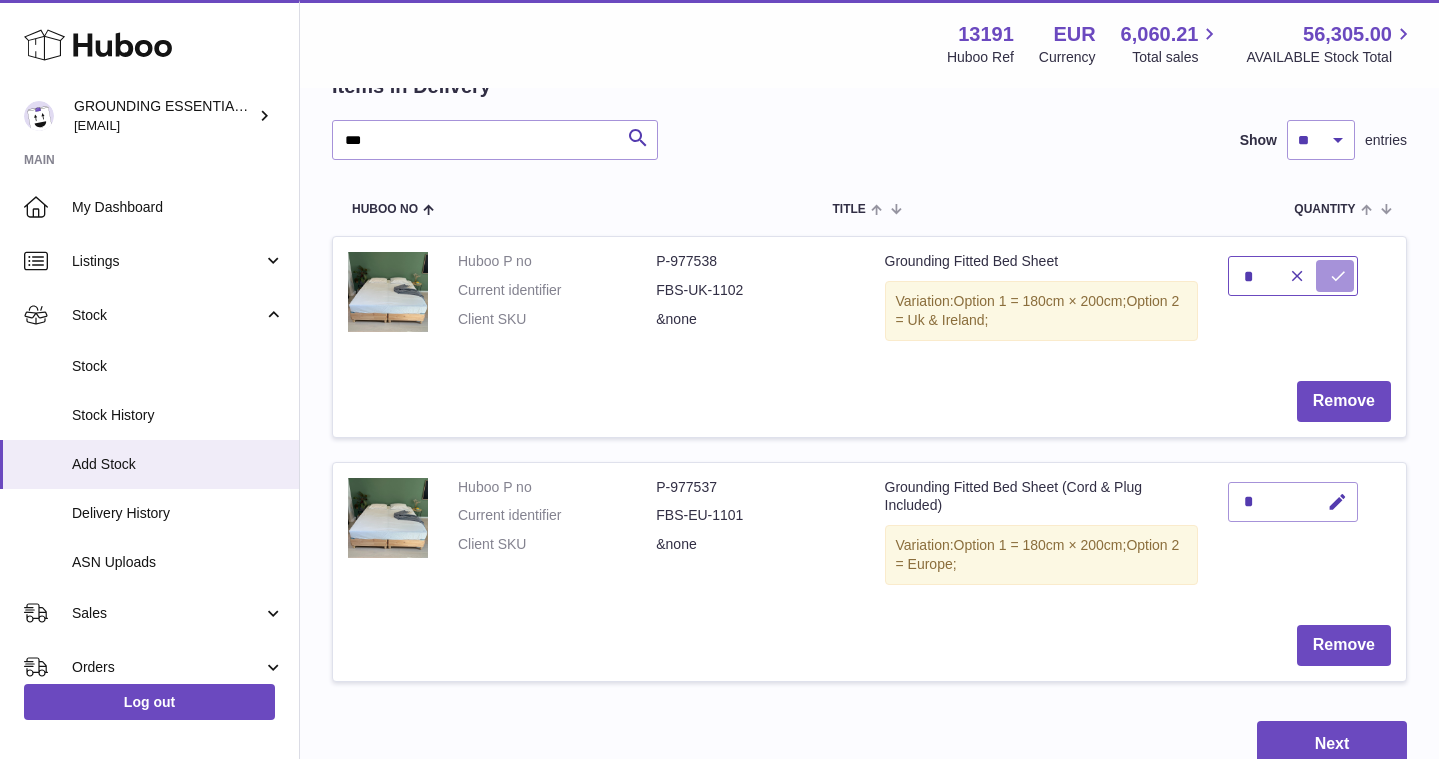 type on "*" 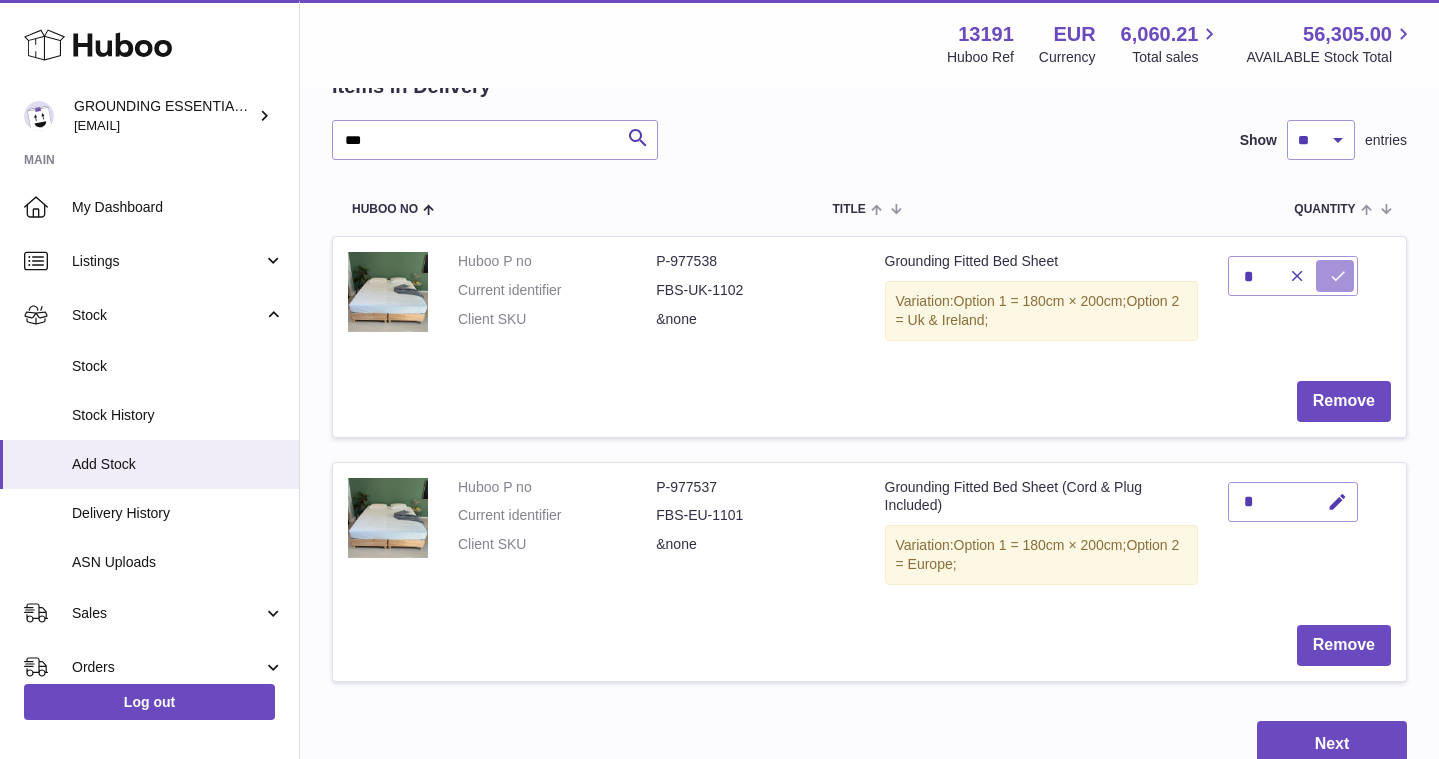click at bounding box center (1338, 276) 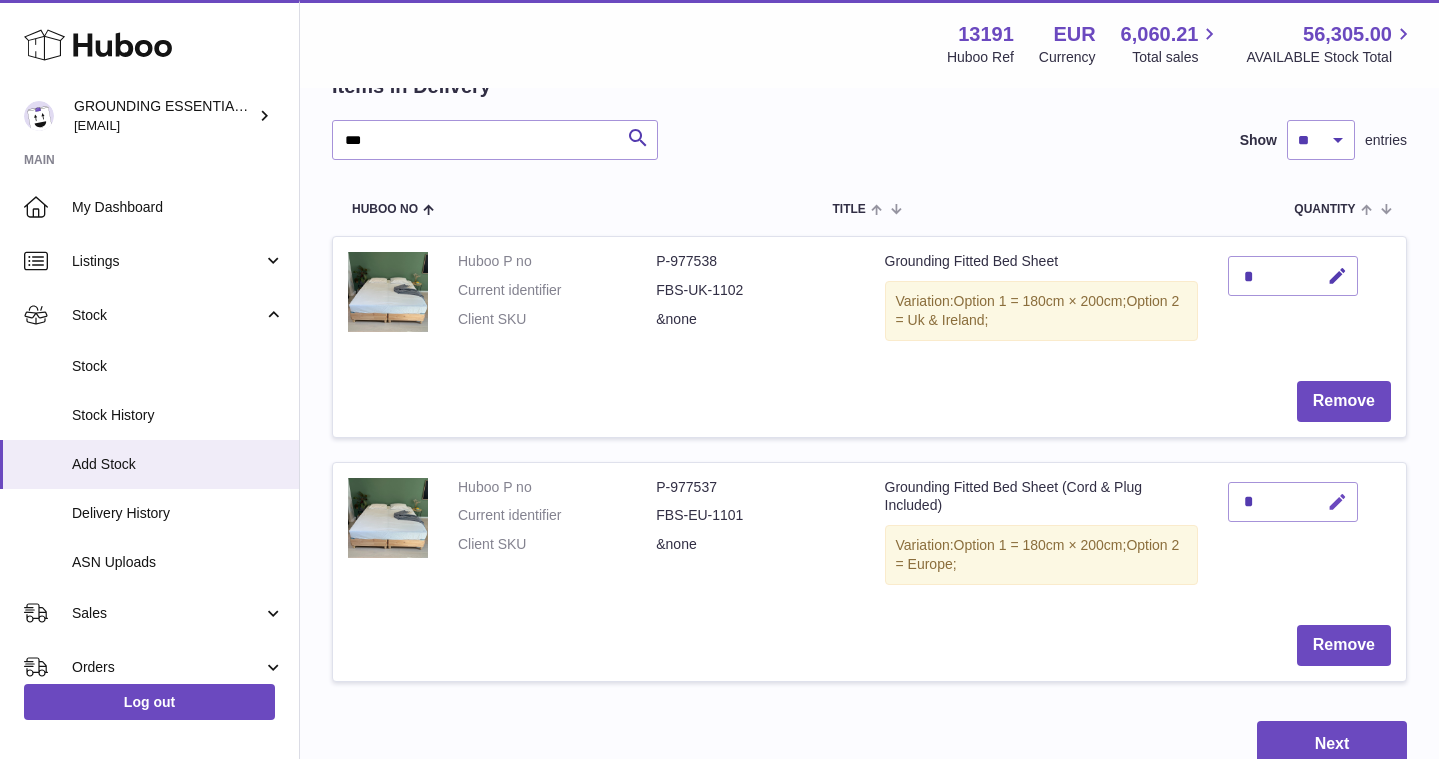 click at bounding box center [1337, 502] 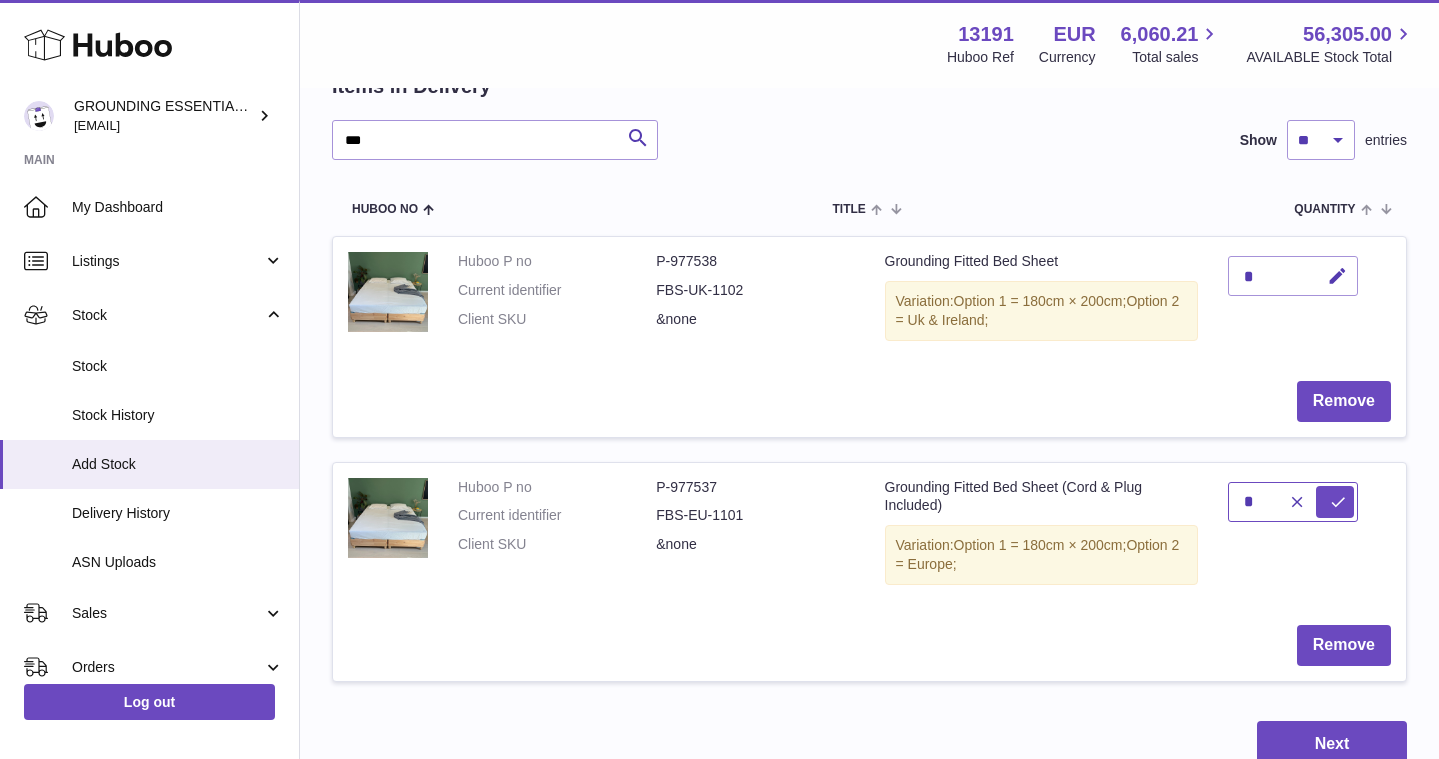 click on "*" at bounding box center (1293, 502) 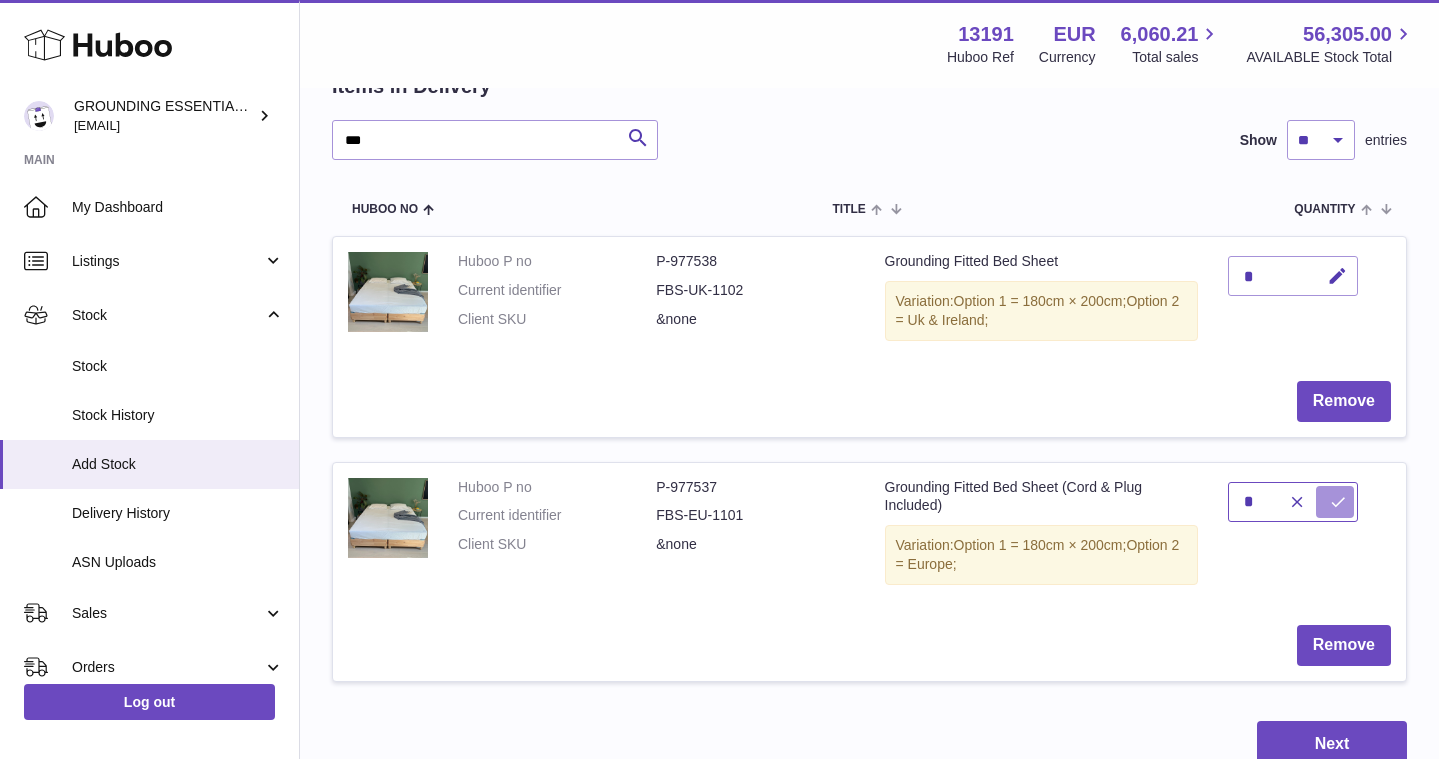 type on "*" 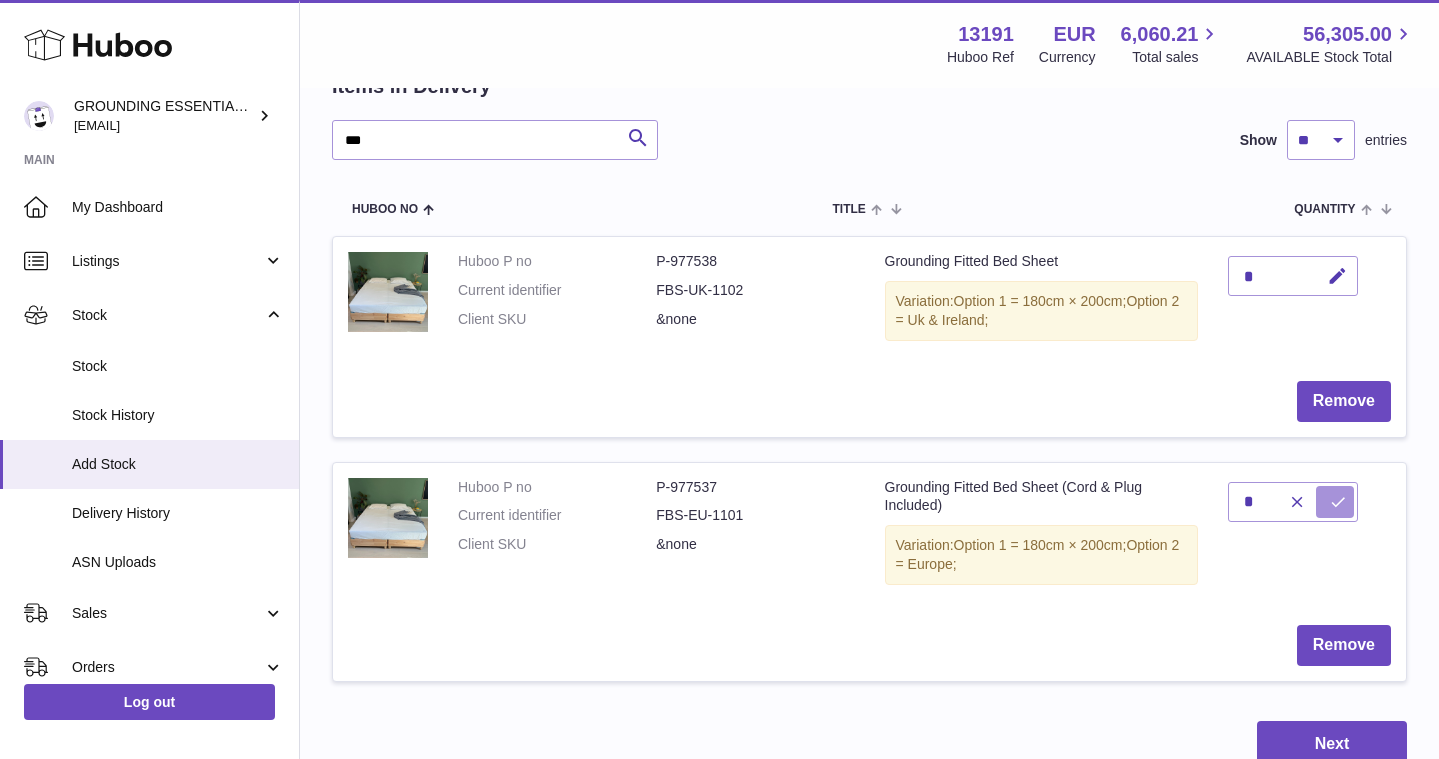click at bounding box center (1338, 502) 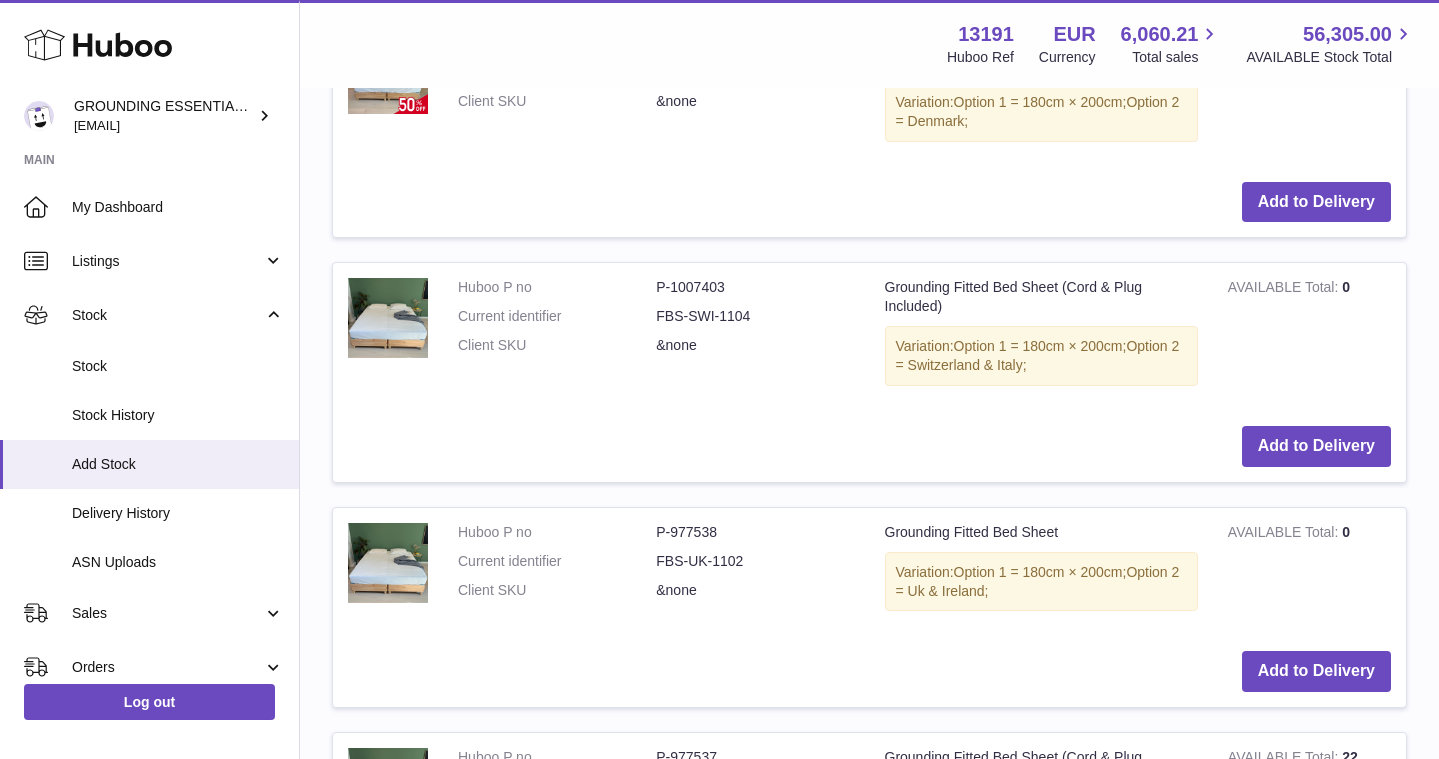 scroll, scrollTop: 894, scrollLeft: 0, axis: vertical 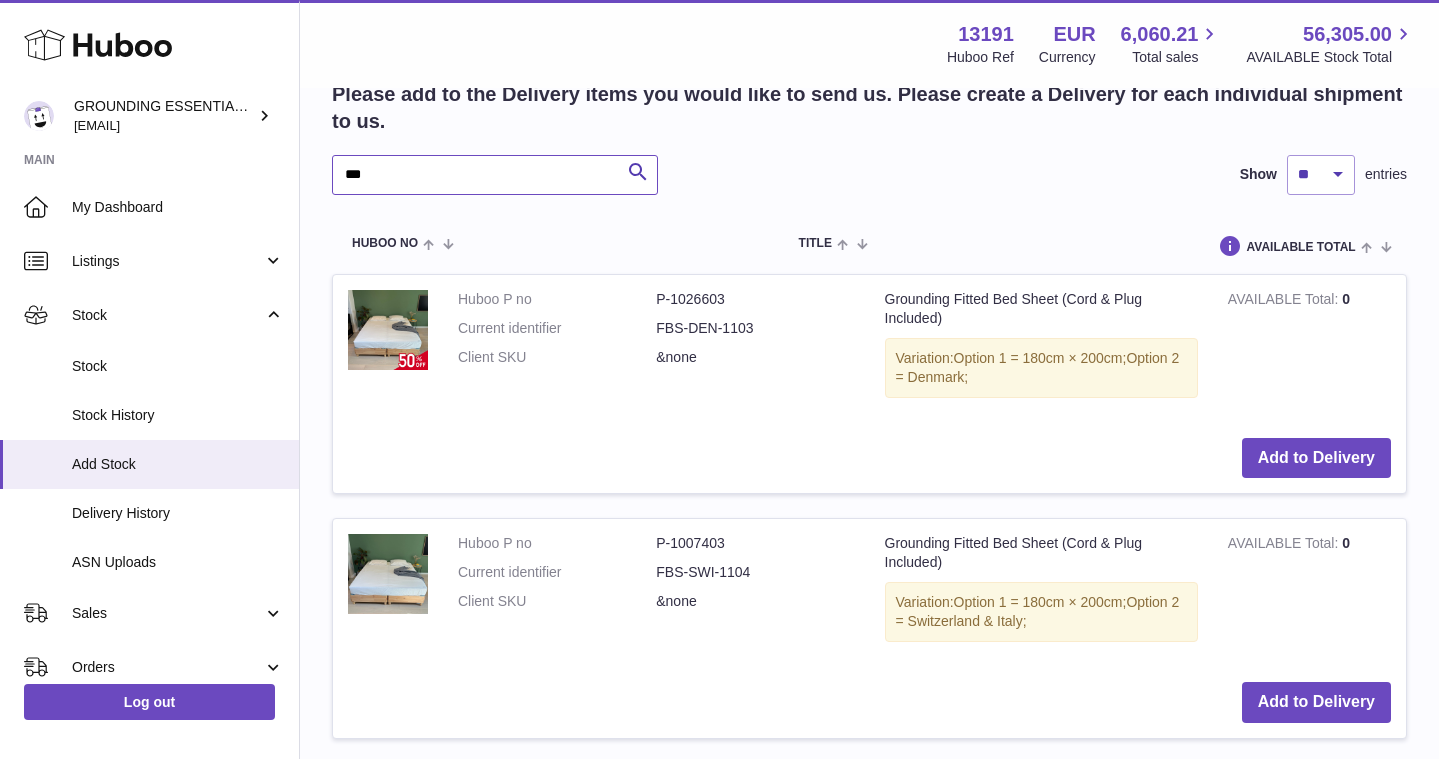 click on "***" at bounding box center (495, 175) 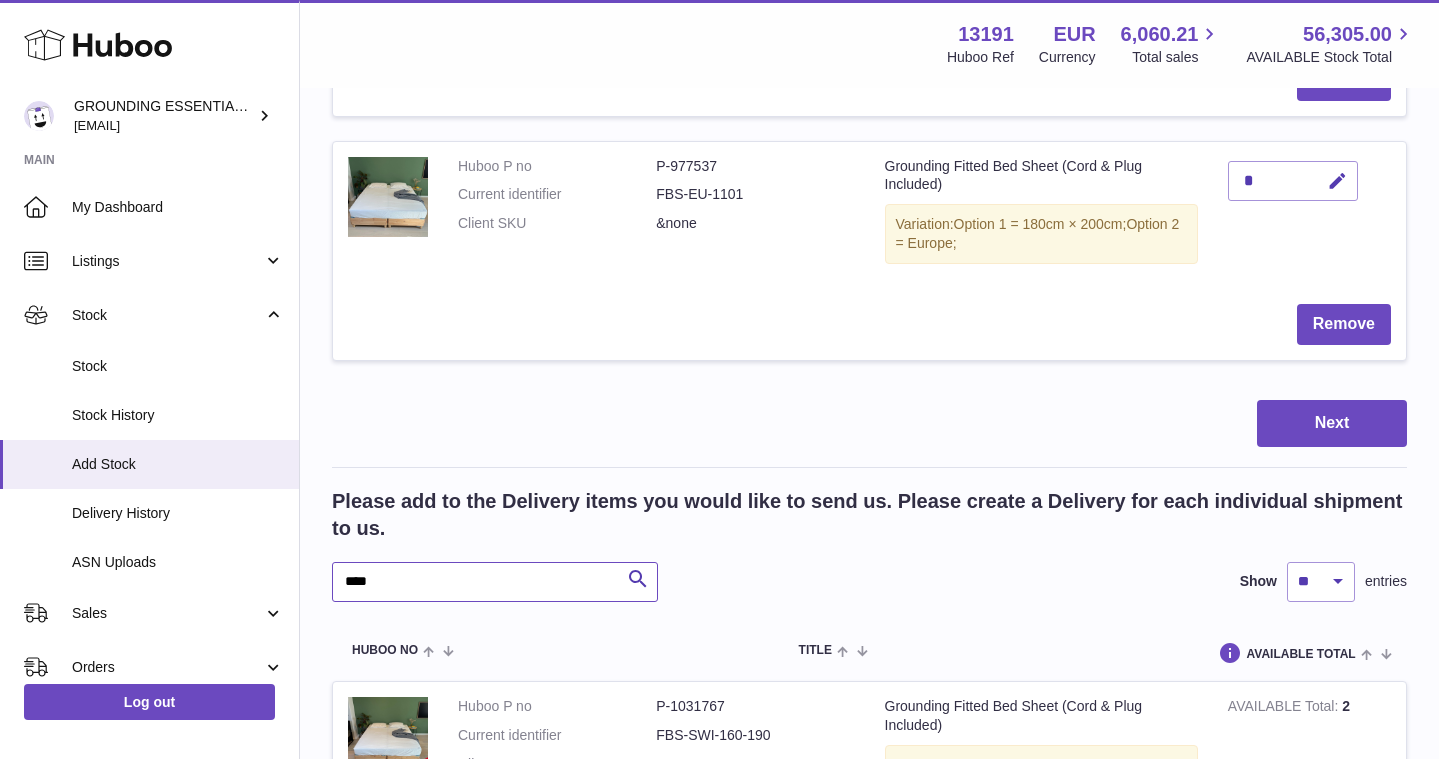scroll, scrollTop: 686, scrollLeft: 0, axis: vertical 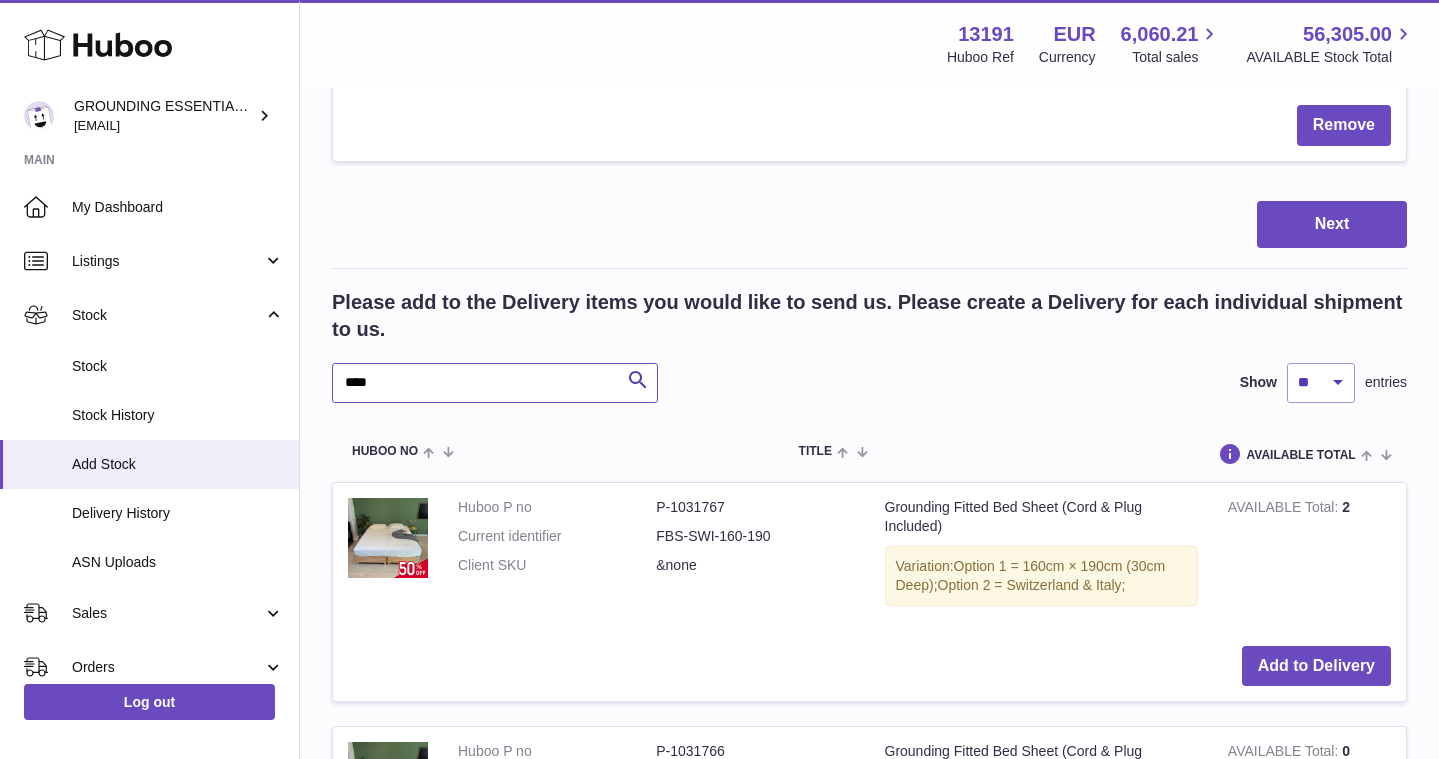 click on "****" at bounding box center [495, 383] 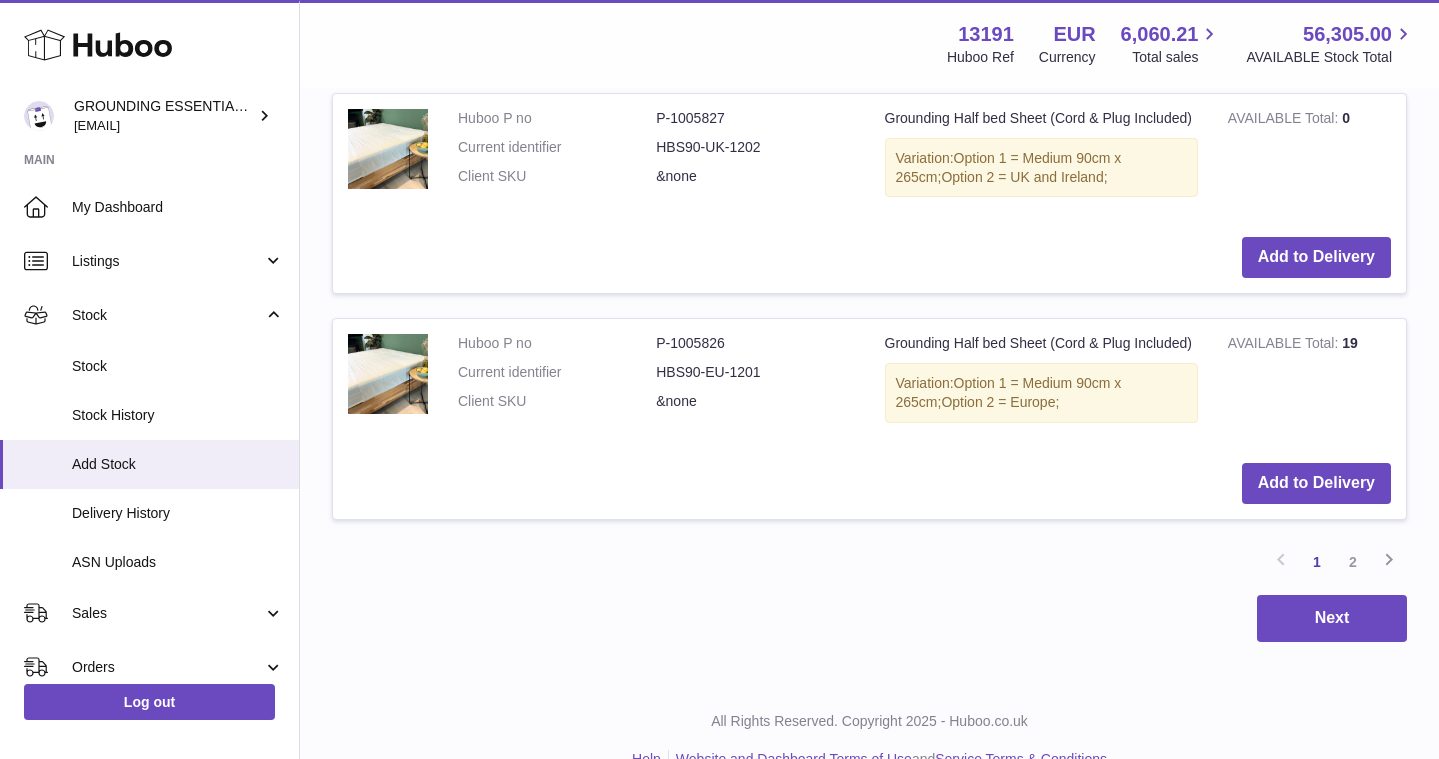 scroll, scrollTop: 2910, scrollLeft: 0, axis: vertical 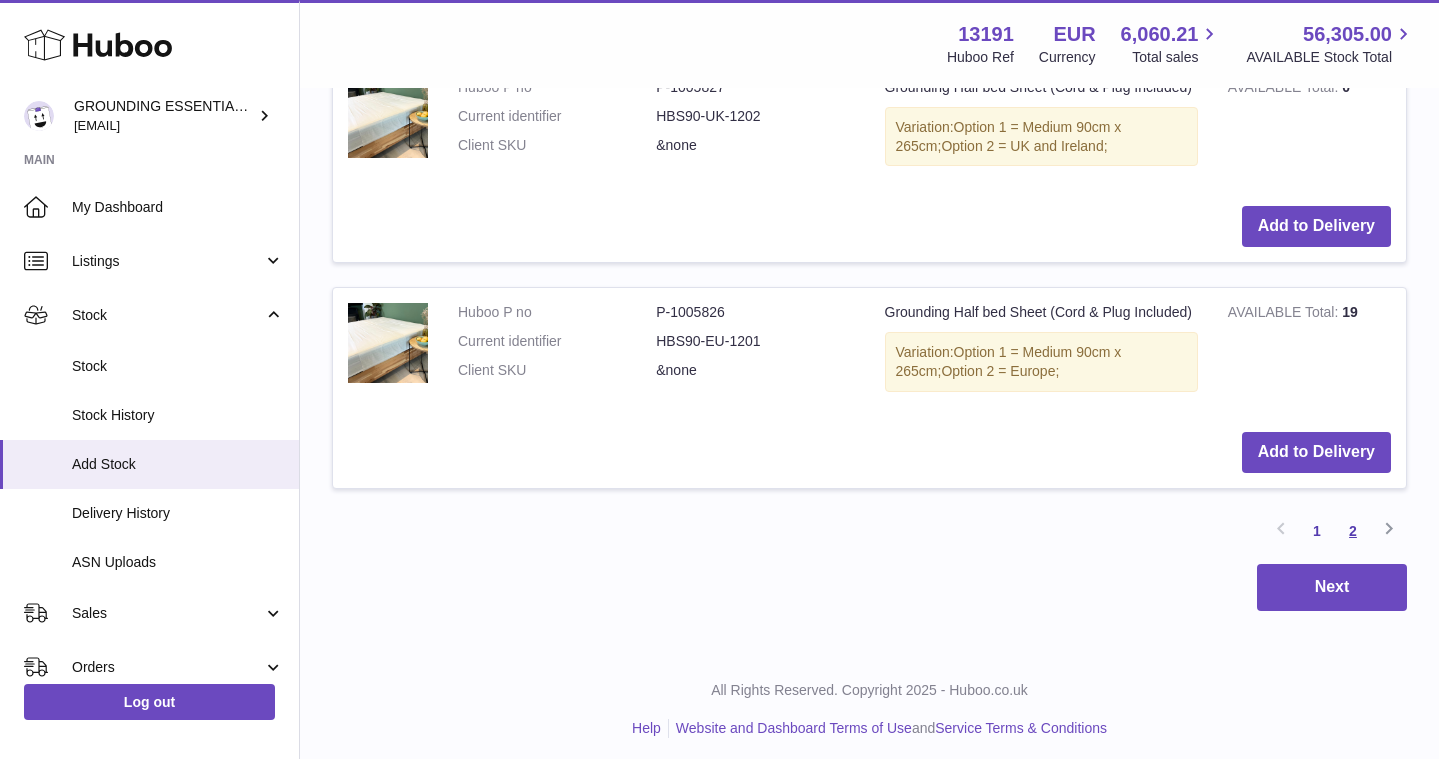 type on "**********" 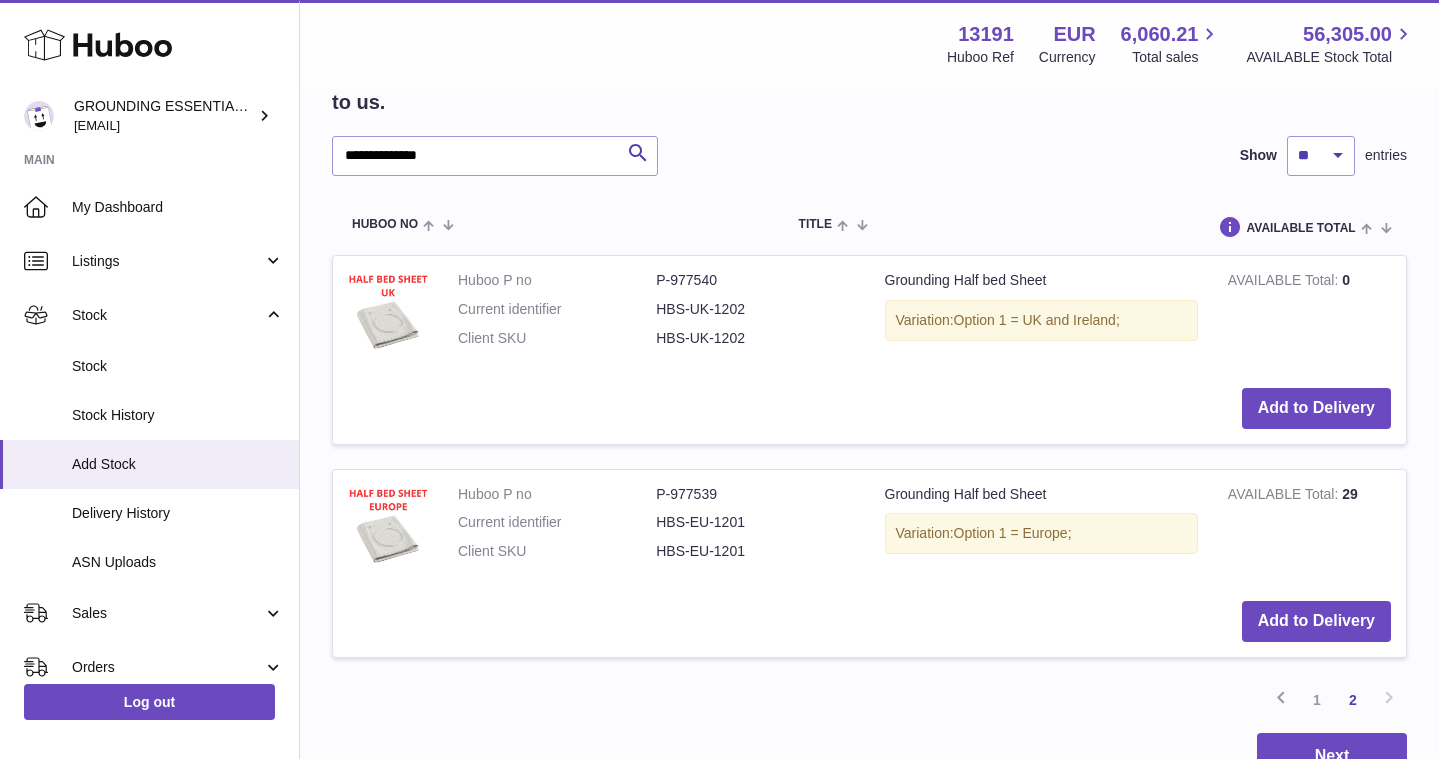 scroll, scrollTop: 885, scrollLeft: 0, axis: vertical 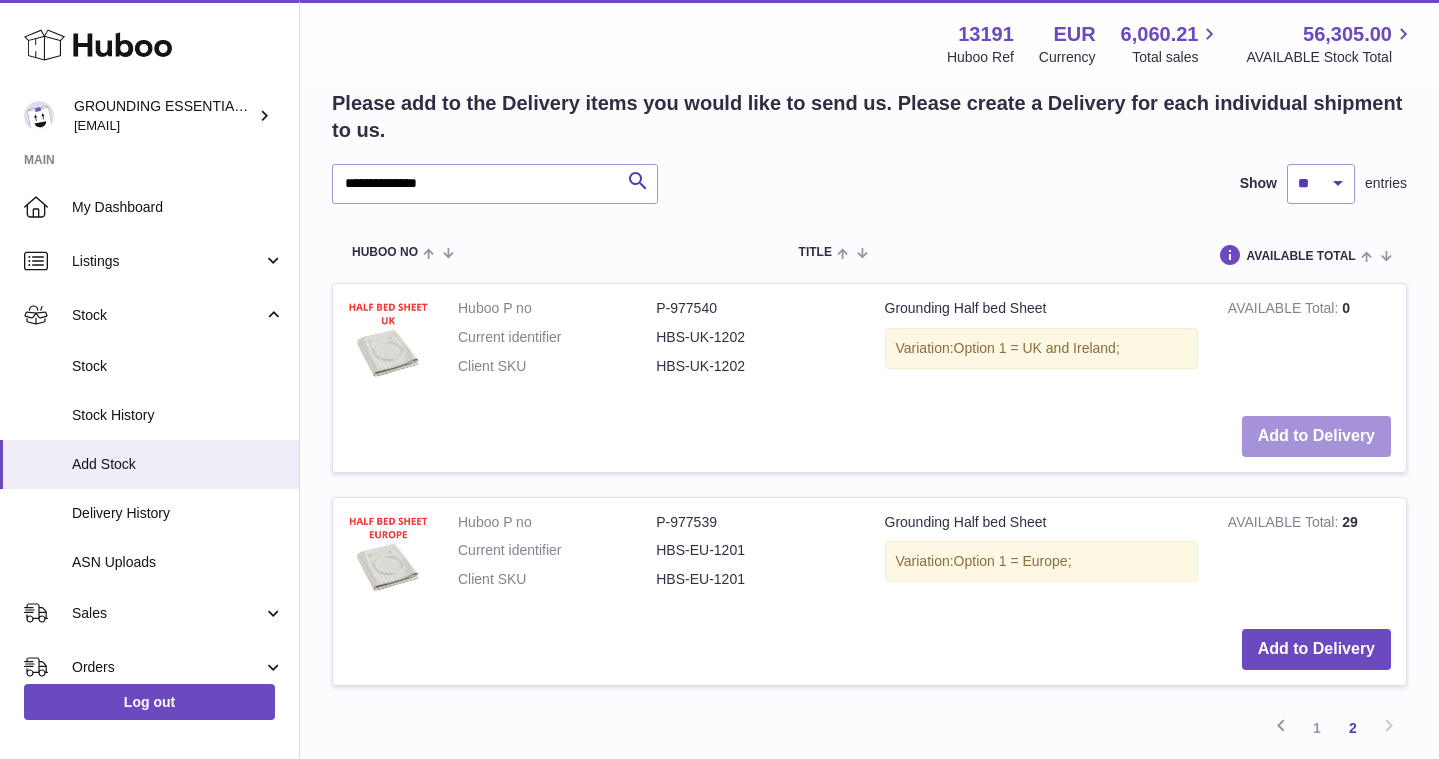 click on "Add to Delivery" at bounding box center [1316, 436] 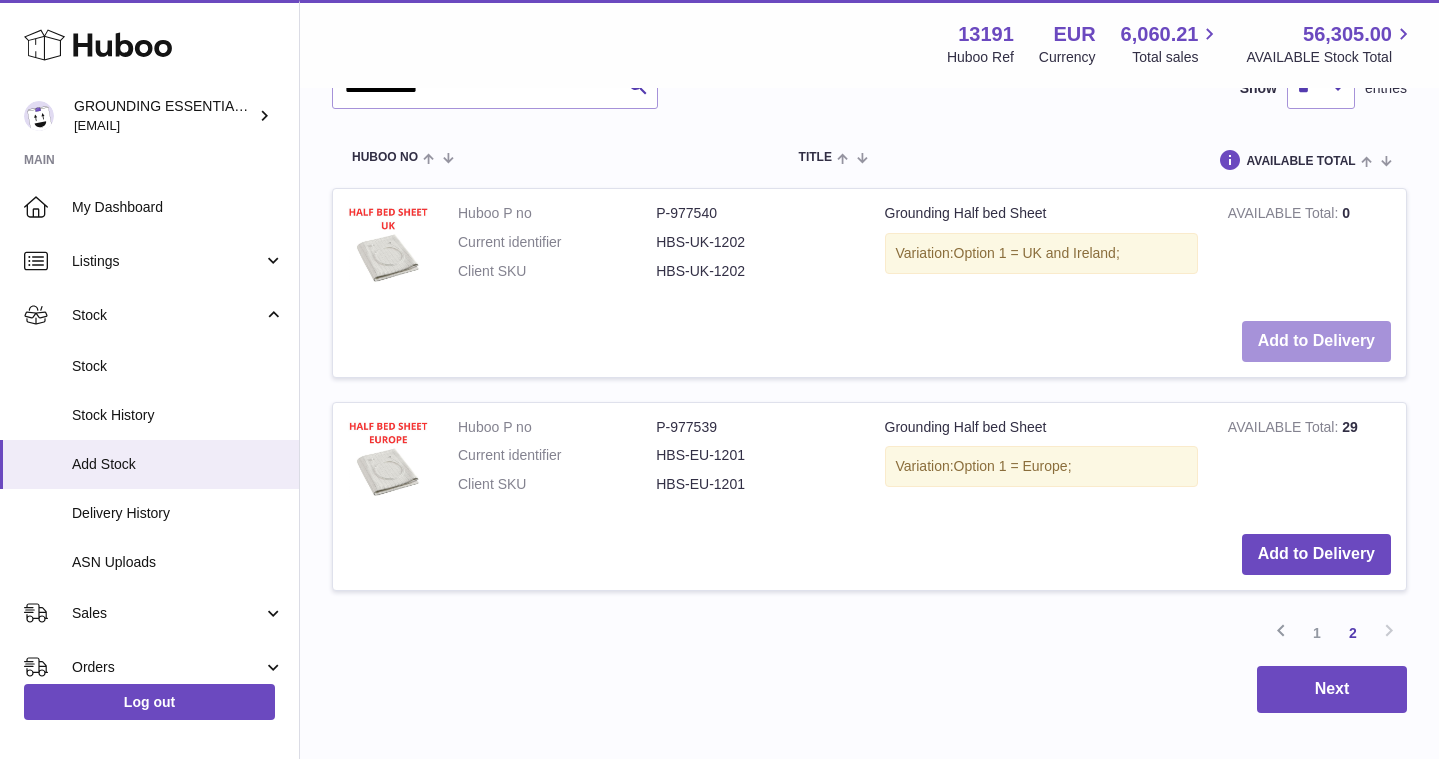scroll, scrollTop: 1092, scrollLeft: 0, axis: vertical 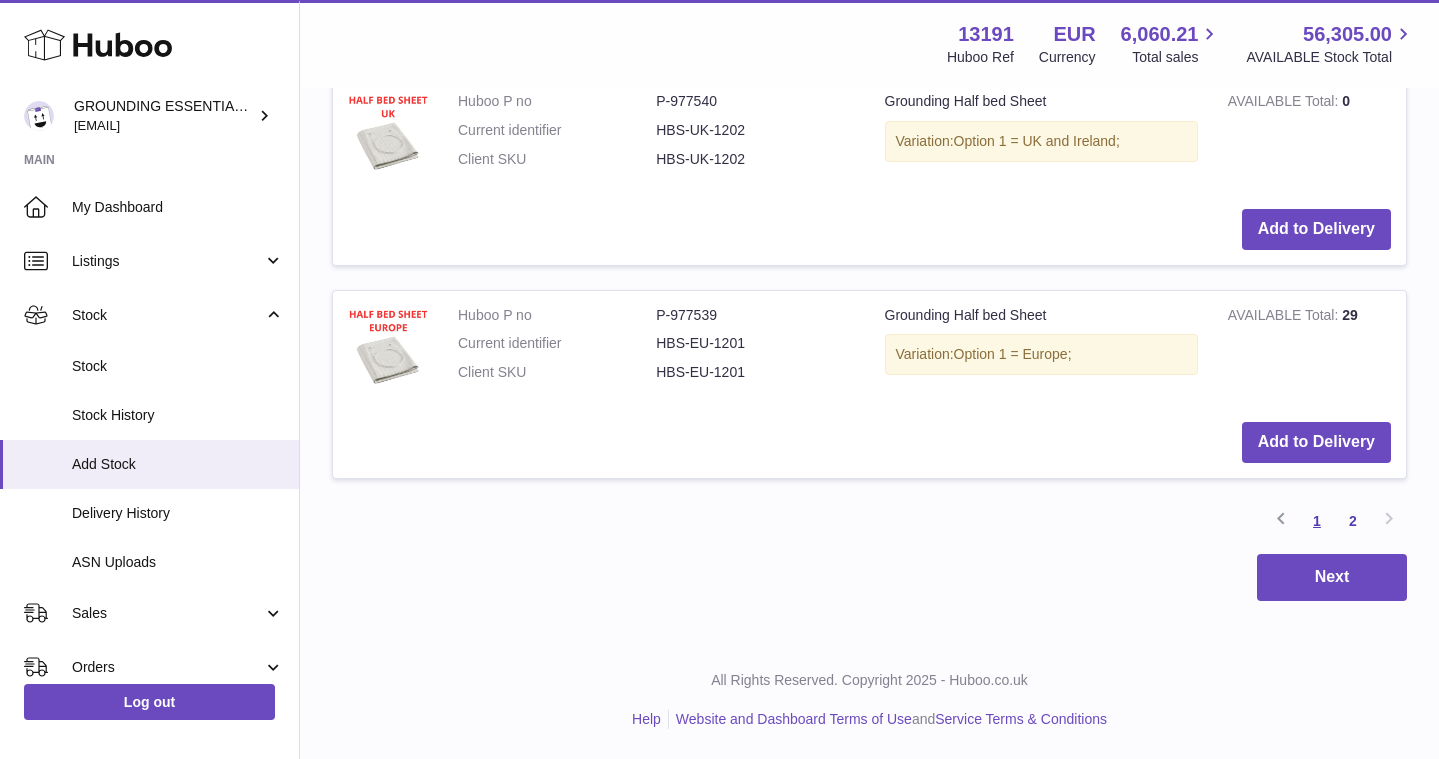 click on "1" at bounding box center [1317, 521] 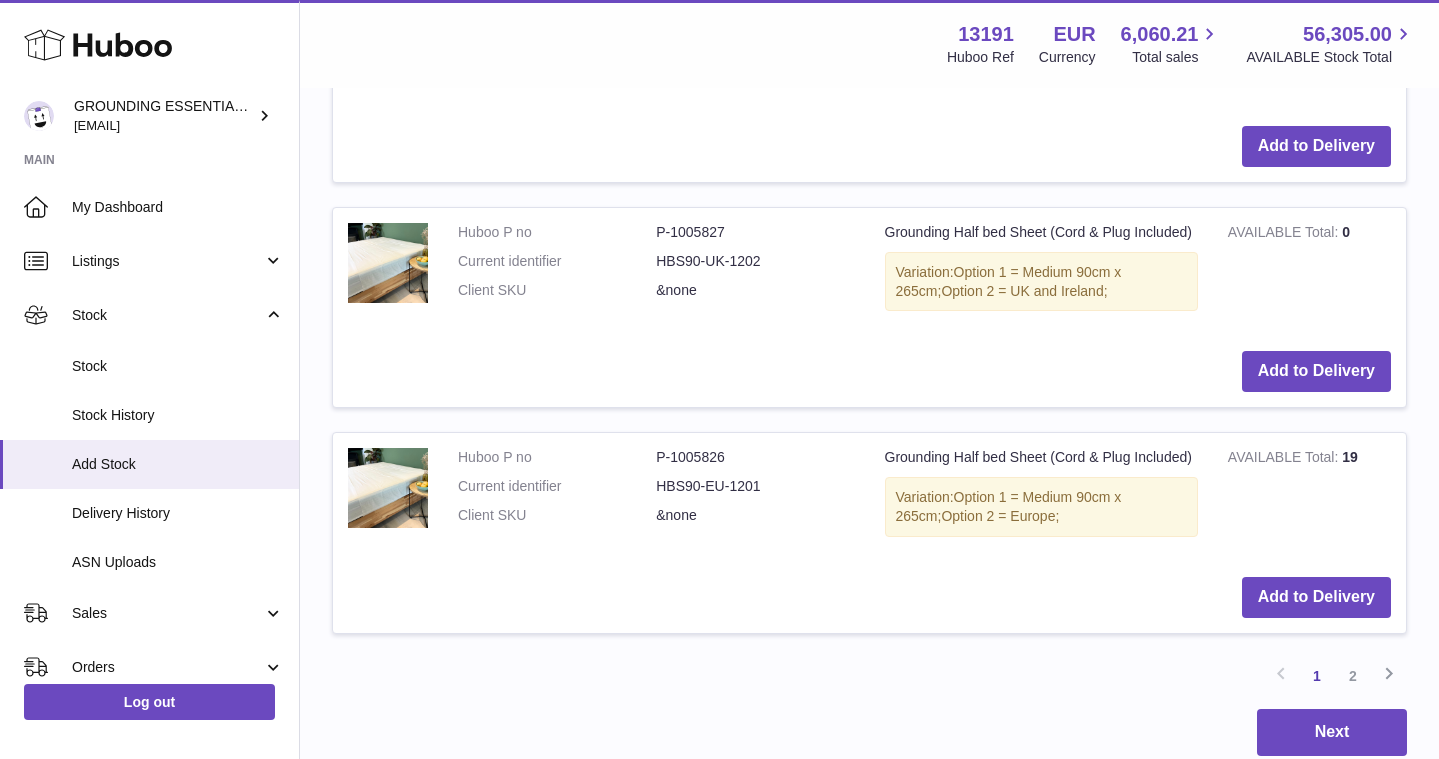 scroll, scrollTop: 2764, scrollLeft: 0, axis: vertical 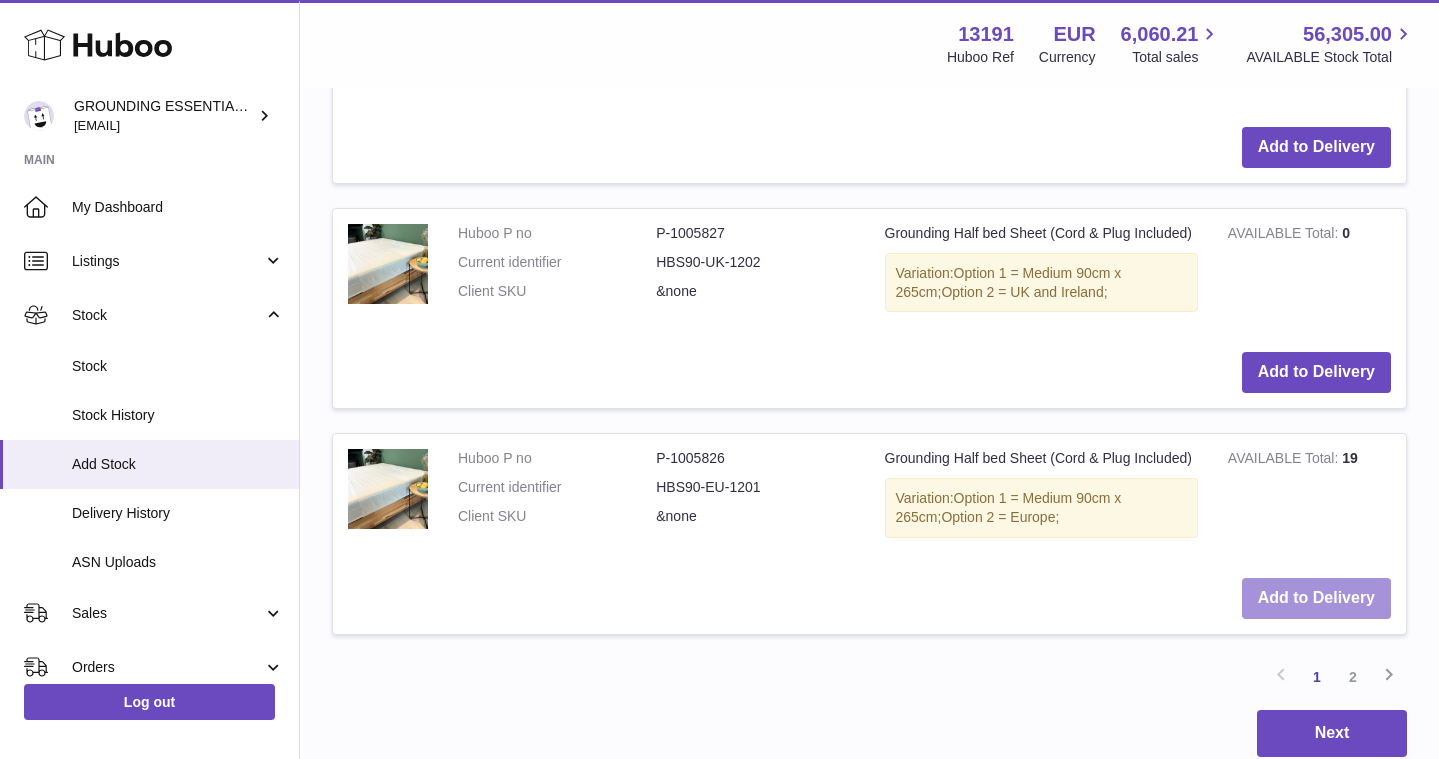 click on "Add to Delivery" at bounding box center [1316, 598] 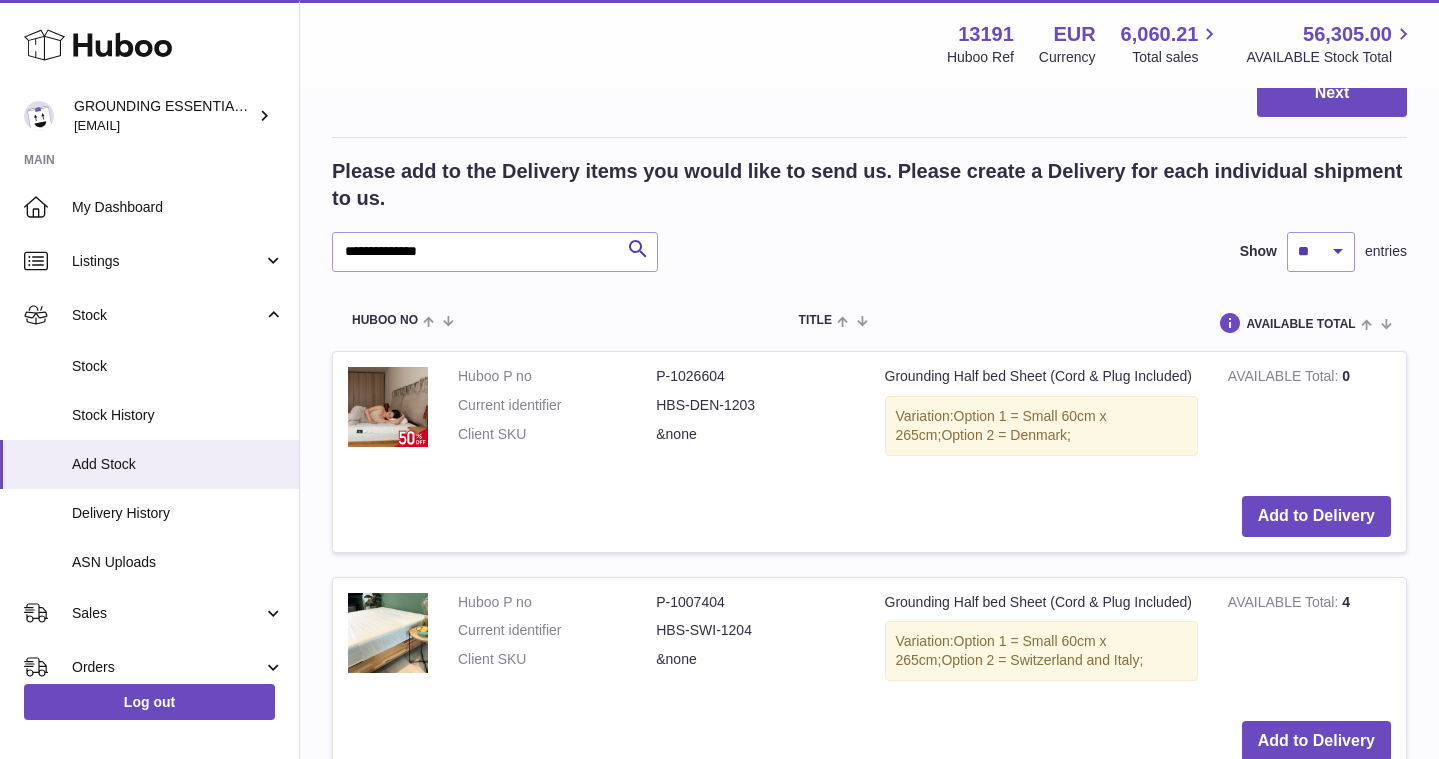 scroll, scrollTop: 0, scrollLeft: 0, axis: both 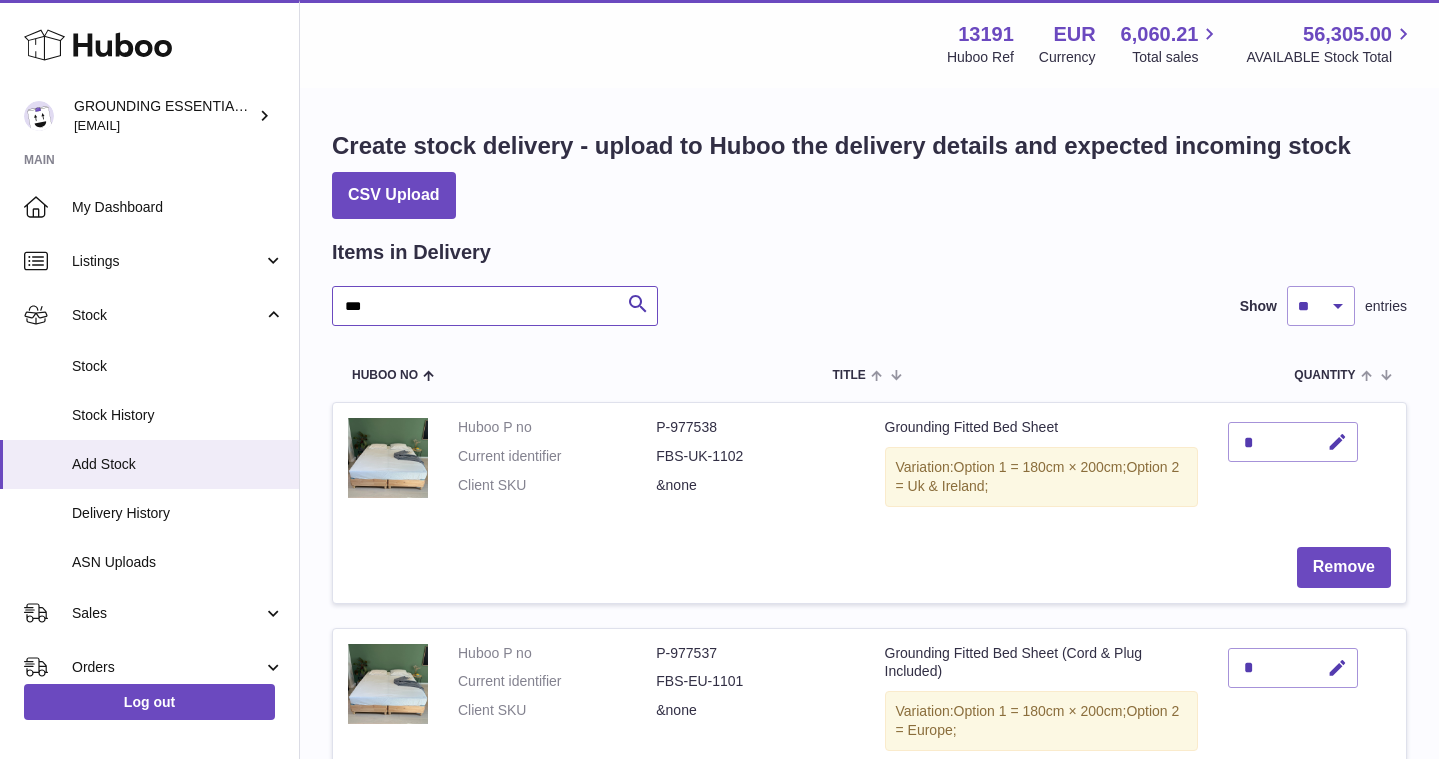 click on "***" at bounding box center [495, 306] 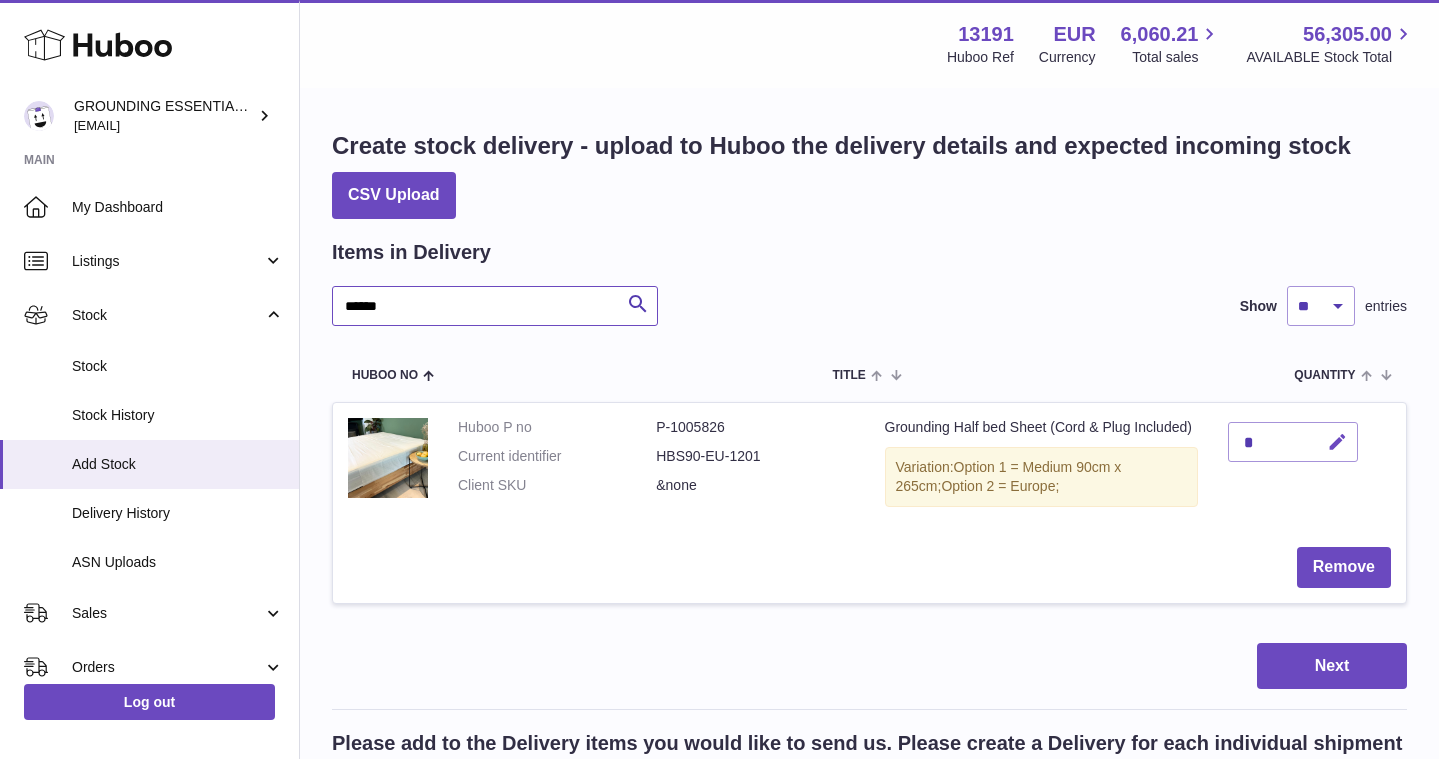 type on "******" 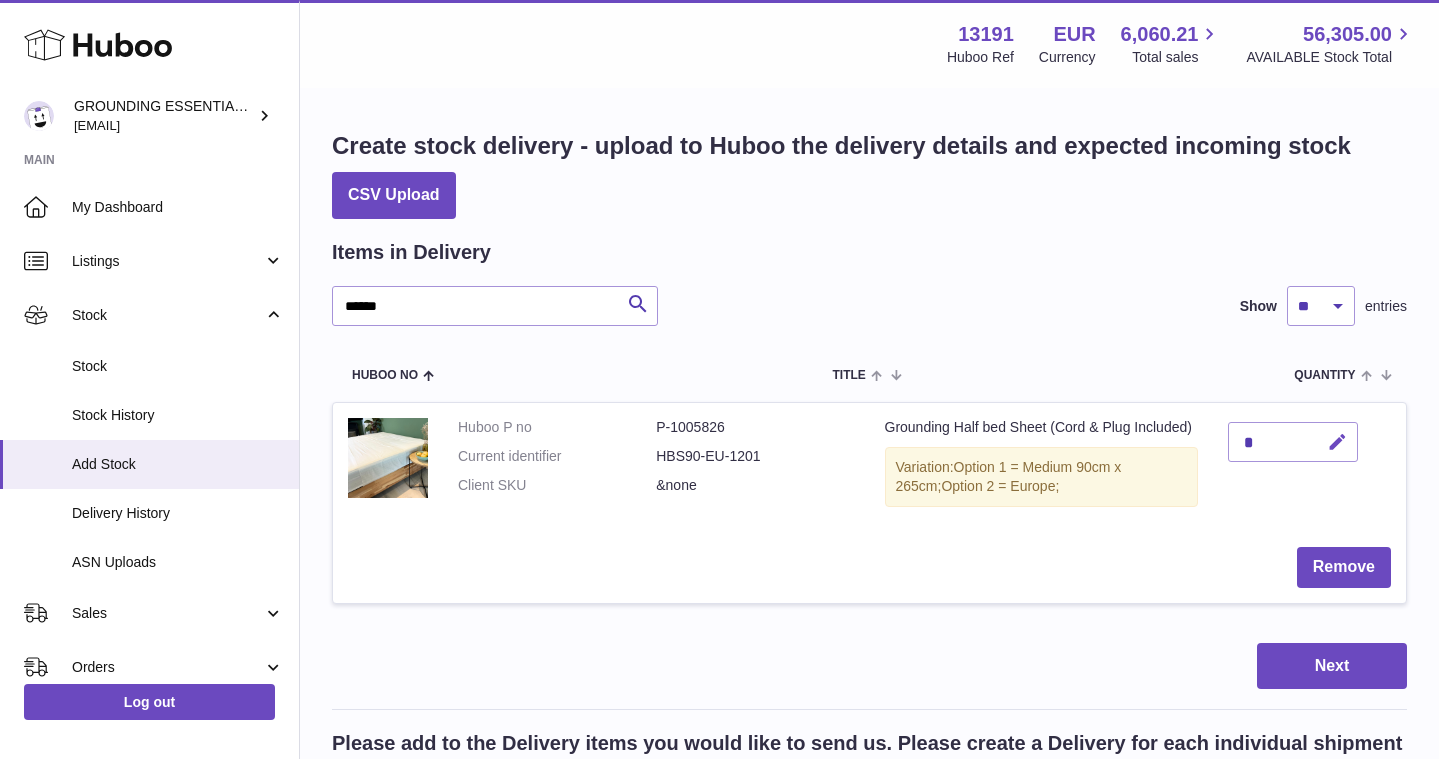 click at bounding box center (1334, 442) 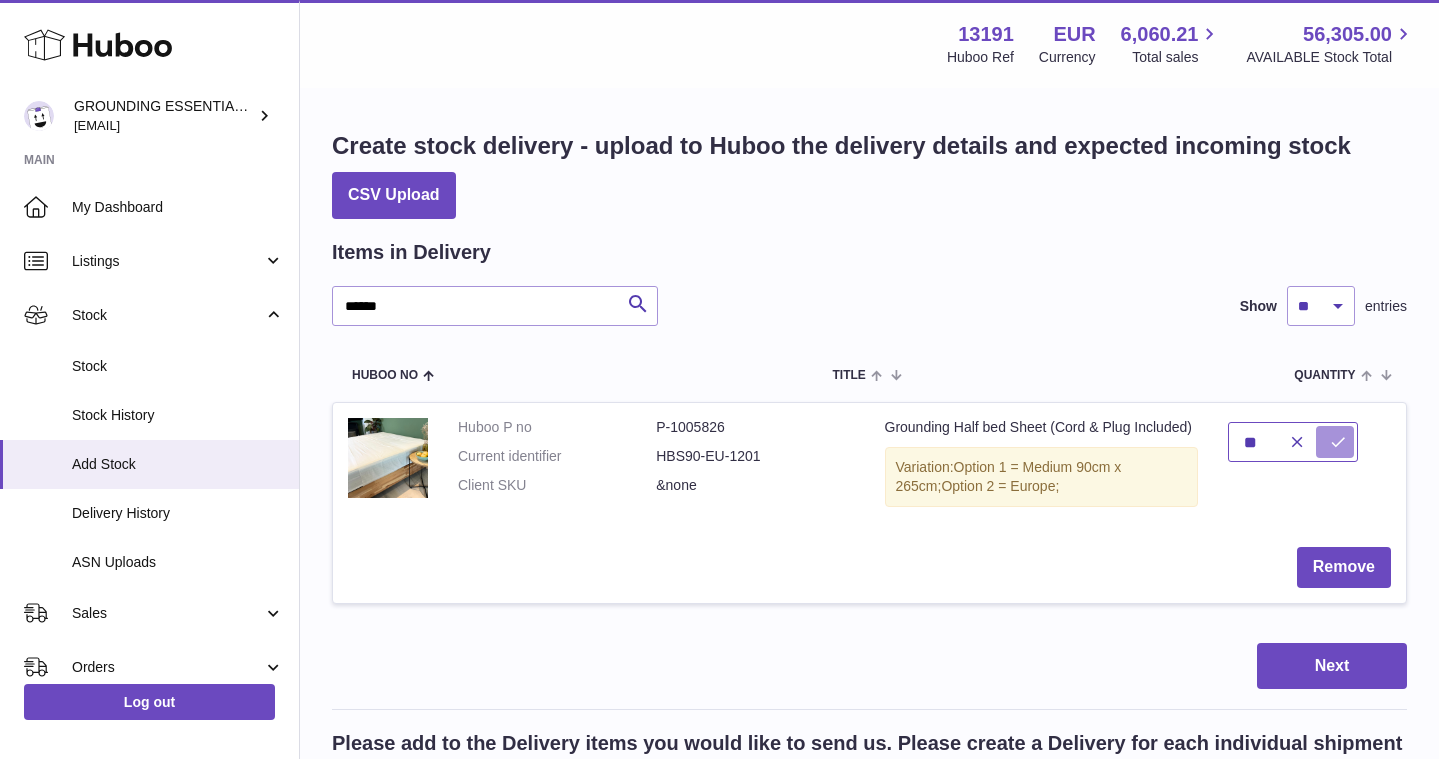 type on "**" 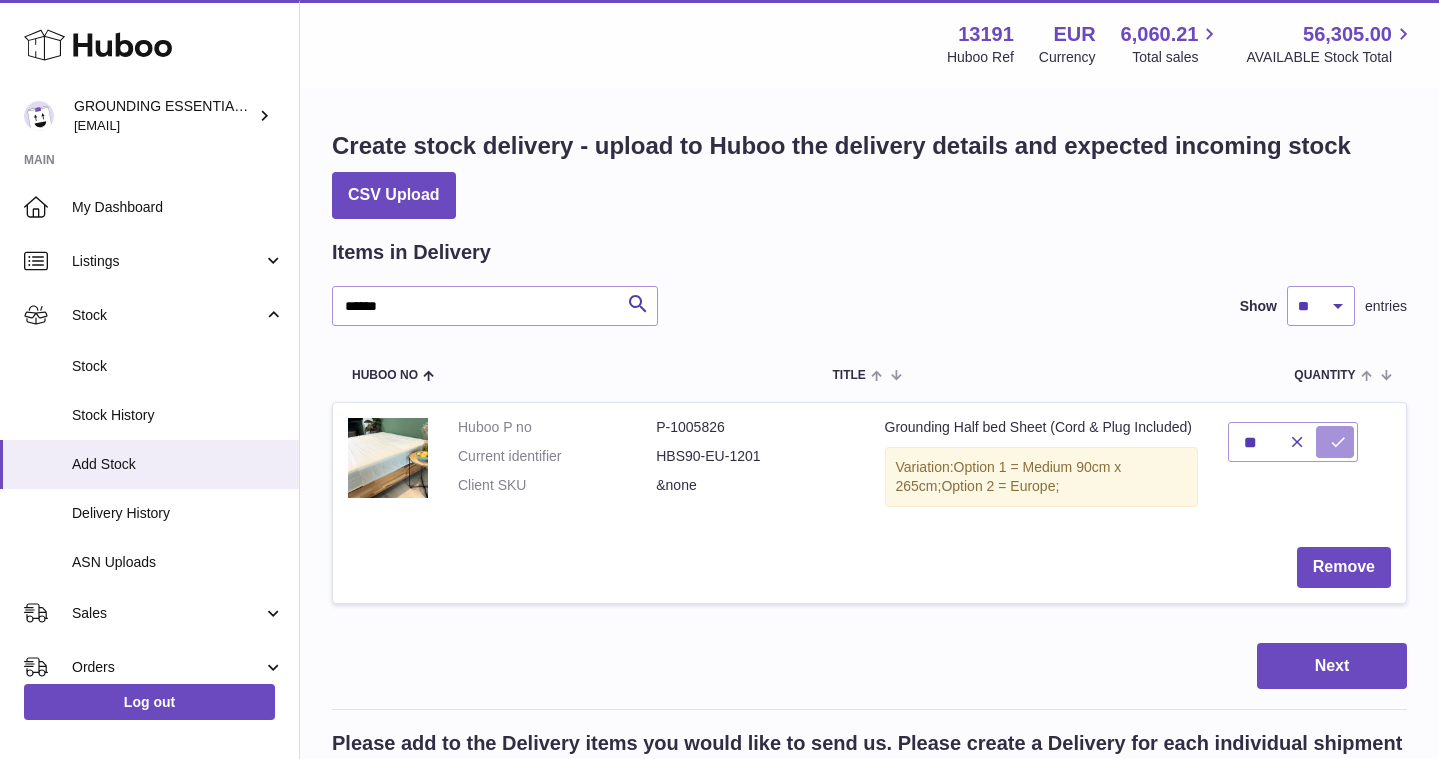 click at bounding box center [1338, 442] 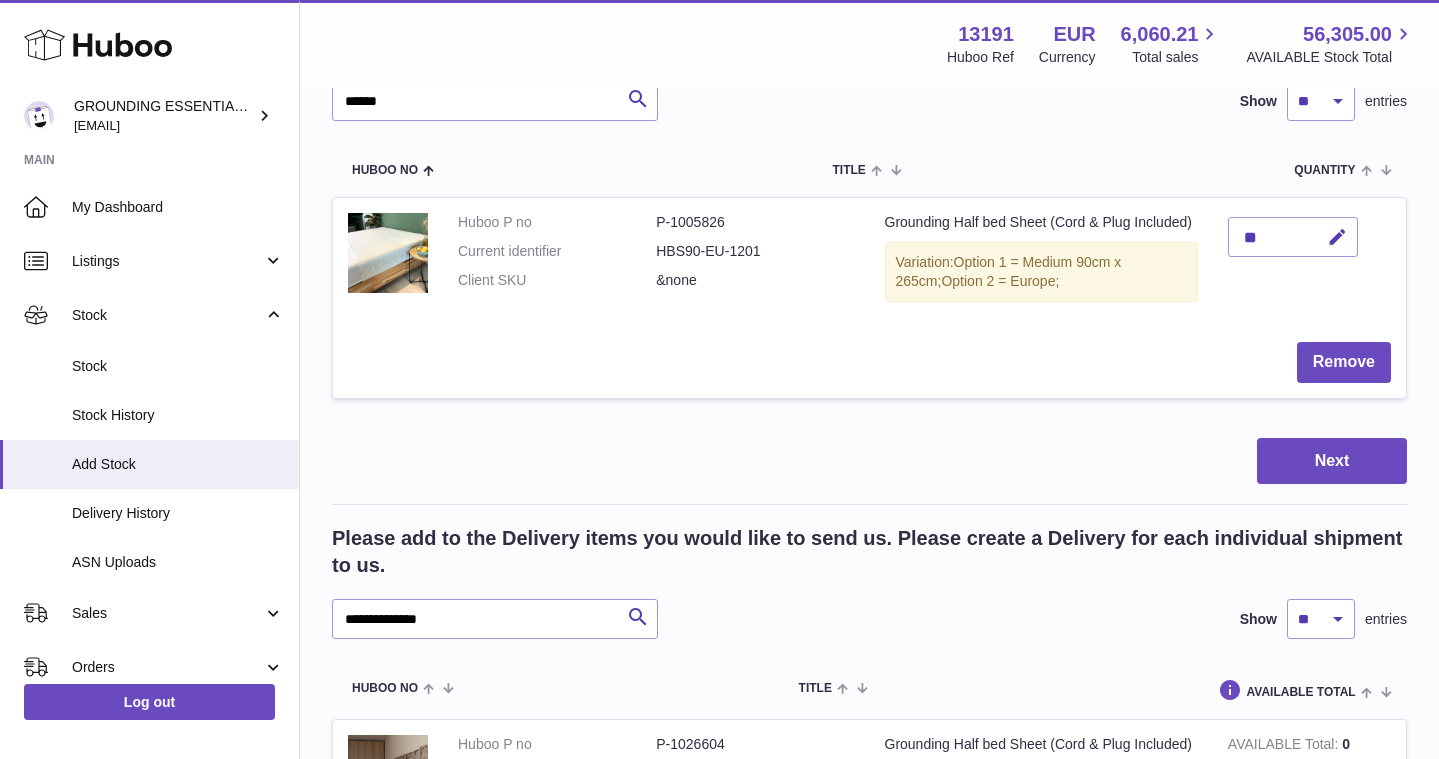 scroll, scrollTop: 223, scrollLeft: 0, axis: vertical 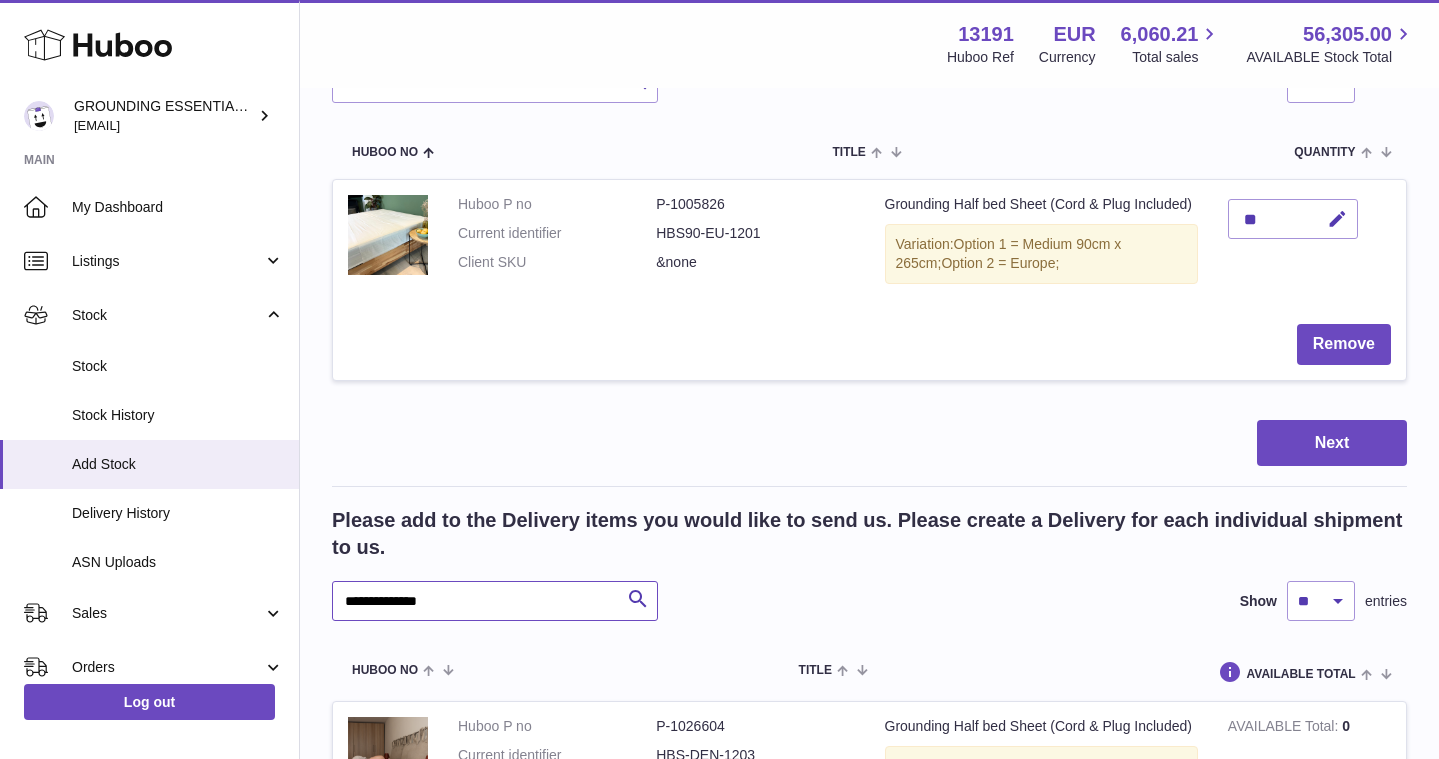 click on "**********" at bounding box center (495, 601) 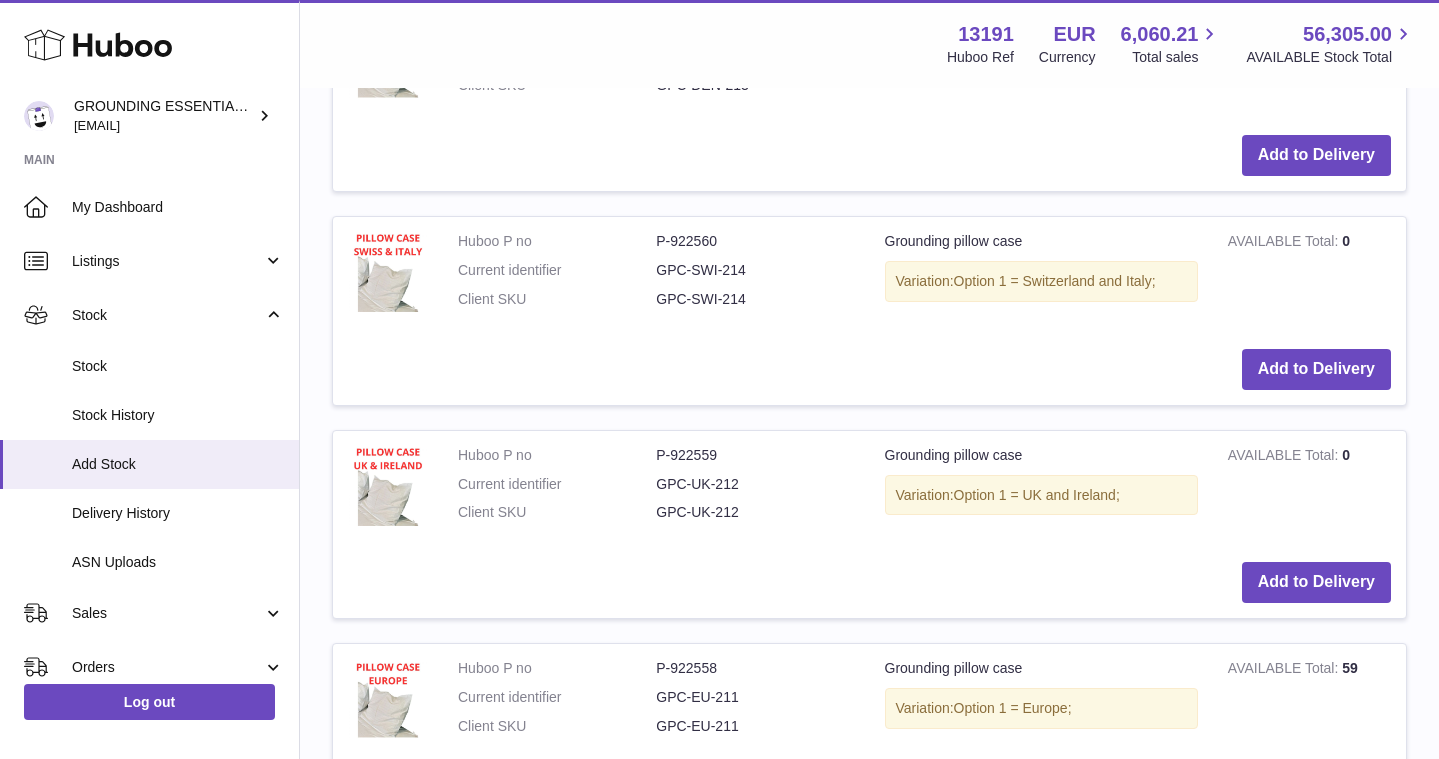 scroll, scrollTop: 1048, scrollLeft: 0, axis: vertical 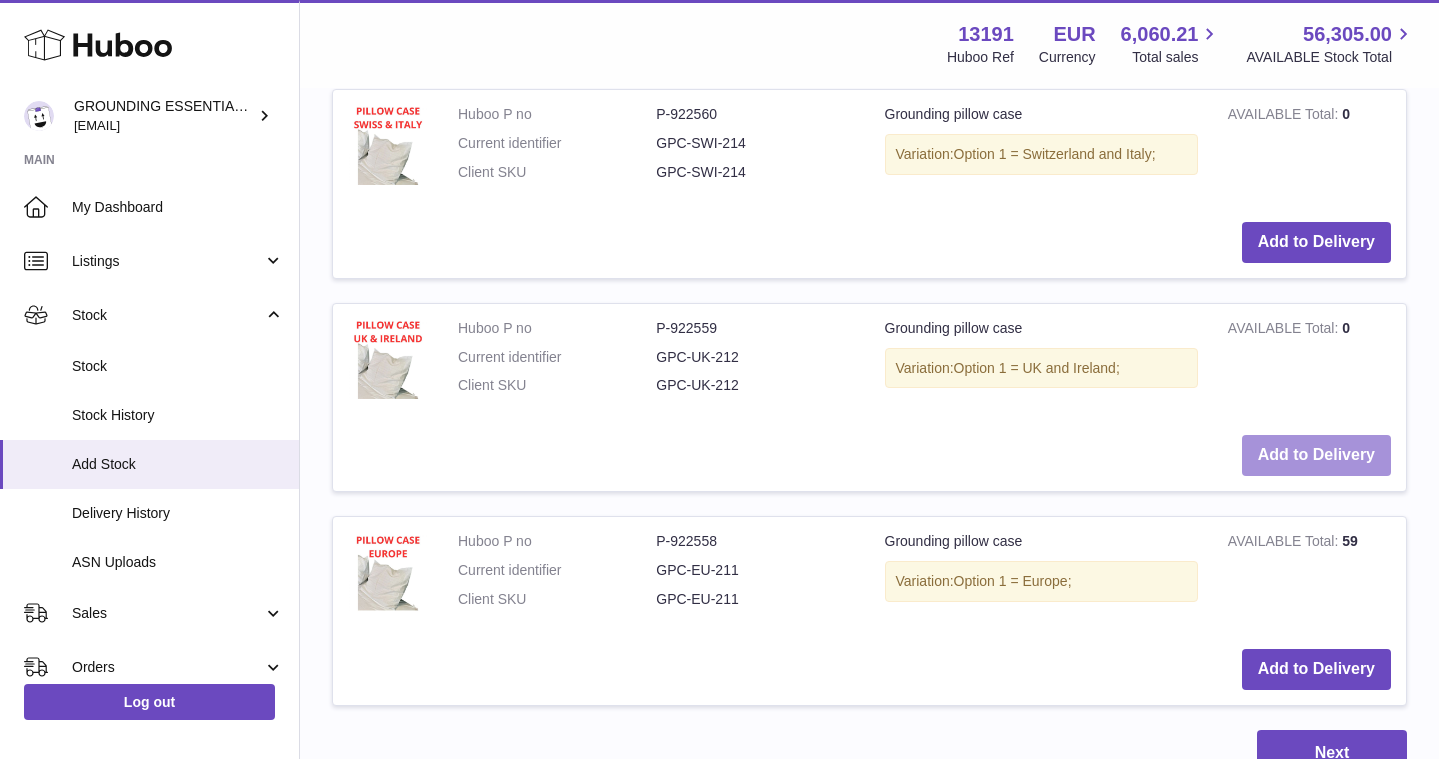 type on "******" 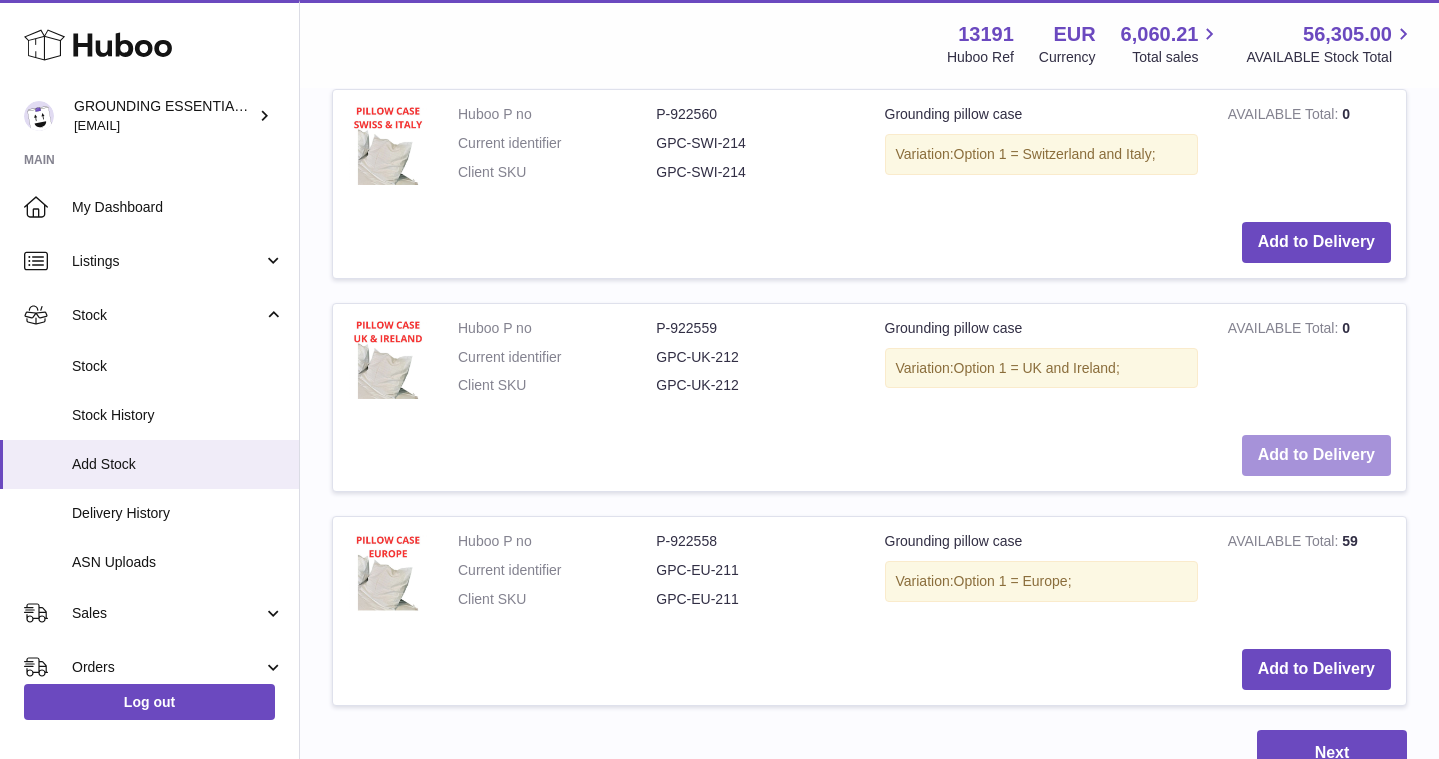 click on "Add to Delivery" at bounding box center (1316, 455) 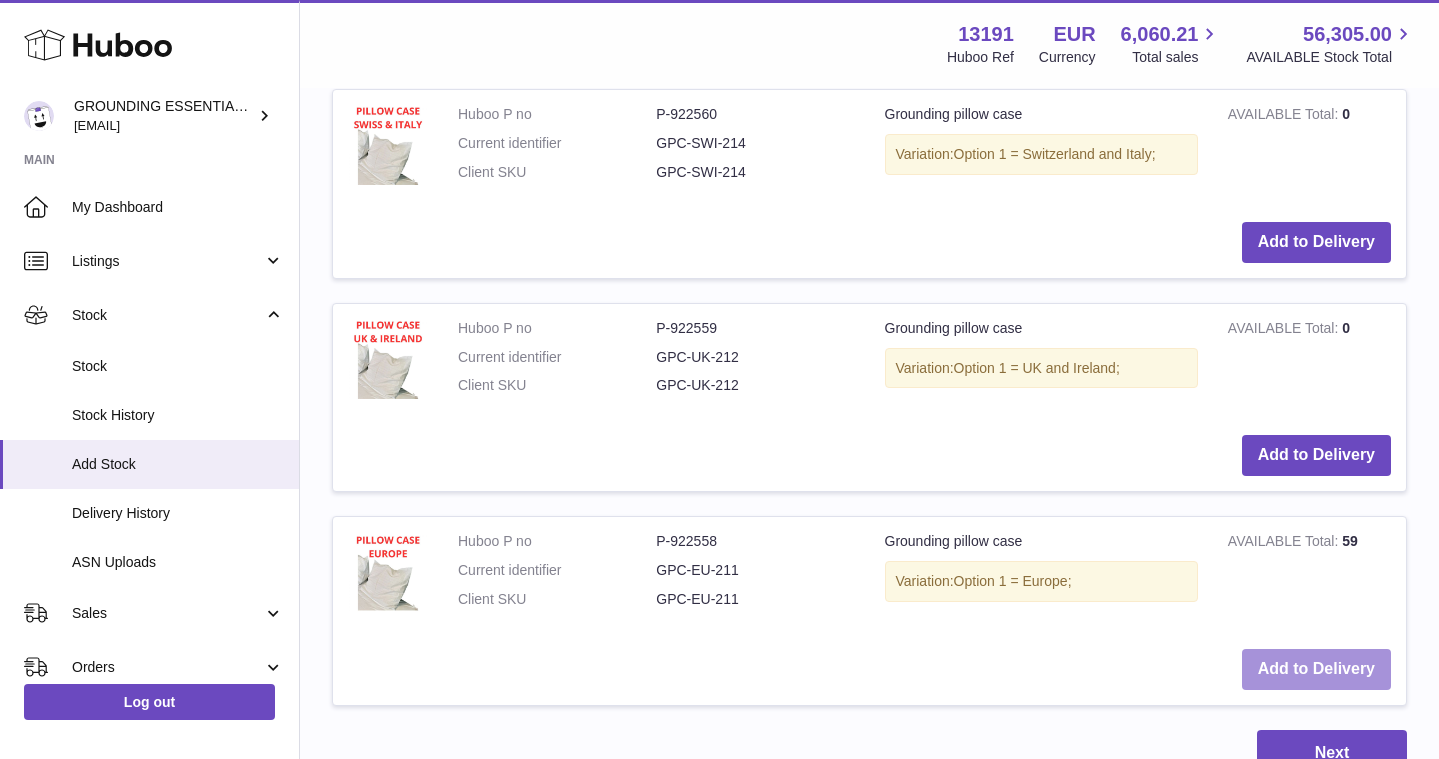 click on "Add to Delivery" at bounding box center (1316, 669) 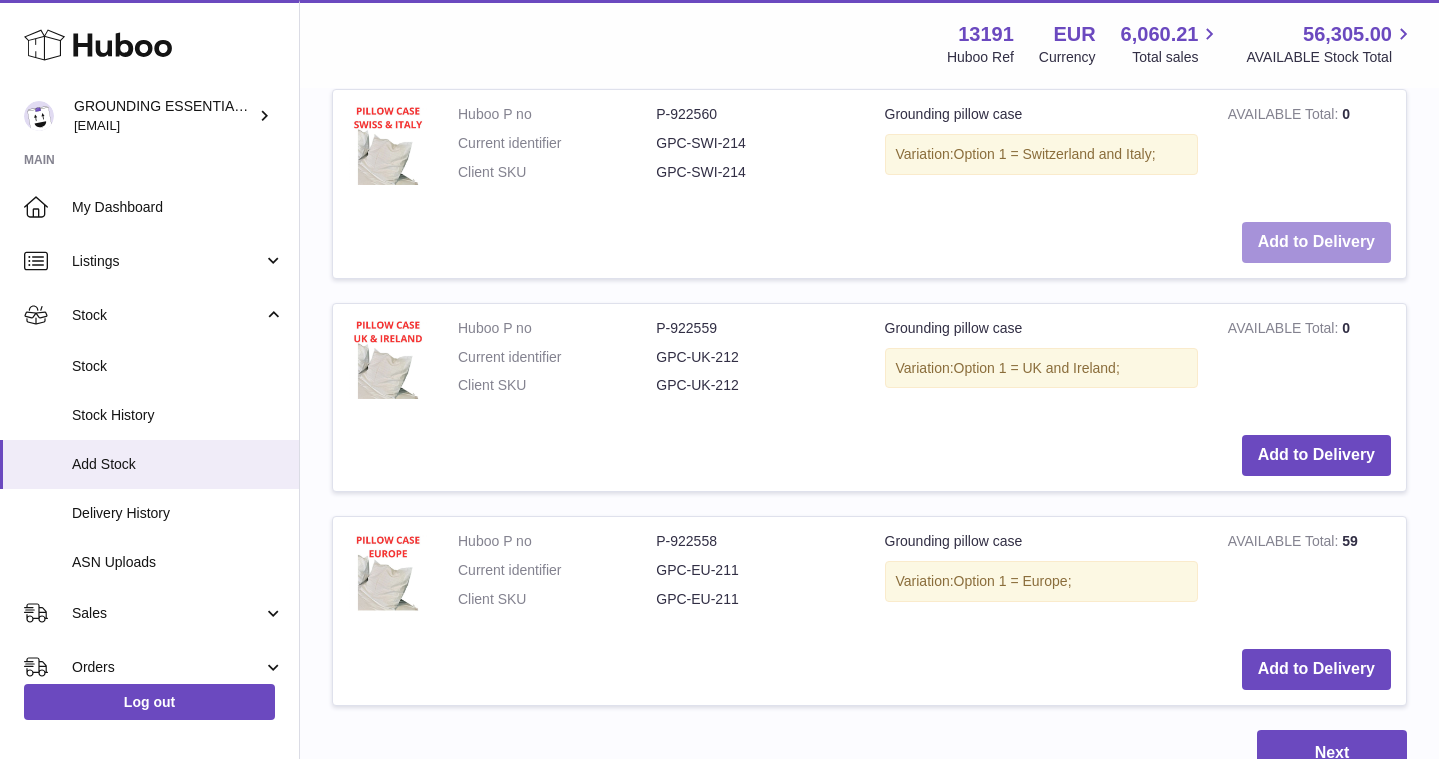 click on "Add to Delivery" at bounding box center [1316, 242] 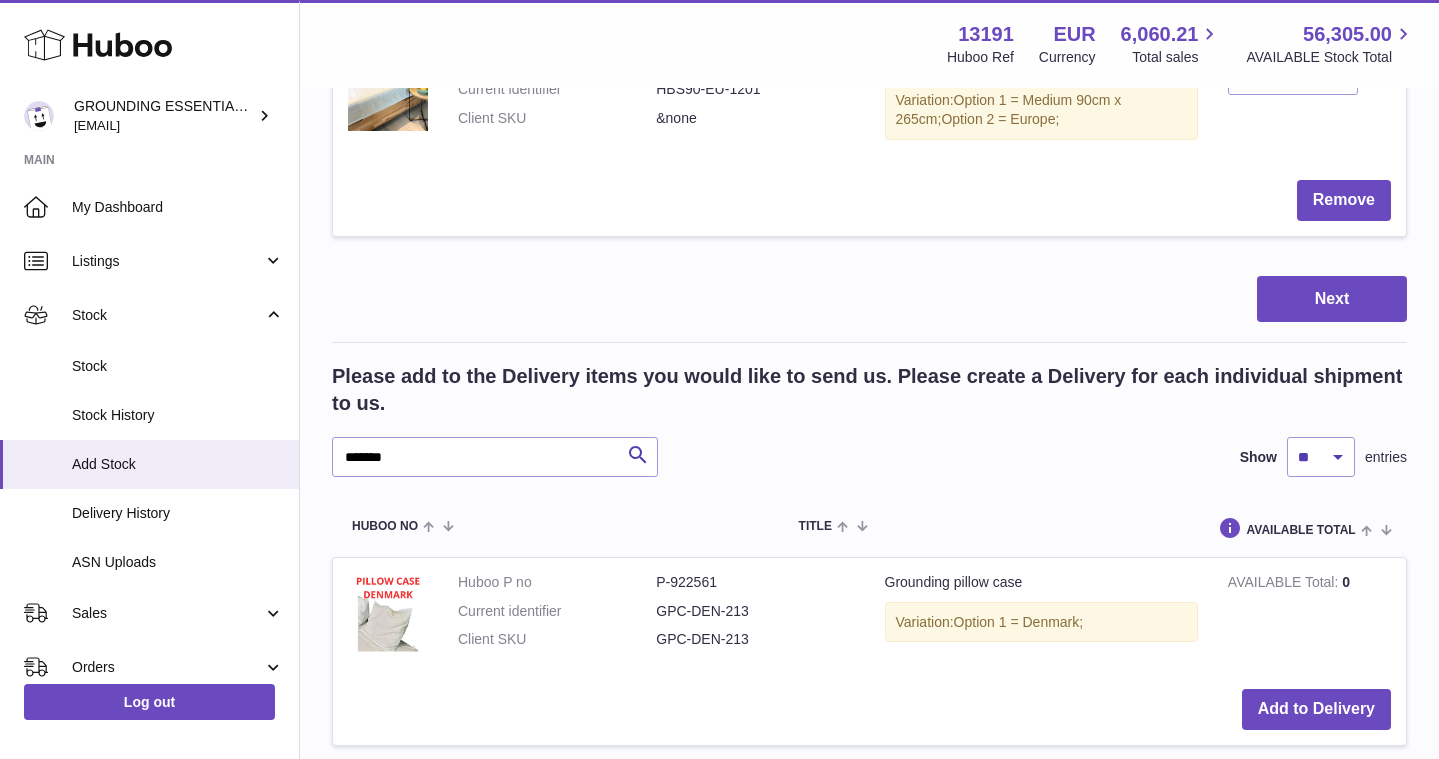 scroll, scrollTop: 0, scrollLeft: 0, axis: both 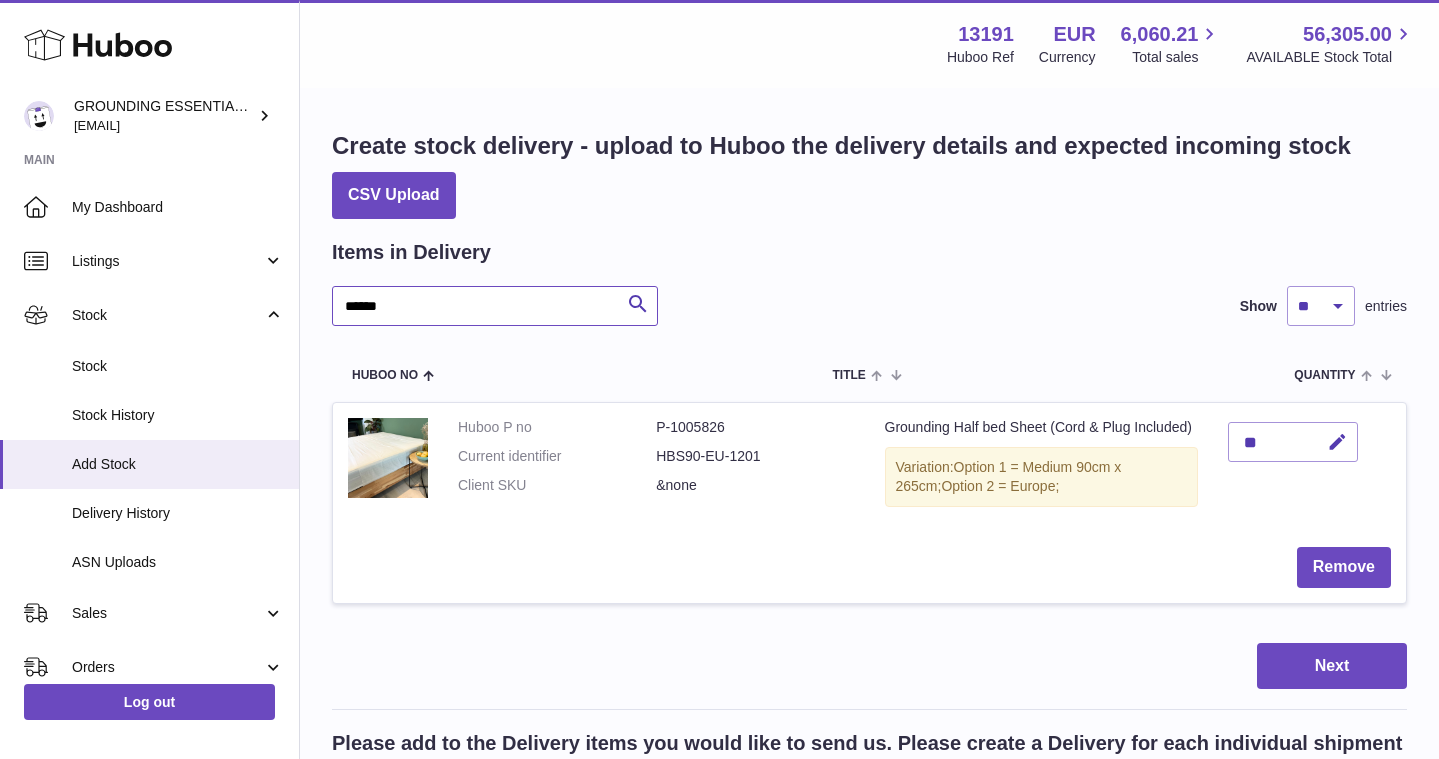 click on "******" at bounding box center [495, 306] 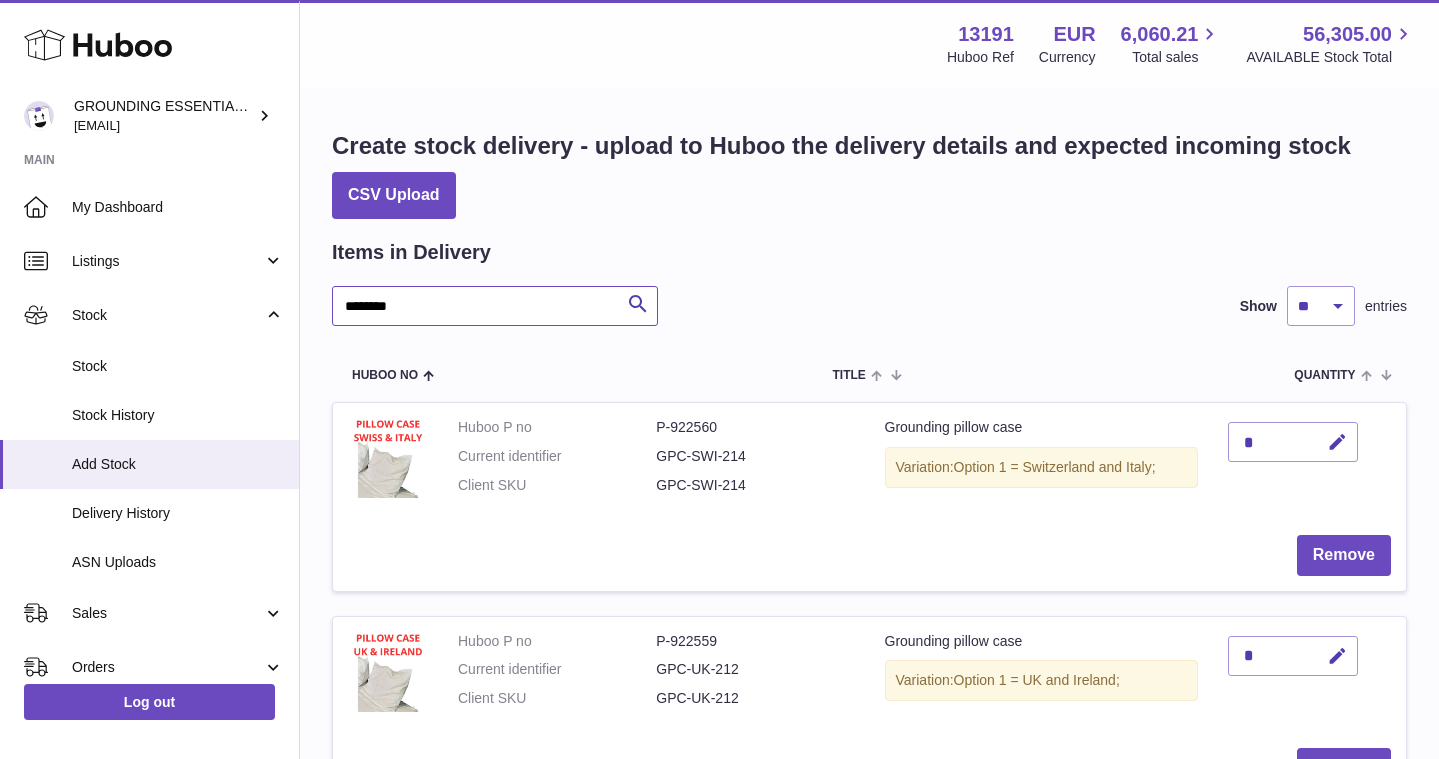 scroll, scrollTop: 54, scrollLeft: 0, axis: vertical 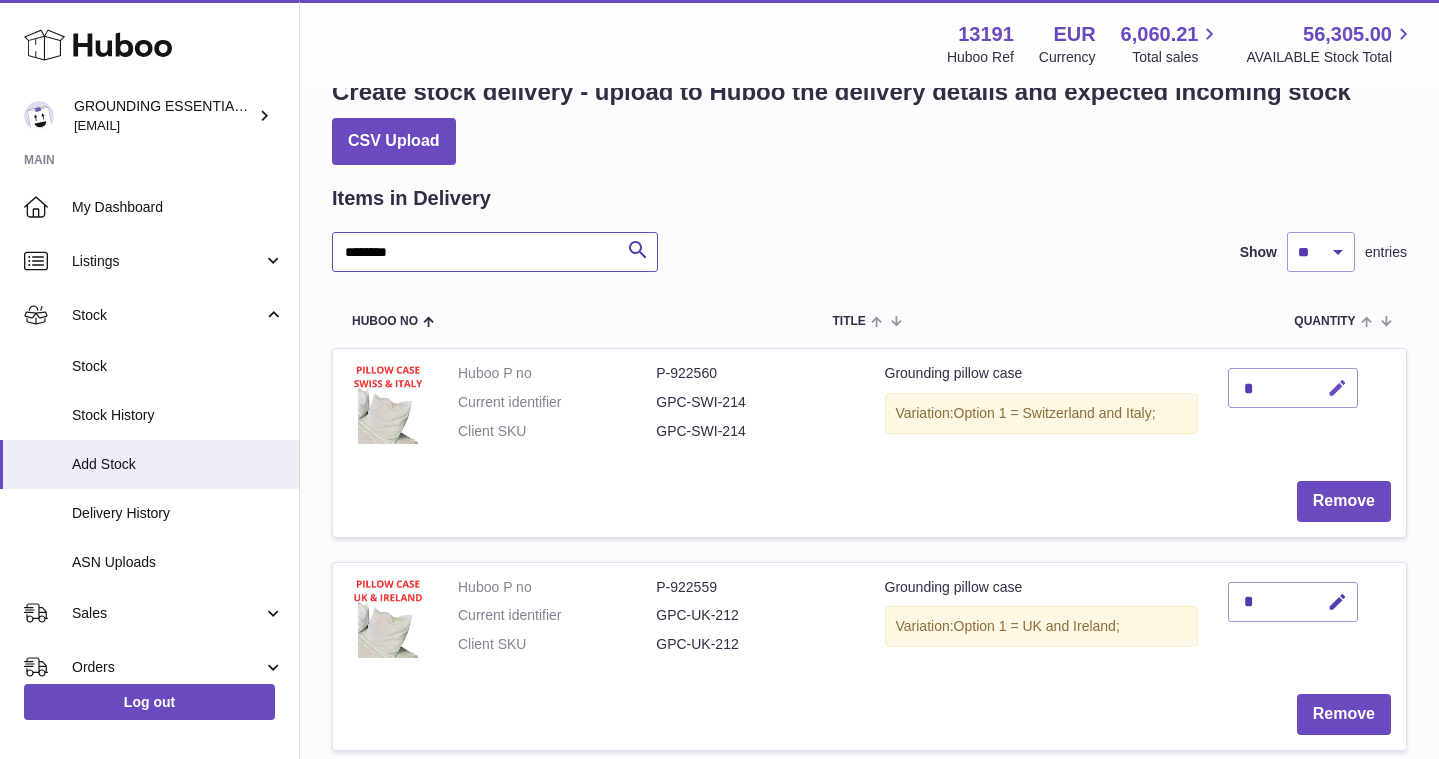 type on "********" 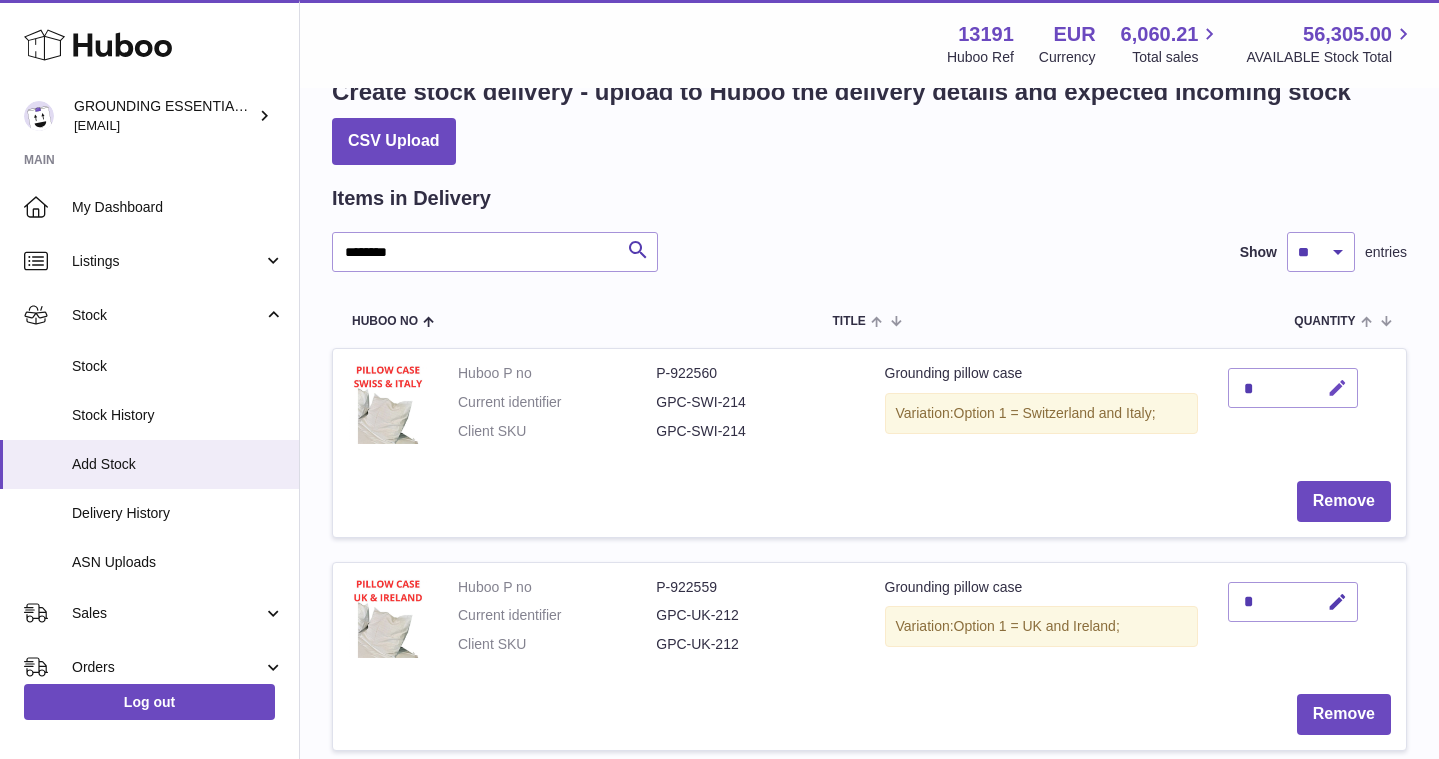 click at bounding box center [1337, 388] 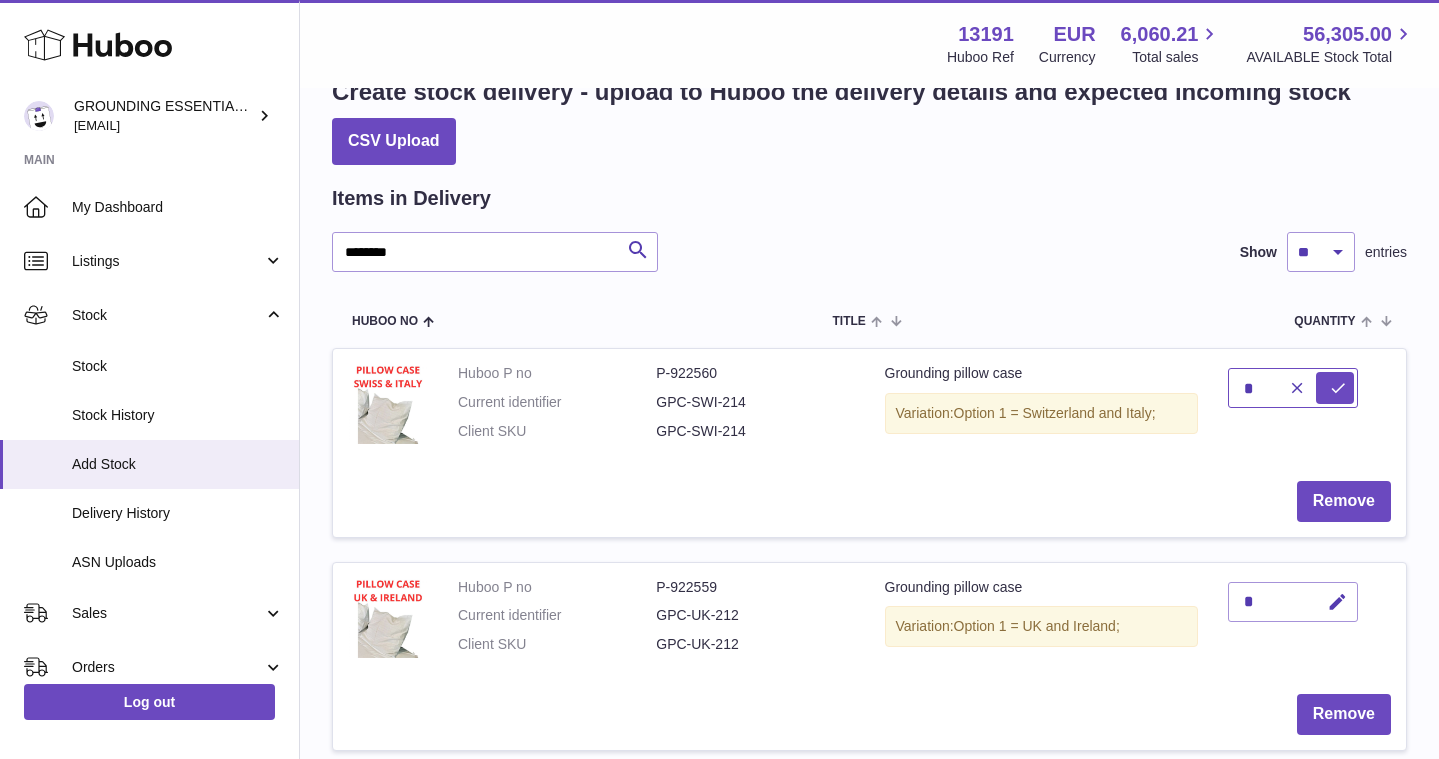 click on "*" at bounding box center (1293, 388) 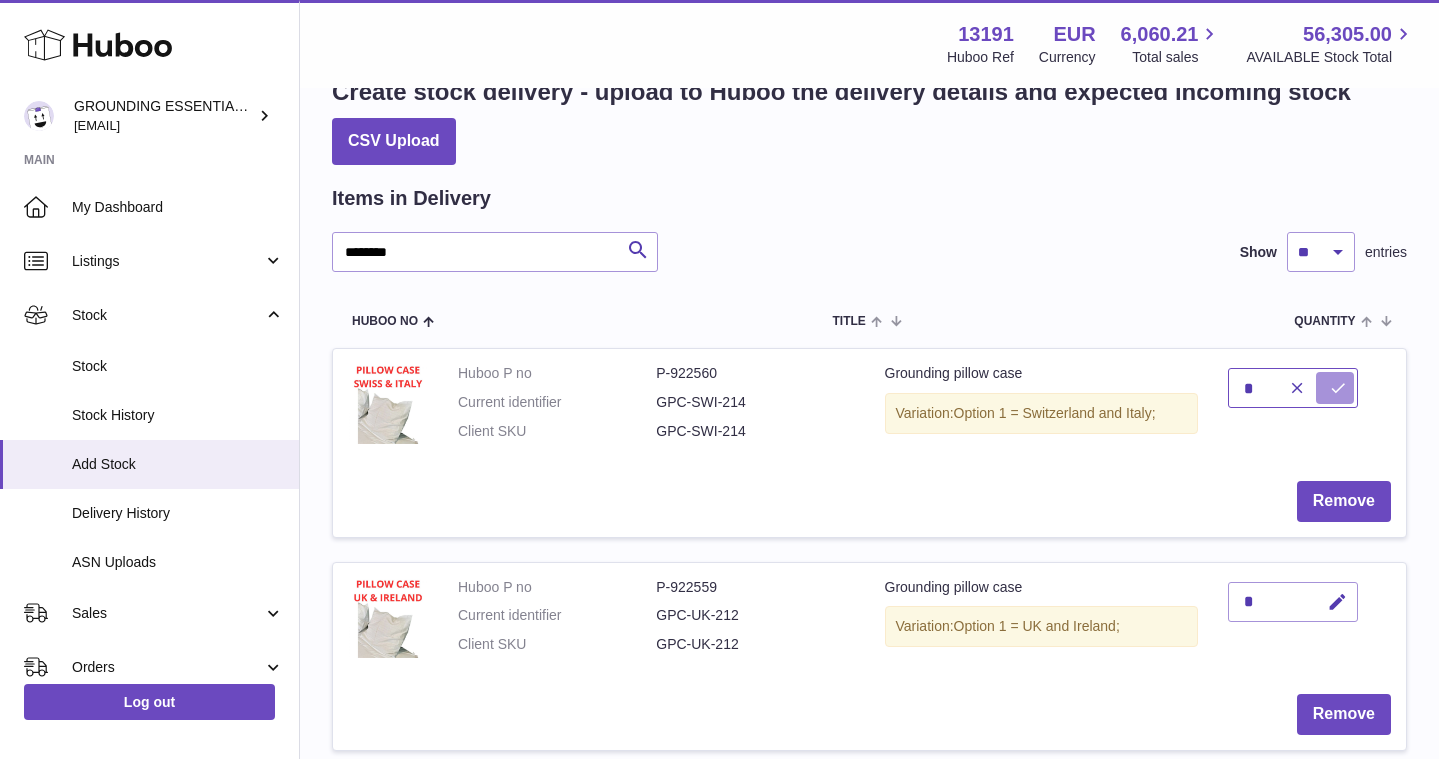 type on "*" 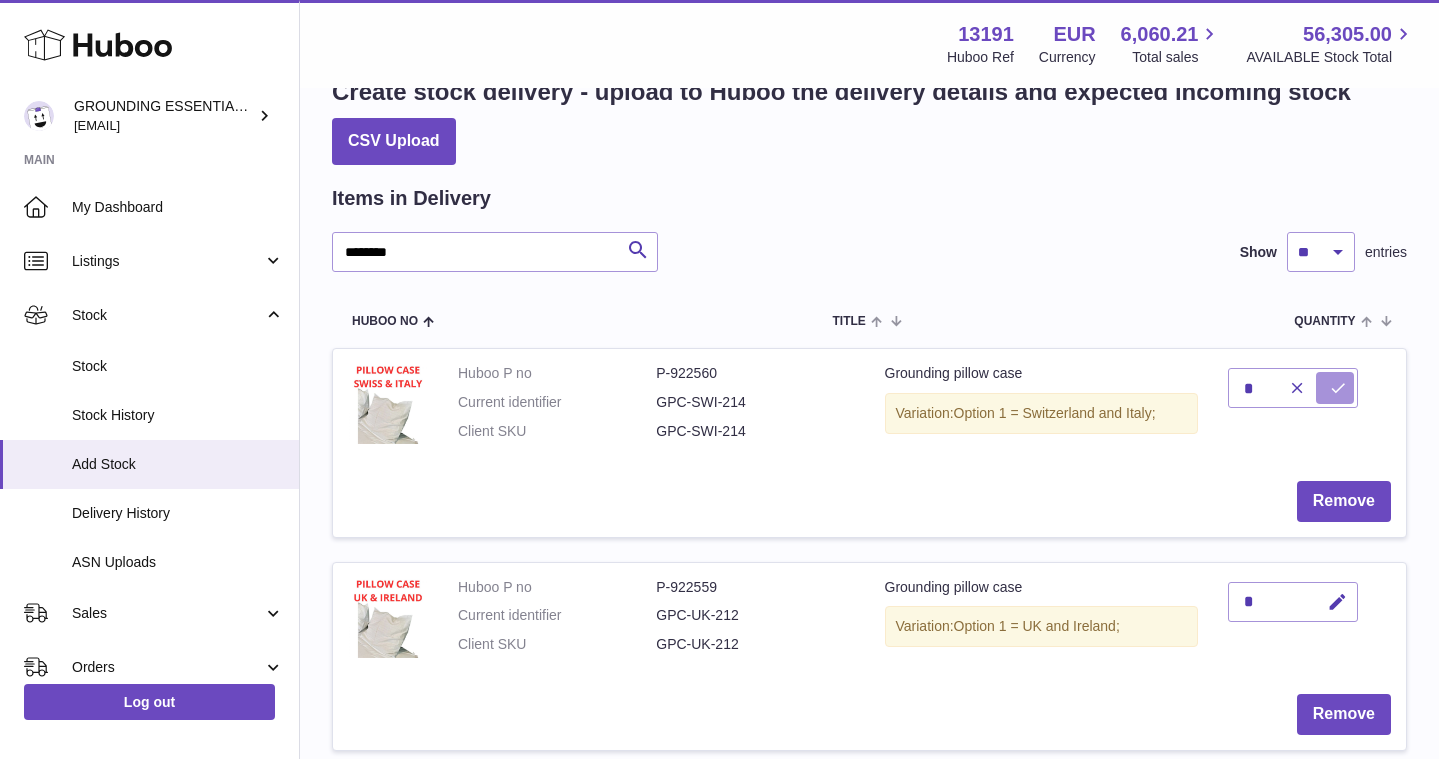 click at bounding box center (1338, 388) 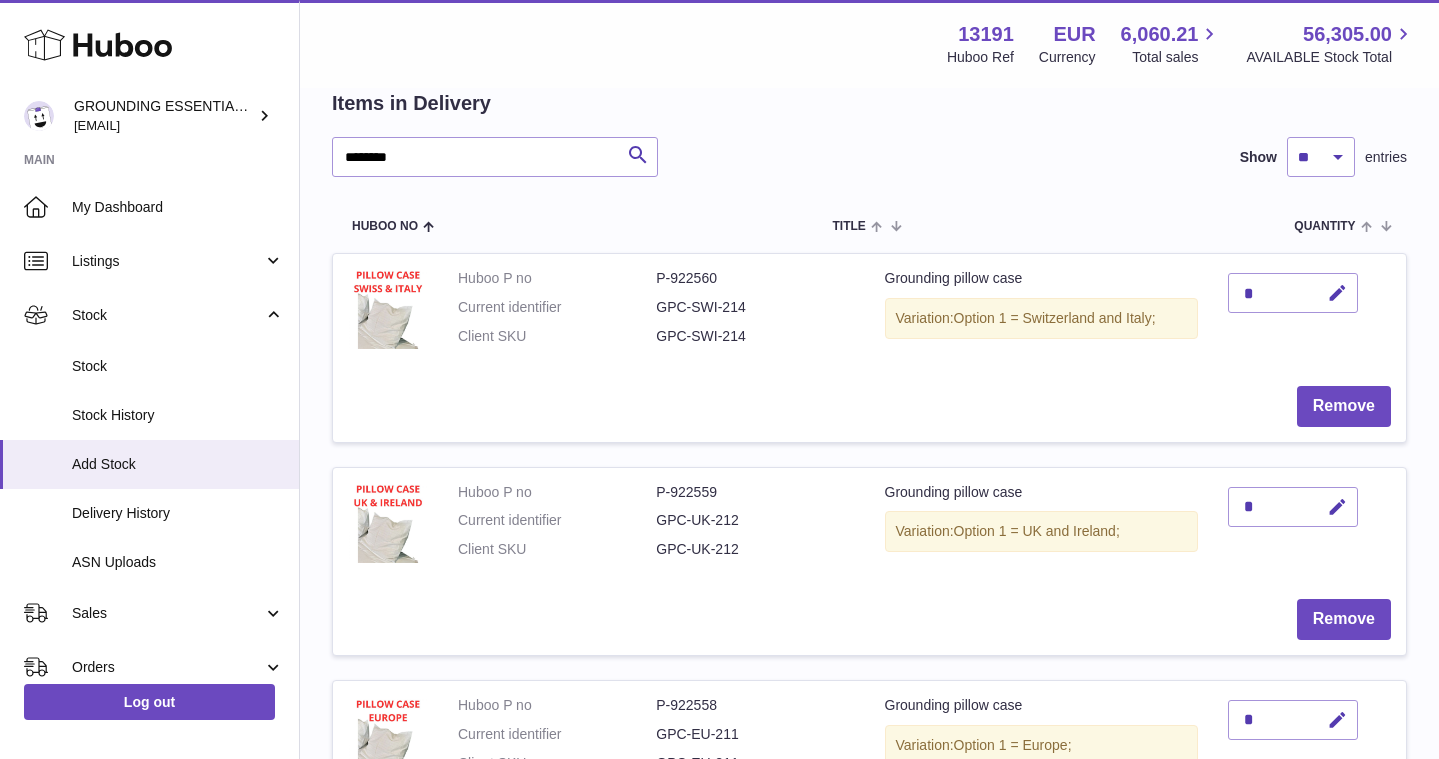 scroll, scrollTop: 197, scrollLeft: 0, axis: vertical 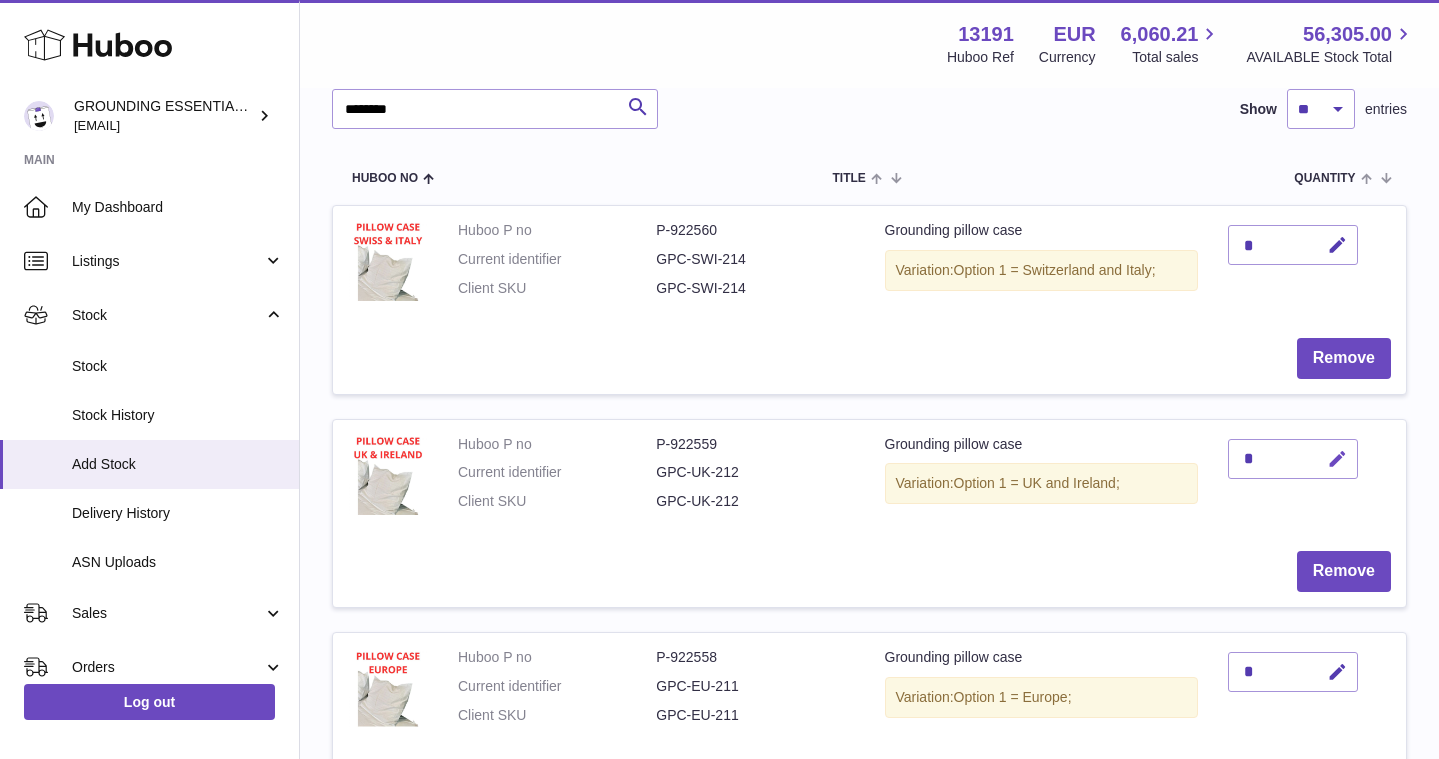 click at bounding box center (1337, 459) 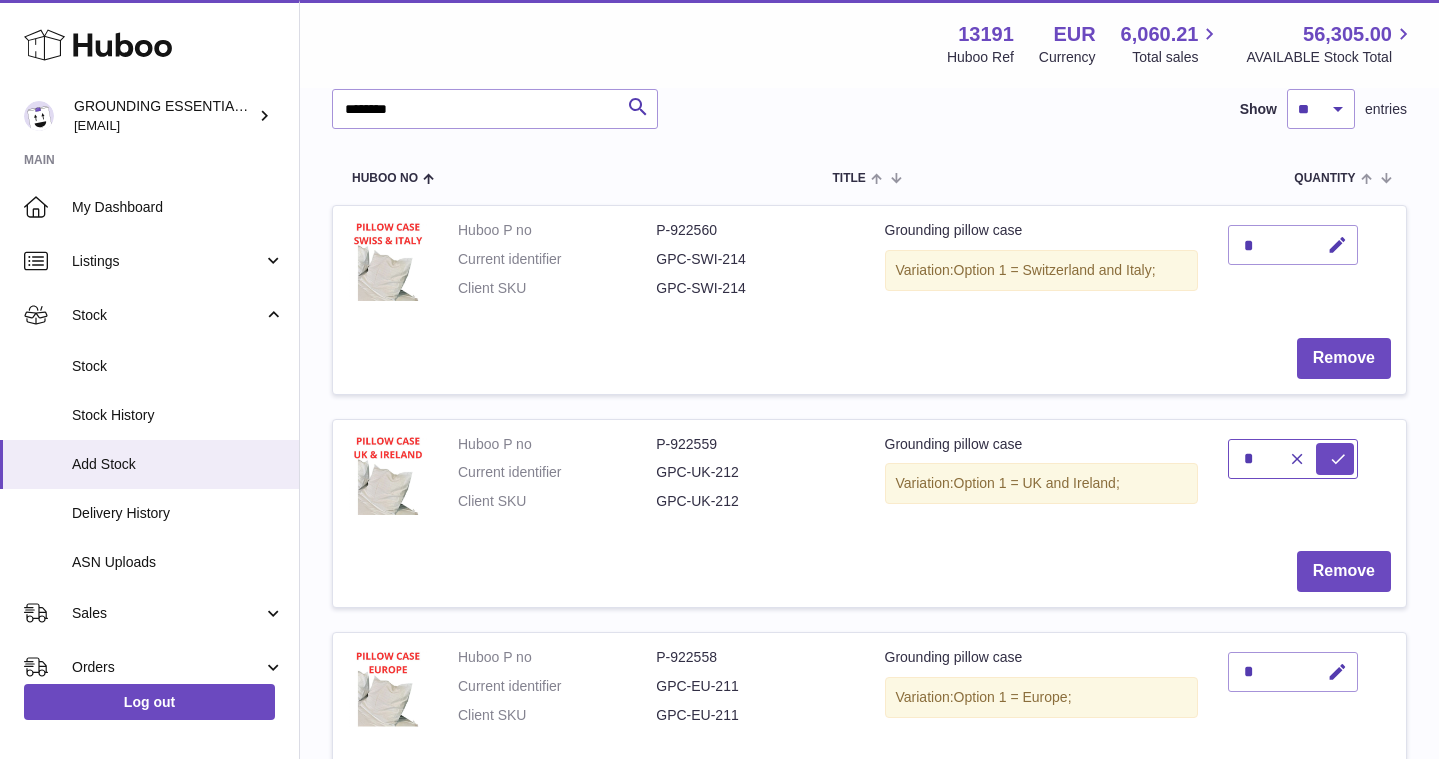 click on "*" at bounding box center [1293, 459] 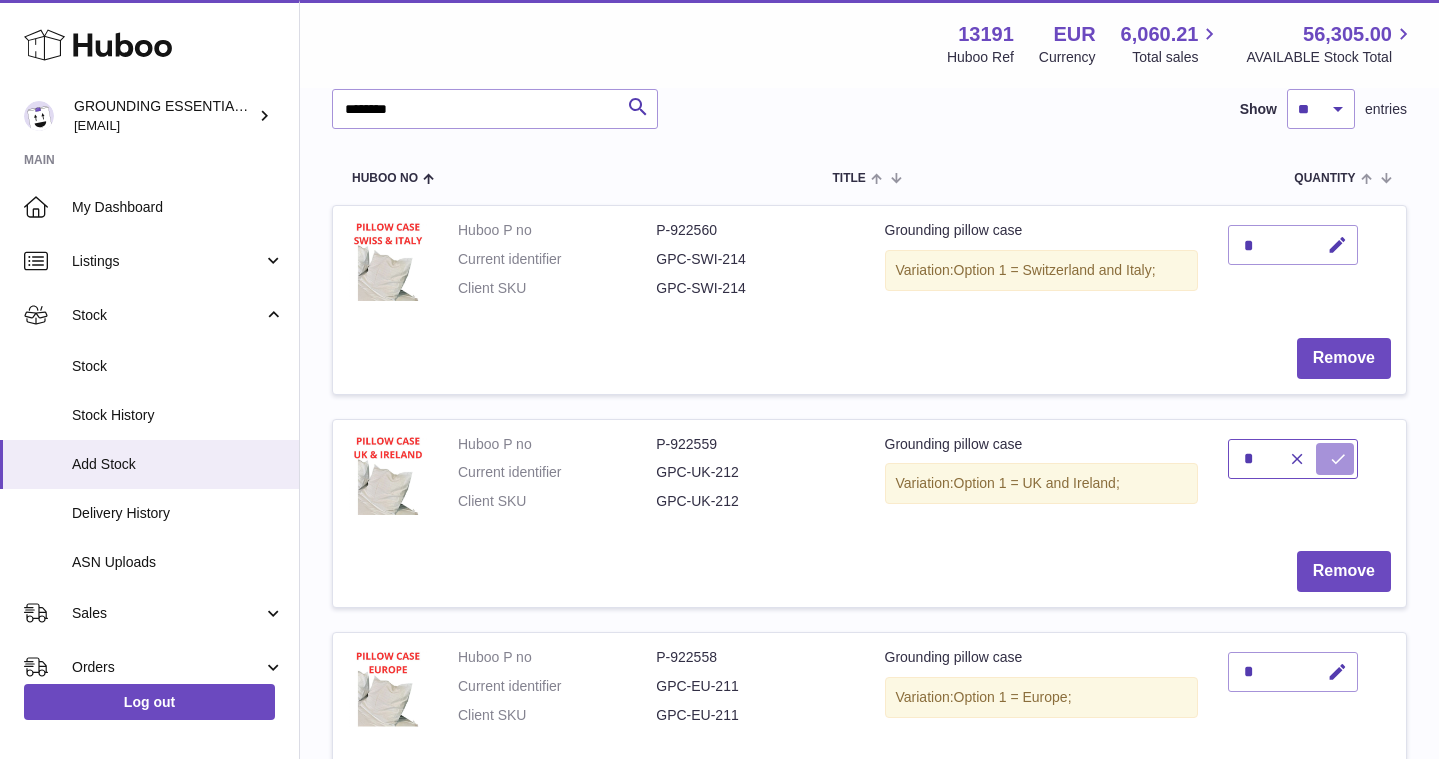 type on "*" 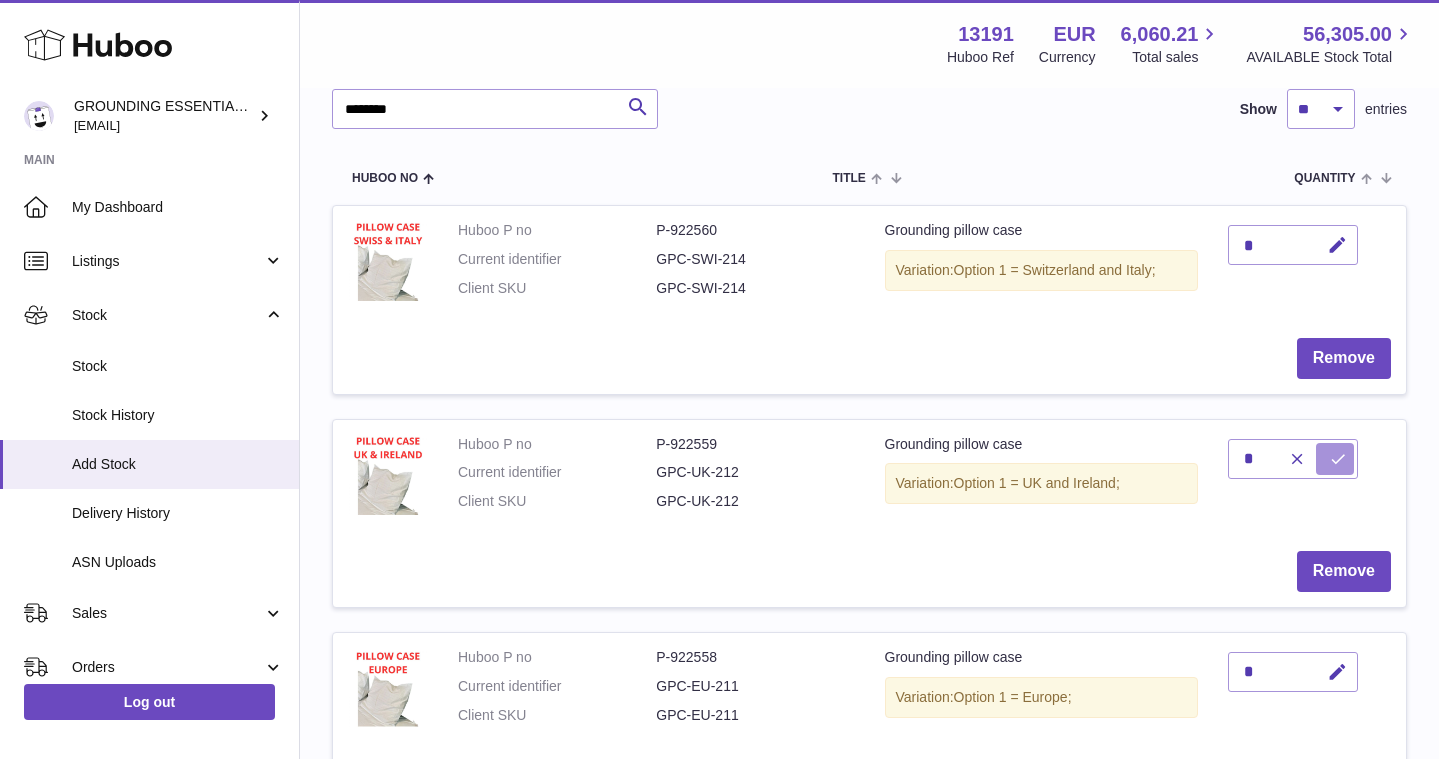 click at bounding box center [1338, 459] 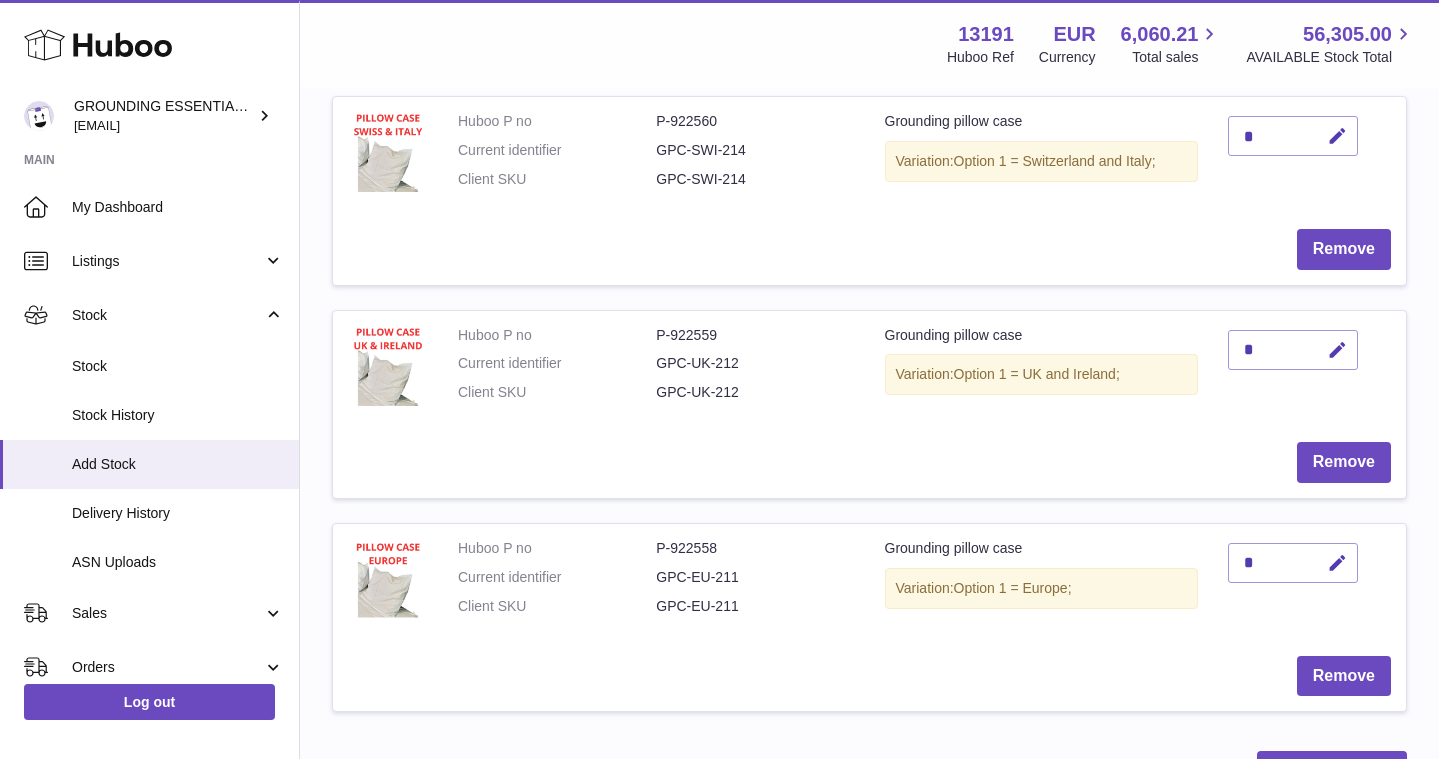 scroll, scrollTop: 331, scrollLeft: 0, axis: vertical 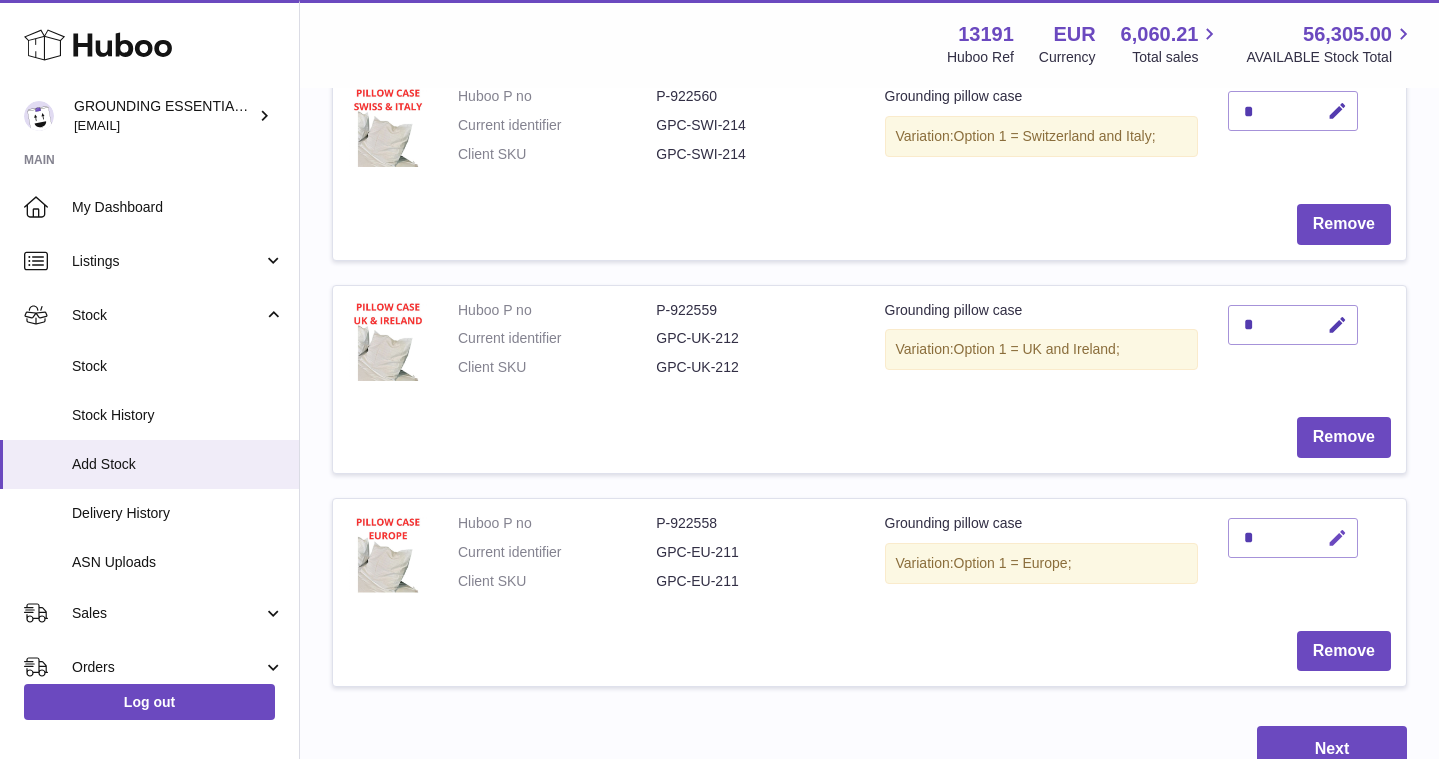 click at bounding box center [1334, 538] 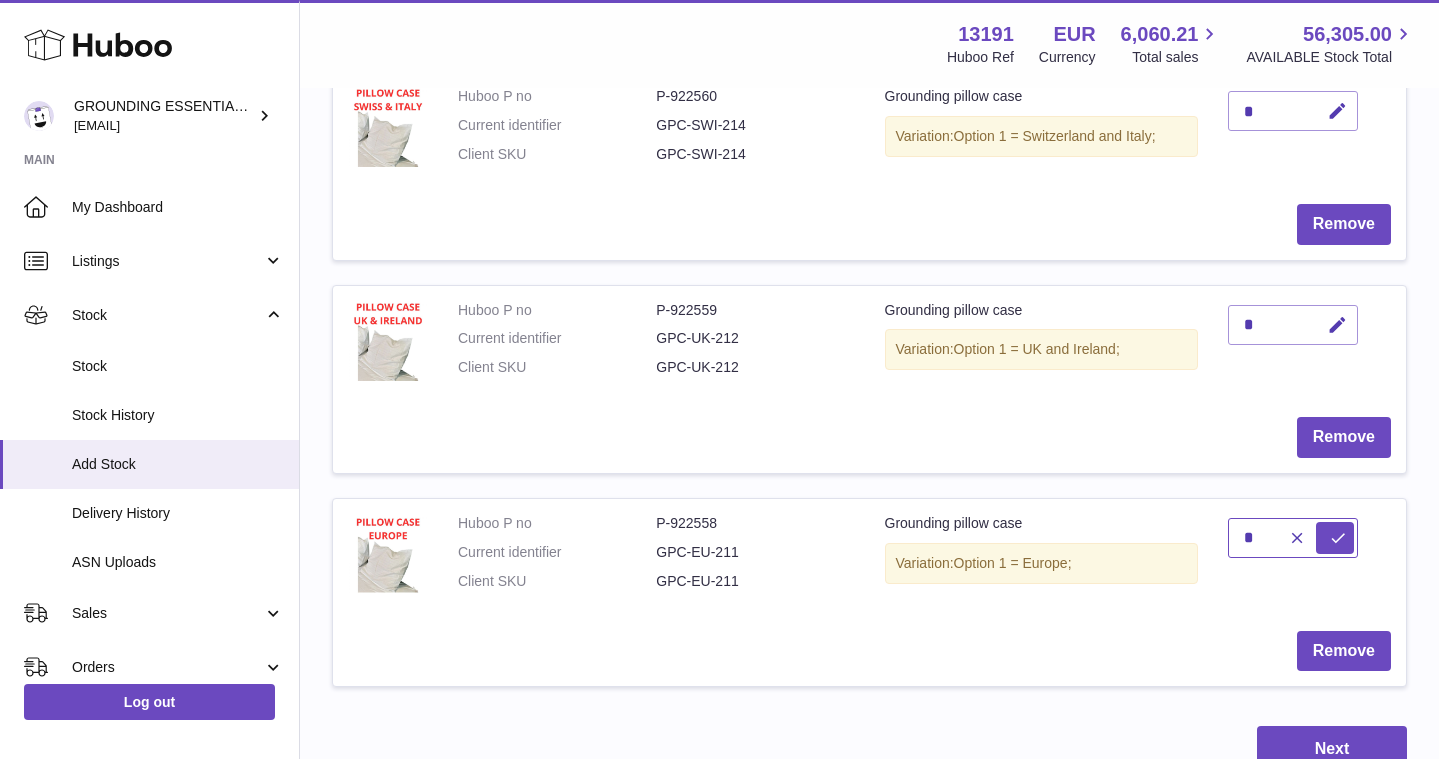 click on "*" at bounding box center [1293, 538] 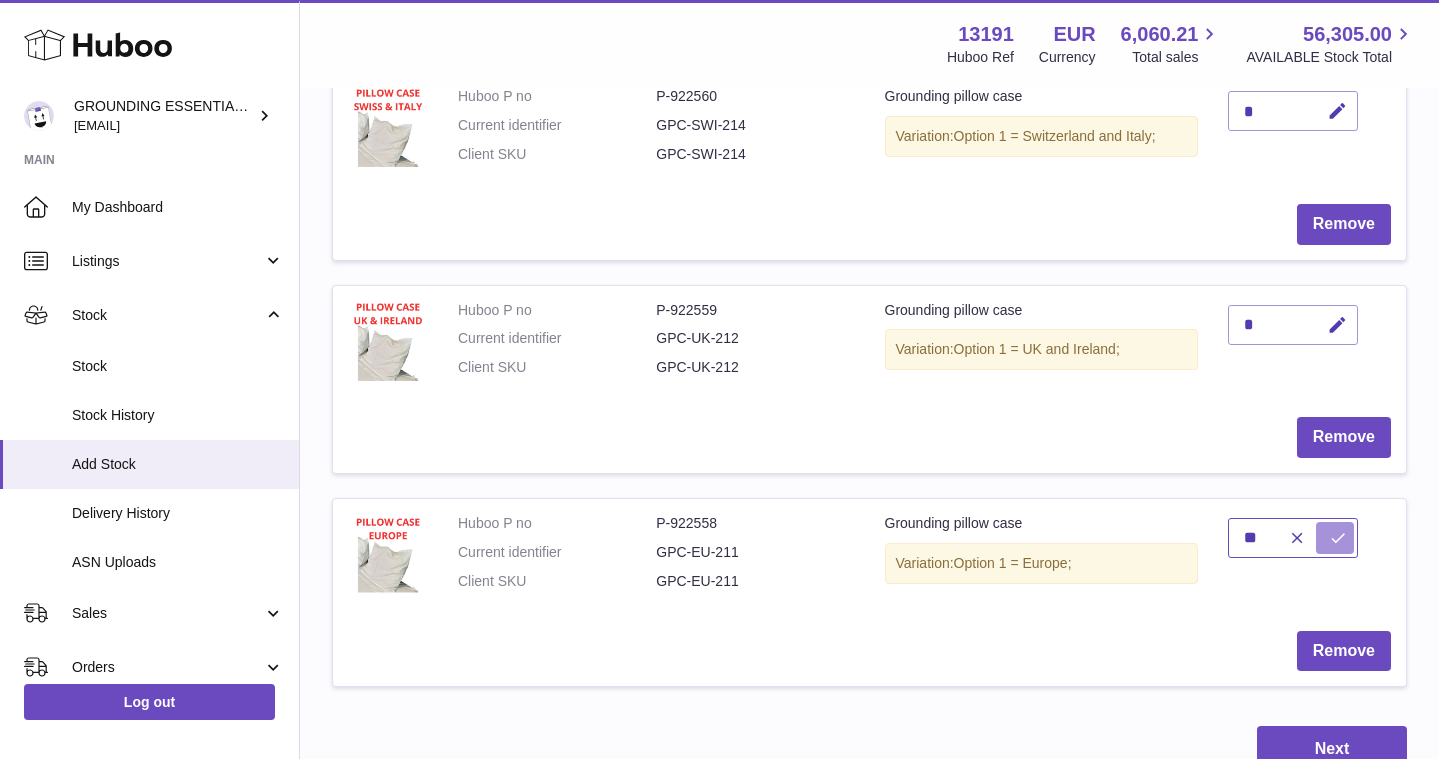 type on "**" 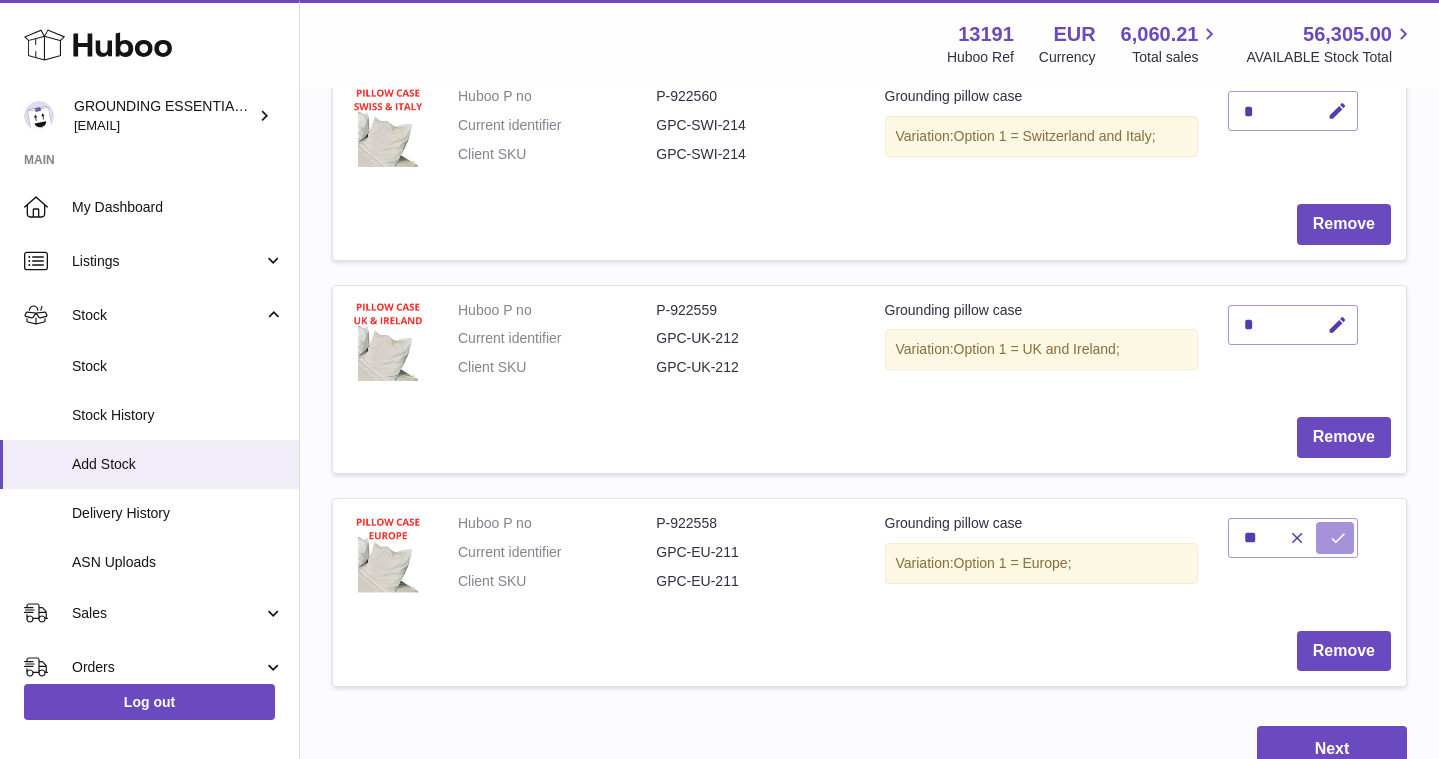 click at bounding box center [1335, 538] 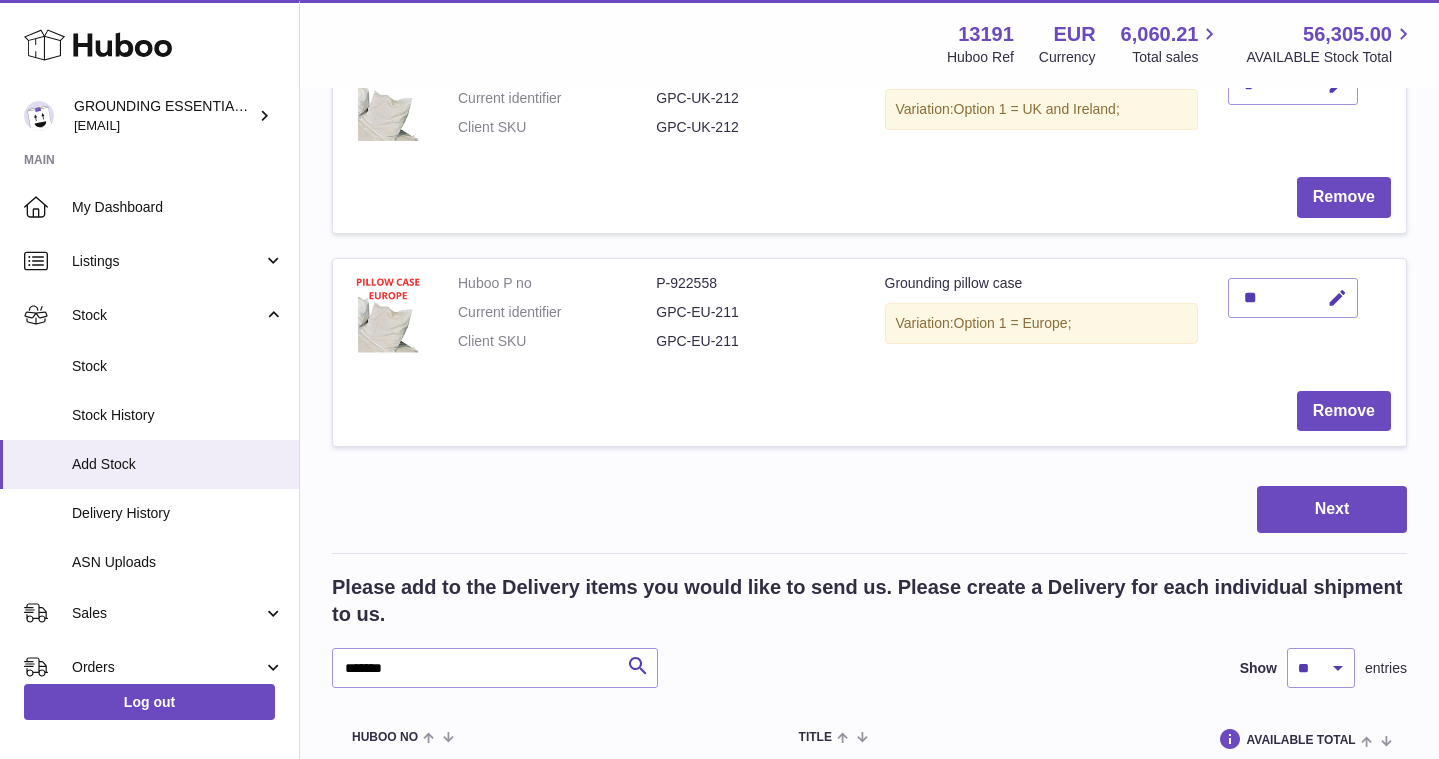 scroll, scrollTop: 675, scrollLeft: 0, axis: vertical 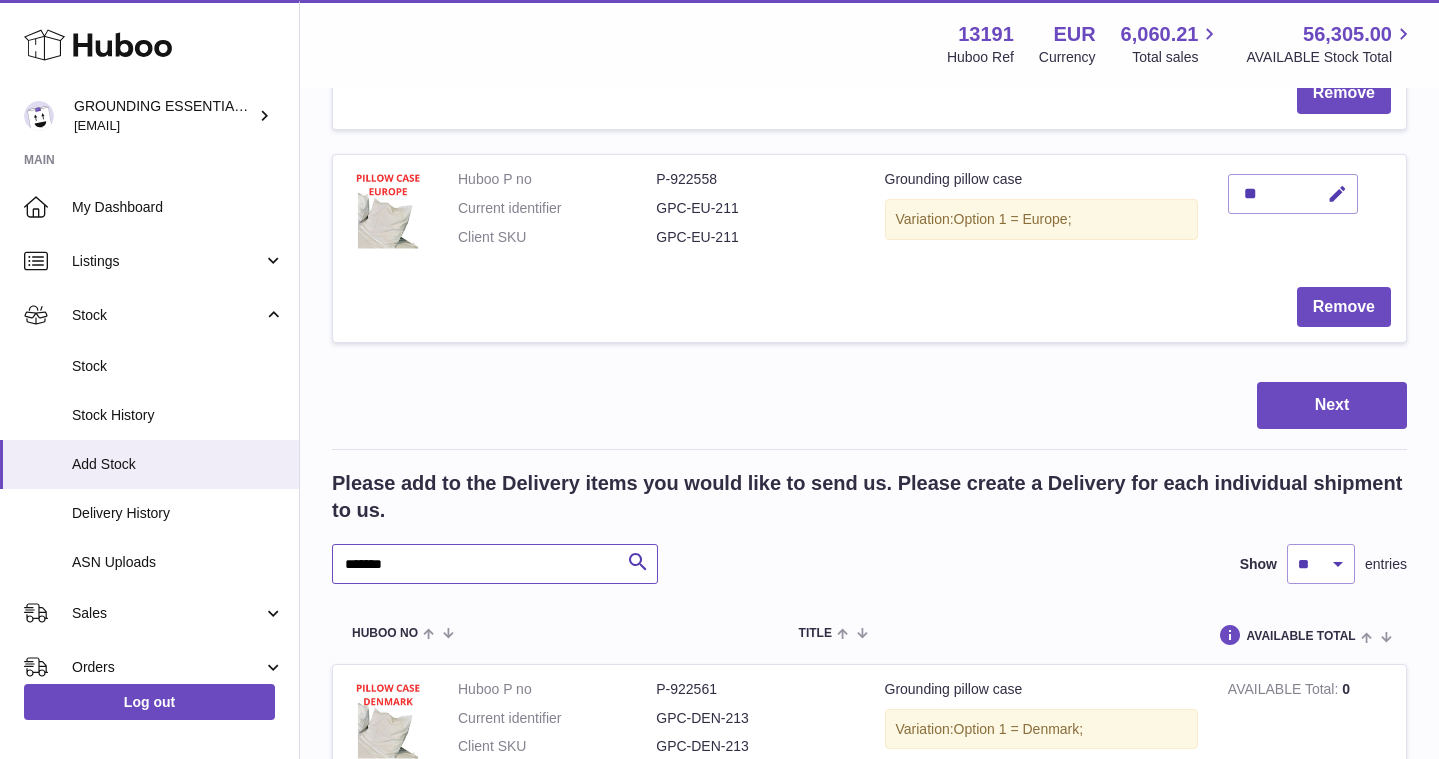 click on "******" at bounding box center [495, 564] 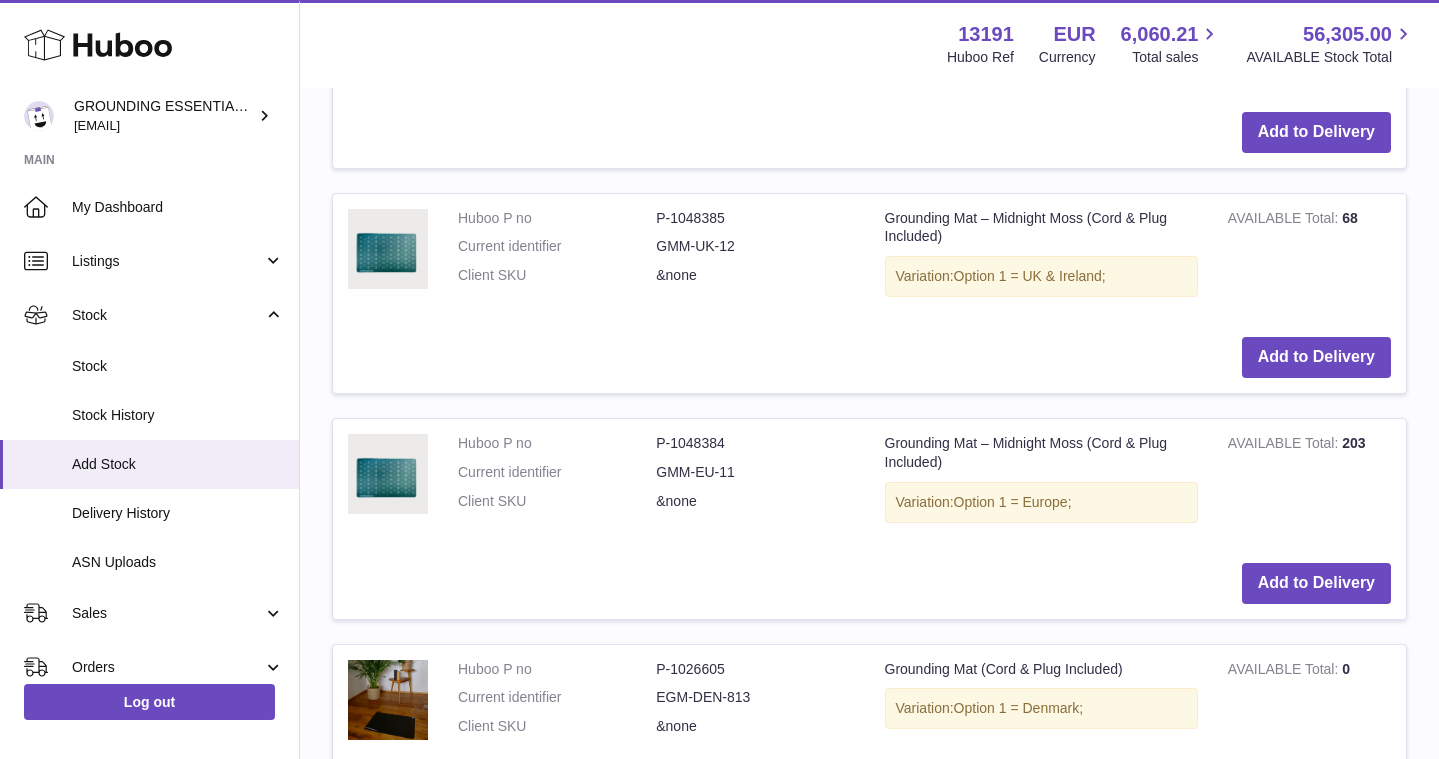 scroll, scrollTop: 1614, scrollLeft: 0, axis: vertical 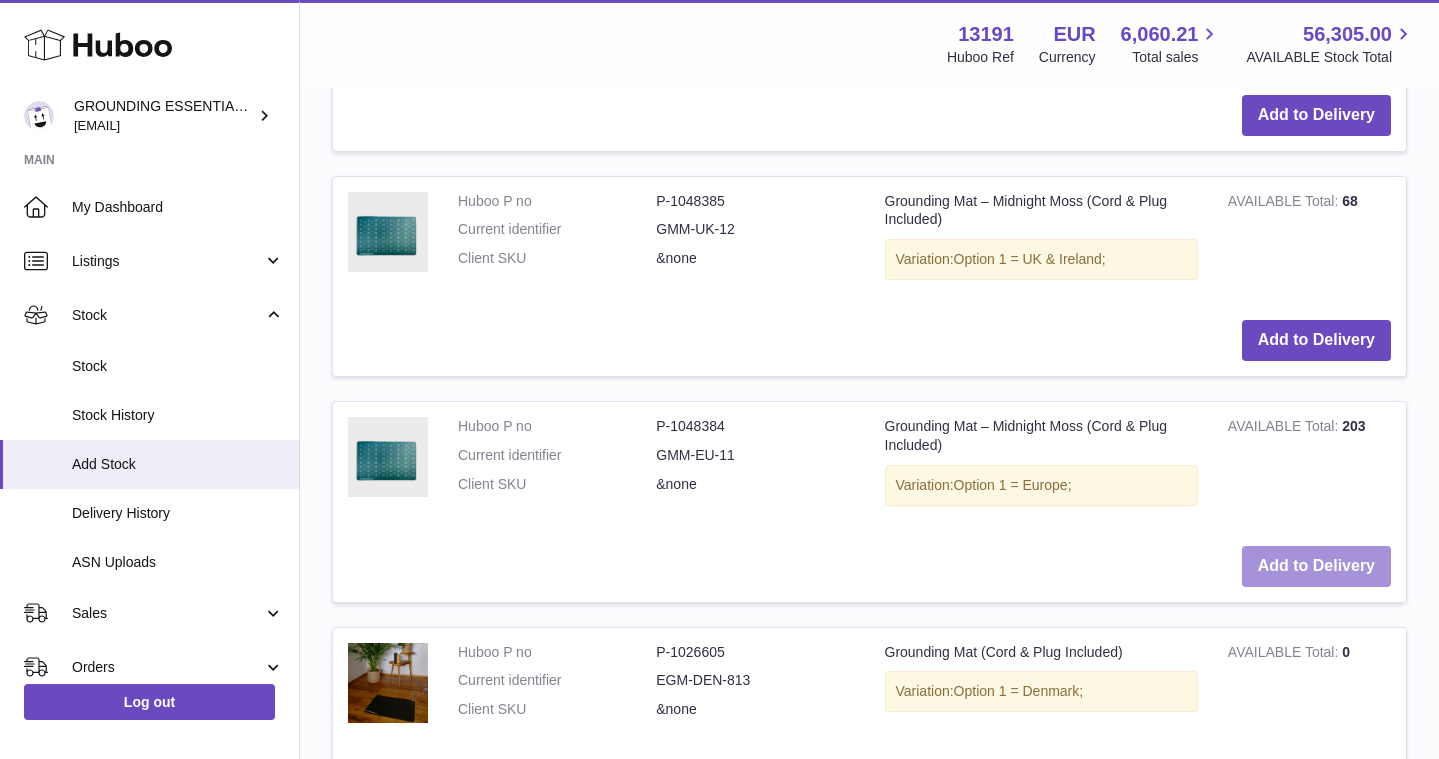 type on "**********" 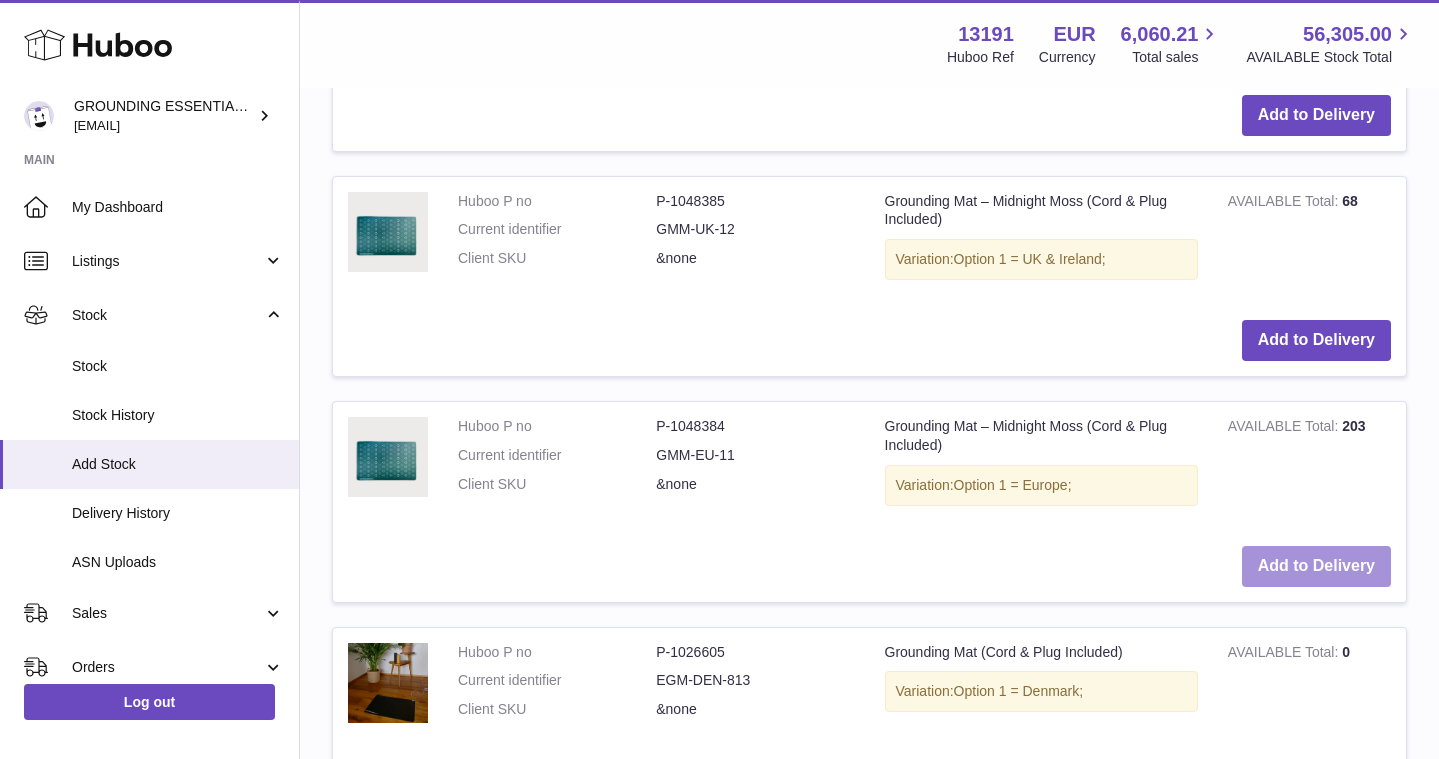 click on "Add to Delivery" at bounding box center (1316, 566) 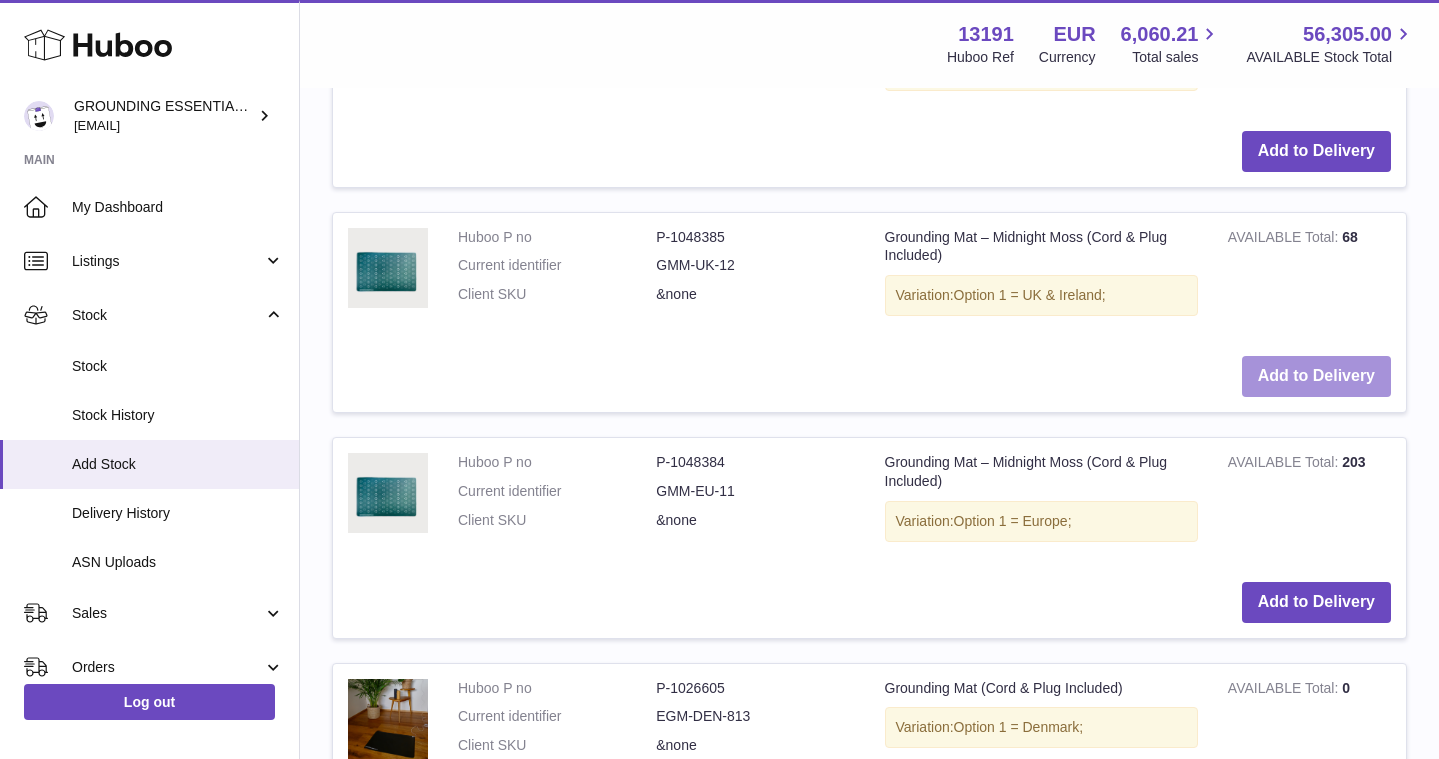 click on "Add to Delivery" at bounding box center (1316, 376) 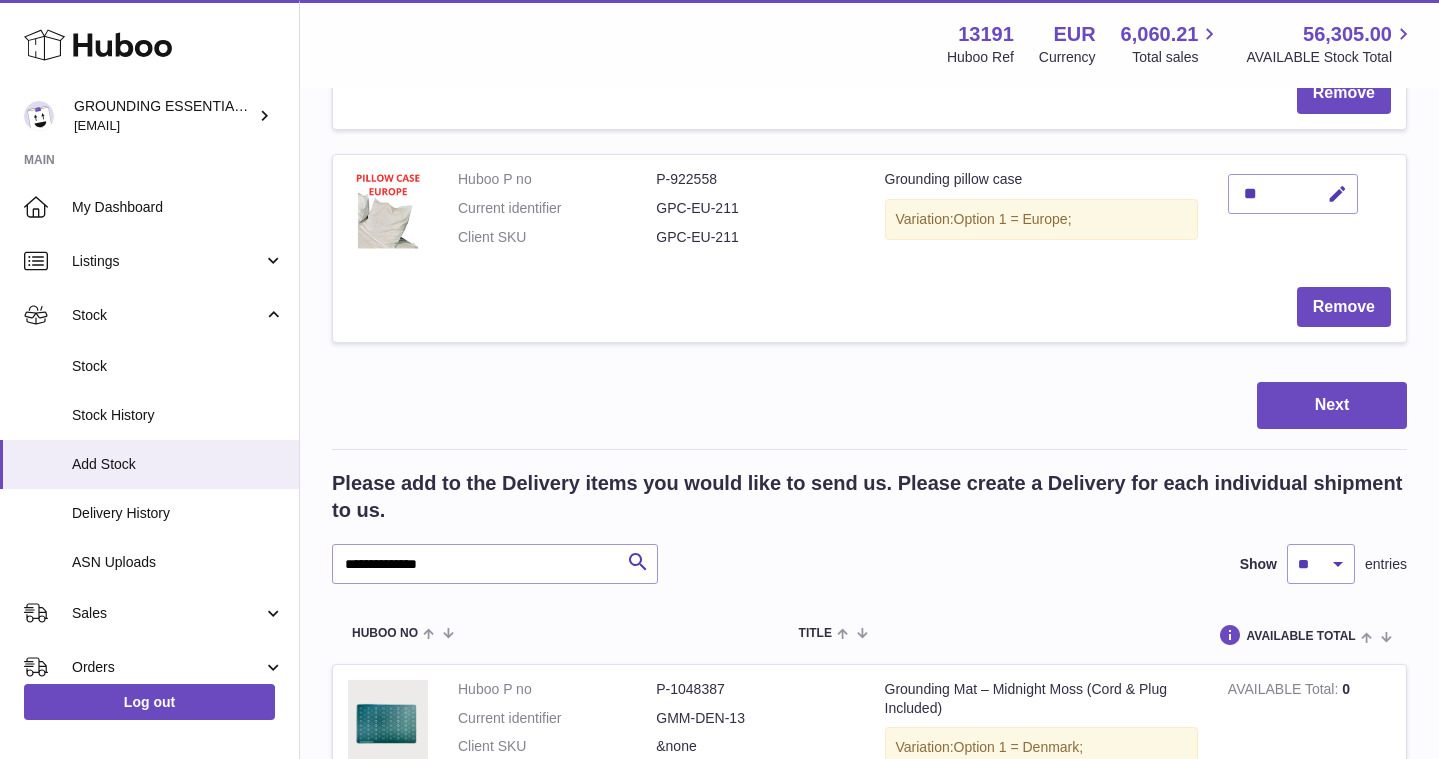 scroll, scrollTop: 0, scrollLeft: 0, axis: both 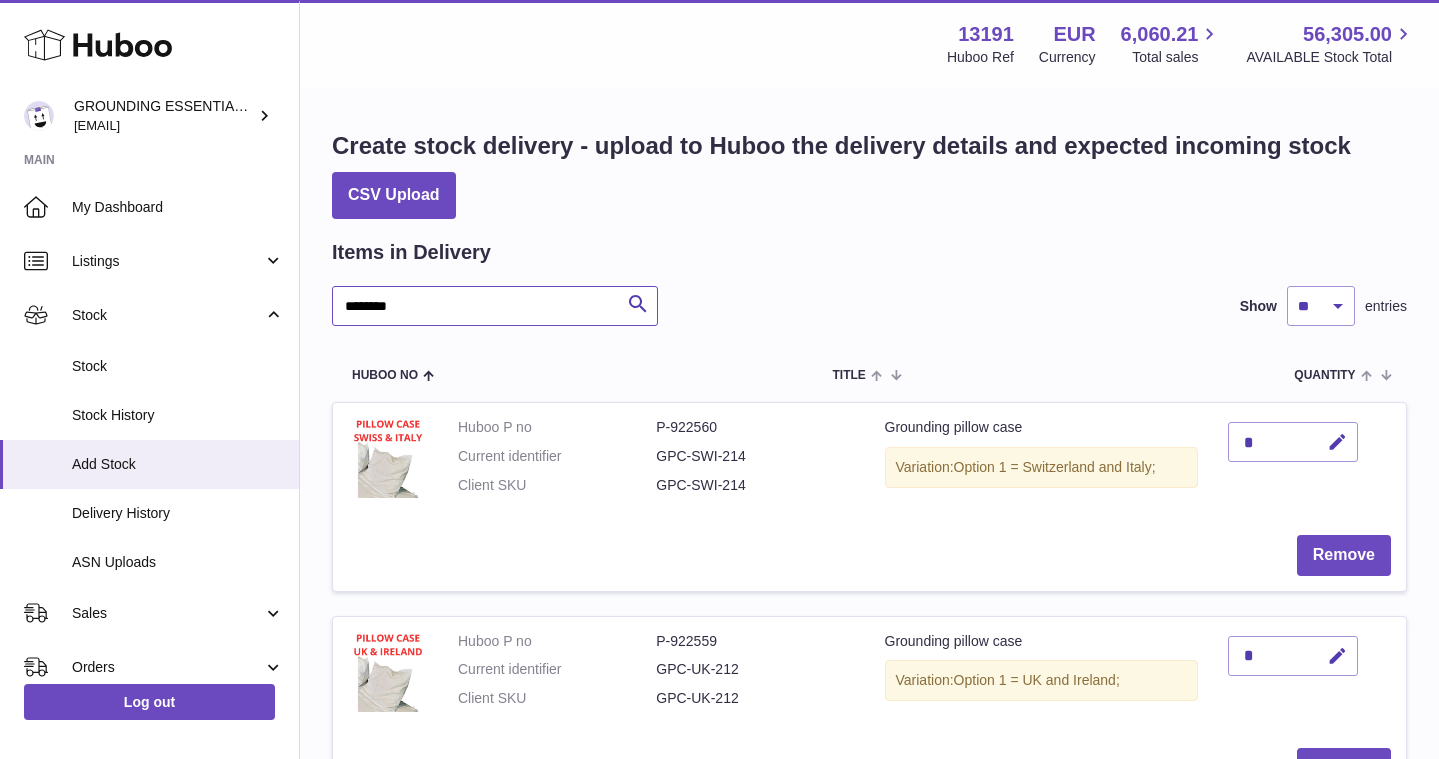 click on "********" at bounding box center [495, 306] 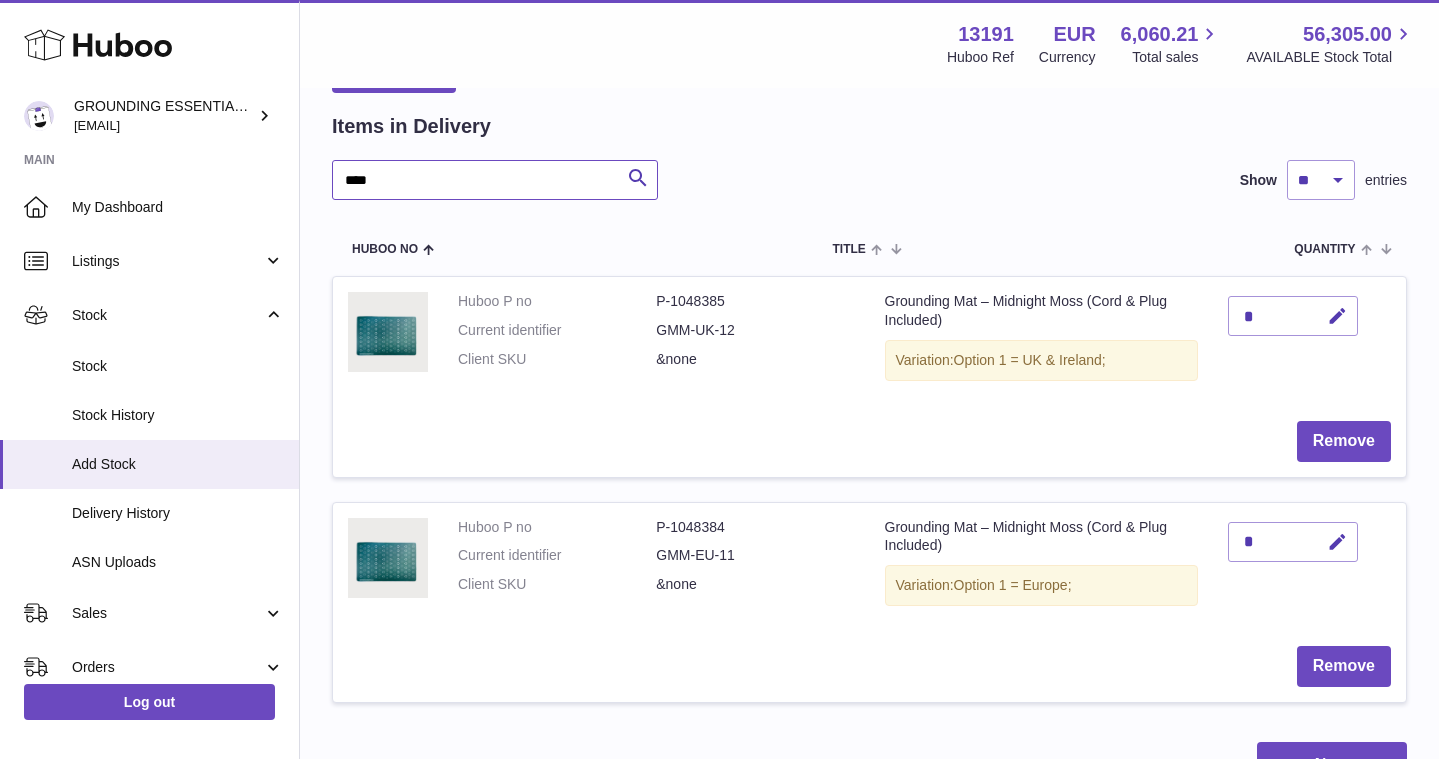 scroll, scrollTop: 148, scrollLeft: 0, axis: vertical 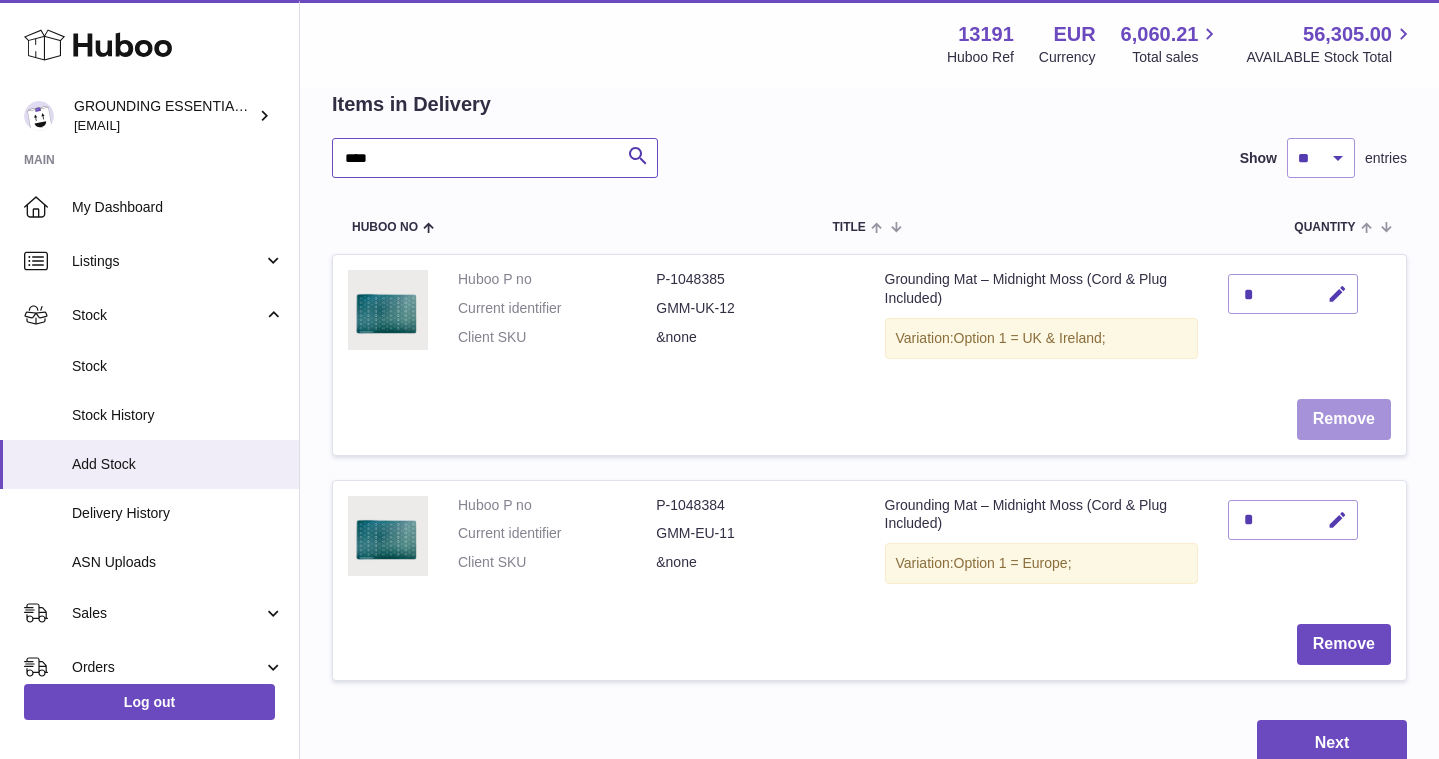 type on "****" 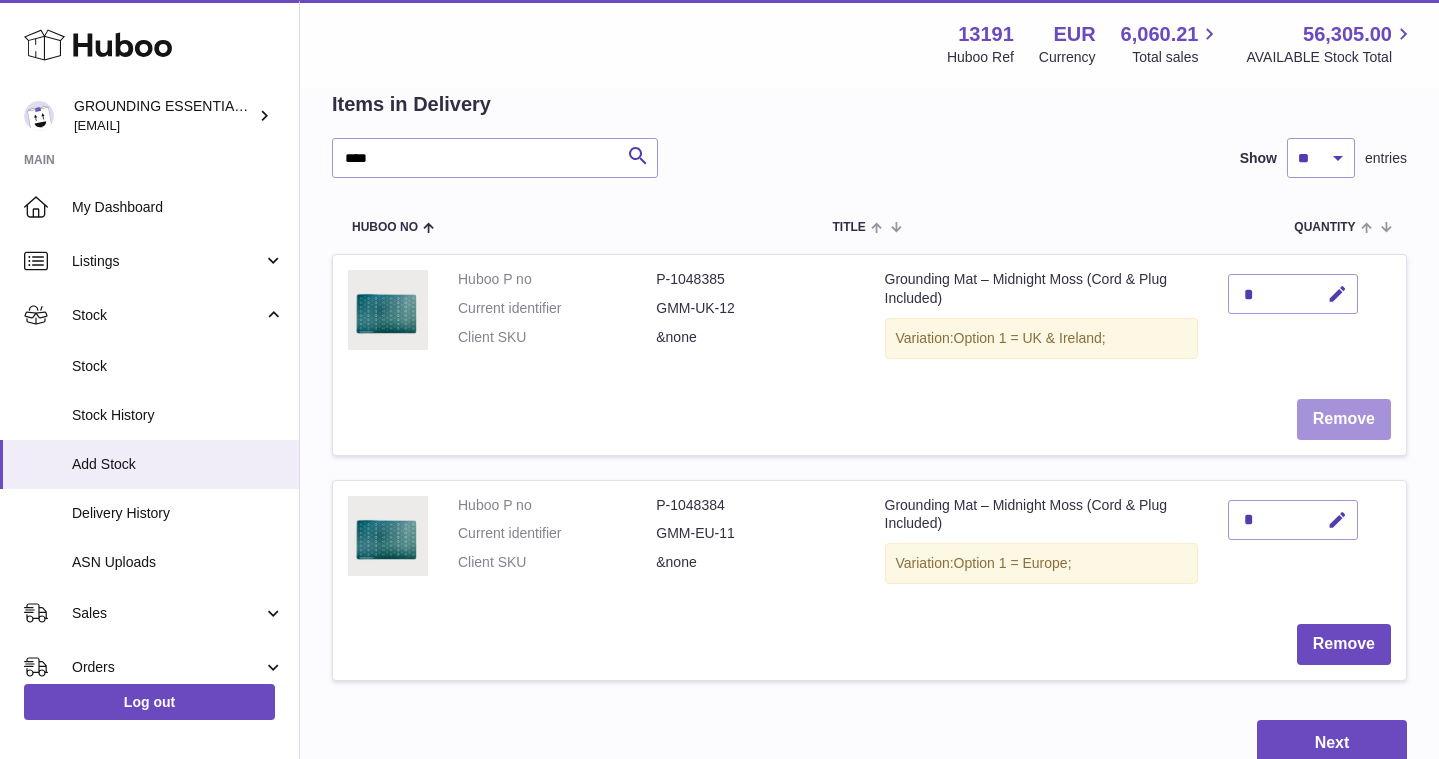 click on "Remove" at bounding box center (1344, 419) 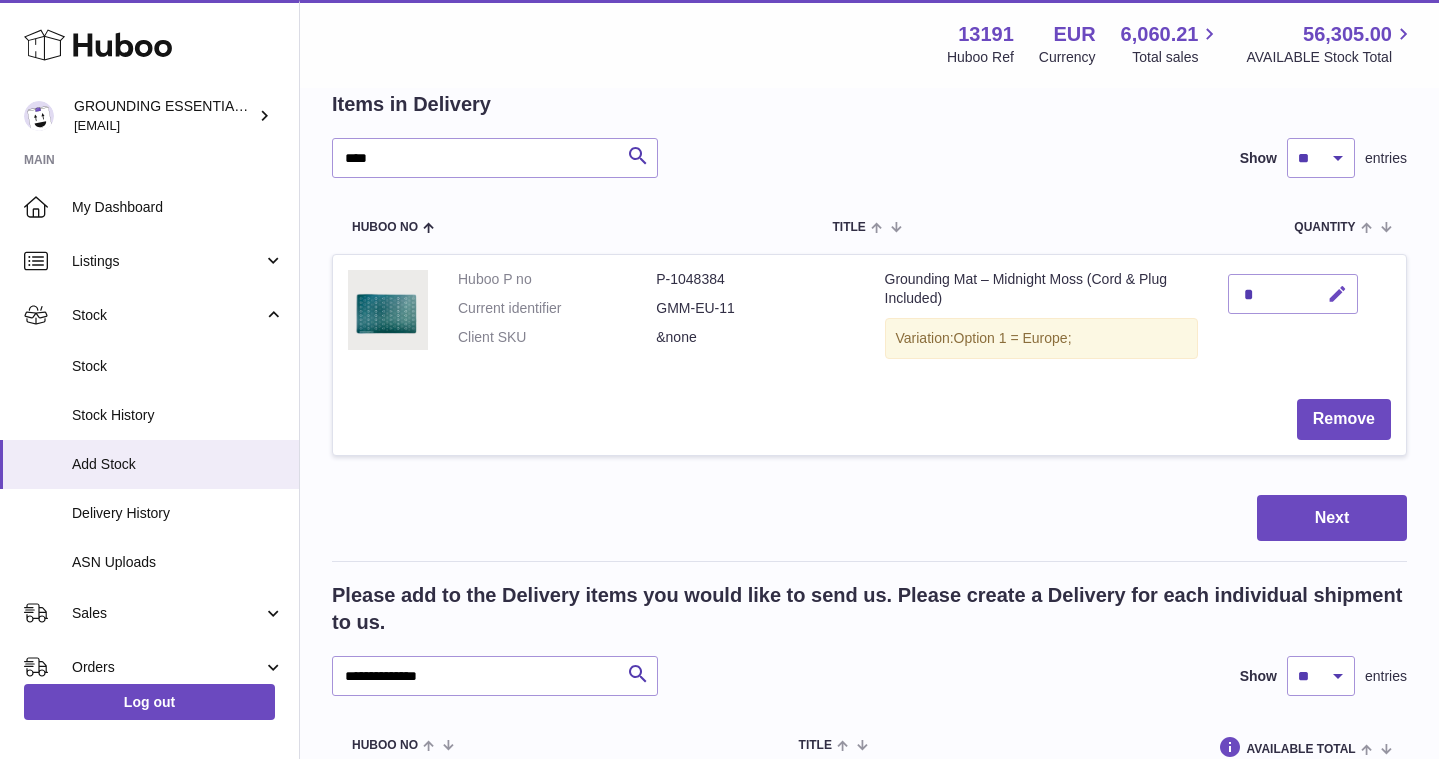 click at bounding box center [1337, 294] 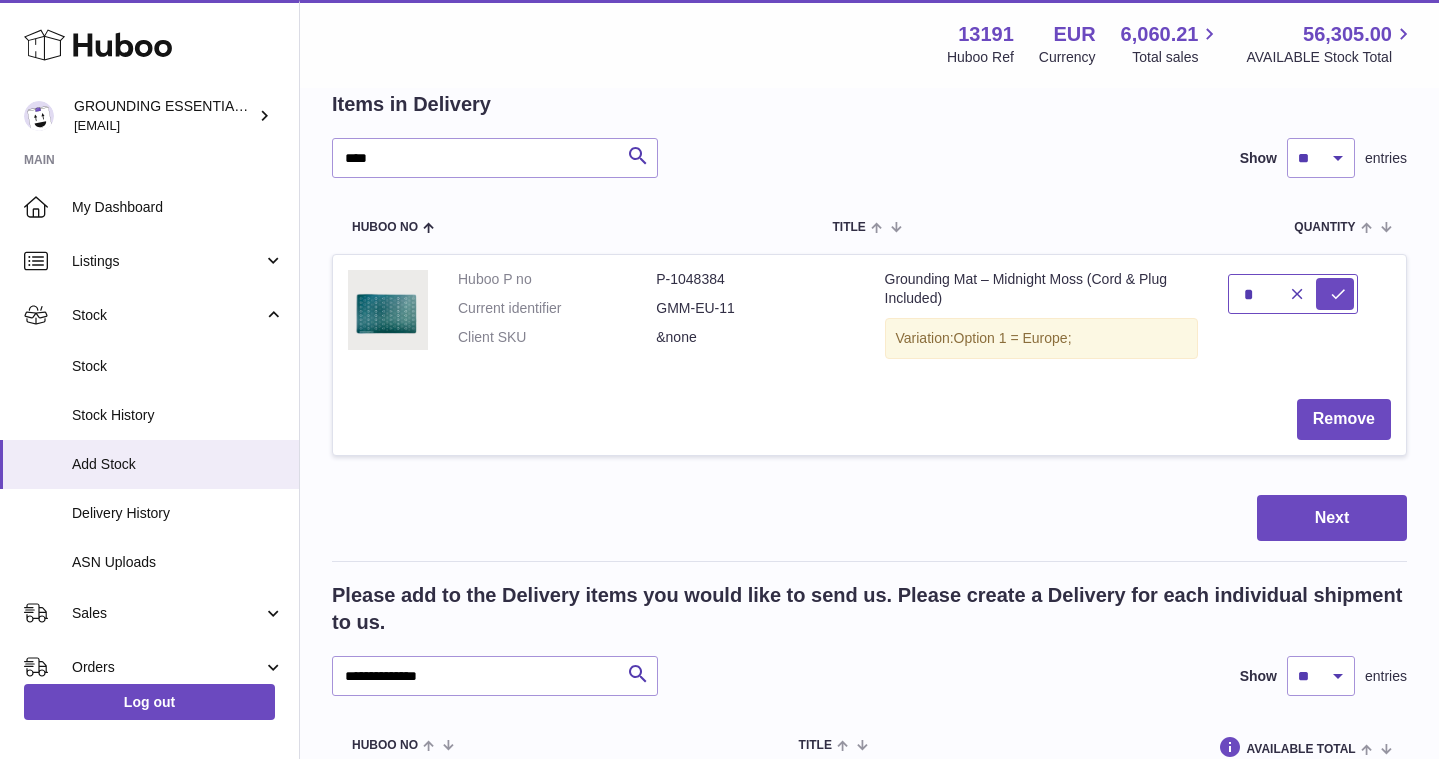 click on "*" at bounding box center (1293, 294) 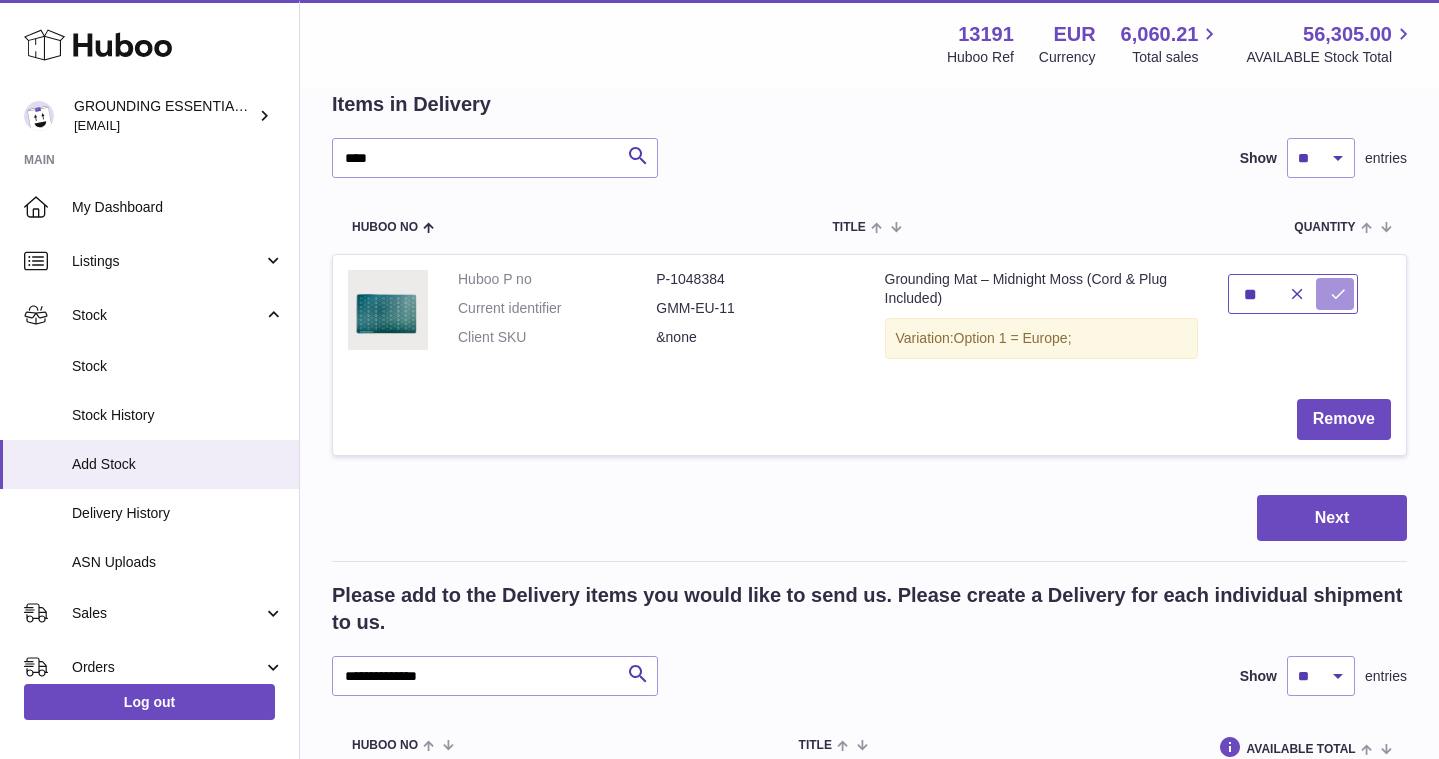 type on "**" 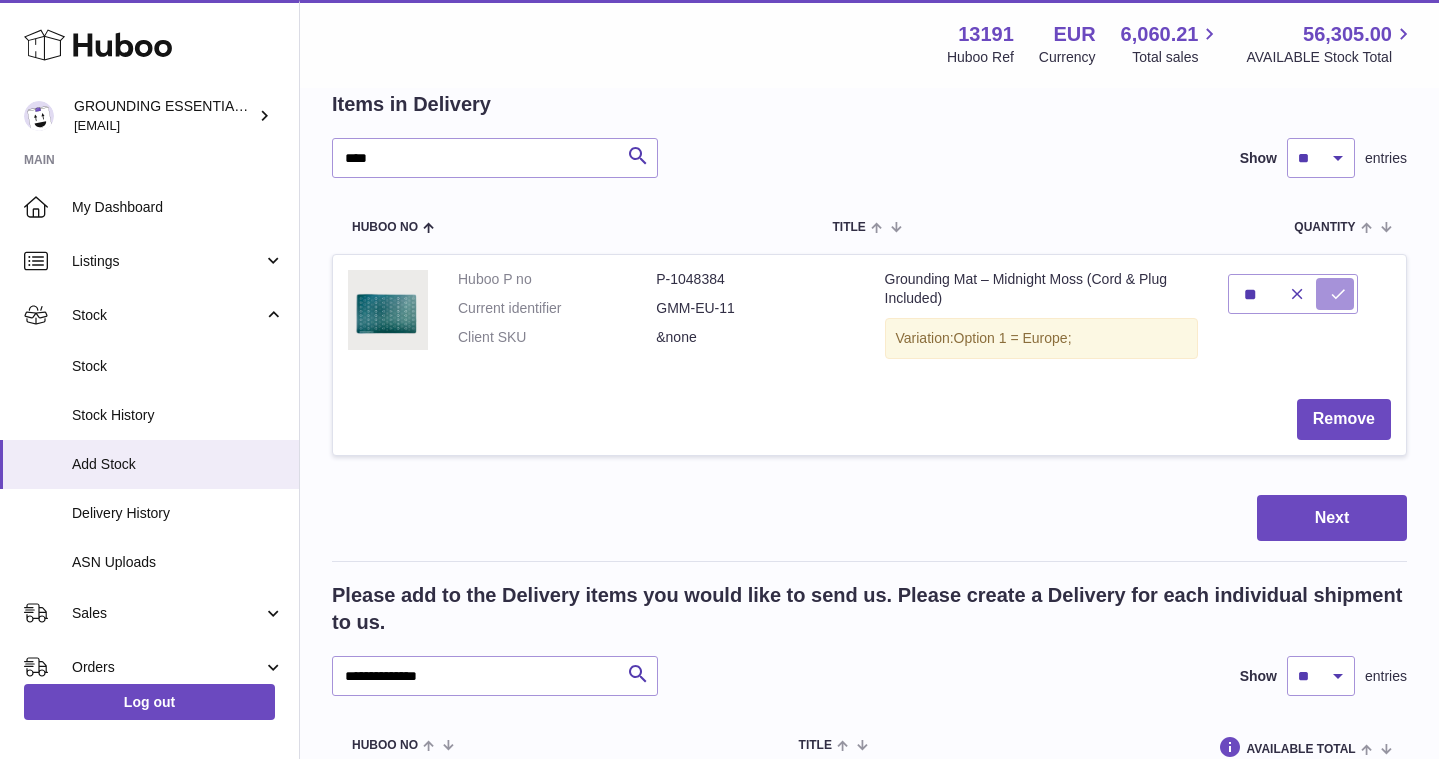 click at bounding box center (1338, 294) 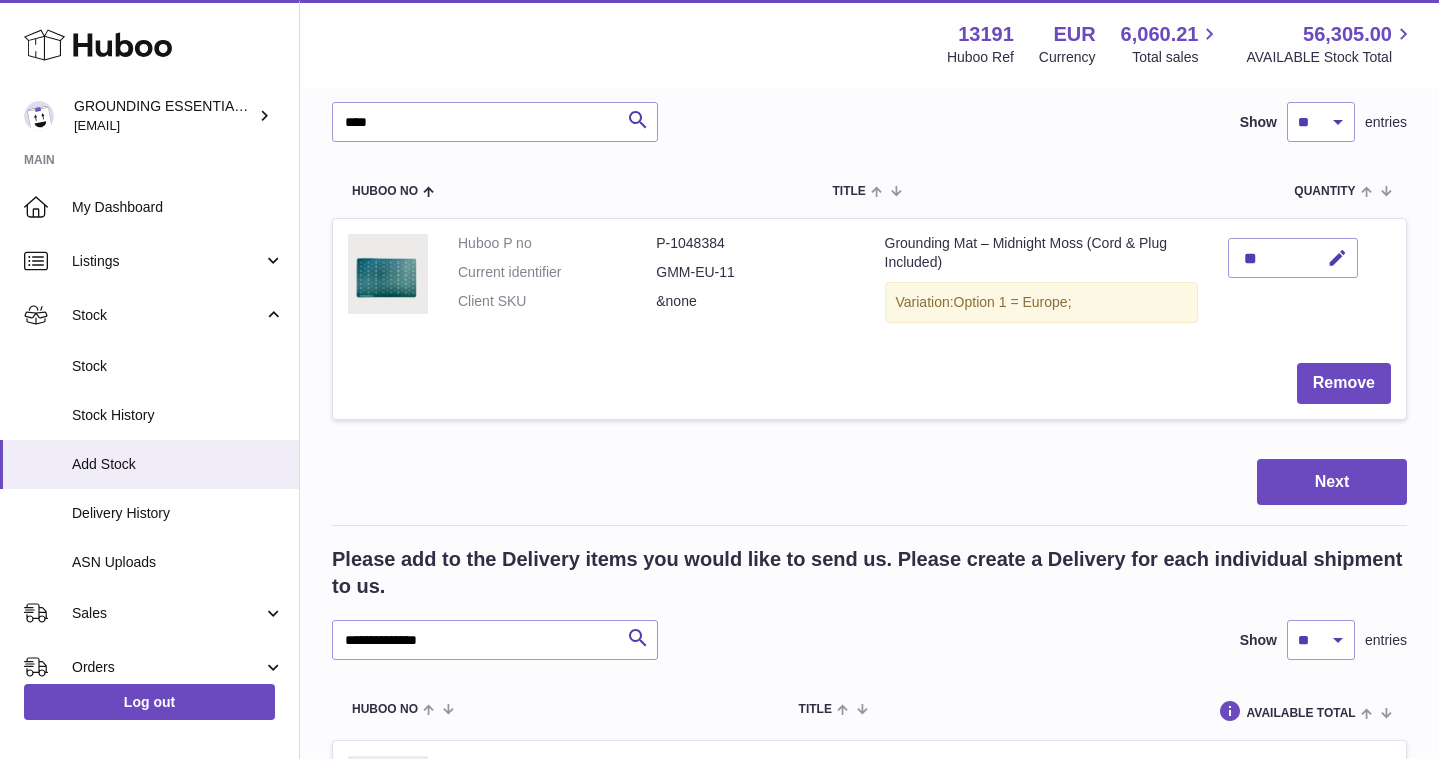 scroll, scrollTop: 194, scrollLeft: 0, axis: vertical 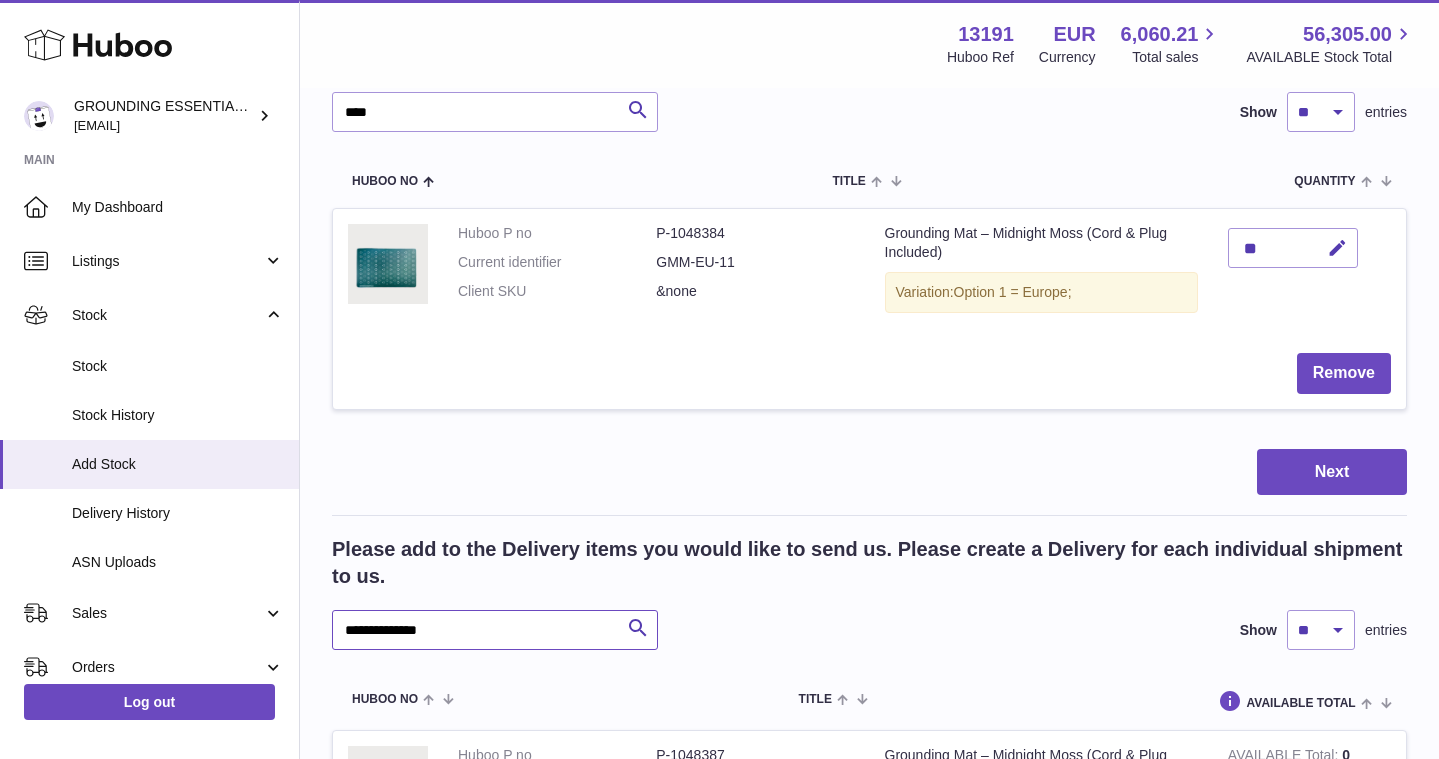 click on "**********" at bounding box center (495, 630) 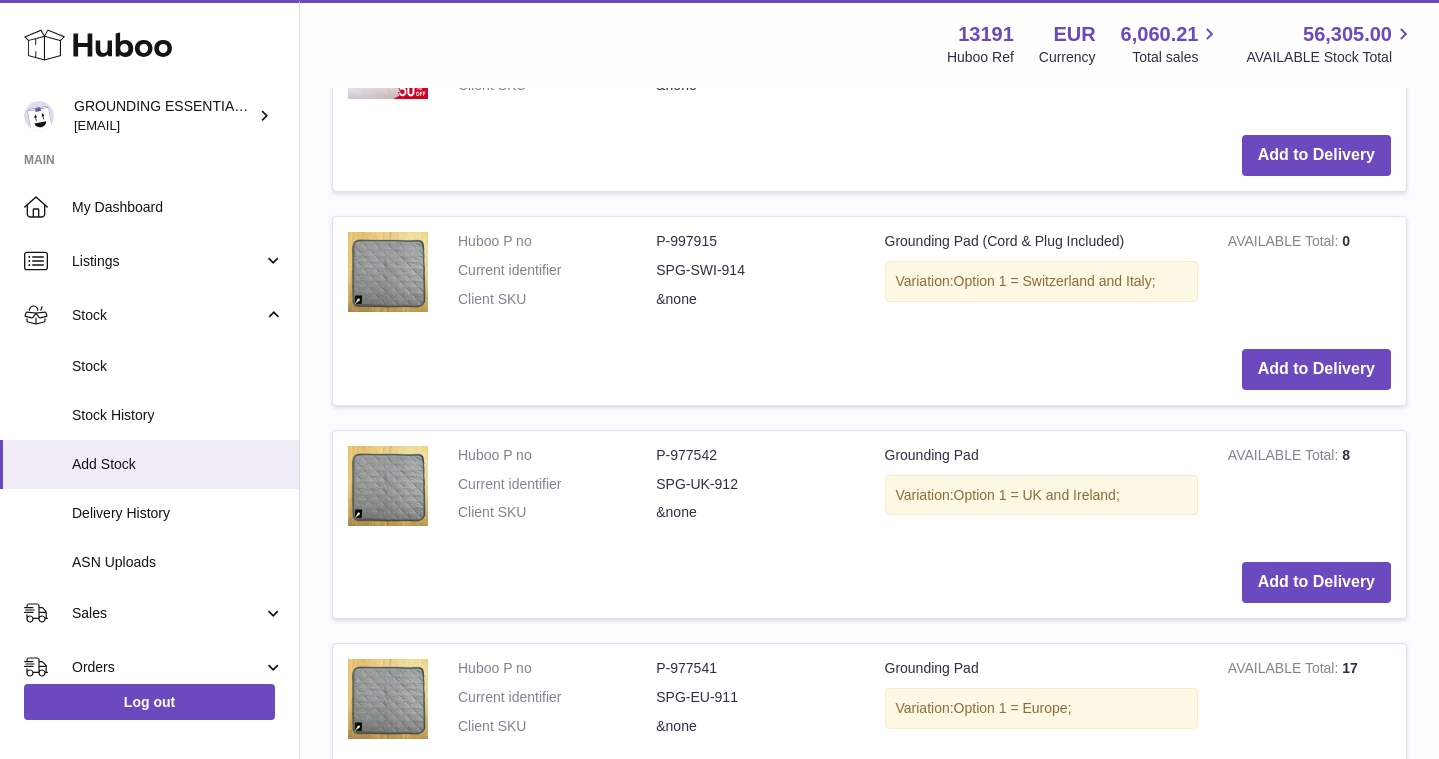 scroll, scrollTop: 1060, scrollLeft: 0, axis: vertical 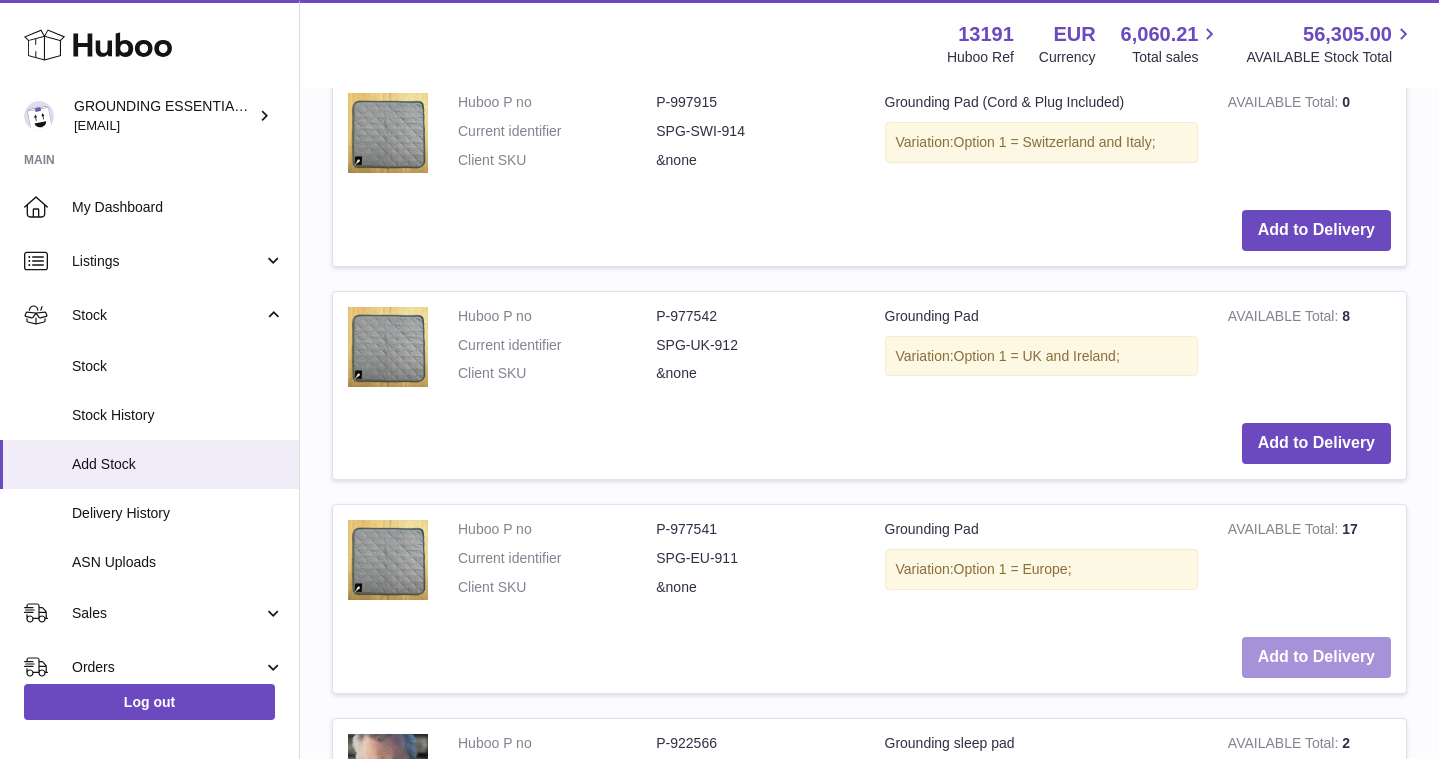 type on "***" 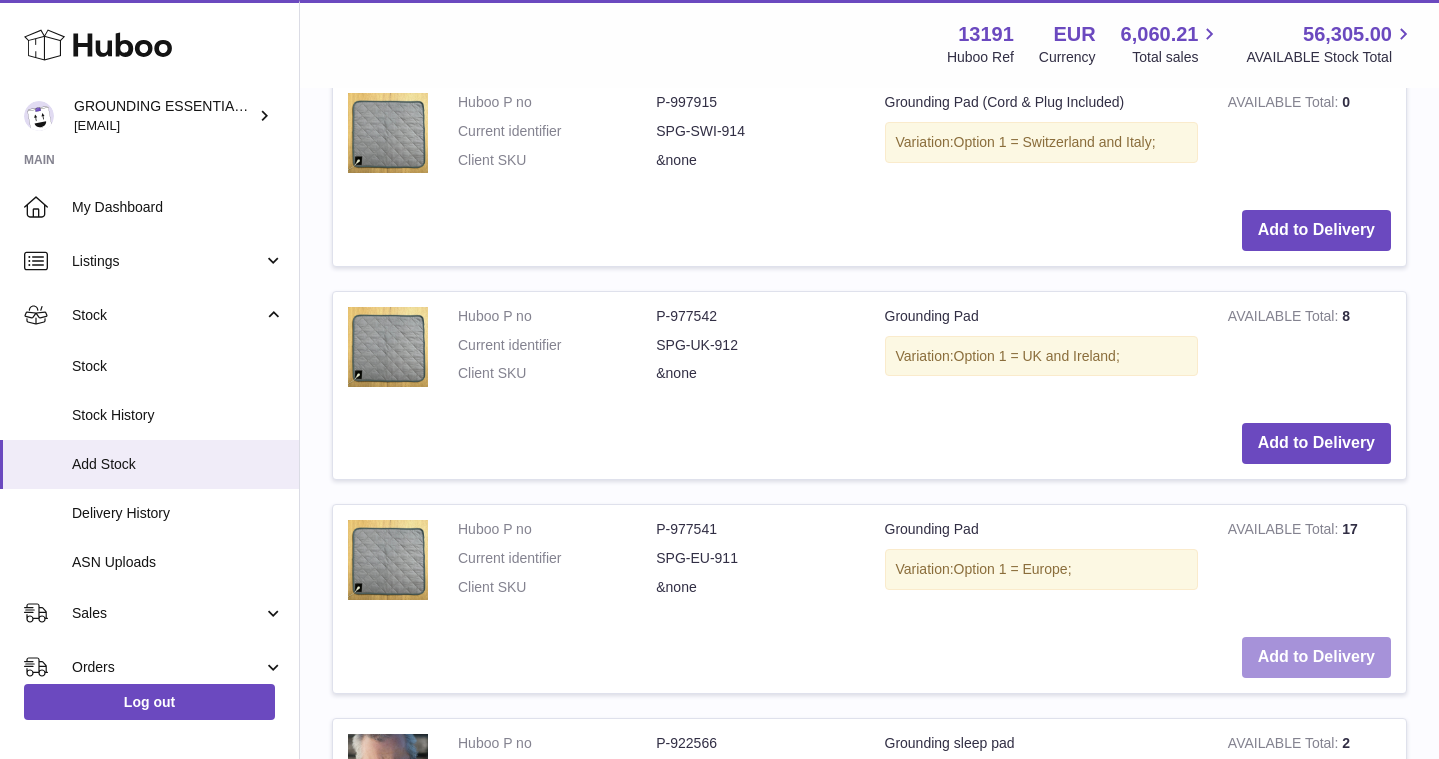 click on "Add to Delivery" at bounding box center [1316, 657] 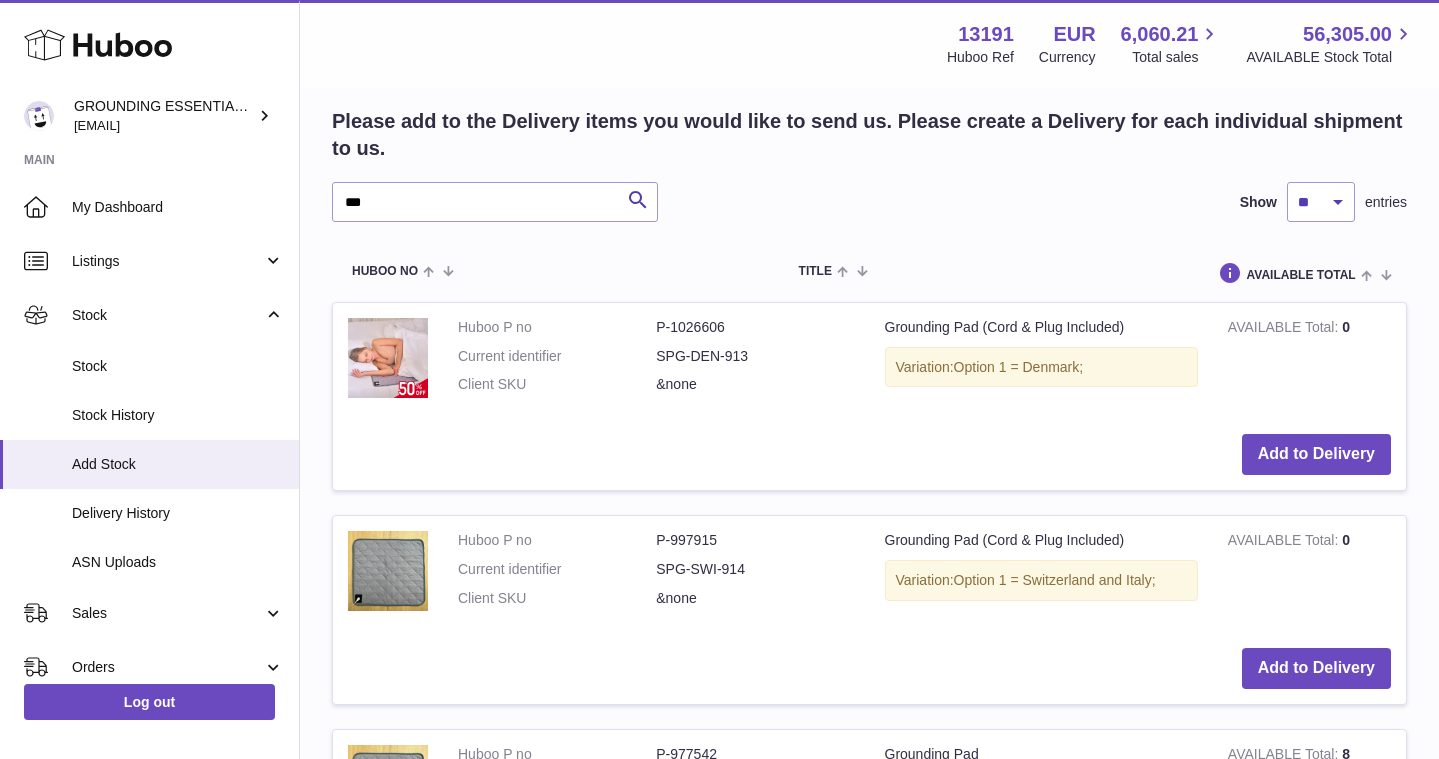scroll, scrollTop: 0, scrollLeft: 0, axis: both 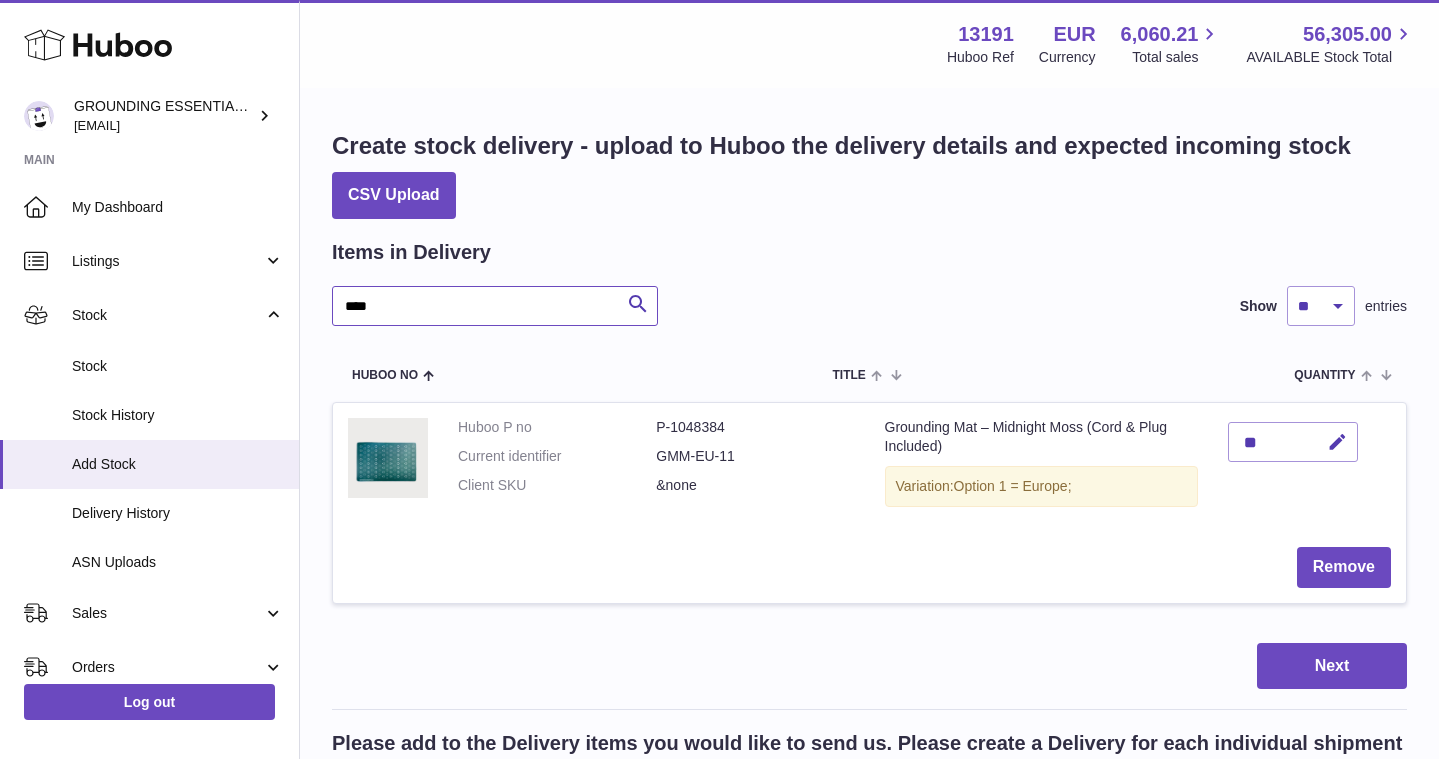 click on "****" at bounding box center [495, 306] 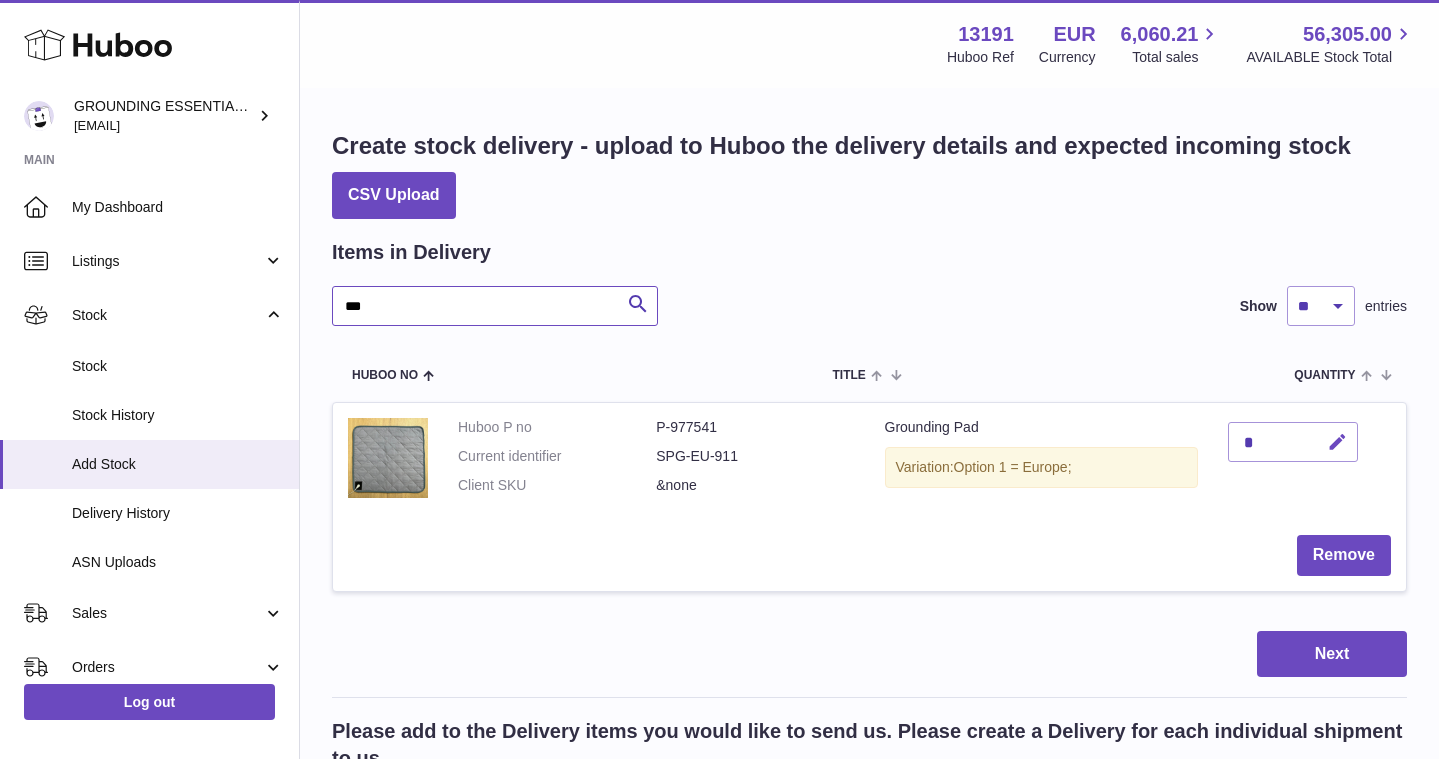 type on "***" 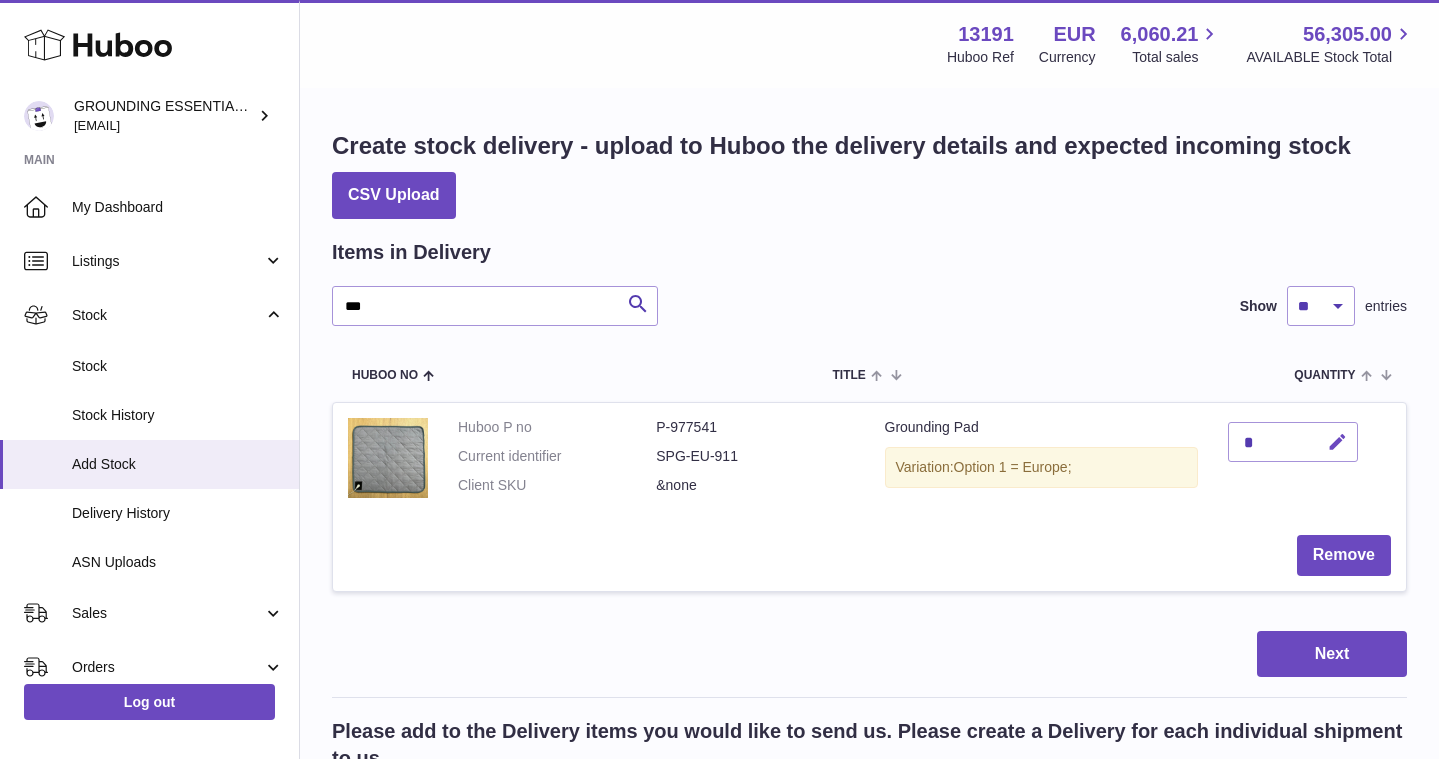 click at bounding box center [1334, 442] 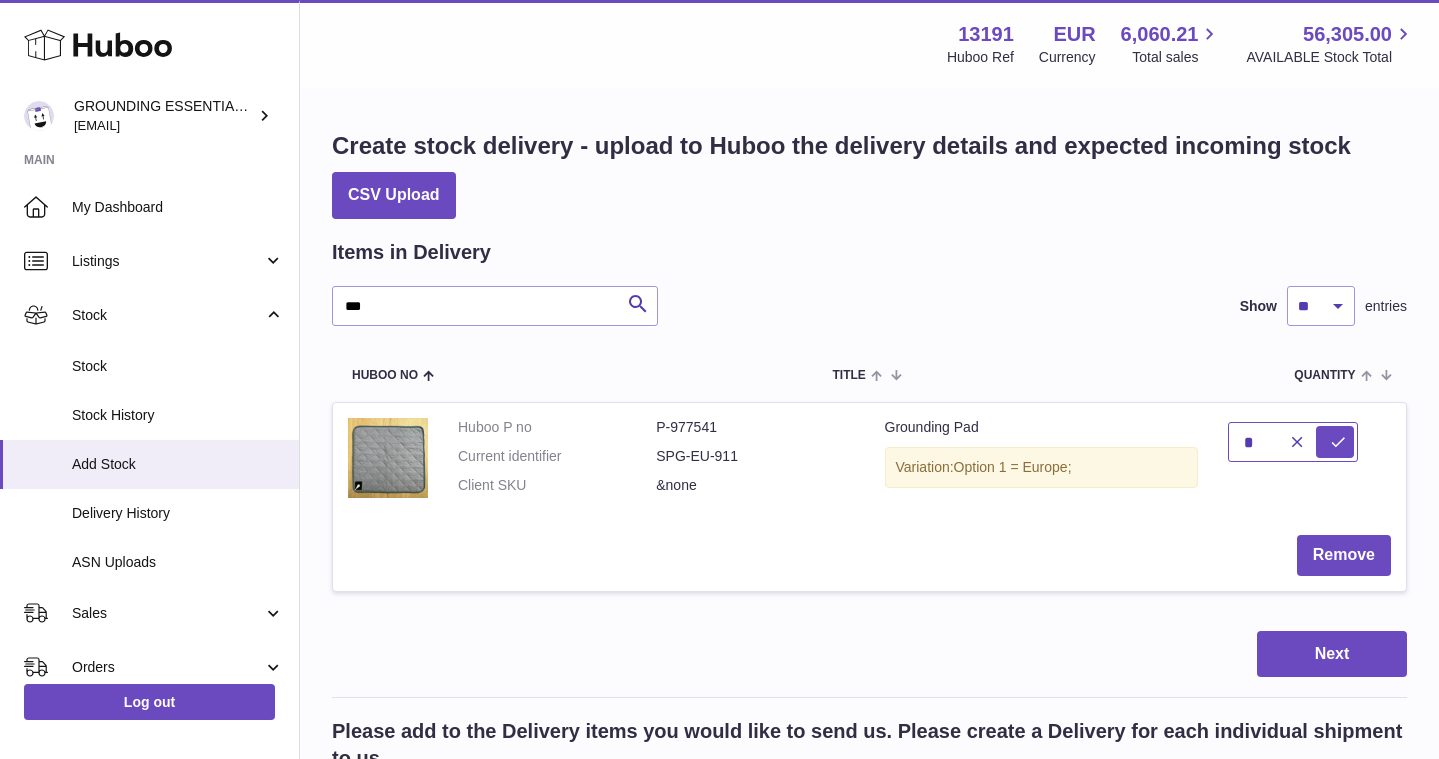 click on "*" at bounding box center [1293, 442] 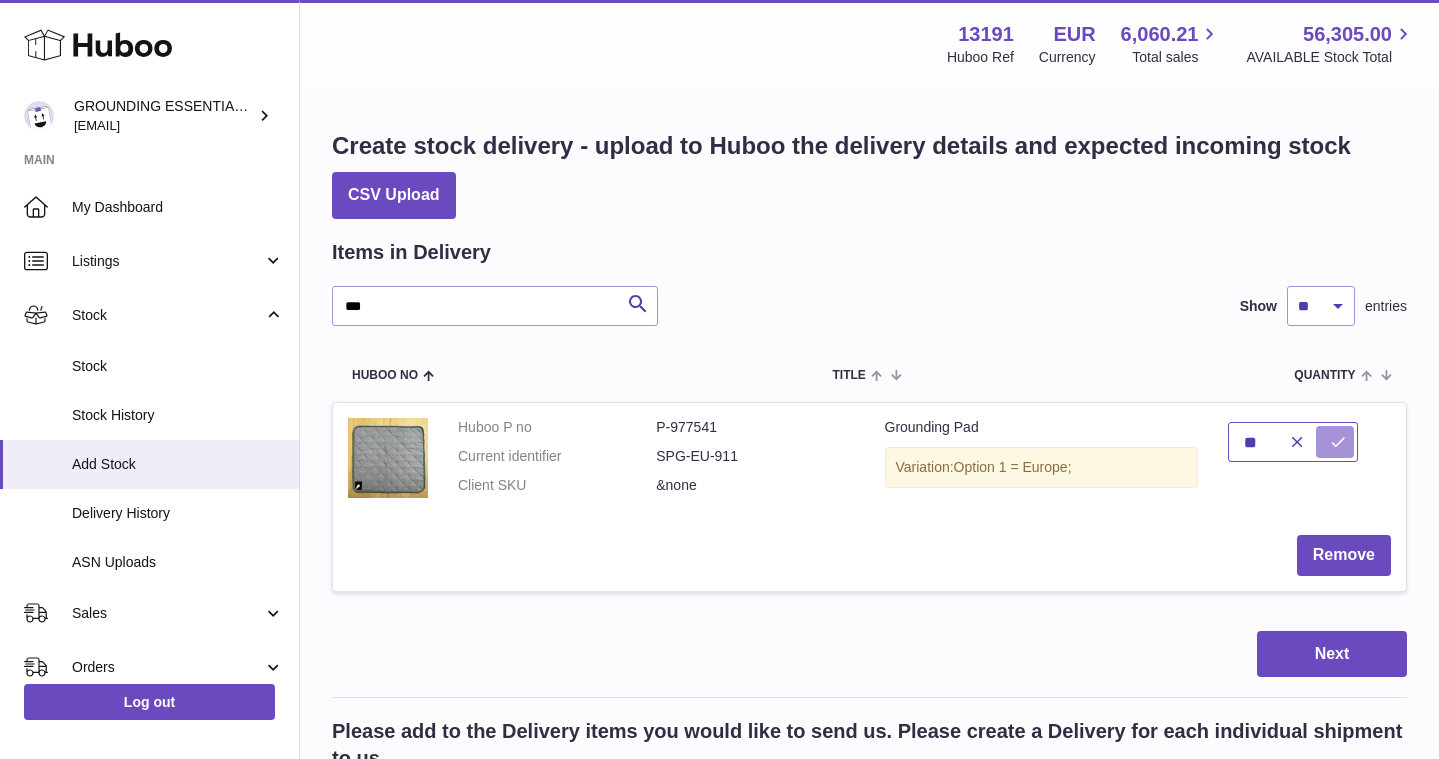 type on "**" 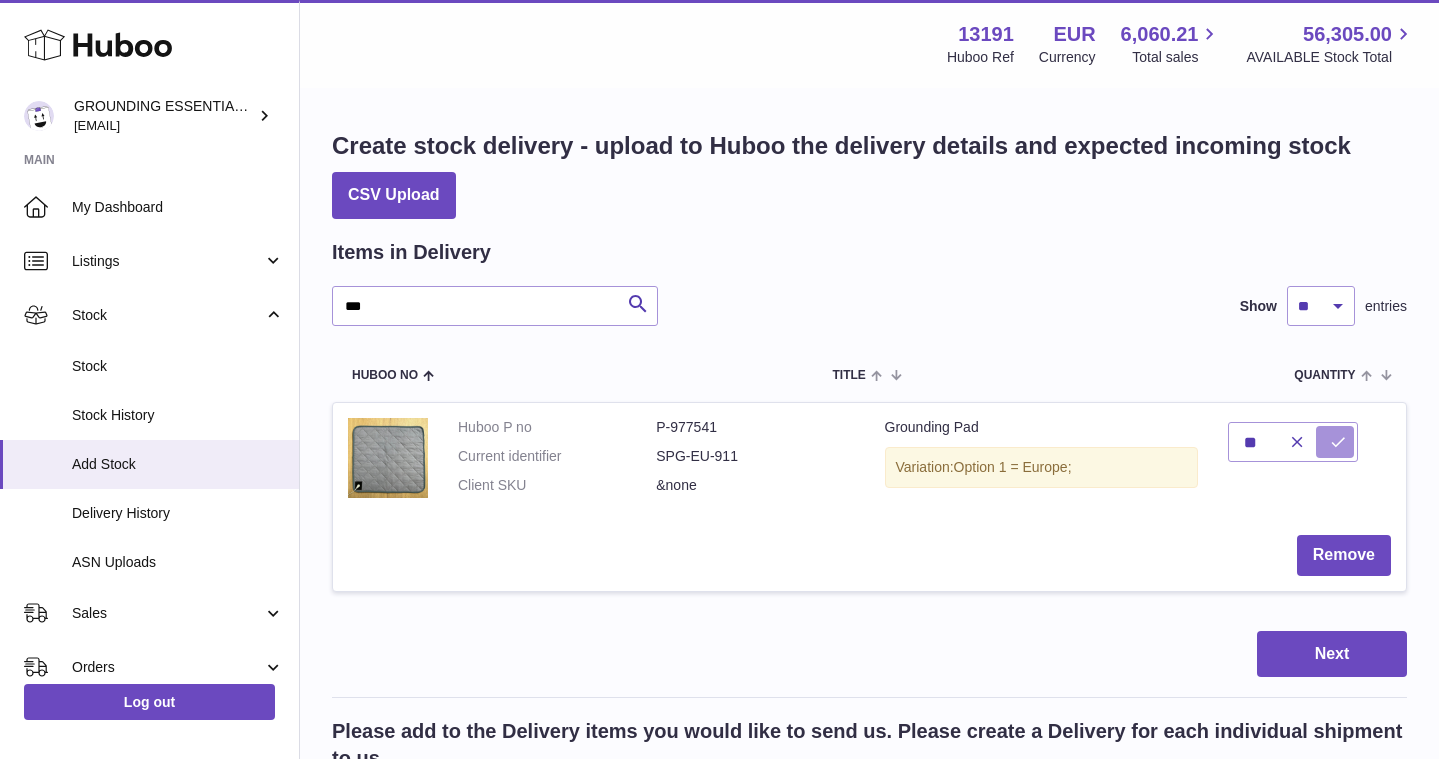 click at bounding box center [1338, 442] 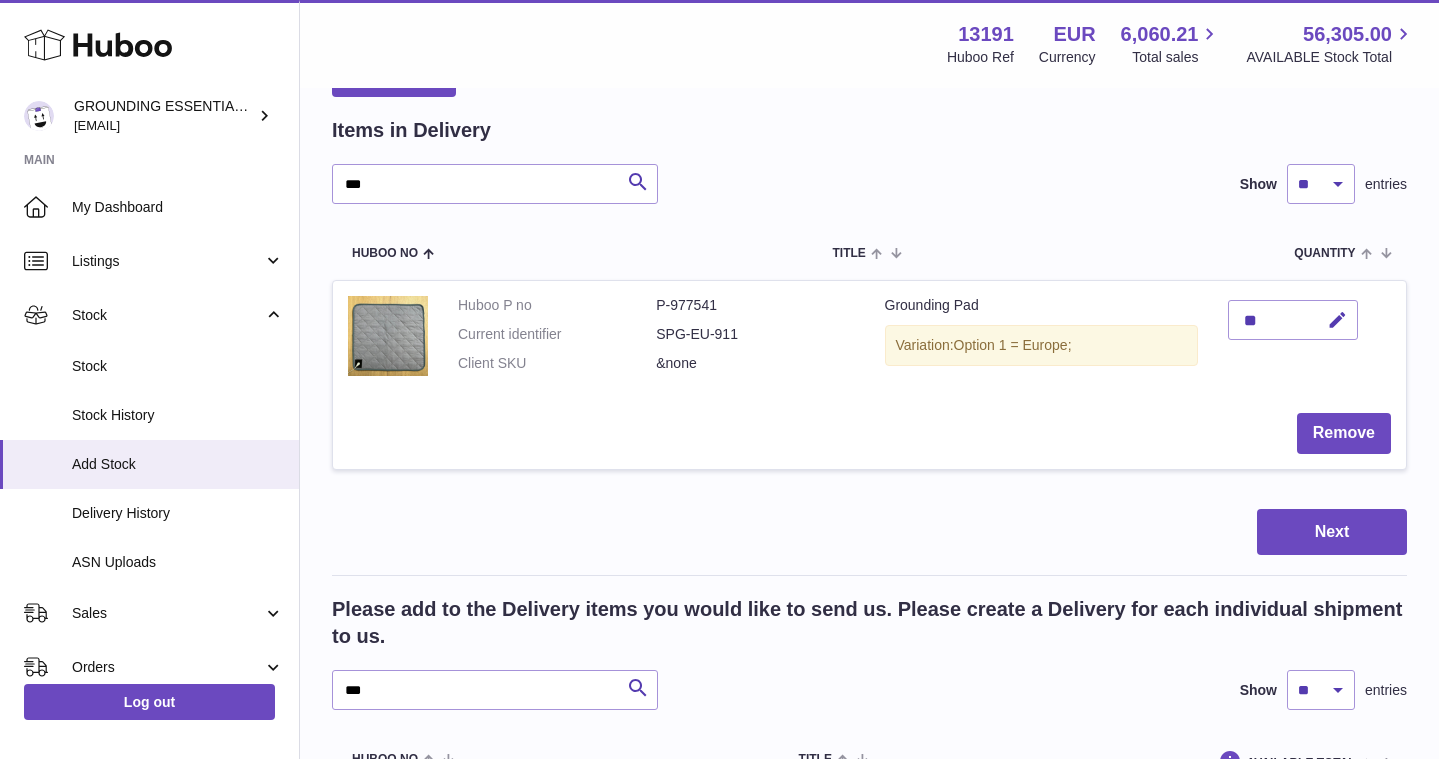 scroll, scrollTop: 203, scrollLeft: 0, axis: vertical 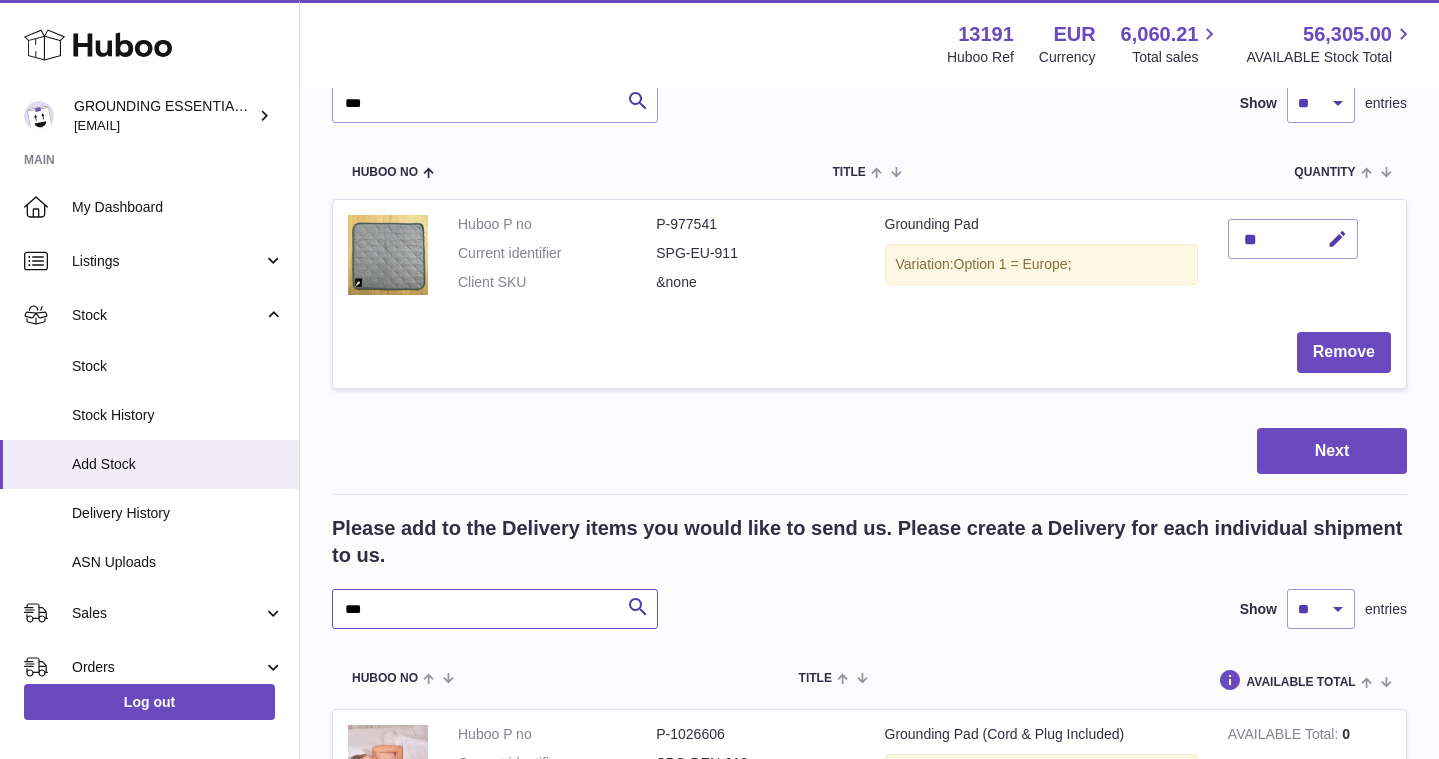 click on "***" at bounding box center (495, 609) 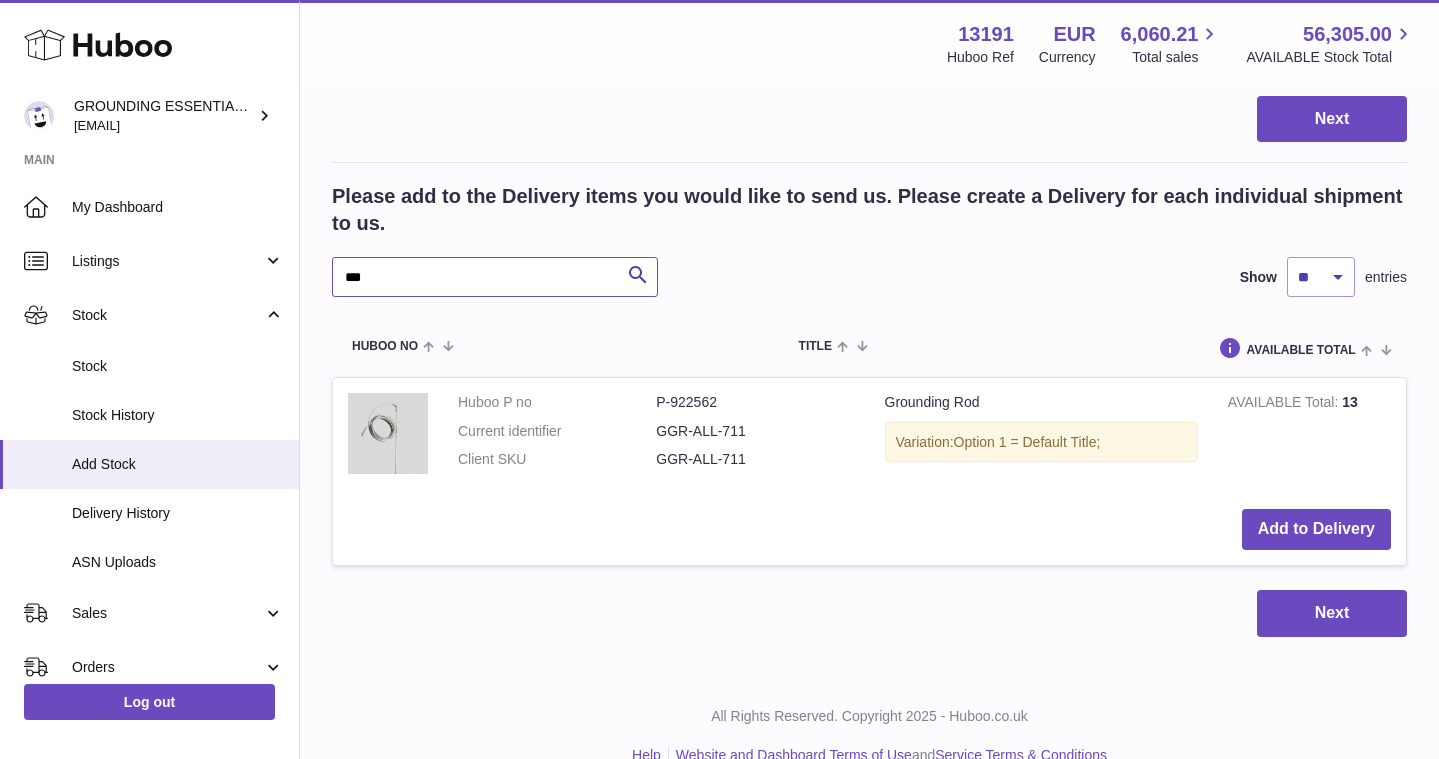 scroll, scrollTop: 554, scrollLeft: 0, axis: vertical 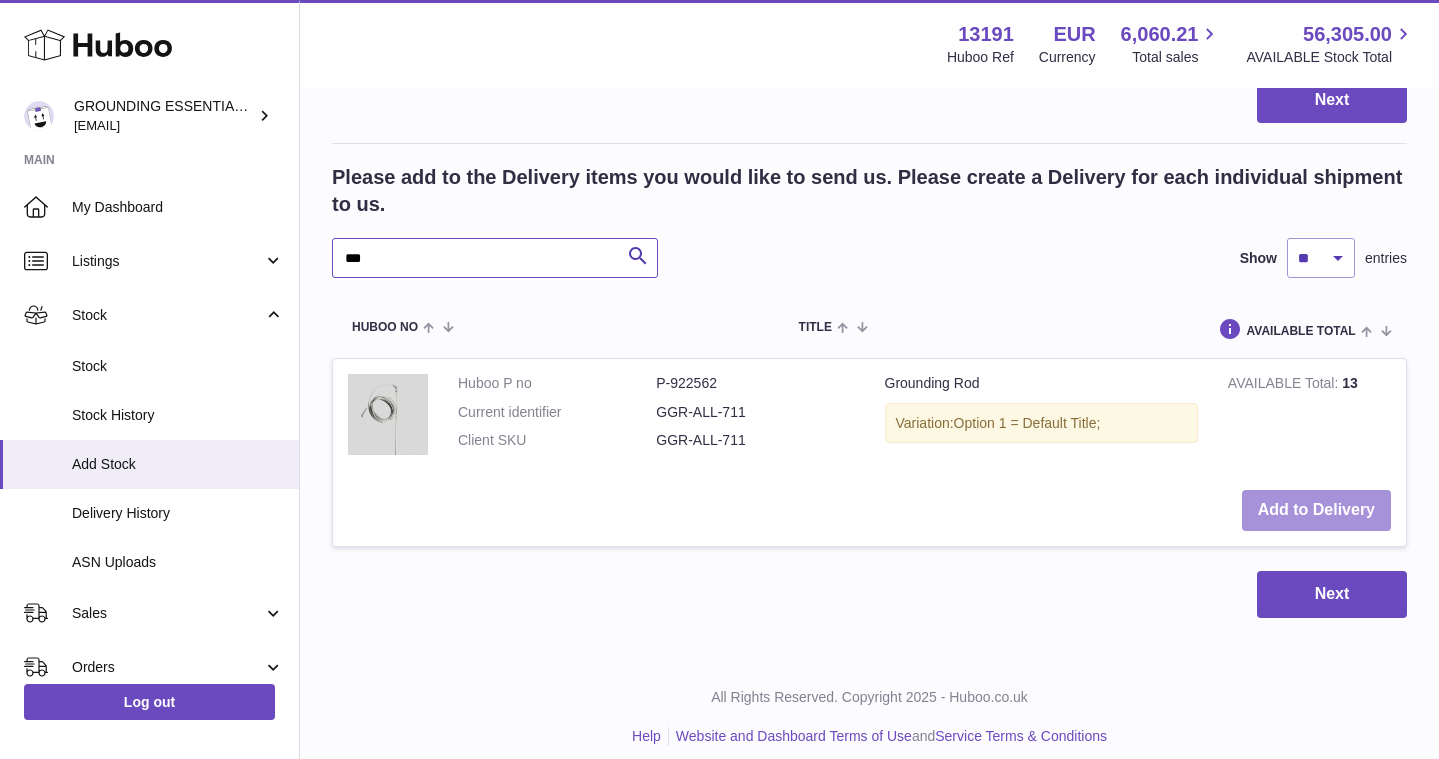type on "***" 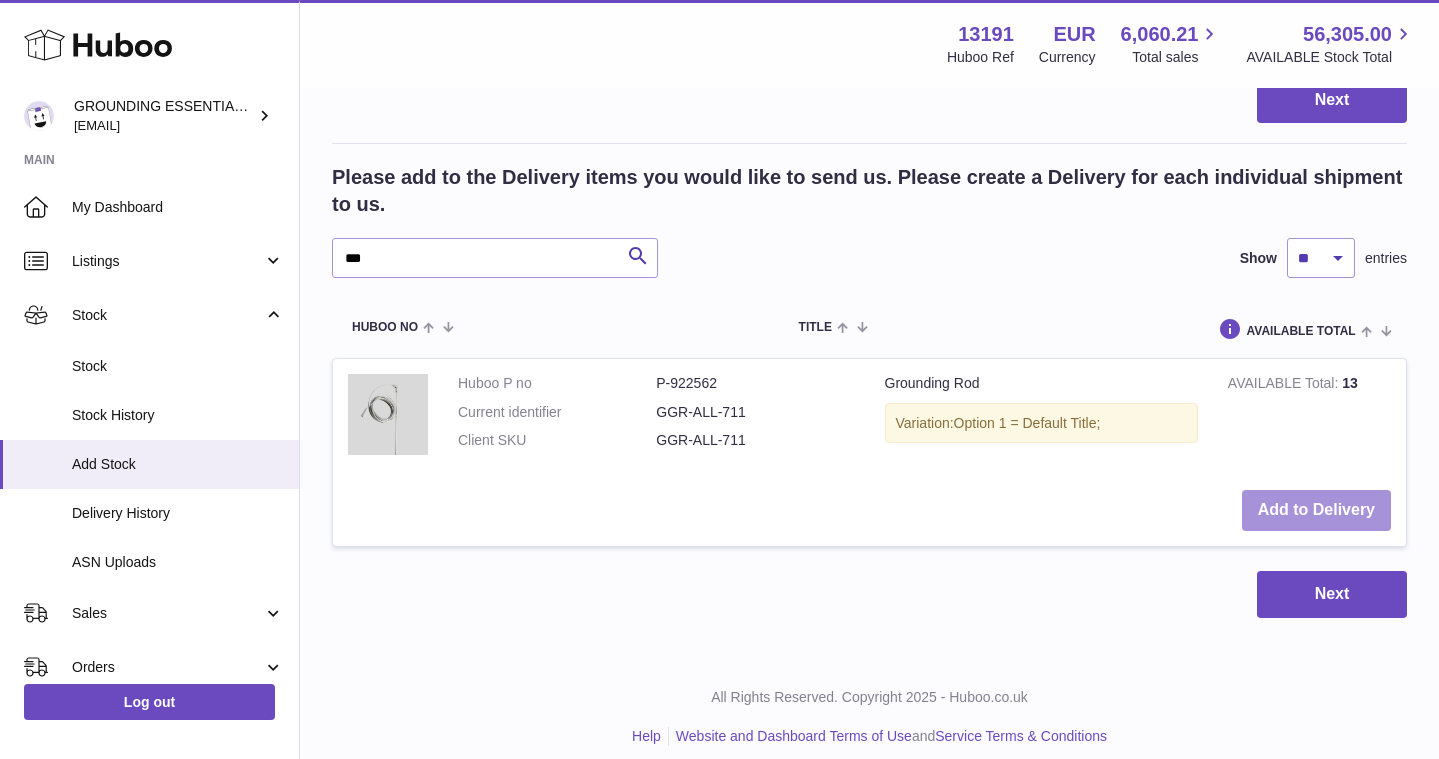 click on "Add to Delivery" at bounding box center (1316, 510) 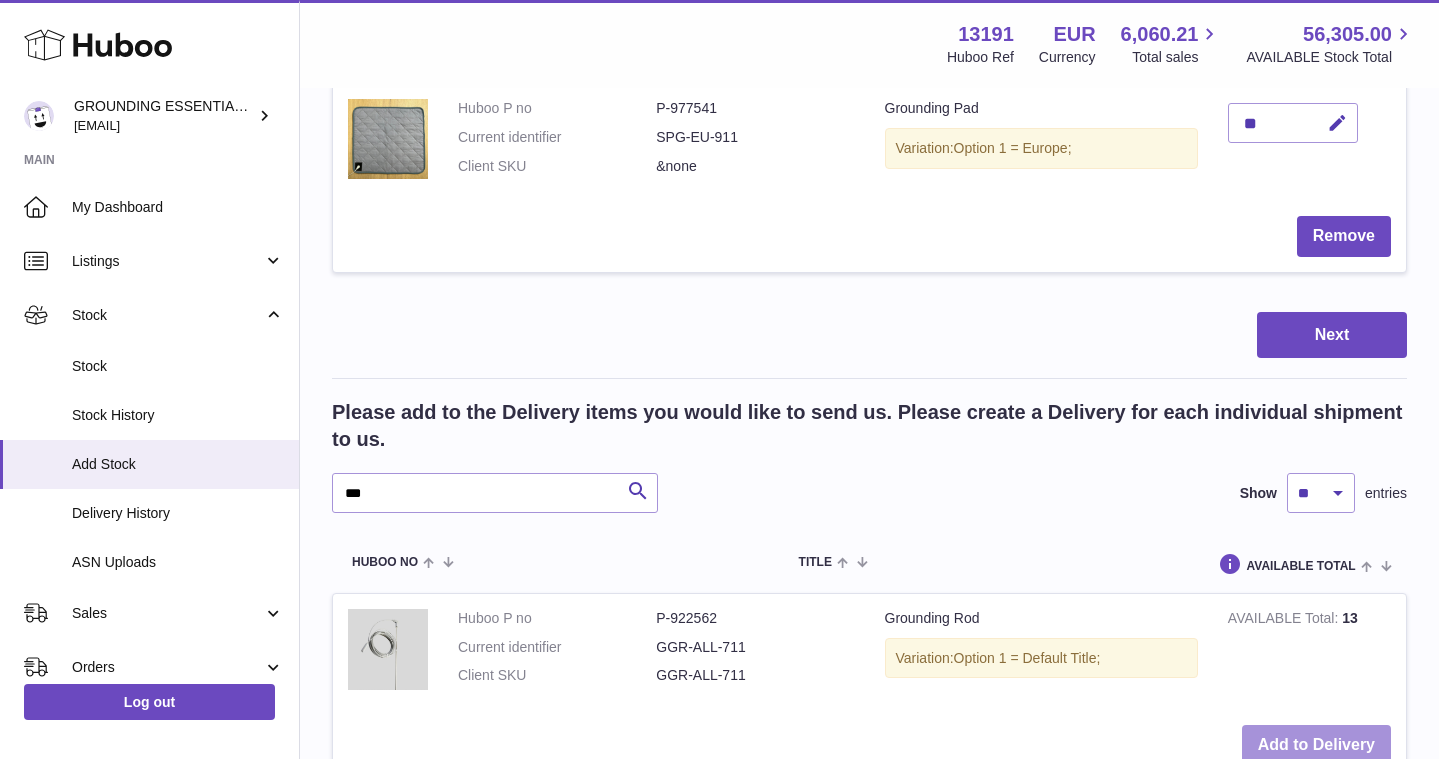 scroll, scrollTop: 61, scrollLeft: 0, axis: vertical 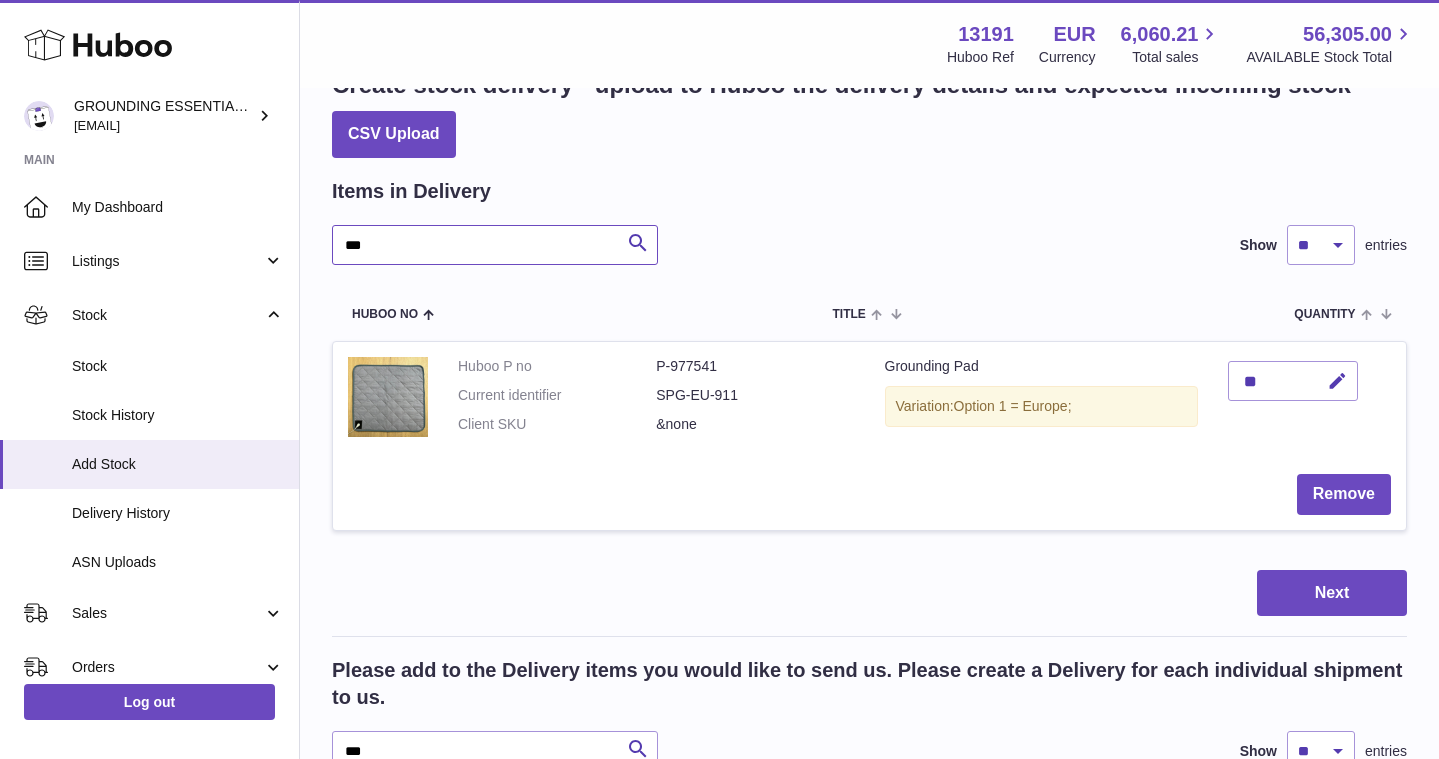 click on "***" at bounding box center (495, 245) 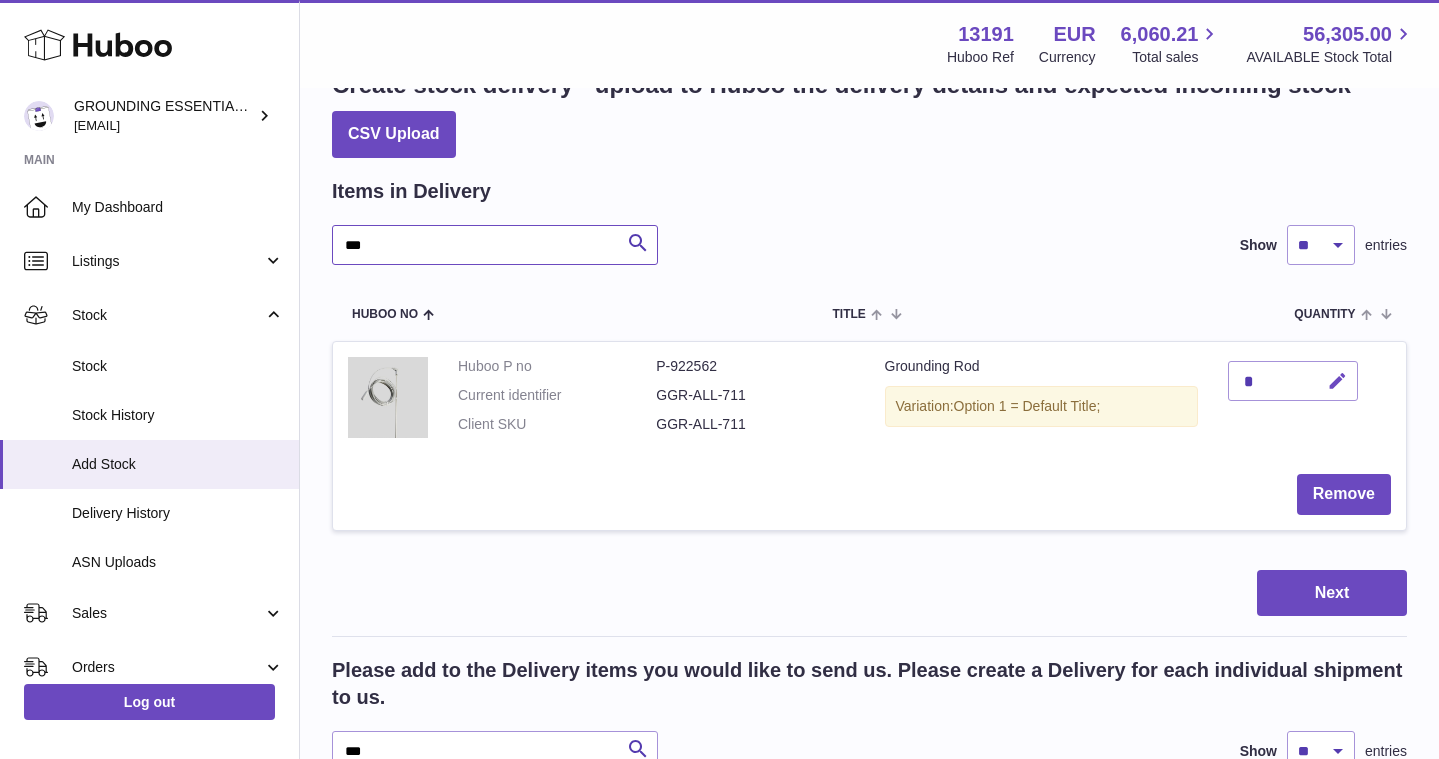 type on "***" 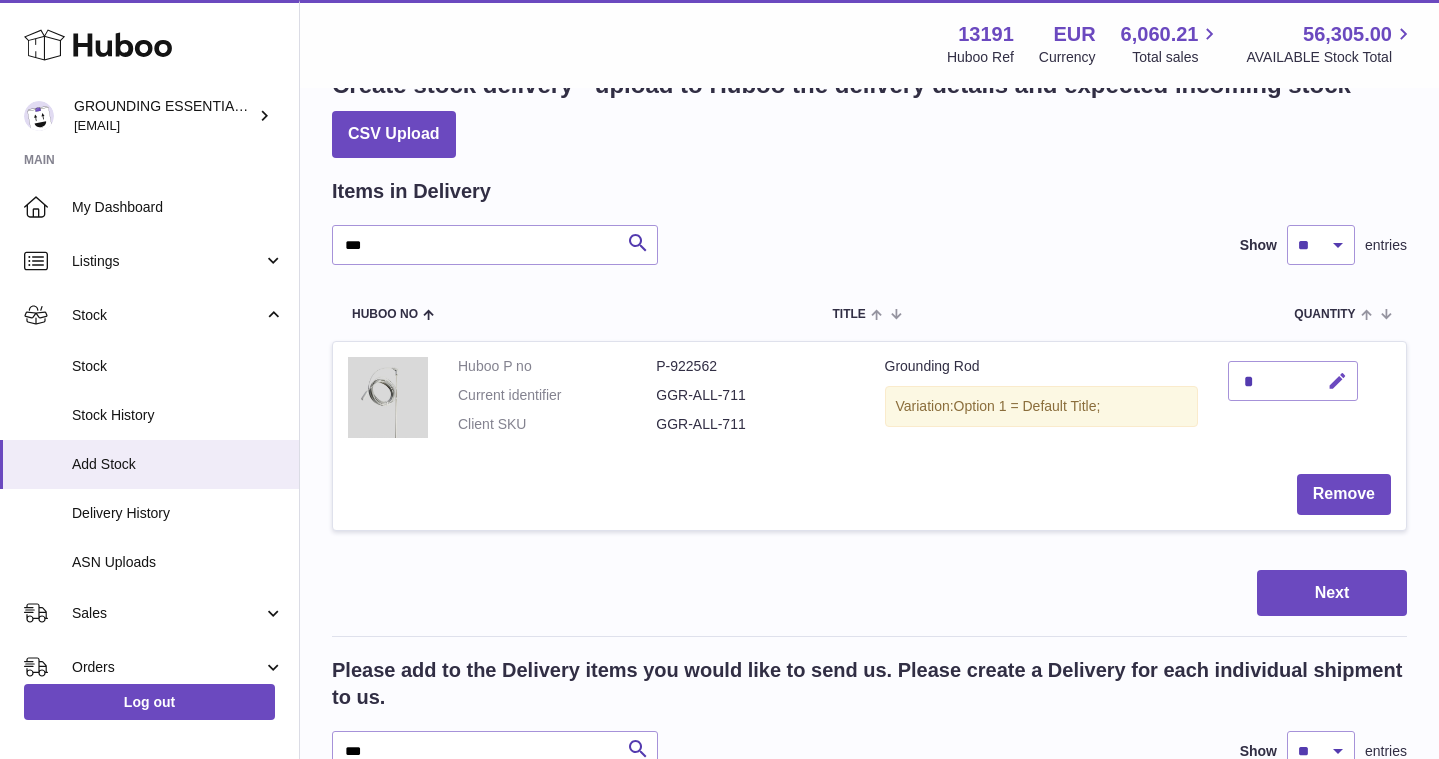 click at bounding box center [1337, 381] 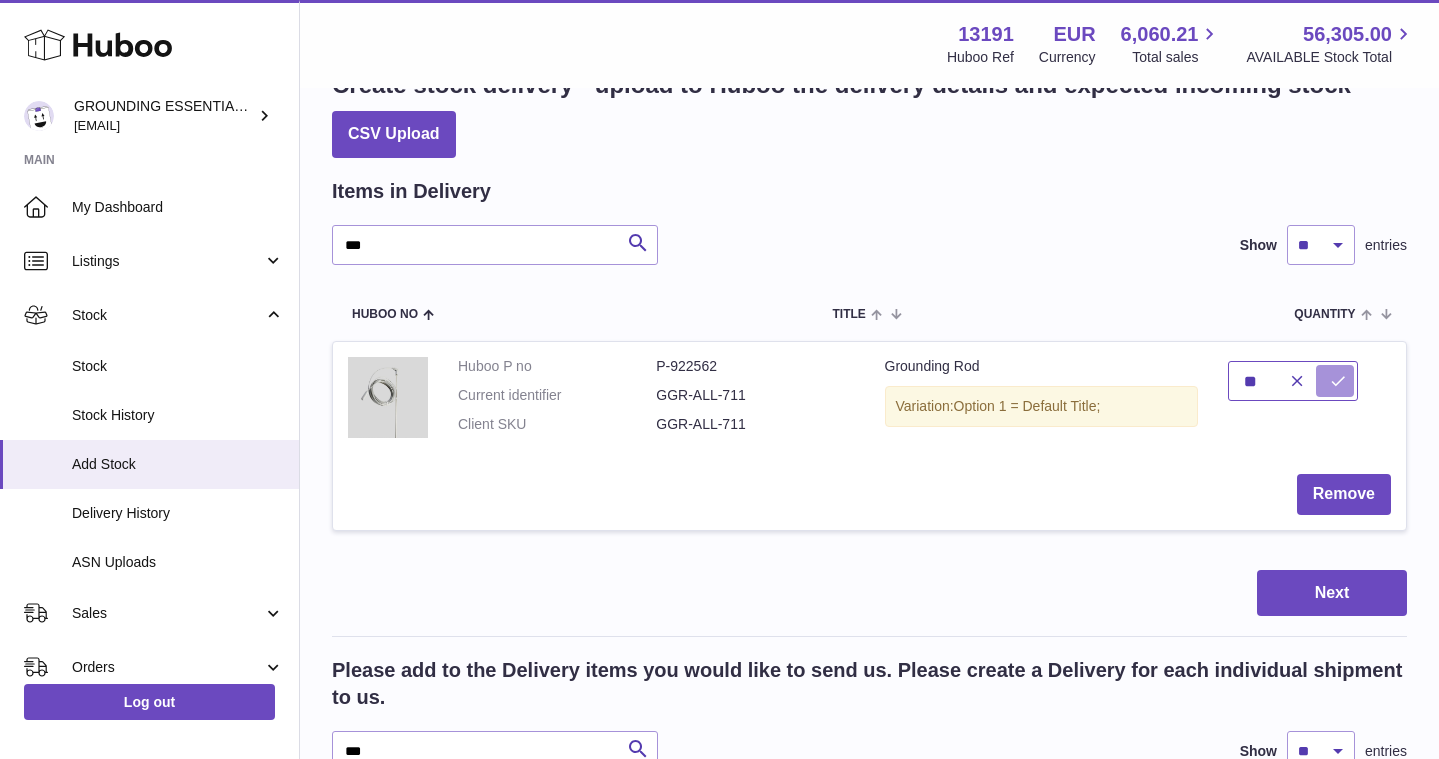 type on "**" 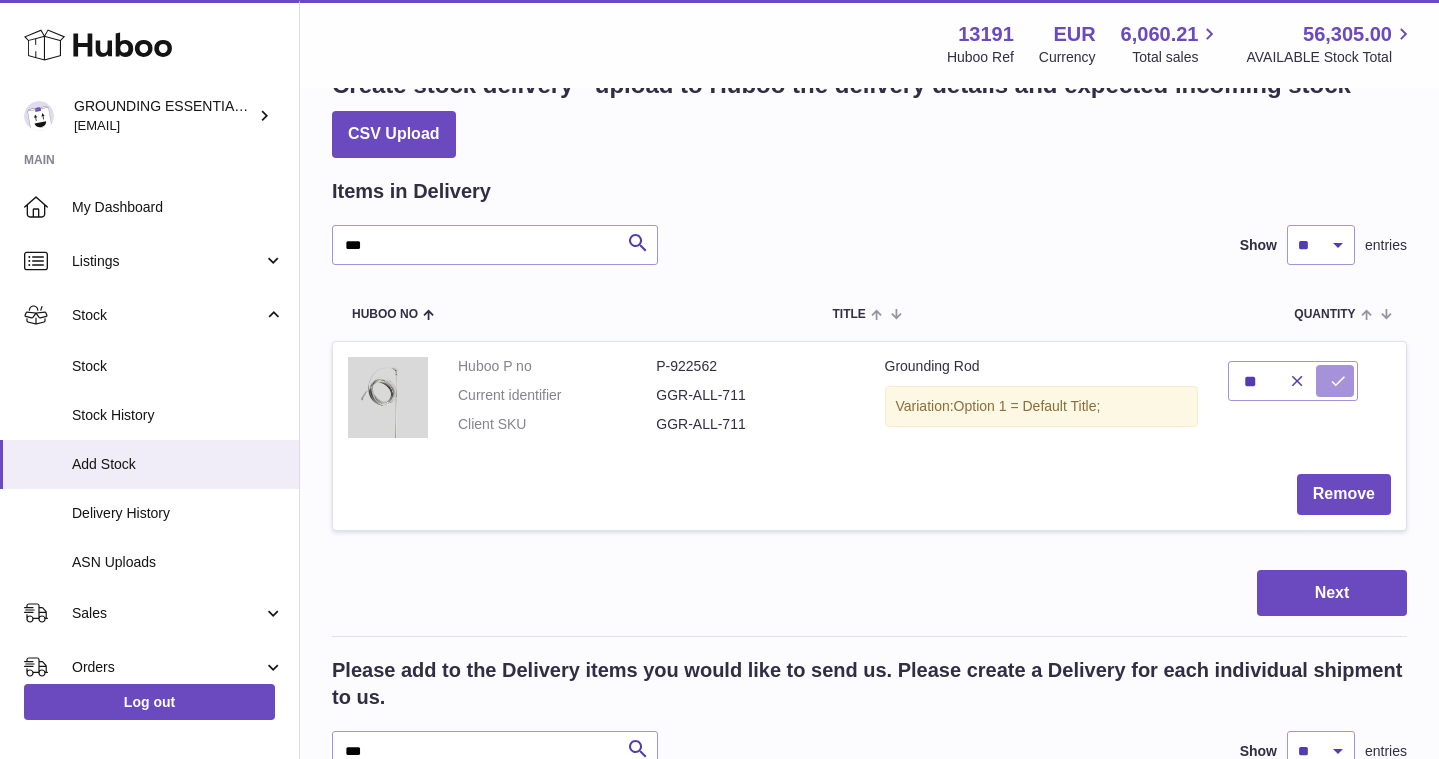 click at bounding box center (1338, 381) 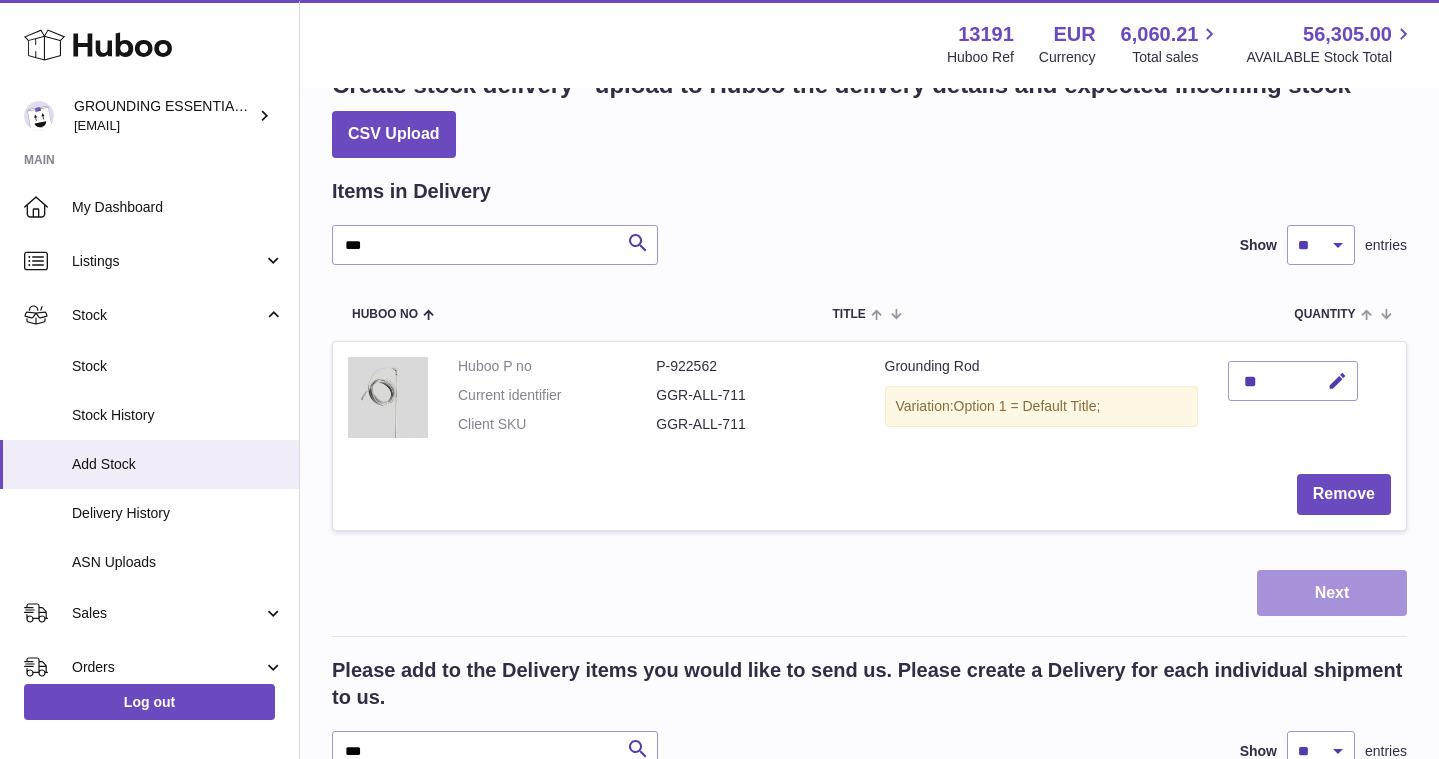 click on "Next" at bounding box center (1332, 593) 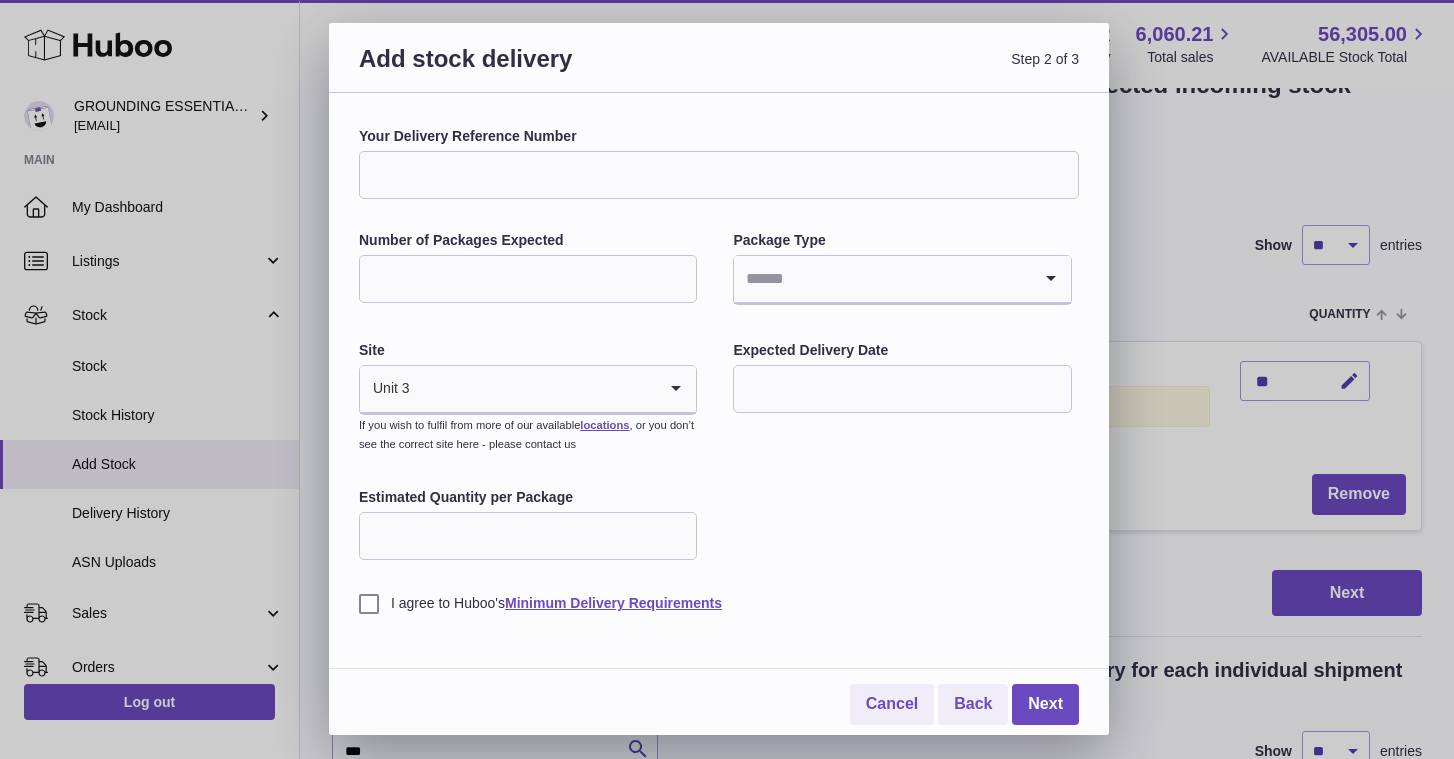 click on "Your Delivery Reference Number" at bounding box center [719, 175] 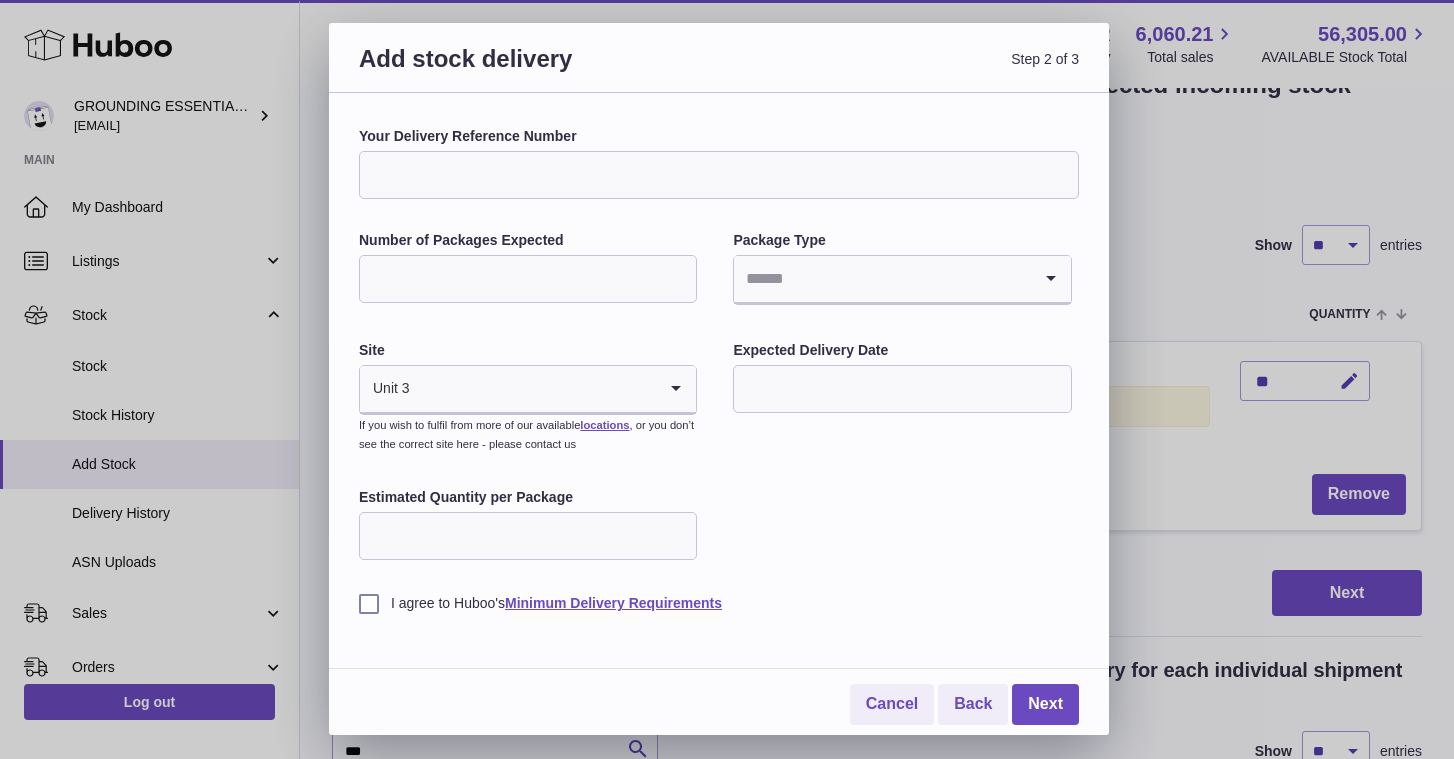 click on "Your Delivery Reference Number" at bounding box center [719, 136] 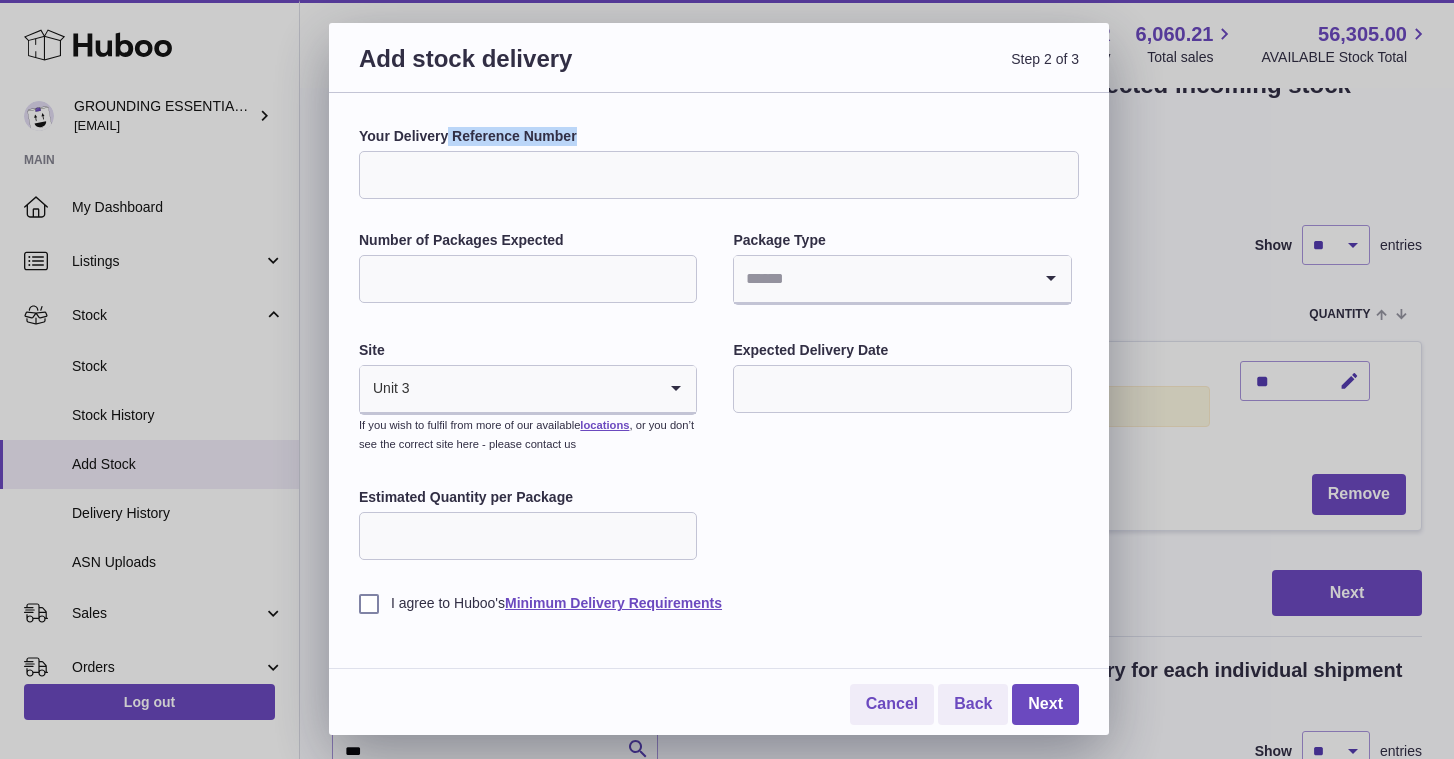 click on "Your Delivery Reference Number" at bounding box center (719, 136) 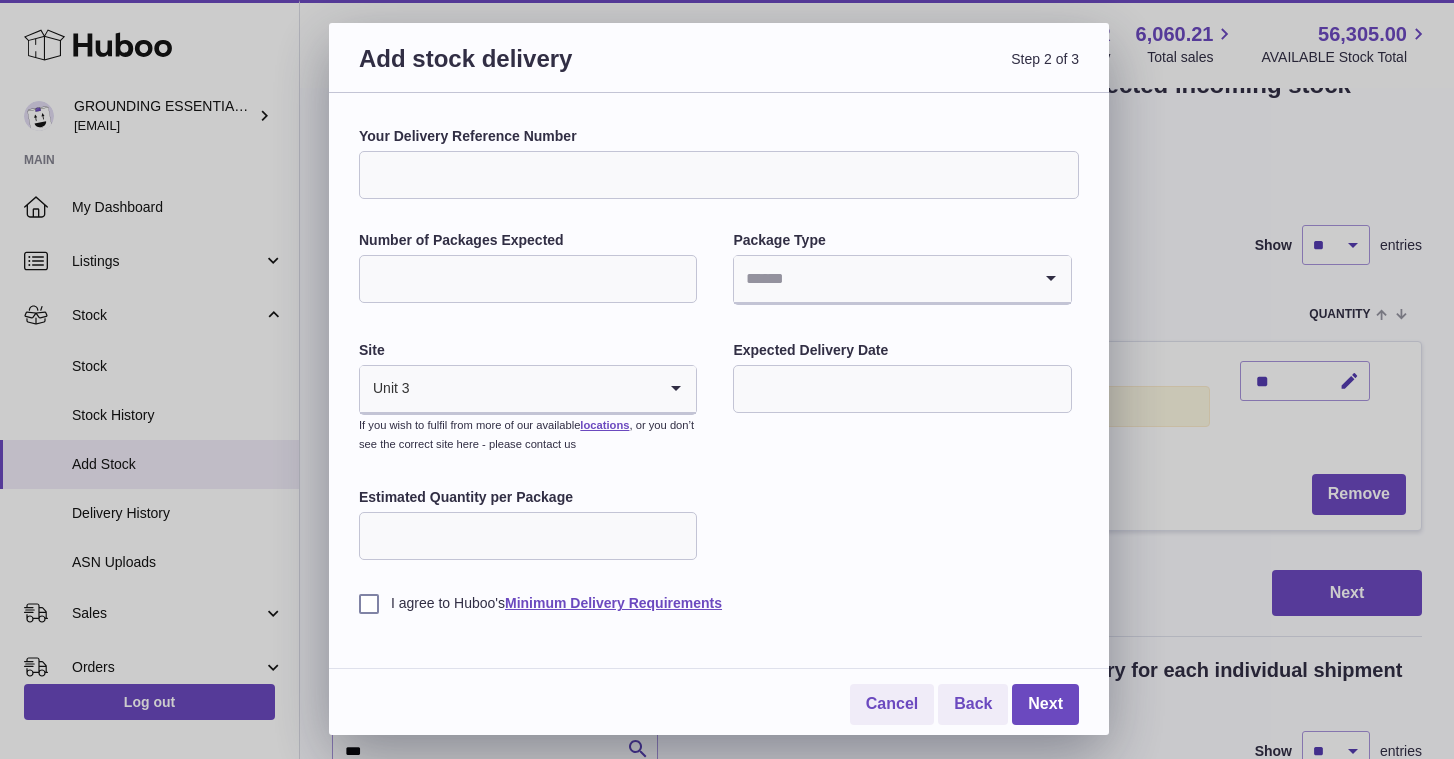 click on "Your Delivery Reference Number" at bounding box center [719, 175] 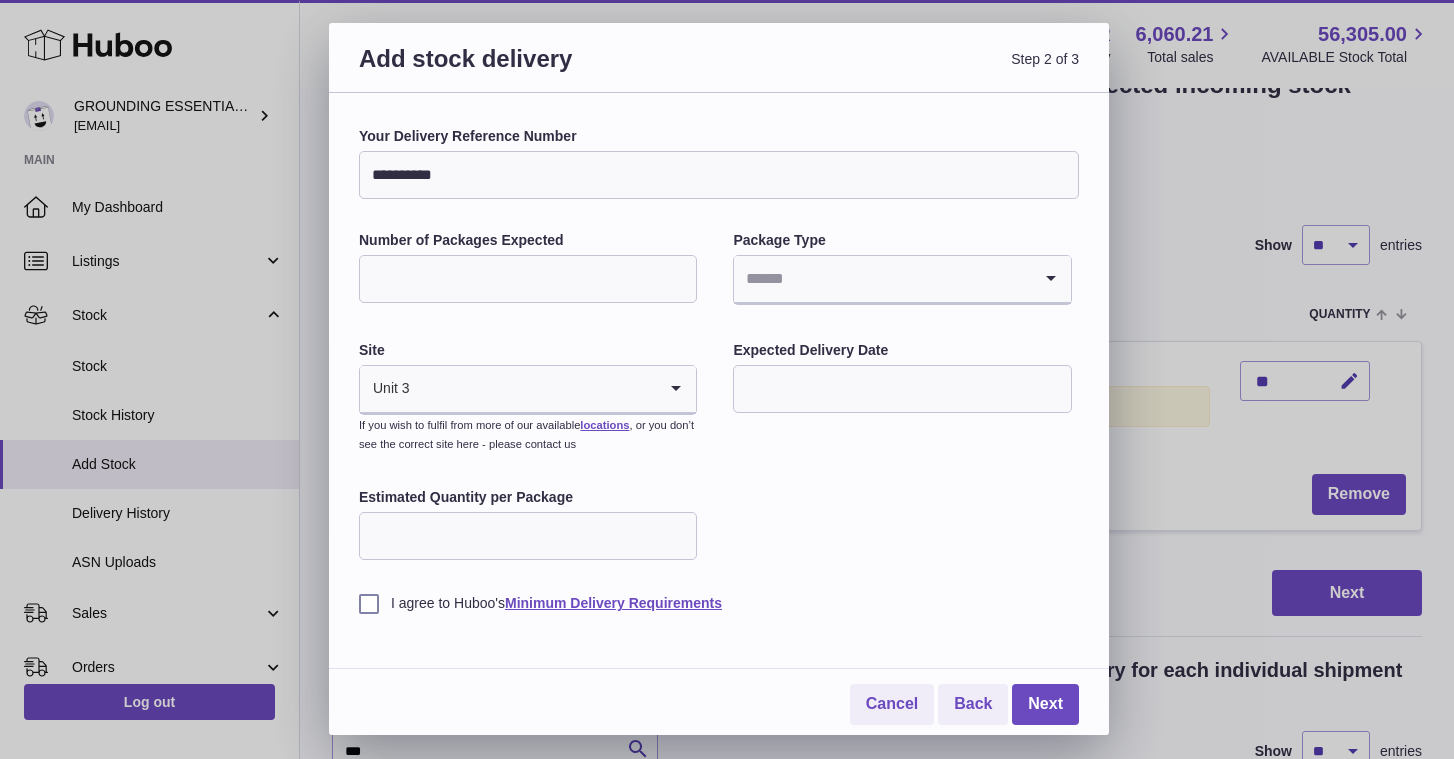 type on "**********" 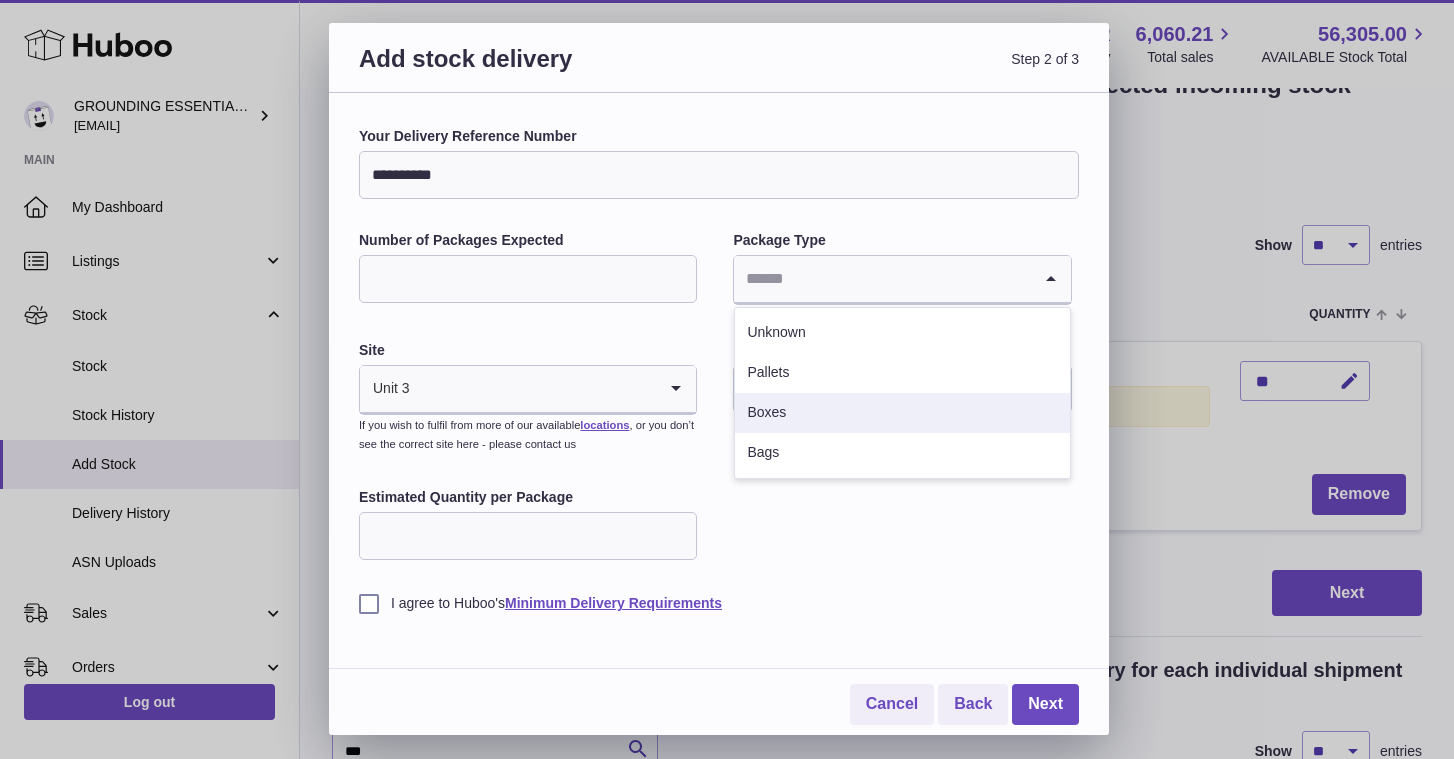 click on "Boxes" at bounding box center (902, 413) 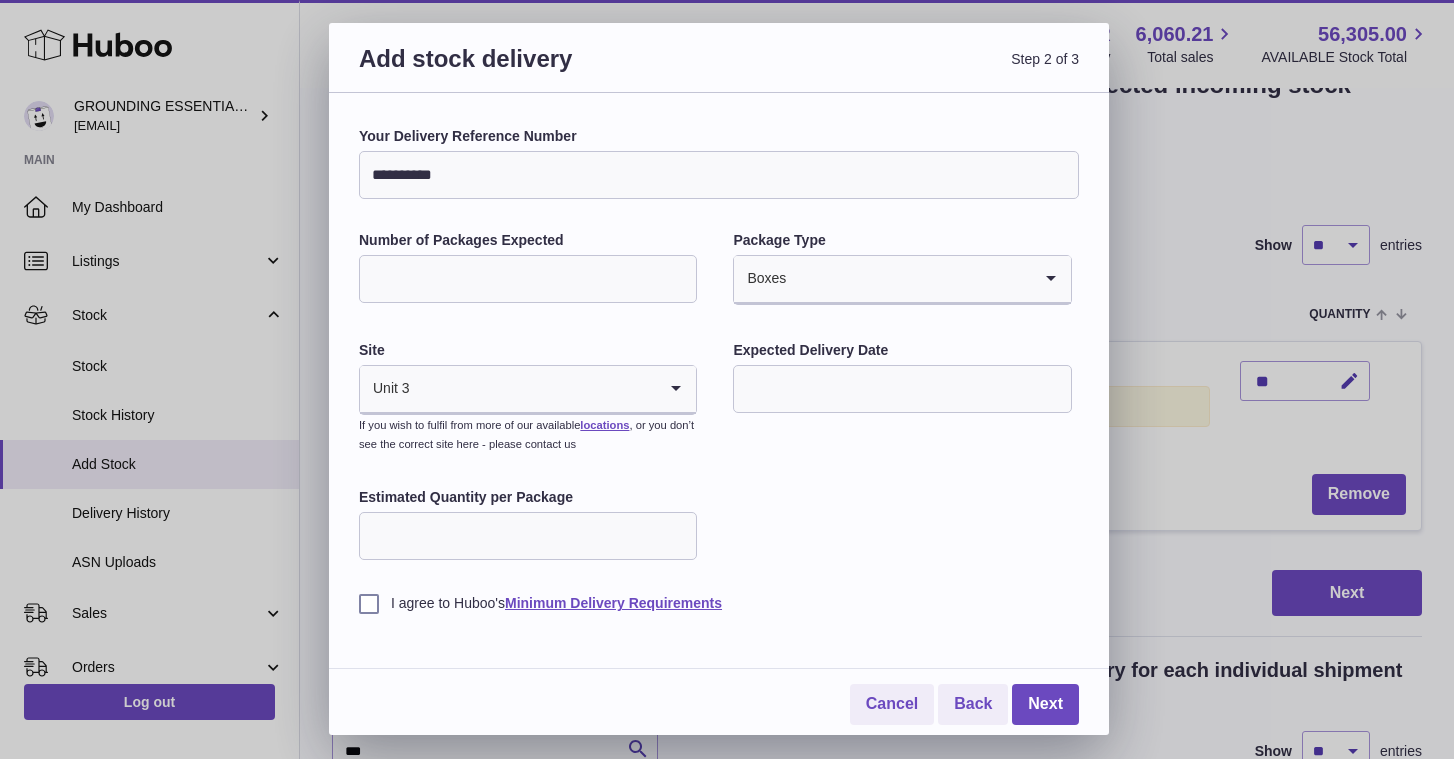 click at bounding box center (534, 389) 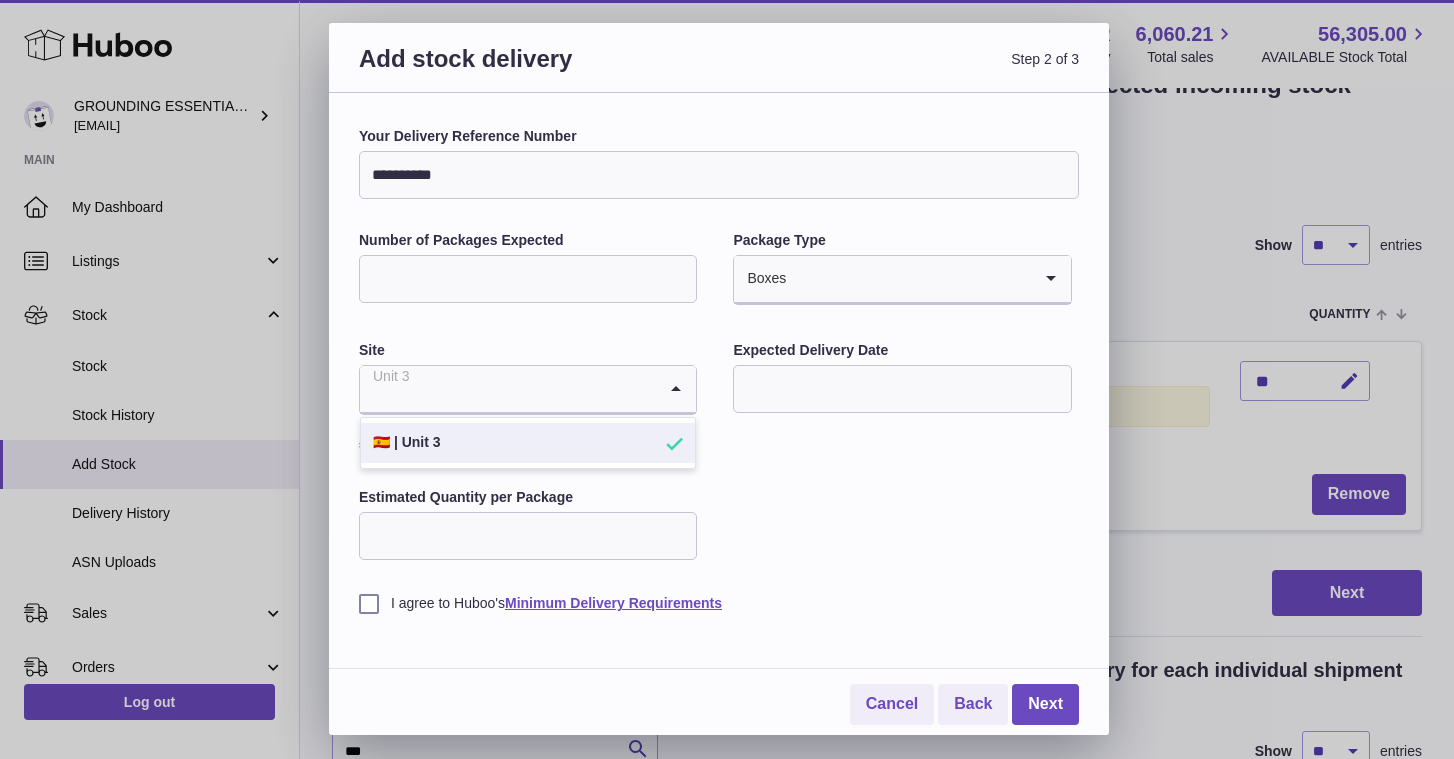 click at bounding box center (902, 389) 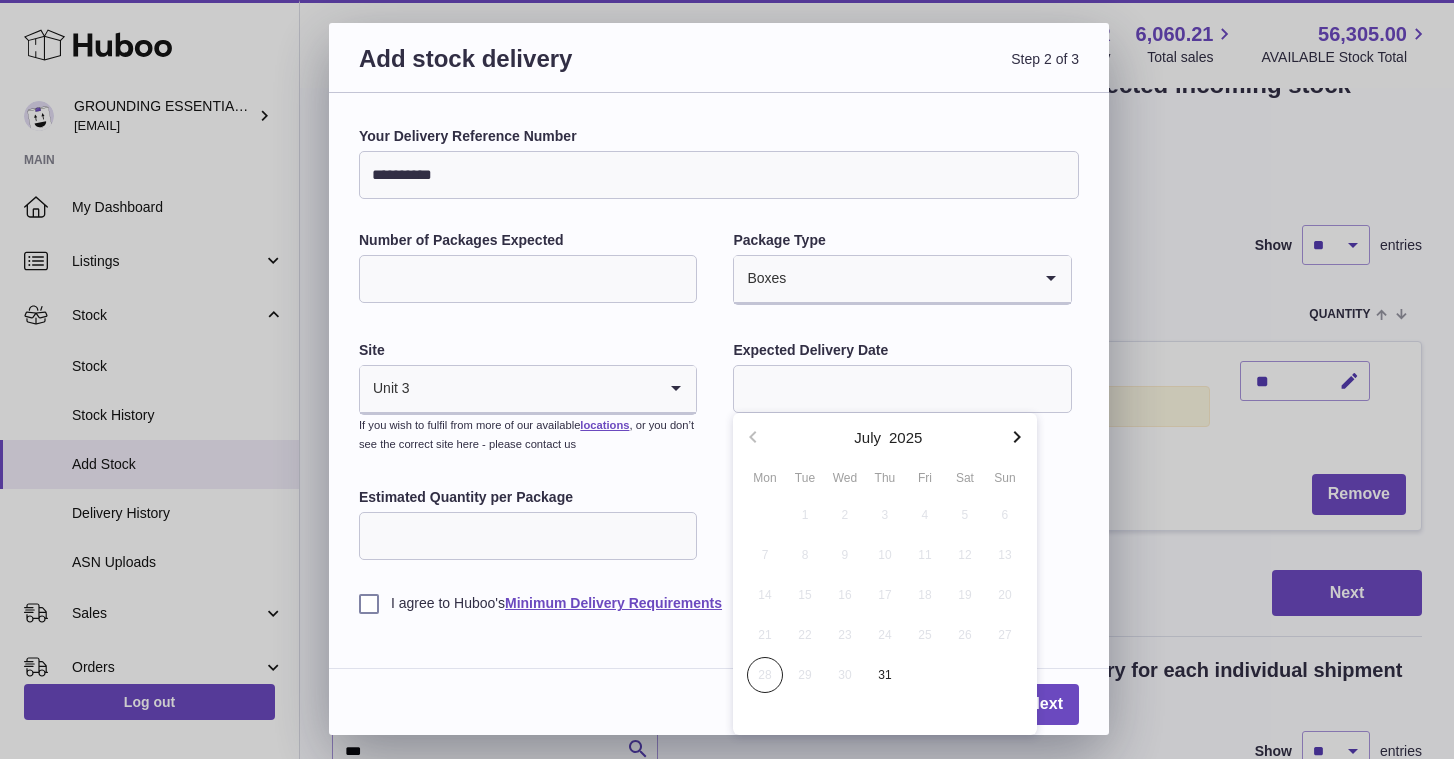 click 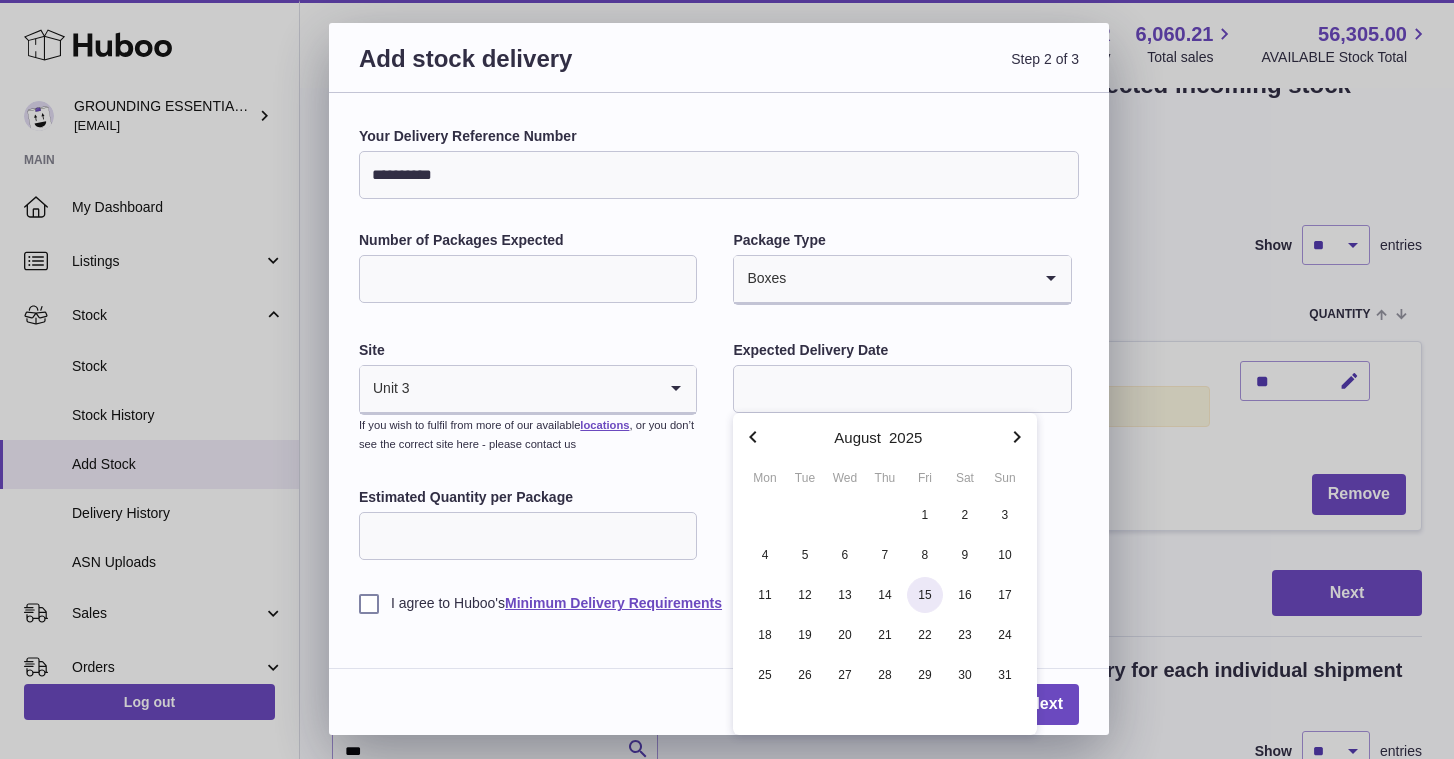 click on "15" at bounding box center [925, 595] 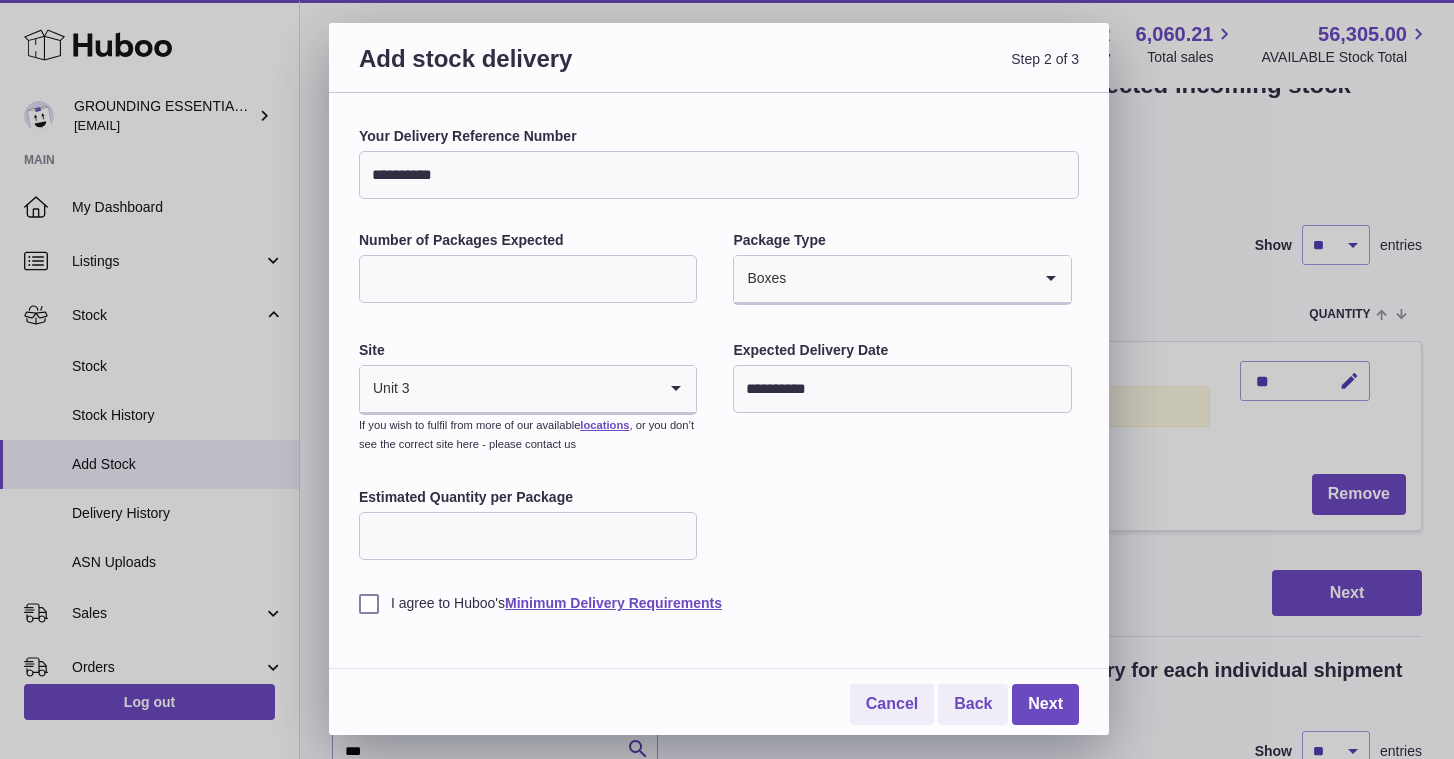 click on "Estimated Quantity per Package" at bounding box center (528, 536) 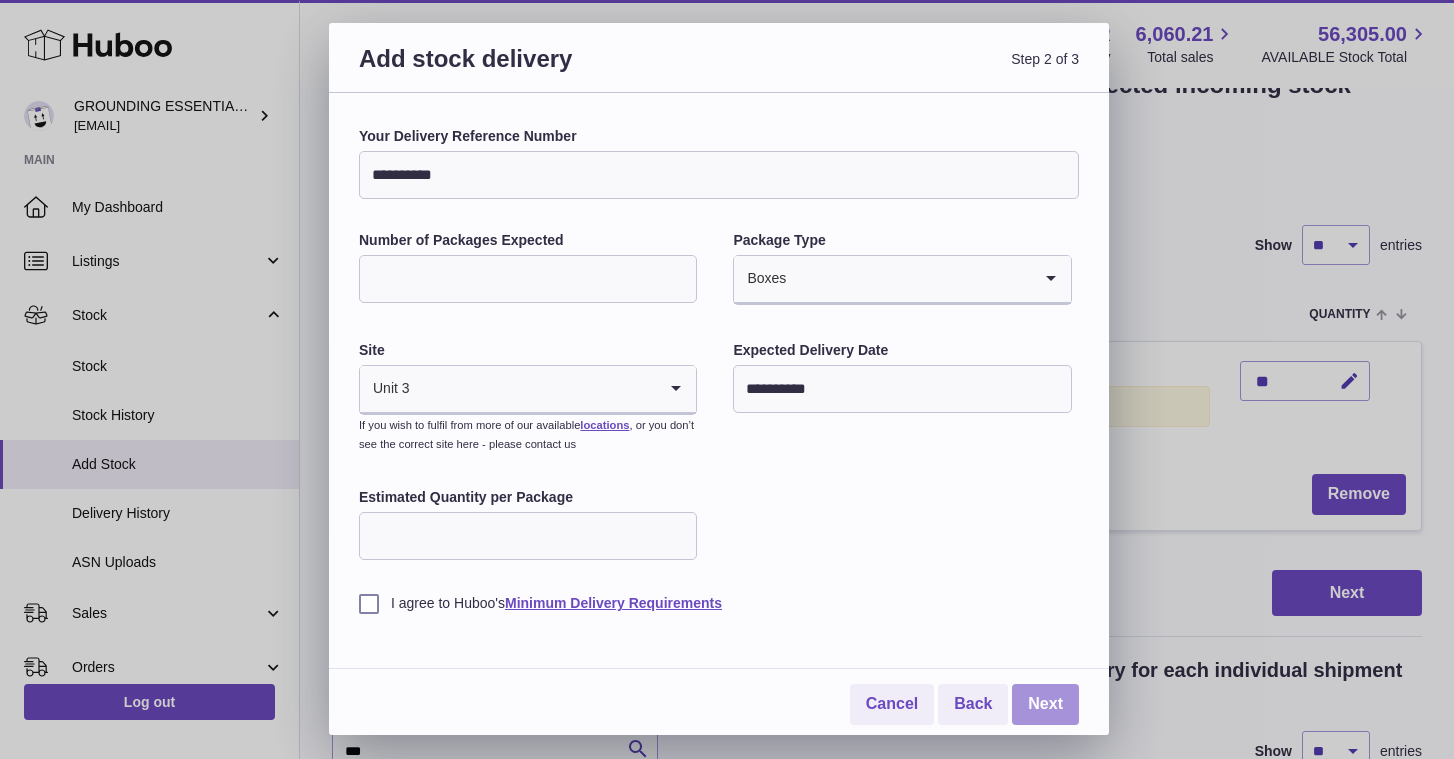 click on "Next" at bounding box center [1045, 704] 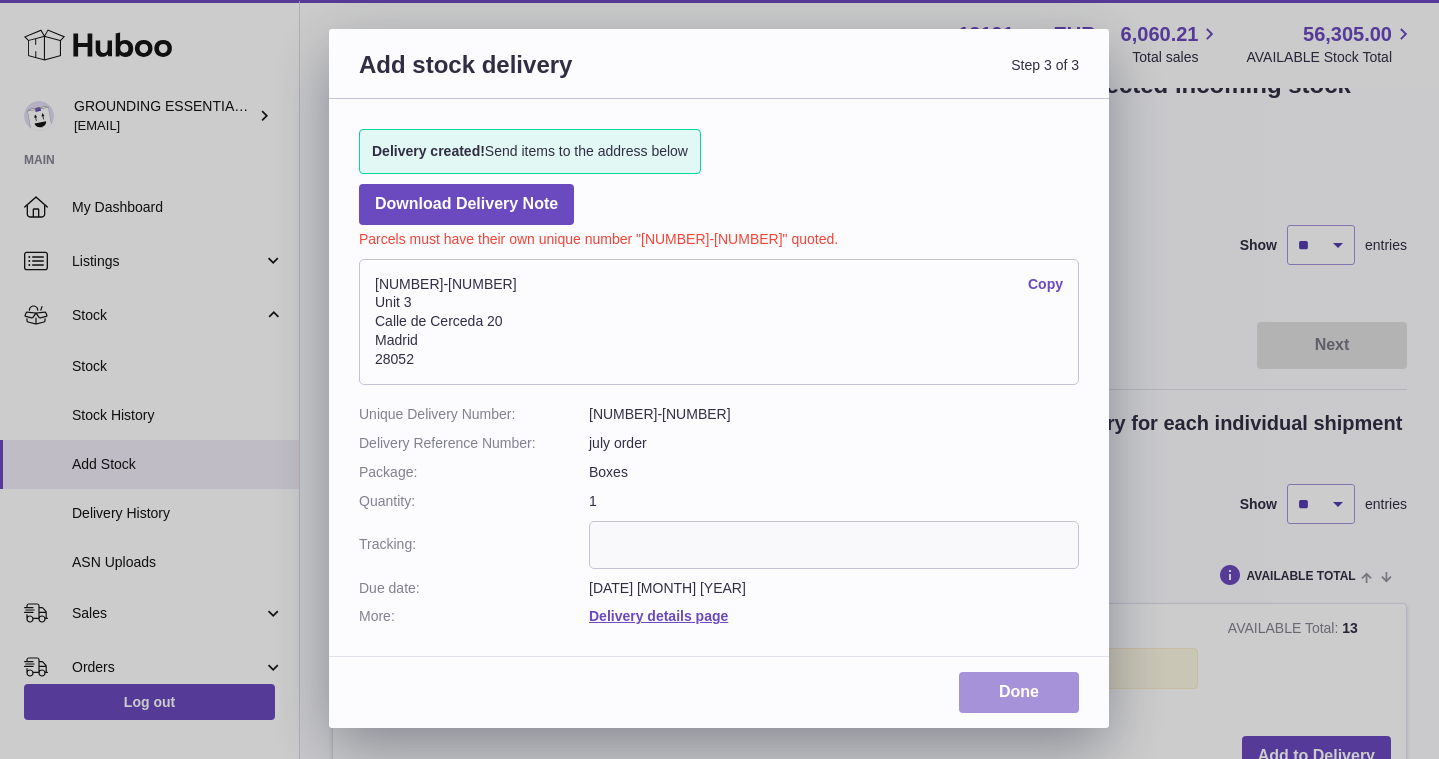 click on "Done" at bounding box center (1019, 692) 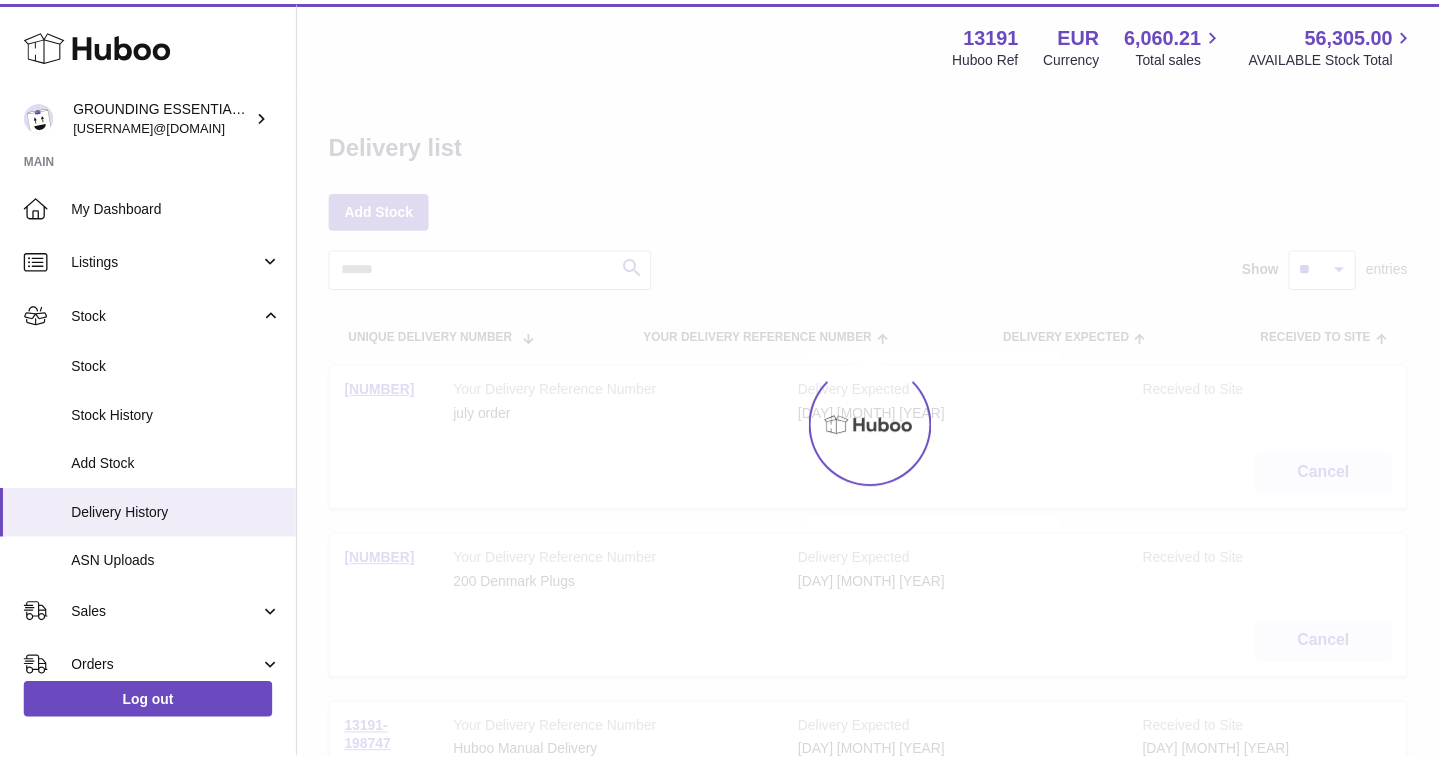scroll, scrollTop: 0, scrollLeft: 0, axis: both 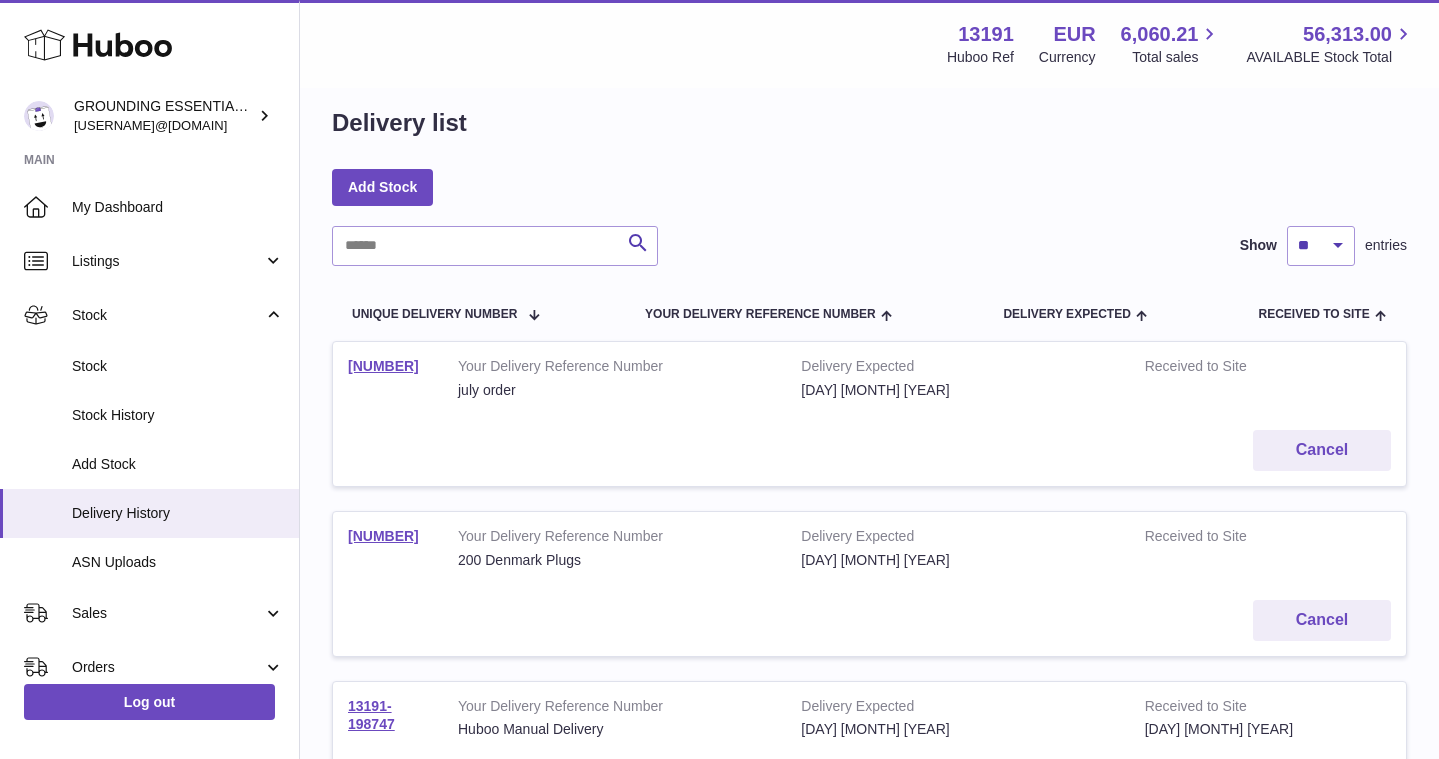 click on "200 Denmark Plugs" at bounding box center [614, 560] 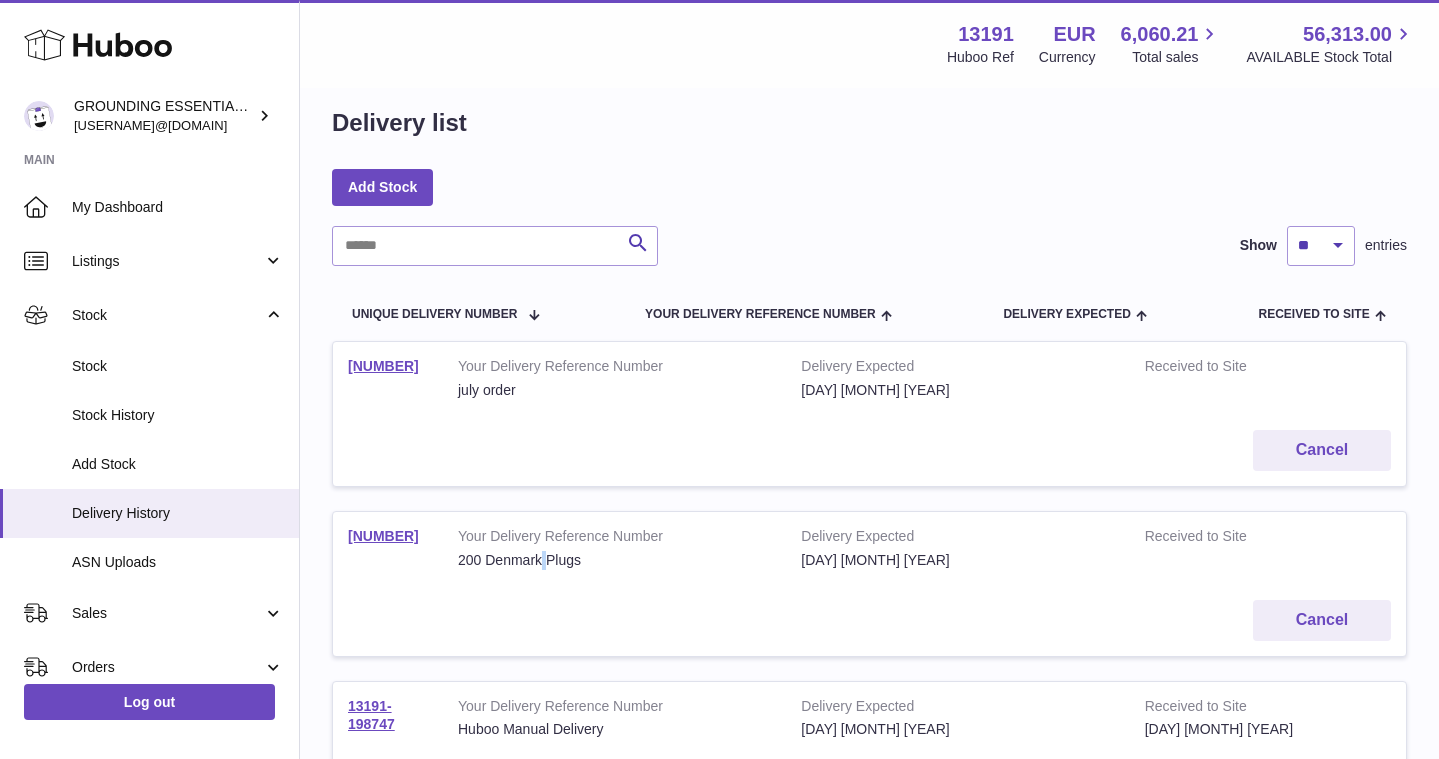 click on "200 Denmark Plugs" at bounding box center (614, 560) 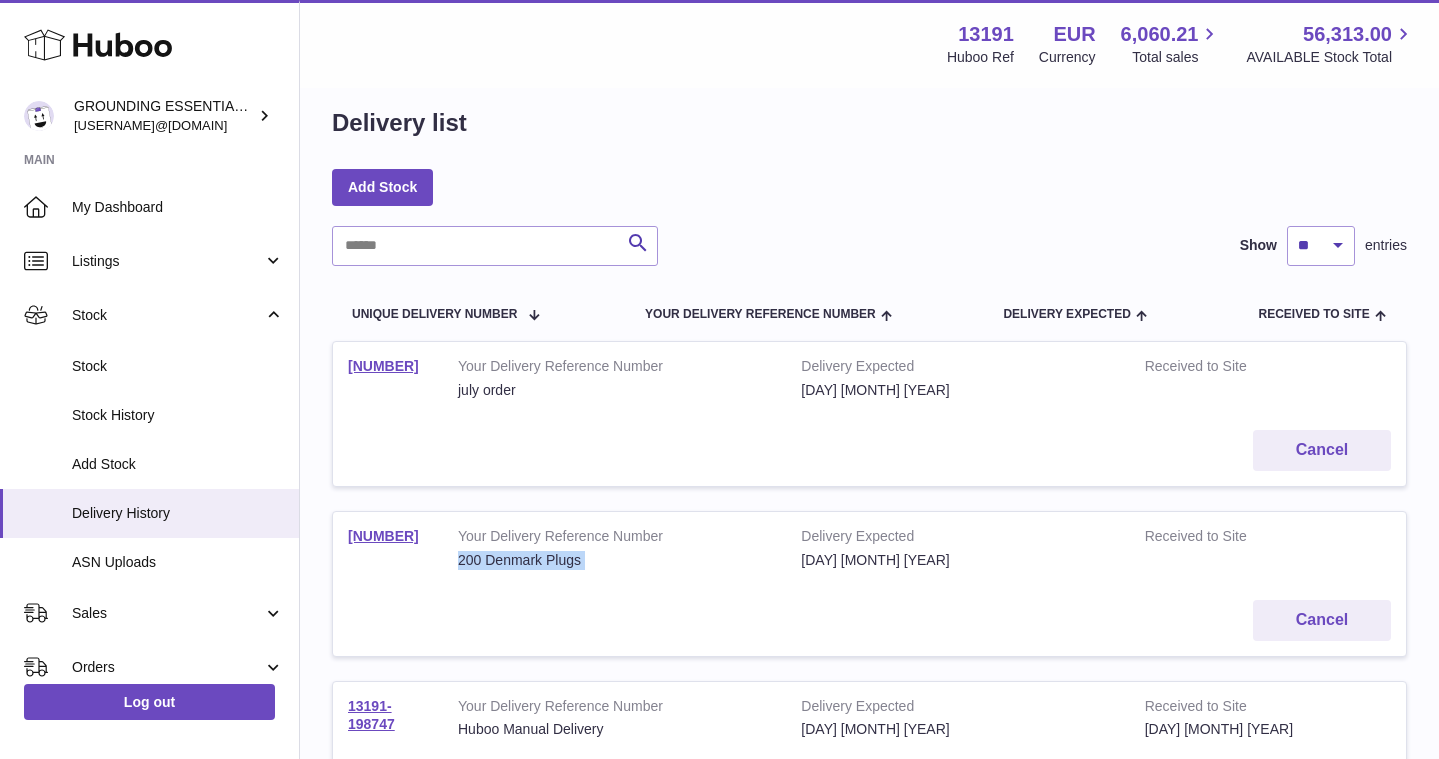 click on "200 Denmark Plugs" at bounding box center (614, 560) 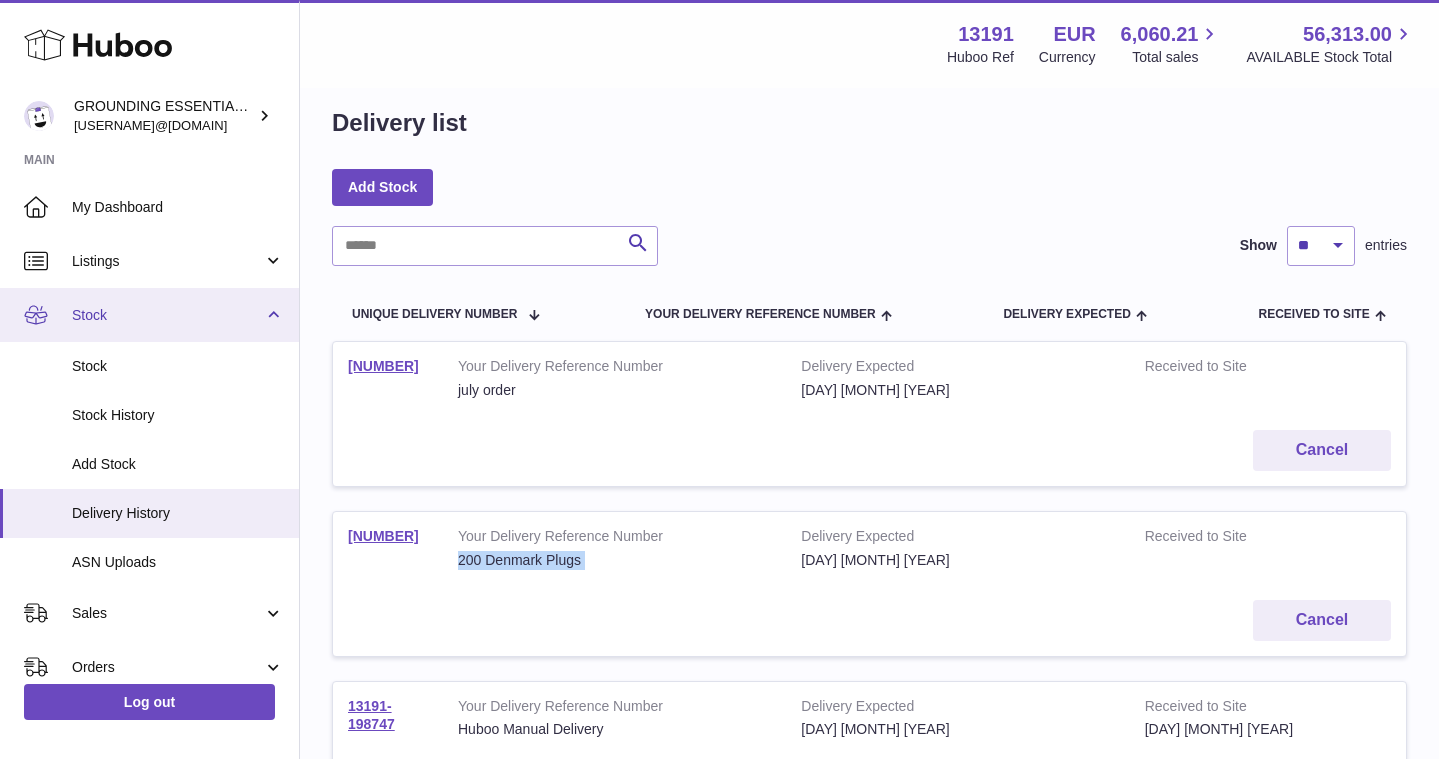 click on "Stock" at bounding box center [149, 315] 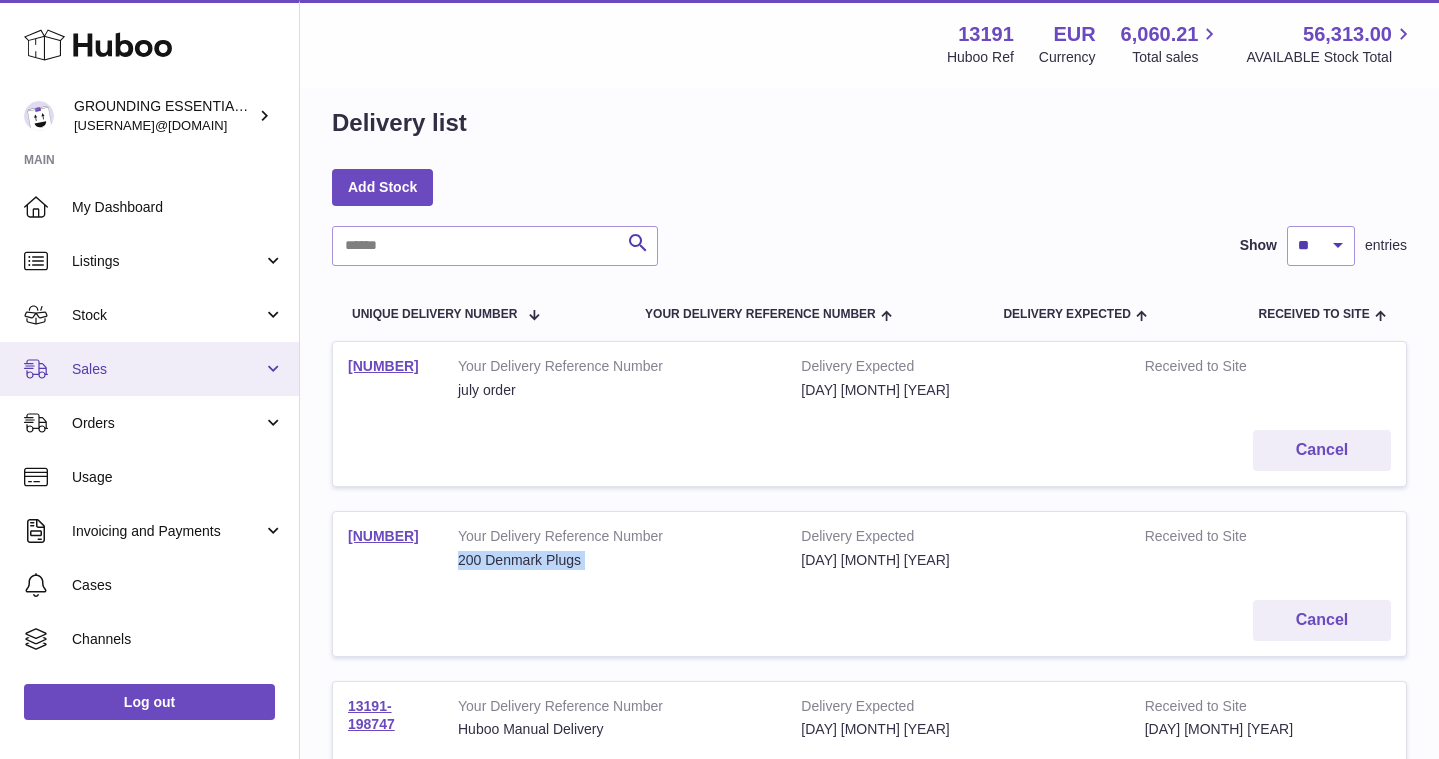 click on "Sales" at bounding box center [149, 369] 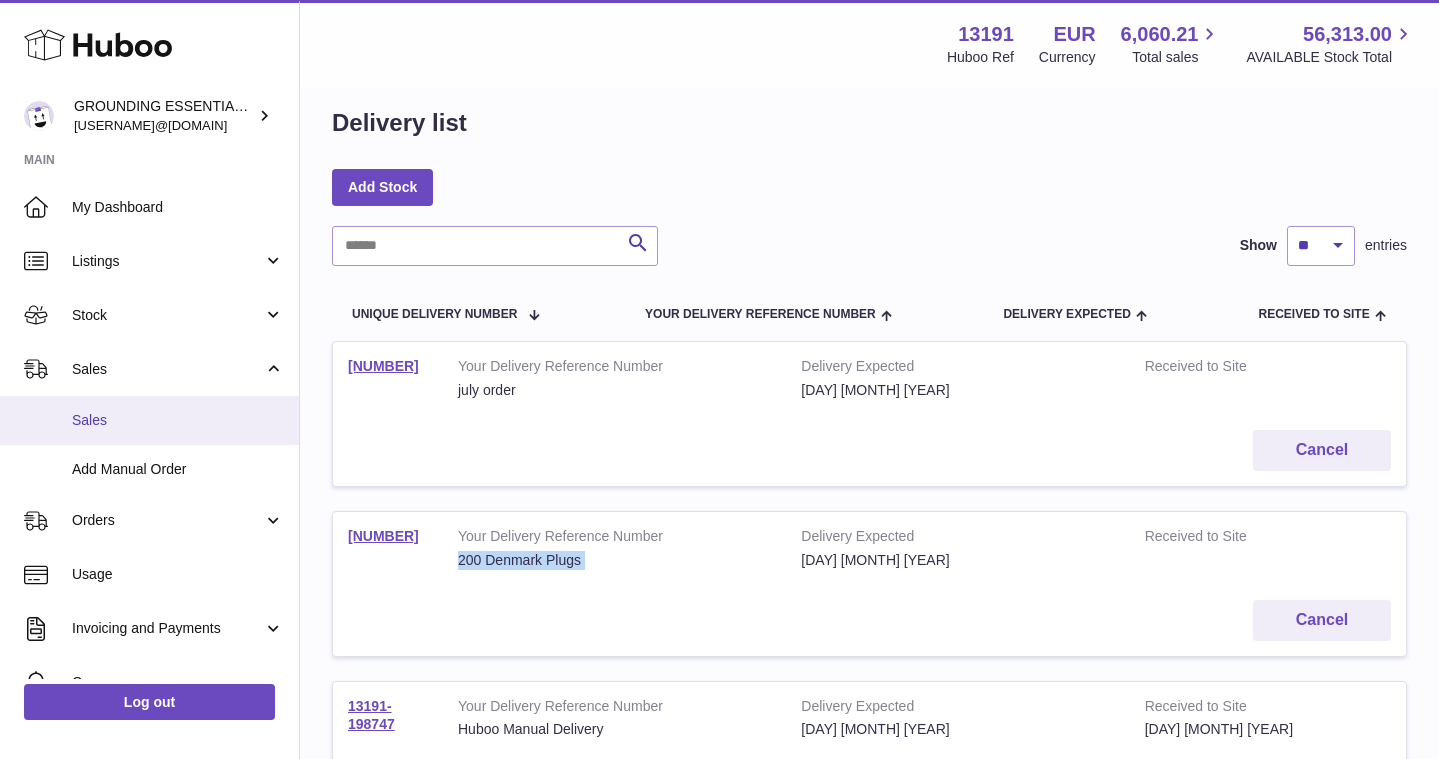 click on "Sales" at bounding box center [149, 420] 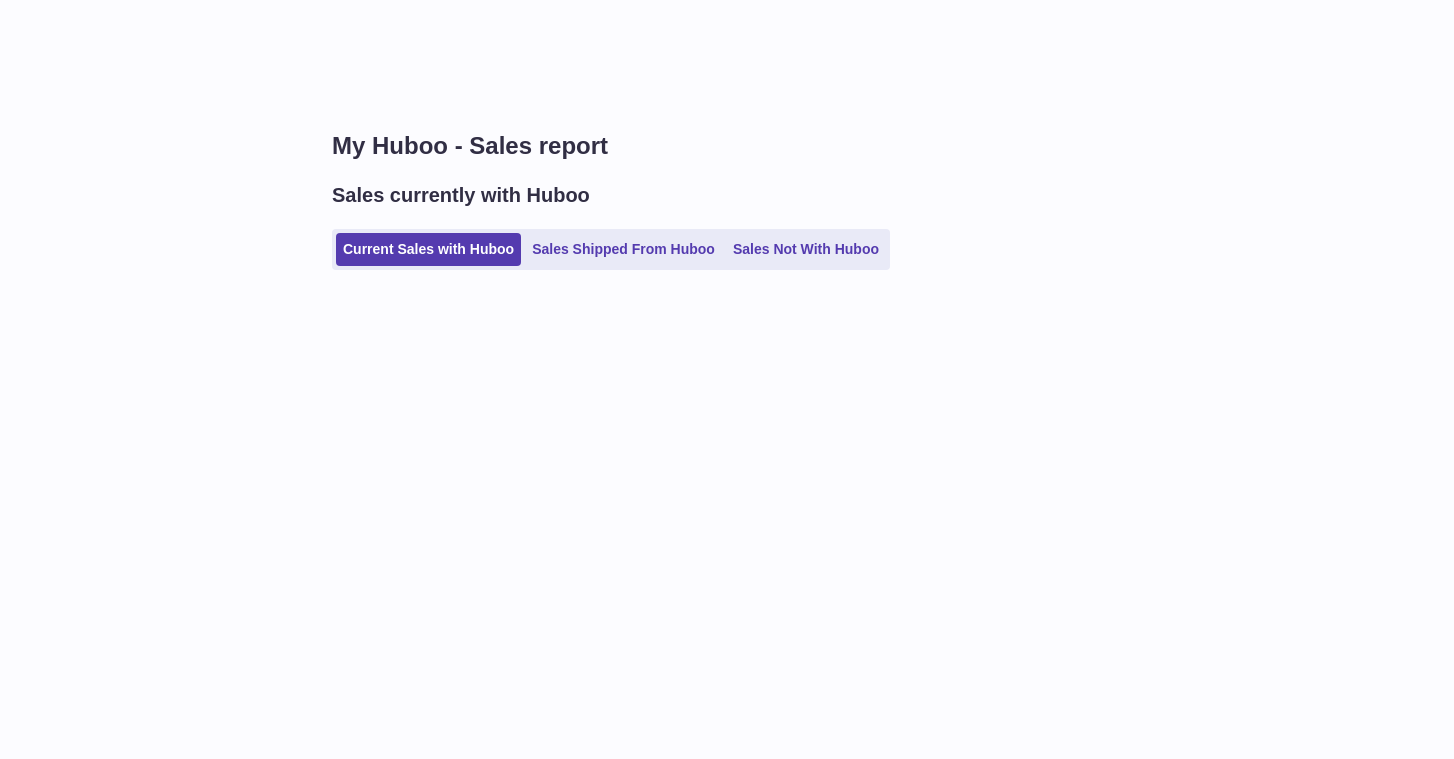 scroll, scrollTop: 0, scrollLeft: 0, axis: both 